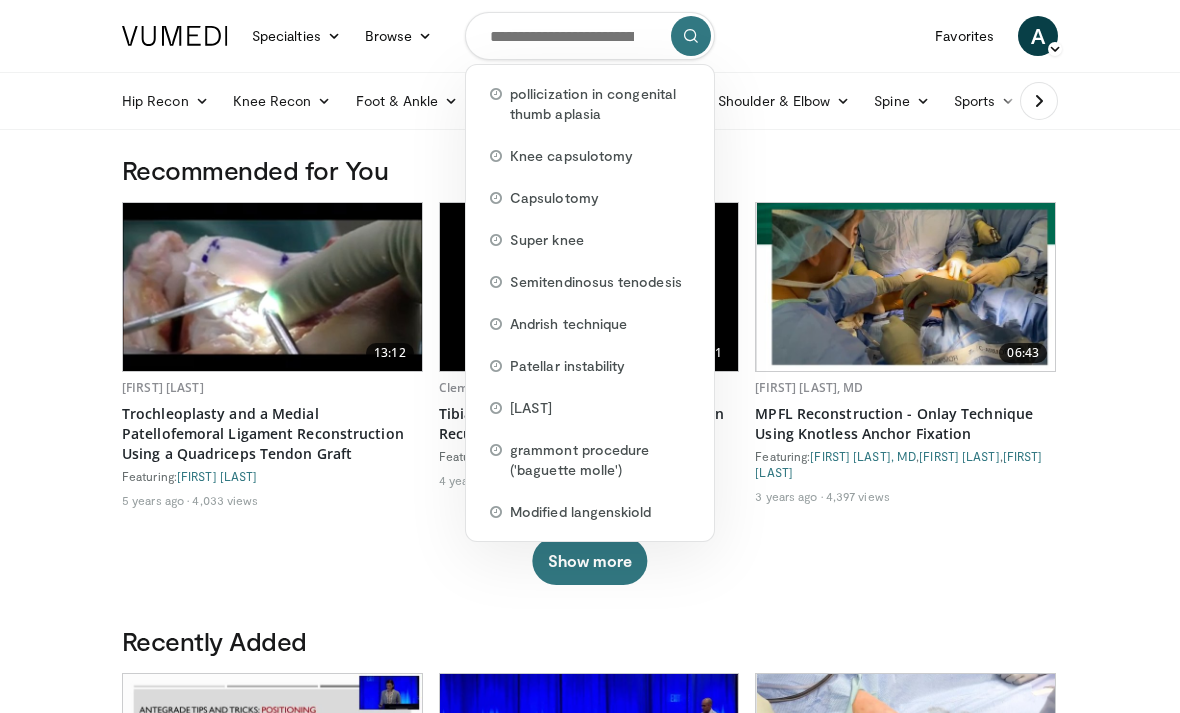 scroll, scrollTop: 0, scrollLeft: 0, axis: both 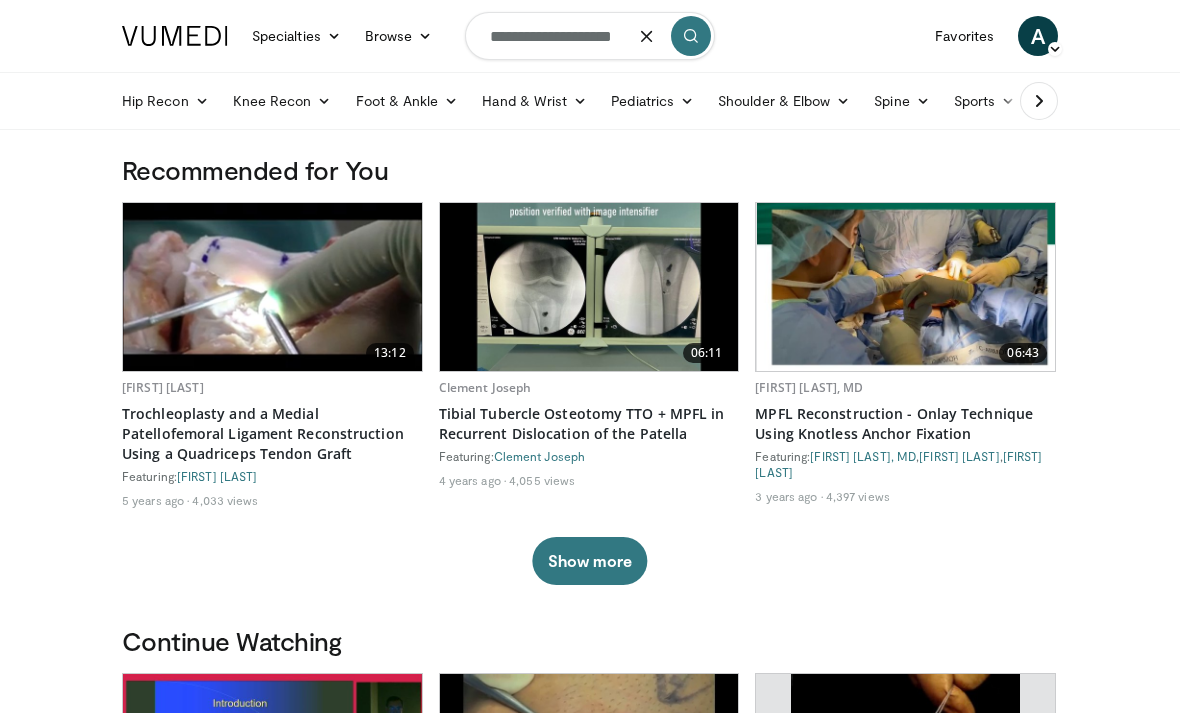 type on "**********" 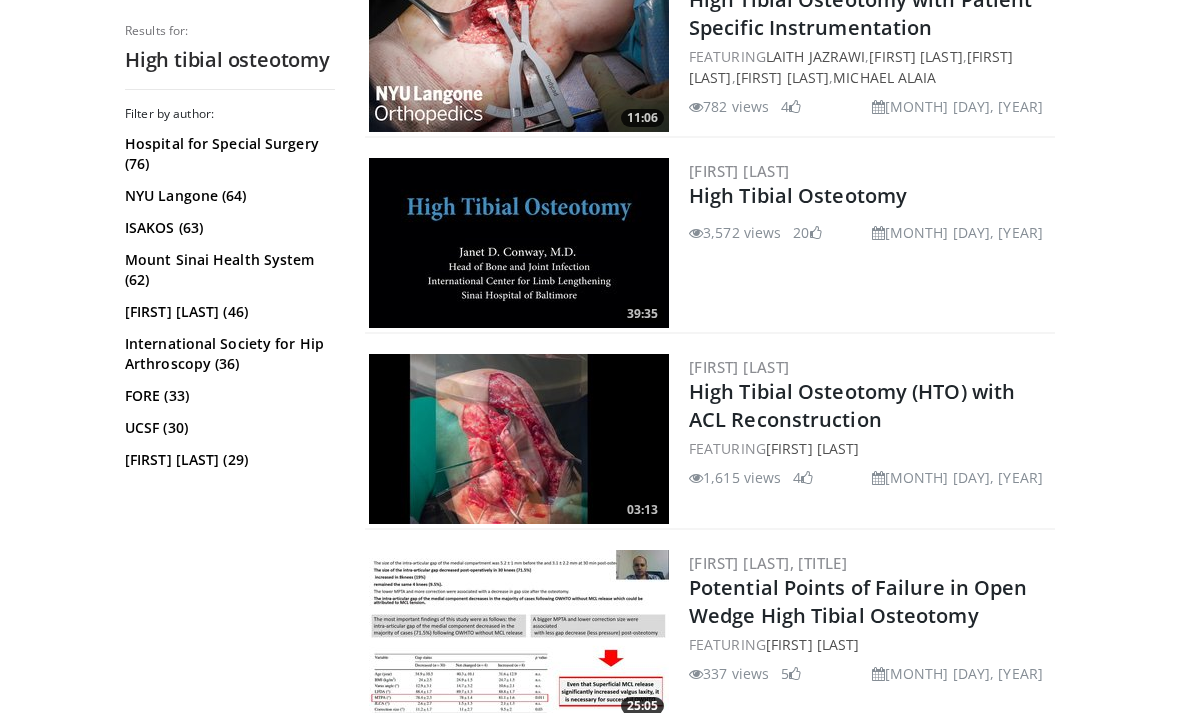 scroll, scrollTop: 3285, scrollLeft: 0, axis: vertical 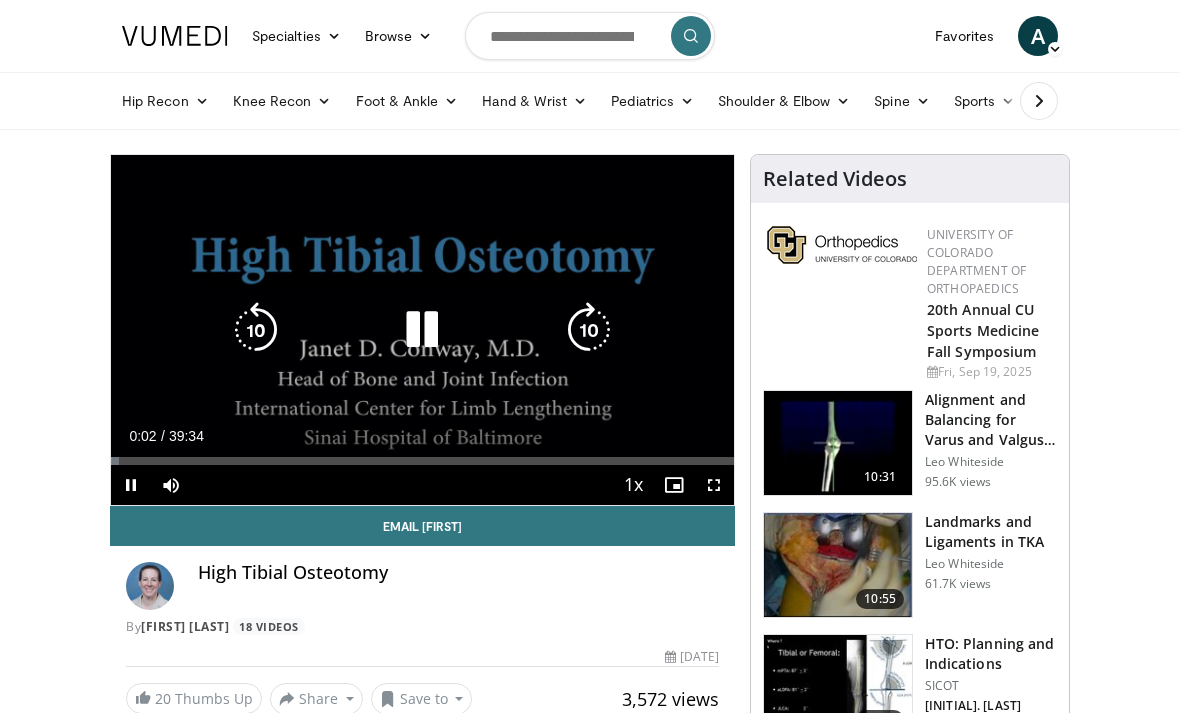 click on "Loaded :  1.26%" at bounding box center [422, 461] 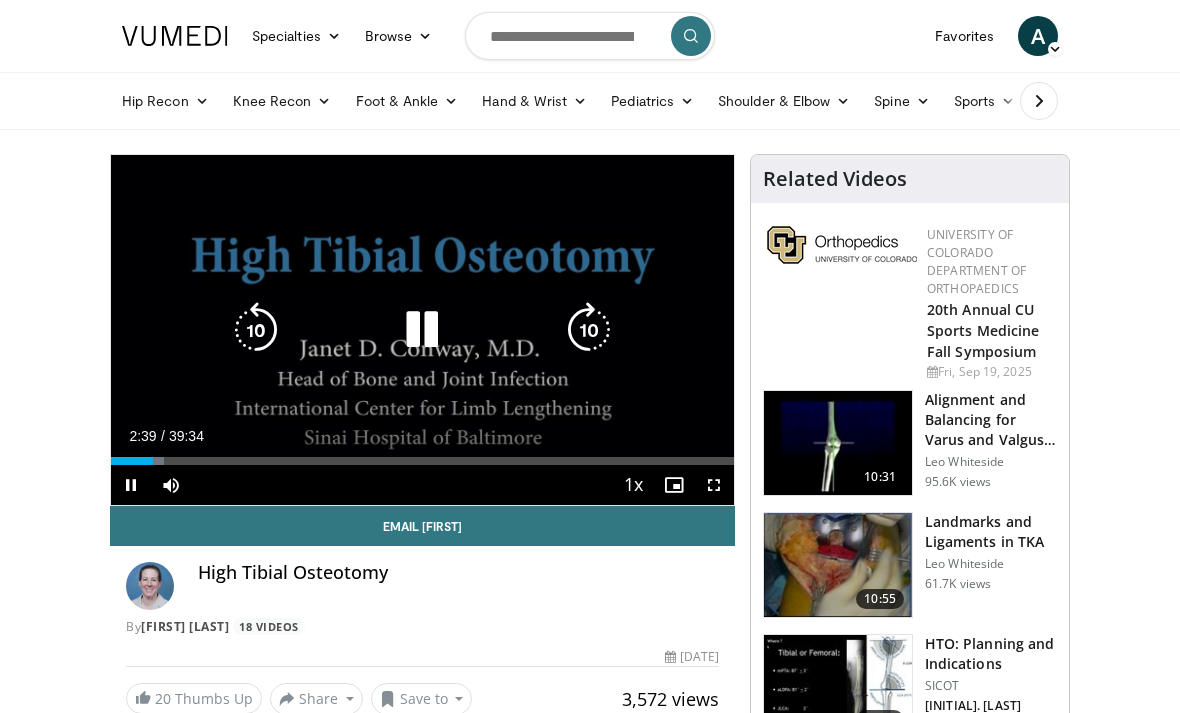 click at bounding box center [589, 330] 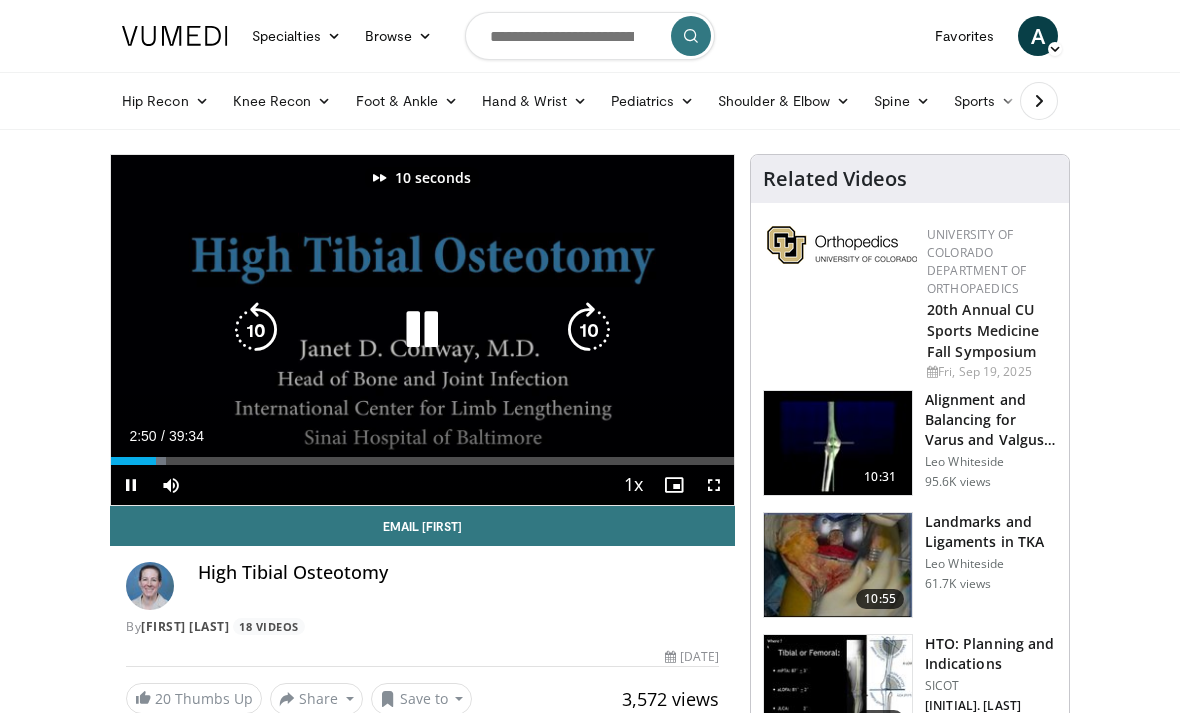 click at bounding box center (589, 330) 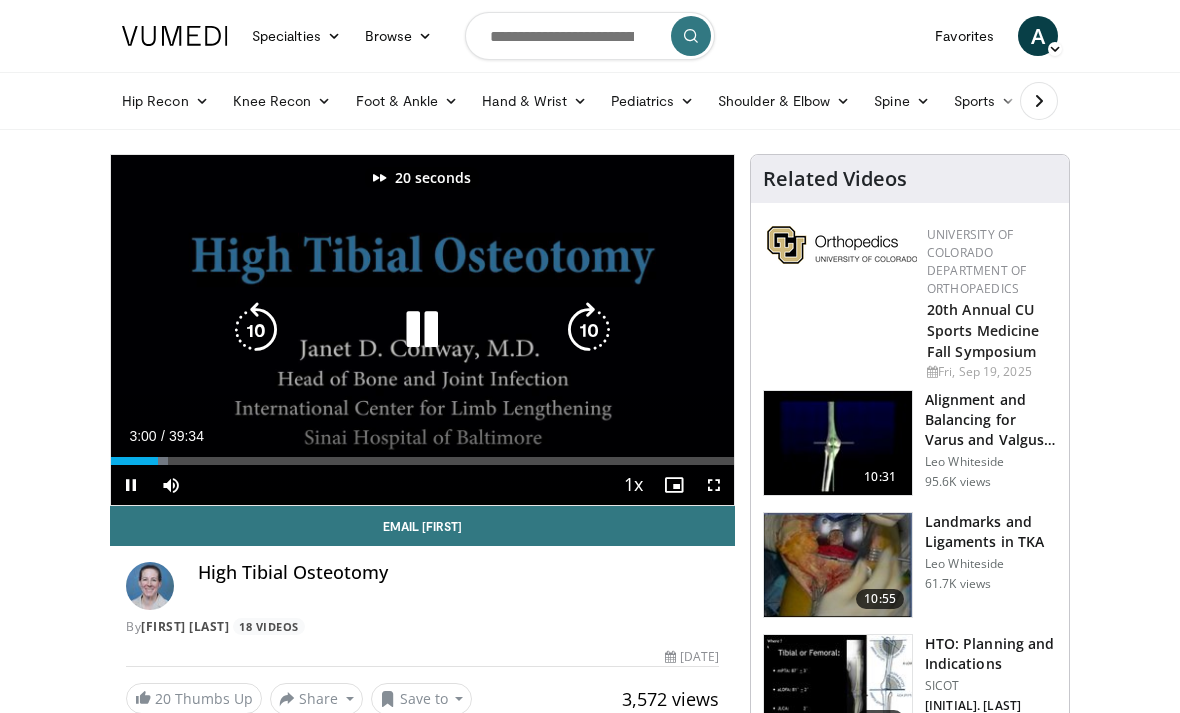 click at bounding box center (589, 330) 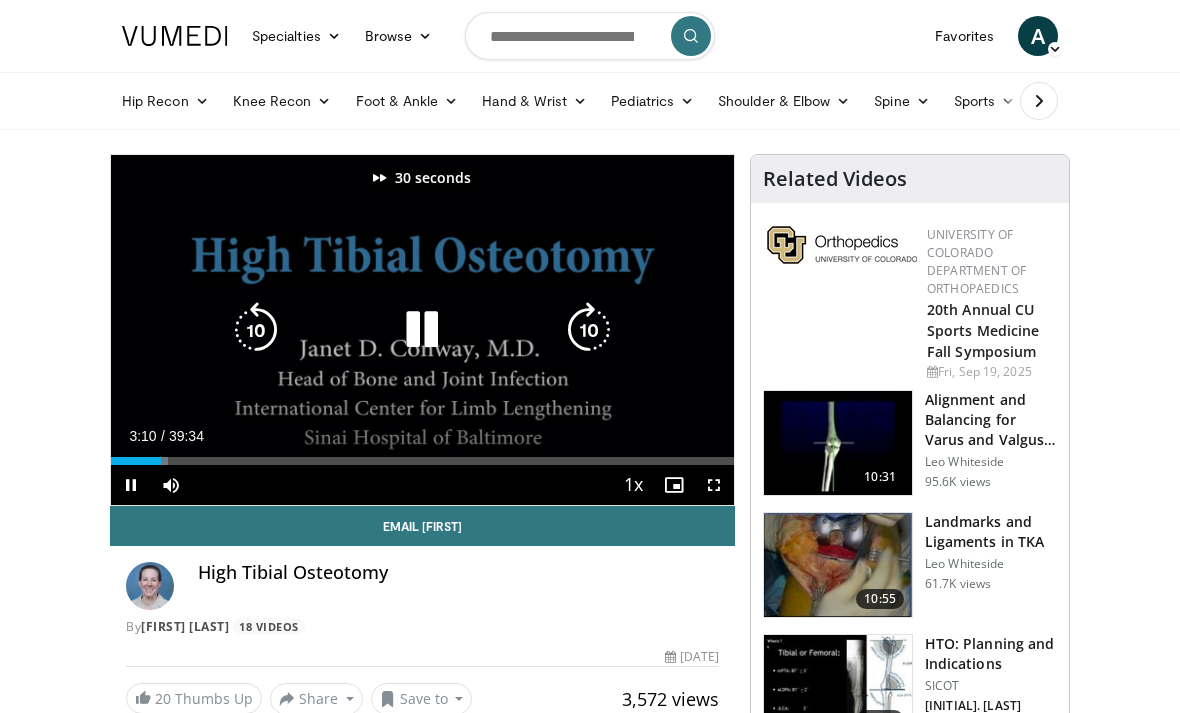click at bounding box center [589, 330] 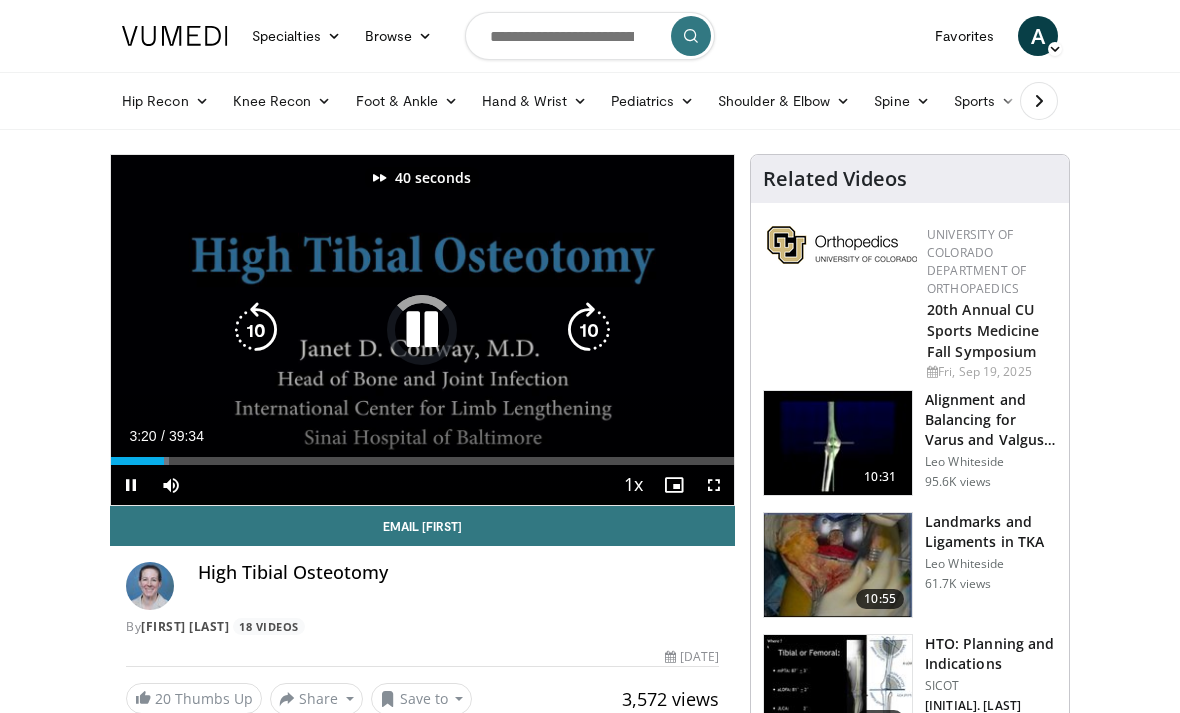 click at bounding box center (589, 330) 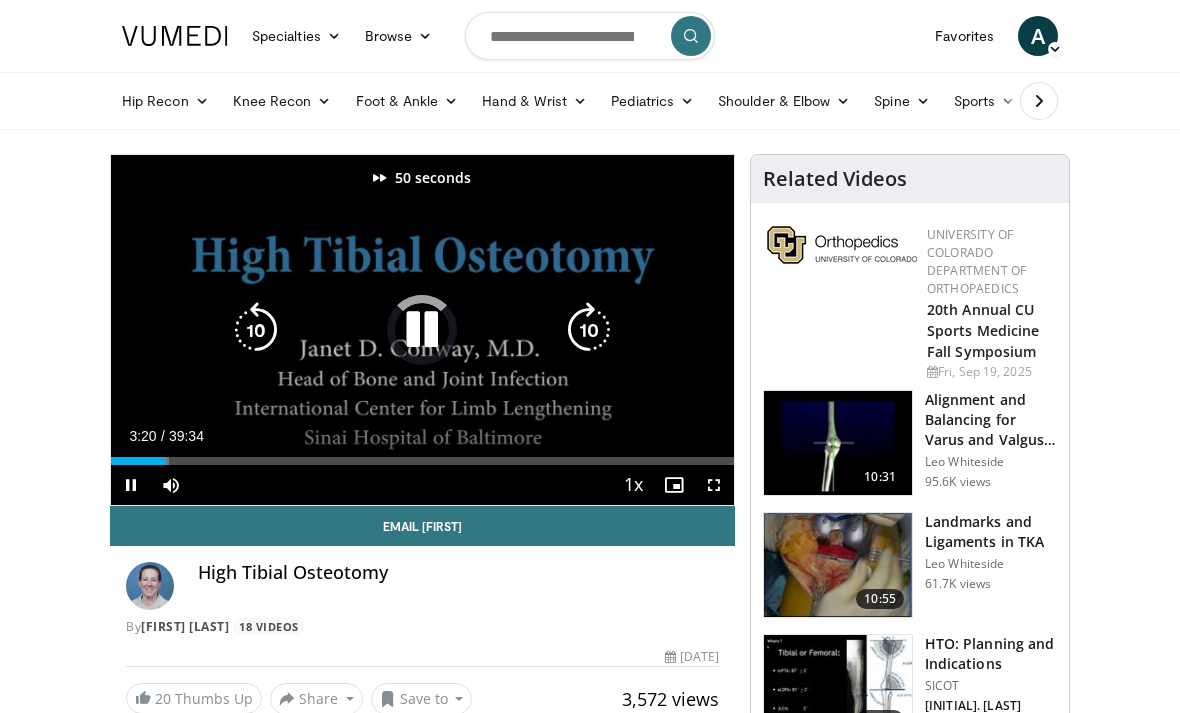 click at bounding box center (589, 330) 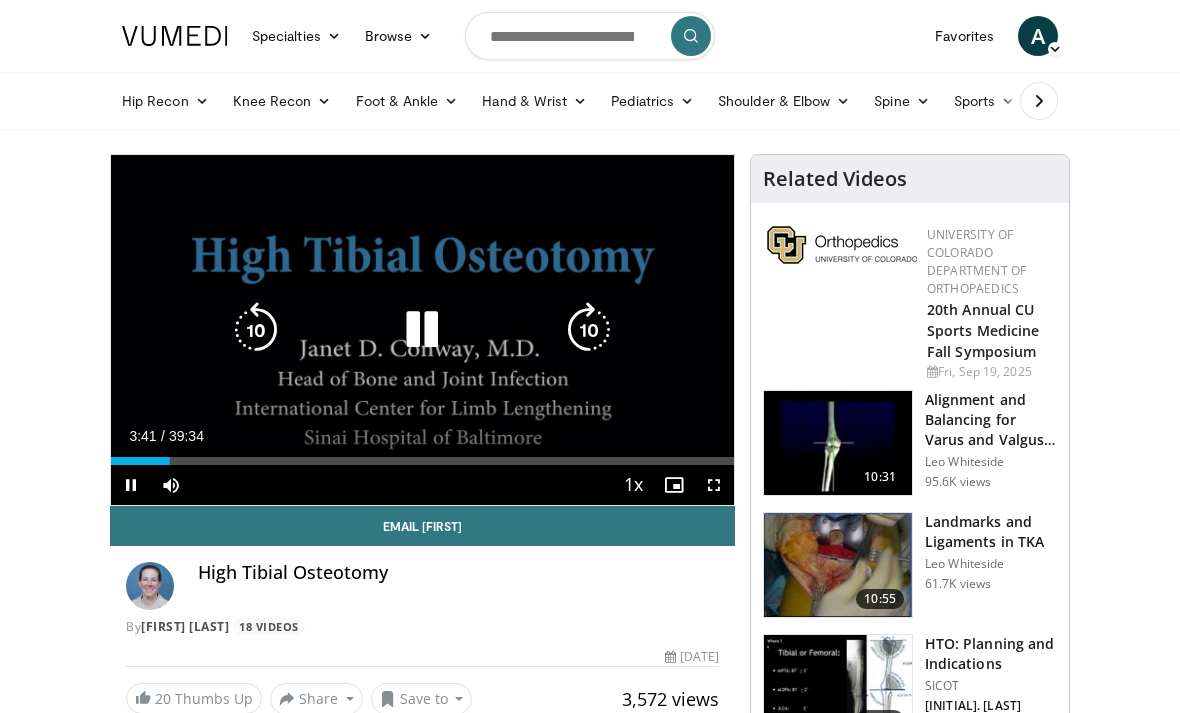 click at bounding box center [589, 330] 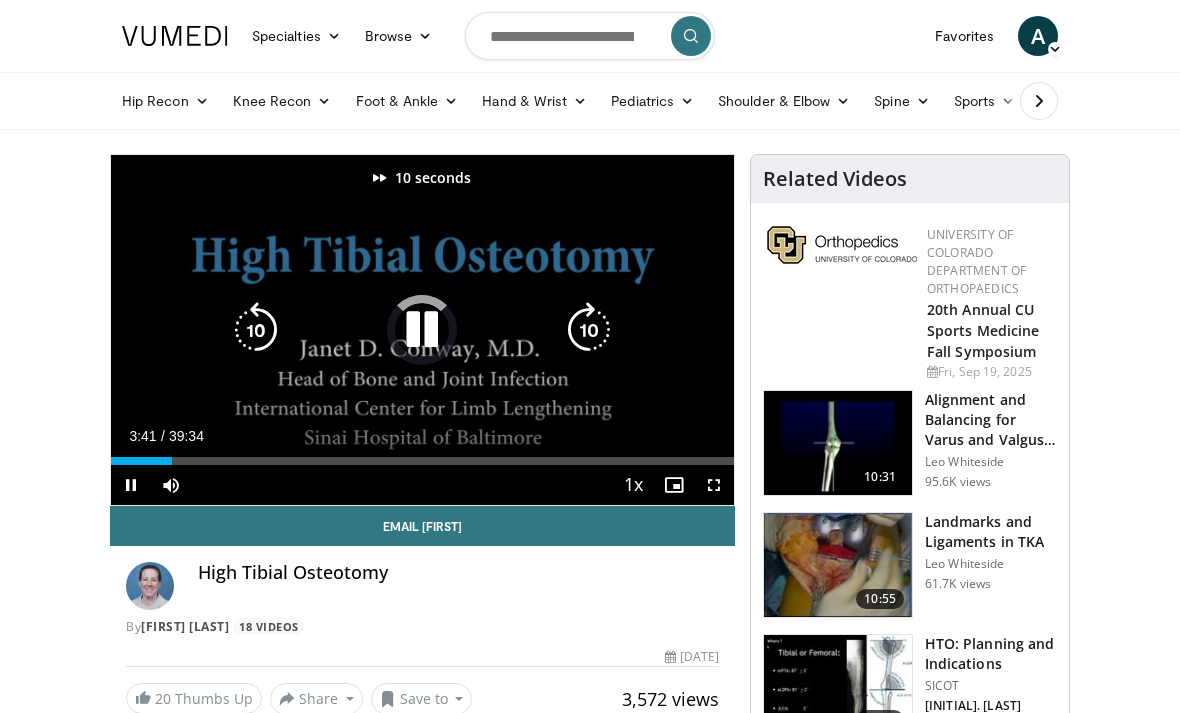 click at bounding box center (589, 330) 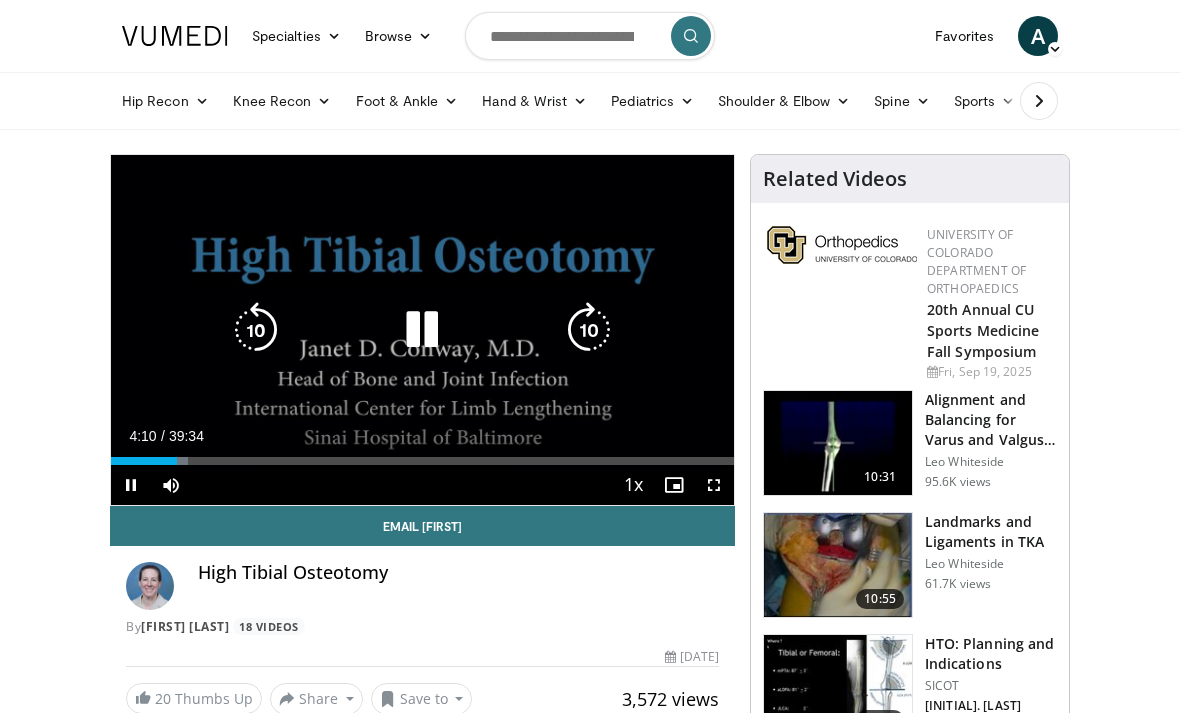 click at bounding box center [589, 330] 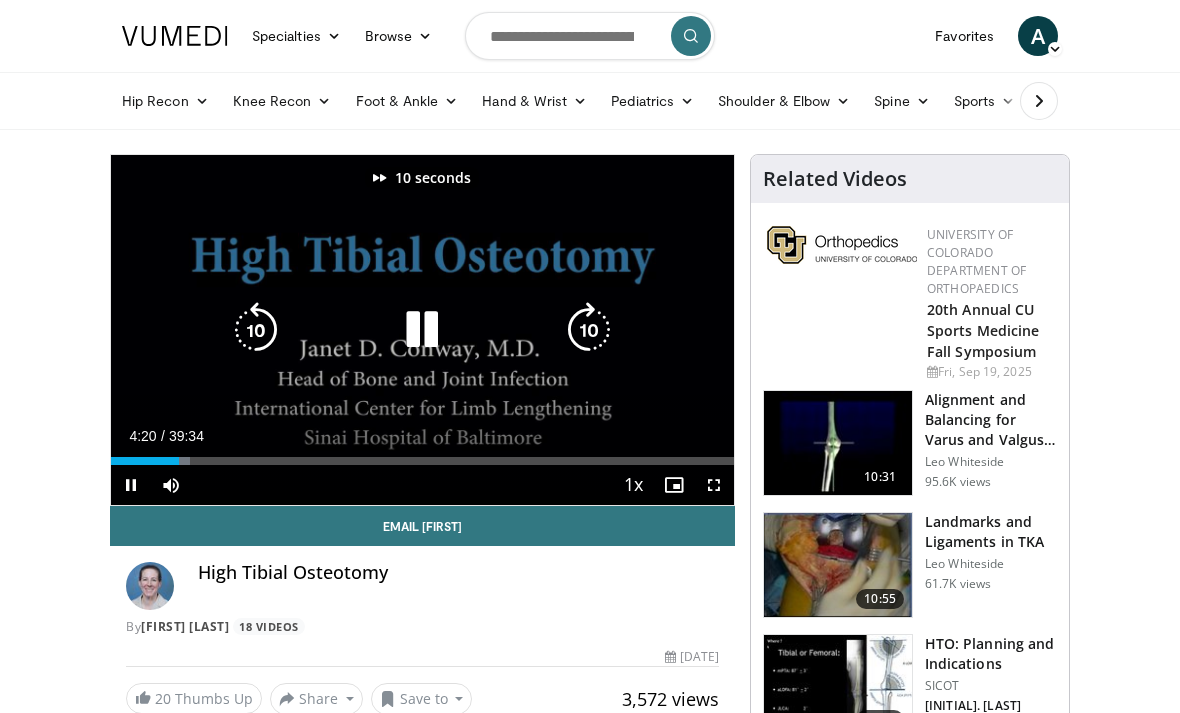 click at bounding box center [589, 330] 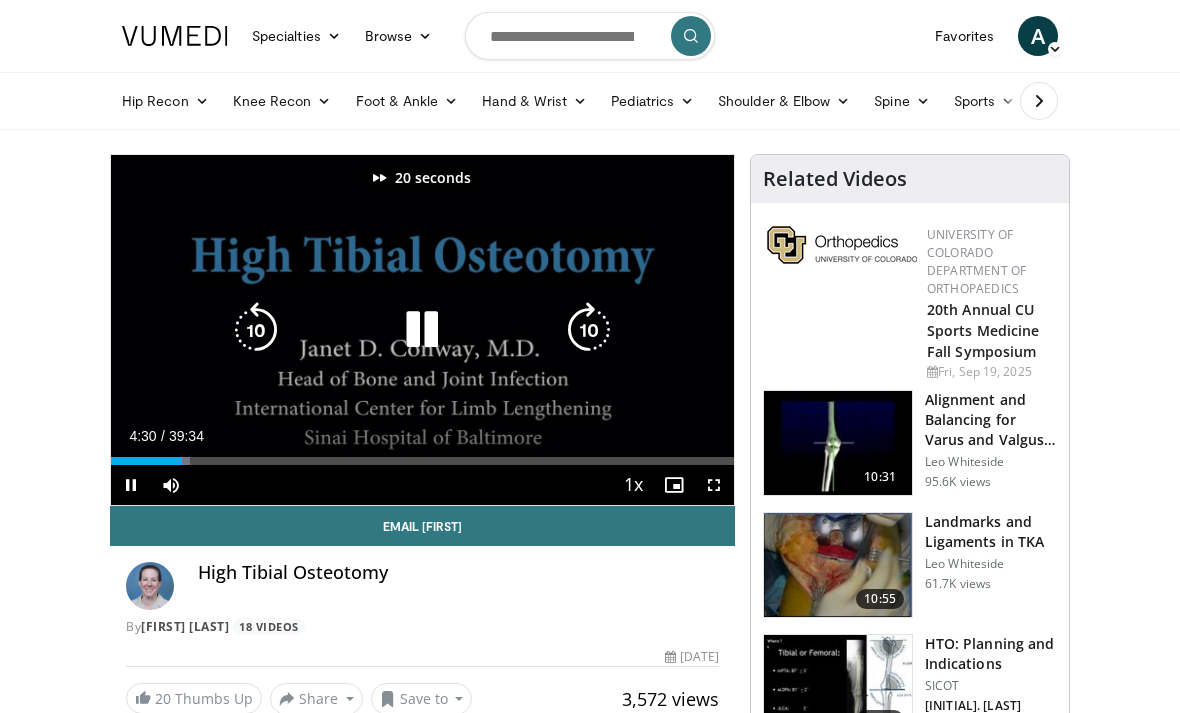 click at bounding box center [589, 330] 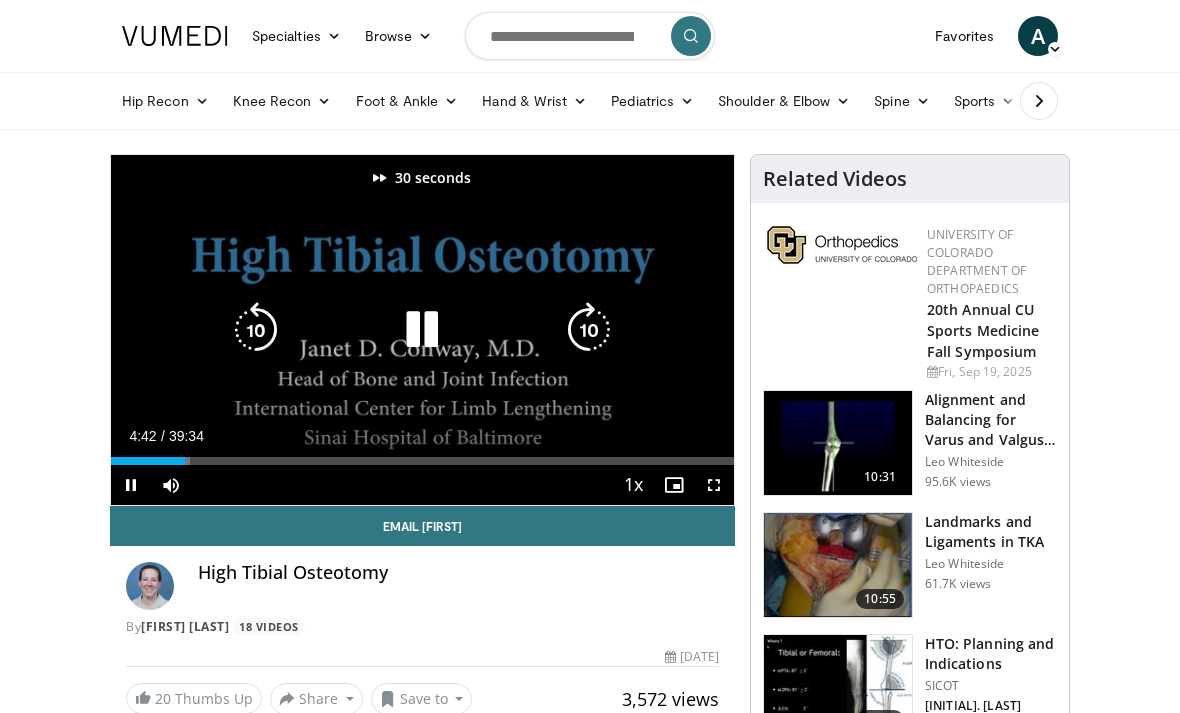 click on "30 seconds
Tap to unmute" at bounding box center (422, 330) 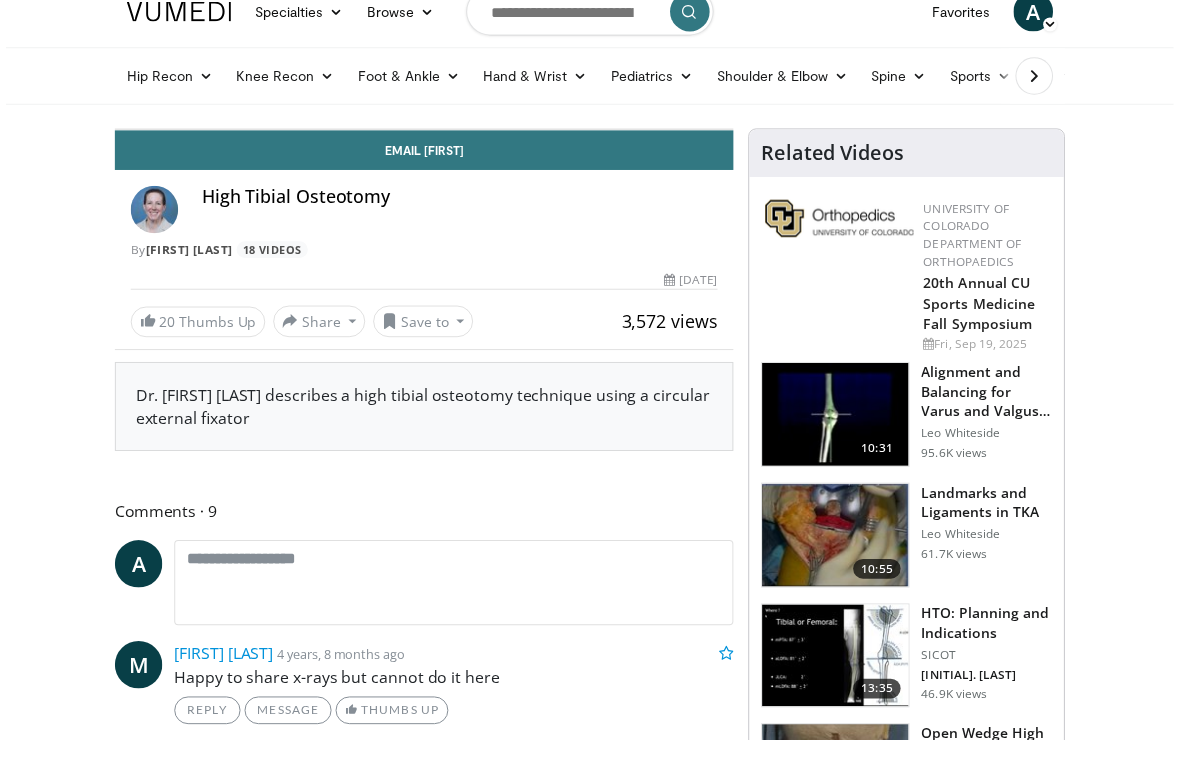scroll, scrollTop: 24, scrollLeft: 0, axis: vertical 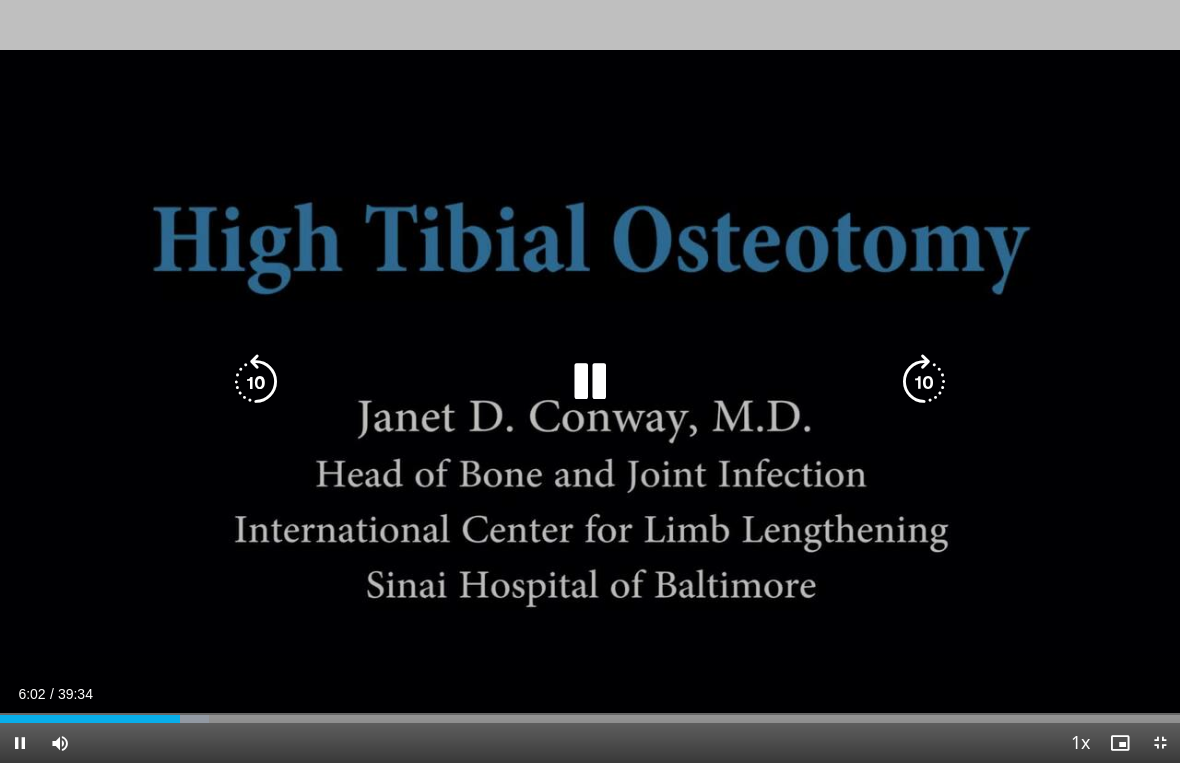 click at bounding box center [924, 382] 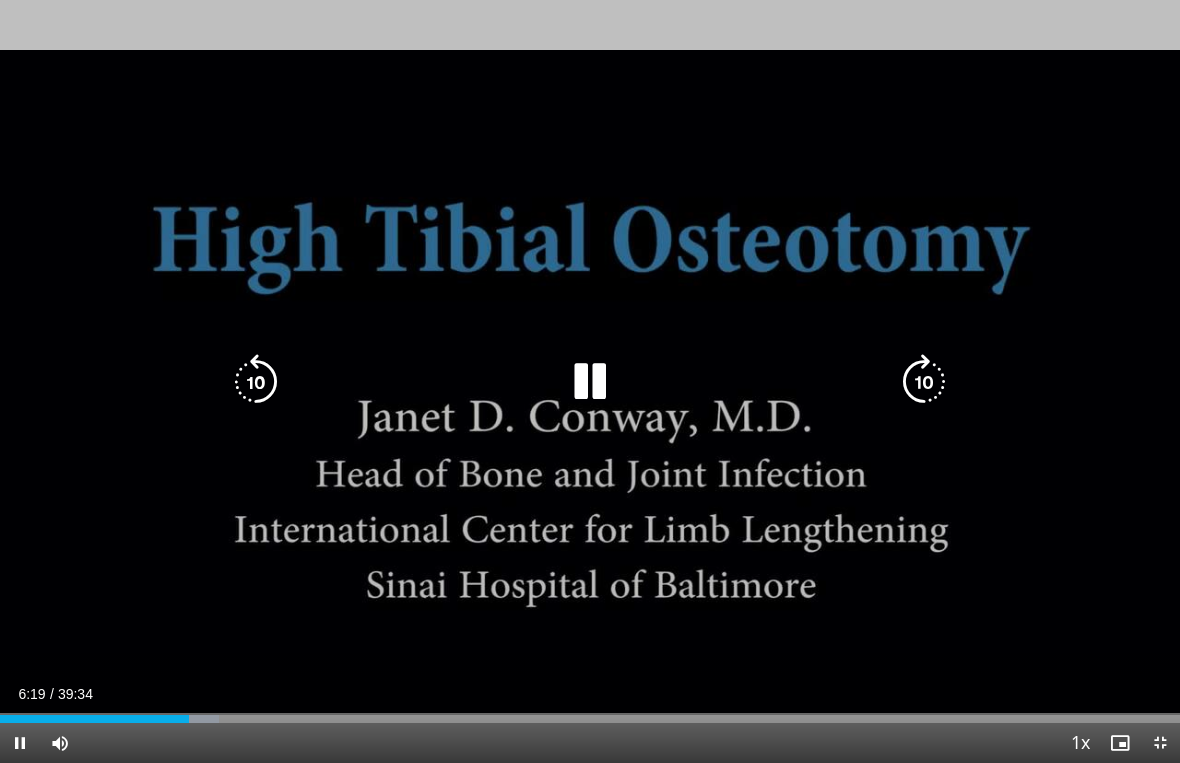 click at bounding box center (924, 382) 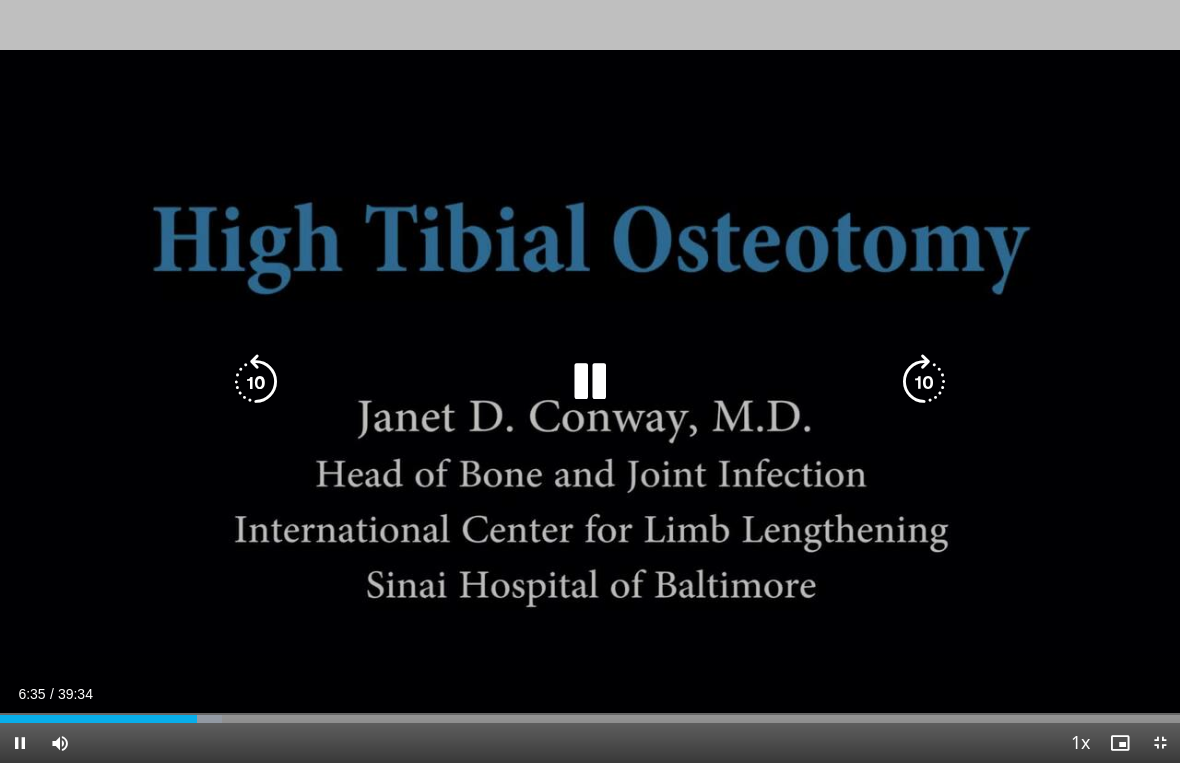 click at bounding box center [256, 382] 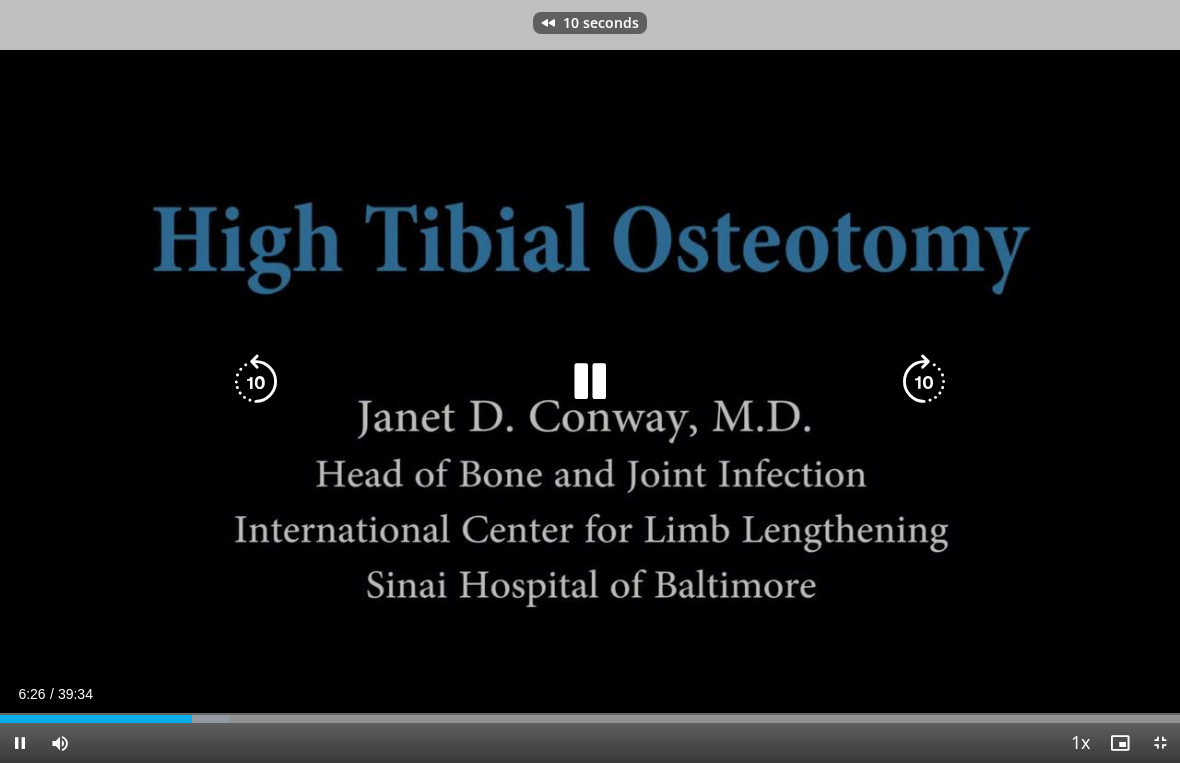 click at bounding box center [256, 382] 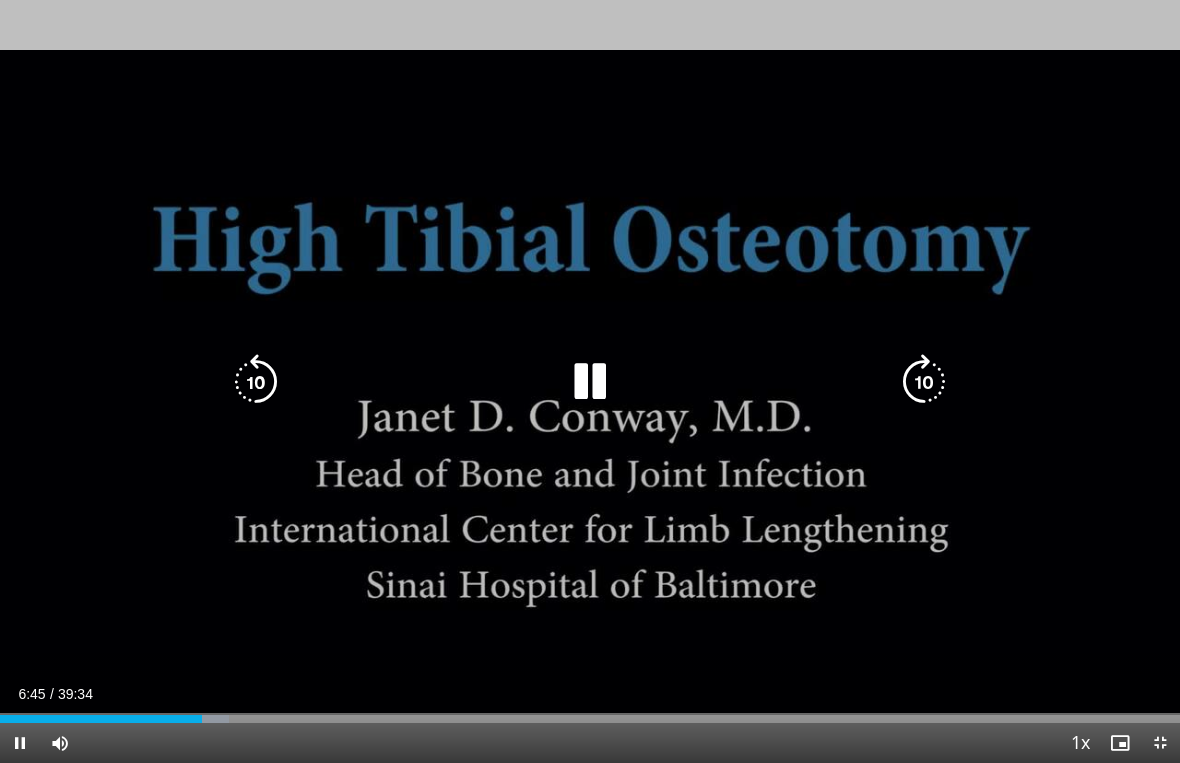 click at bounding box center [924, 382] 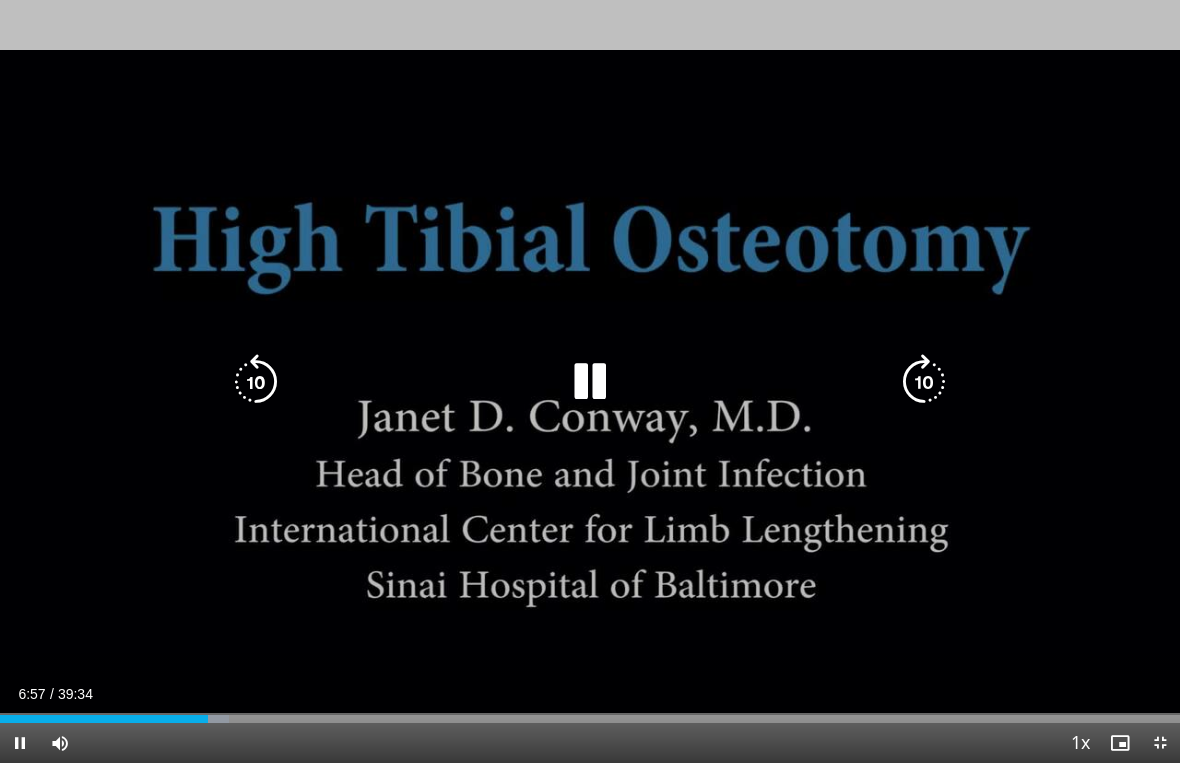 click at bounding box center (924, 382) 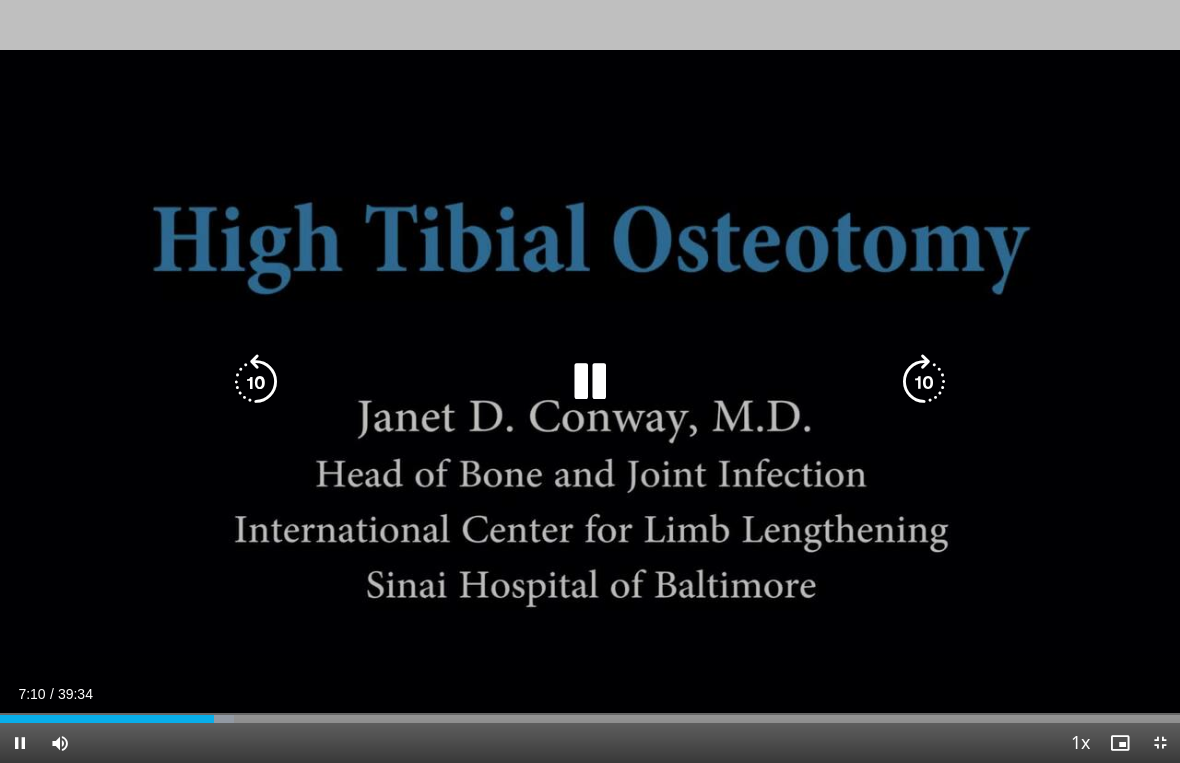 click at bounding box center (924, 382) 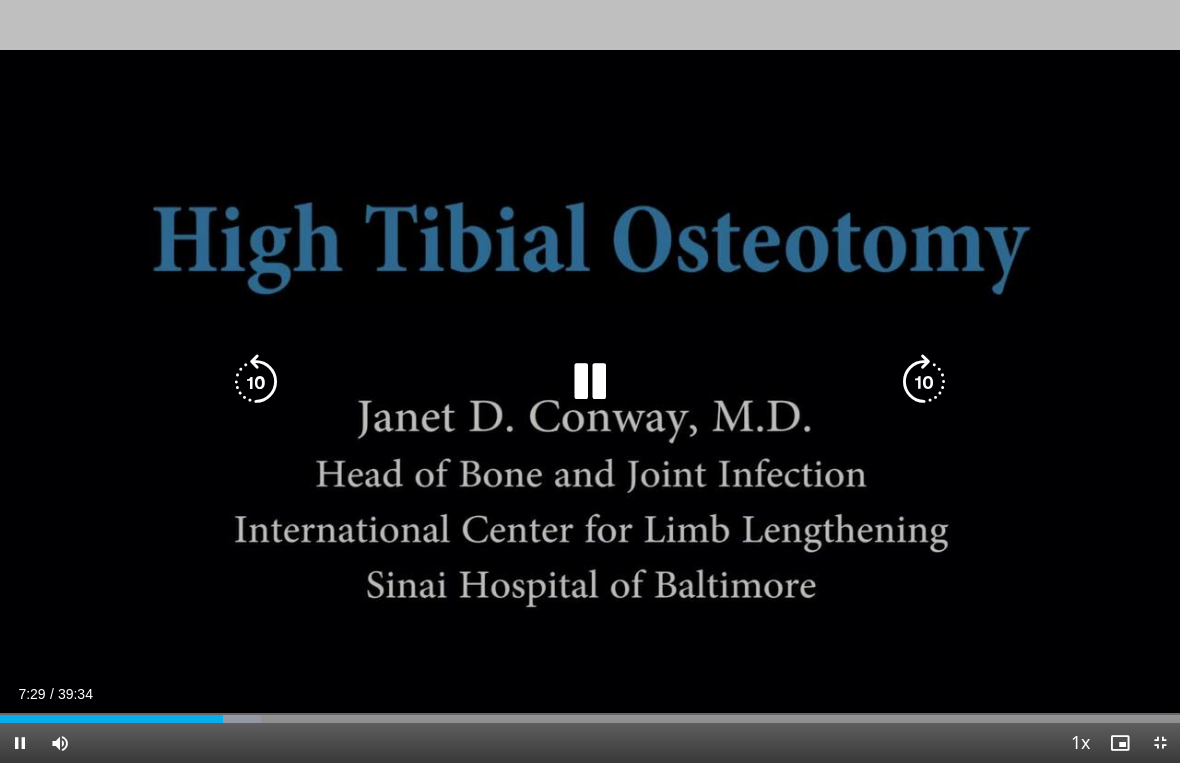 click at bounding box center [924, 382] 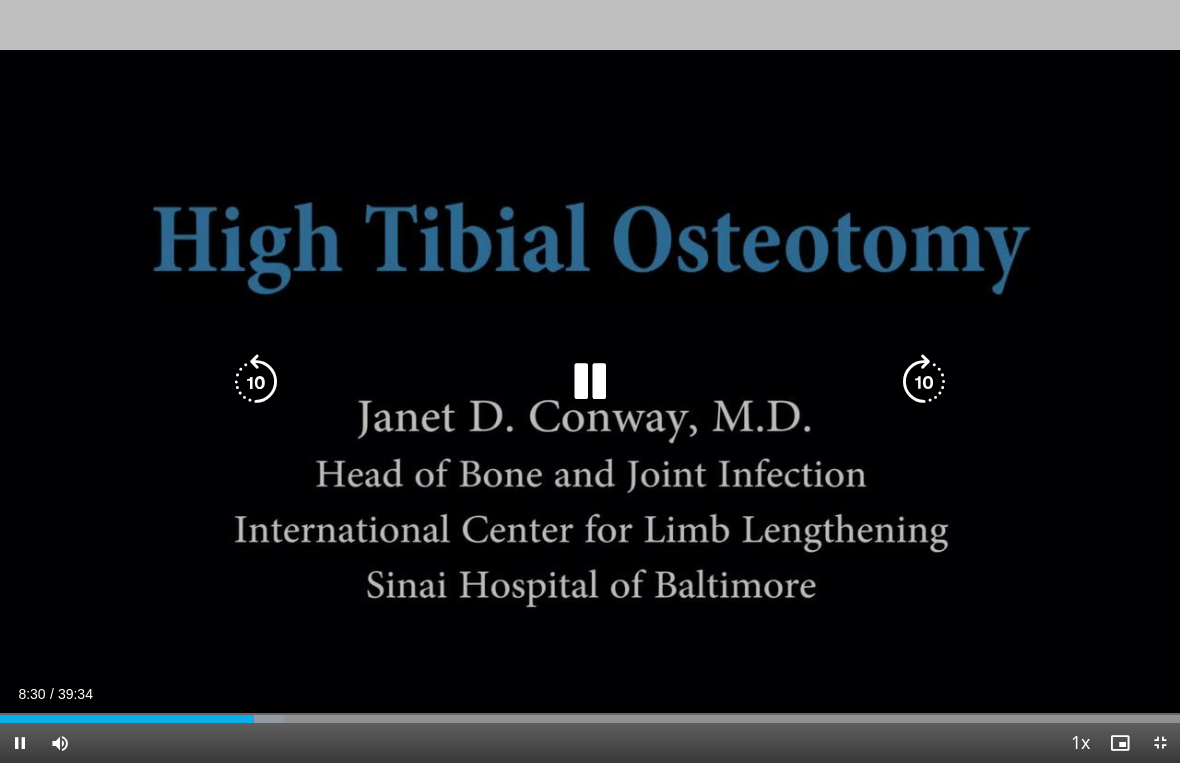 click at bounding box center [924, 382] 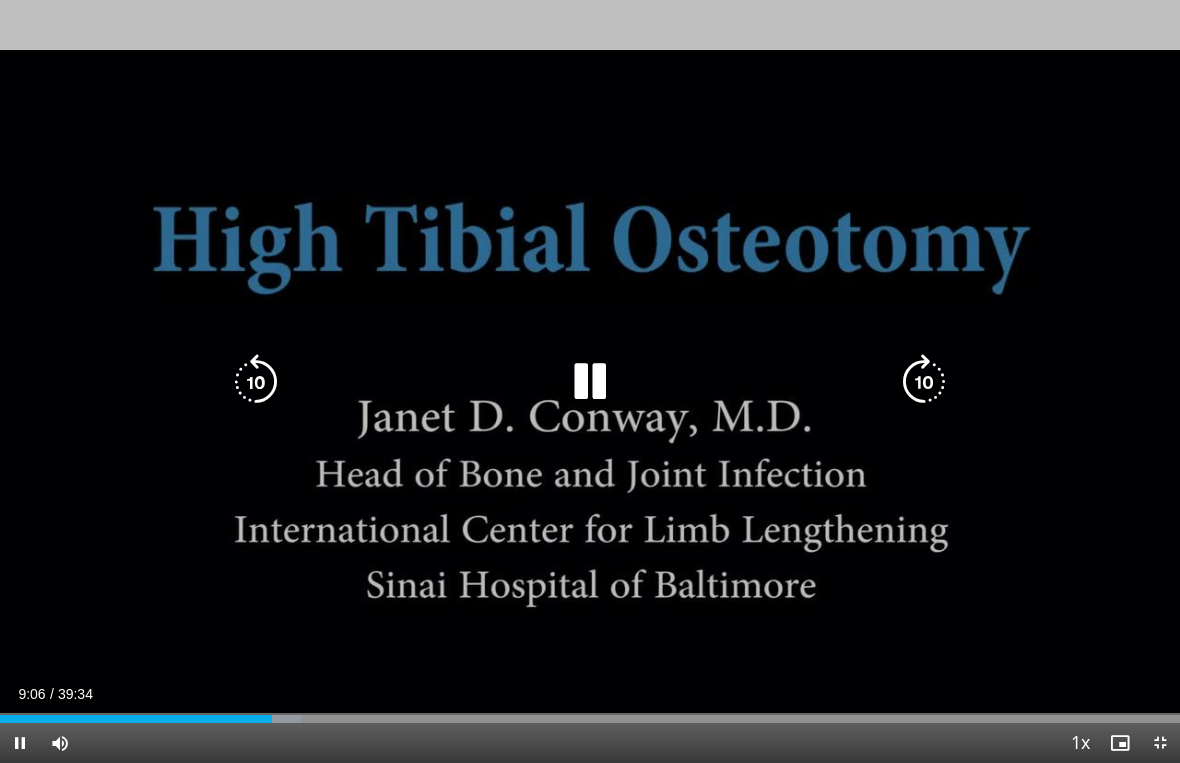 click at bounding box center (924, 382) 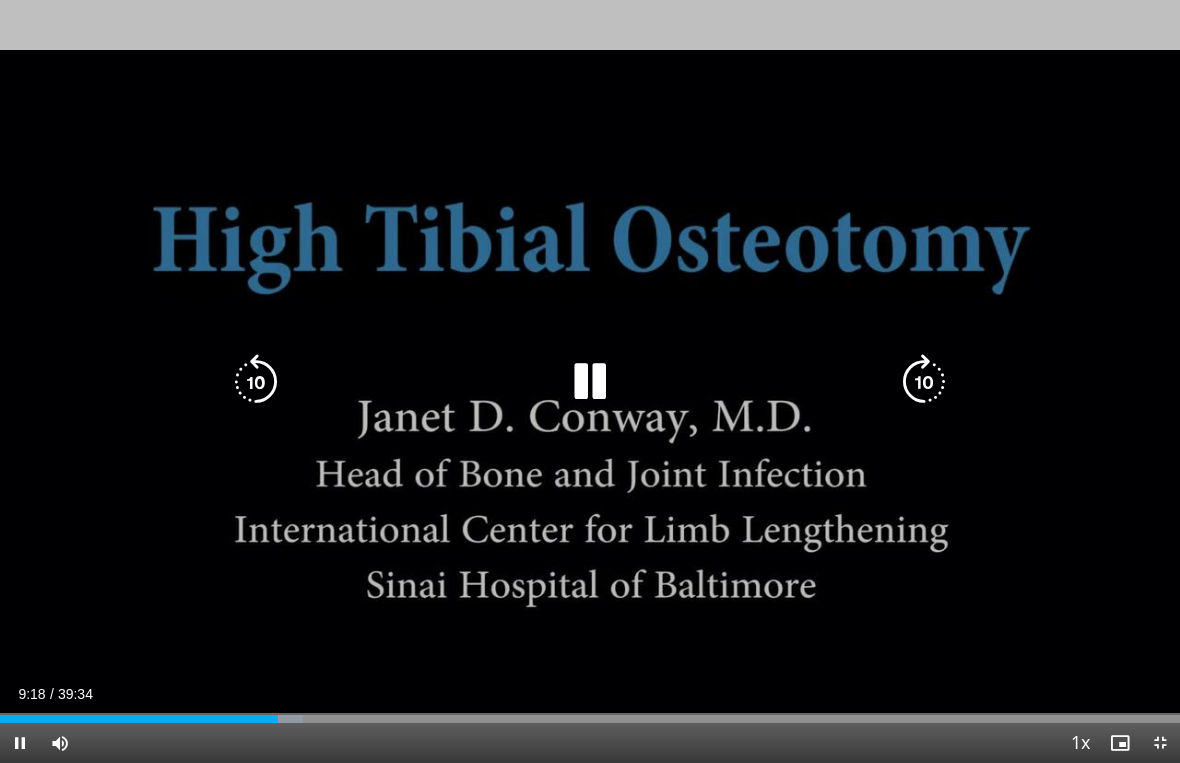 click at bounding box center (924, 382) 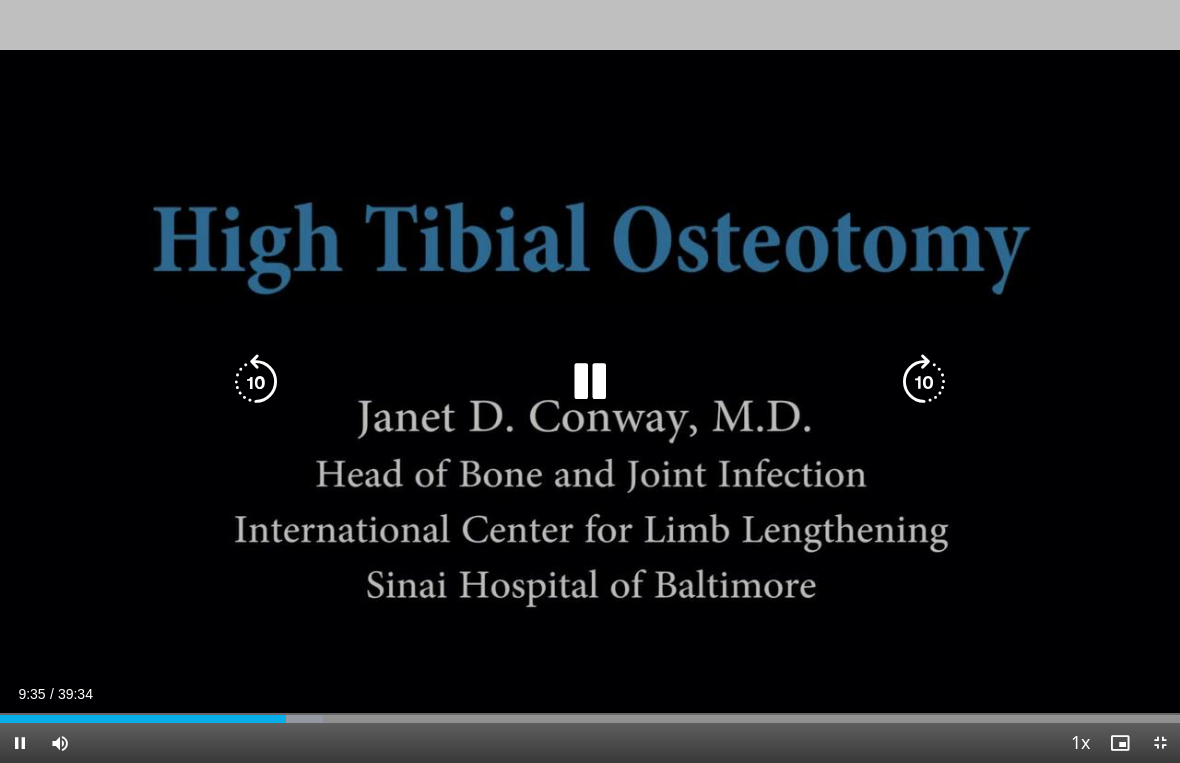 click at bounding box center (924, 382) 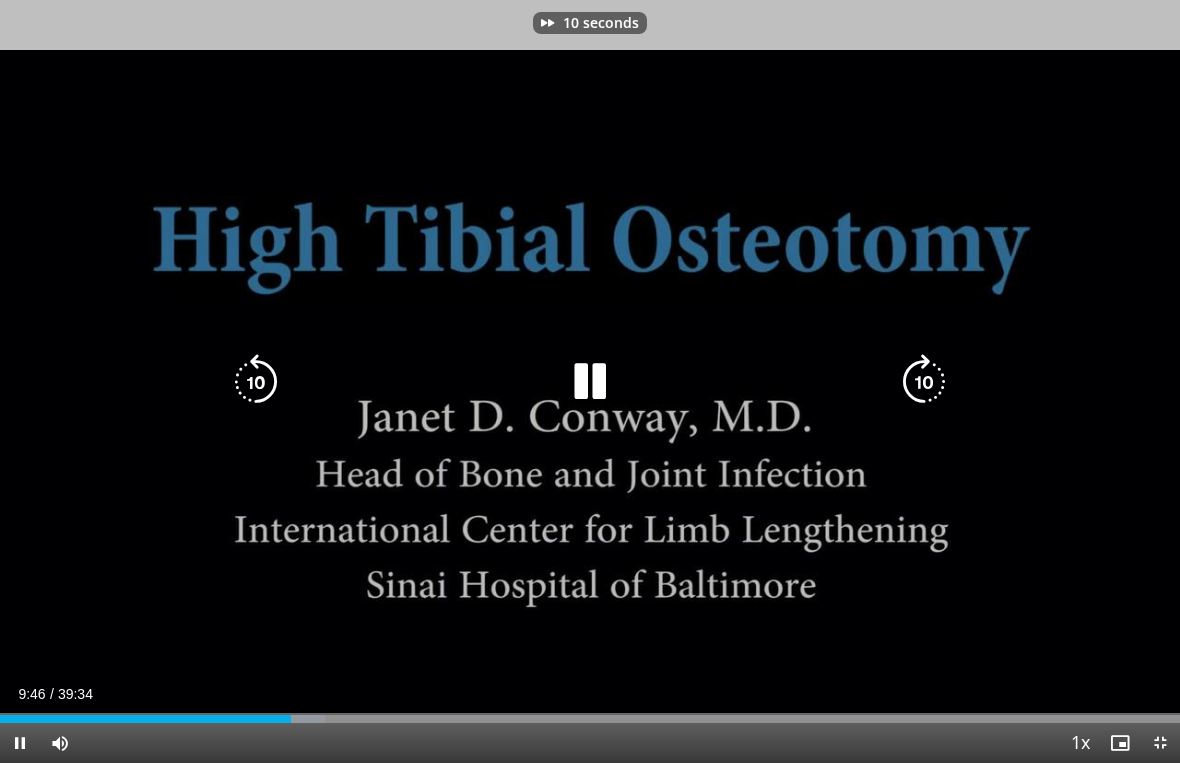 click at bounding box center [924, 382] 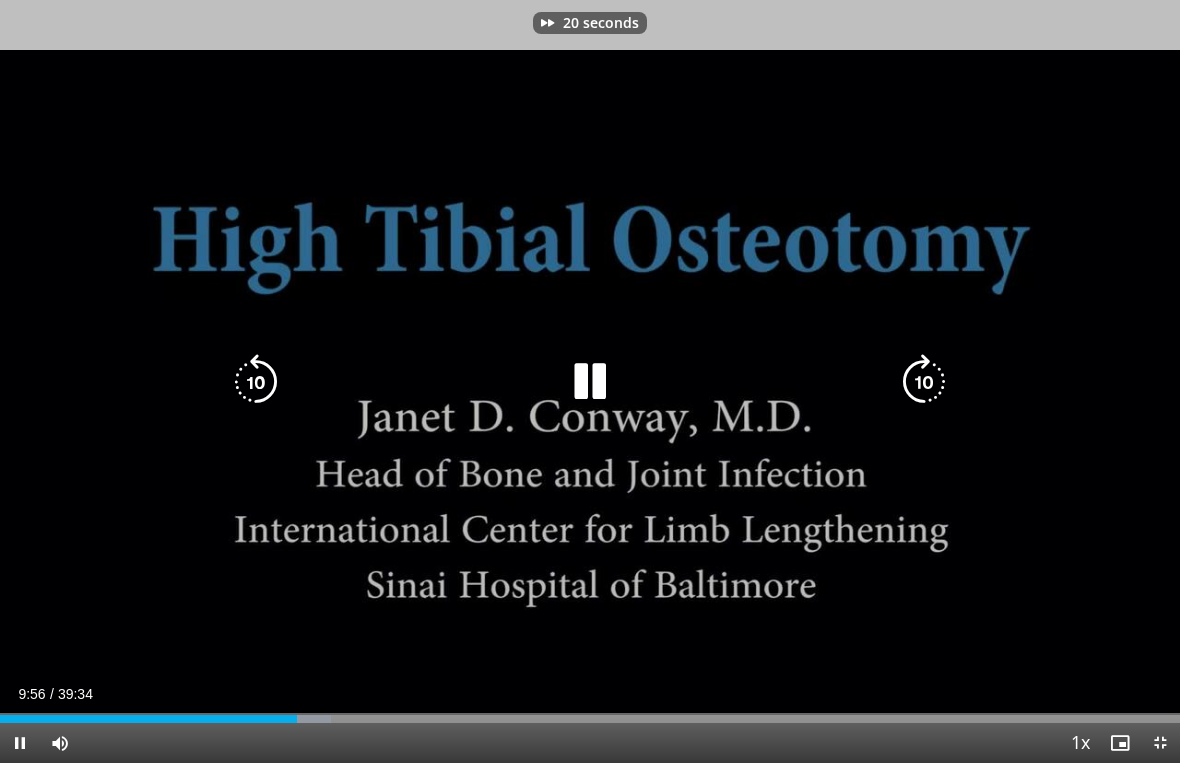 click at bounding box center (924, 382) 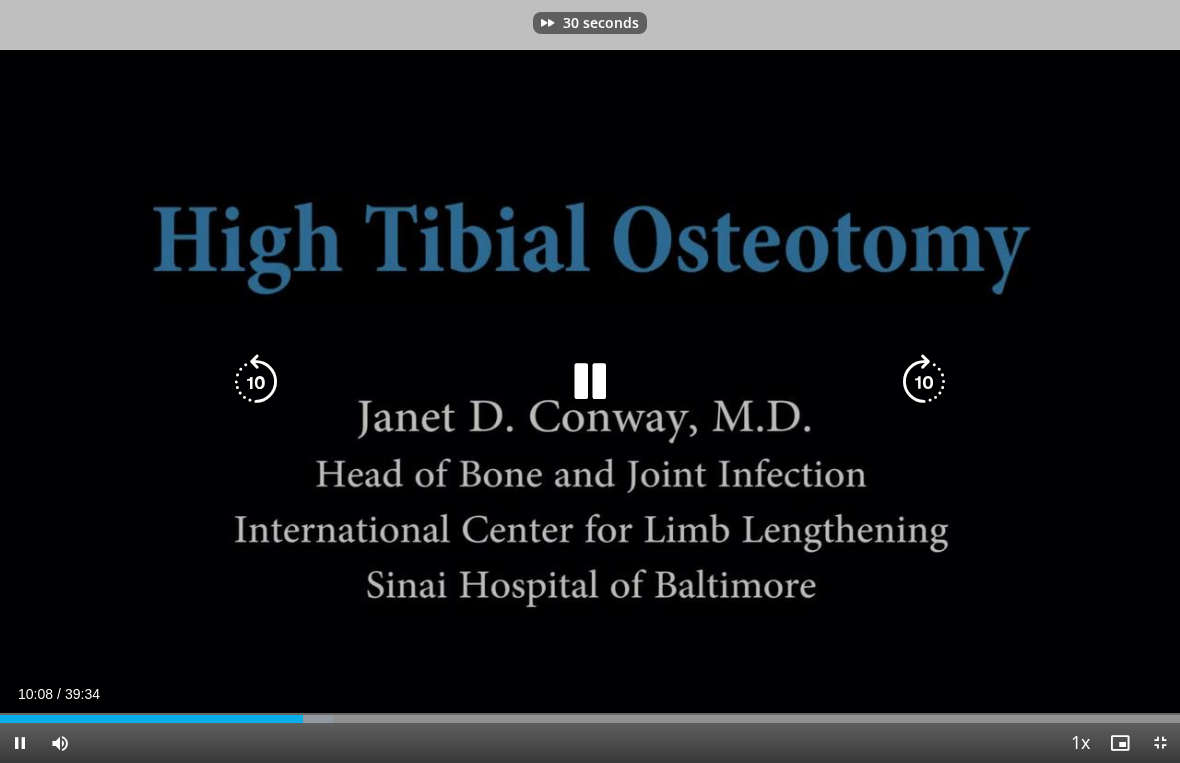 click at bounding box center [924, 382] 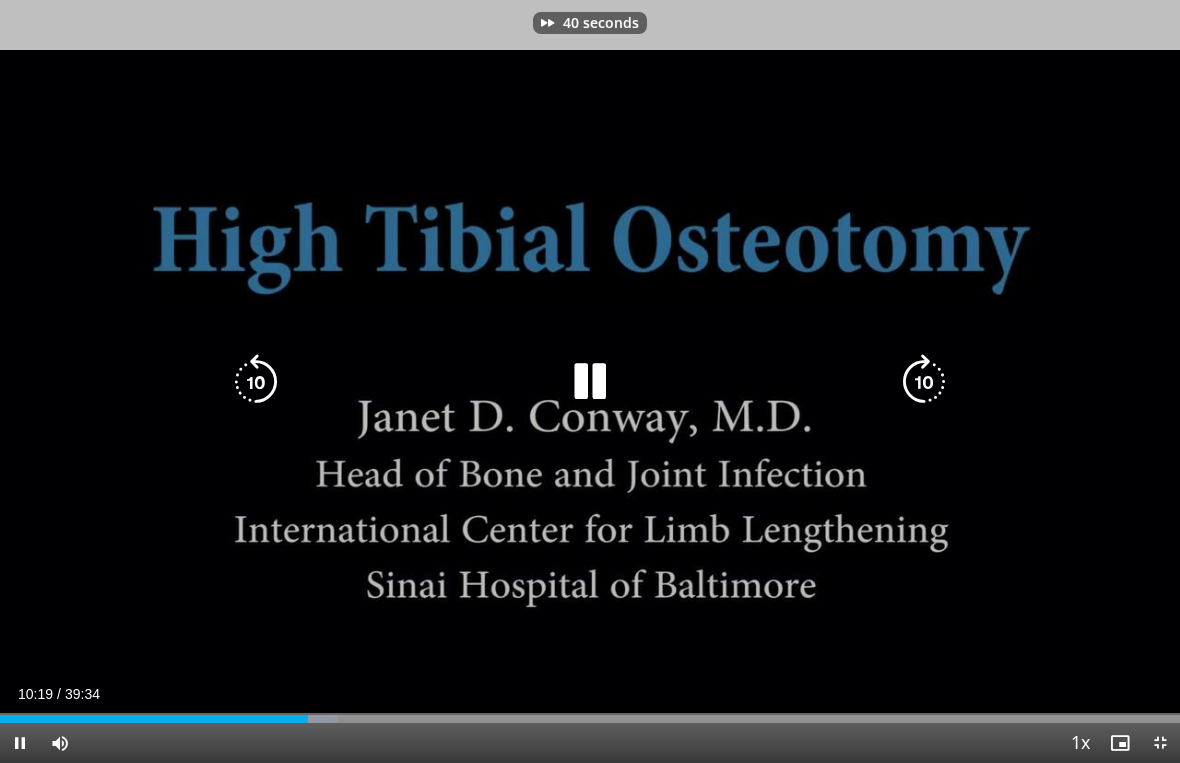 click at bounding box center [924, 382] 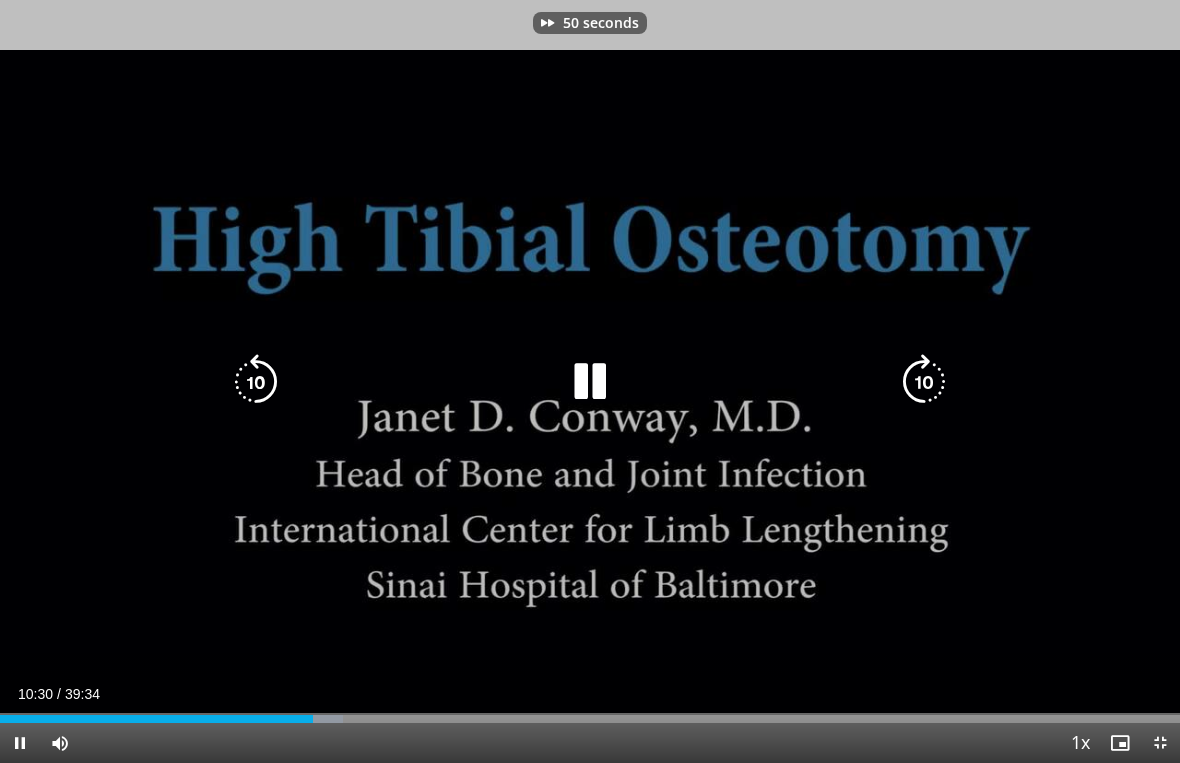 click at bounding box center [924, 382] 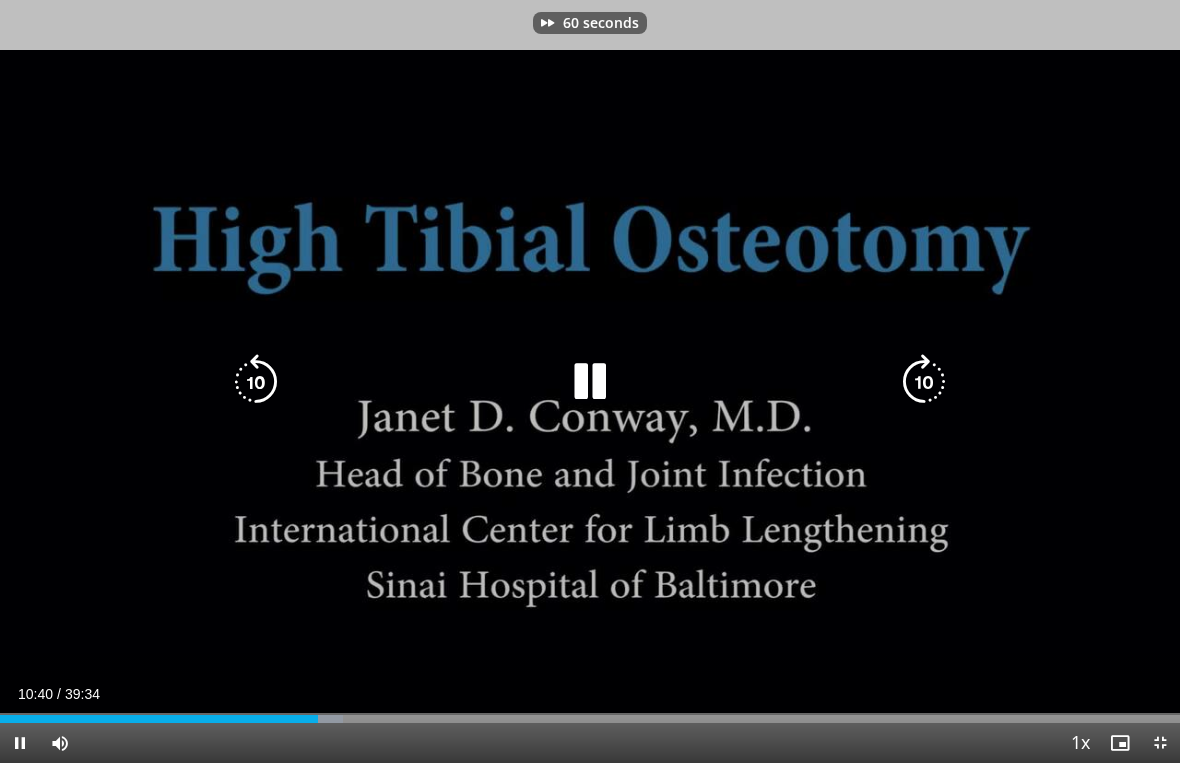 click at bounding box center (924, 382) 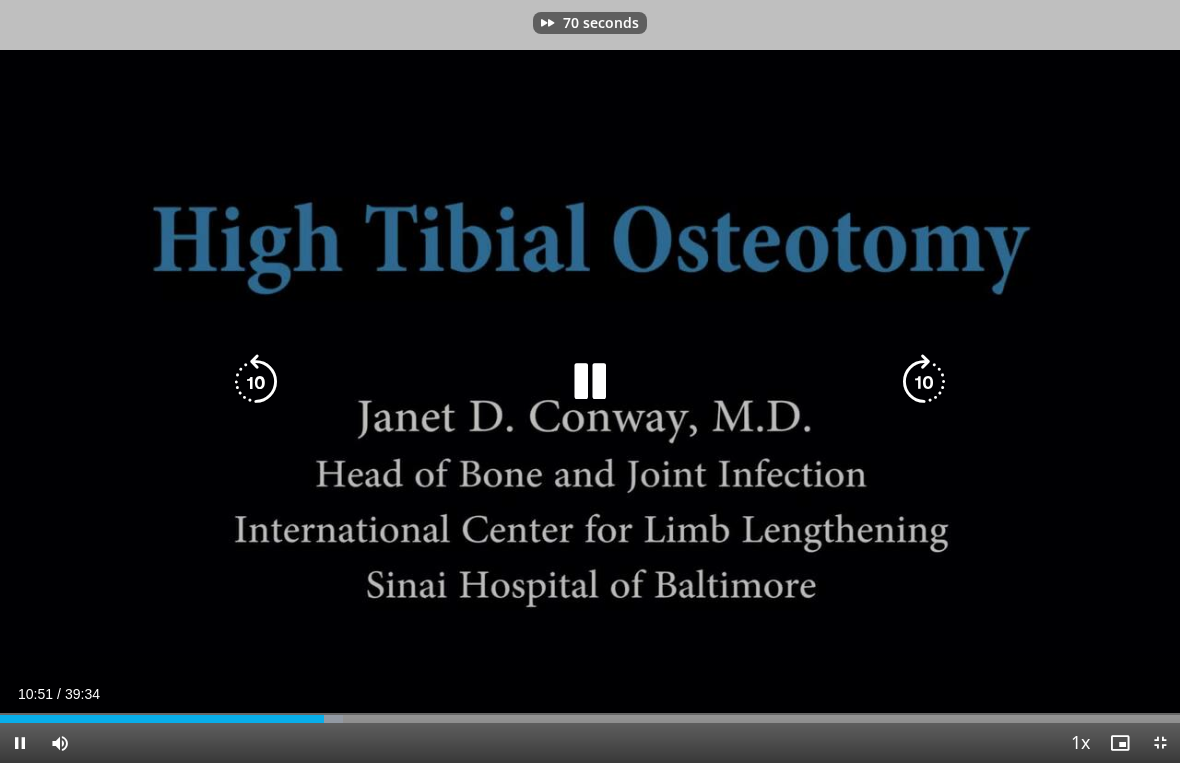 click at bounding box center [924, 382] 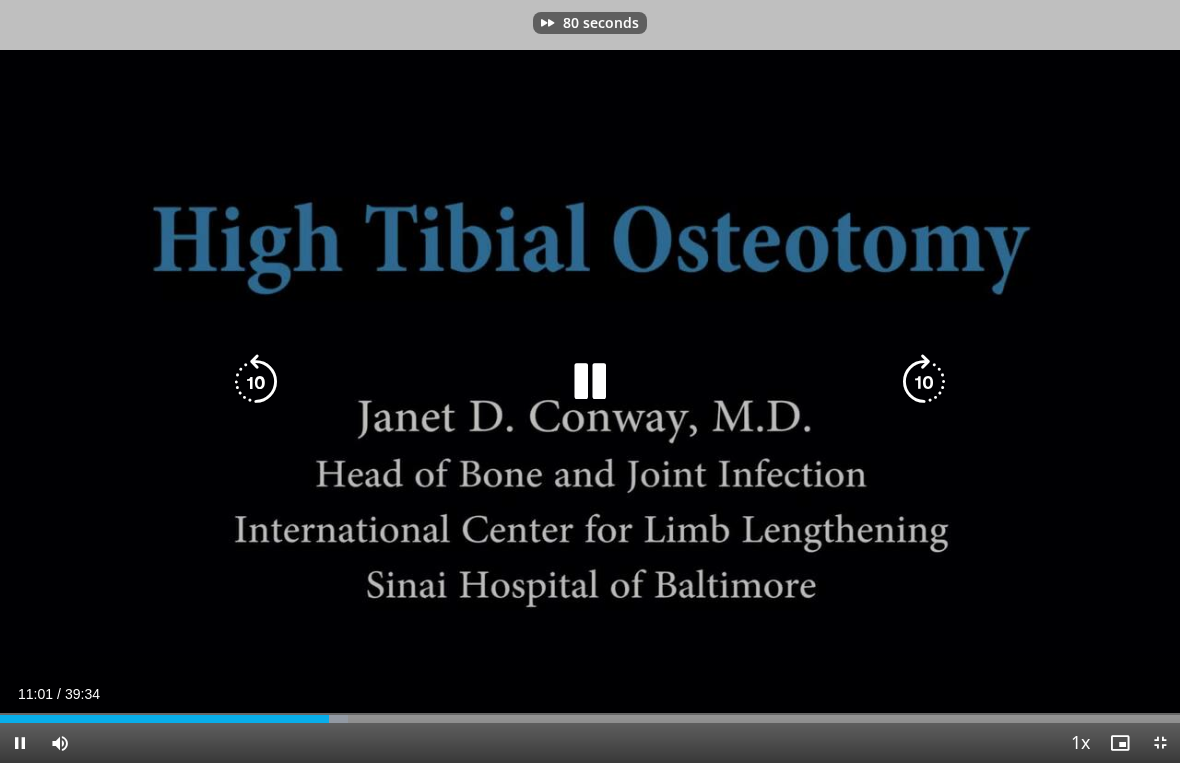 click at bounding box center (924, 382) 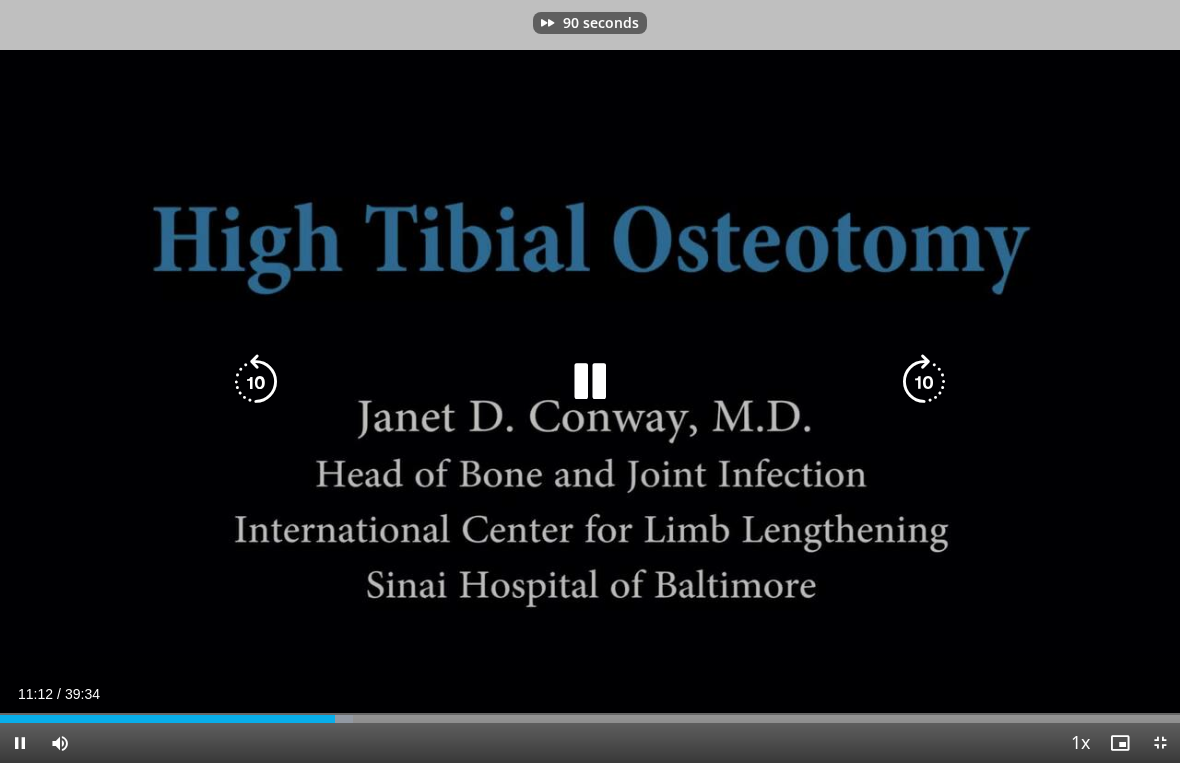 click at bounding box center (924, 382) 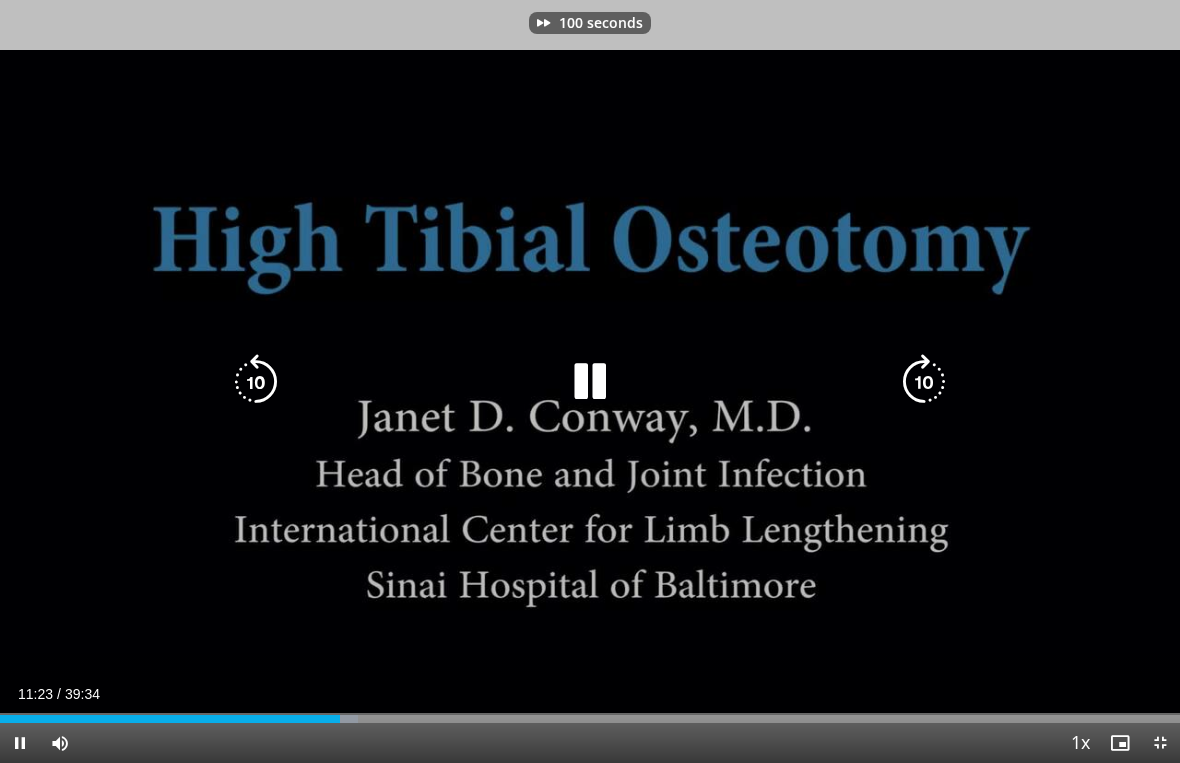 click at bounding box center (924, 382) 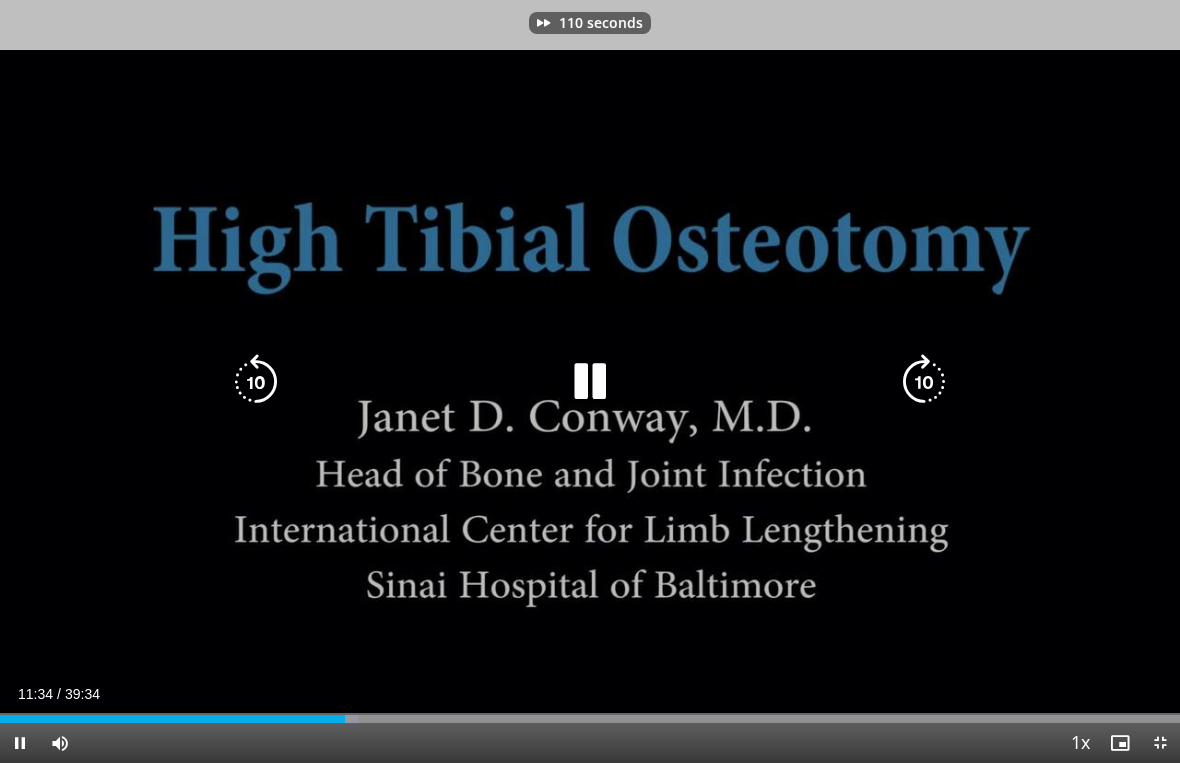 click at bounding box center [924, 382] 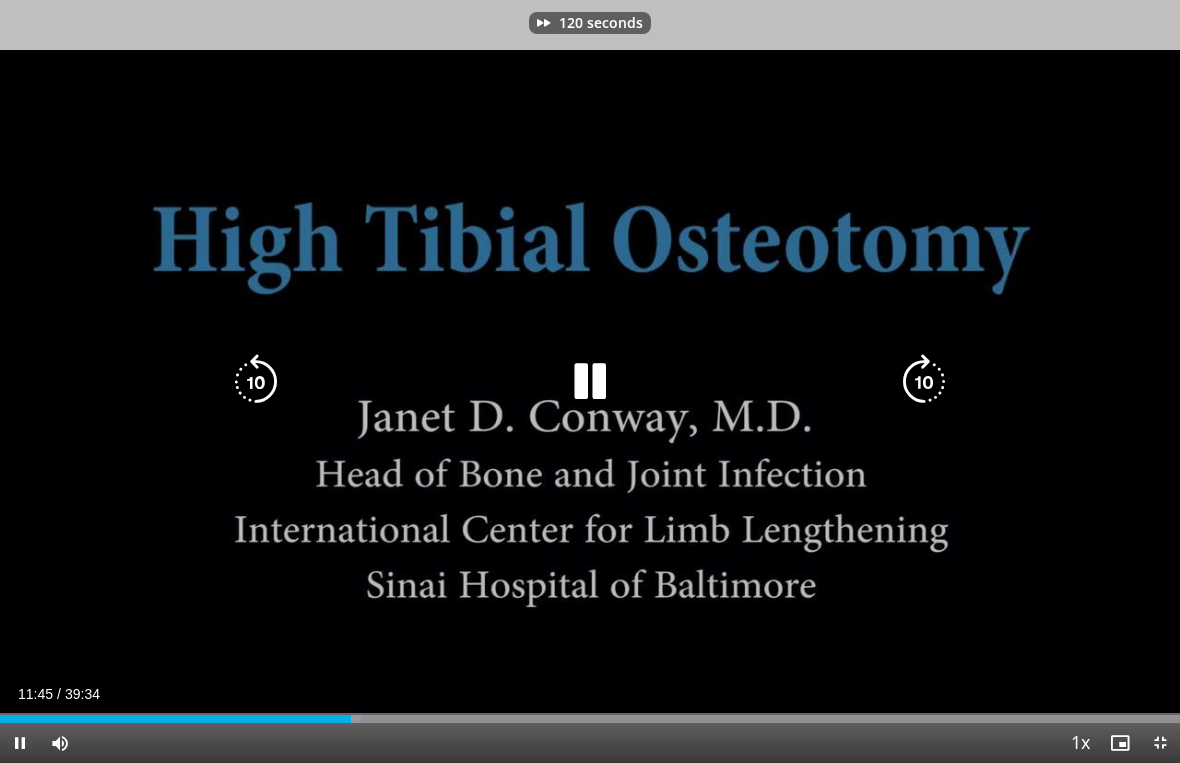 click at bounding box center [924, 382] 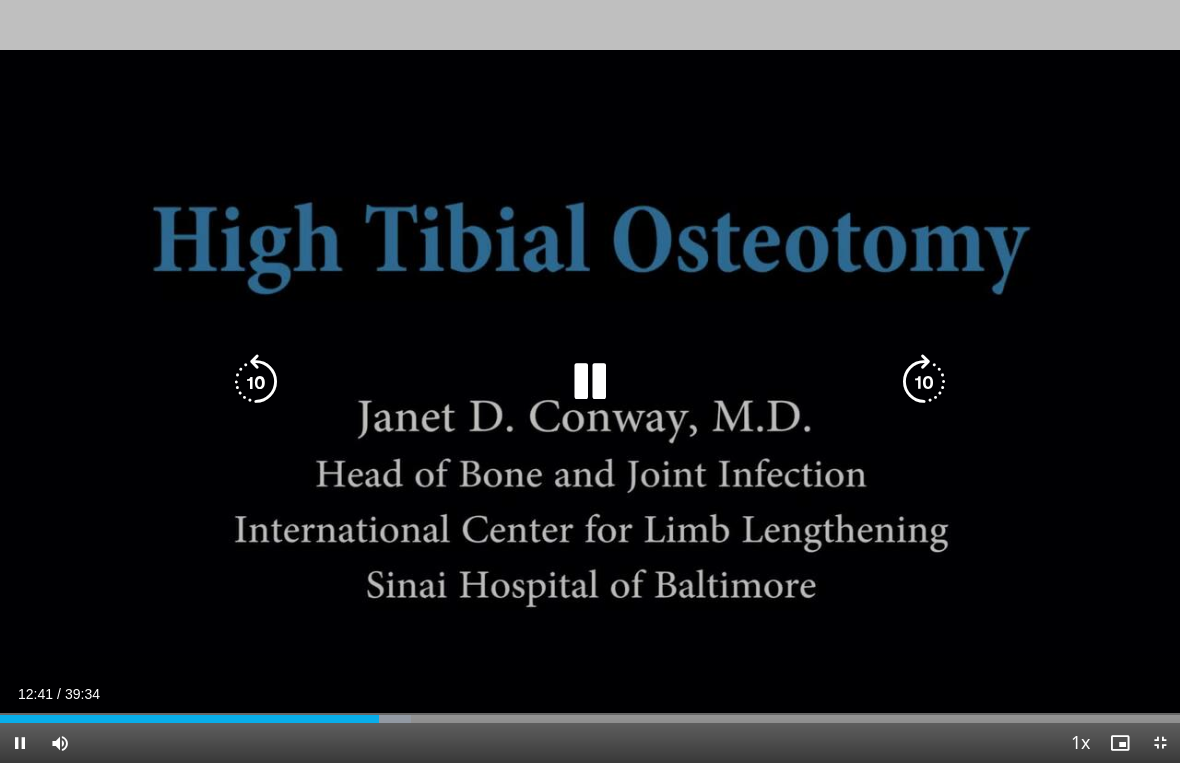 click at bounding box center [924, 382] 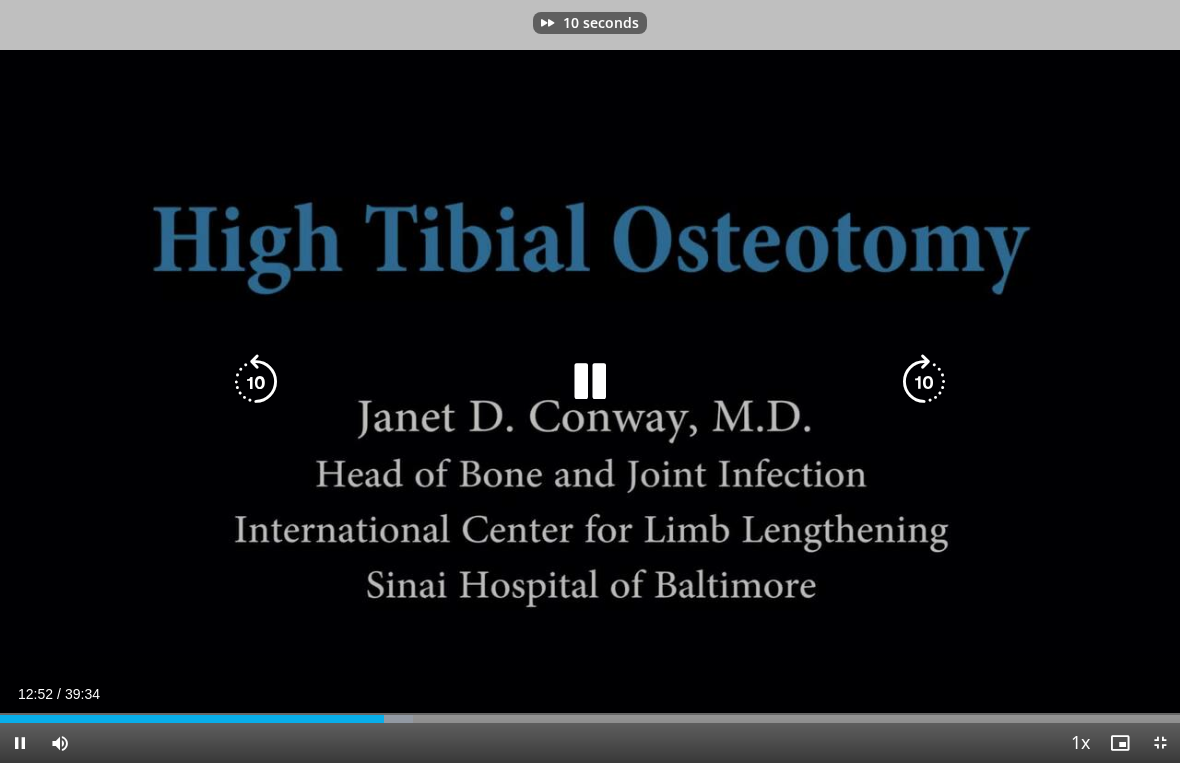 click at bounding box center [924, 382] 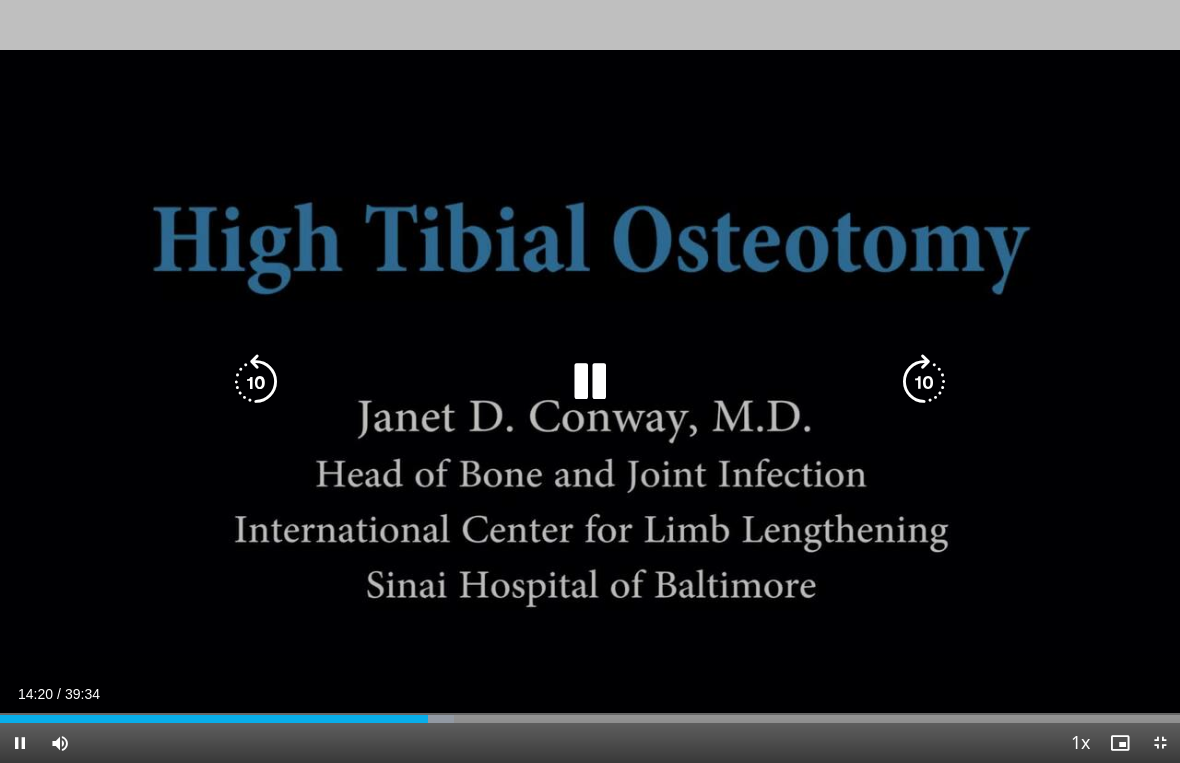 click at bounding box center [924, 382] 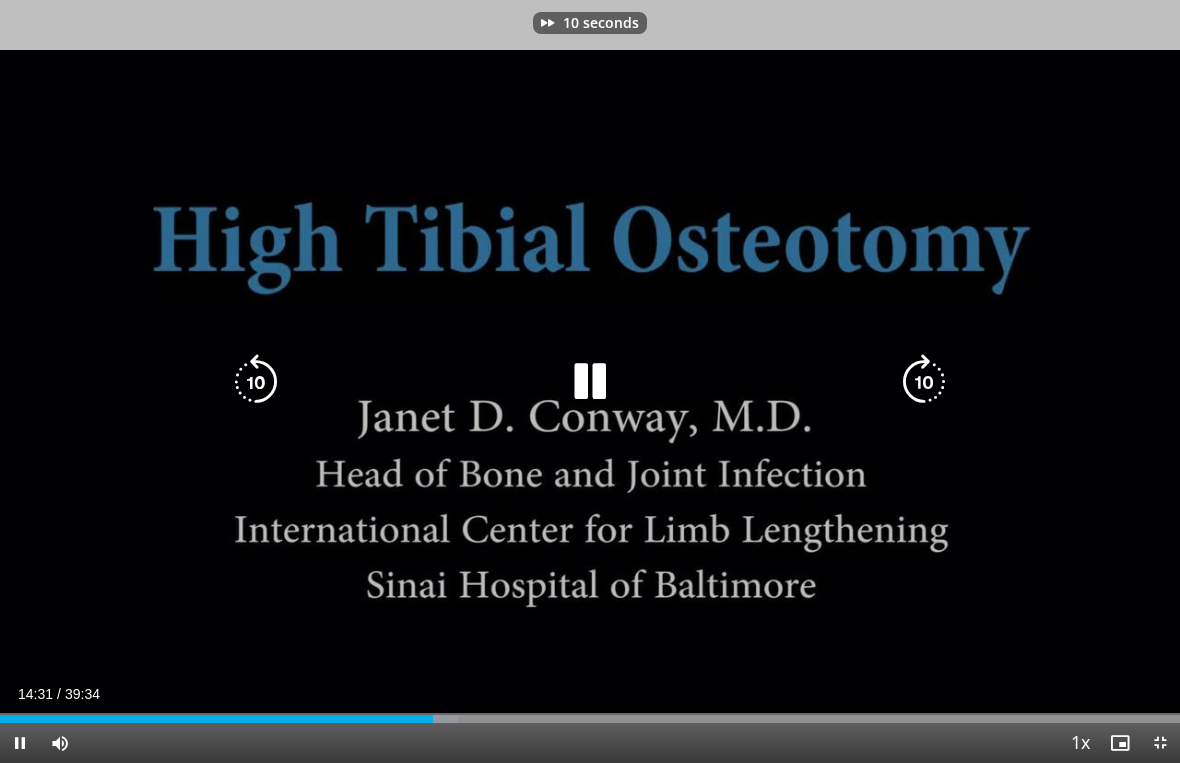 click at bounding box center [924, 382] 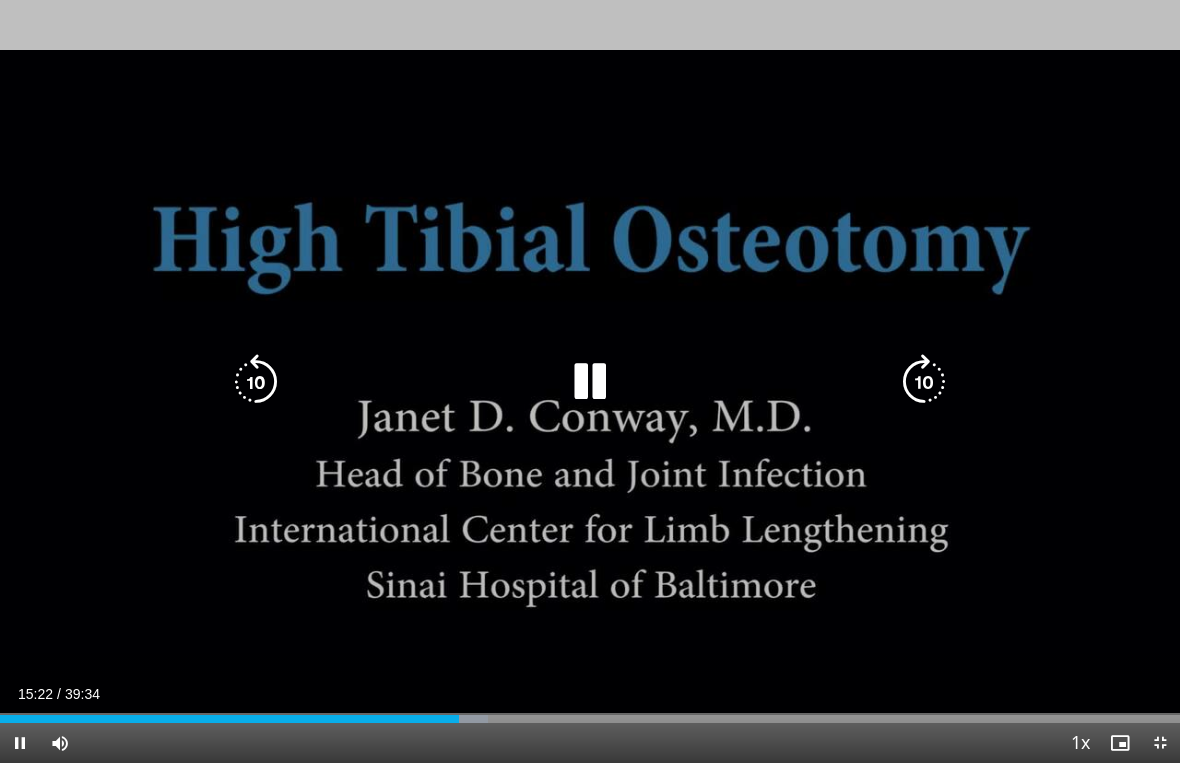 click at bounding box center (924, 382) 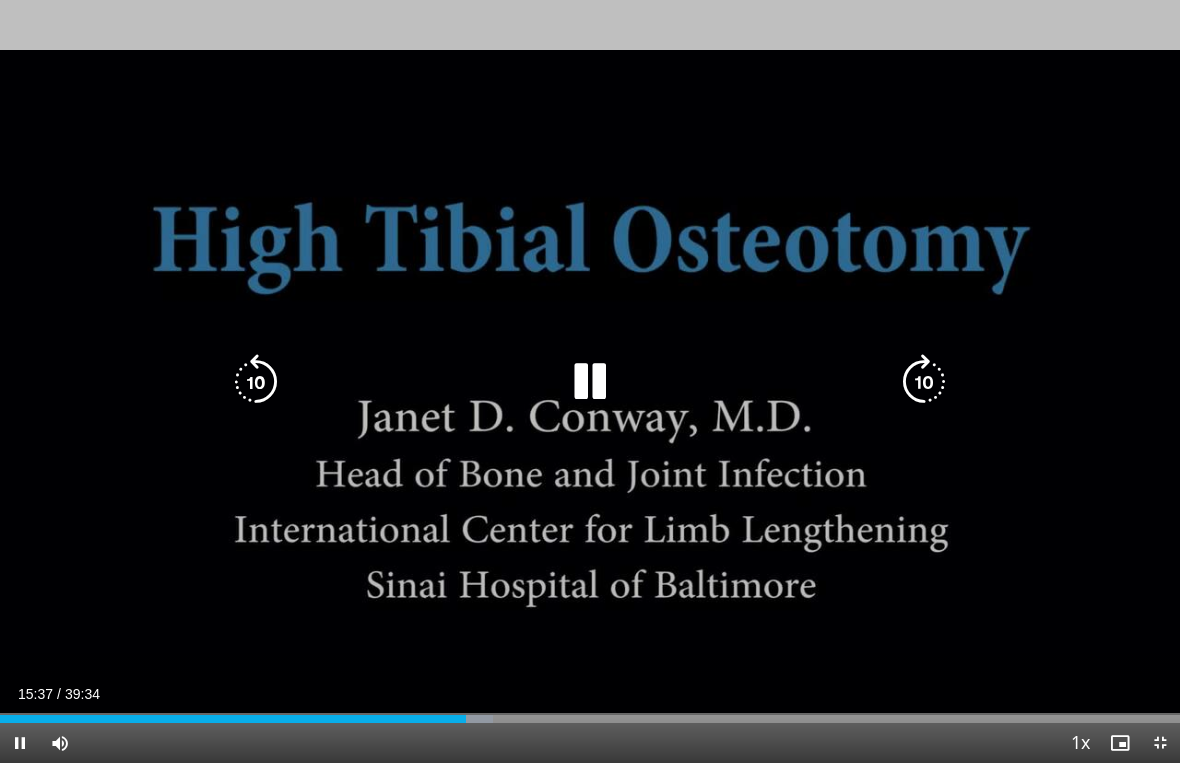 click at bounding box center [924, 382] 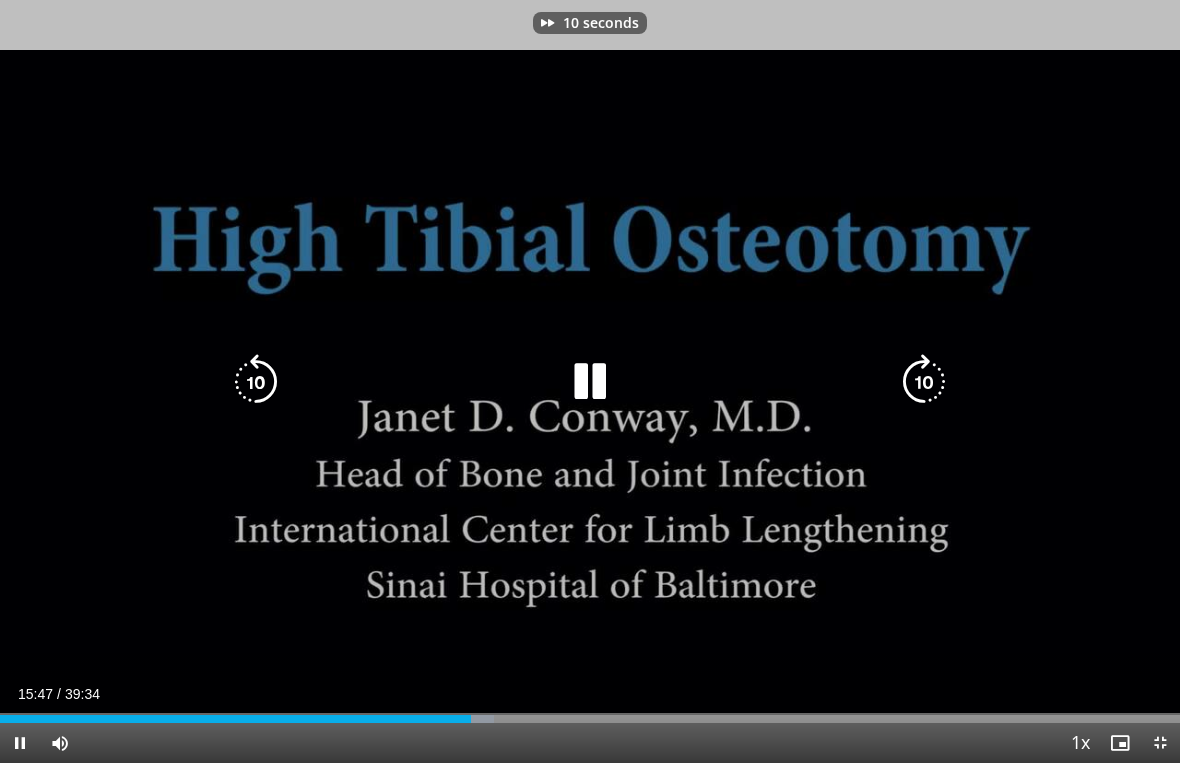 click at bounding box center [924, 382] 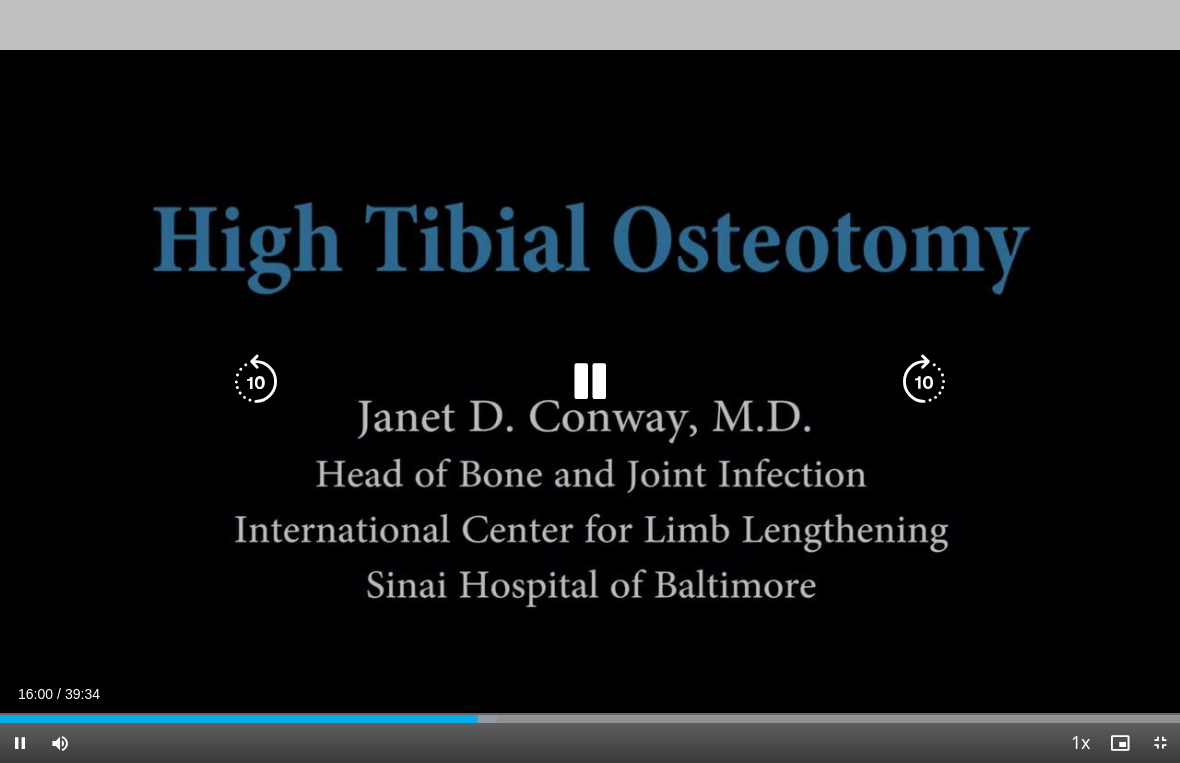 click at bounding box center [924, 382] 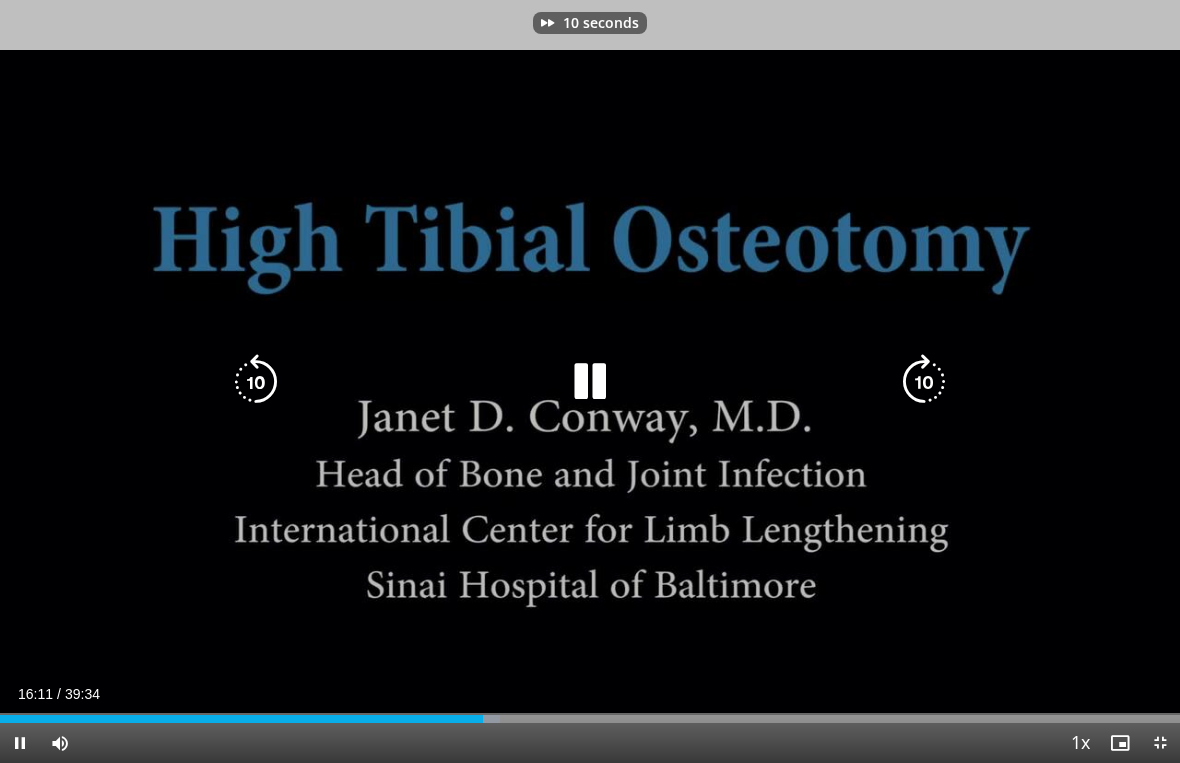 click at bounding box center [924, 382] 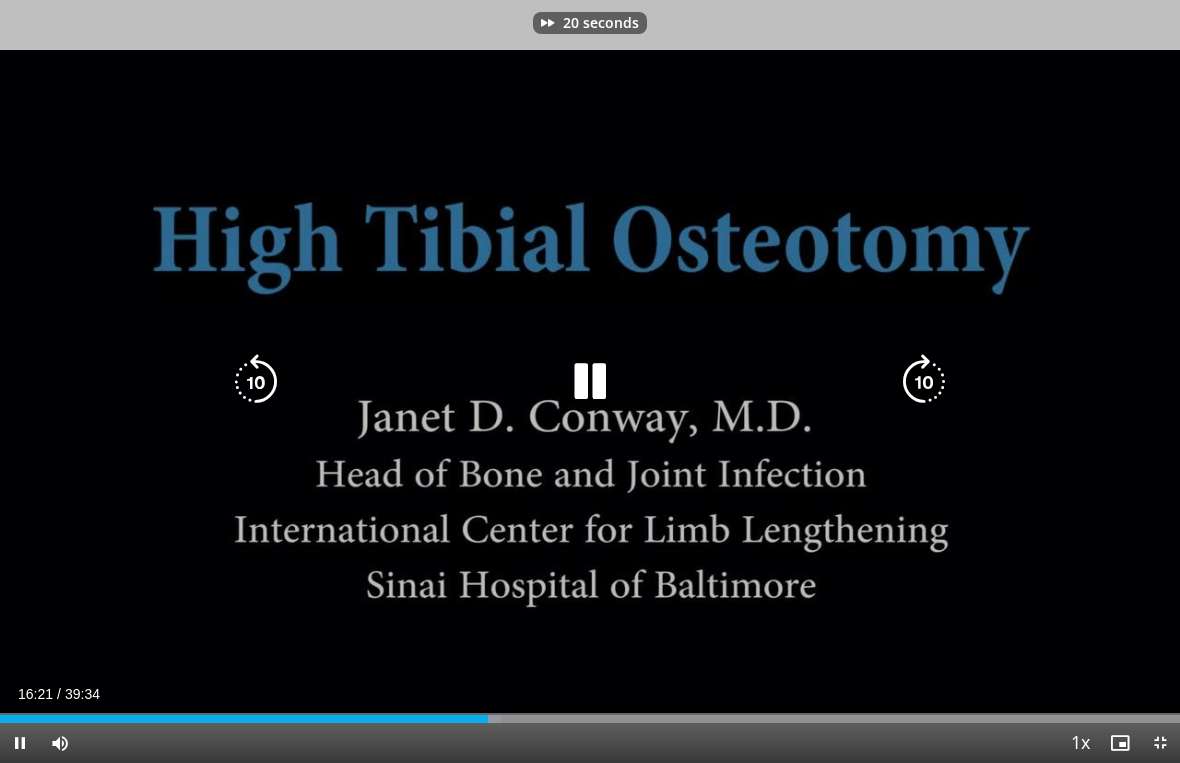 click at bounding box center [924, 382] 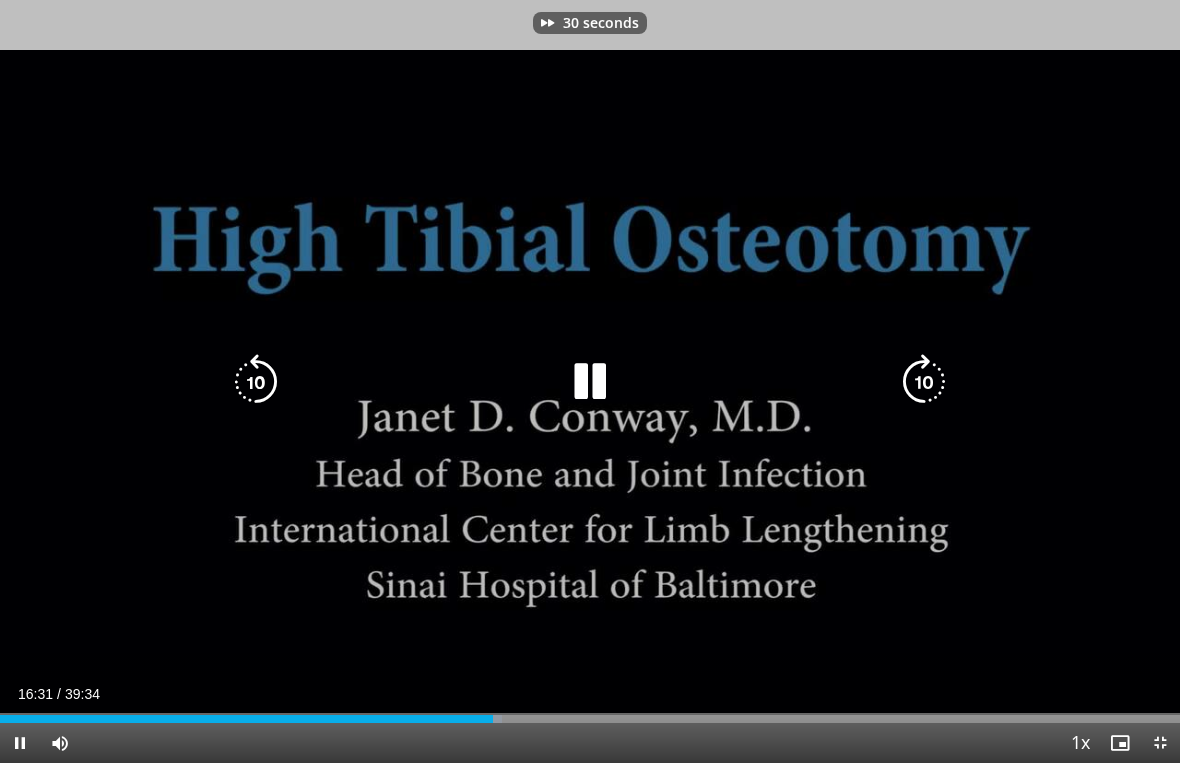 click at bounding box center (924, 382) 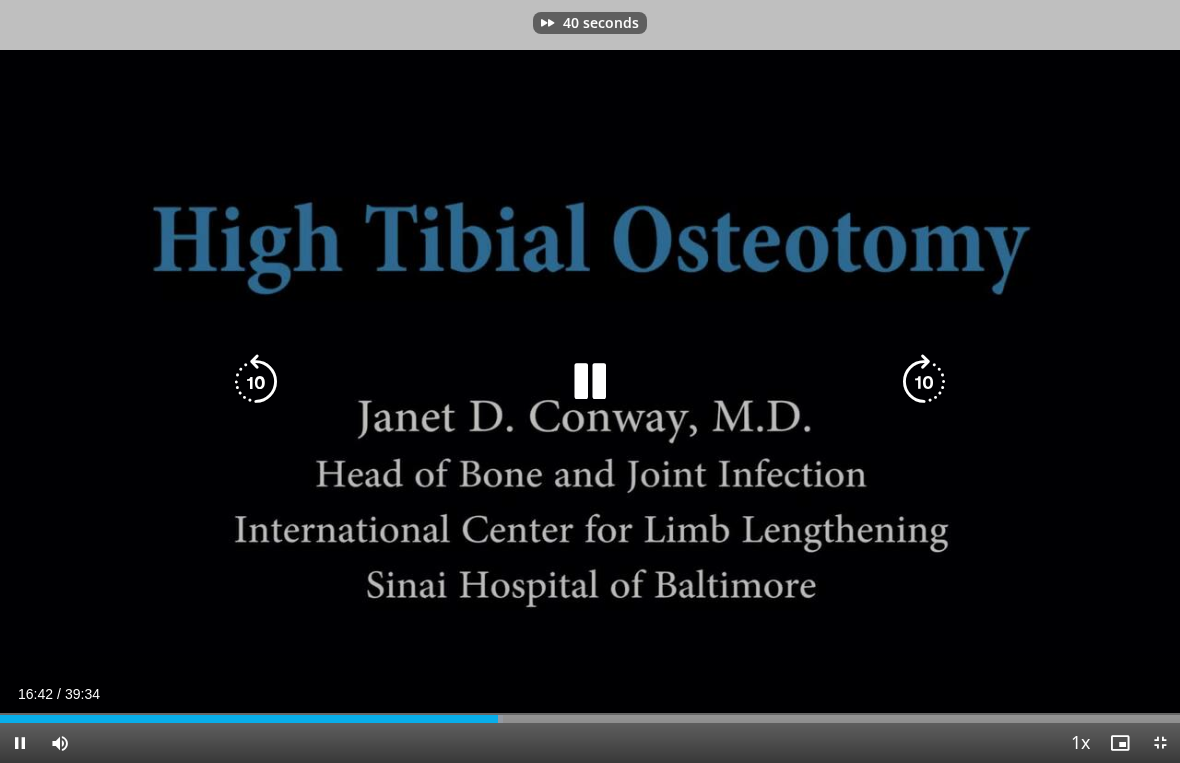 click at bounding box center (924, 382) 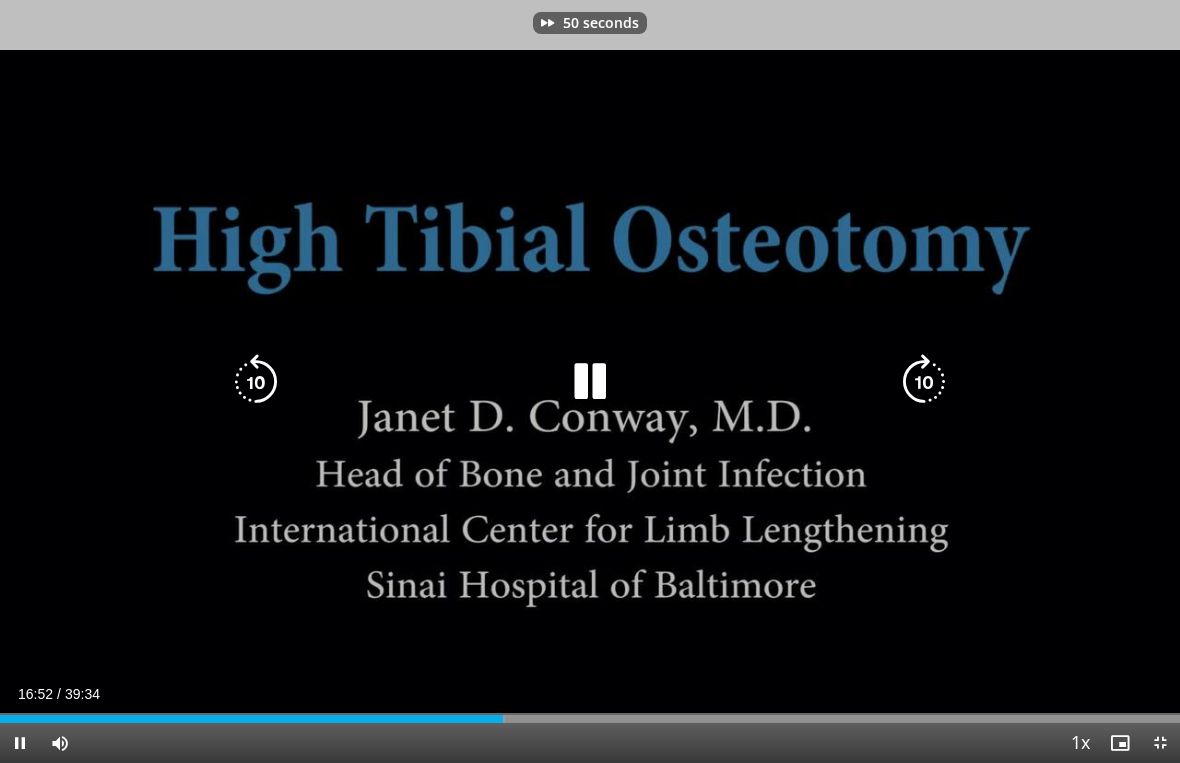 click at bounding box center (924, 382) 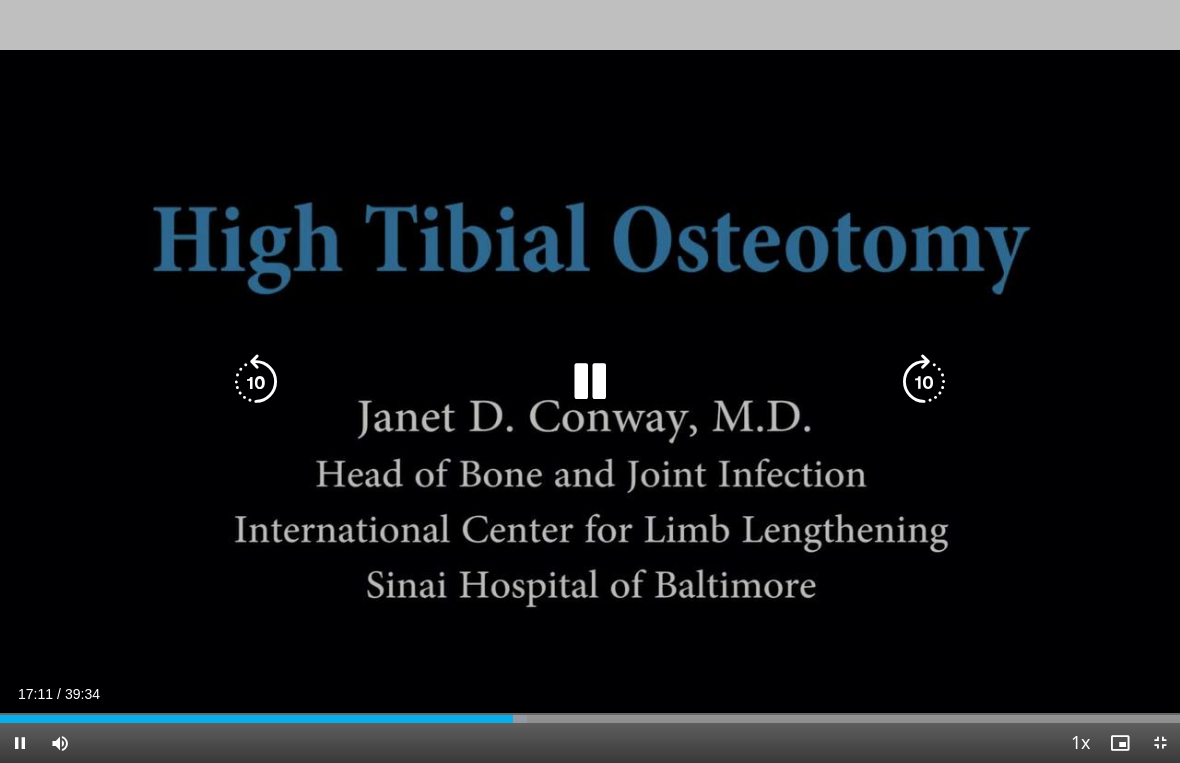 click at bounding box center [924, 382] 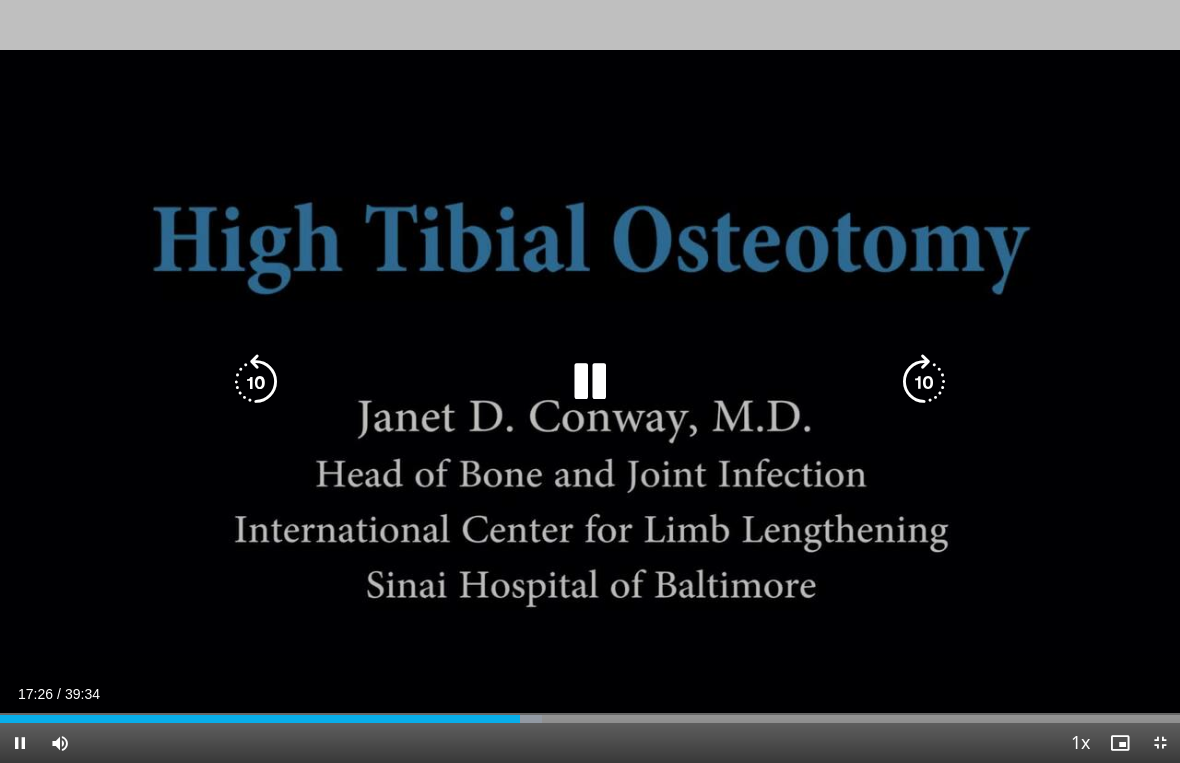 click at bounding box center (924, 382) 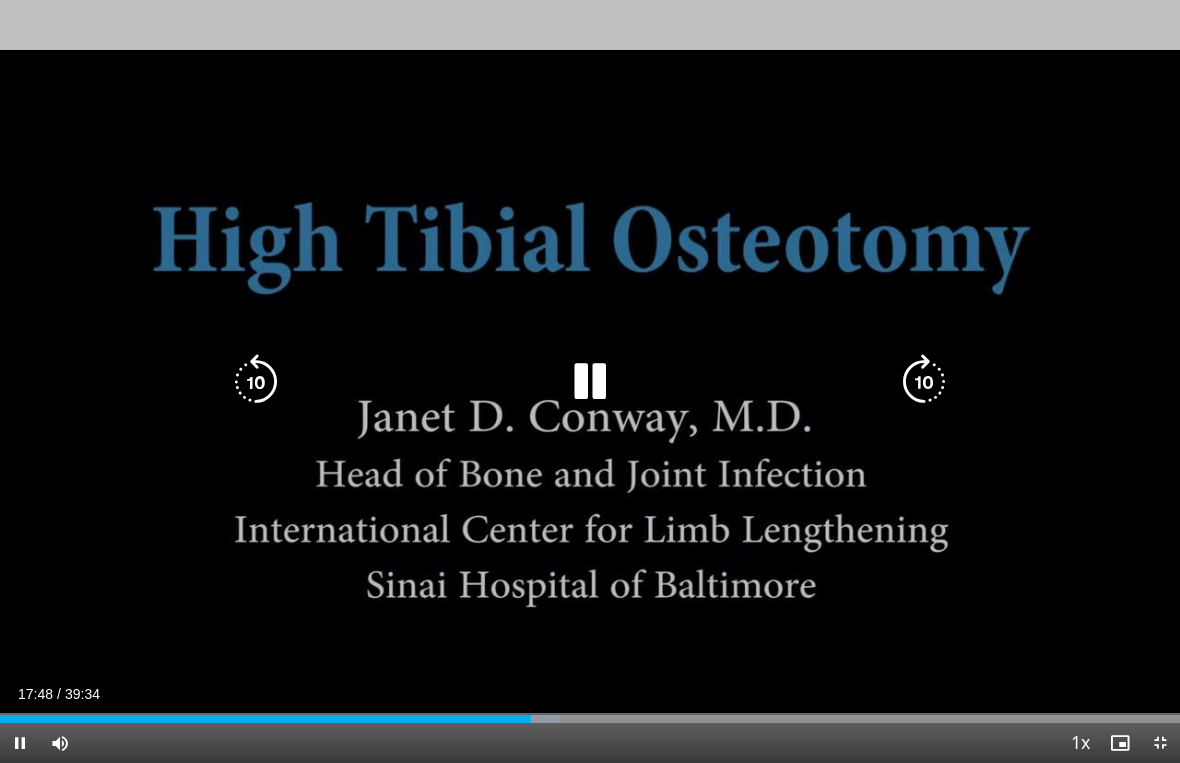 click at bounding box center [924, 382] 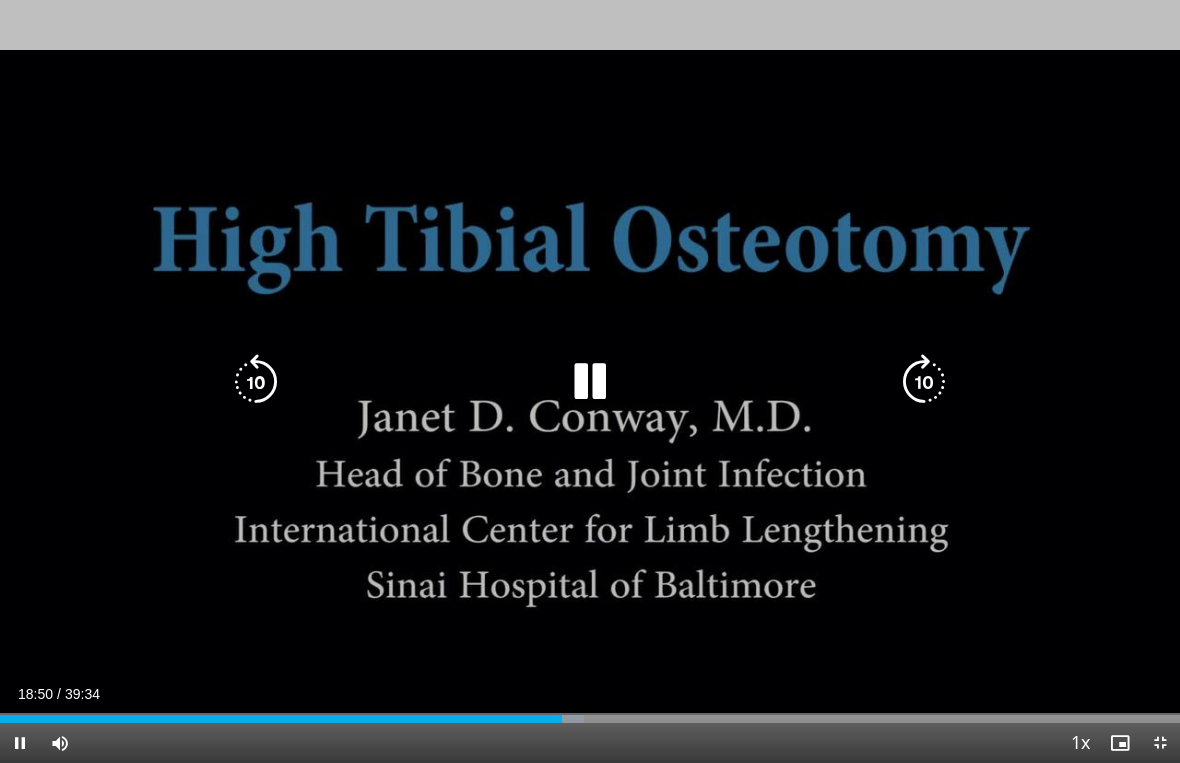 click at bounding box center (924, 382) 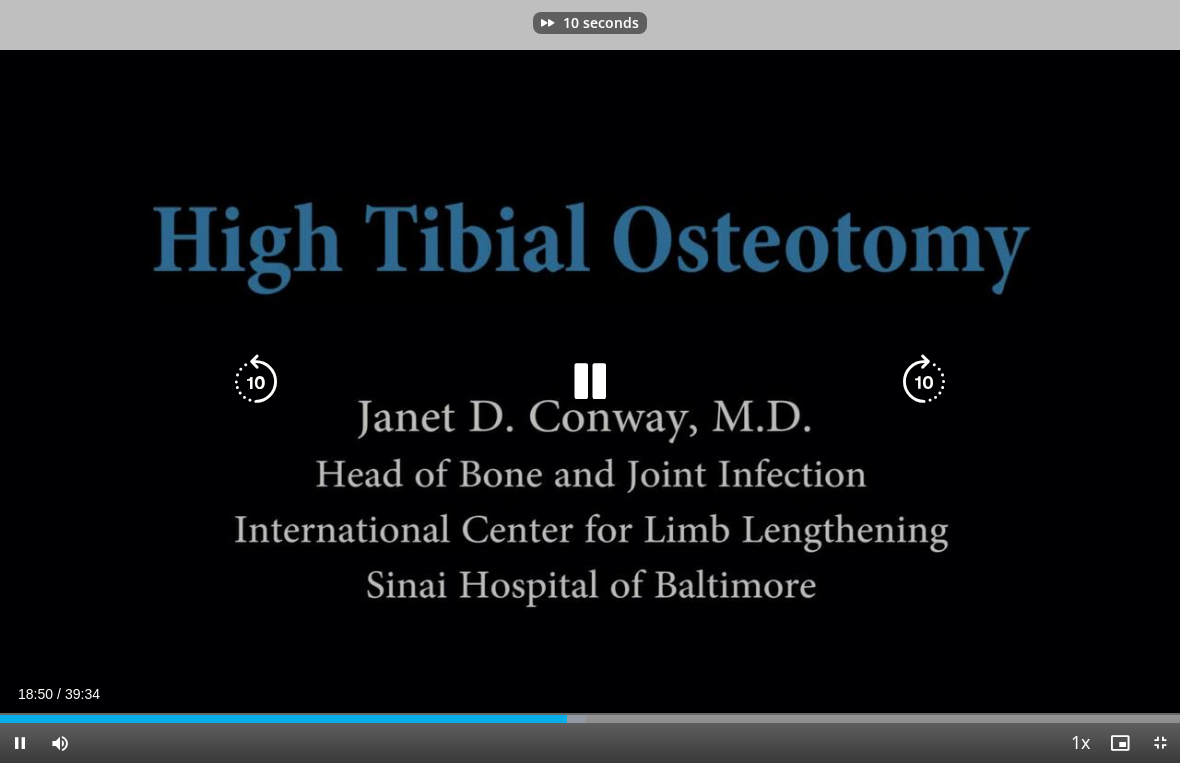 click at bounding box center (924, 382) 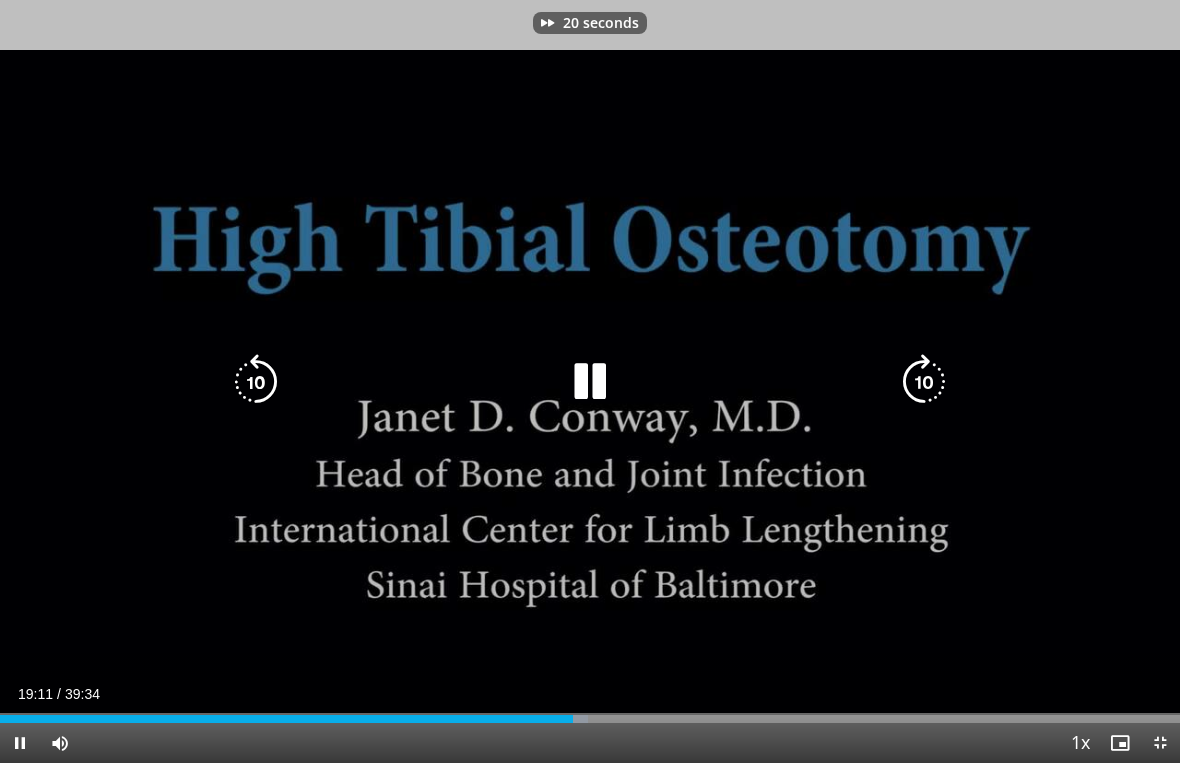 click at bounding box center (924, 382) 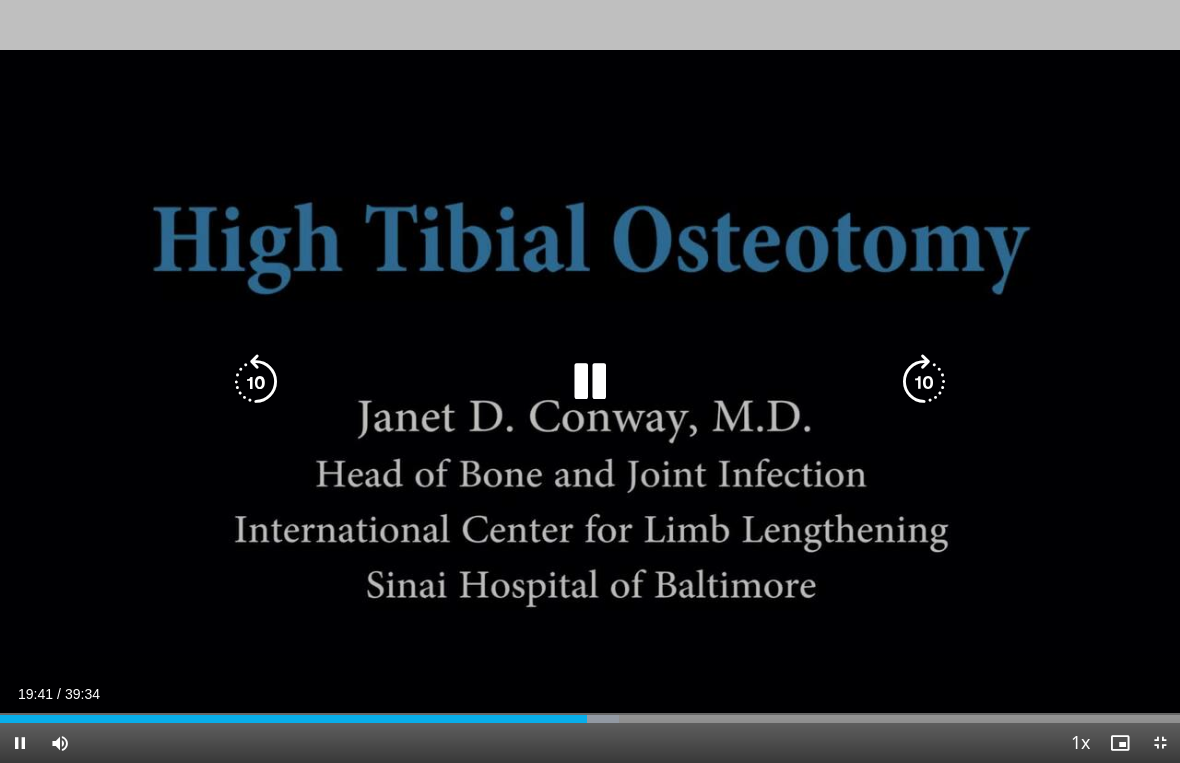 click at bounding box center [924, 382] 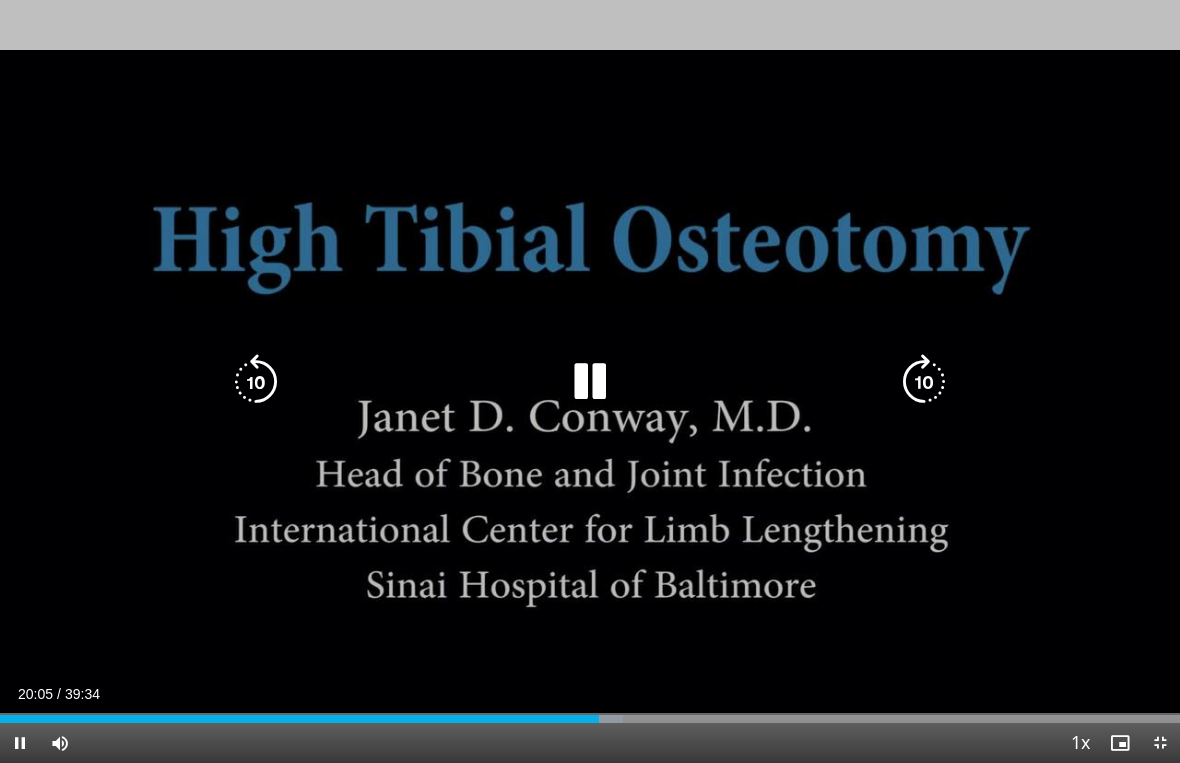 click at bounding box center [924, 382] 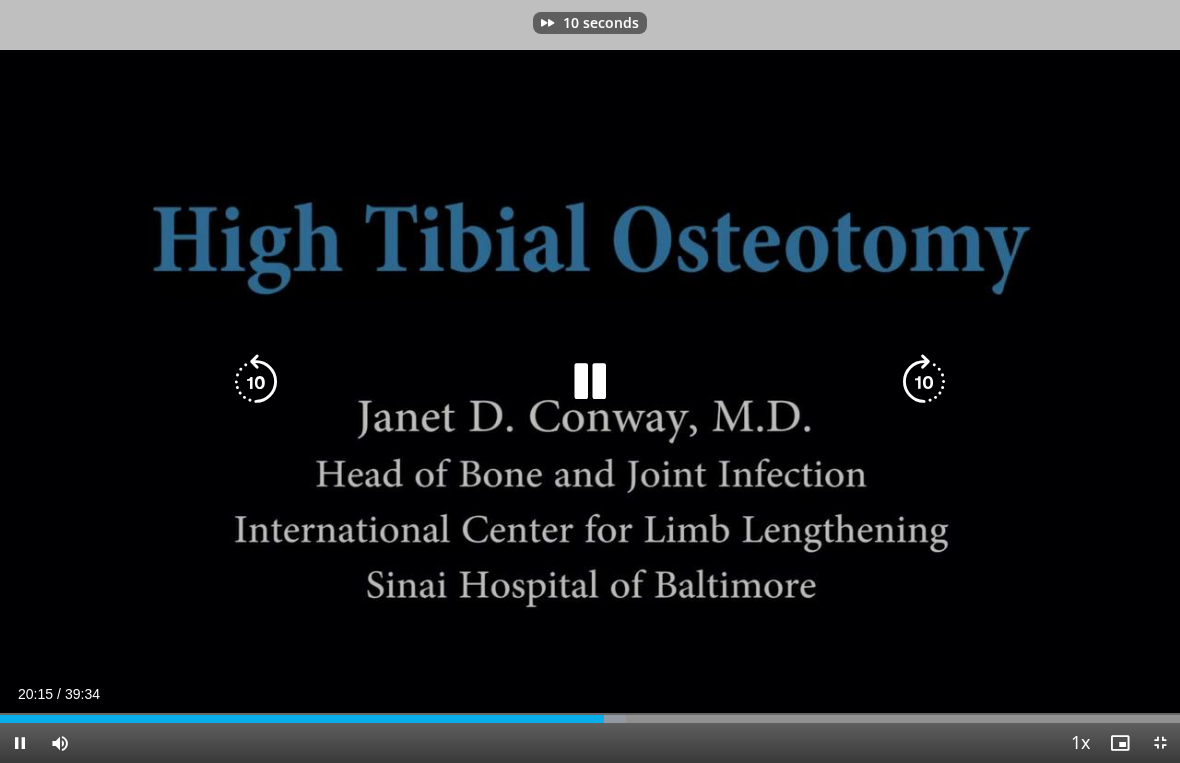 click at bounding box center (924, 382) 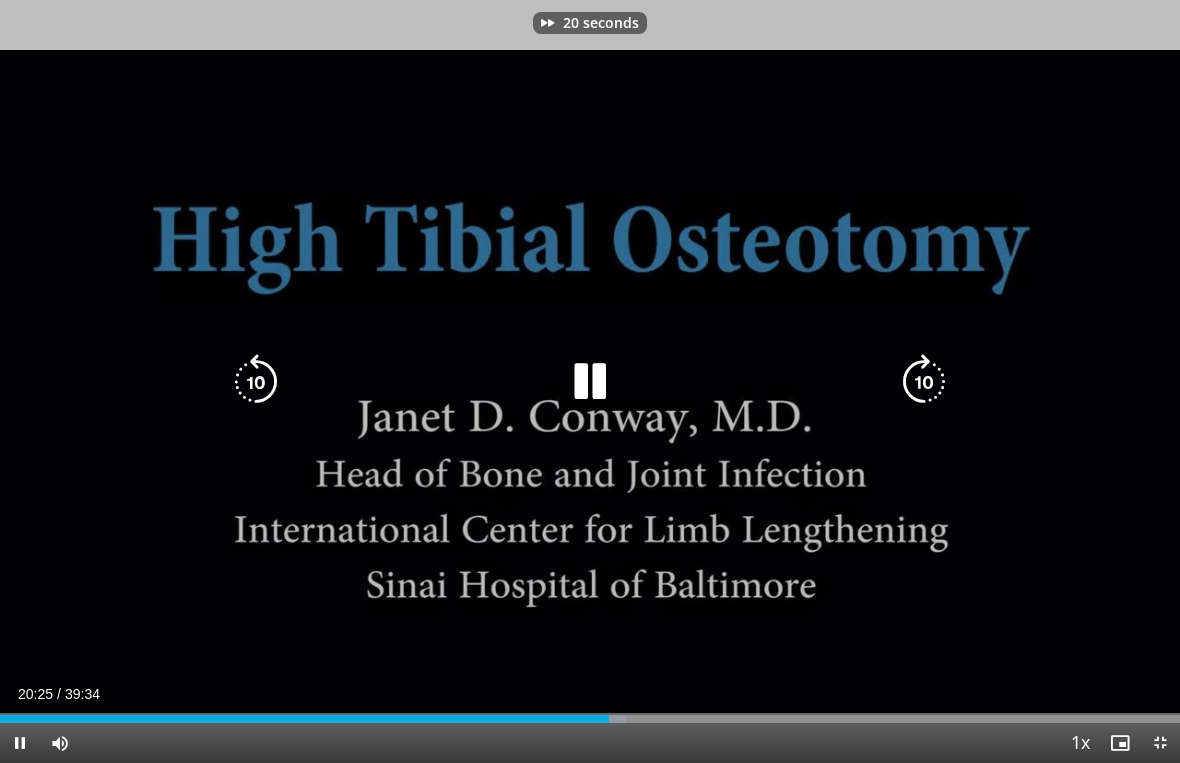 click at bounding box center [924, 382] 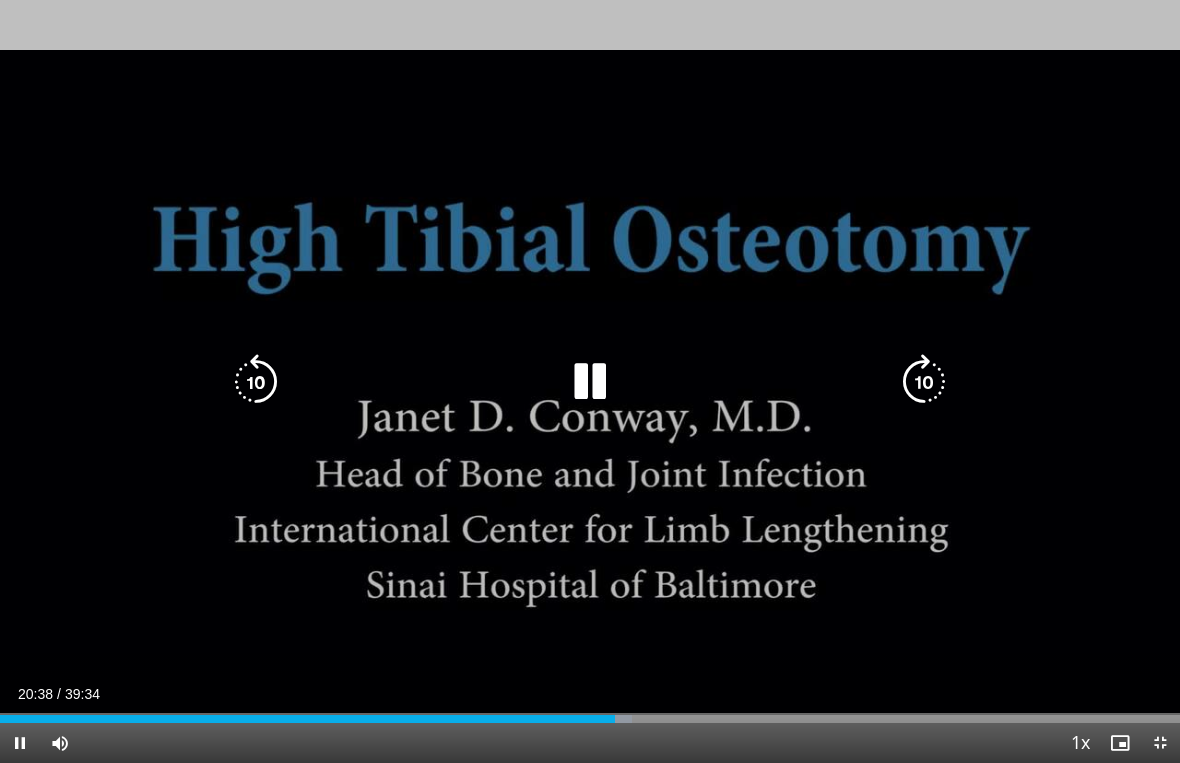click at bounding box center (924, 382) 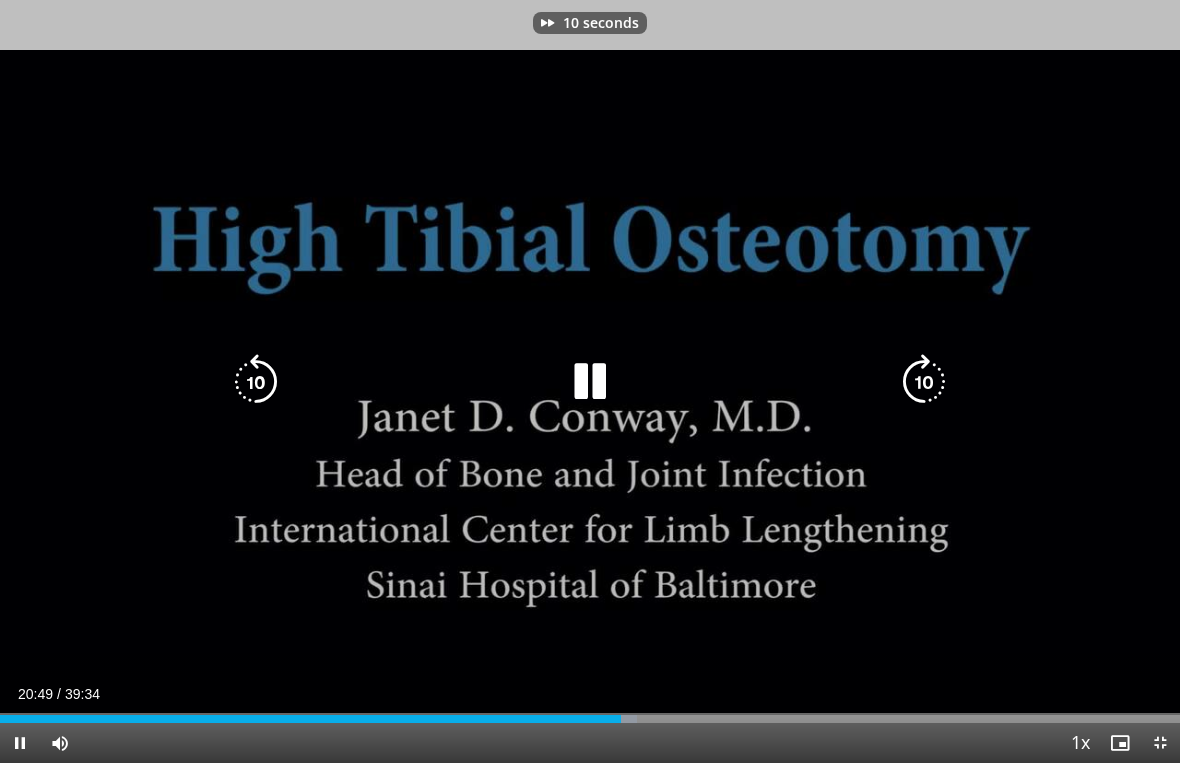click at bounding box center (924, 382) 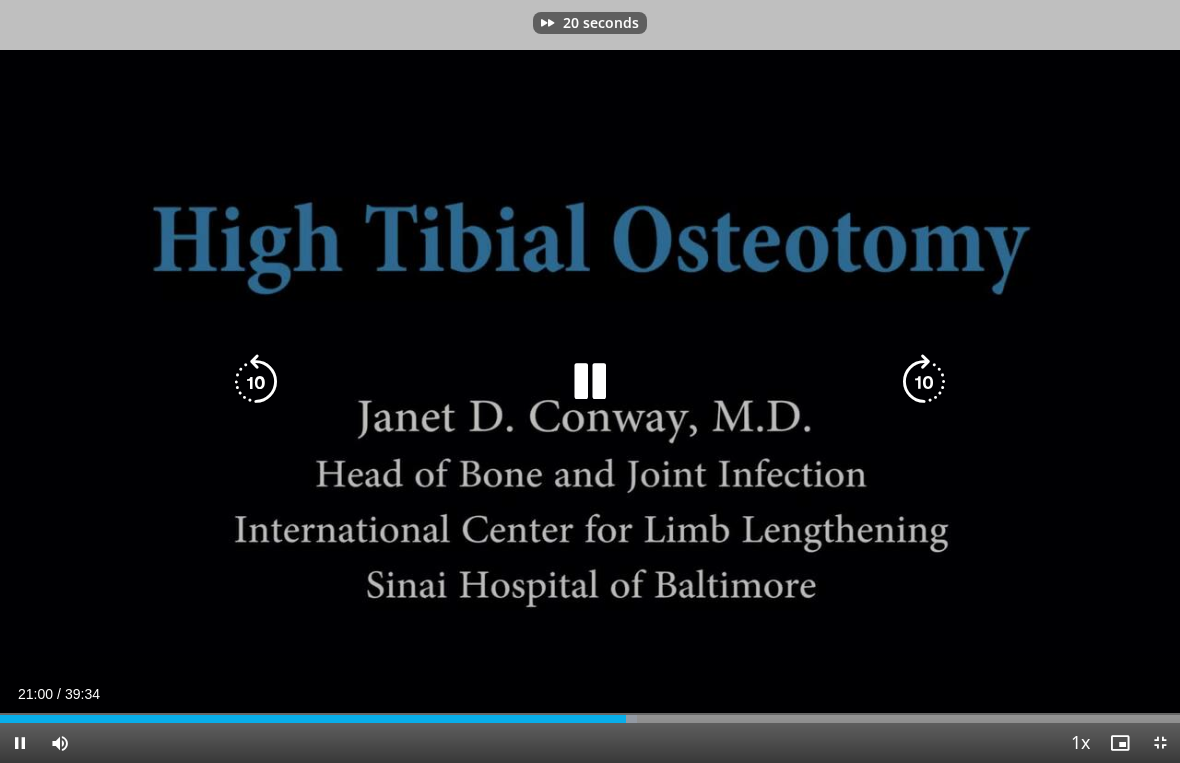 click at bounding box center [924, 382] 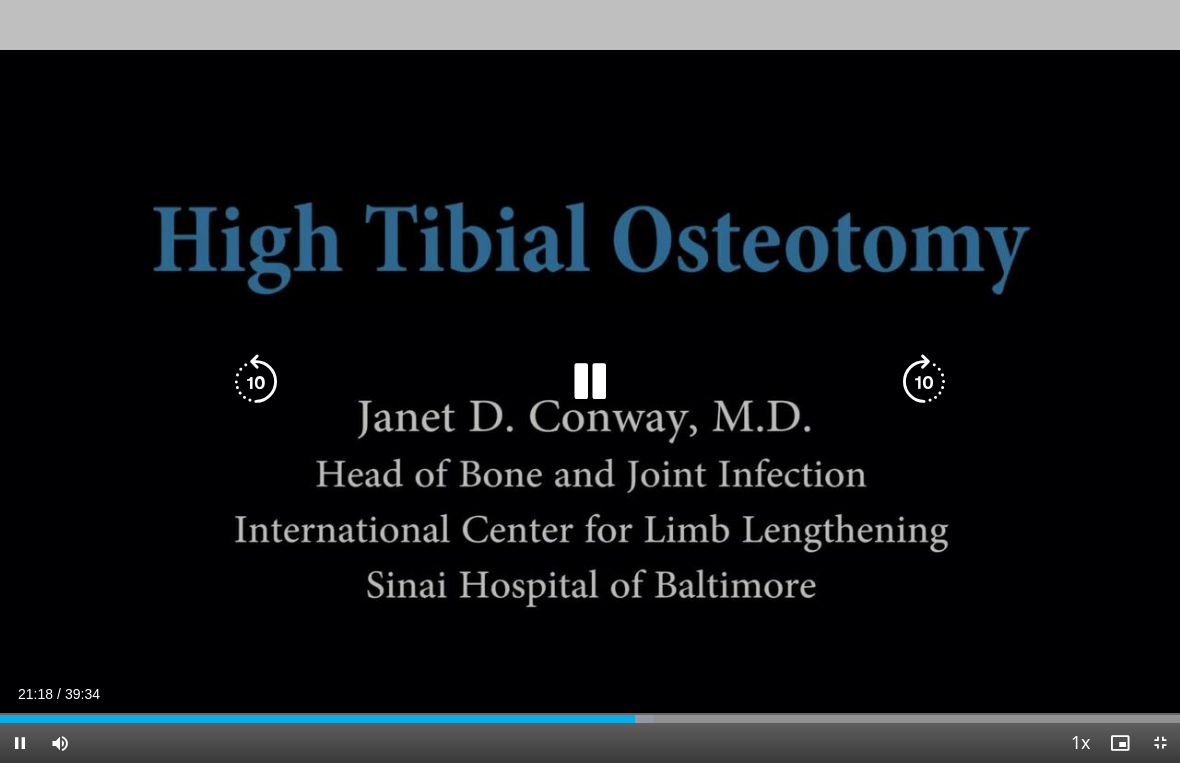 click at bounding box center [924, 382] 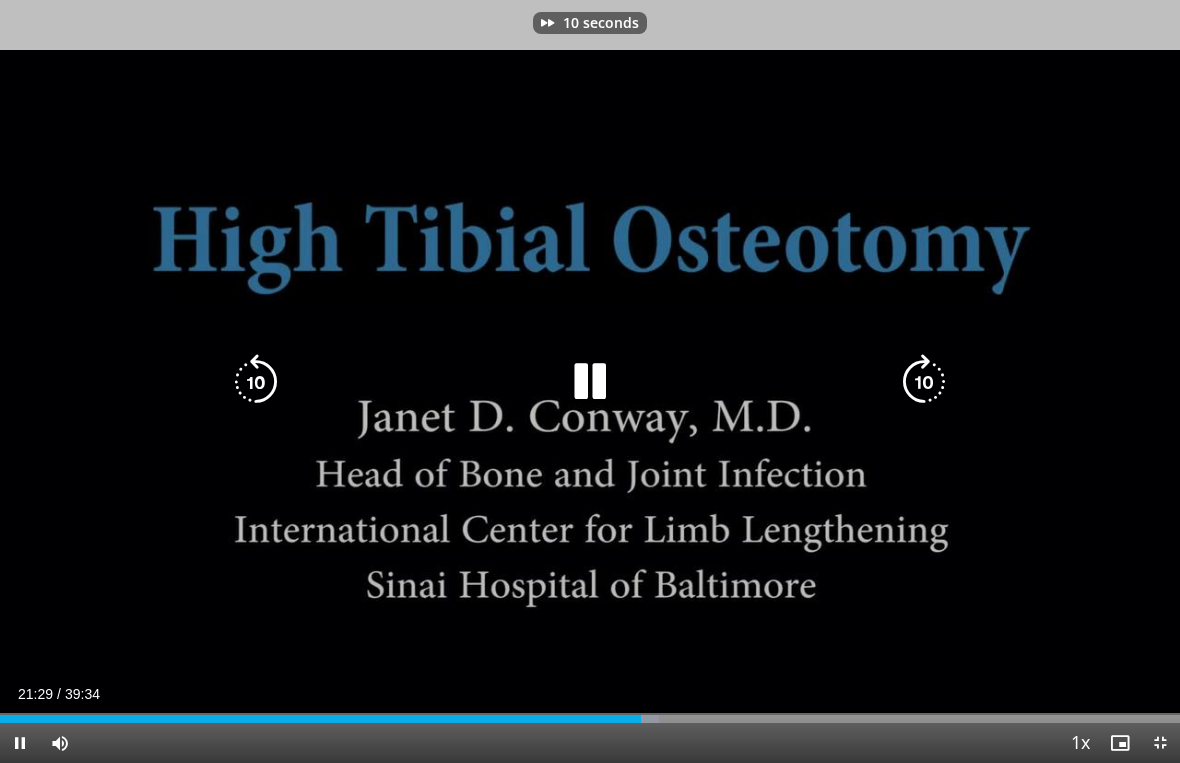 click at bounding box center (924, 382) 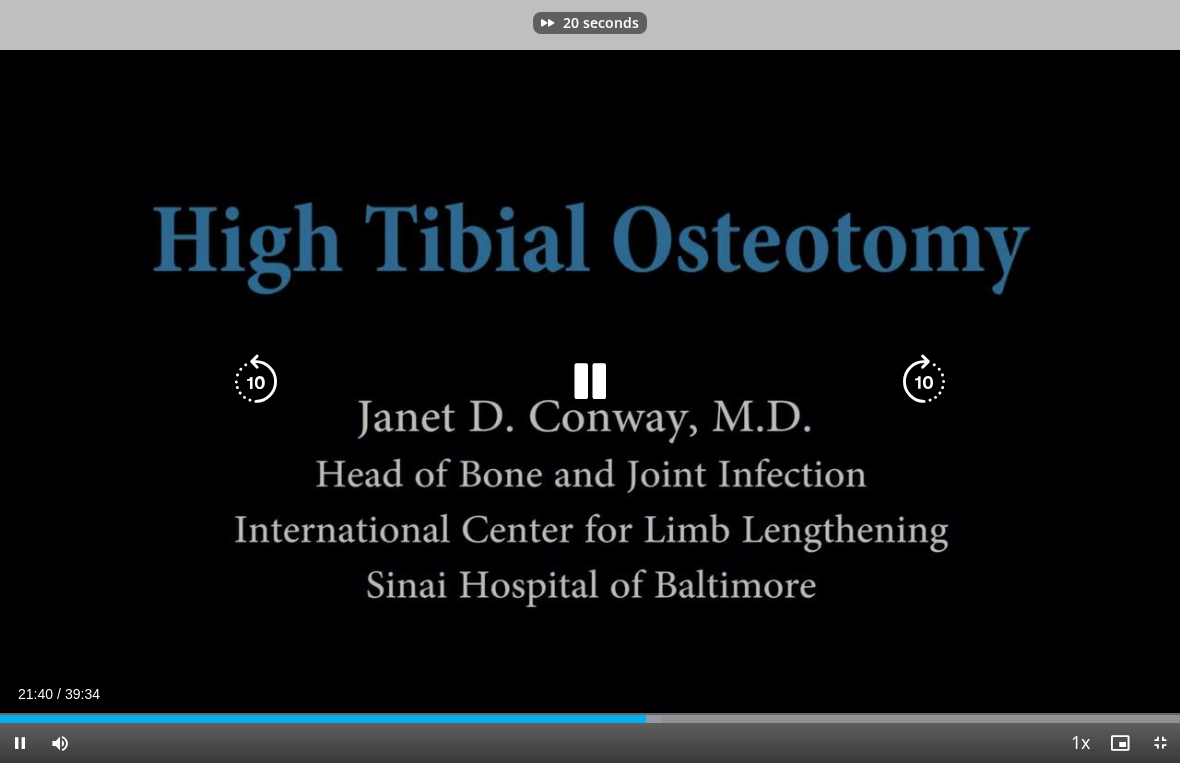 click at bounding box center (924, 382) 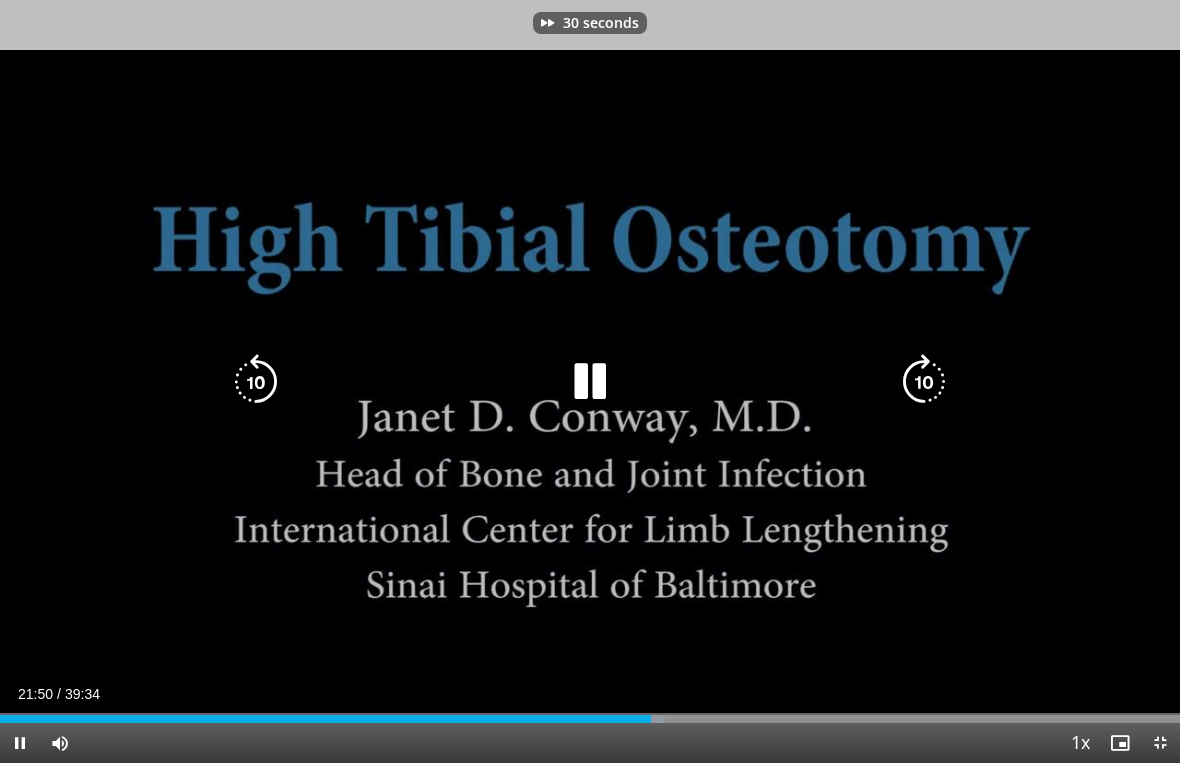 click at bounding box center (924, 382) 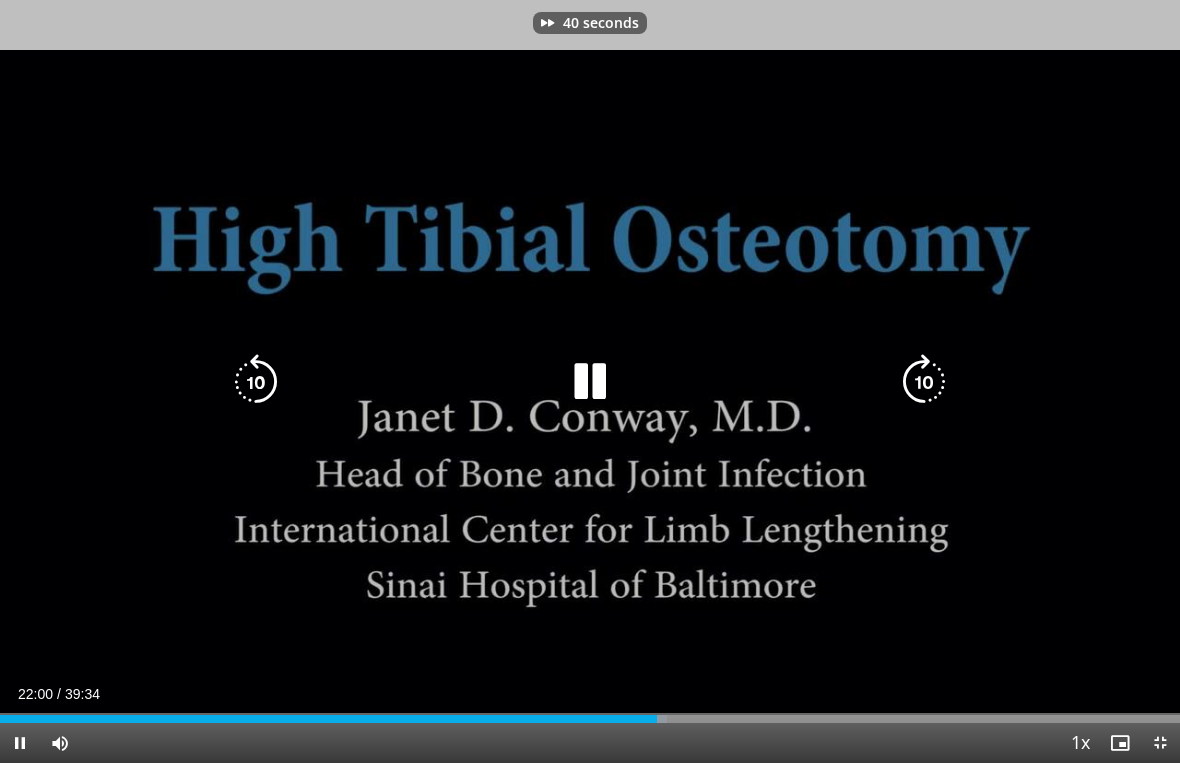 click at bounding box center [924, 382] 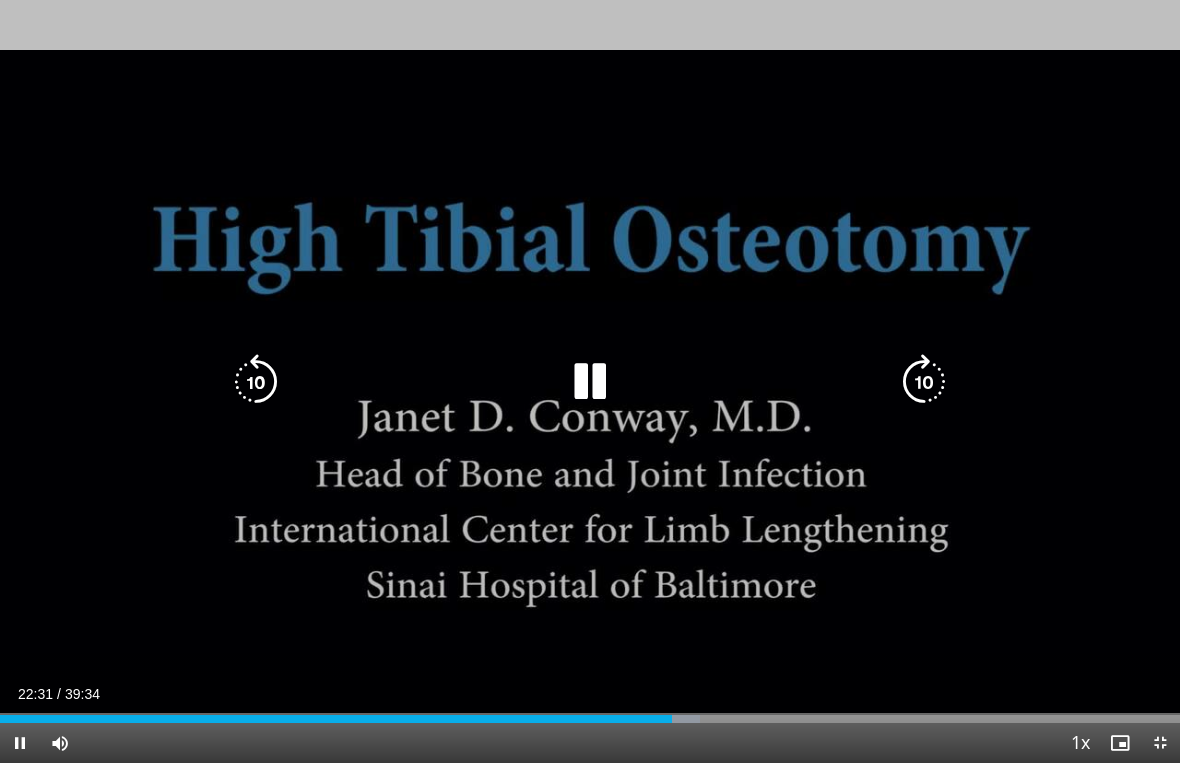 click at bounding box center [924, 382] 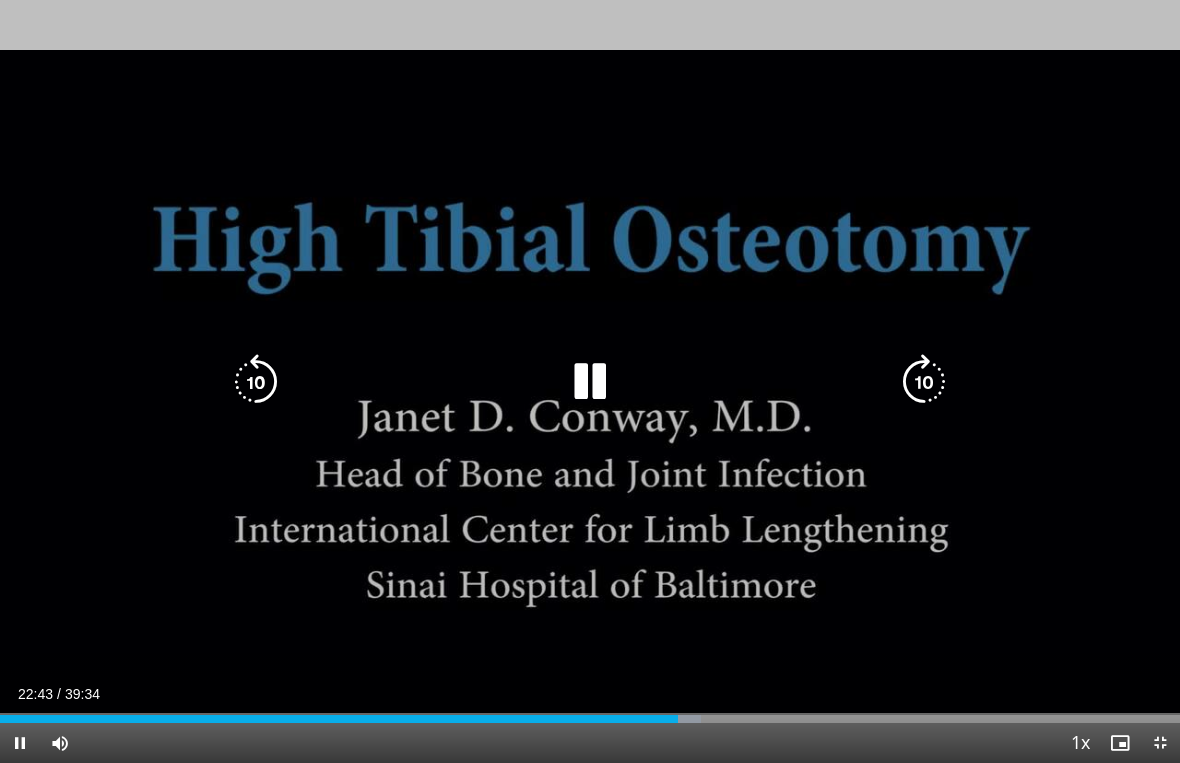 click at bounding box center [924, 382] 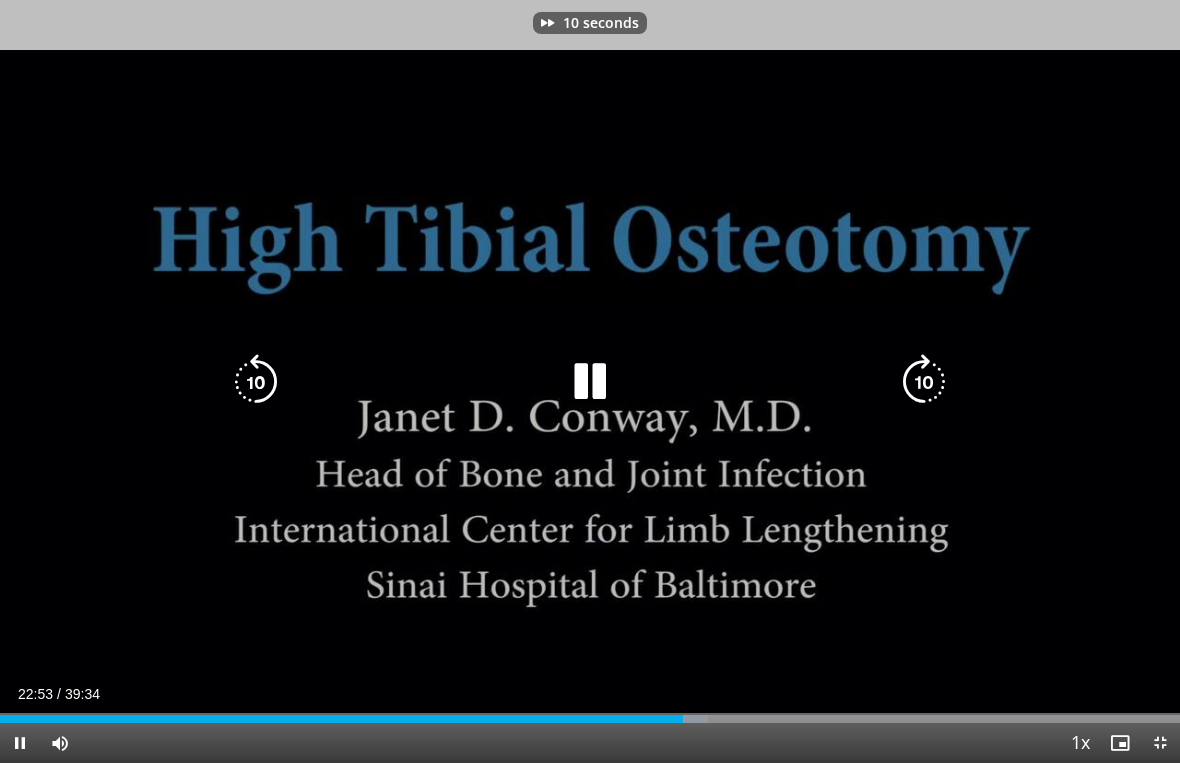 click at bounding box center (924, 382) 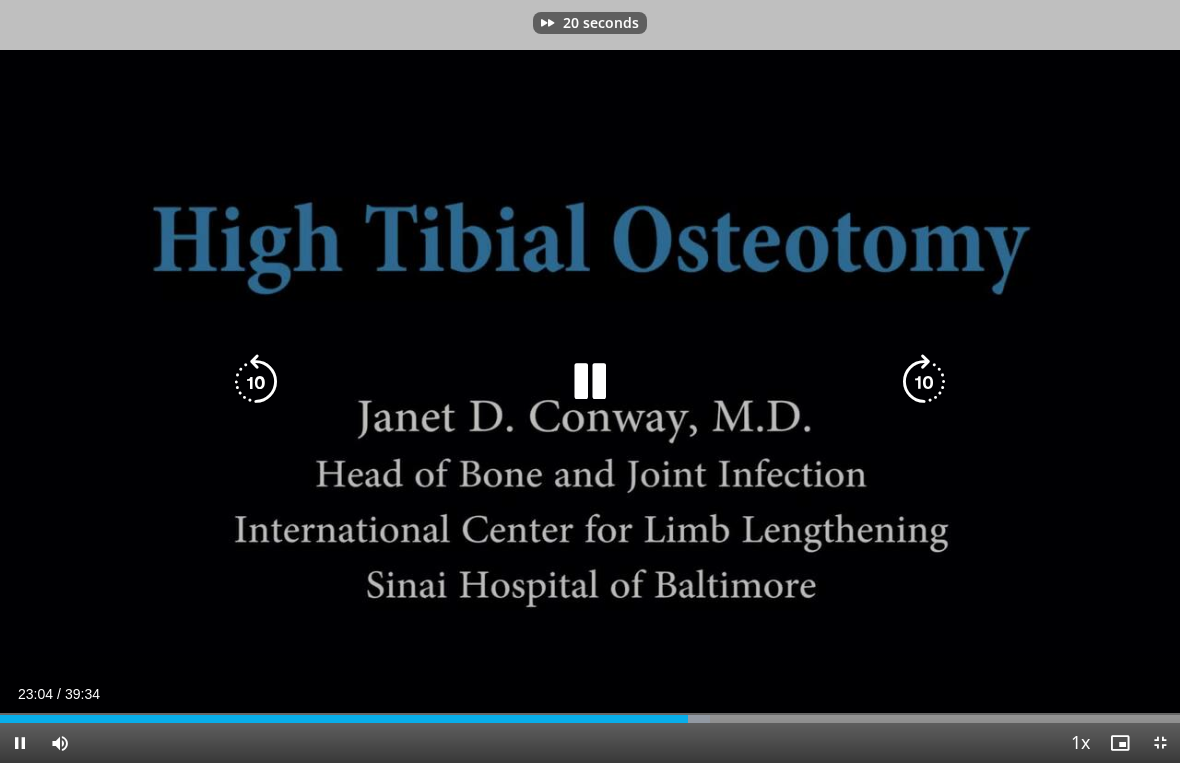 click at bounding box center (924, 382) 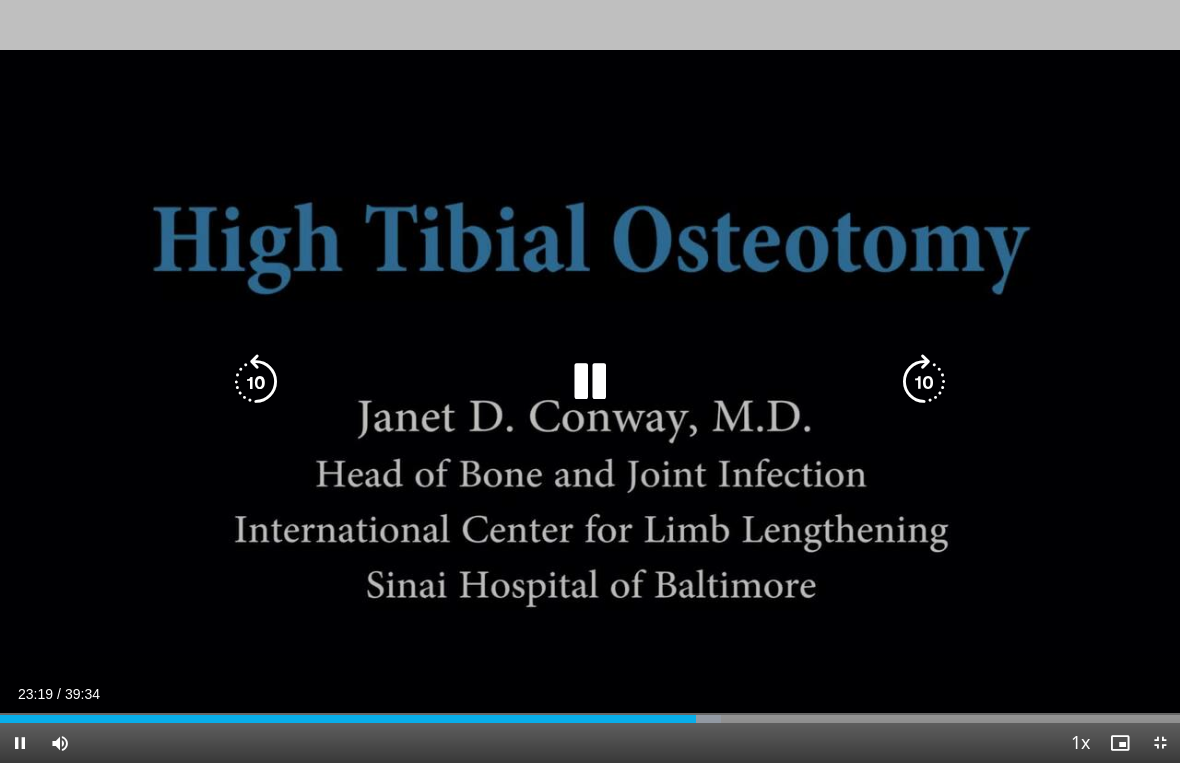 click at bounding box center [924, 382] 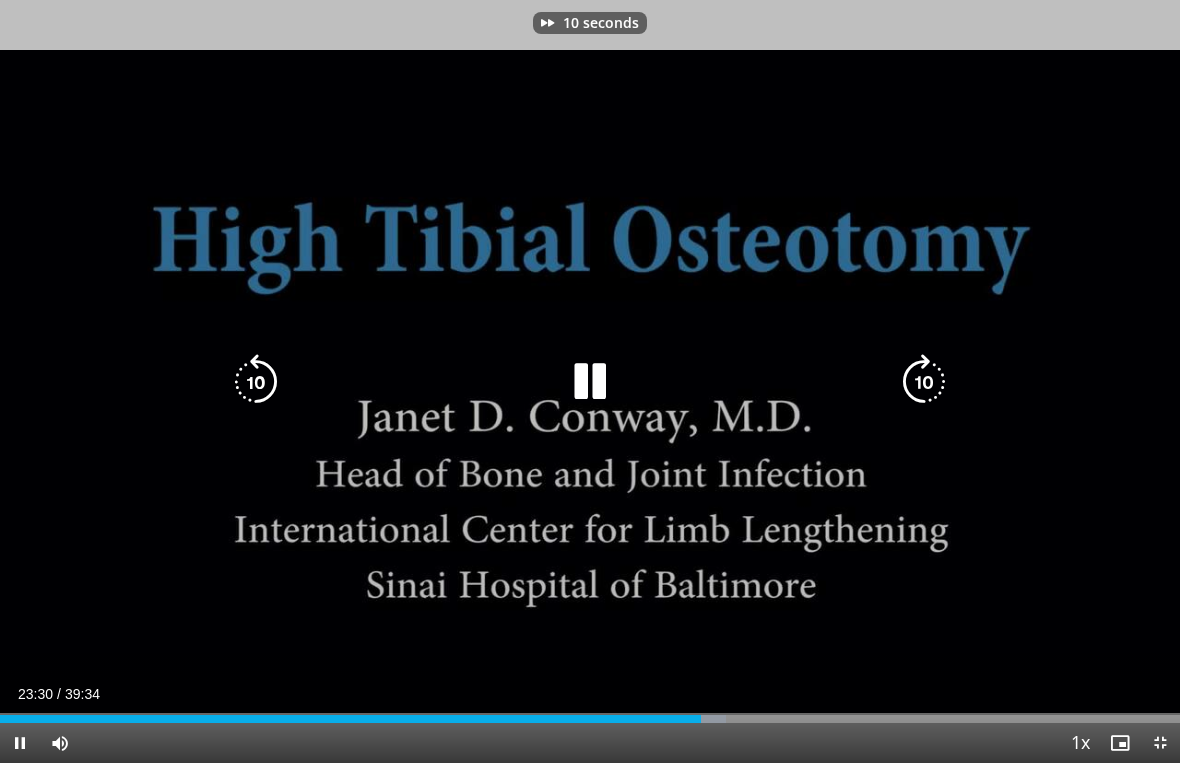 click at bounding box center [924, 382] 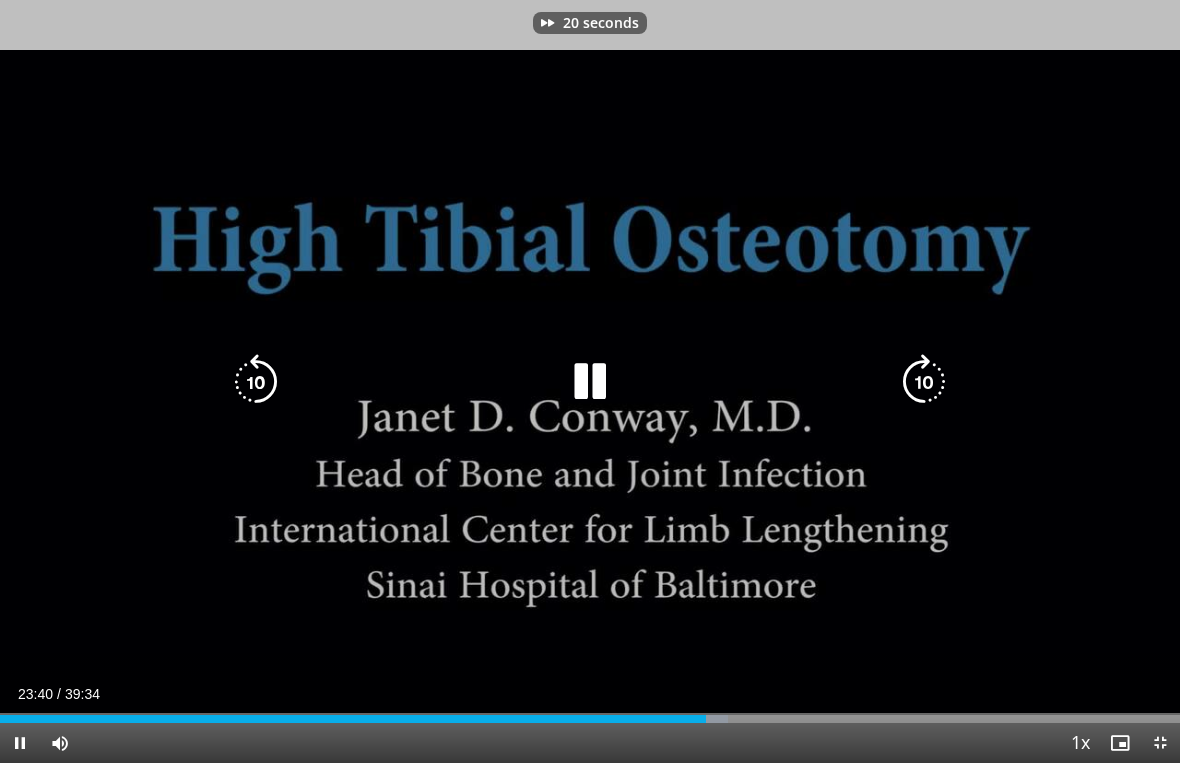 click at bounding box center (924, 382) 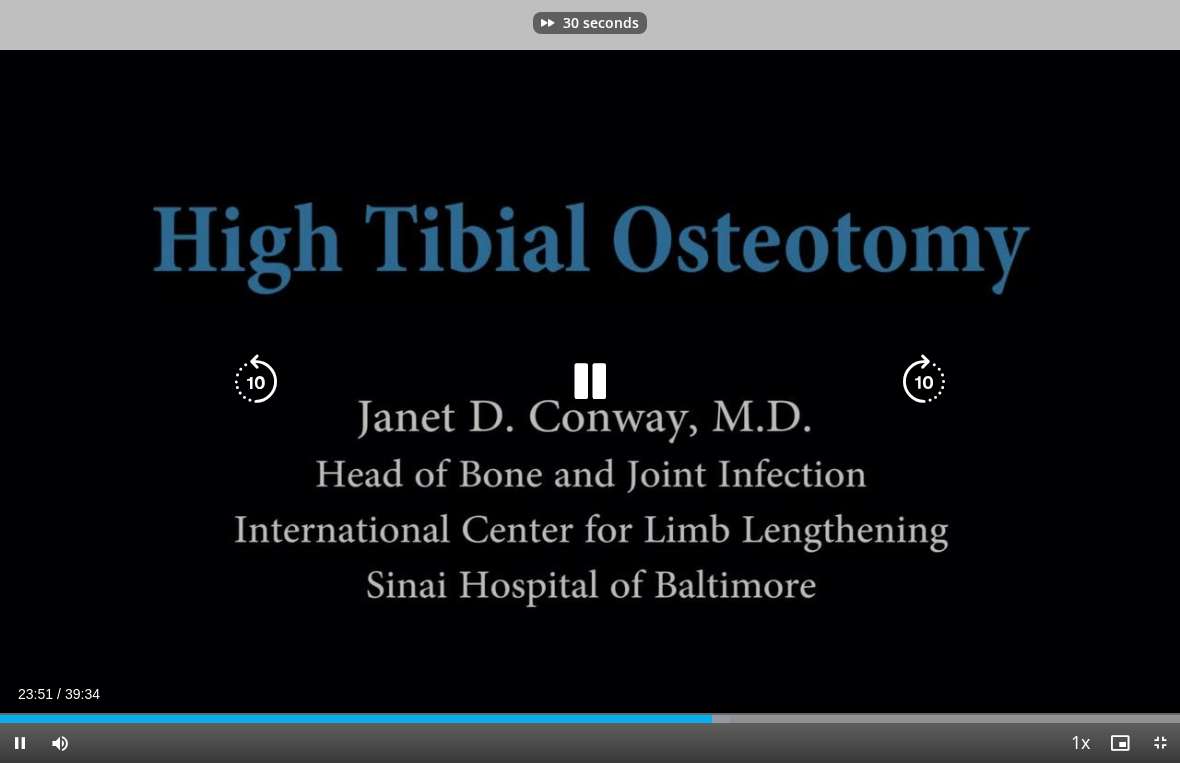 click at bounding box center (924, 382) 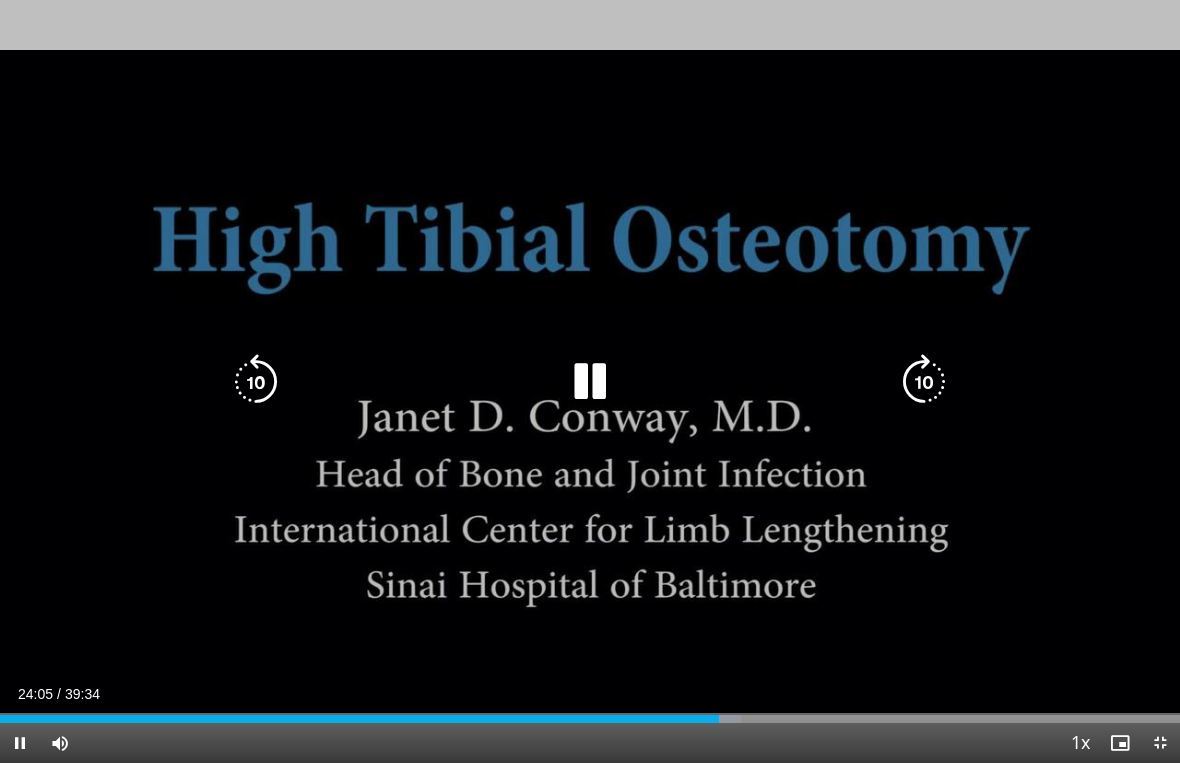 click at bounding box center [924, 382] 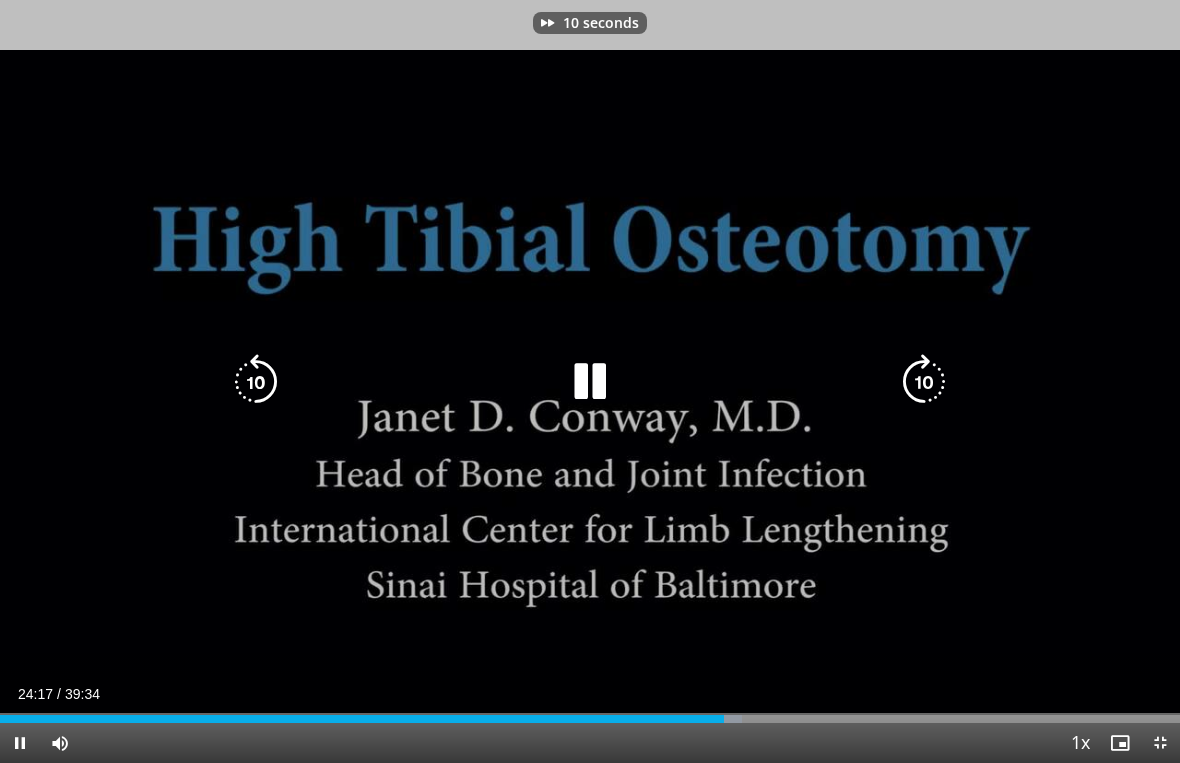 click at bounding box center (924, 382) 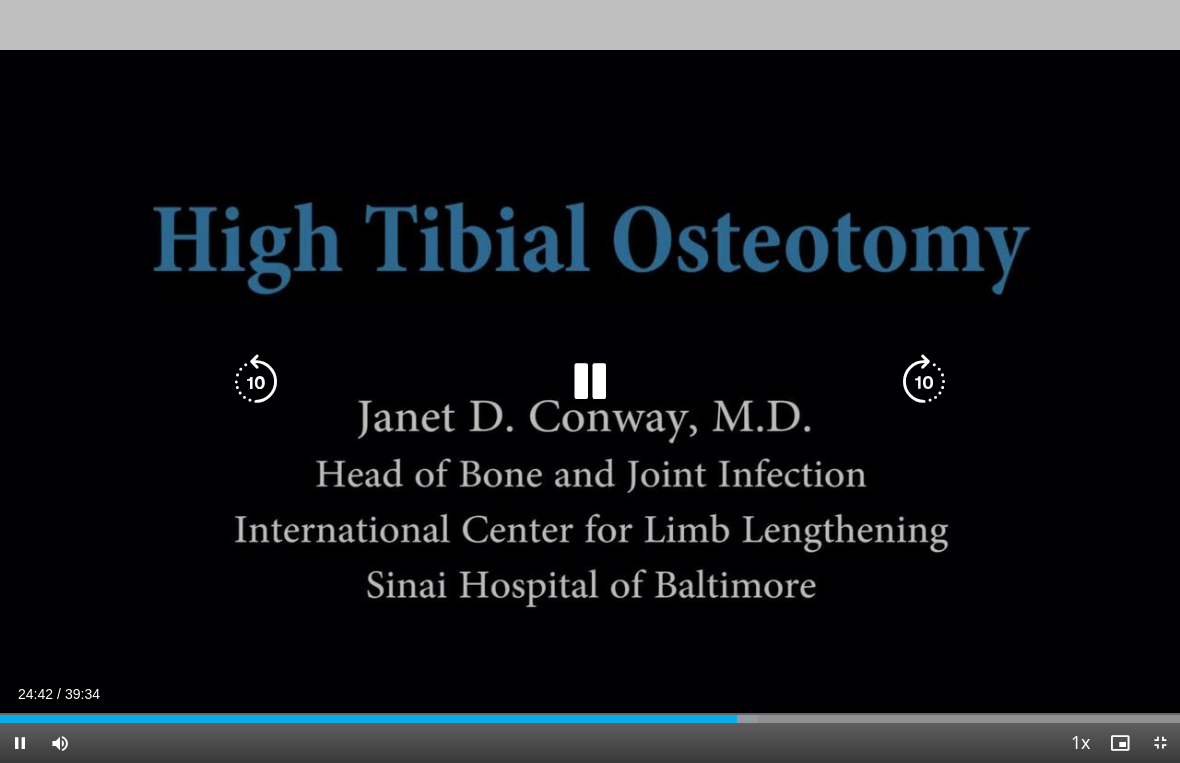 click at bounding box center (924, 382) 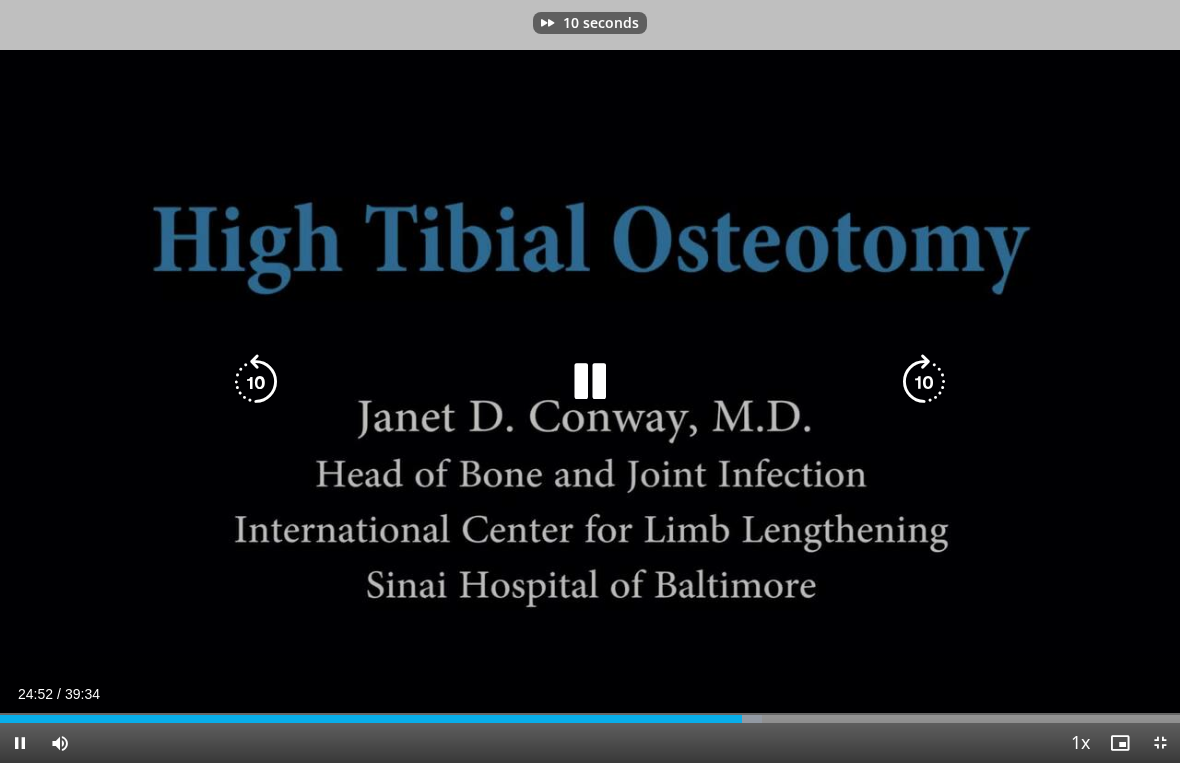 click at bounding box center [924, 382] 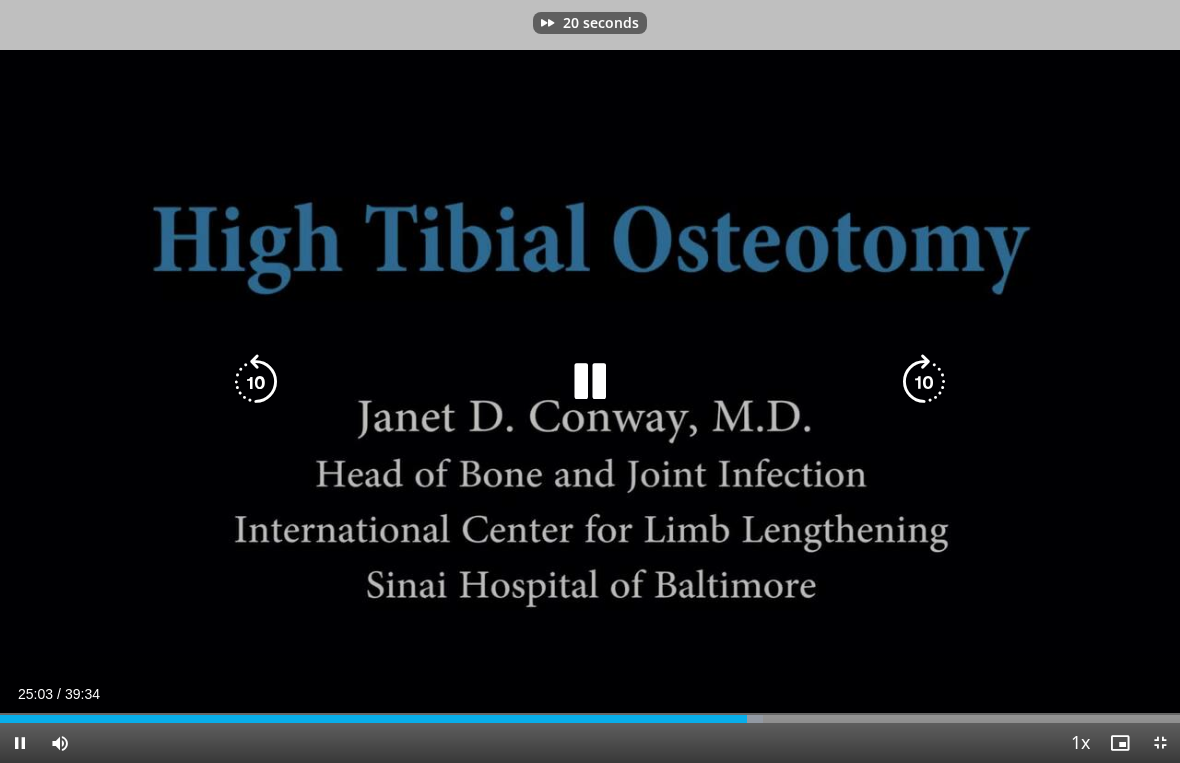 click at bounding box center [924, 382] 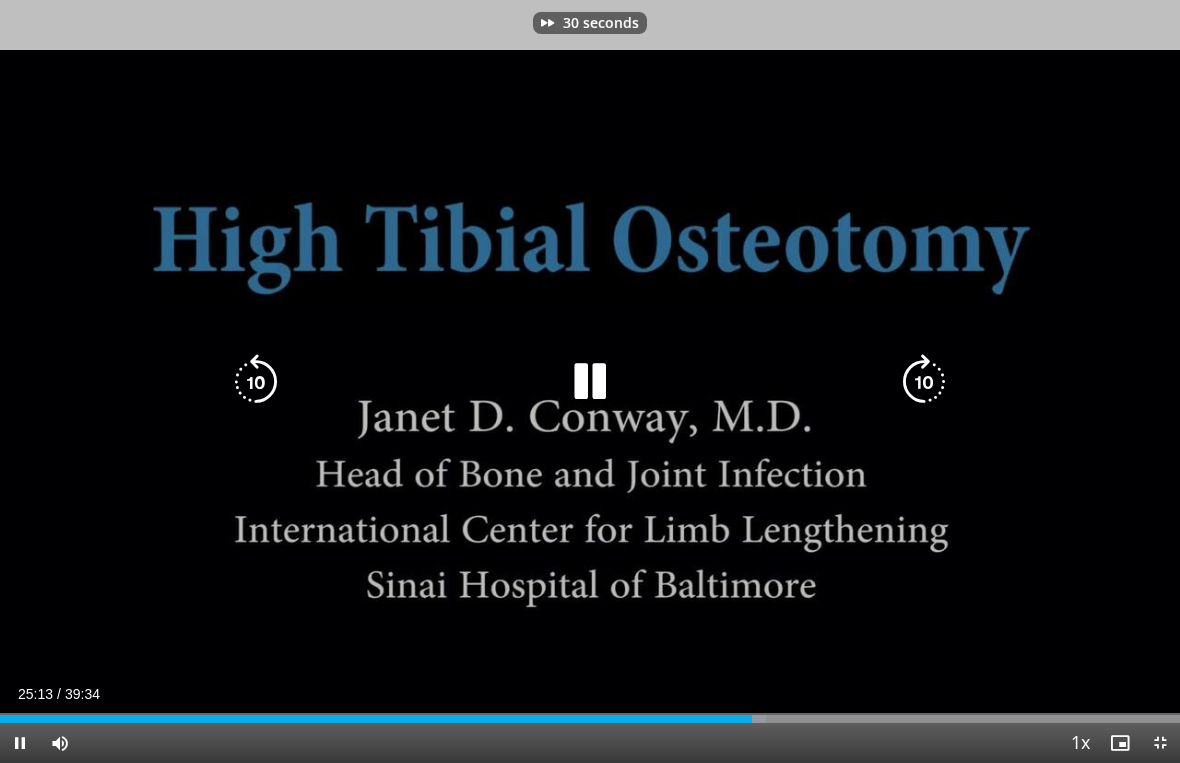 click at bounding box center [924, 382] 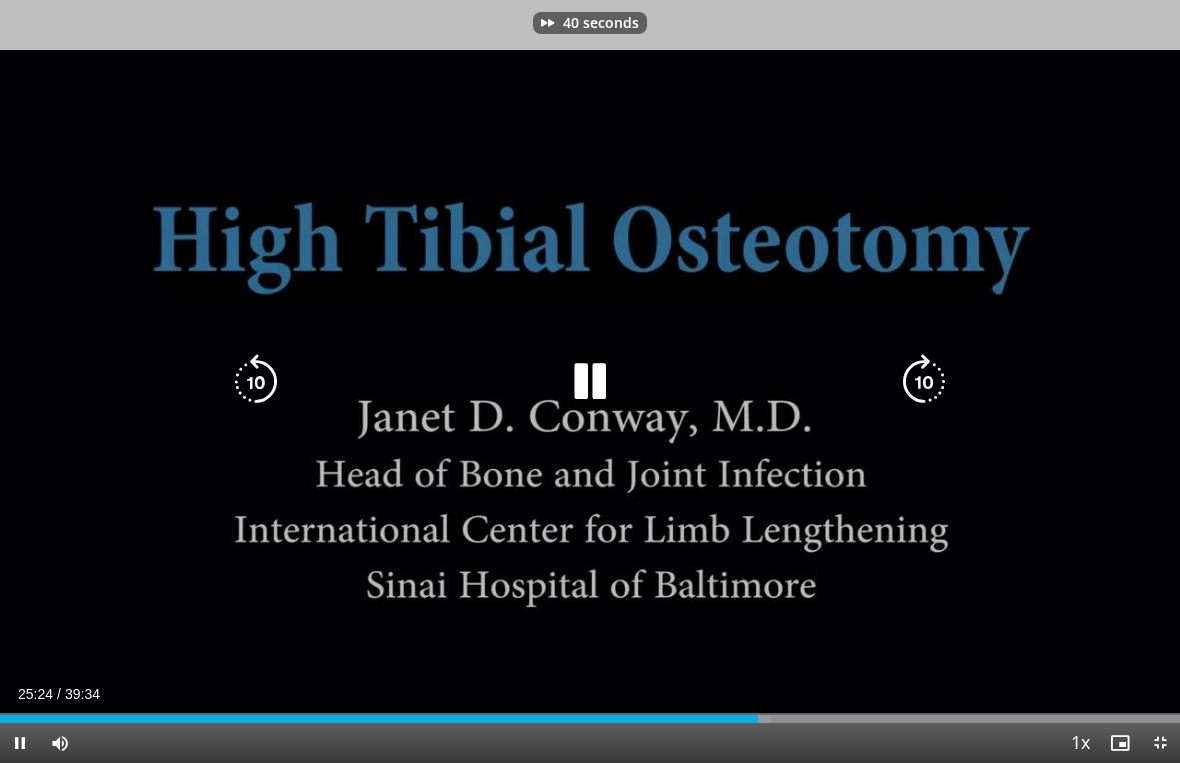 click at bounding box center (924, 382) 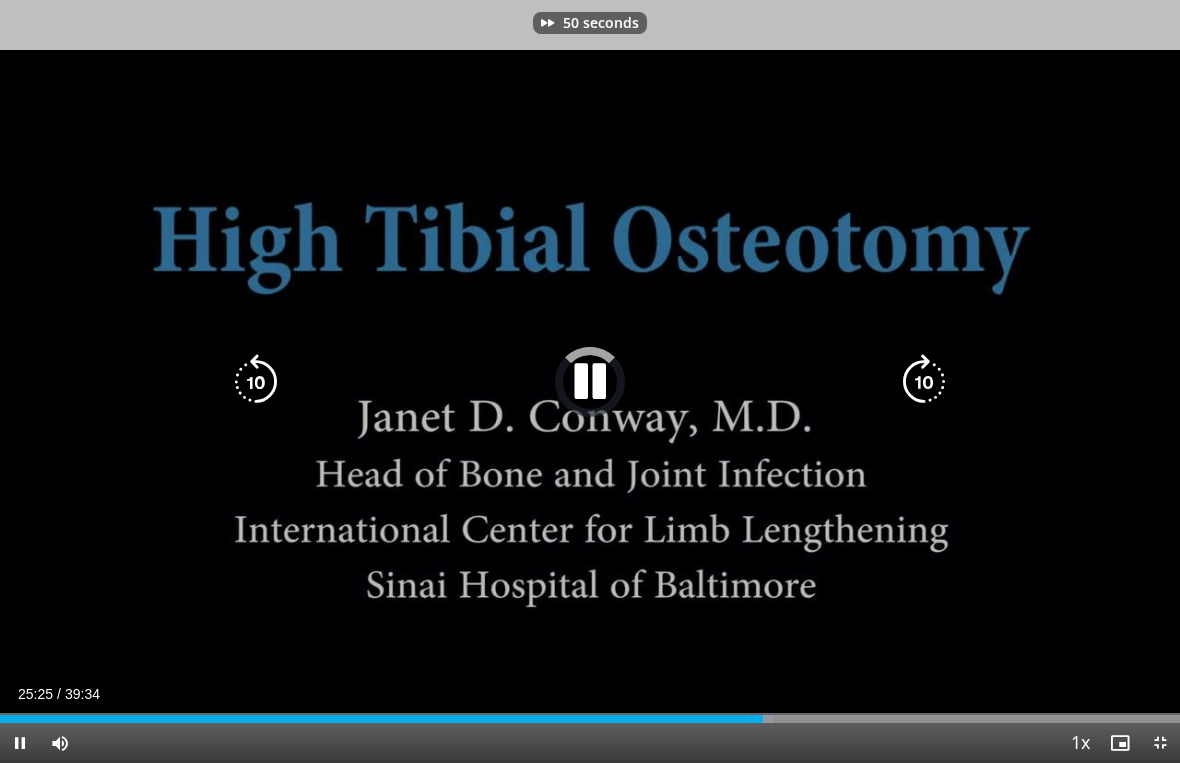 click at bounding box center (924, 382) 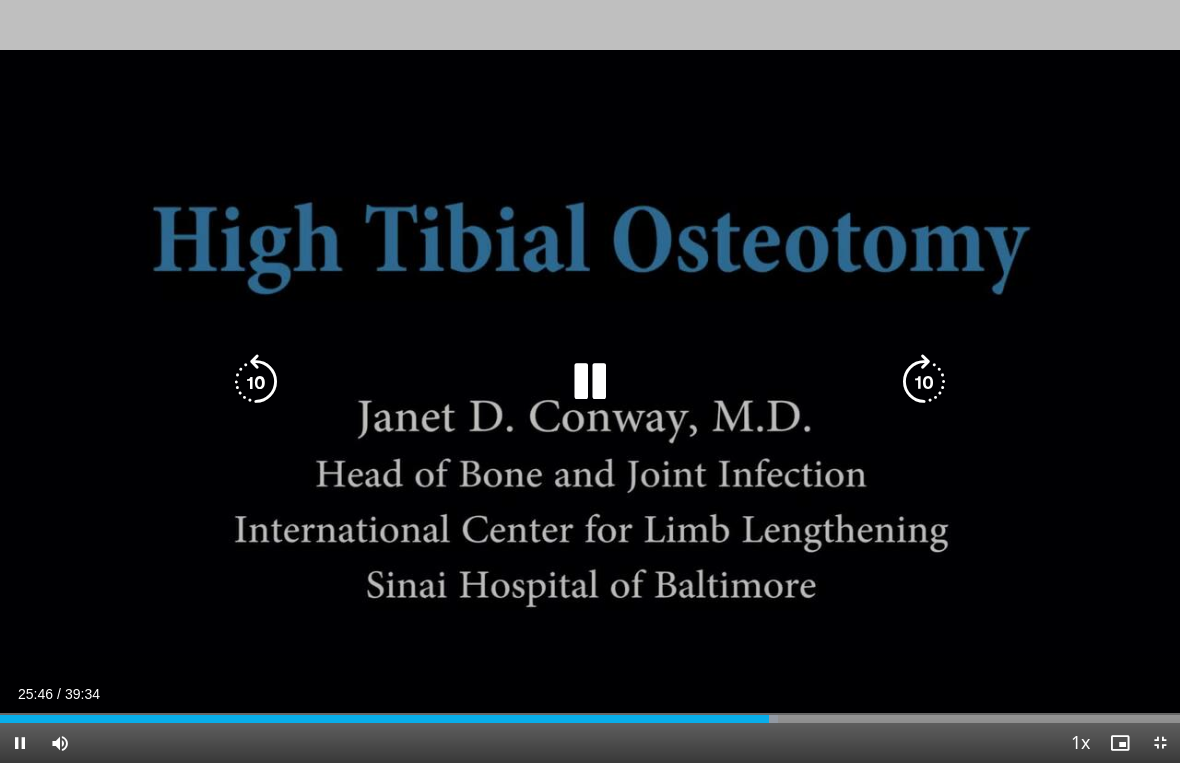 click at bounding box center (924, 382) 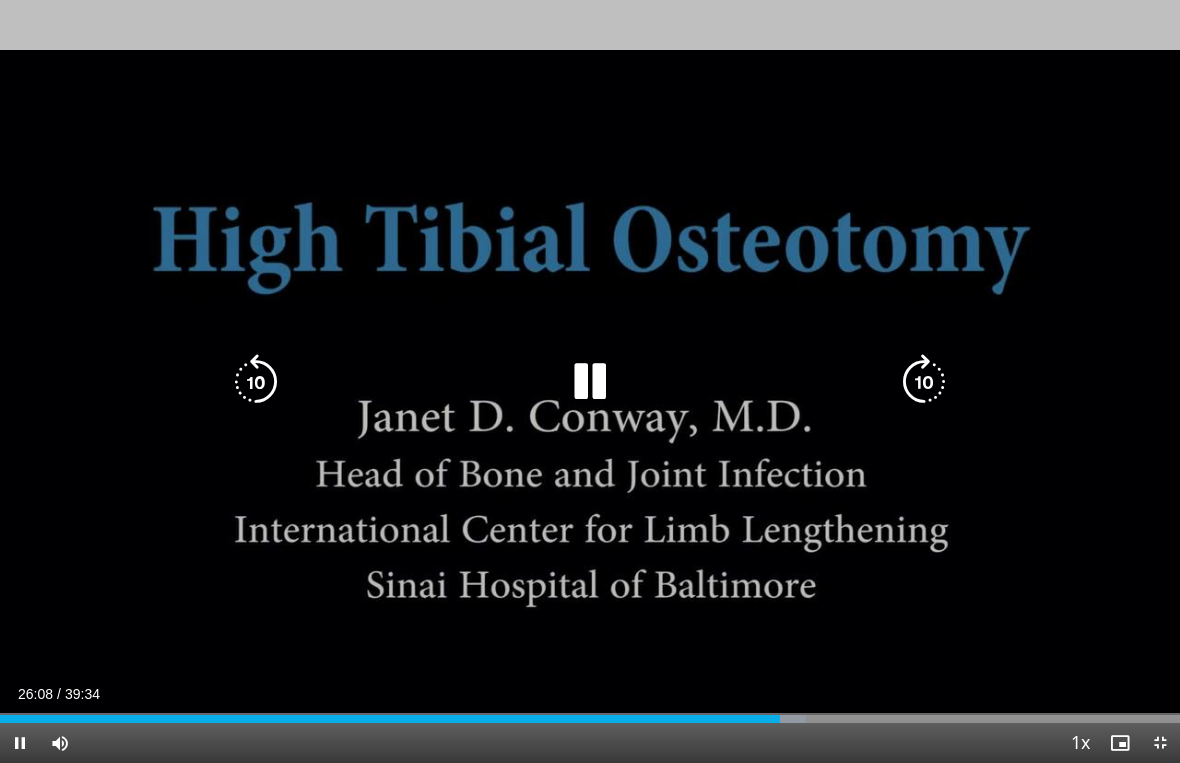 click at bounding box center [924, 382] 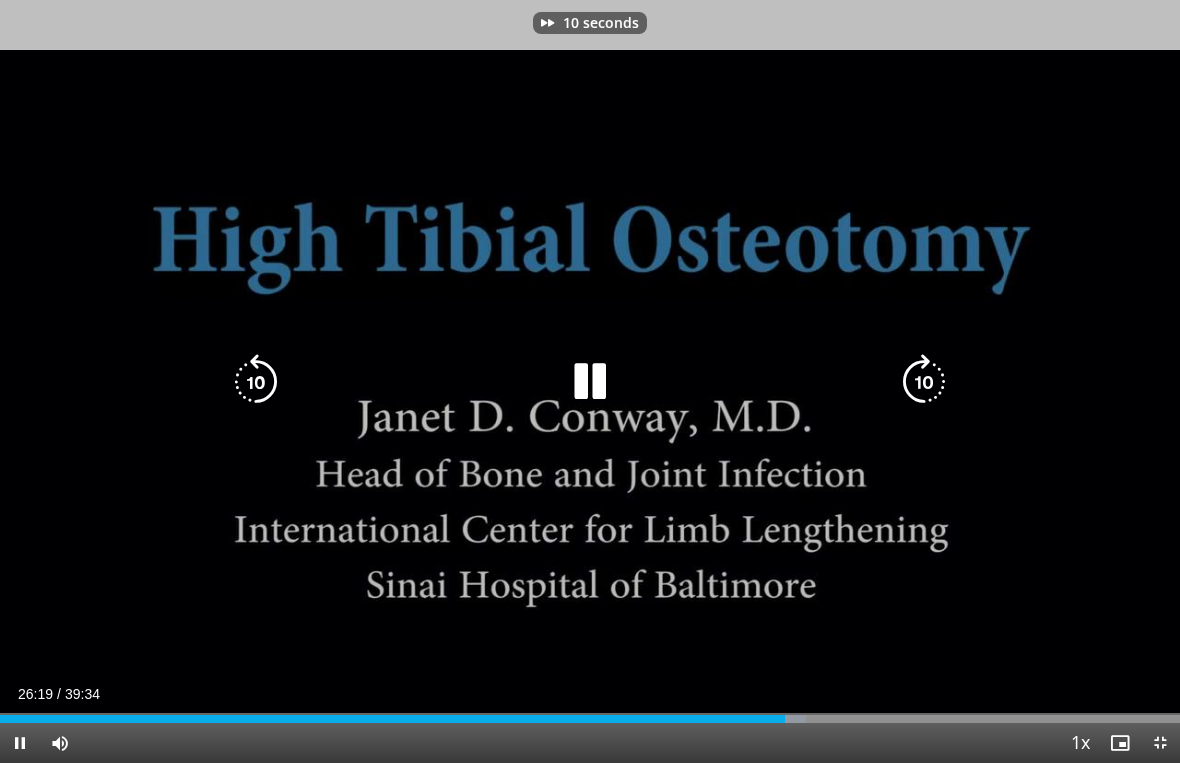 click at bounding box center [924, 382] 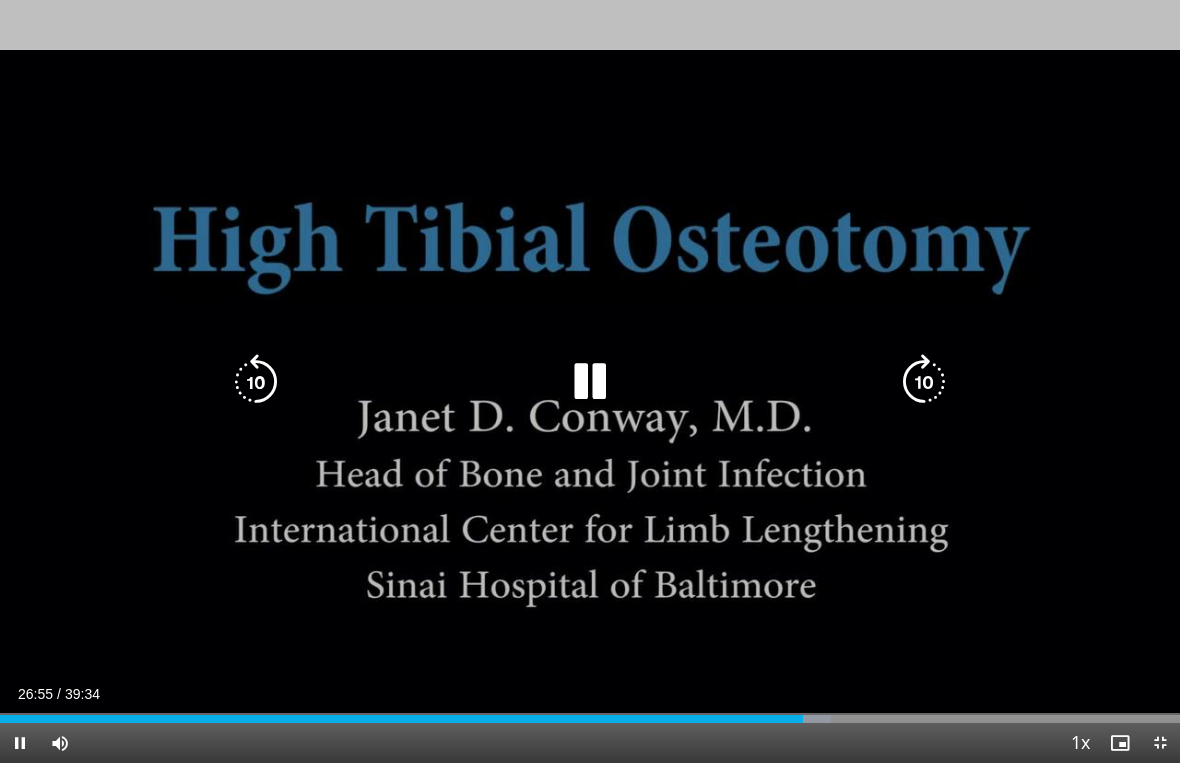 click at bounding box center [924, 382] 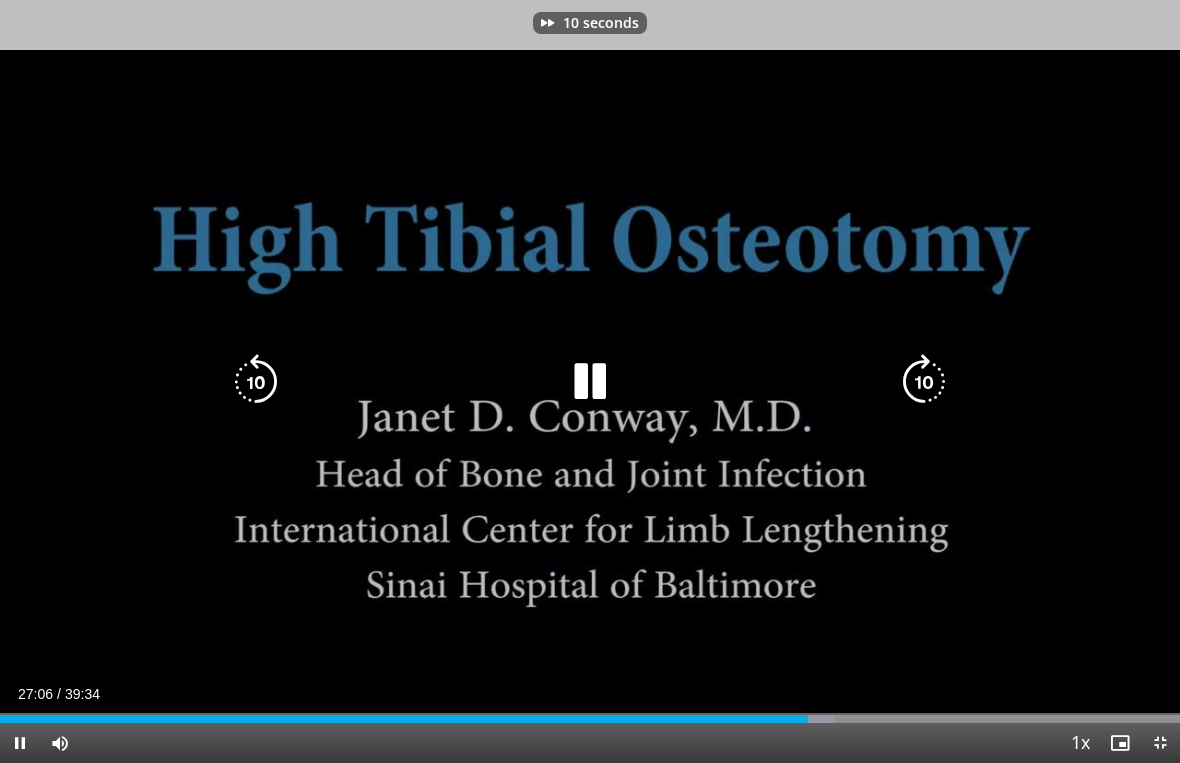 click at bounding box center [924, 382] 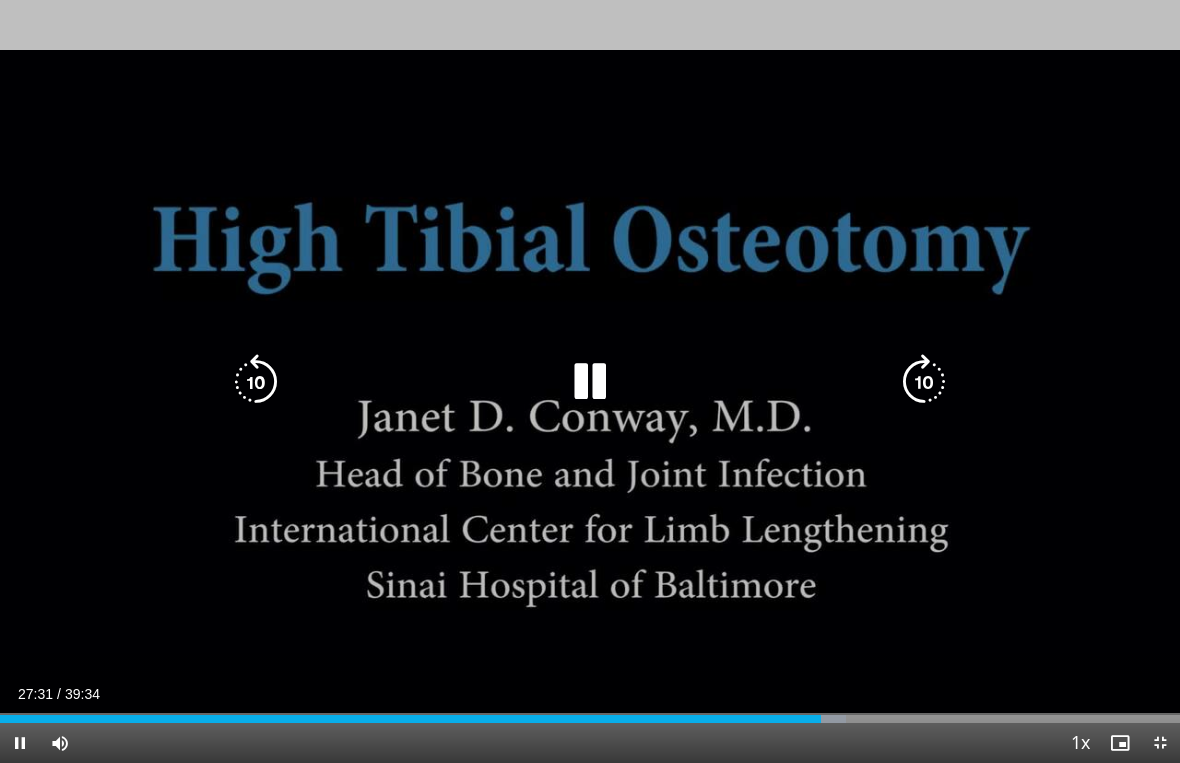click at bounding box center [924, 382] 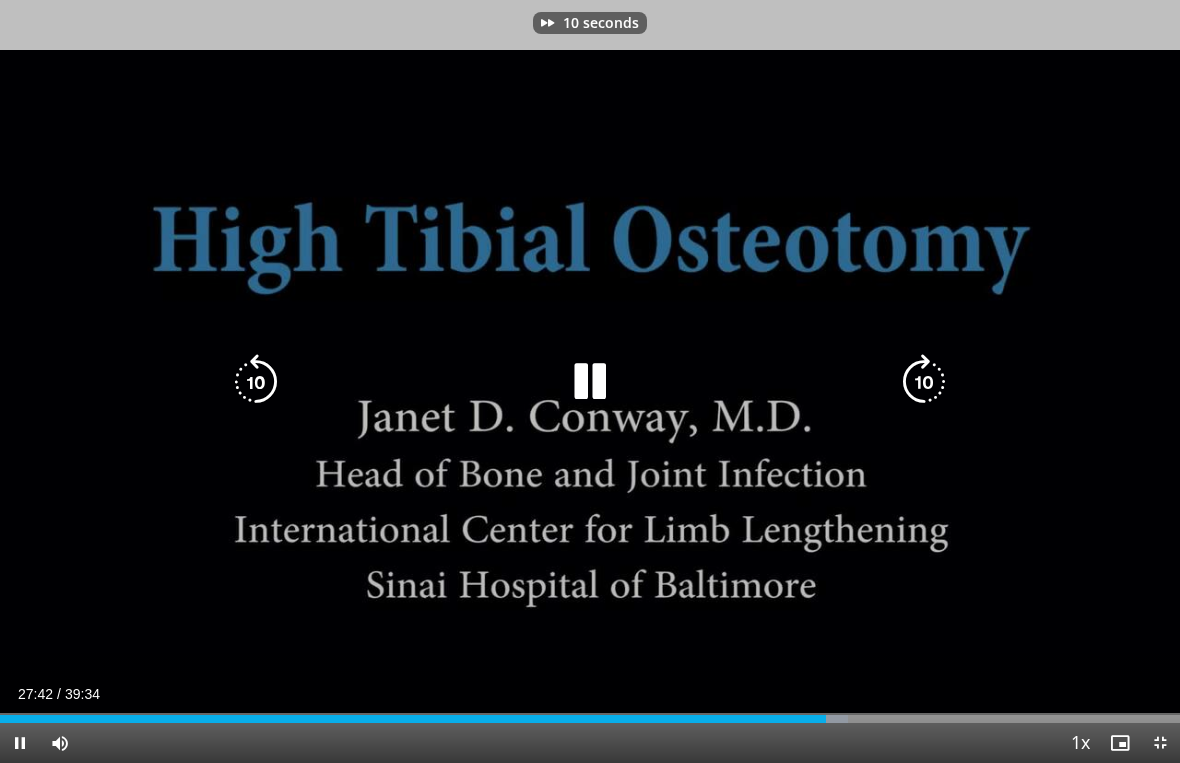 click at bounding box center (924, 382) 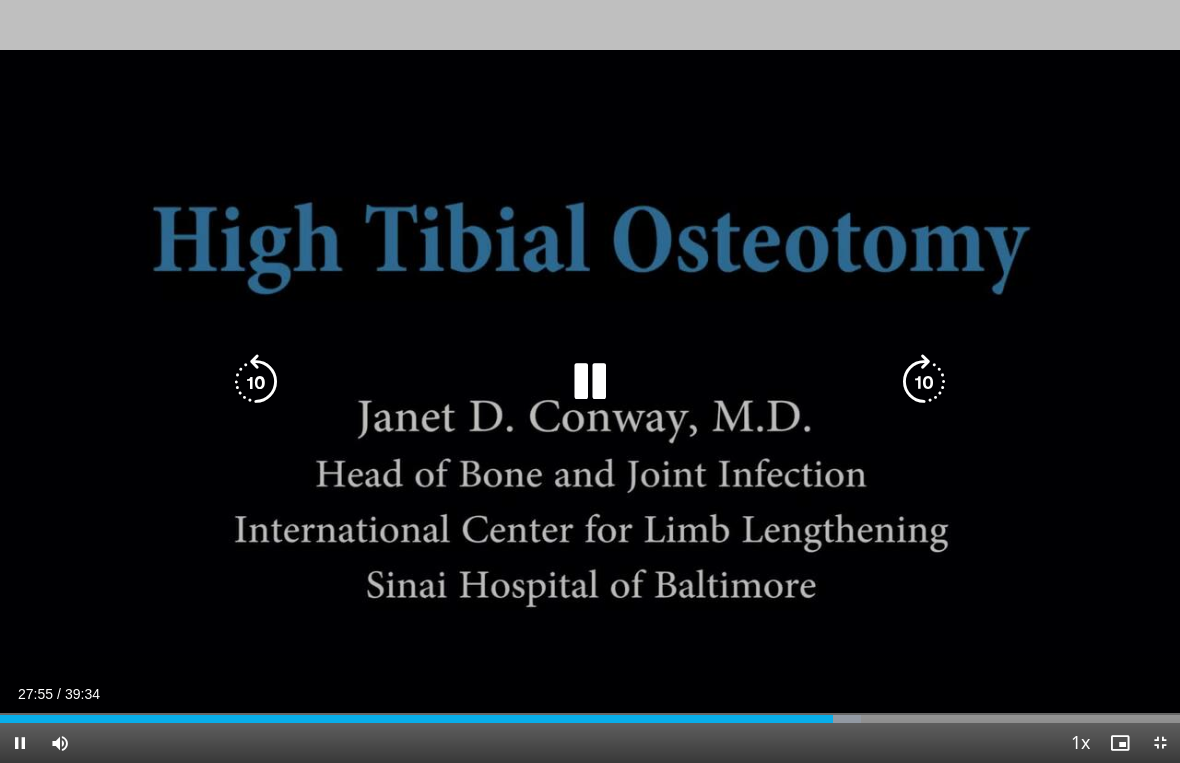 click at bounding box center (924, 382) 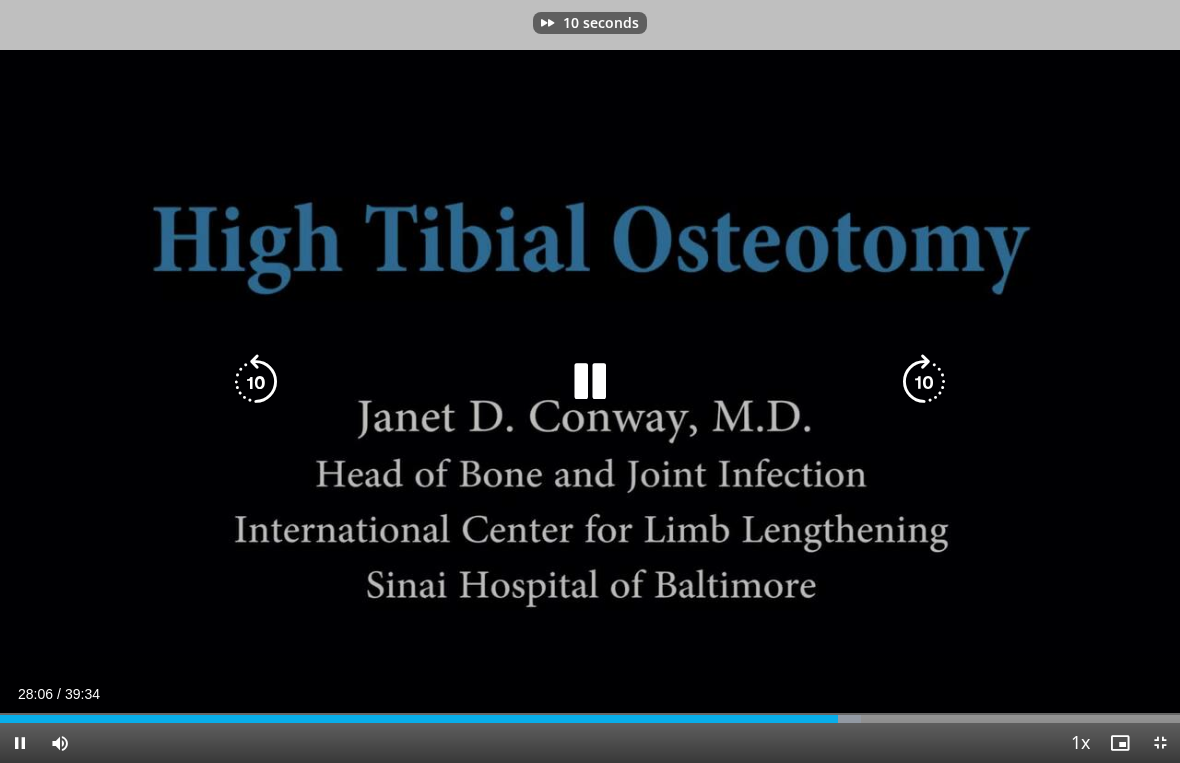 click at bounding box center [924, 382] 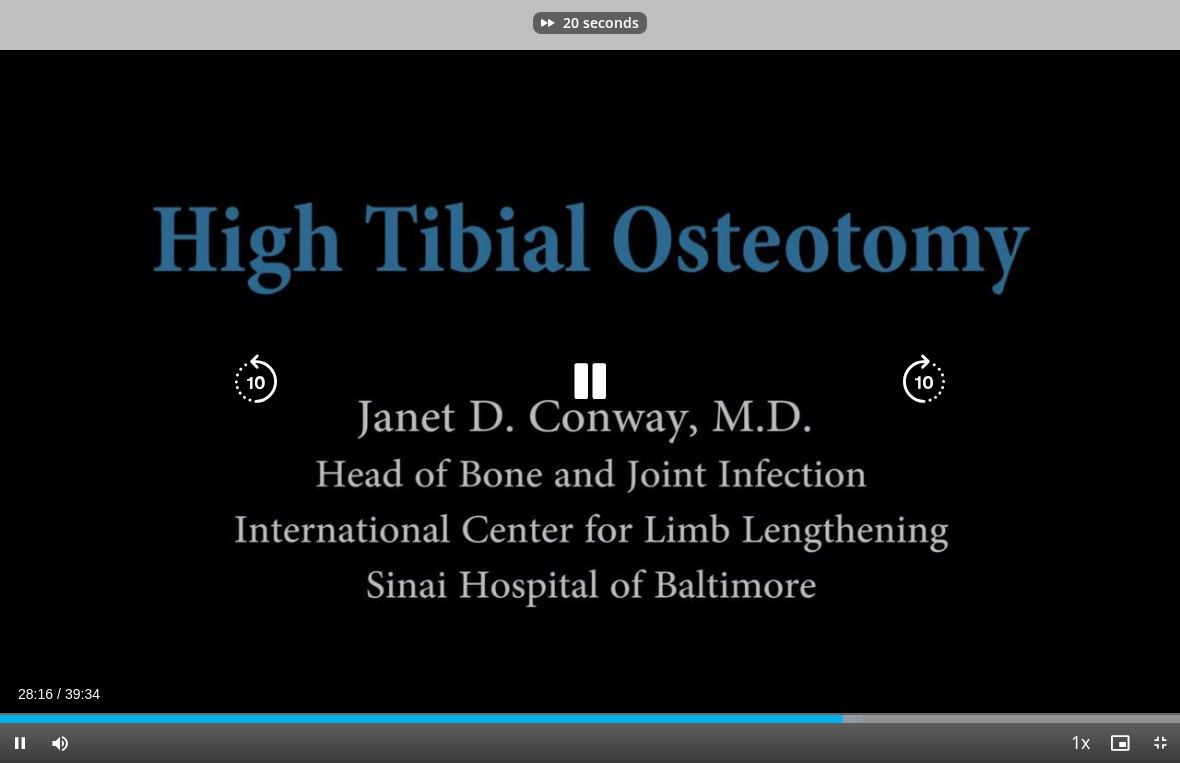 click at bounding box center [924, 382] 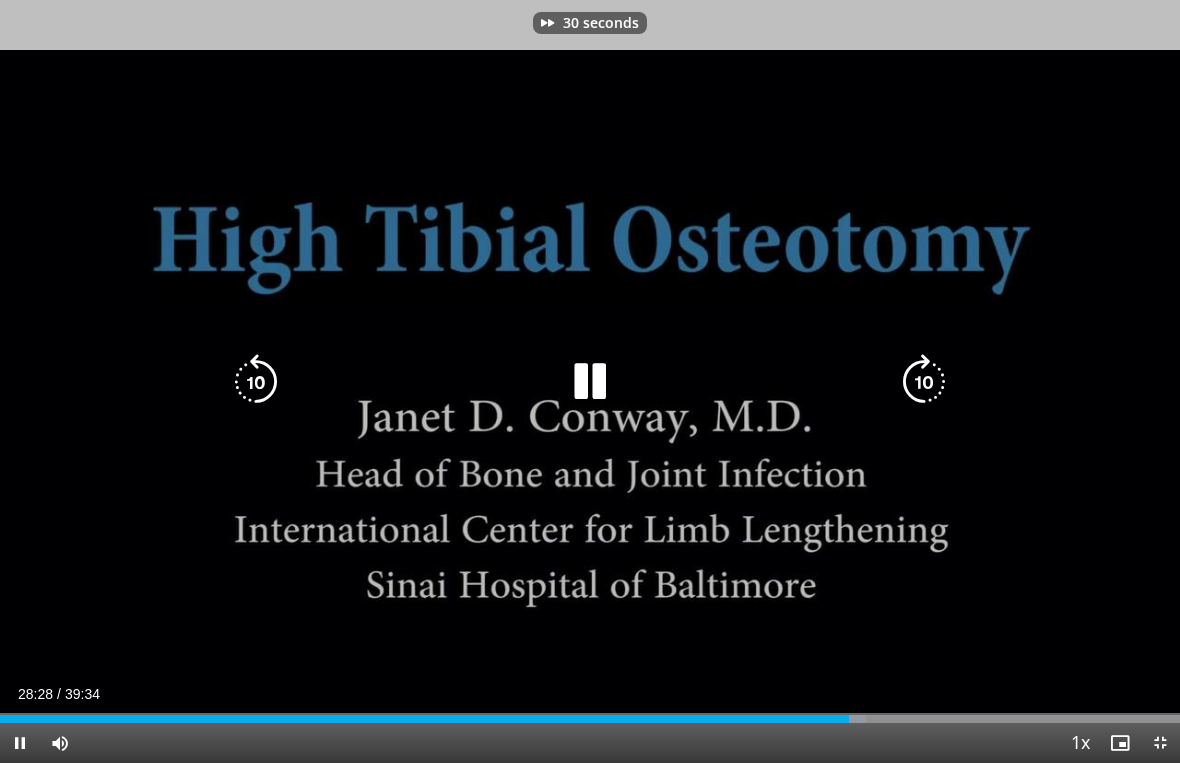 click at bounding box center (924, 382) 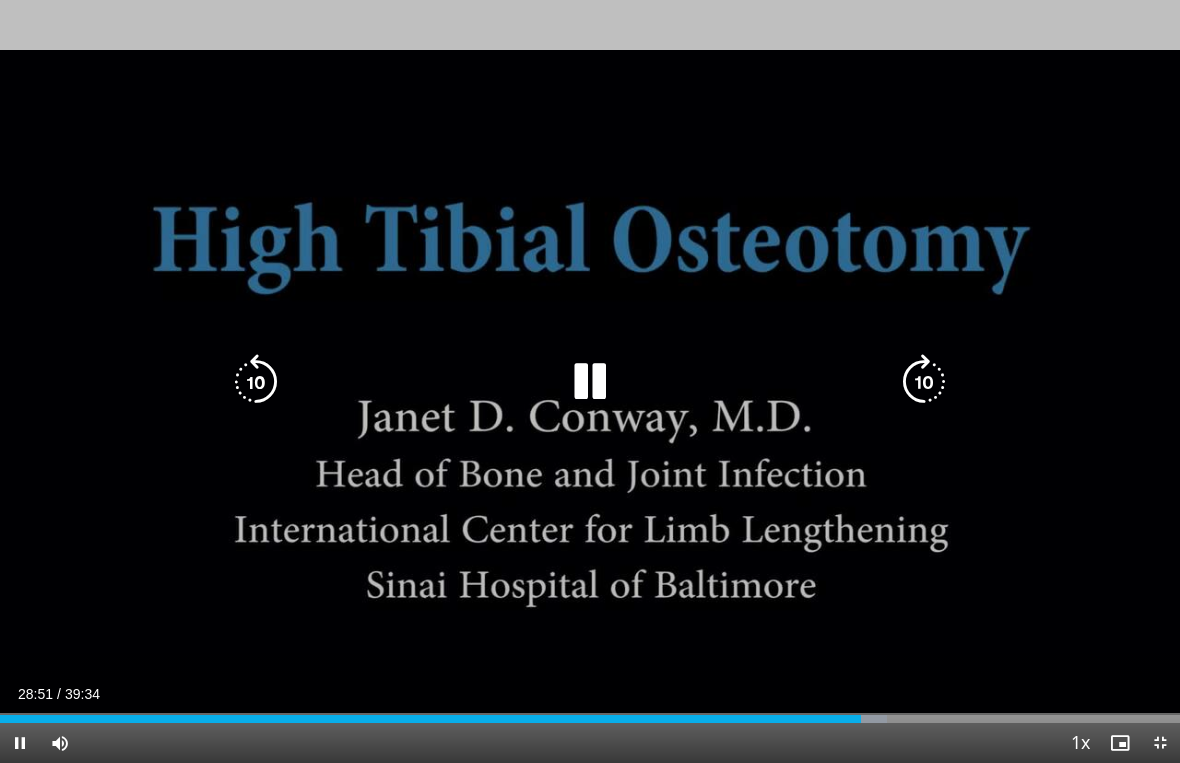 click at bounding box center [924, 382] 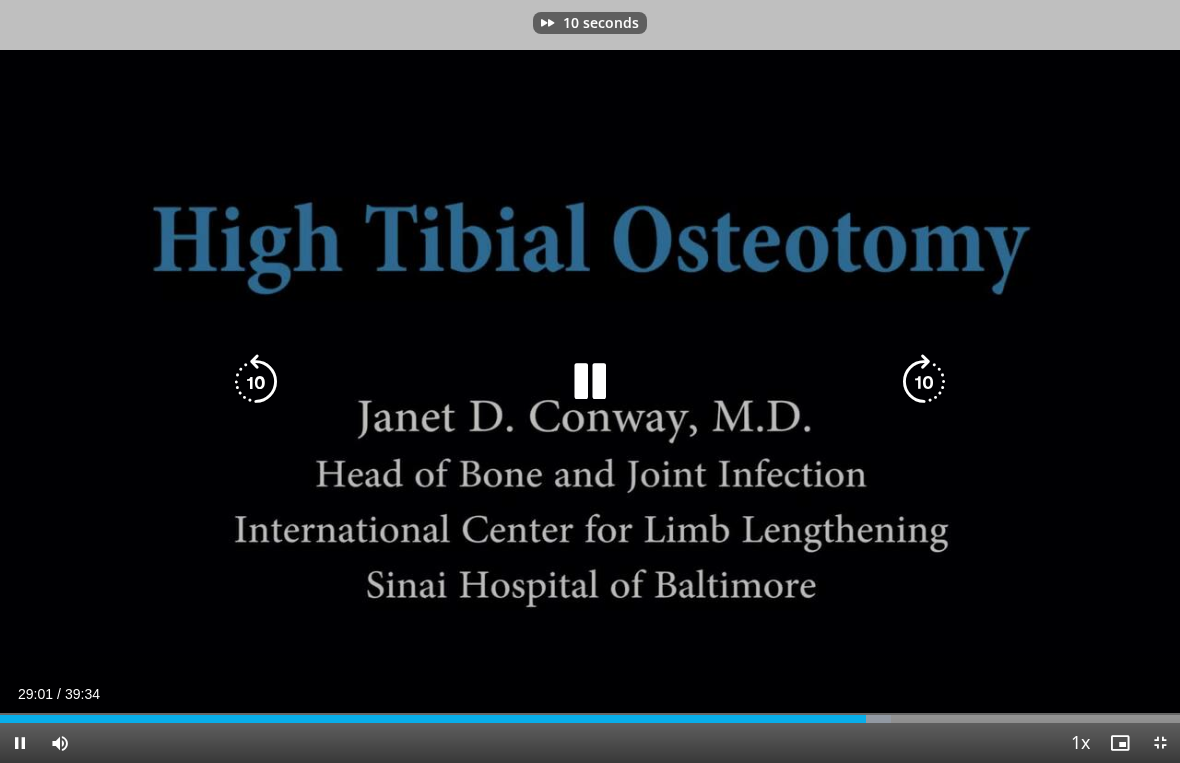 click at bounding box center (924, 382) 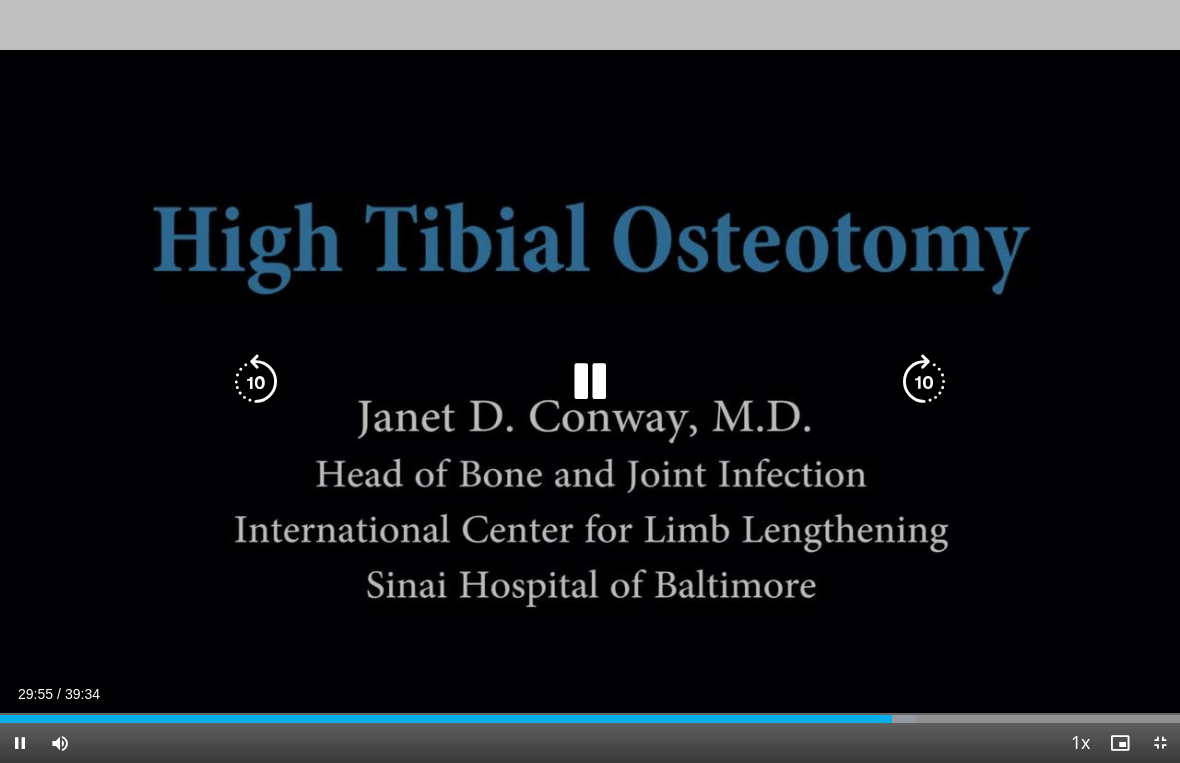 click at bounding box center [924, 382] 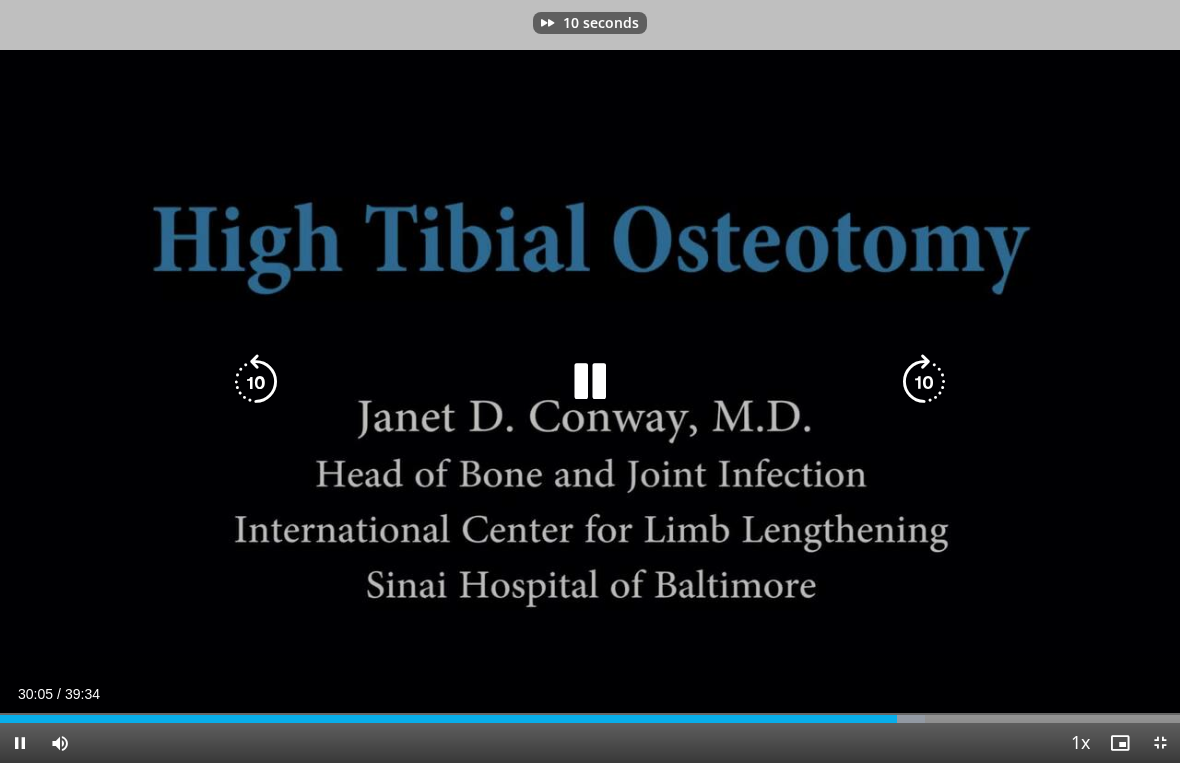 click at bounding box center (924, 382) 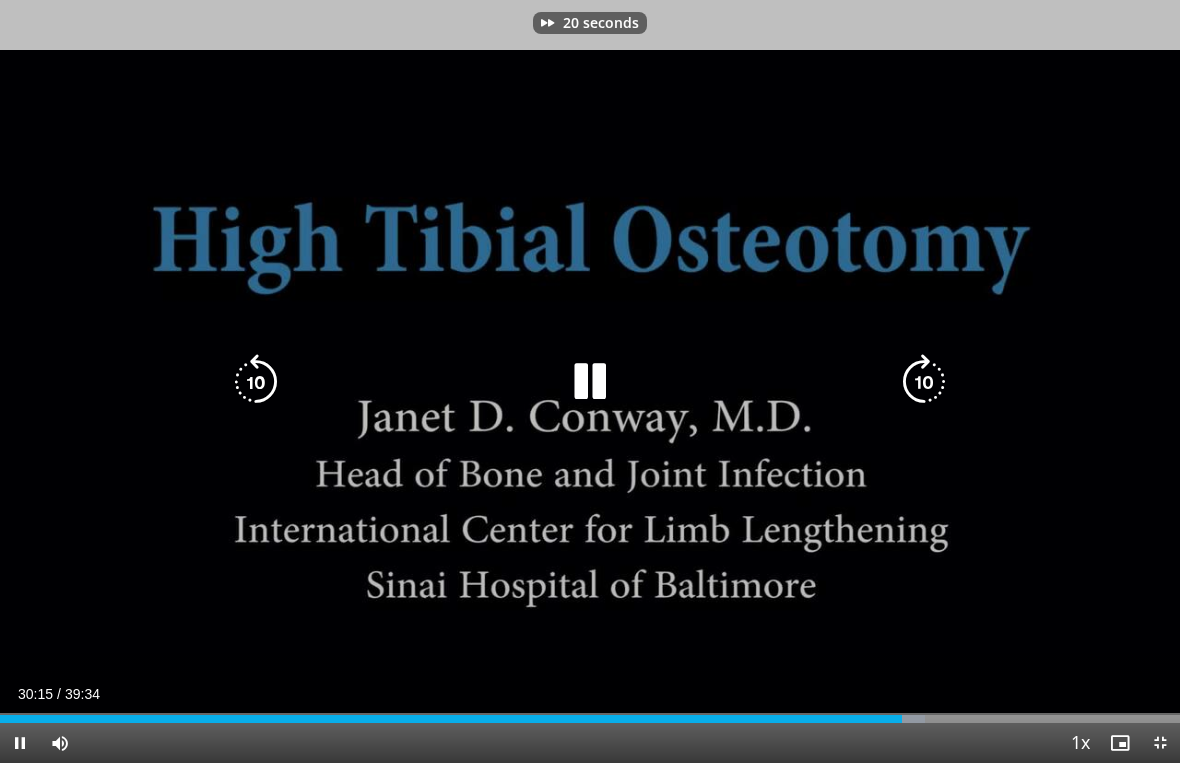 click at bounding box center (924, 382) 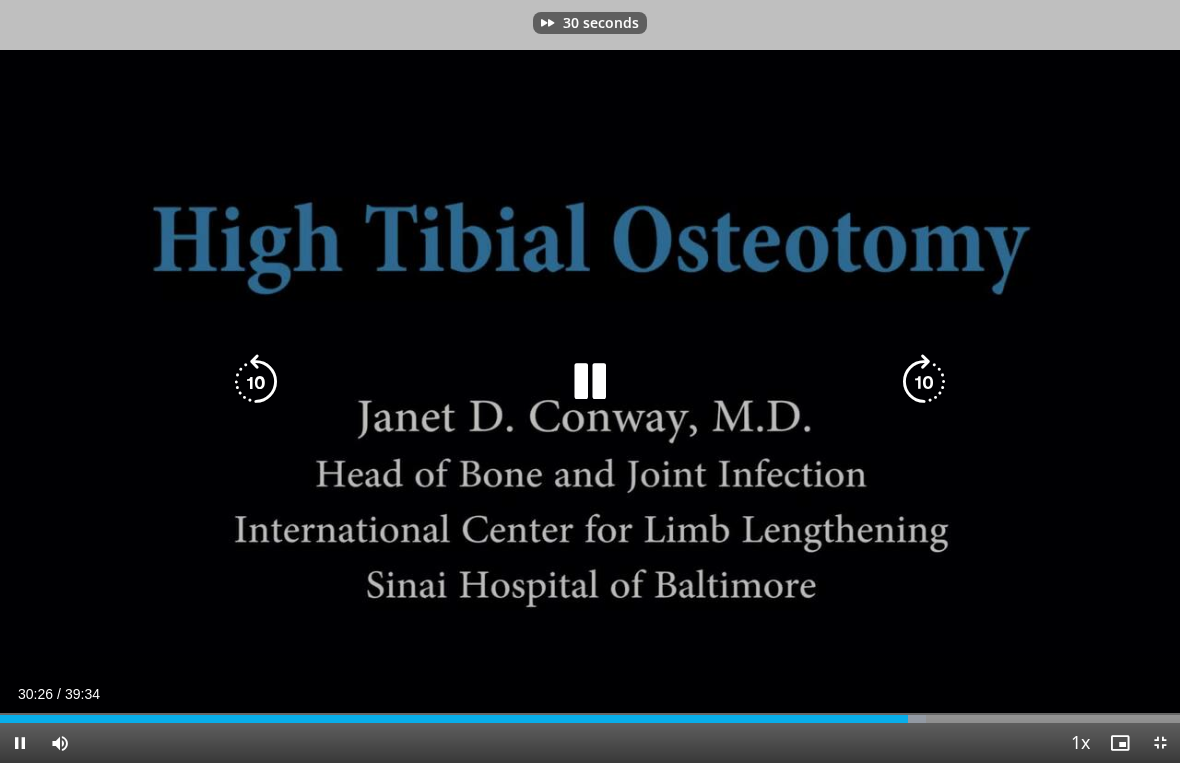 click at bounding box center [924, 382] 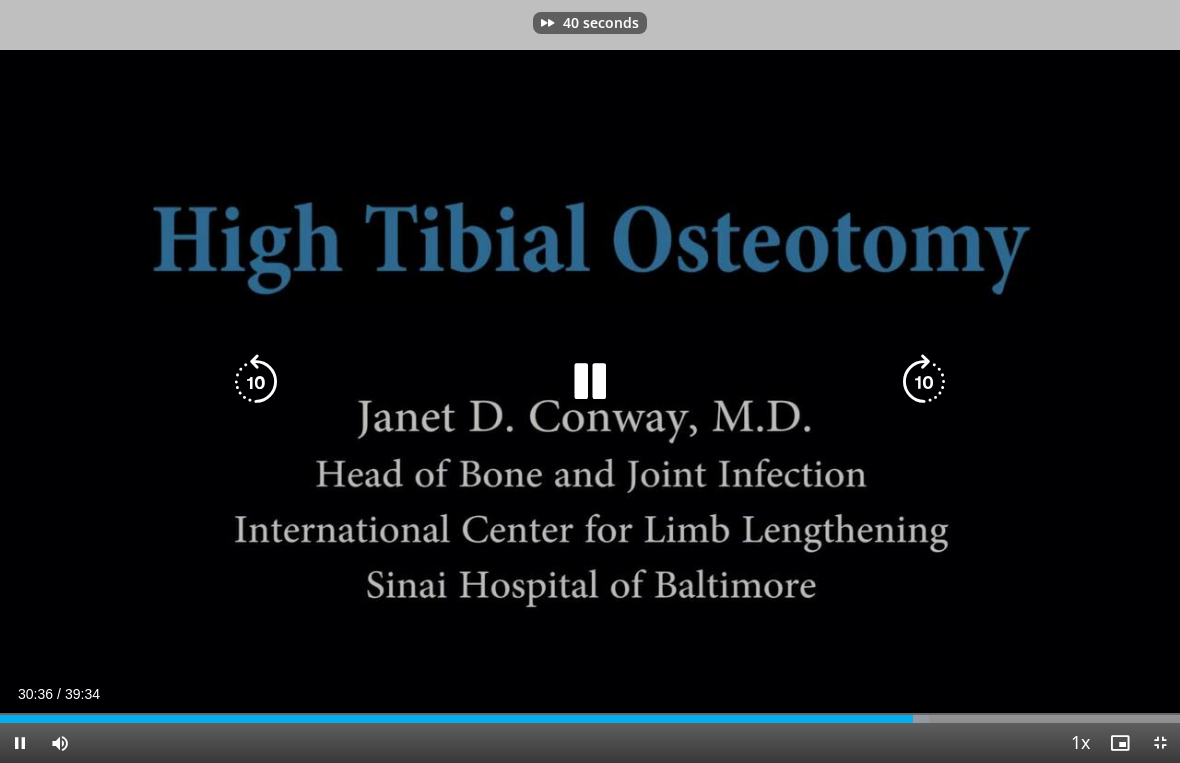 click at bounding box center [924, 382] 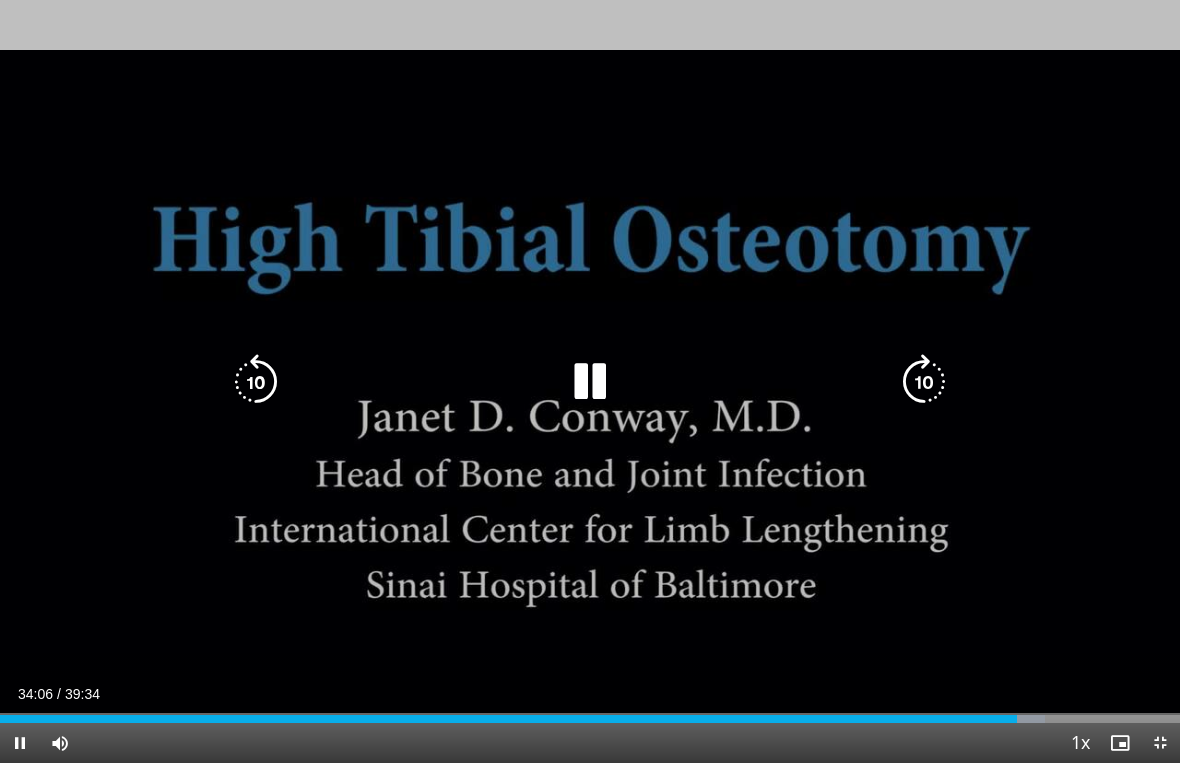 click at bounding box center (924, 382) 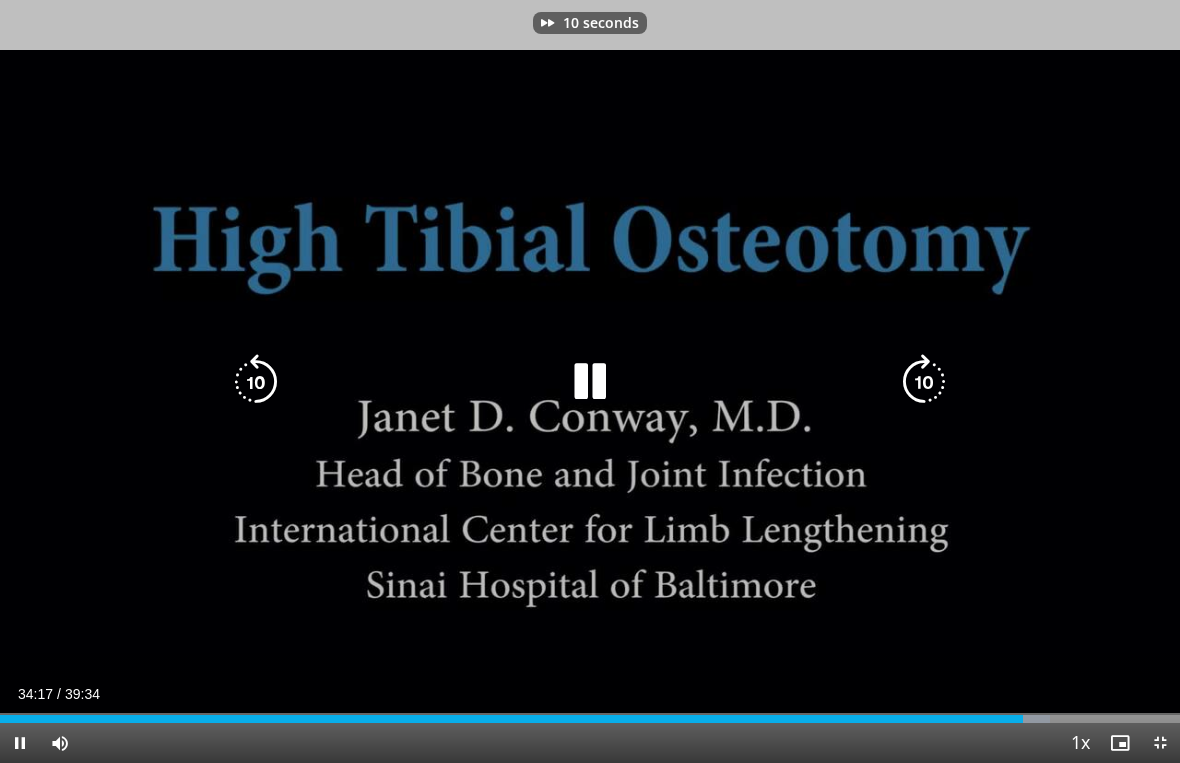 click at bounding box center (924, 382) 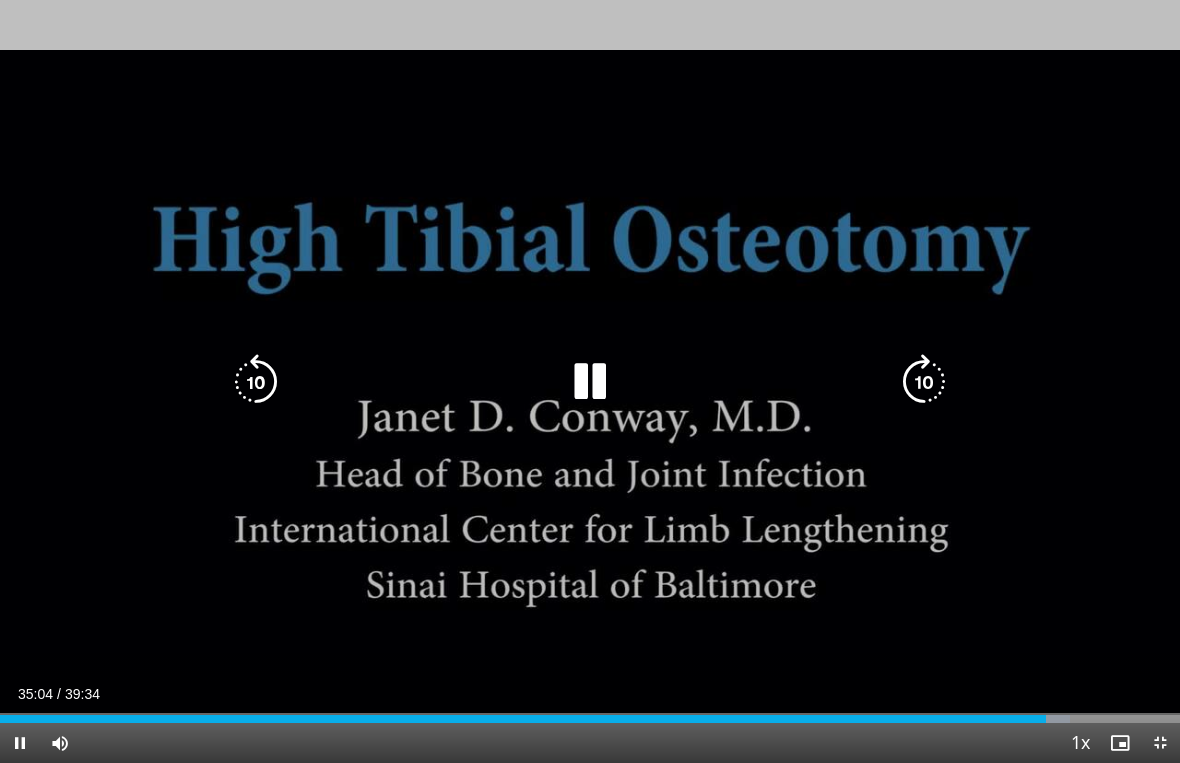 click at bounding box center [924, 382] 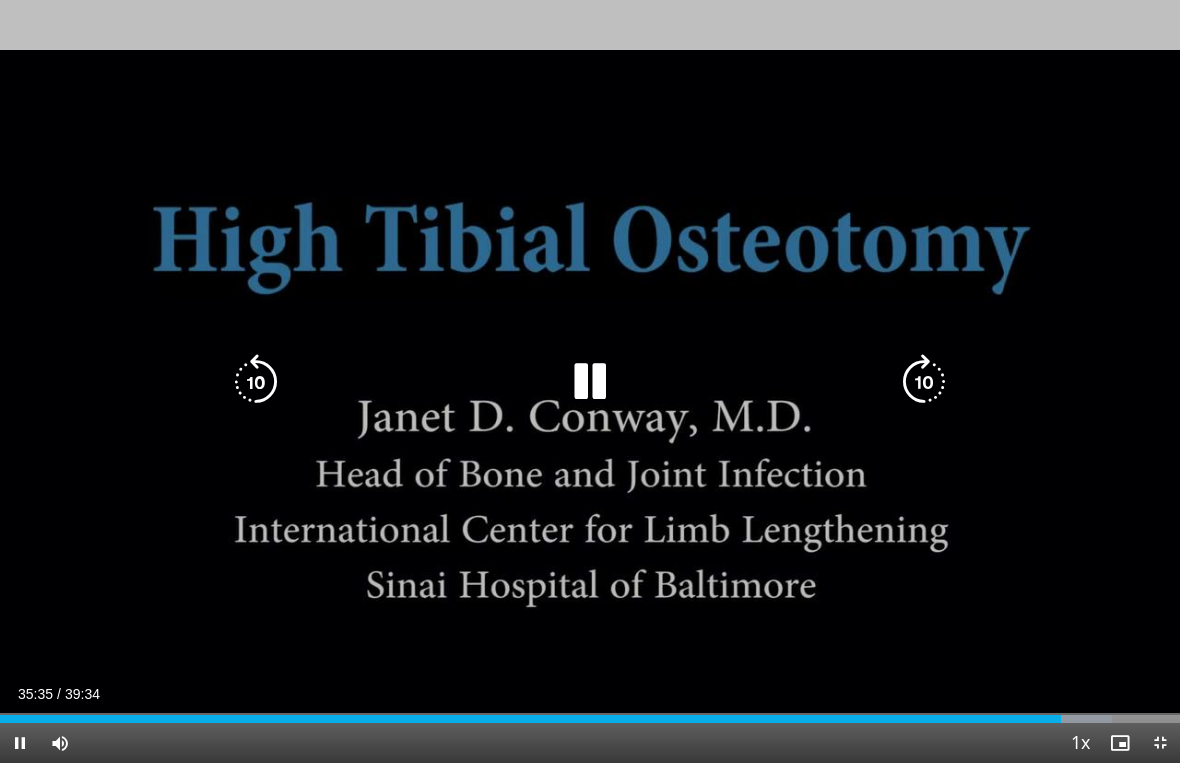 click at bounding box center (924, 382) 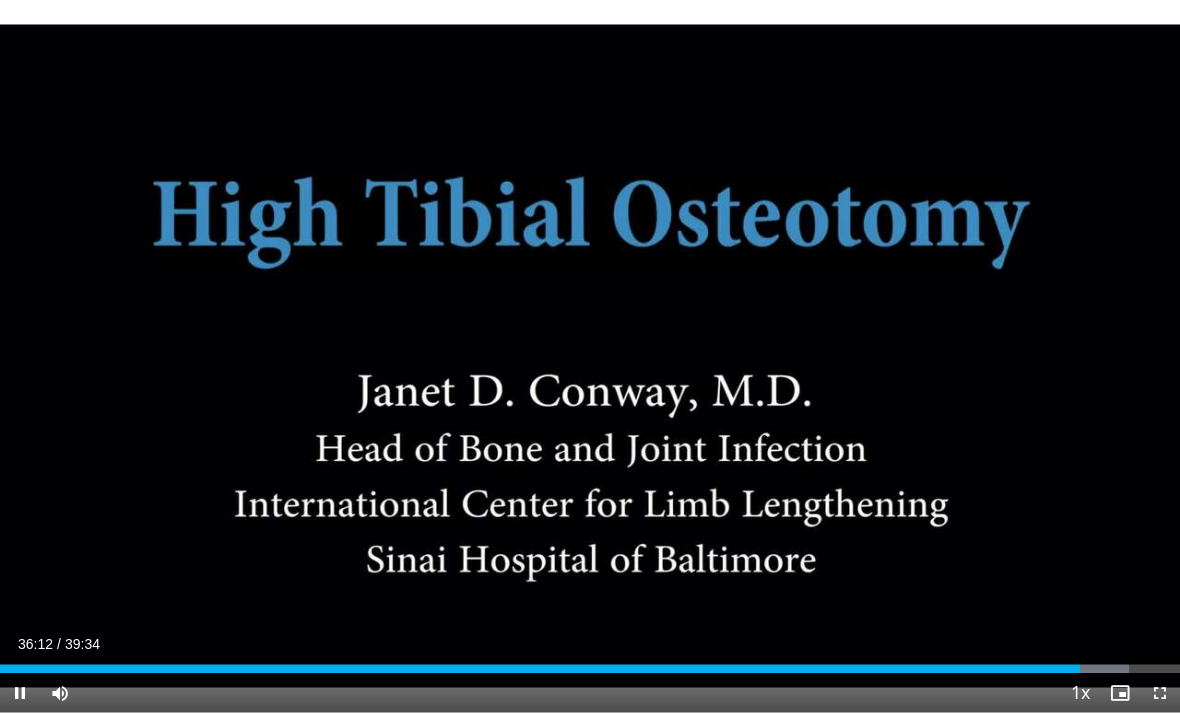 scroll, scrollTop: 190, scrollLeft: 0, axis: vertical 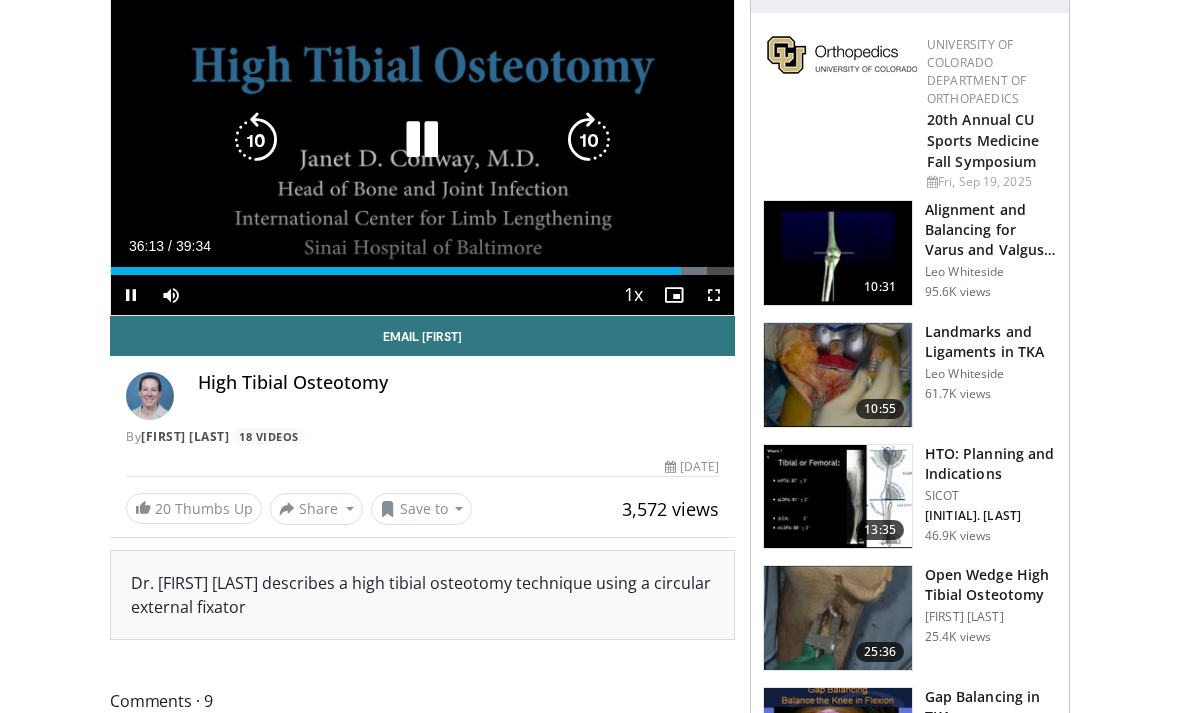 click on "Save to" at bounding box center [422, 509] 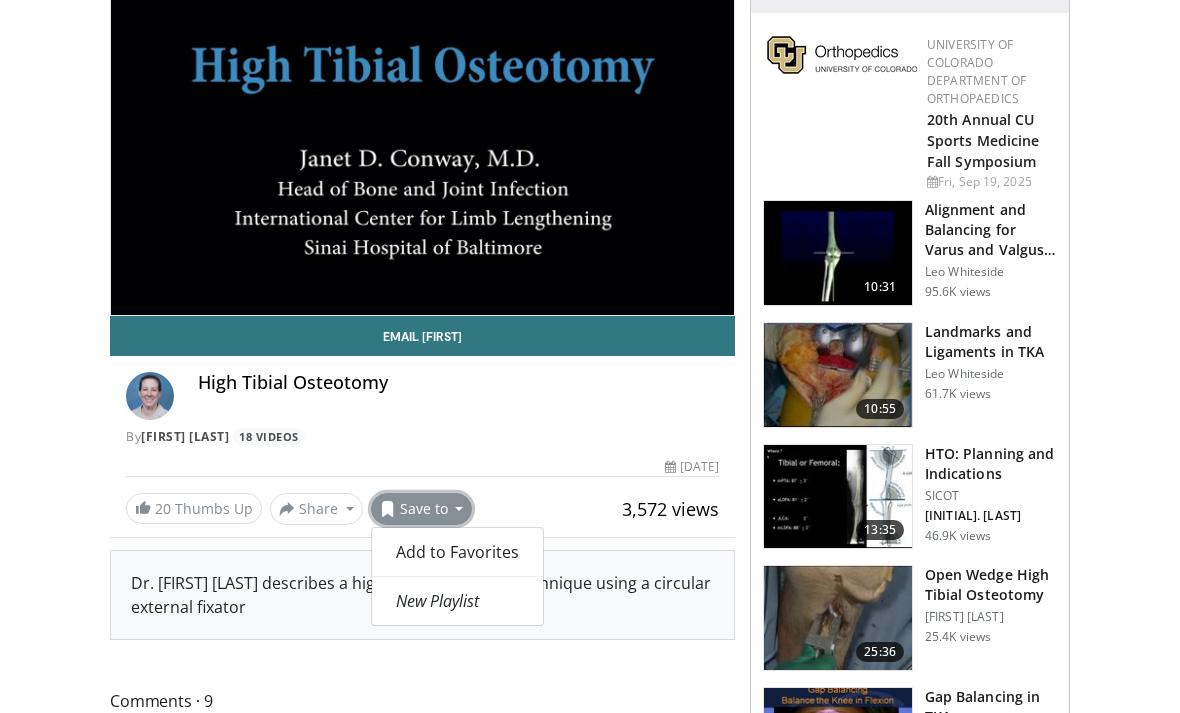 click on "Add to Favorites" at bounding box center (457, 552) 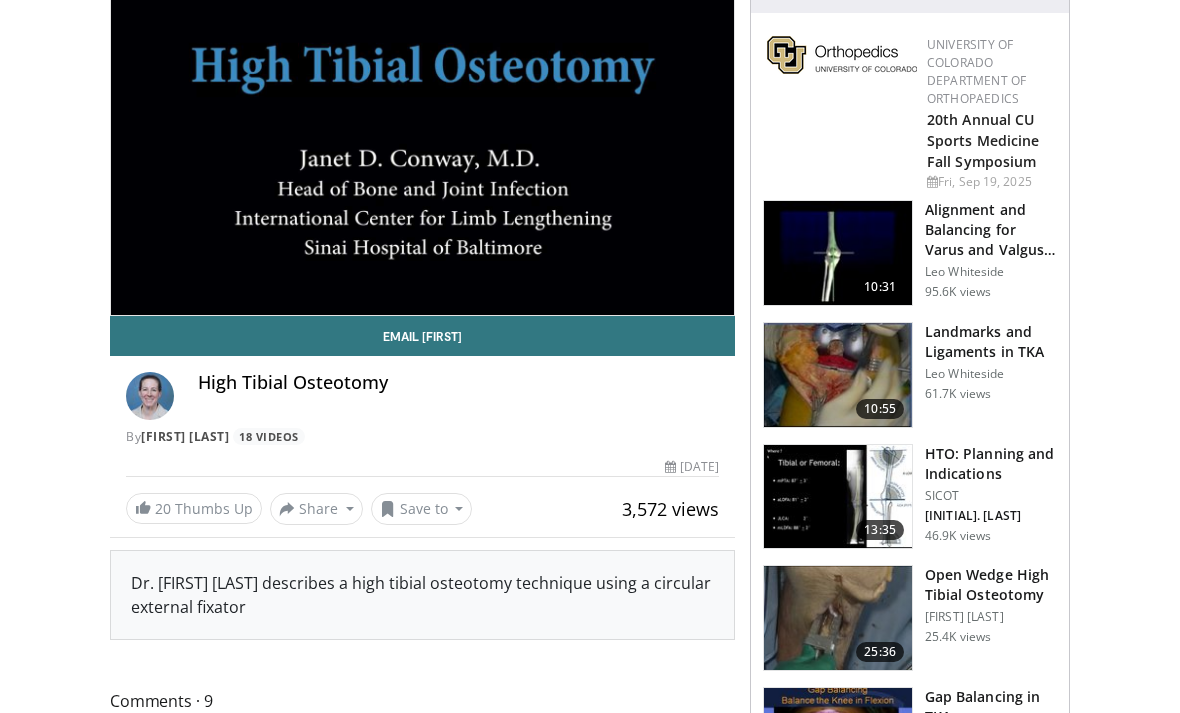 click on "20
Thumbs Up" at bounding box center [194, 508] 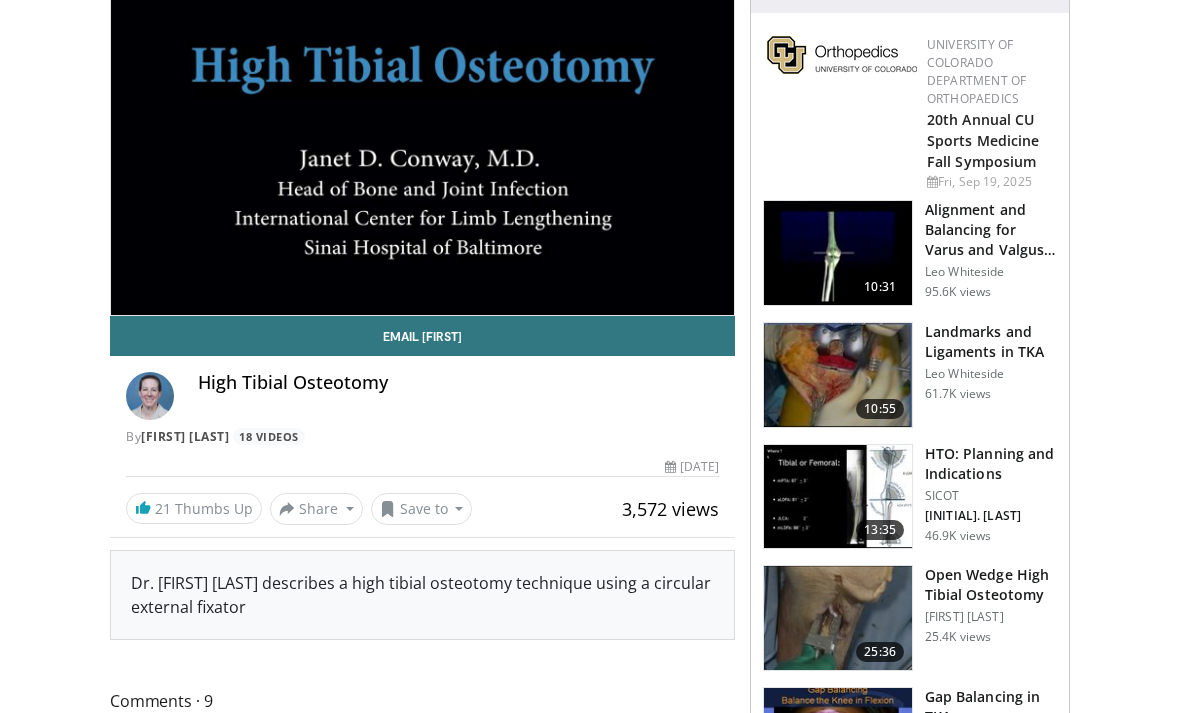 click at bounding box center [150, 396] 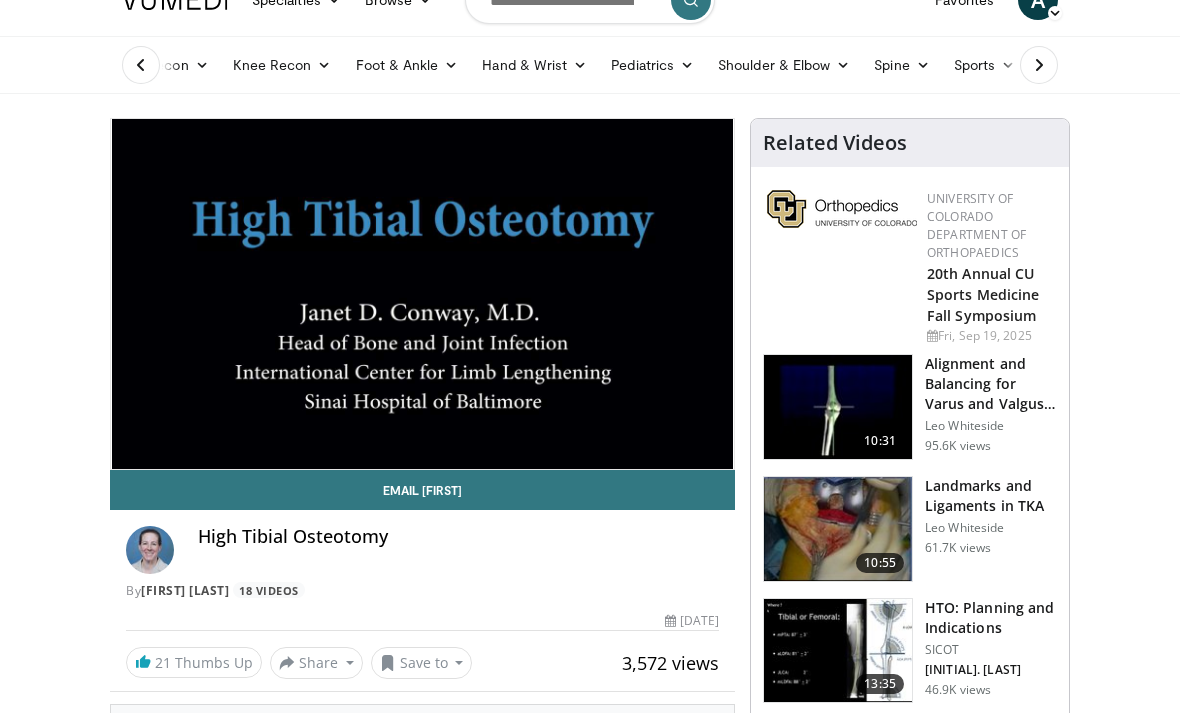 scroll, scrollTop: 0, scrollLeft: 0, axis: both 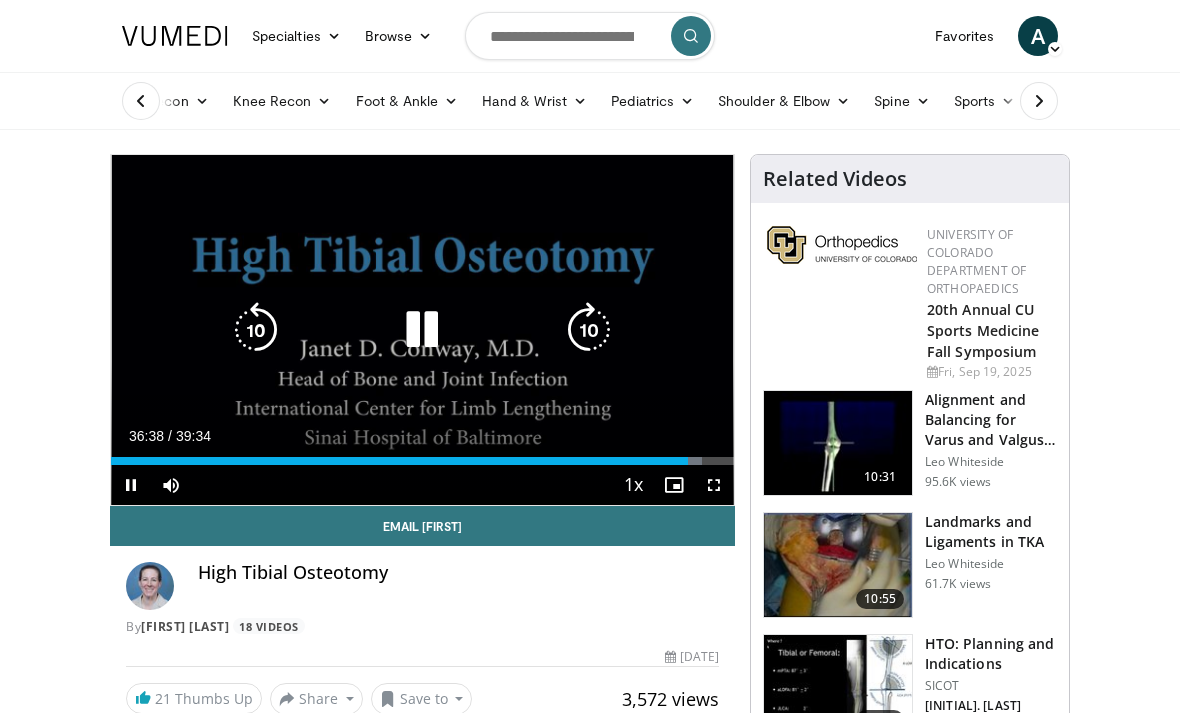 click at bounding box center [399, 461] 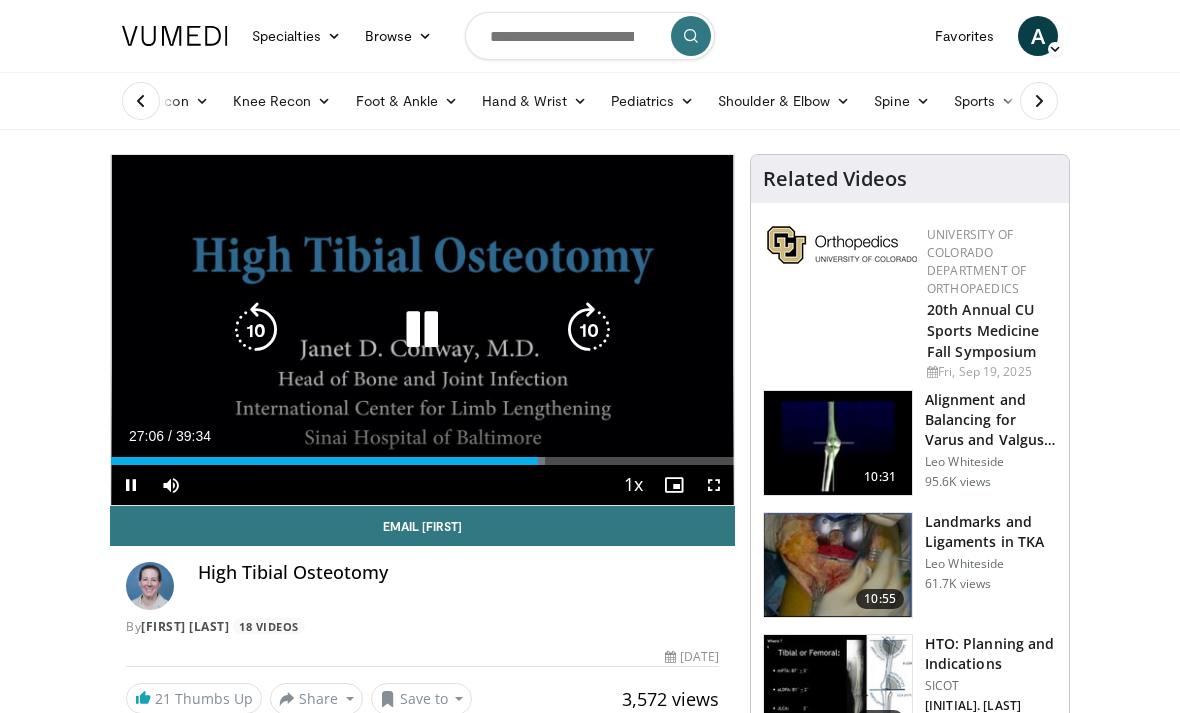 click at bounding box center (324, 461) 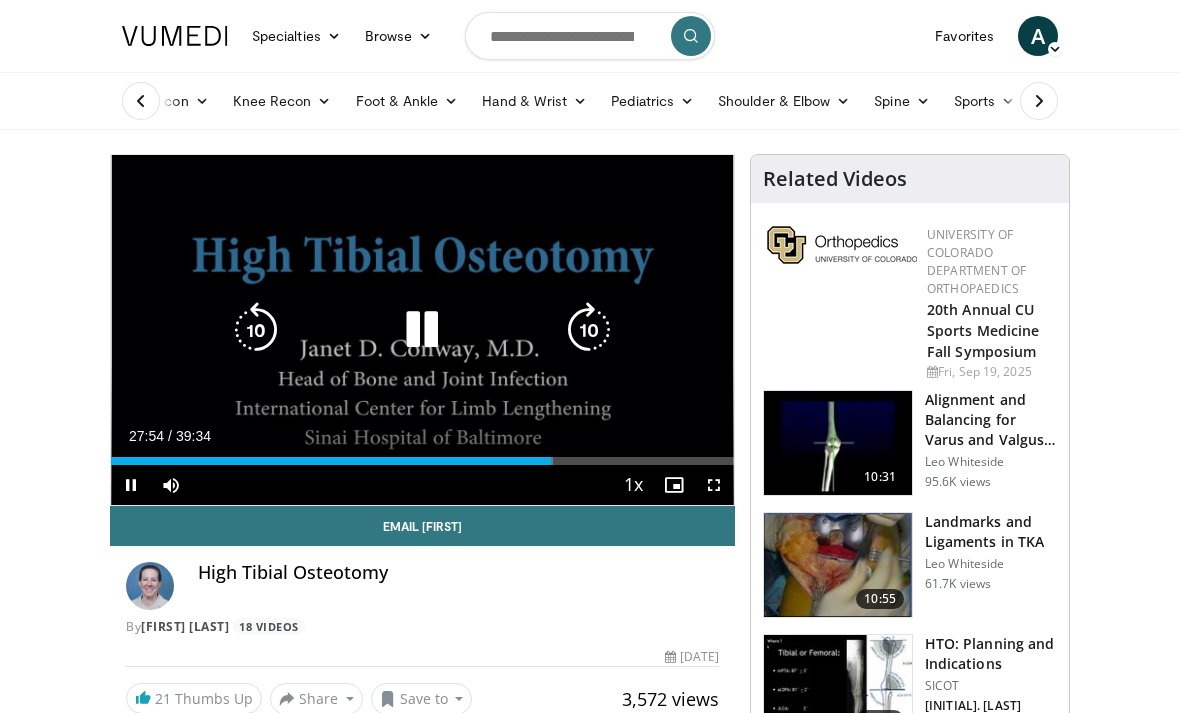click at bounding box center (589, 330) 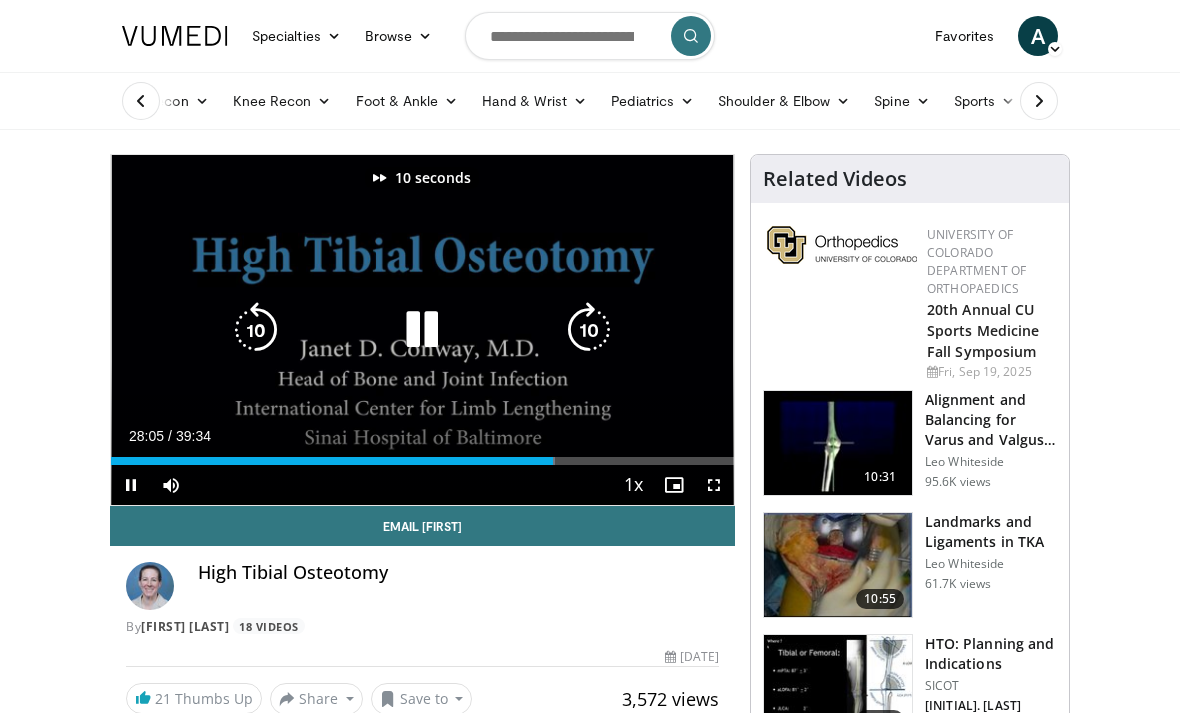click at bounding box center (589, 330) 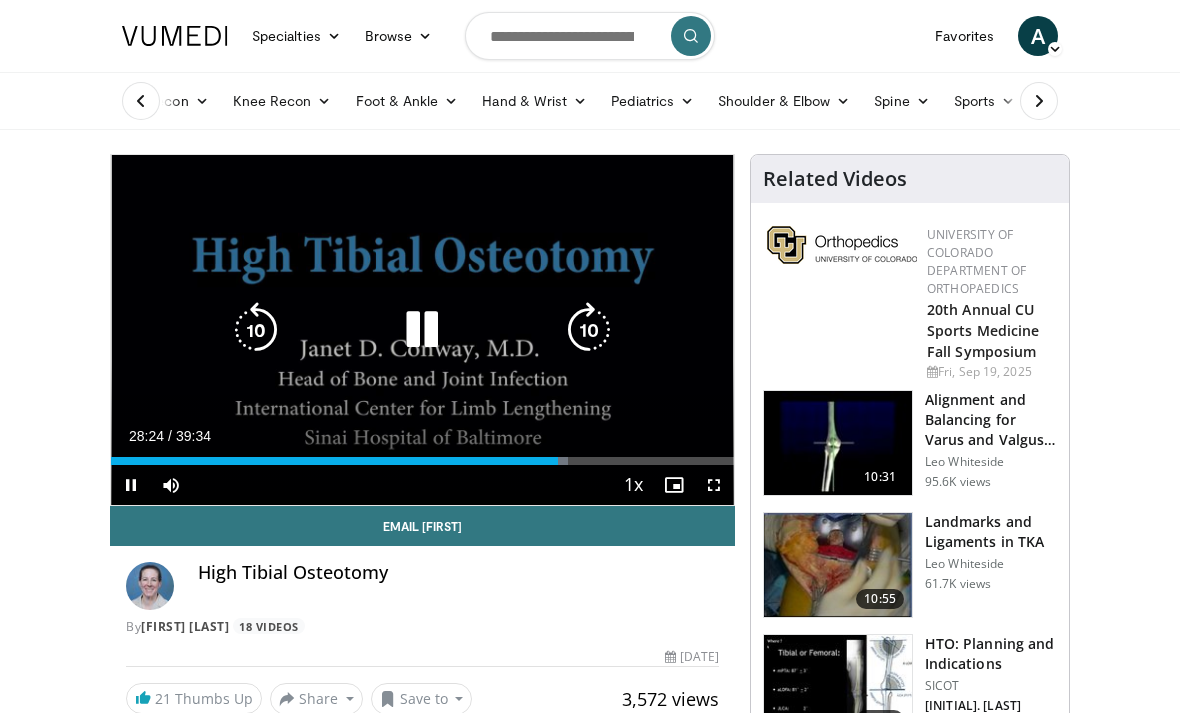 click at bounding box center [256, 330] 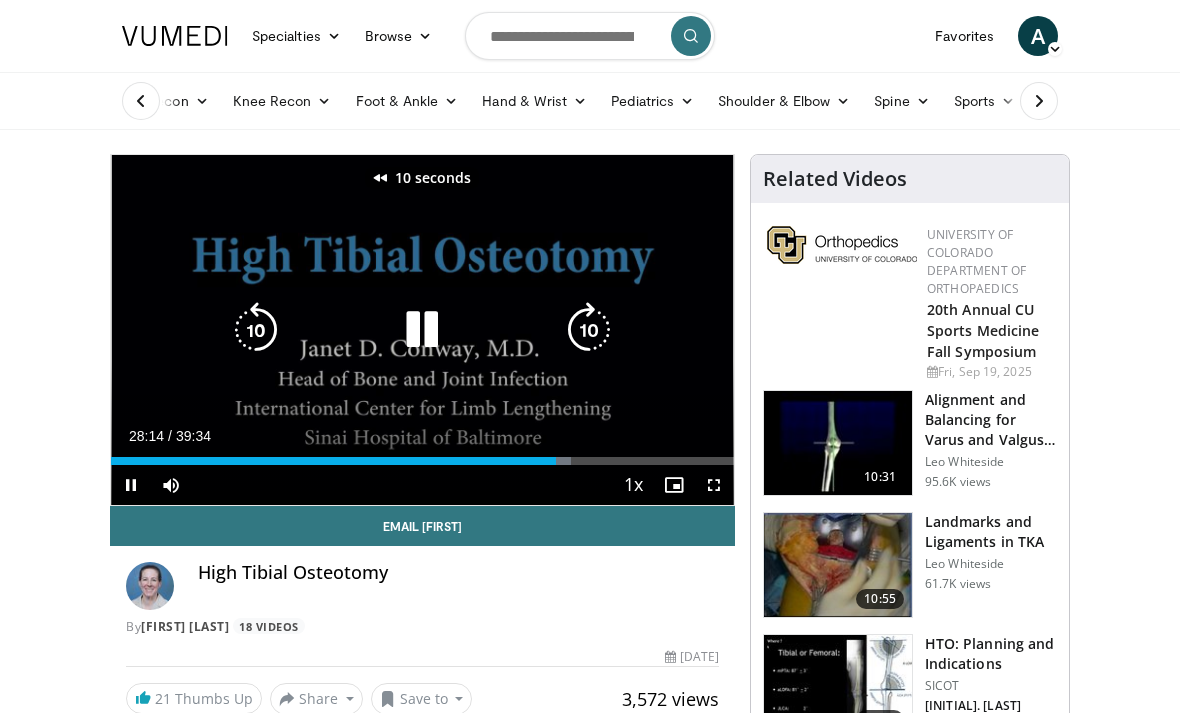 click at bounding box center (256, 330) 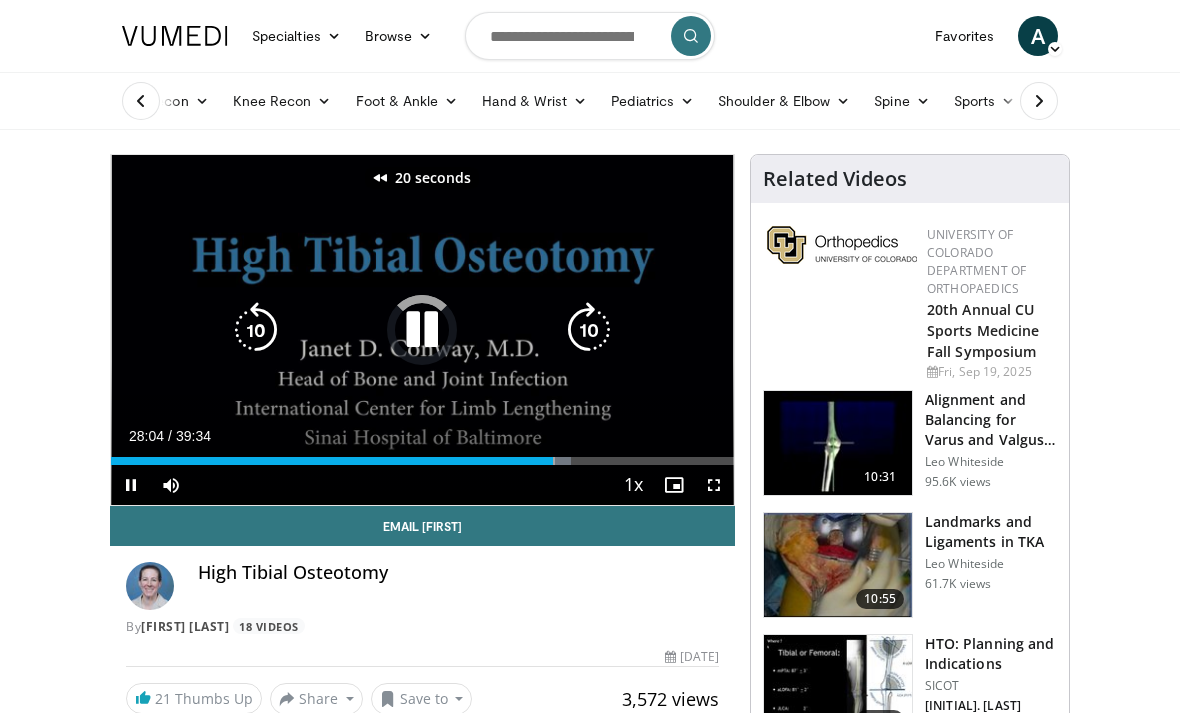 click at bounding box center (256, 330) 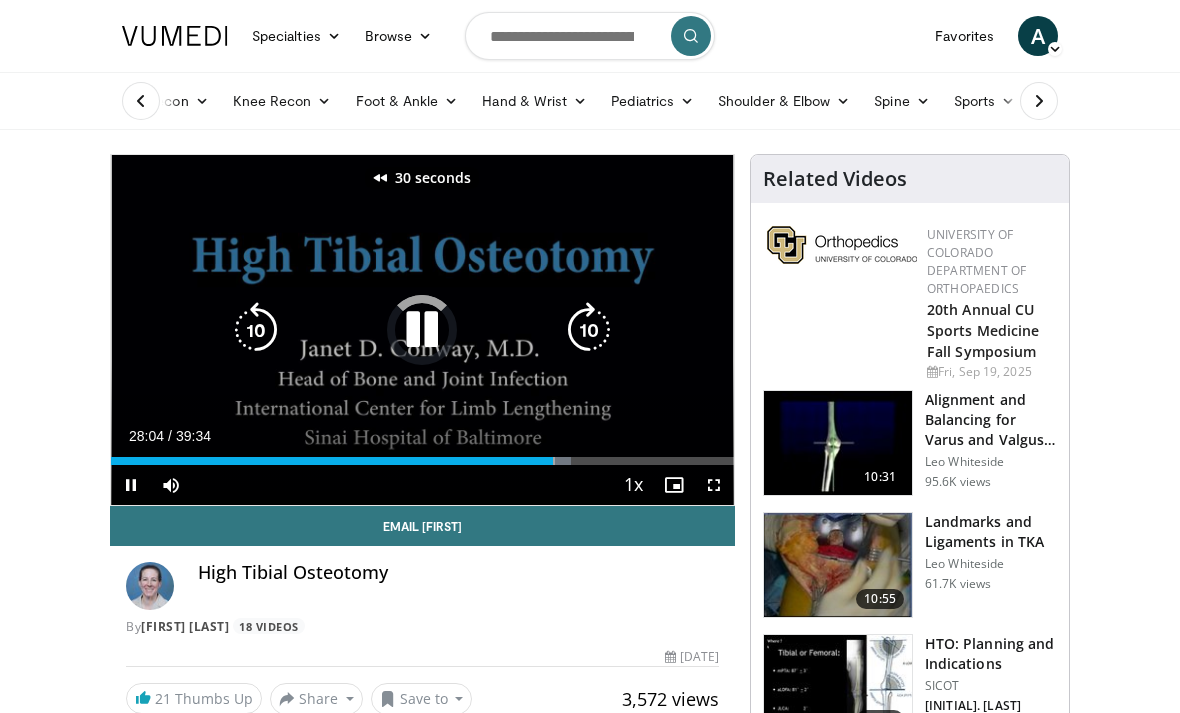 click at bounding box center (256, 330) 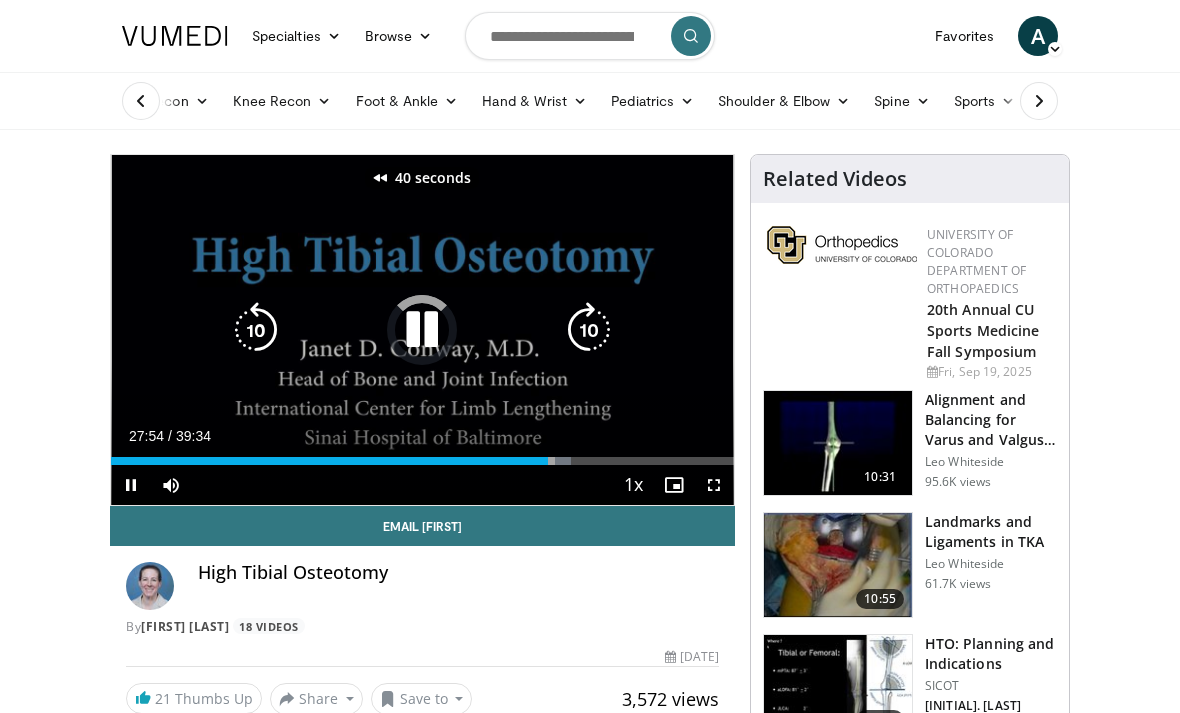 click at bounding box center [256, 330] 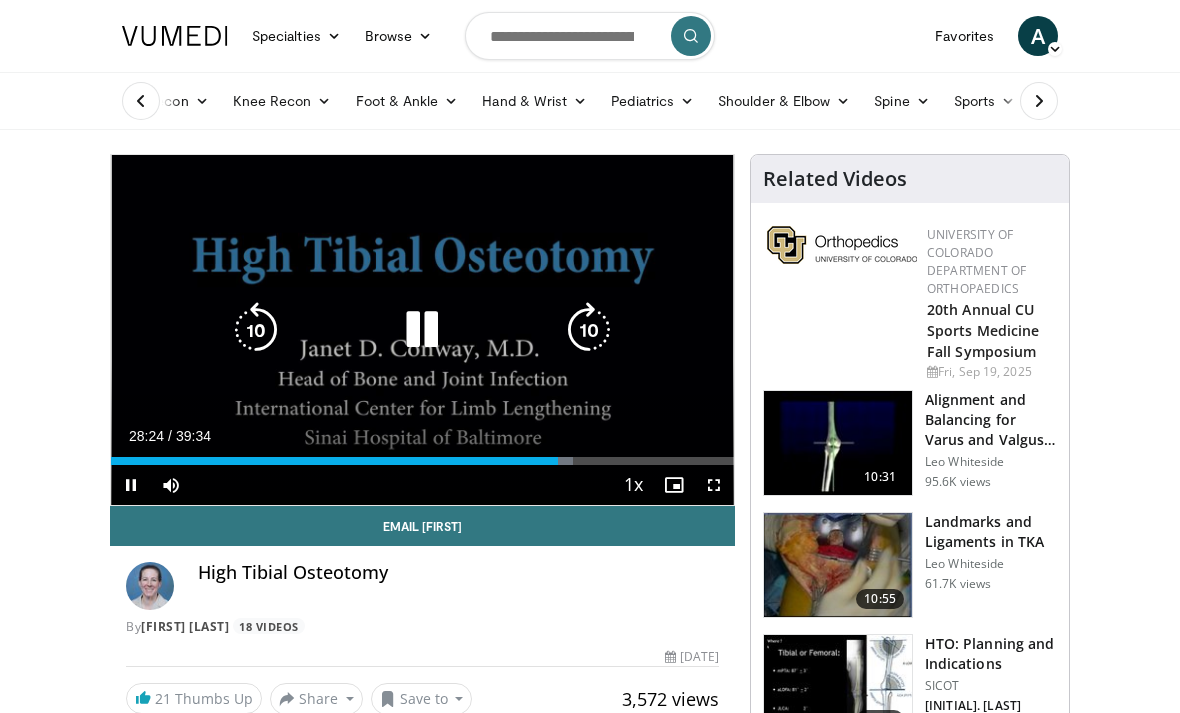 click at bounding box center [589, 330] 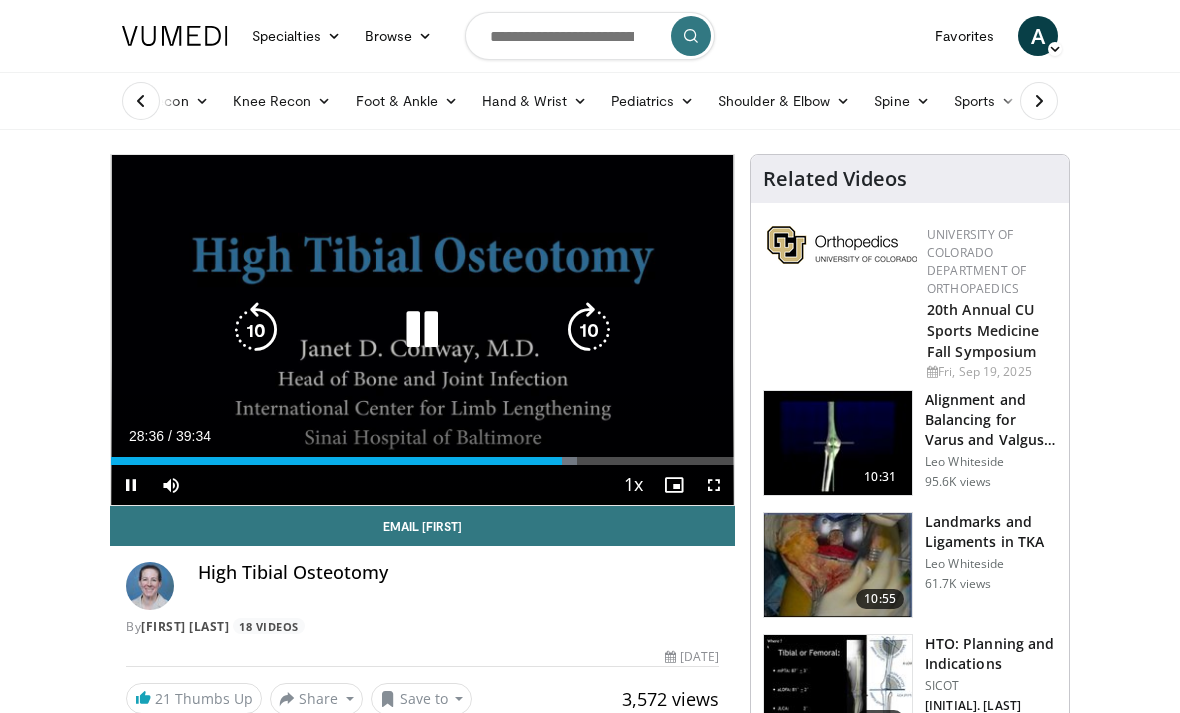 click at bounding box center (589, 330) 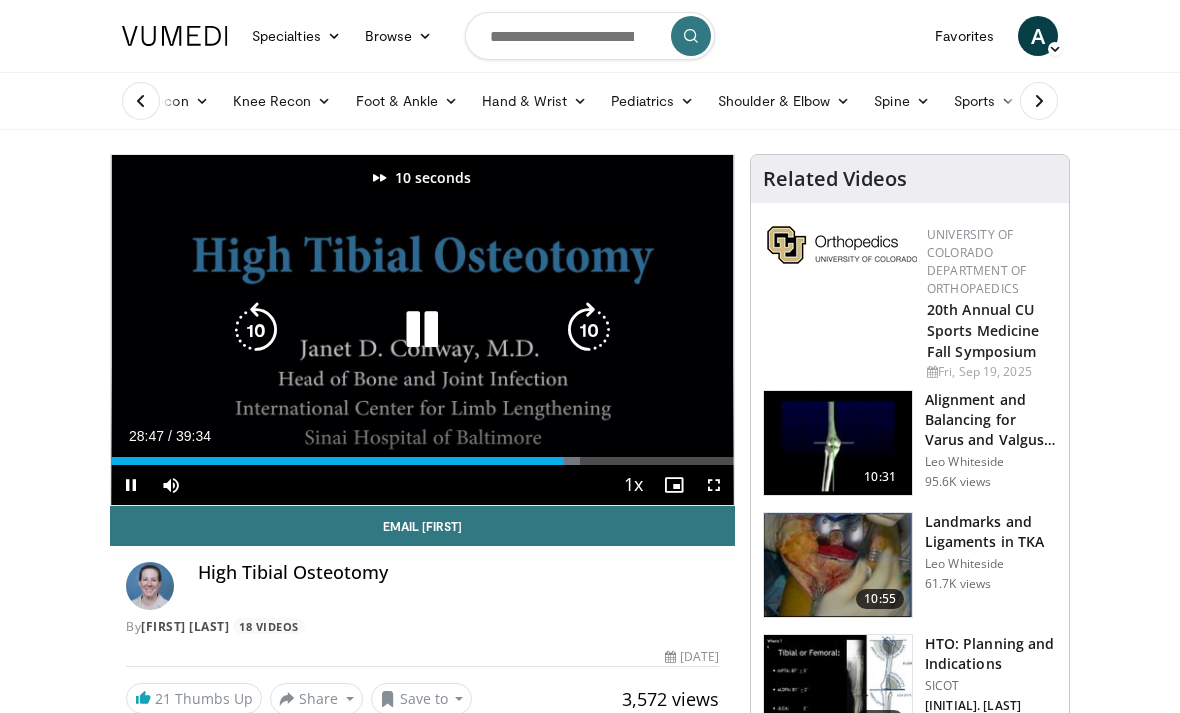 click at bounding box center (589, 330) 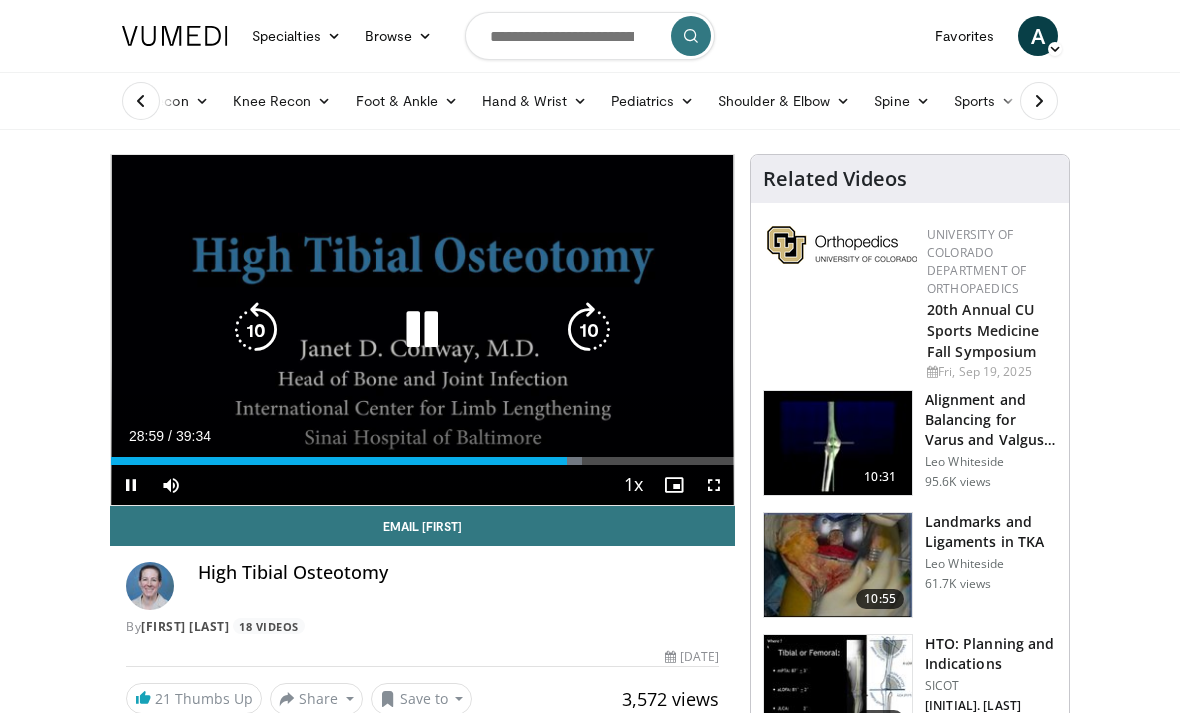 click at bounding box center (589, 330) 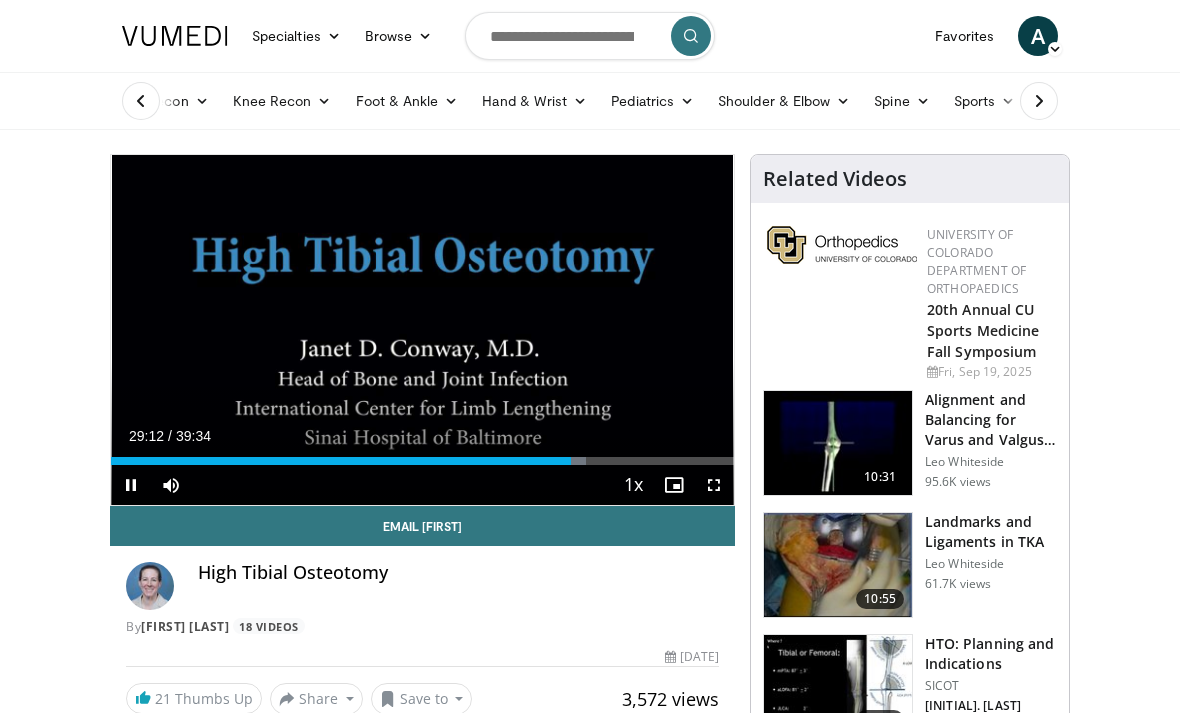 click at bounding box center (714, 485) 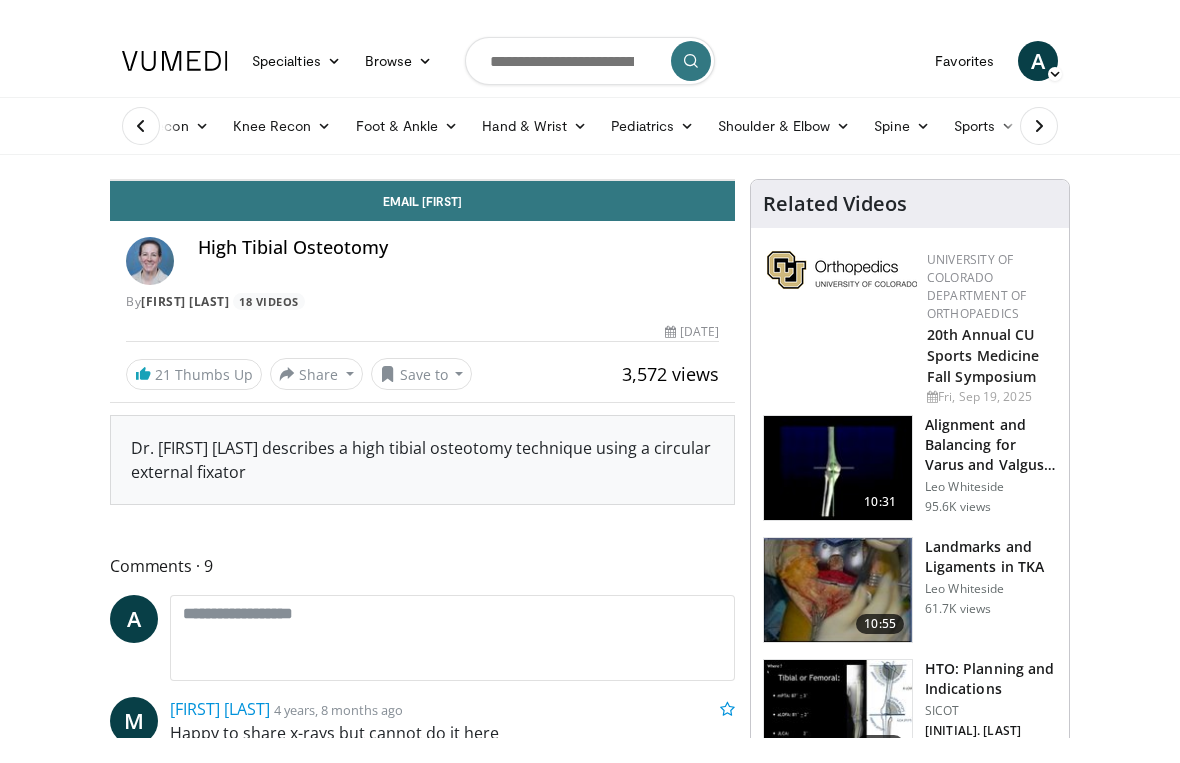 scroll, scrollTop: 24, scrollLeft: 0, axis: vertical 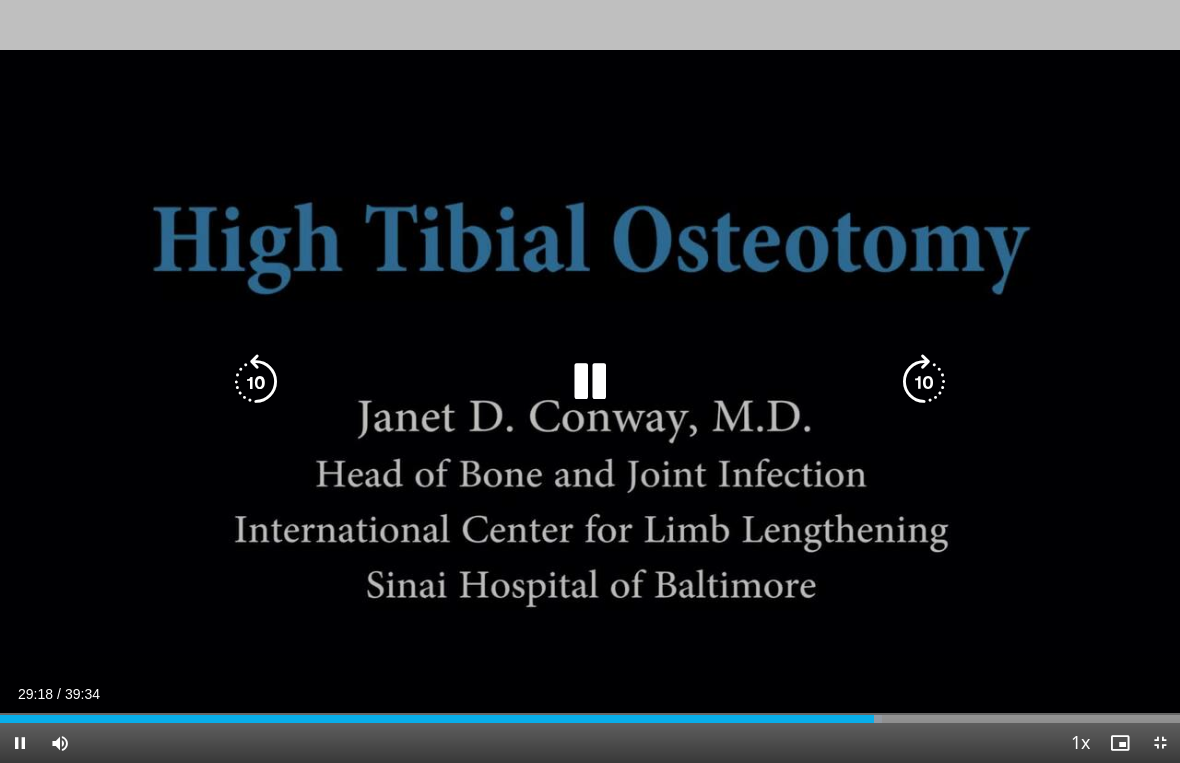 click at bounding box center (924, 382) 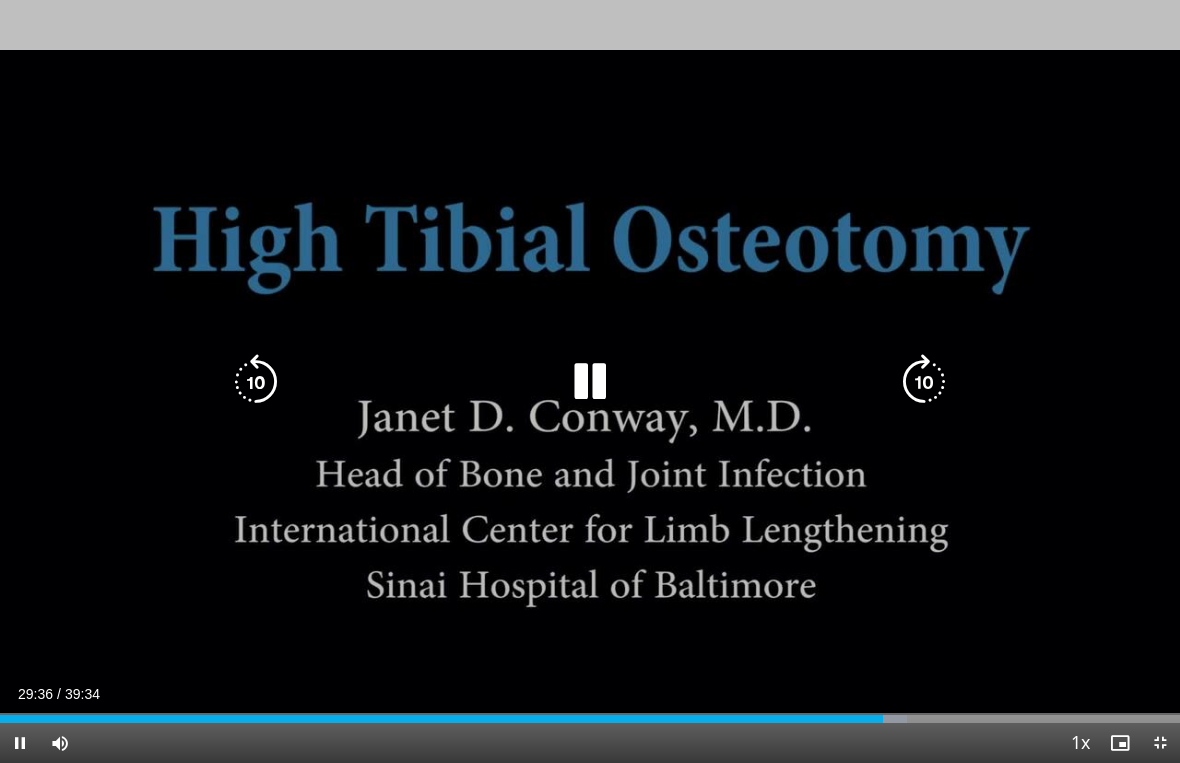 click at bounding box center [924, 382] 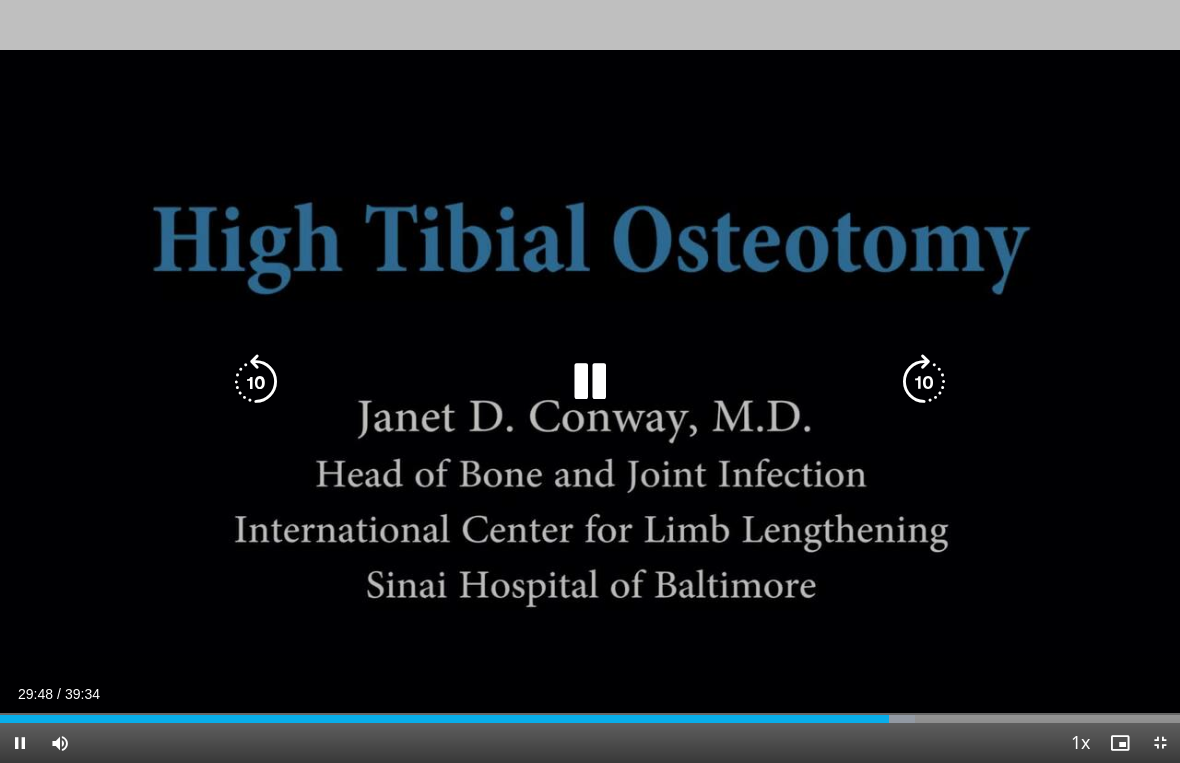 click at bounding box center (924, 382) 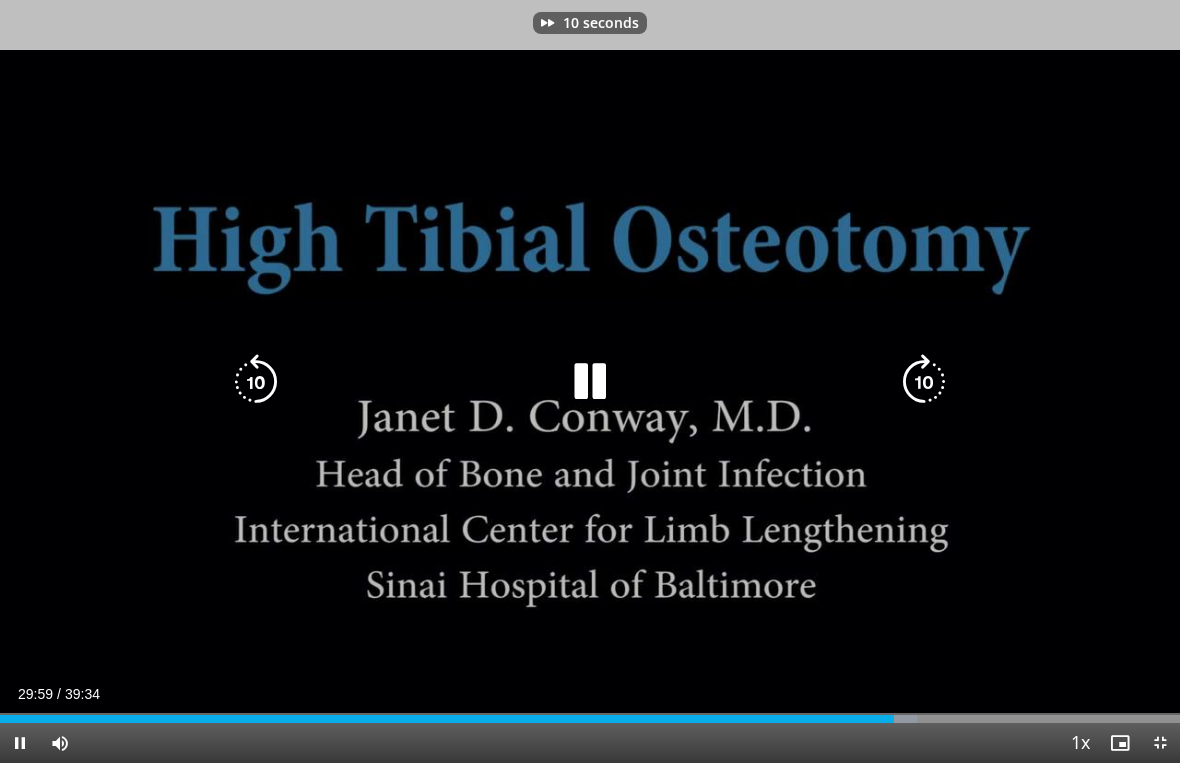 click at bounding box center [924, 382] 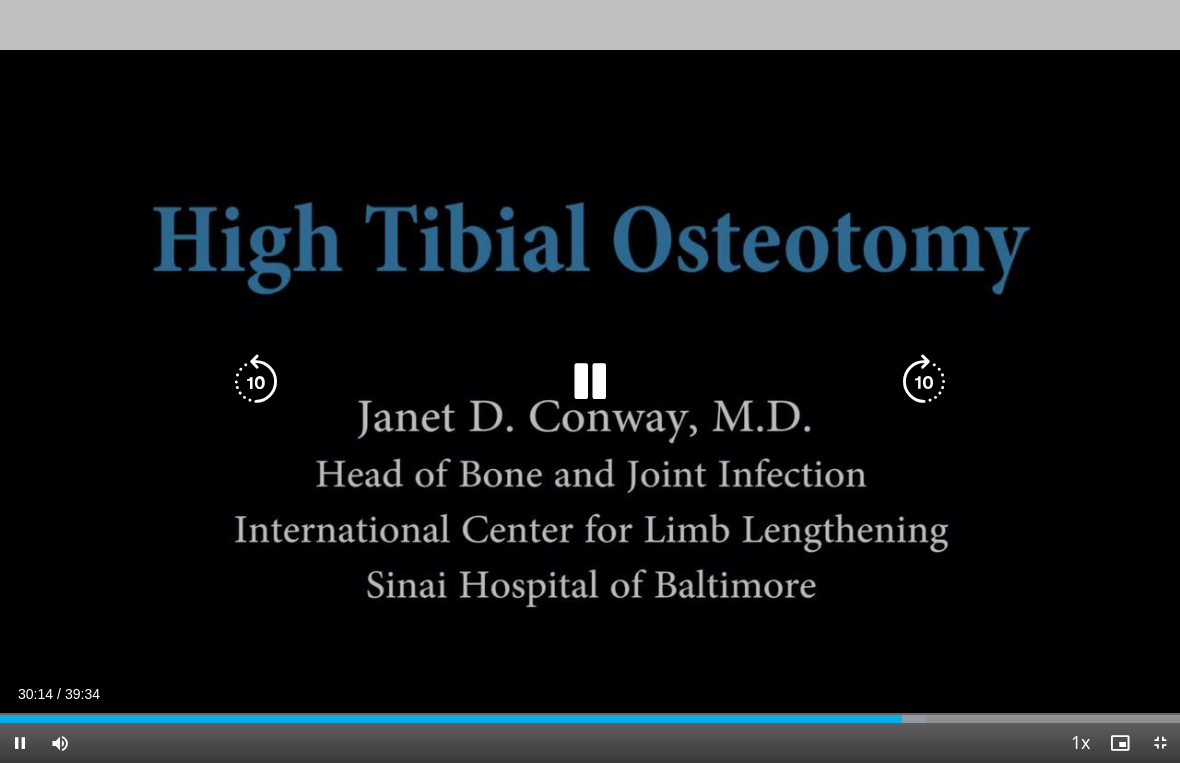 click at bounding box center (924, 382) 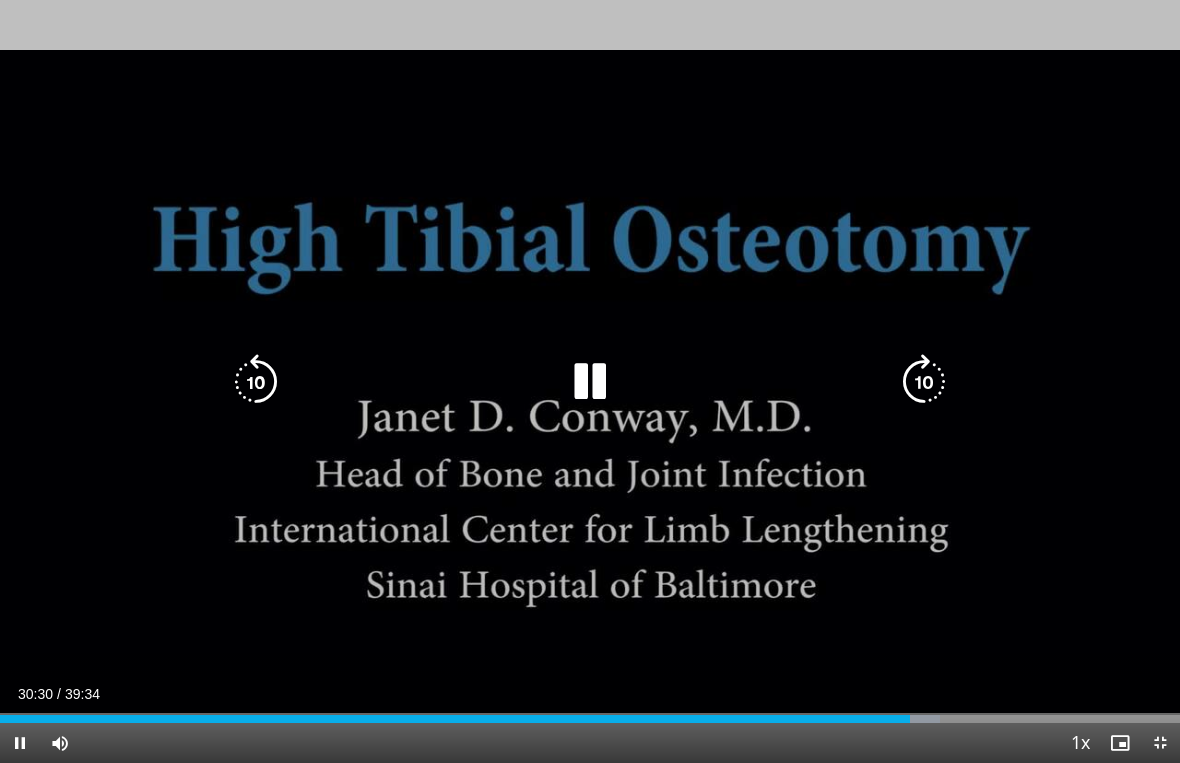 click at bounding box center (924, 382) 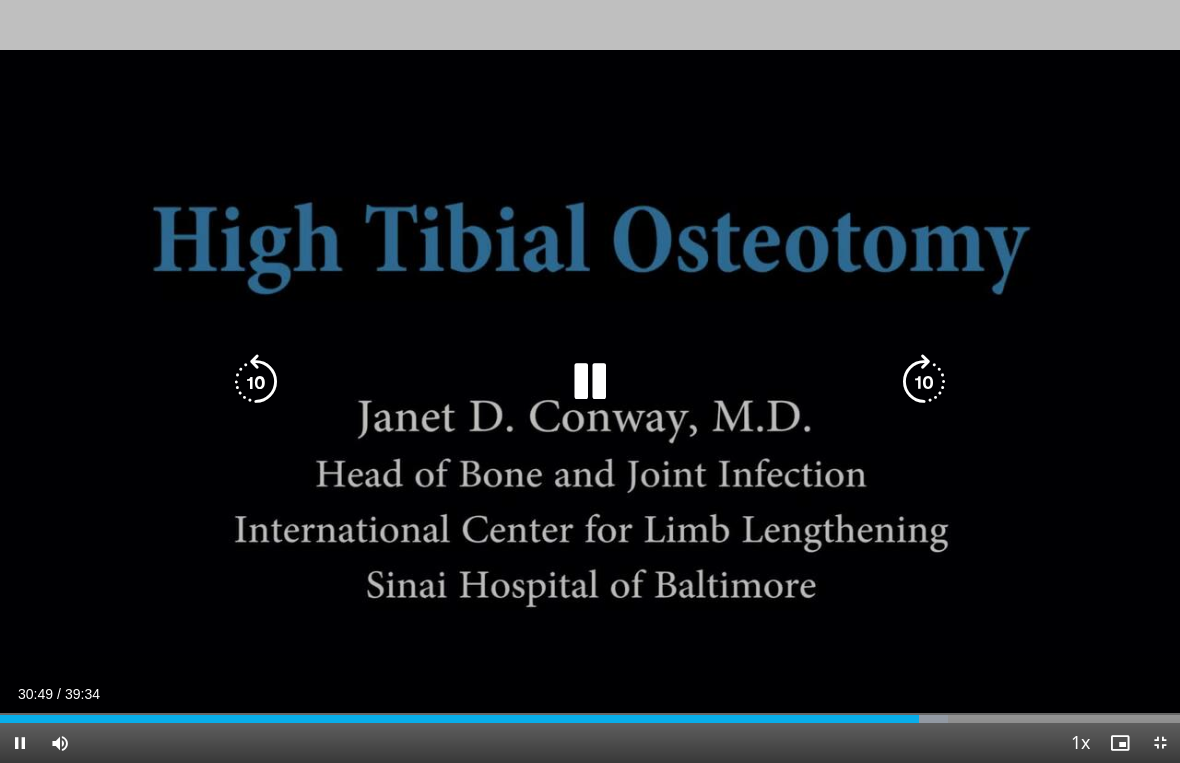 click at bounding box center [924, 382] 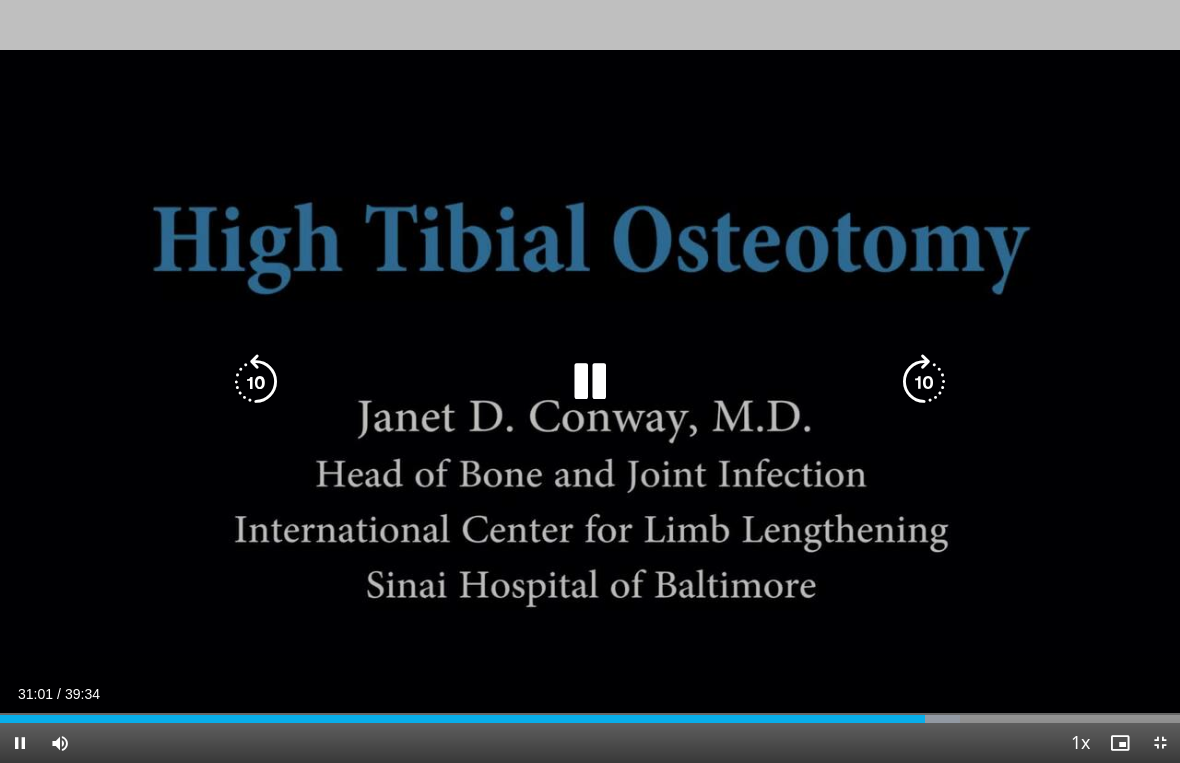 click at bounding box center (924, 382) 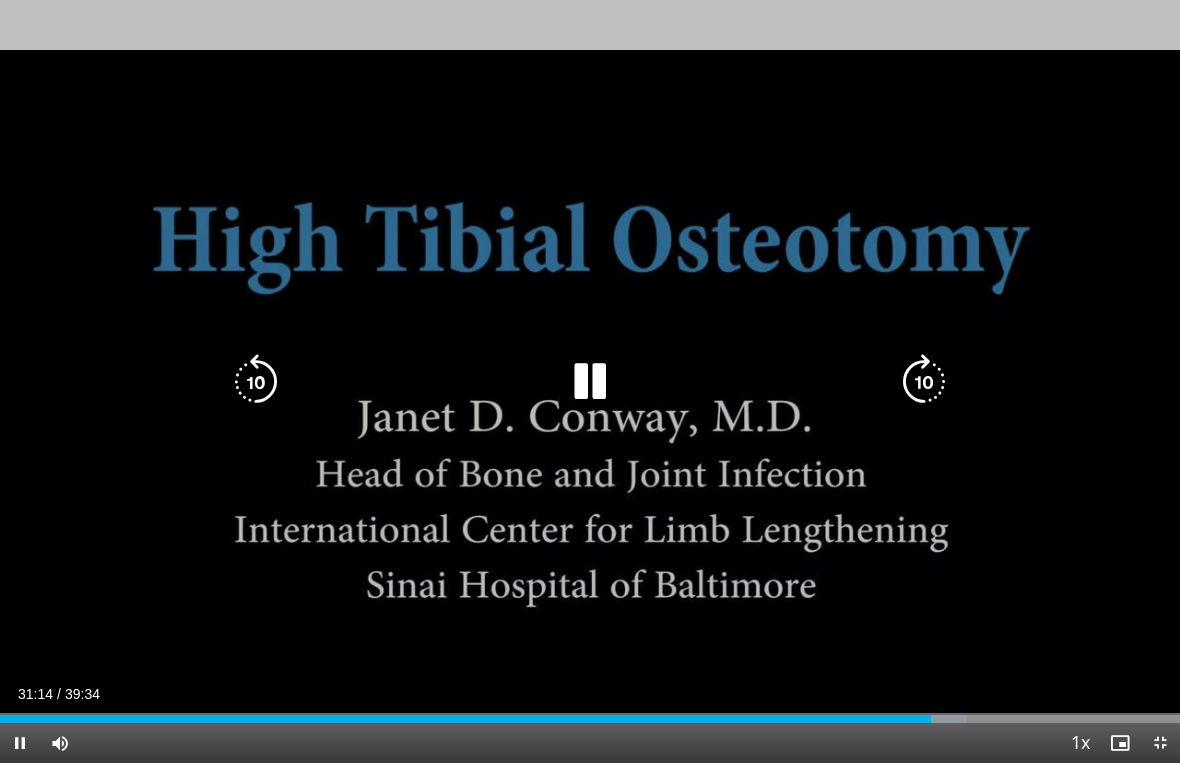 click at bounding box center [924, 382] 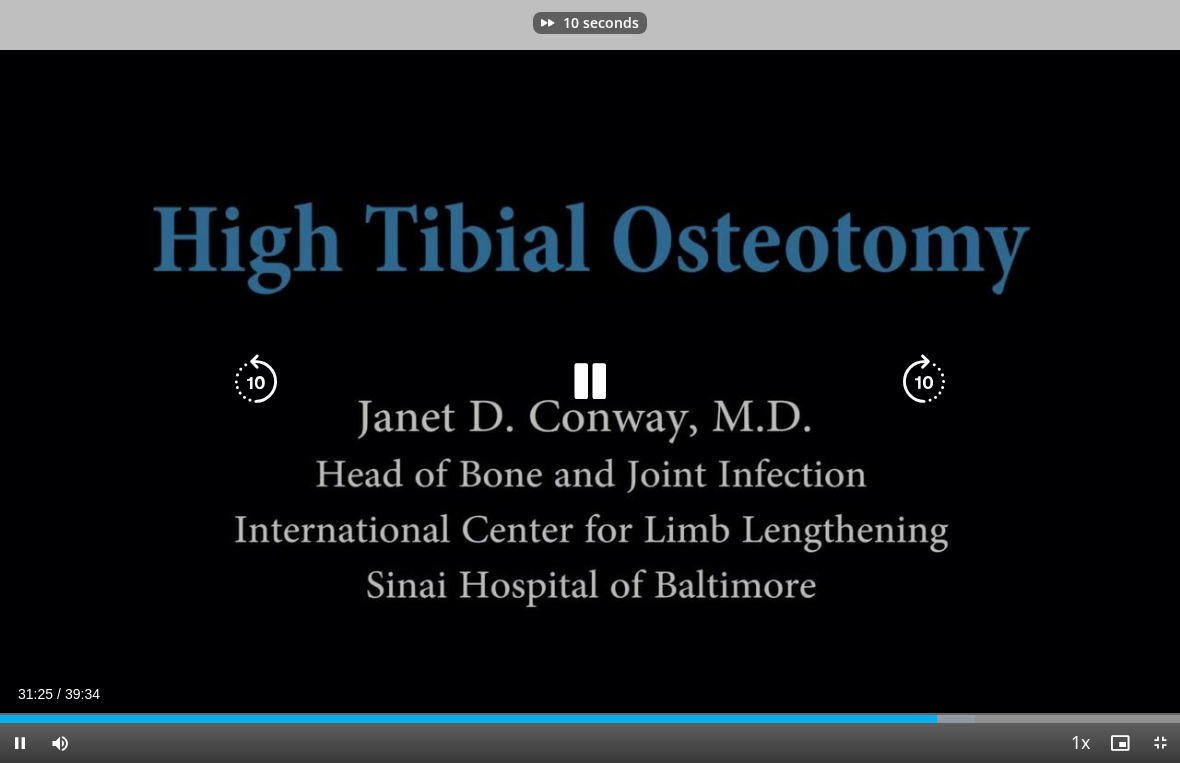 click at bounding box center [924, 382] 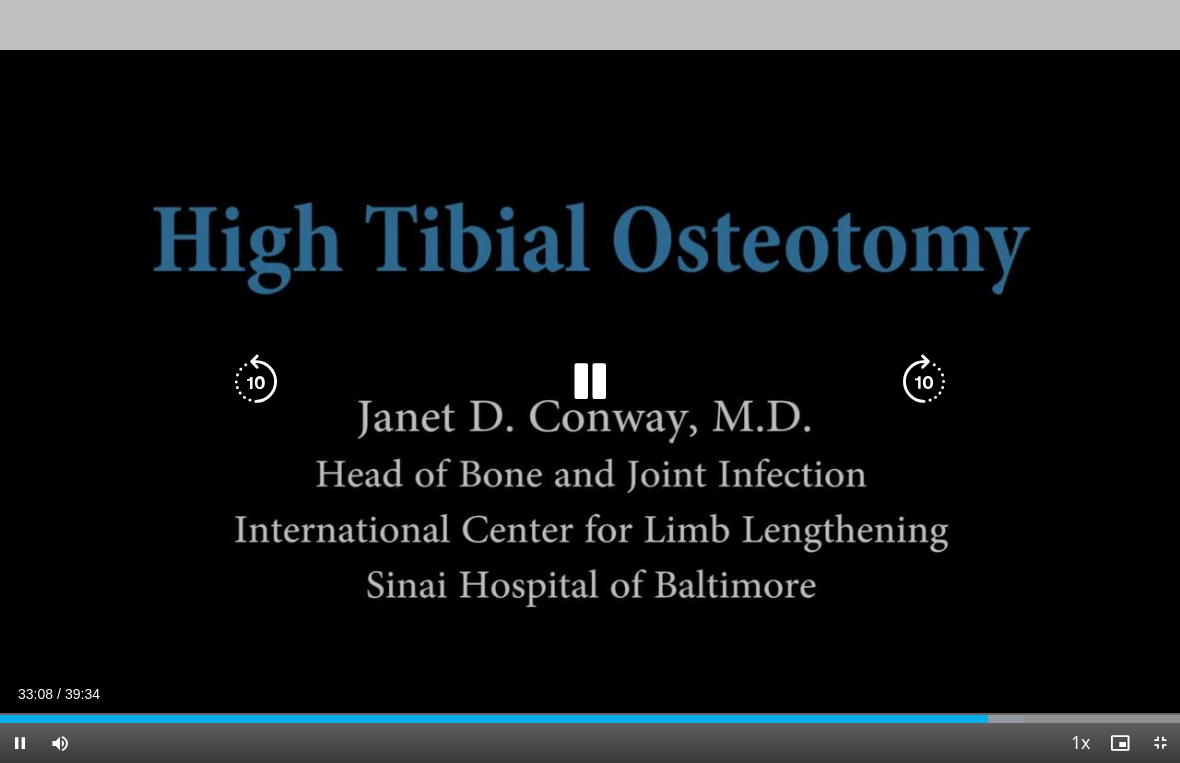click at bounding box center (924, 382) 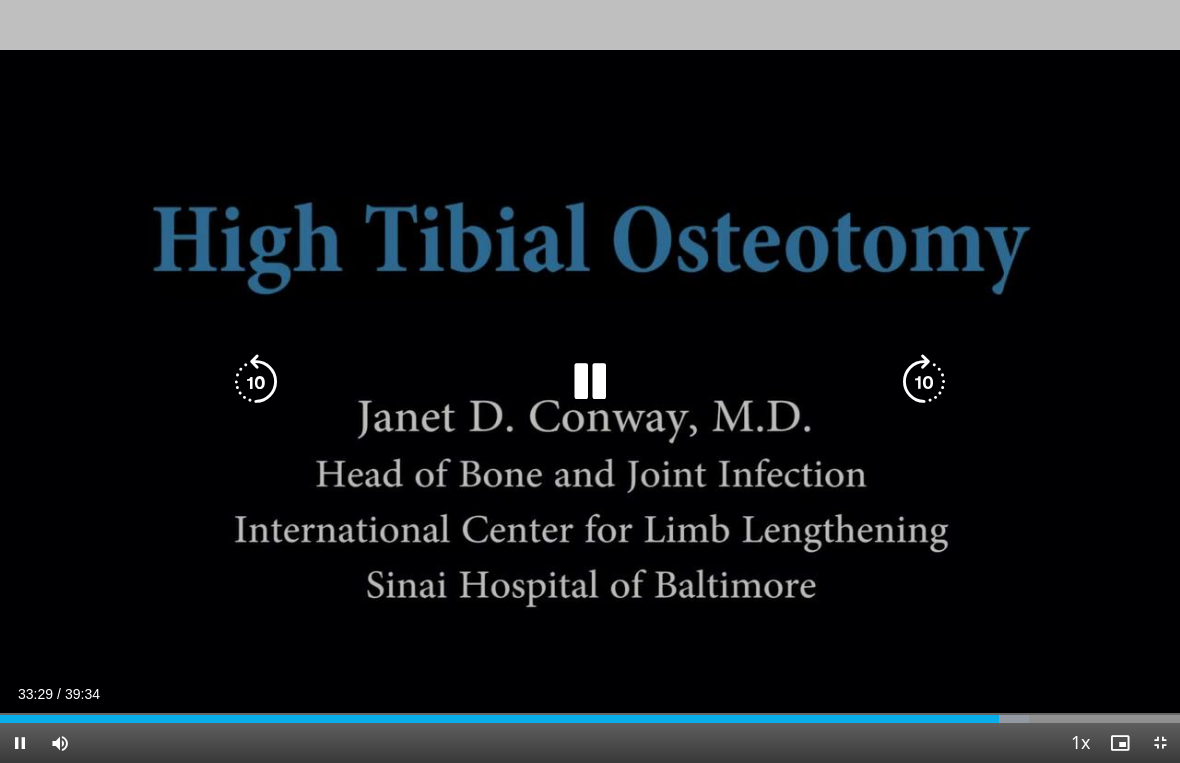 click at bounding box center (924, 382) 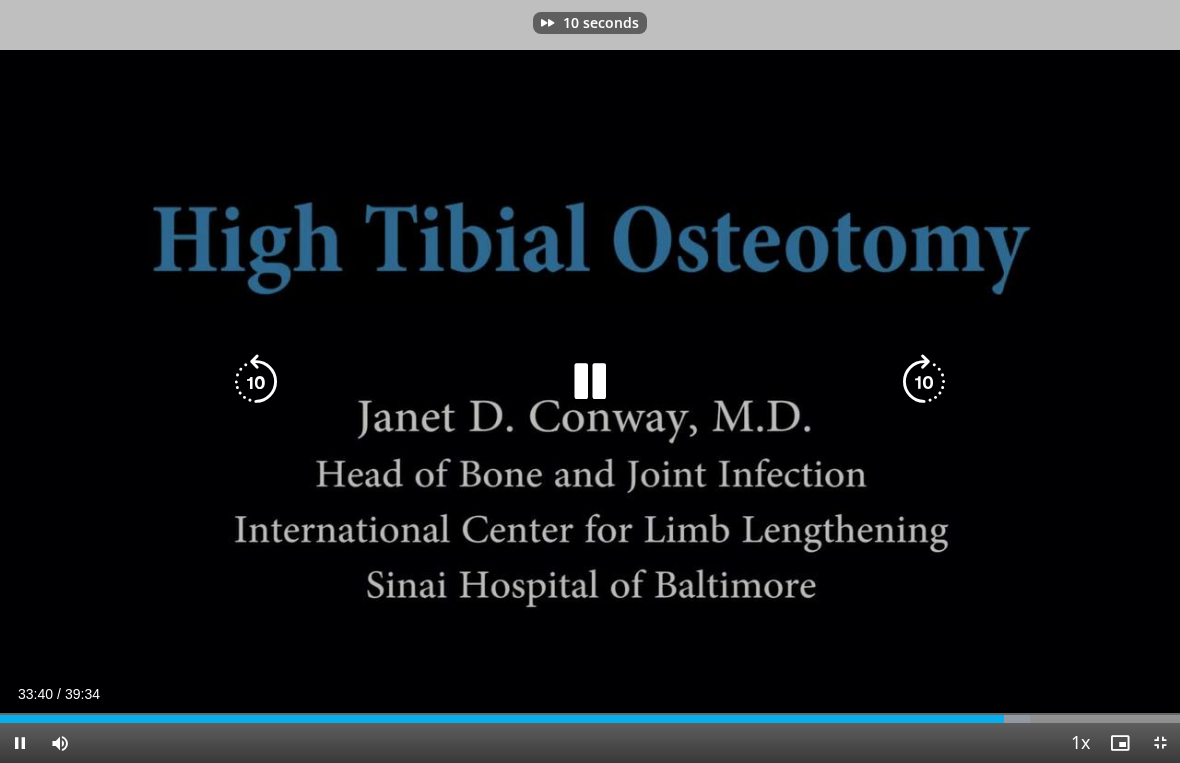 click at bounding box center [924, 382] 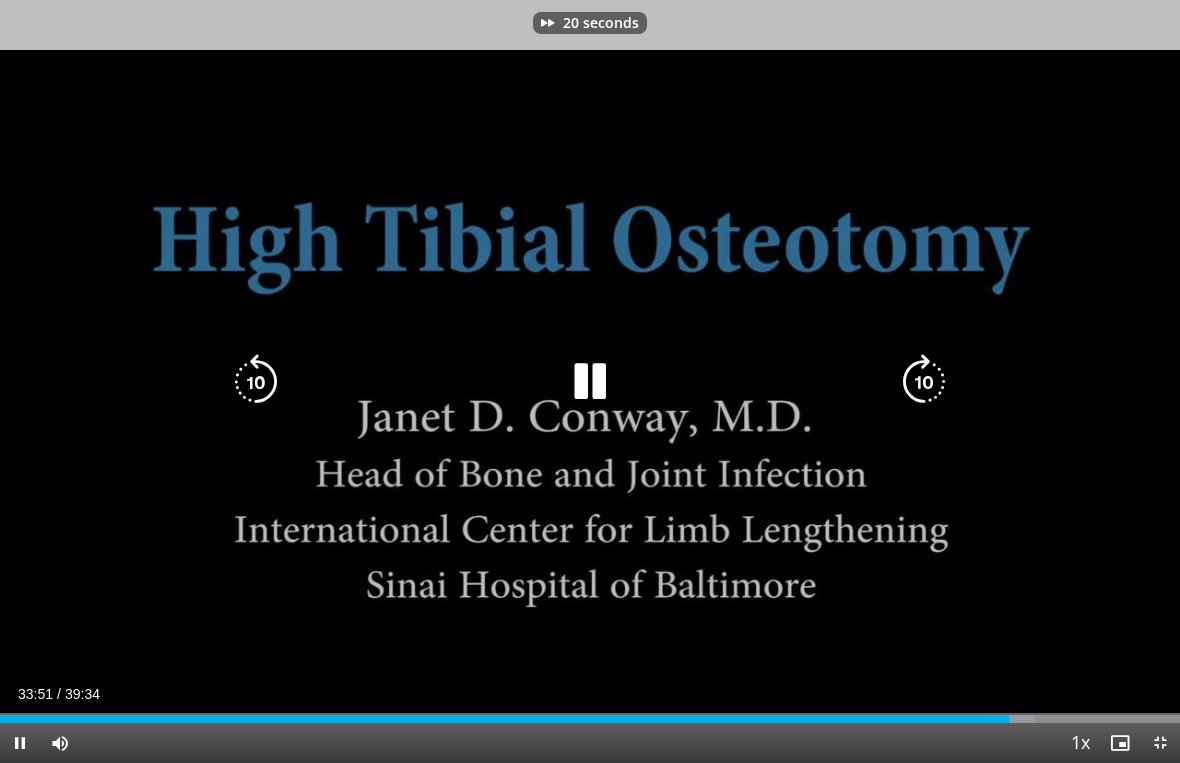 click at bounding box center (924, 382) 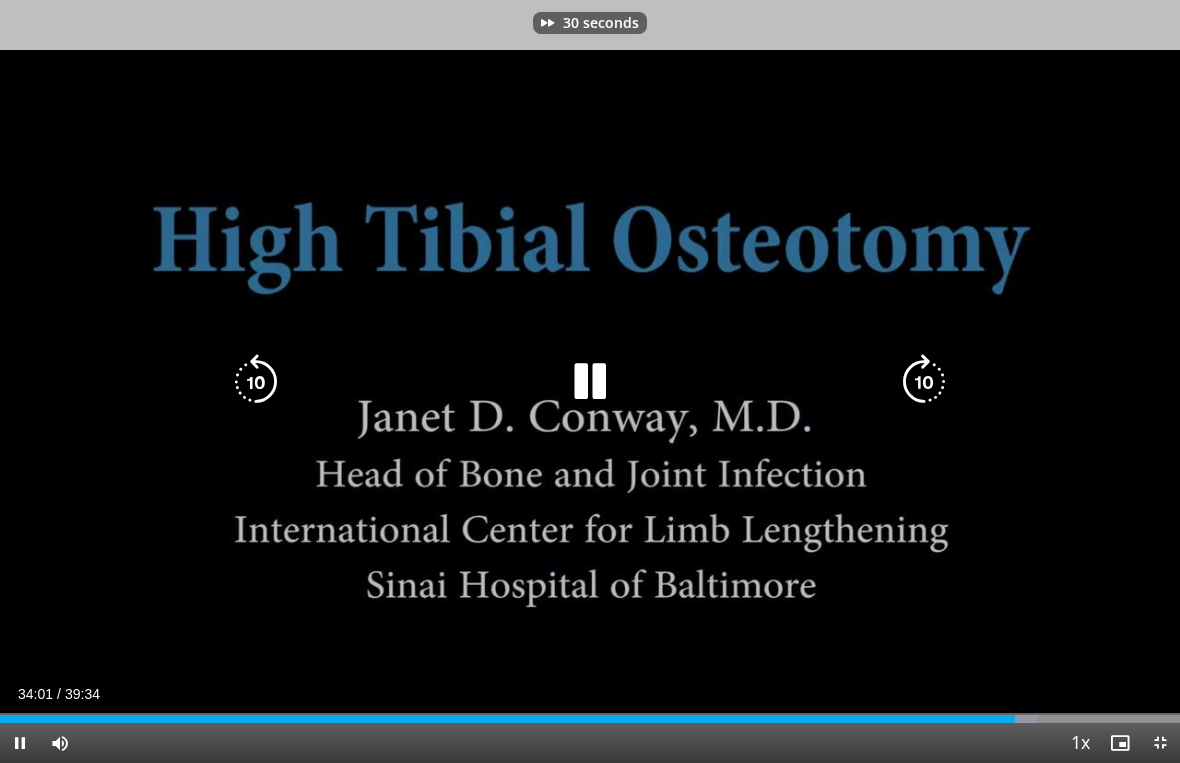 click at bounding box center (924, 382) 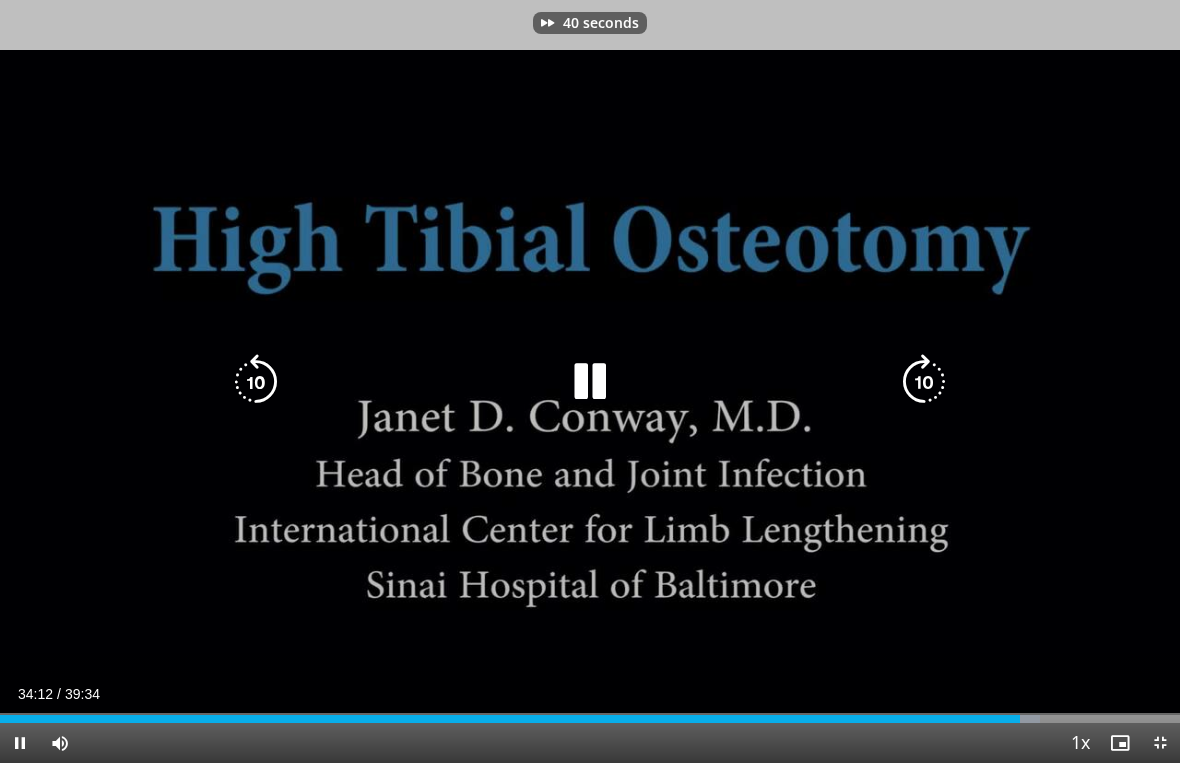 click at bounding box center (924, 382) 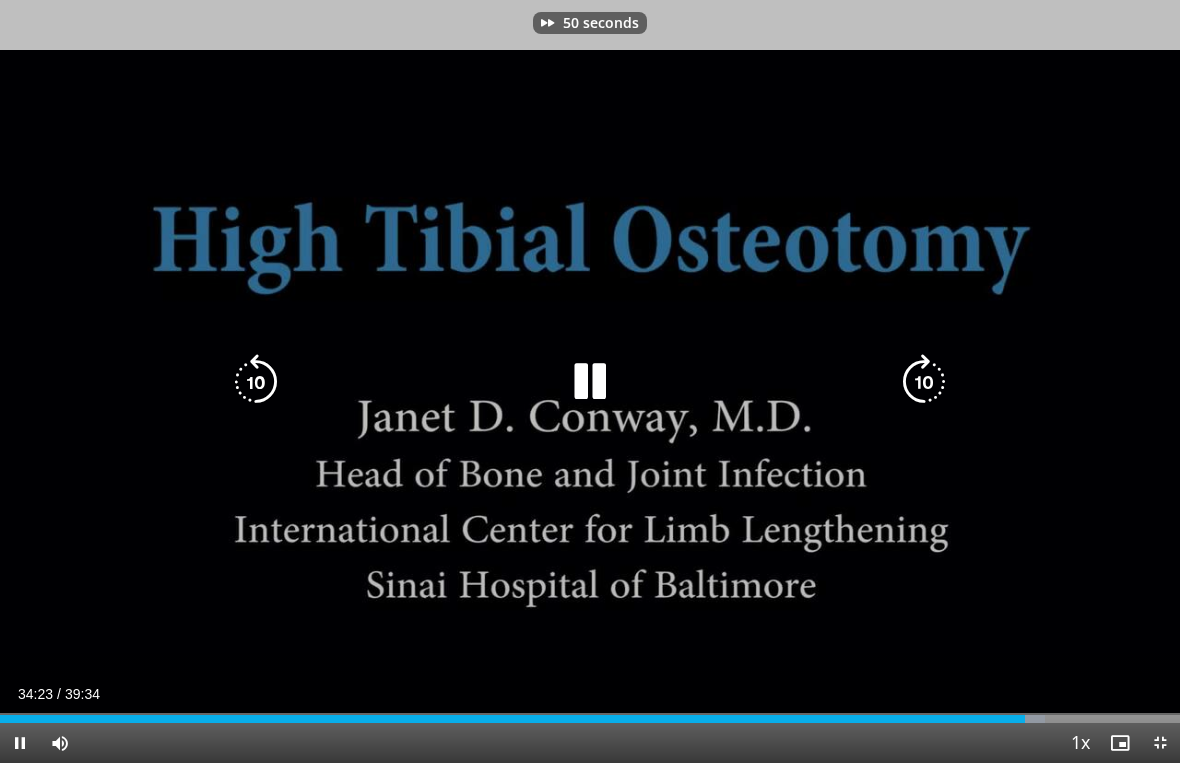 click at bounding box center (924, 382) 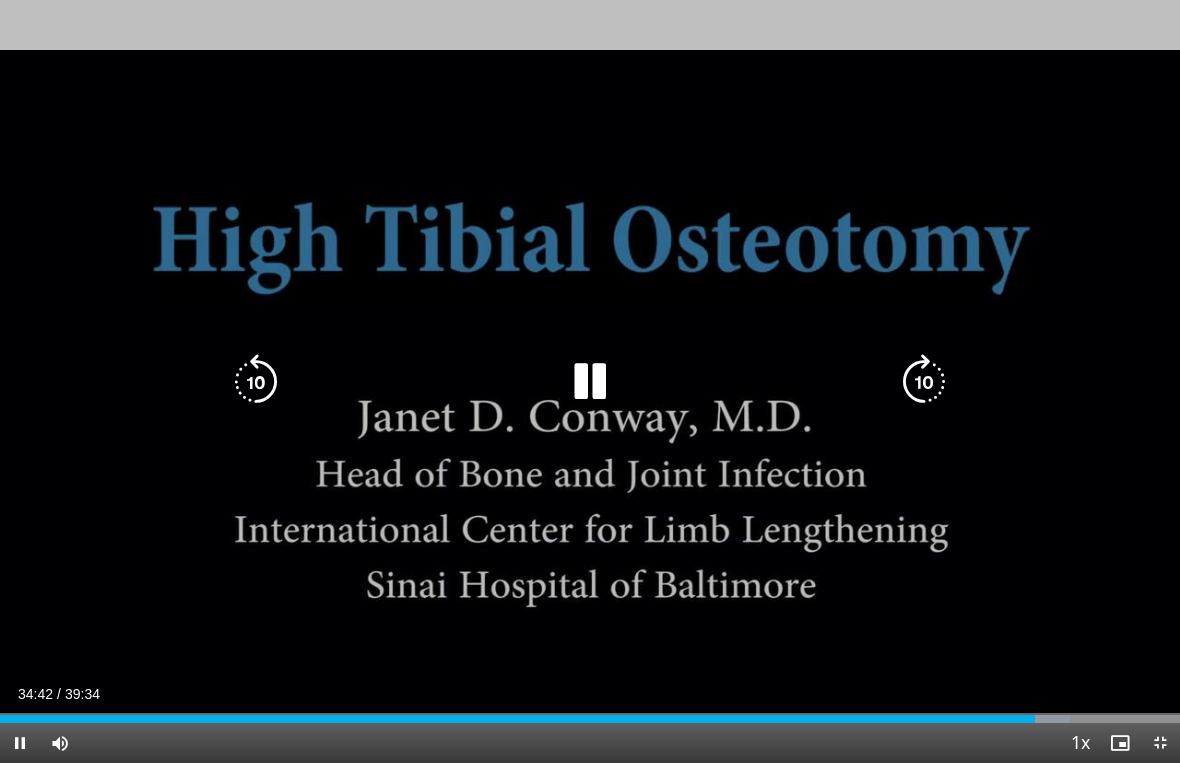 click at bounding box center (924, 382) 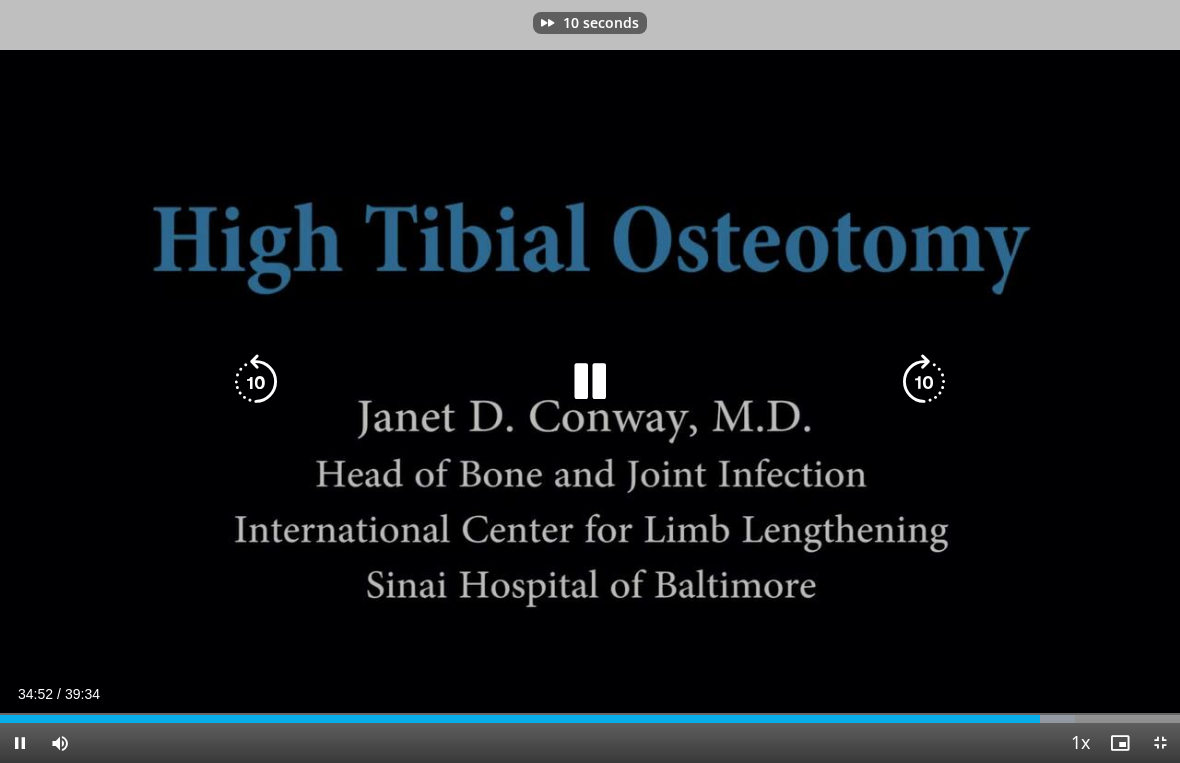 click at bounding box center [924, 382] 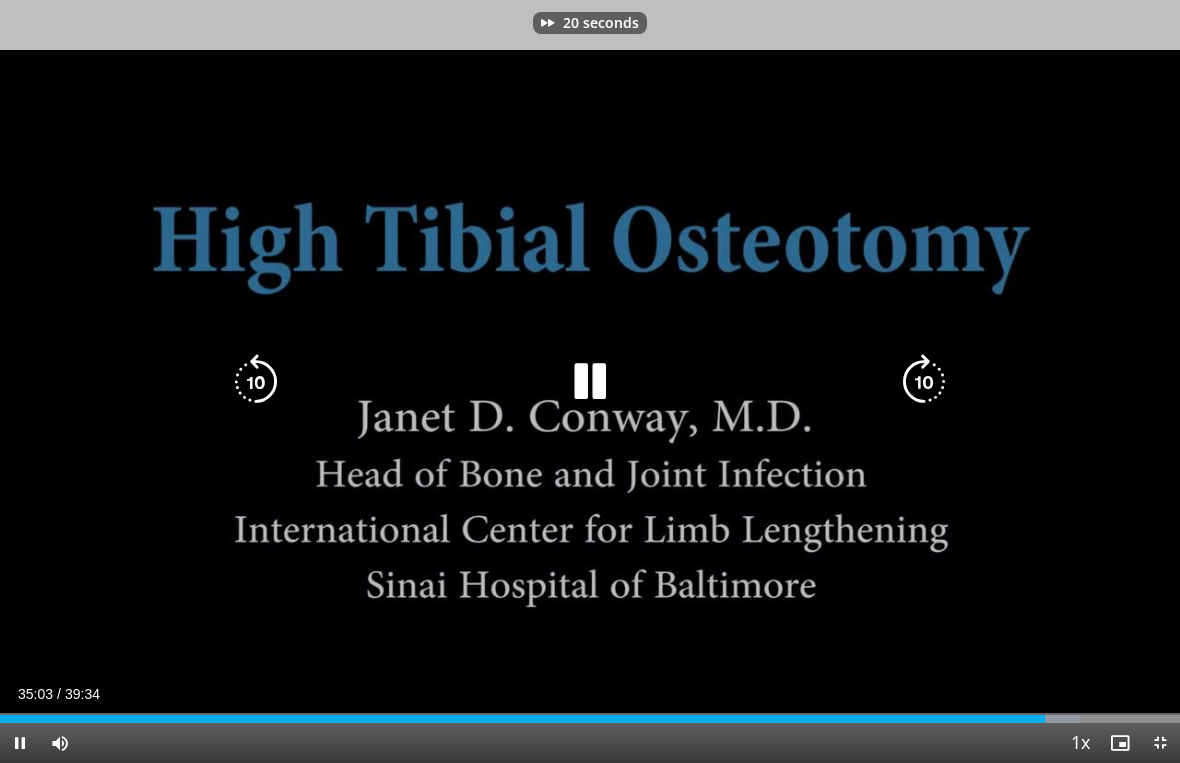 click at bounding box center (924, 382) 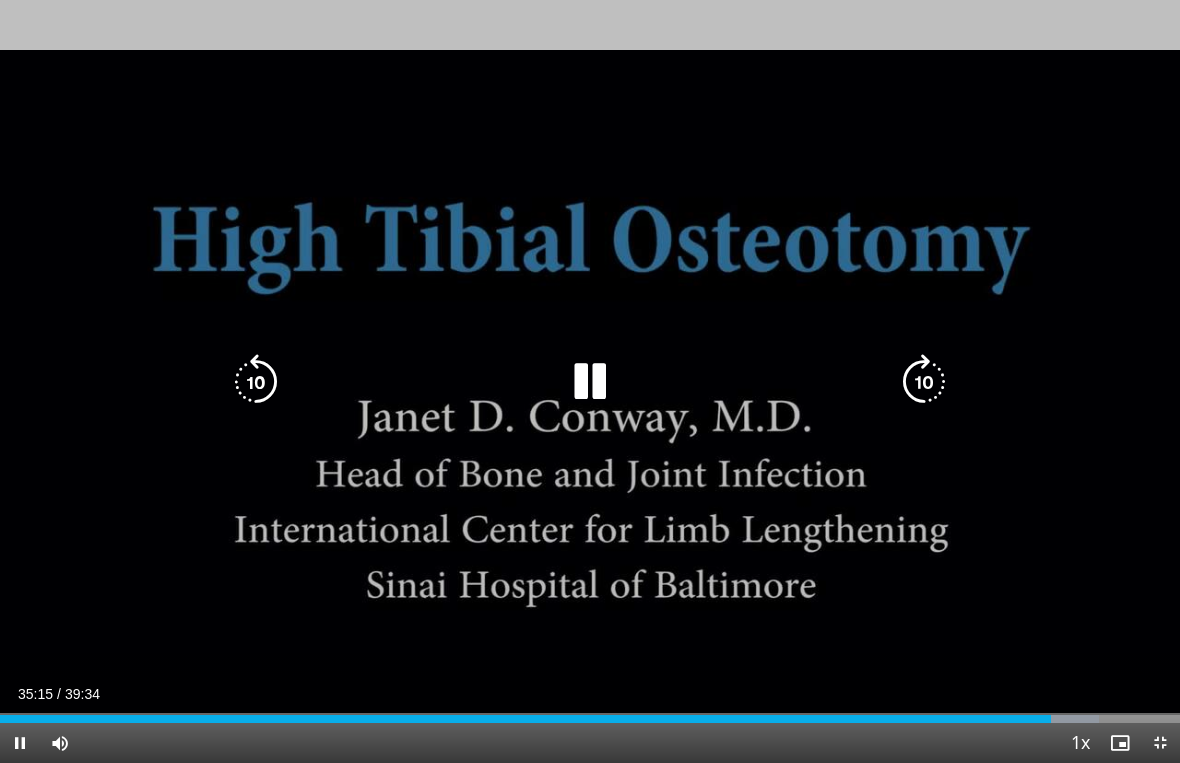 click at bounding box center (924, 382) 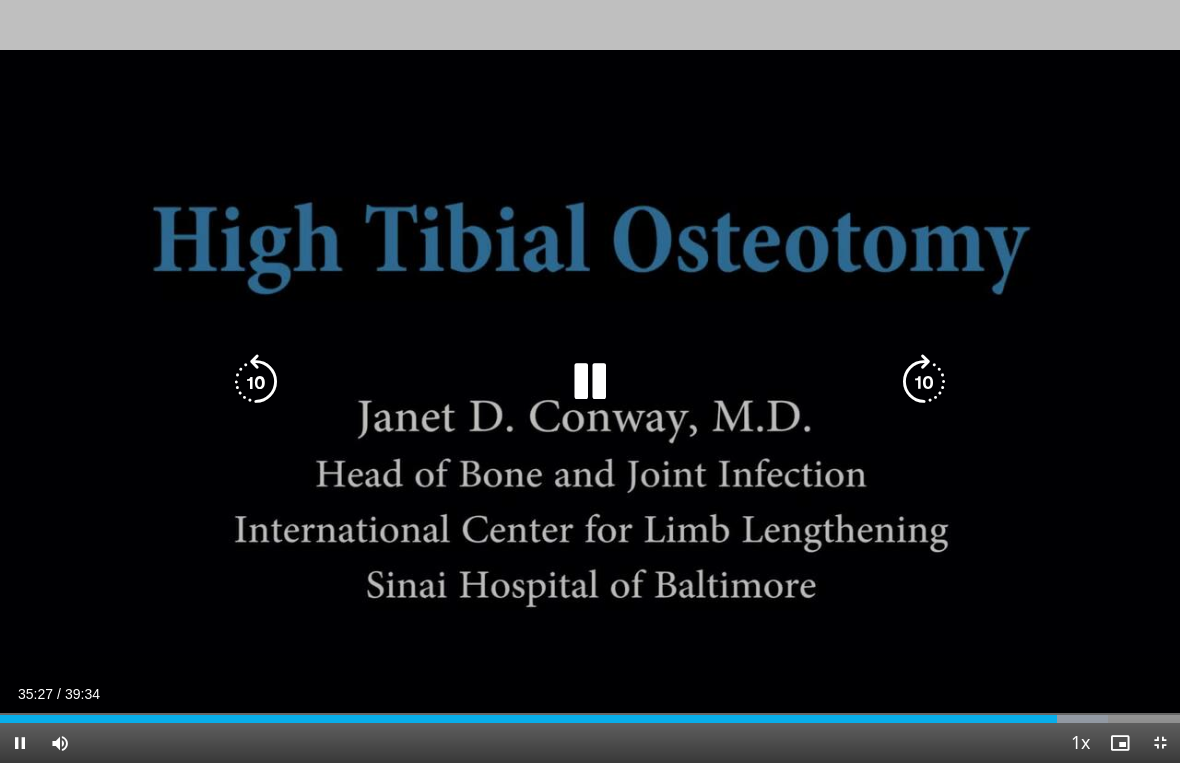 click at bounding box center (924, 382) 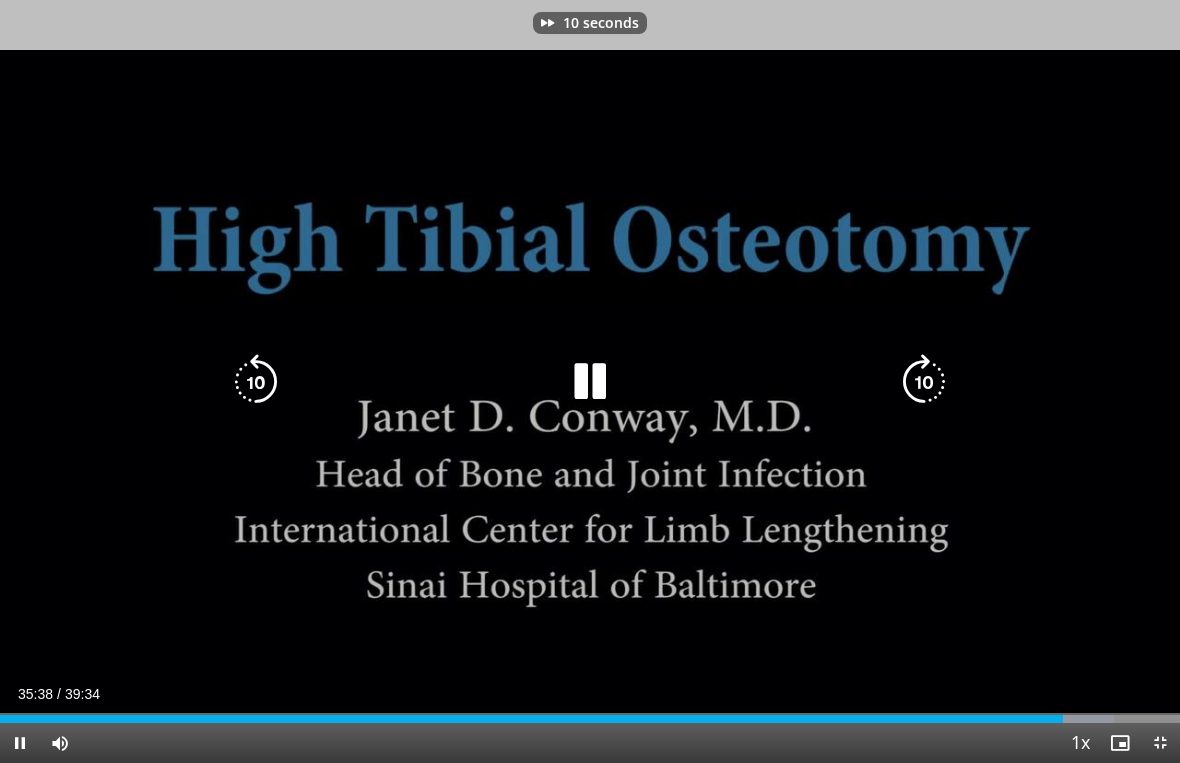 click at bounding box center (924, 382) 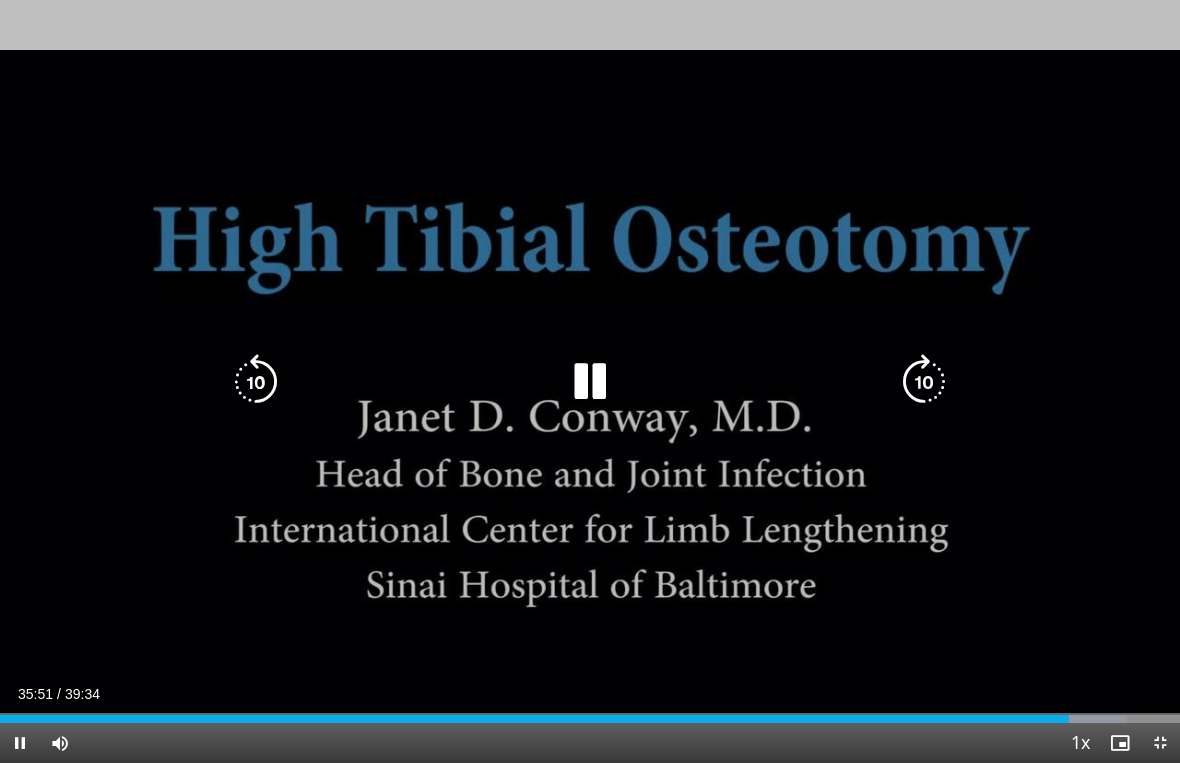 click at bounding box center (924, 382) 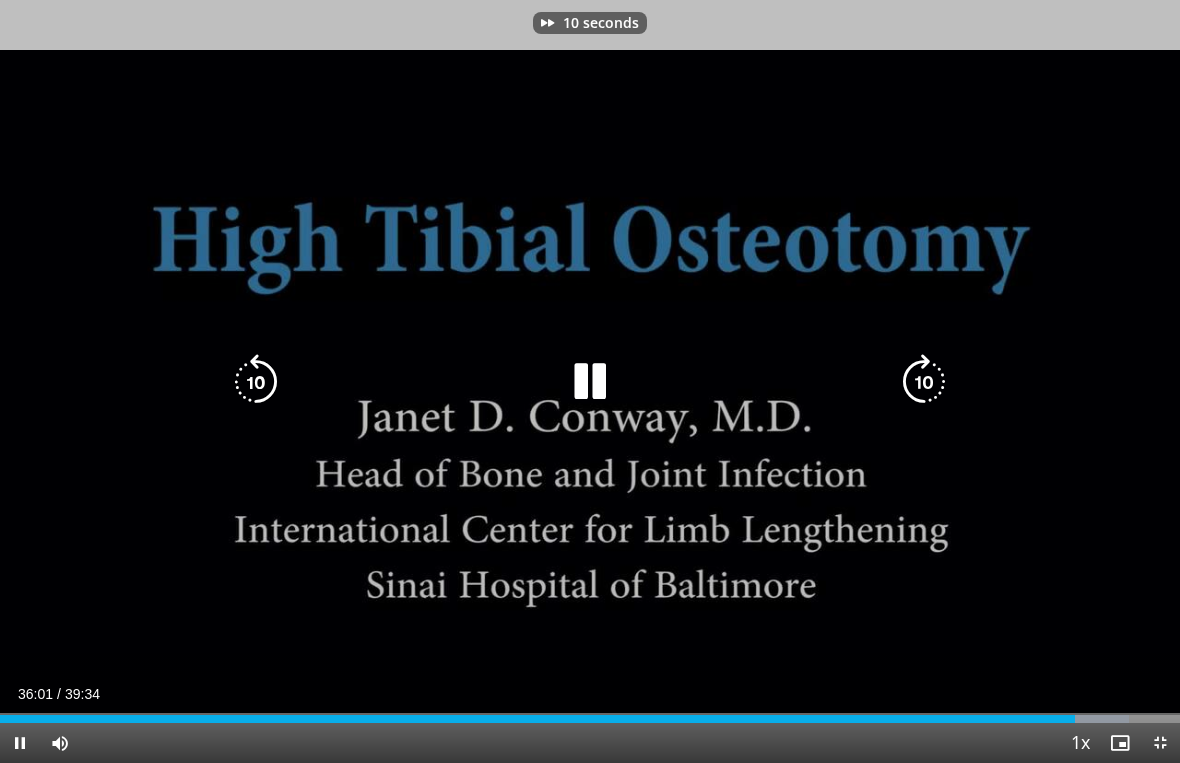 click at bounding box center [924, 382] 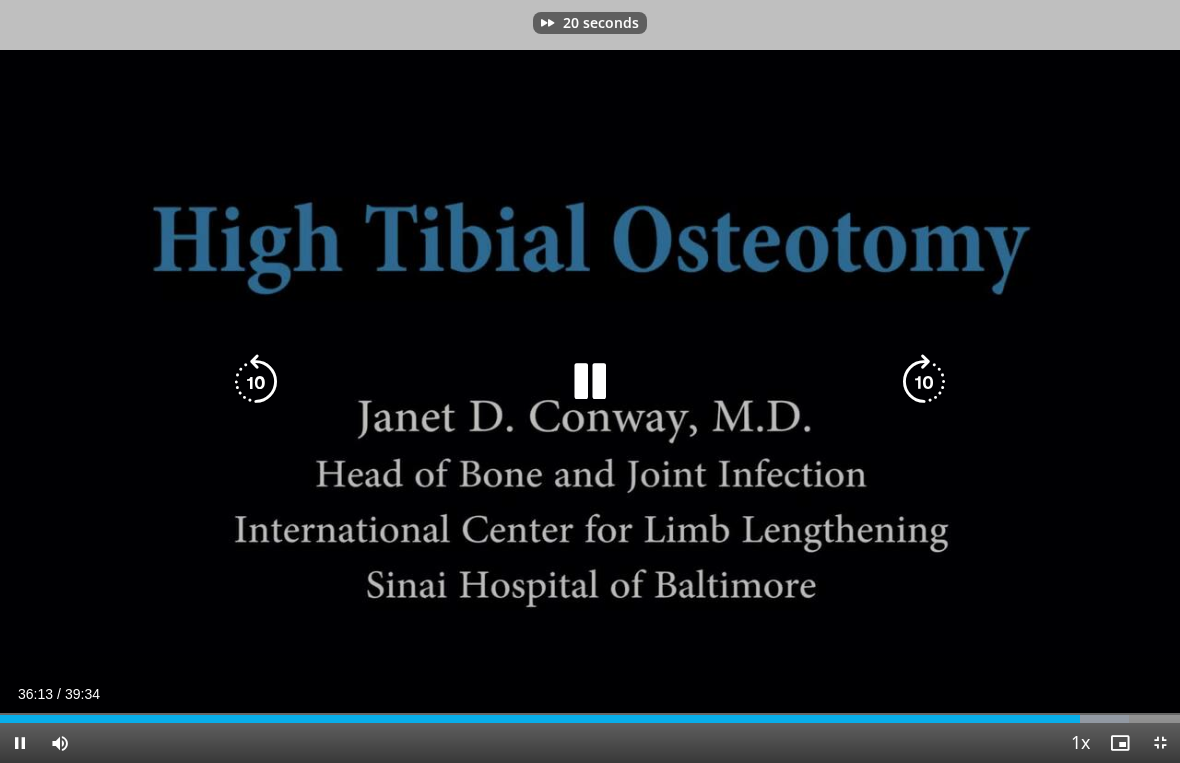 click at bounding box center (924, 382) 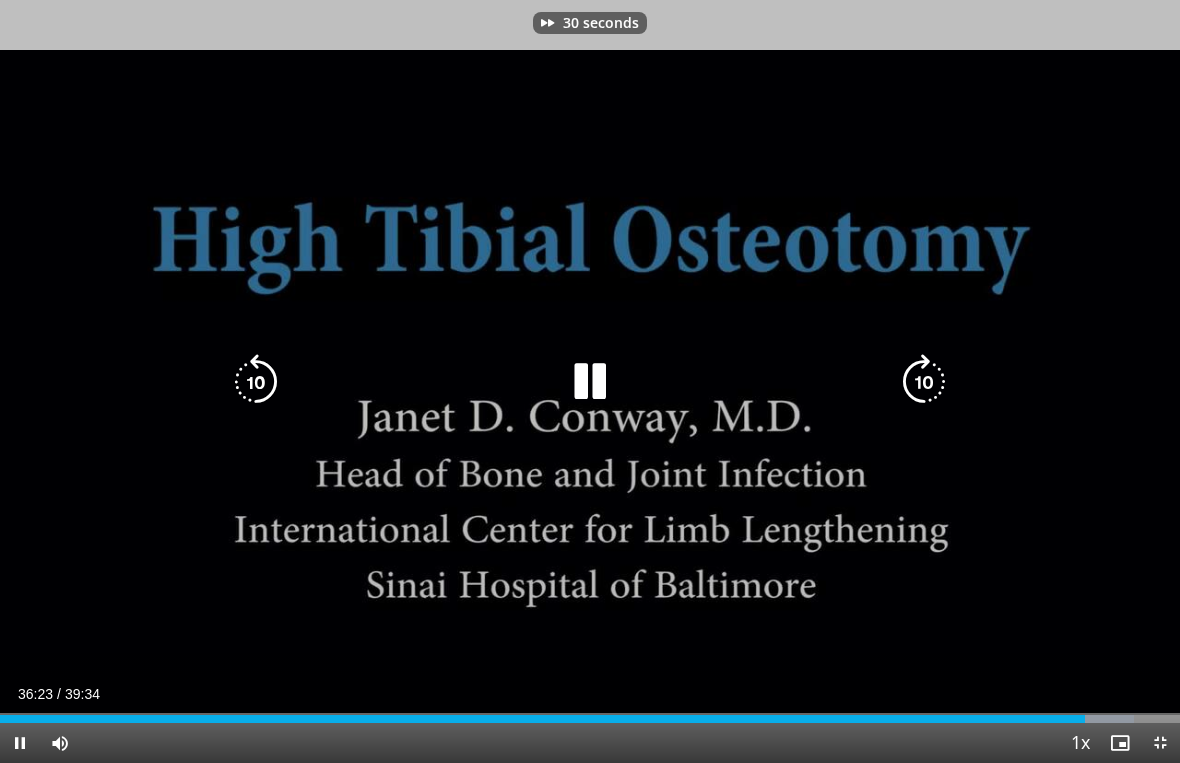 click at bounding box center [924, 382] 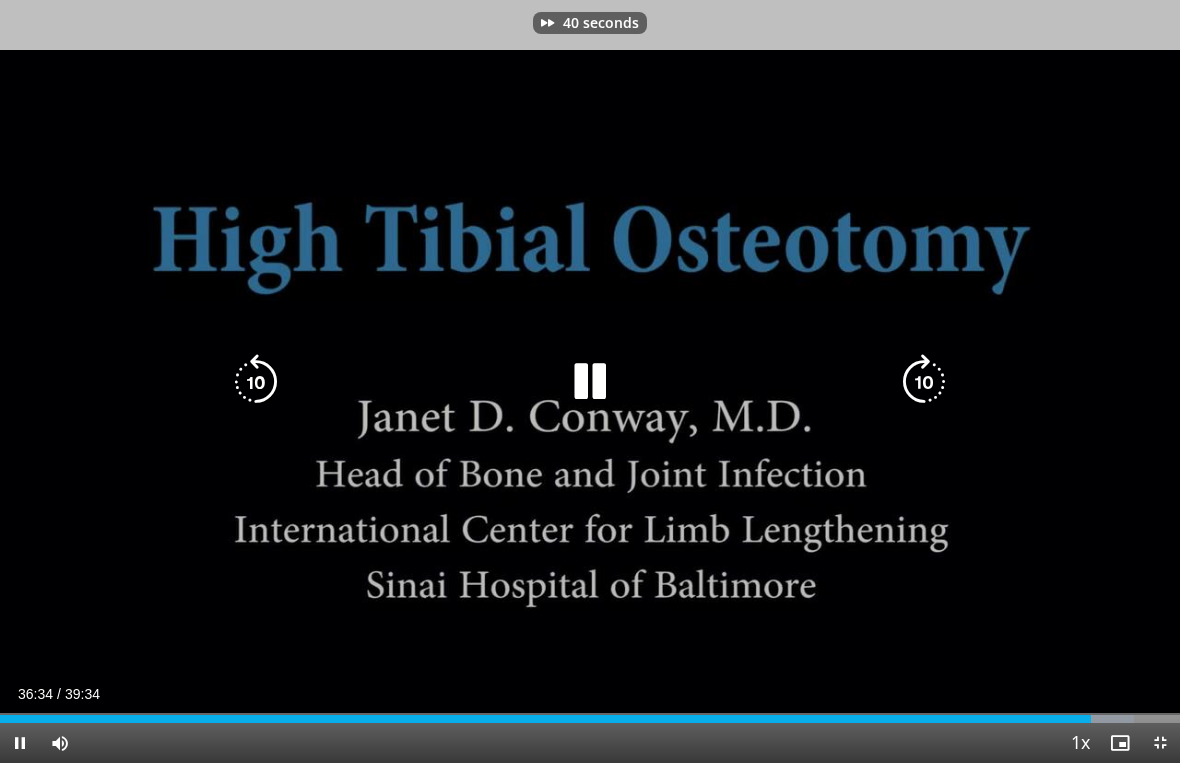 click at bounding box center [924, 382] 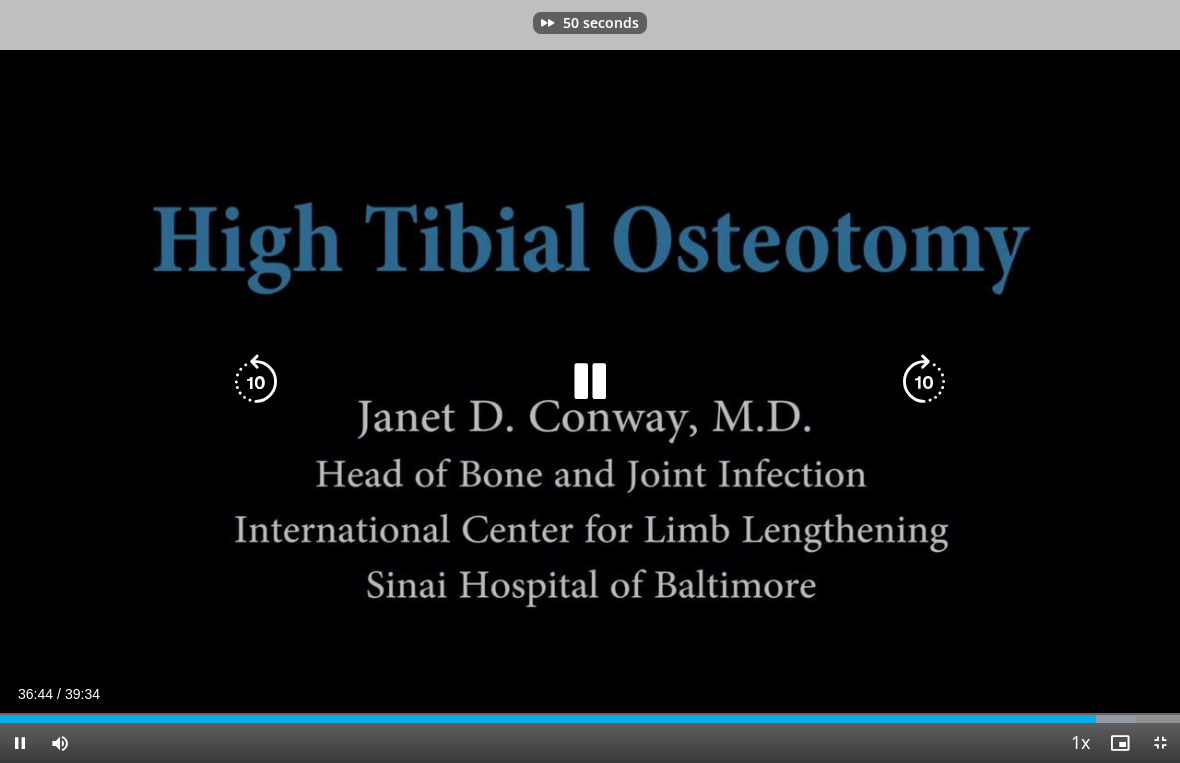 click at bounding box center [924, 382] 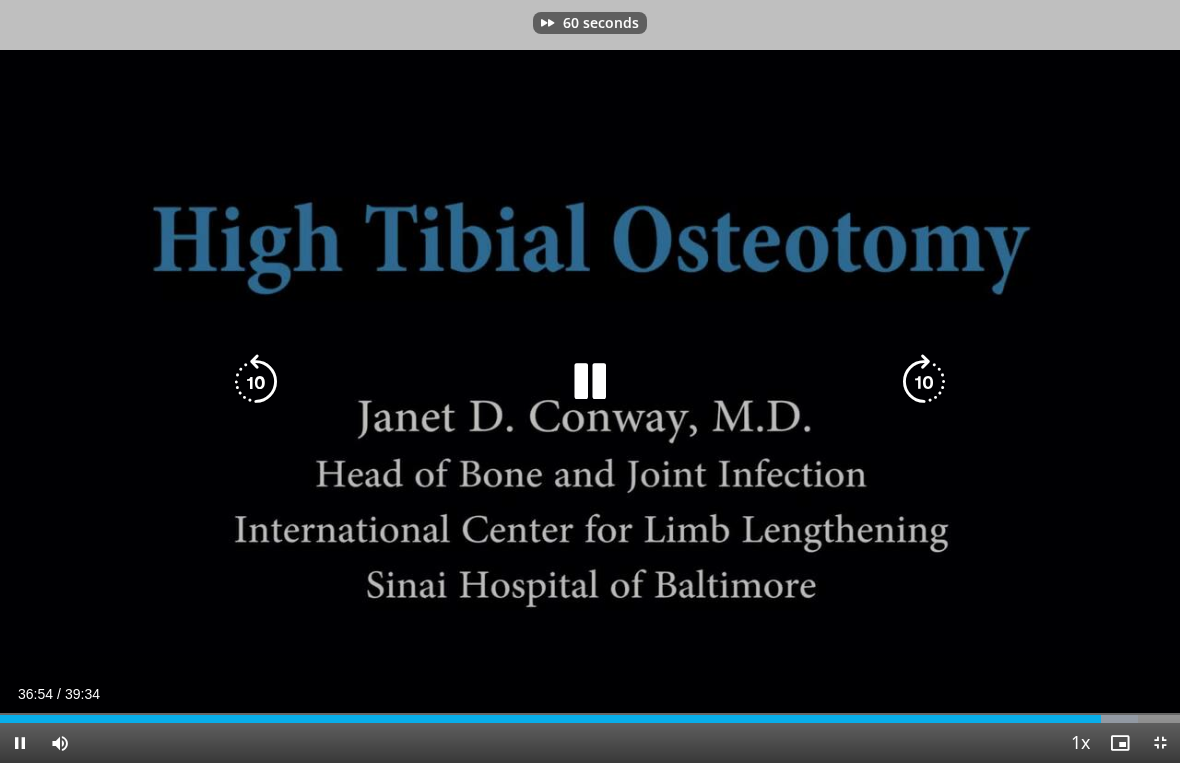 click at bounding box center [924, 382] 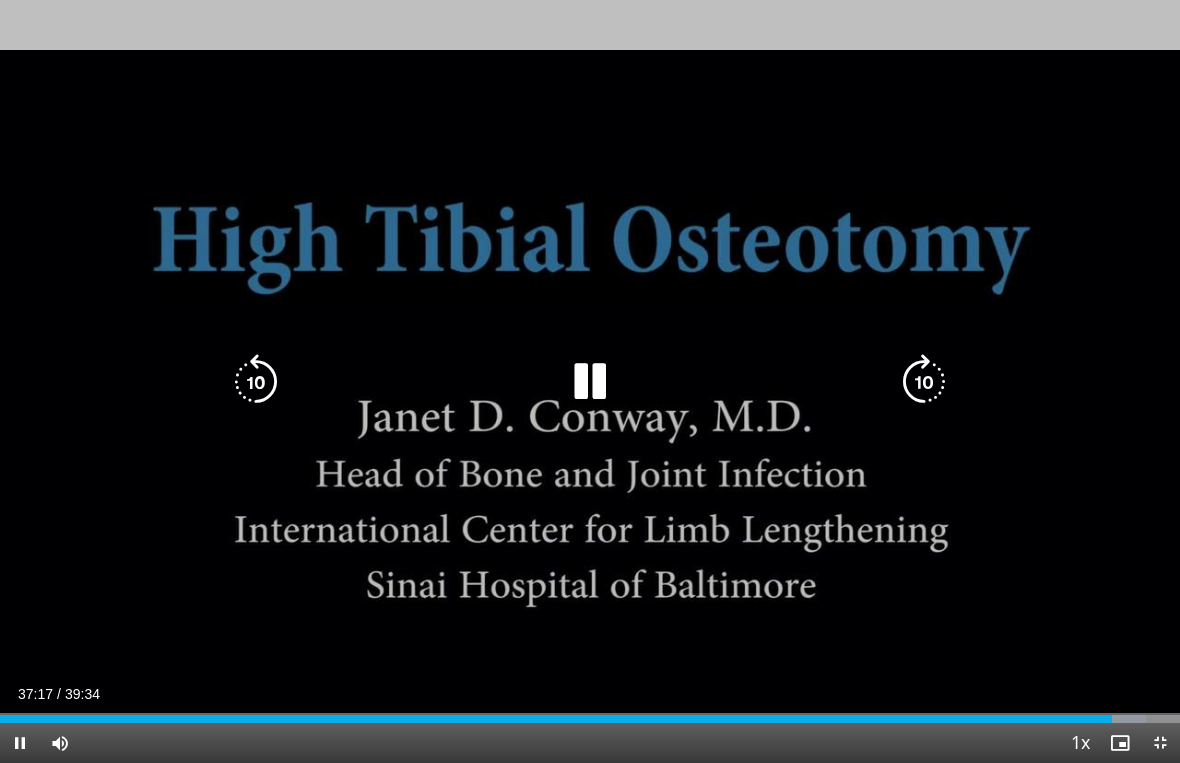 click at bounding box center [924, 382] 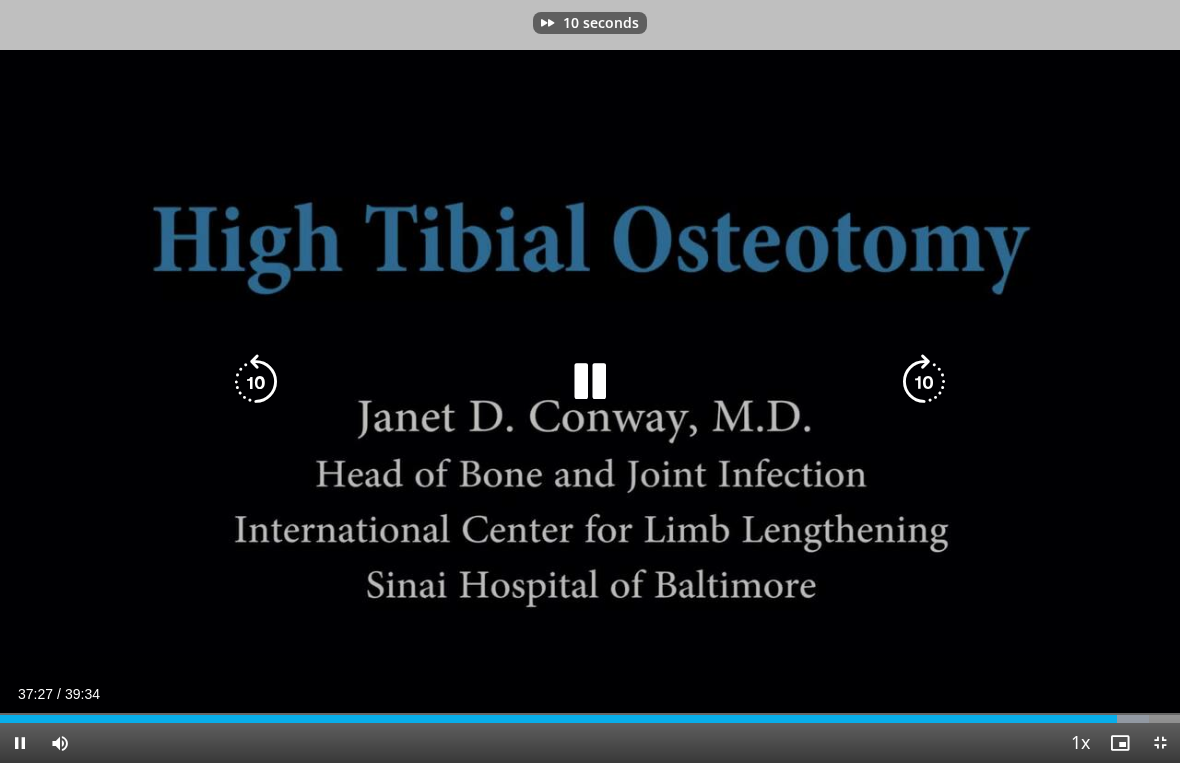 click at bounding box center (924, 382) 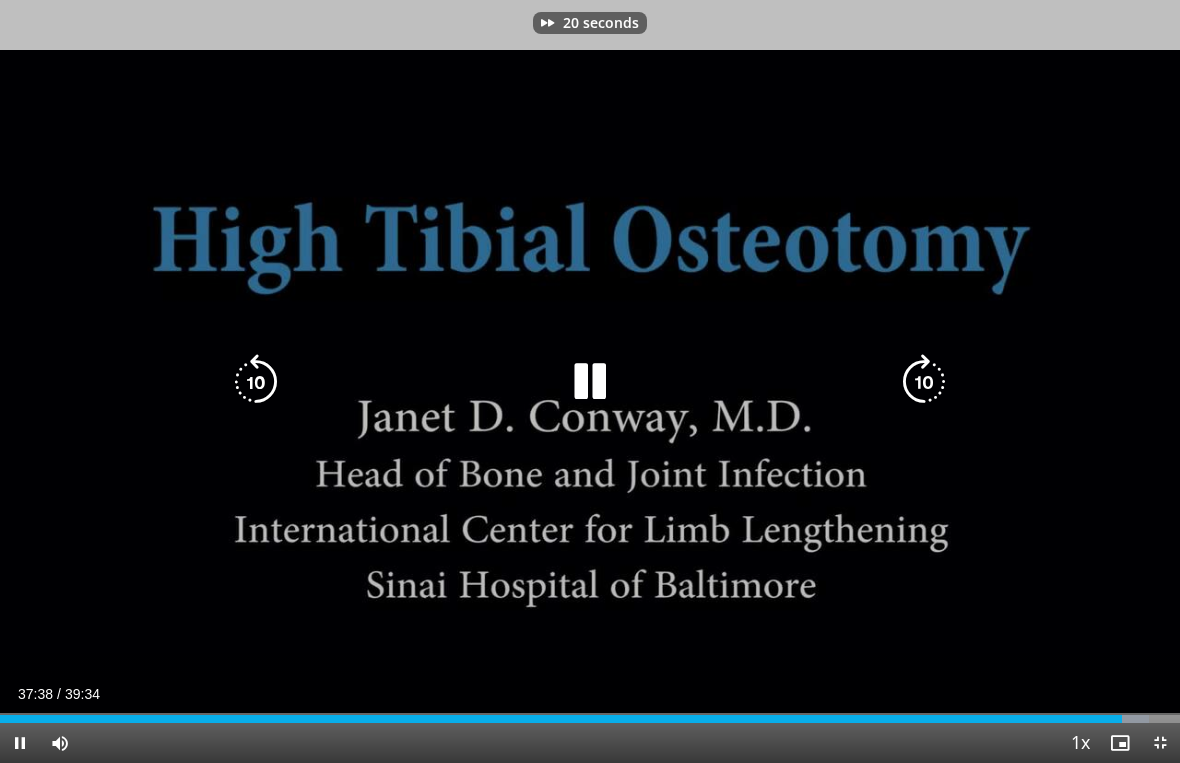 click at bounding box center [924, 382] 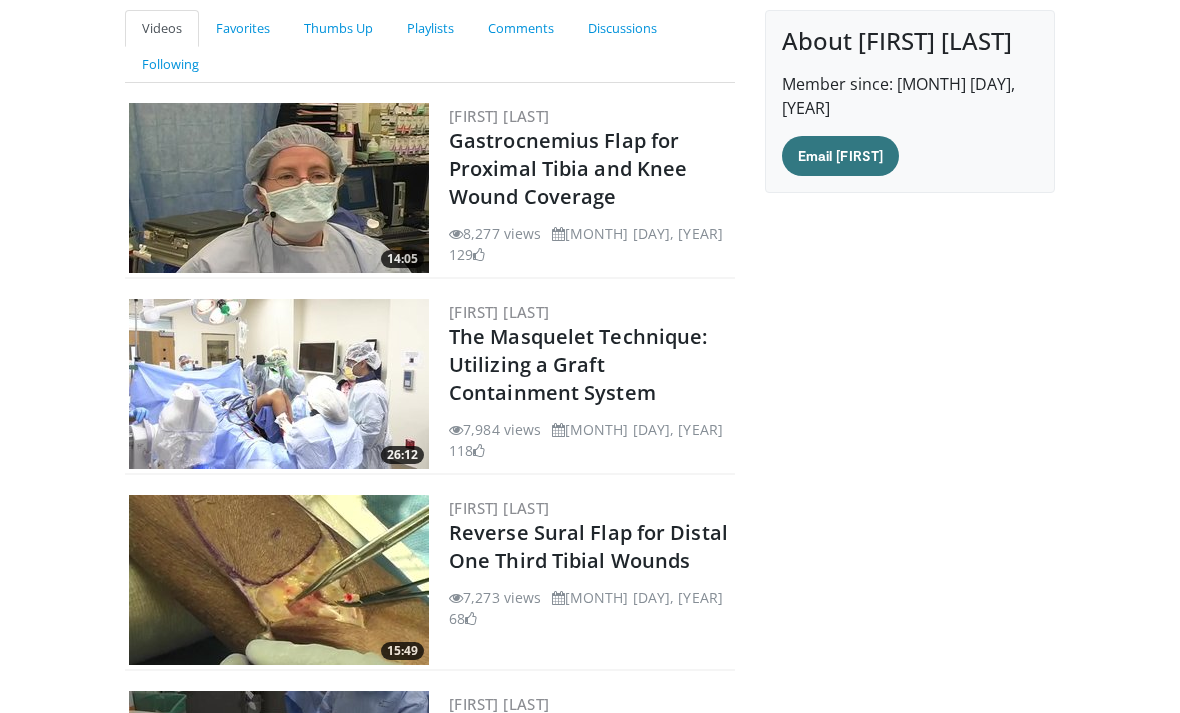 scroll, scrollTop: 199, scrollLeft: 0, axis: vertical 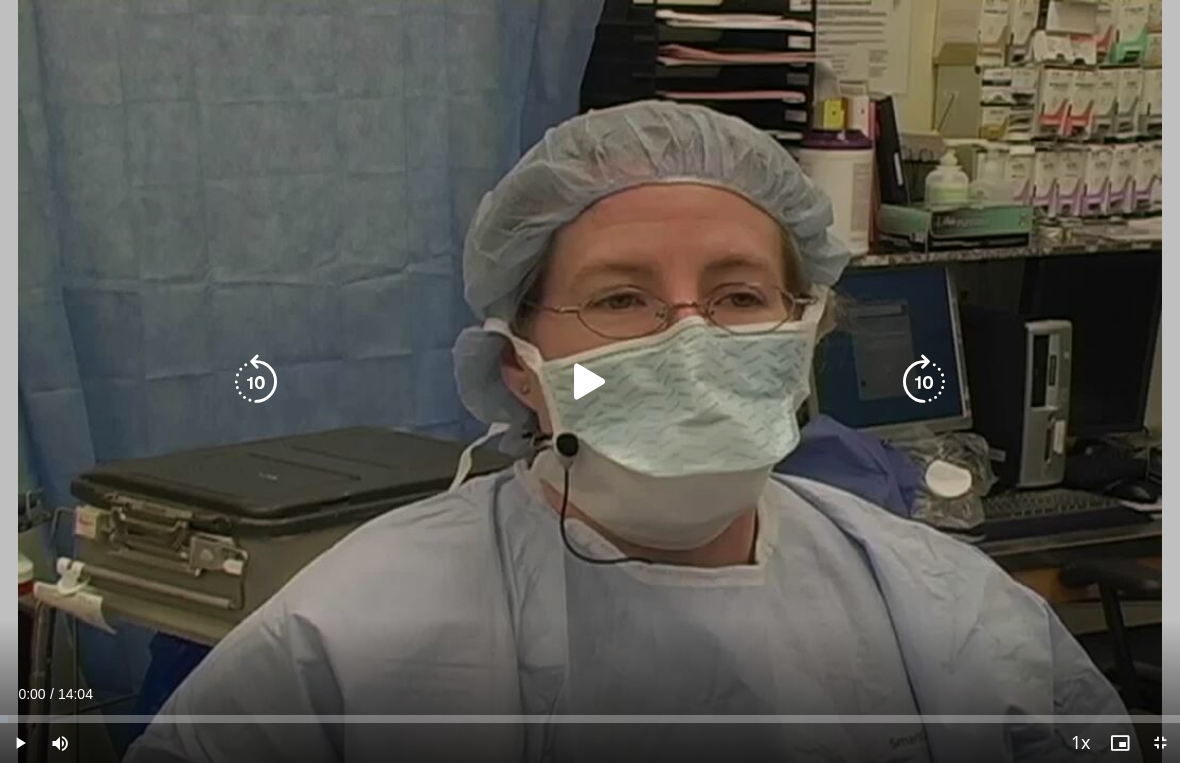 click at bounding box center [924, 382] 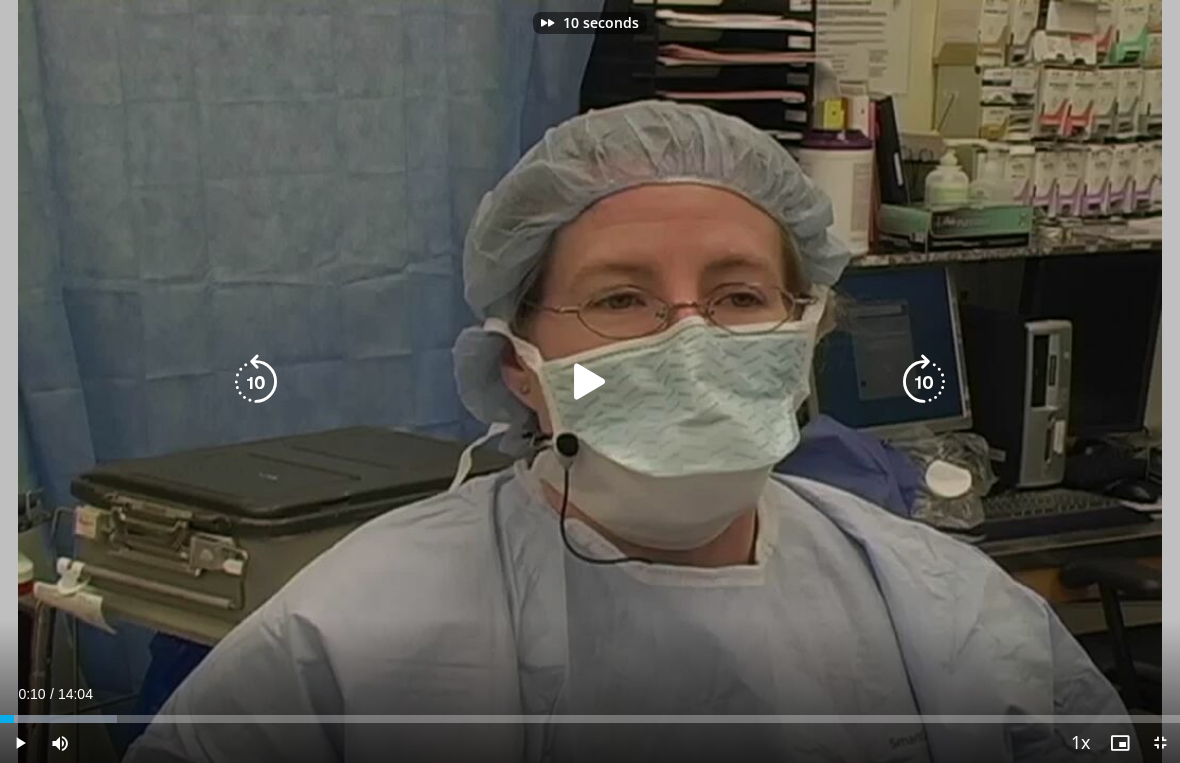 click at bounding box center (924, 382) 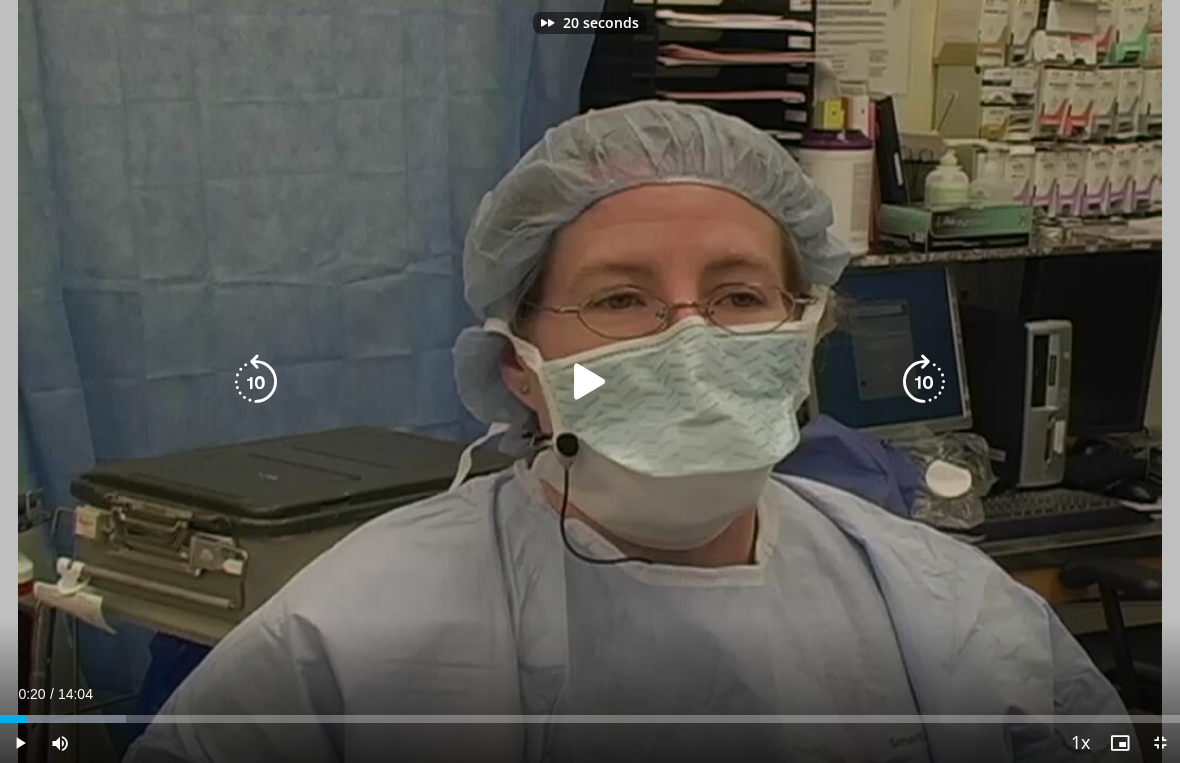 click at bounding box center [590, 382] 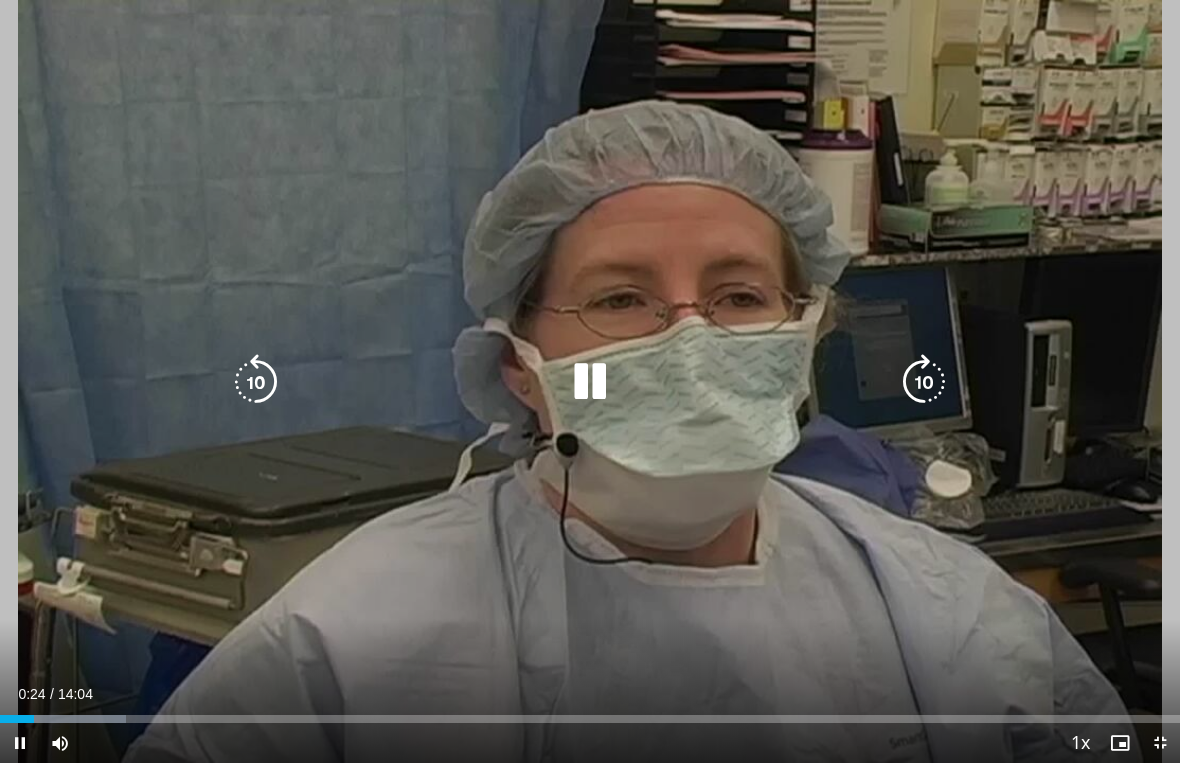 click at bounding box center [924, 382] 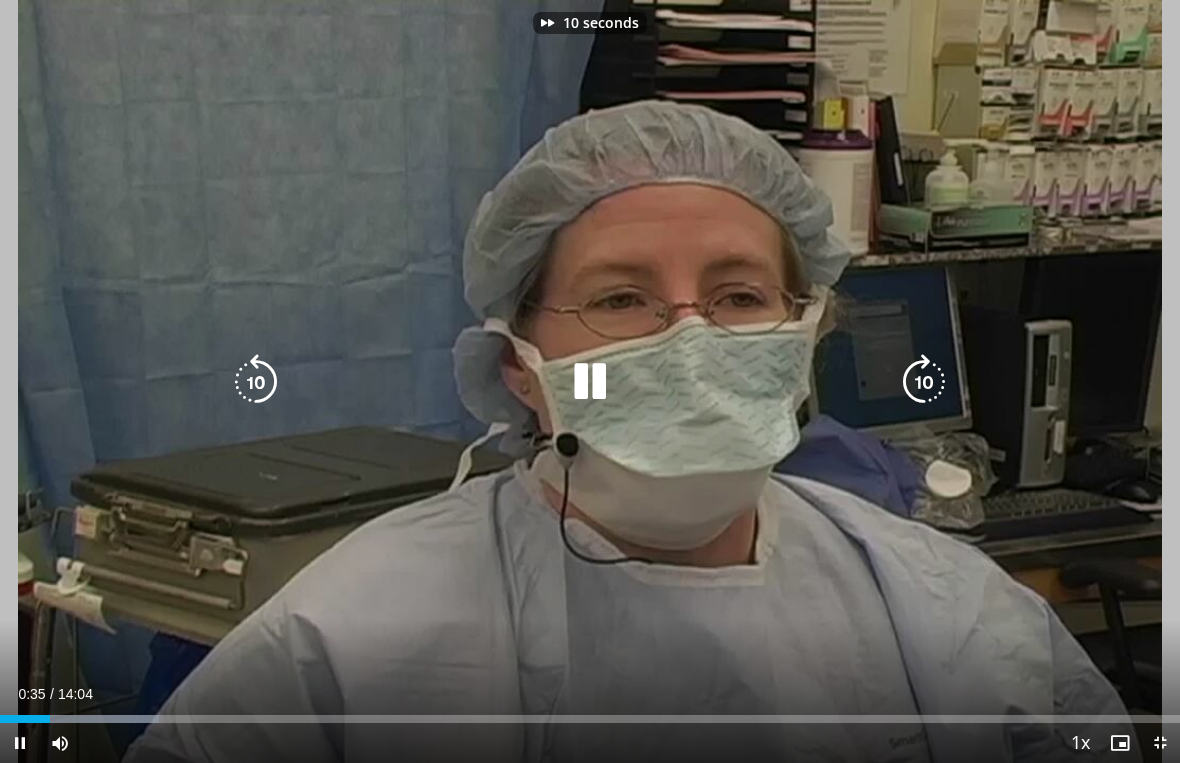 click at bounding box center (924, 382) 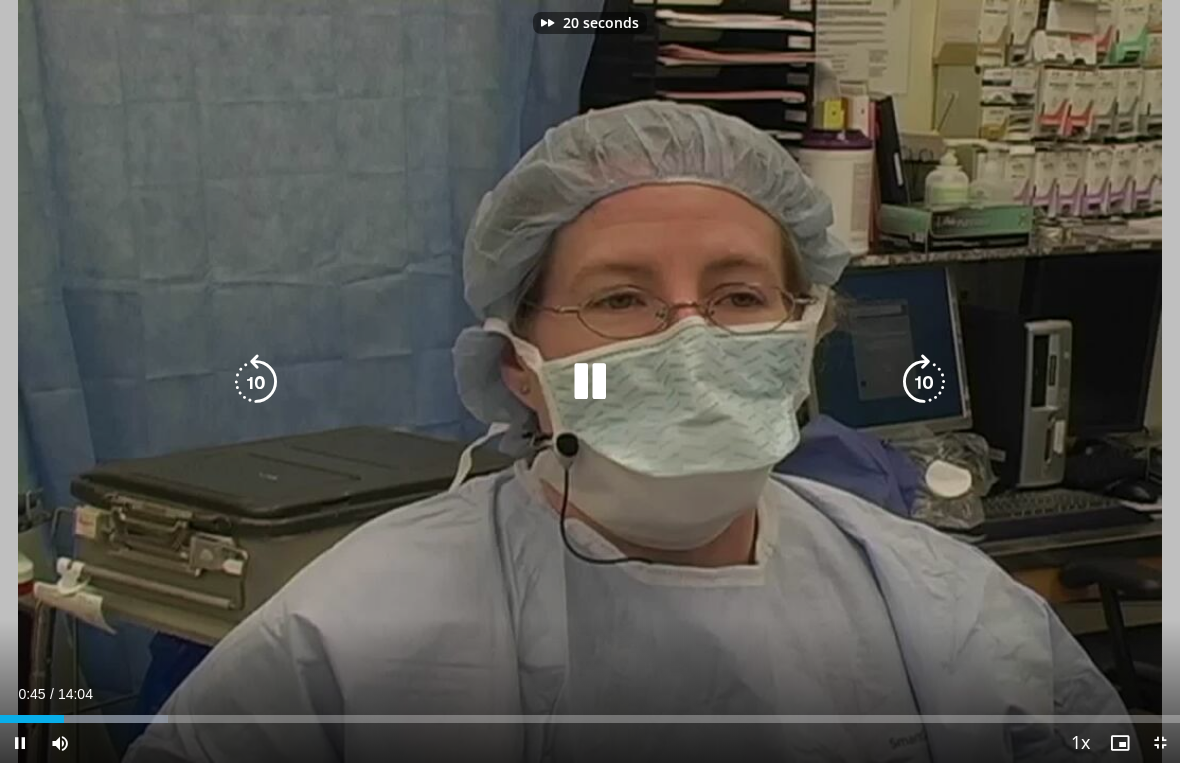 click at bounding box center [924, 382] 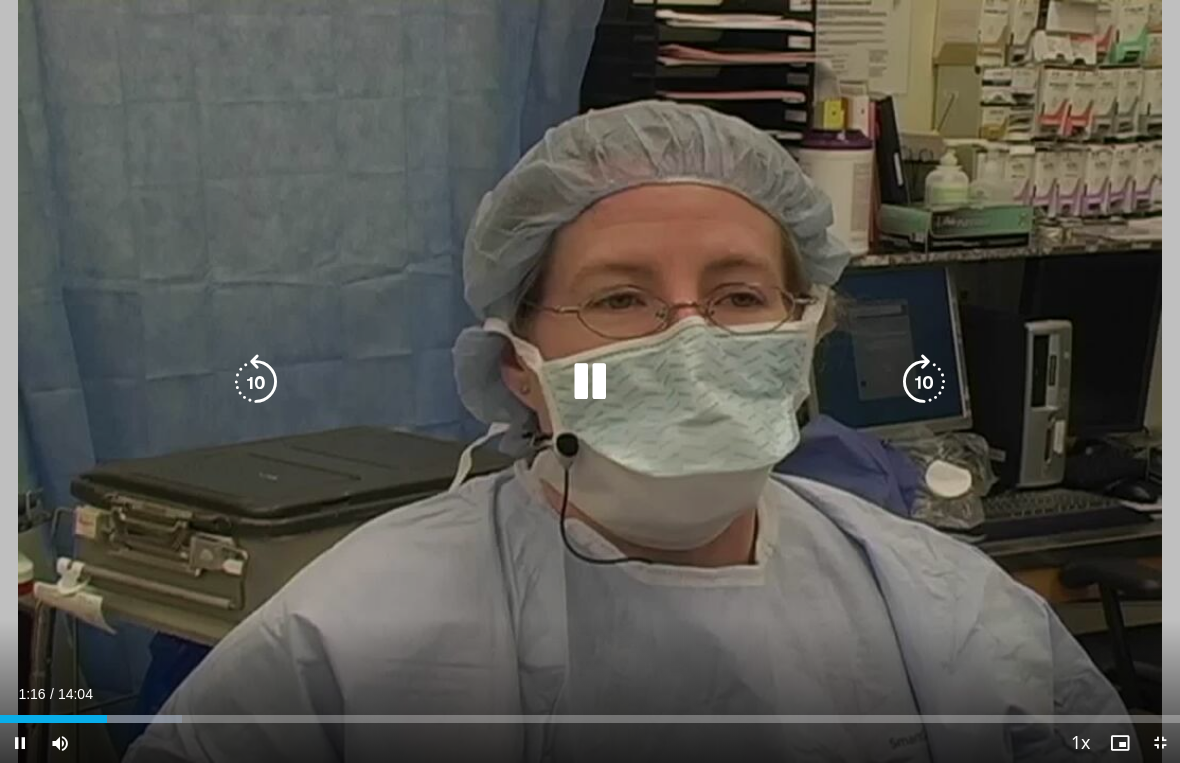 click at bounding box center (924, 382) 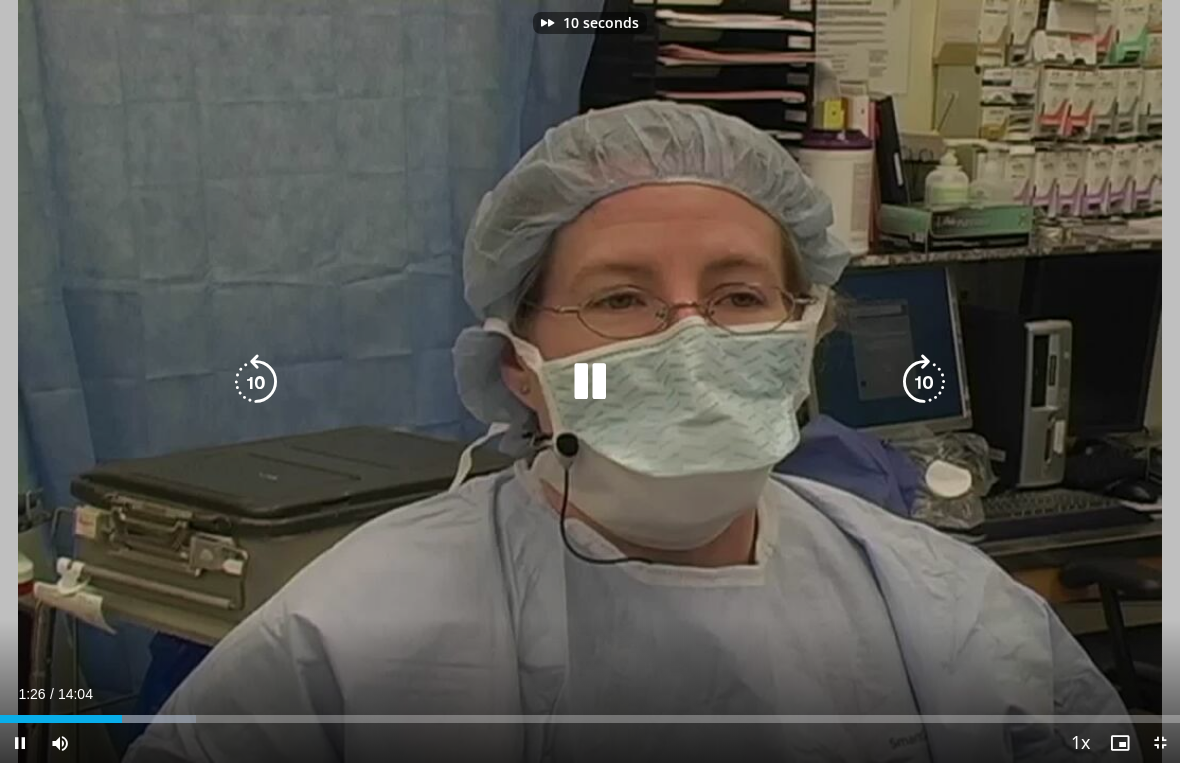 click at bounding box center (924, 382) 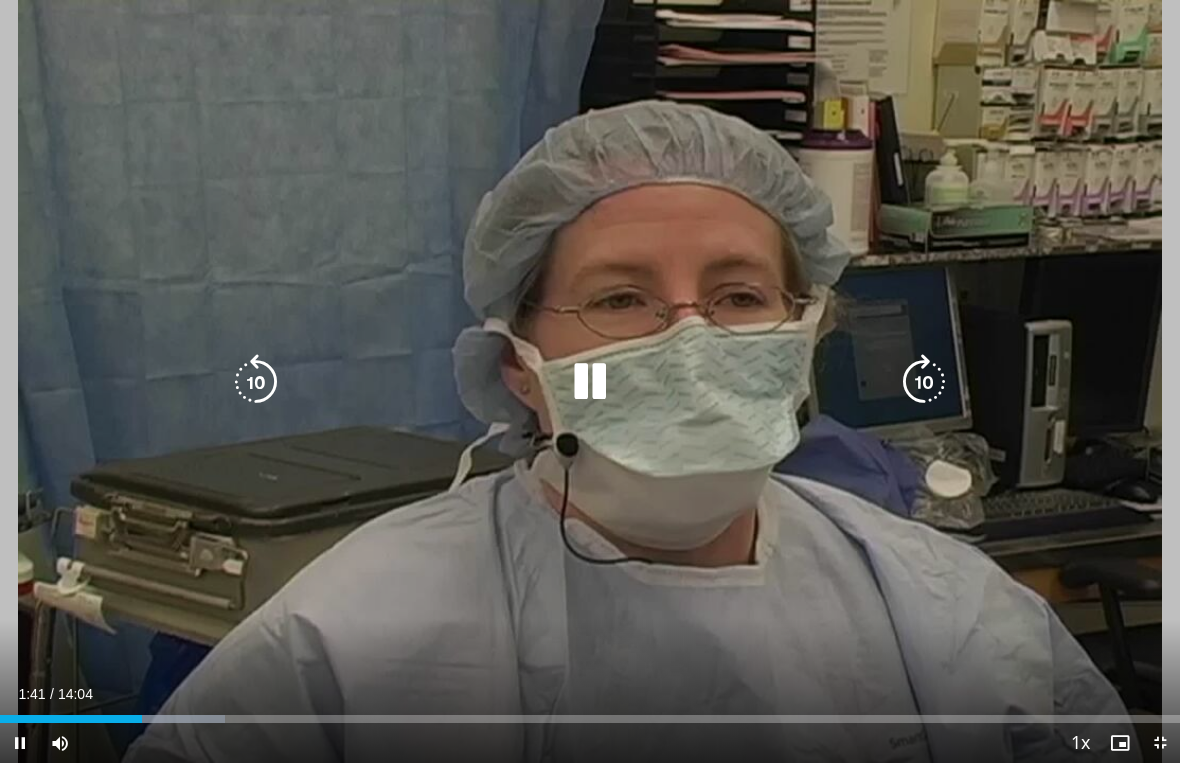 click at bounding box center (924, 382) 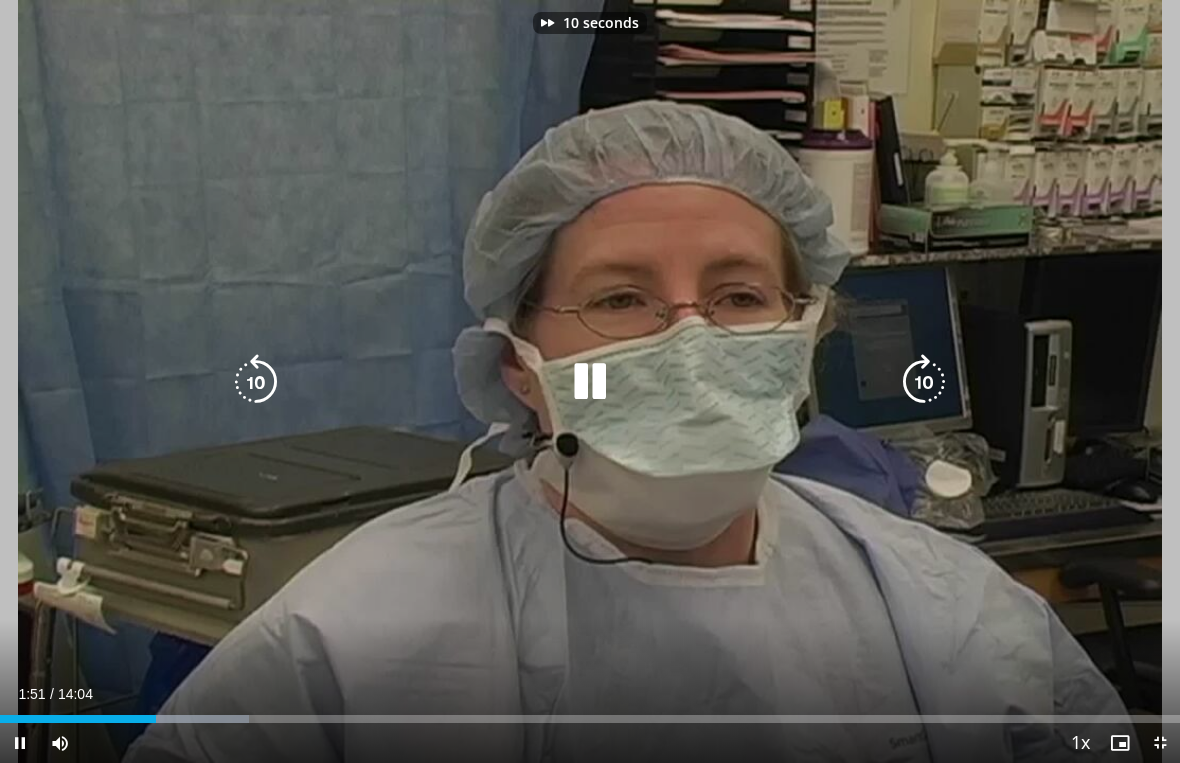 click at bounding box center (924, 382) 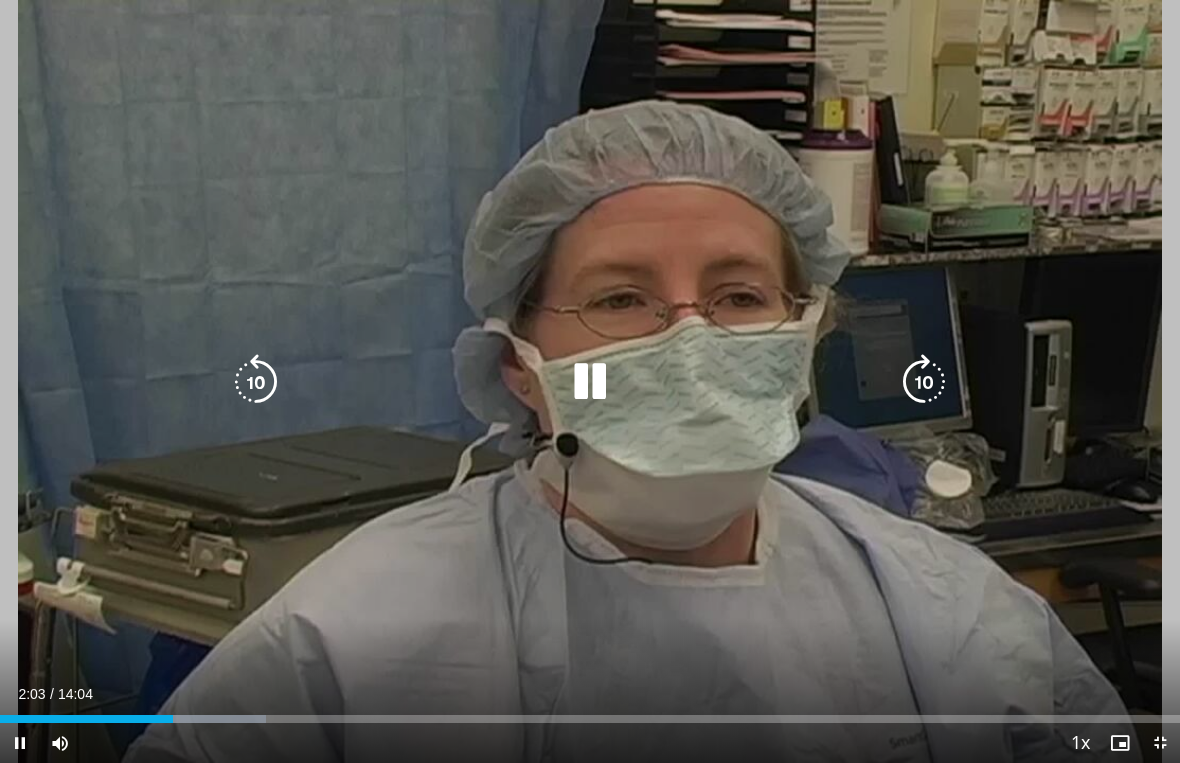click at bounding box center (924, 382) 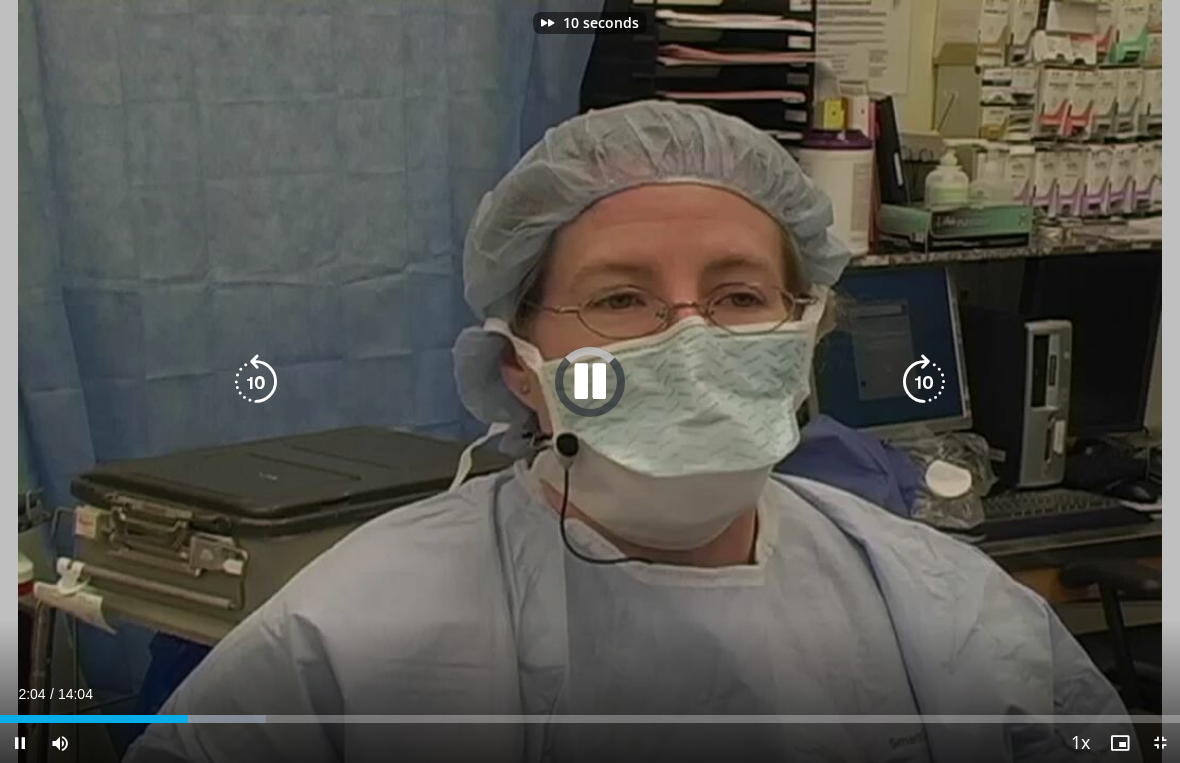 click at bounding box center (924, 382) 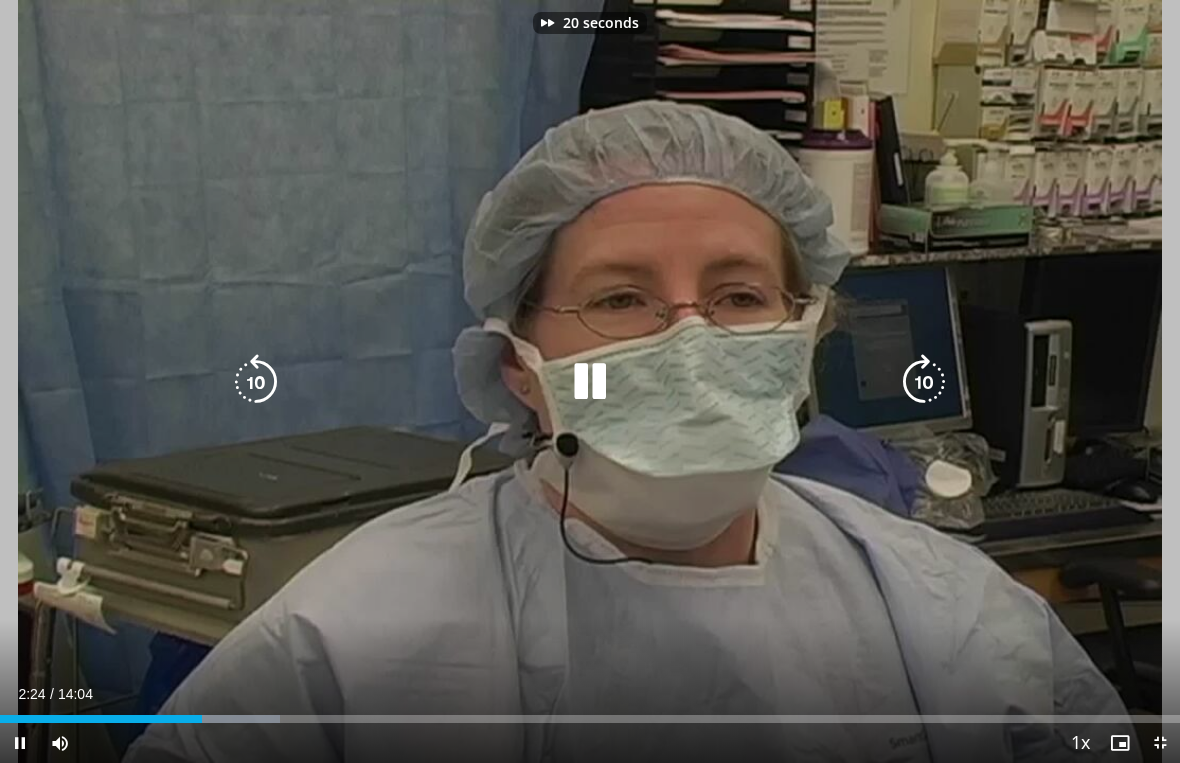 click at bounding box center [924, 382] 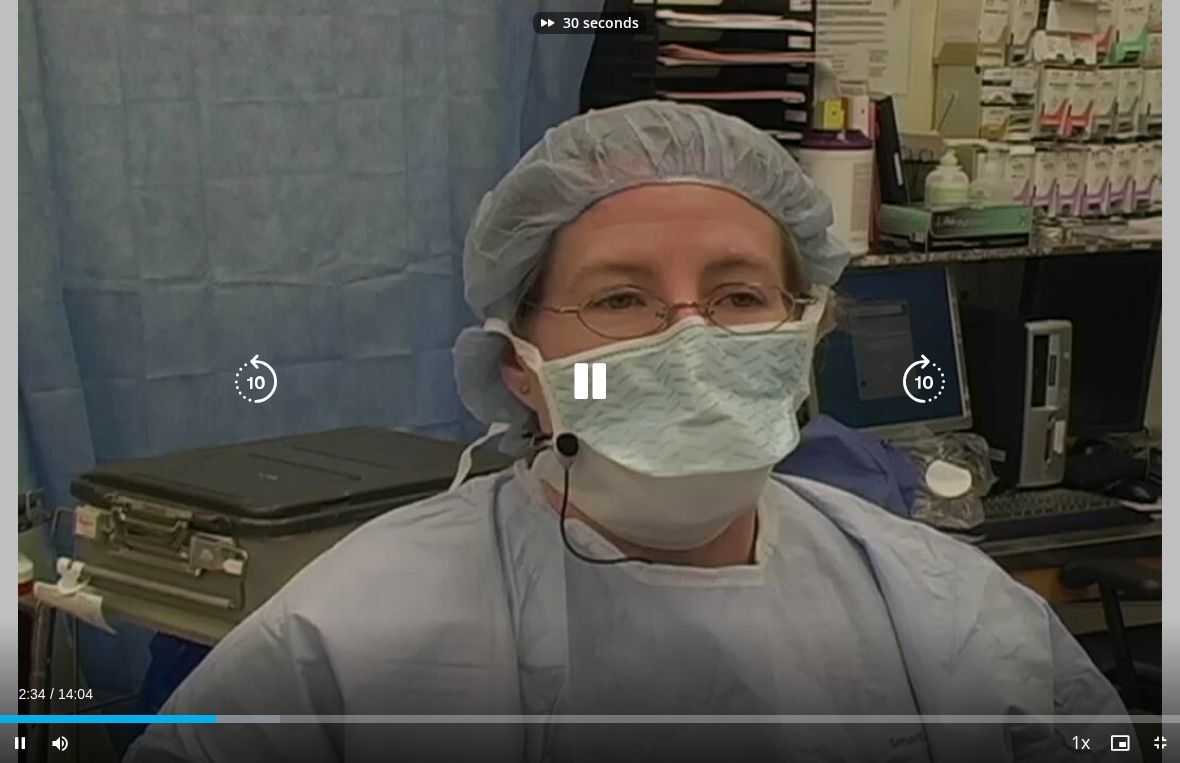 click at bounding box center (924, 382) 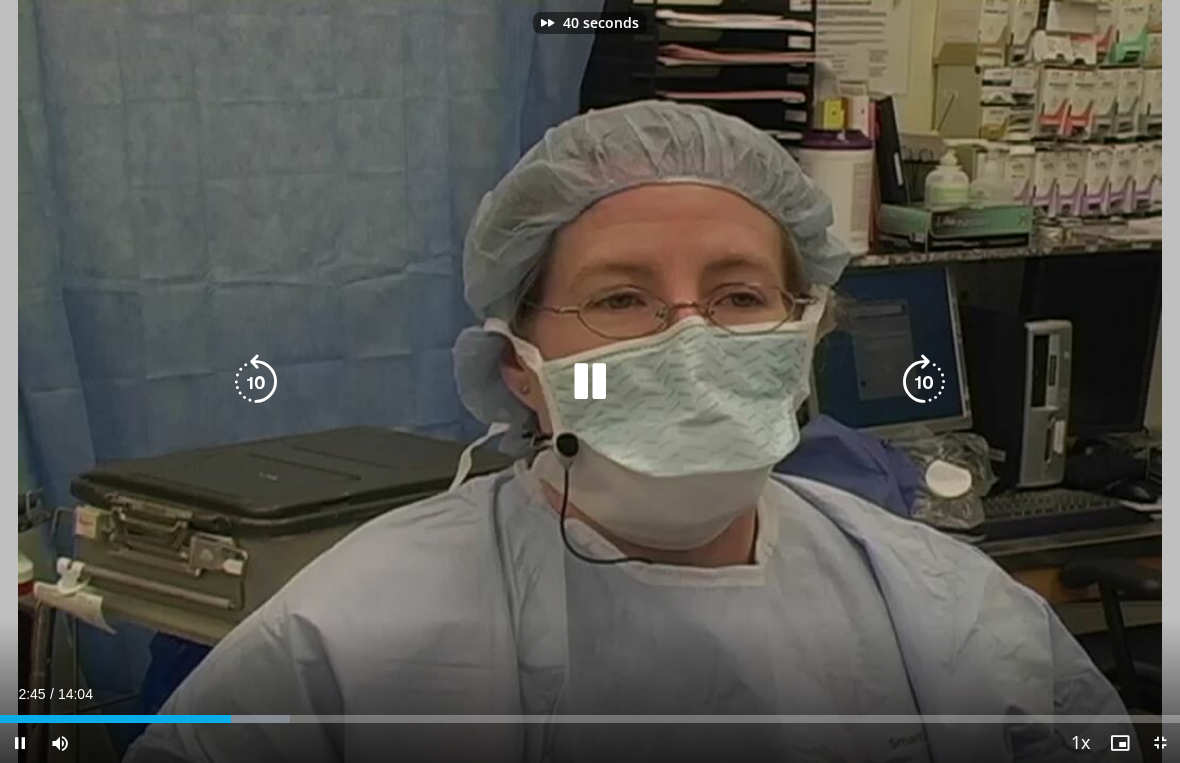 click at bounding box center [924, 382] 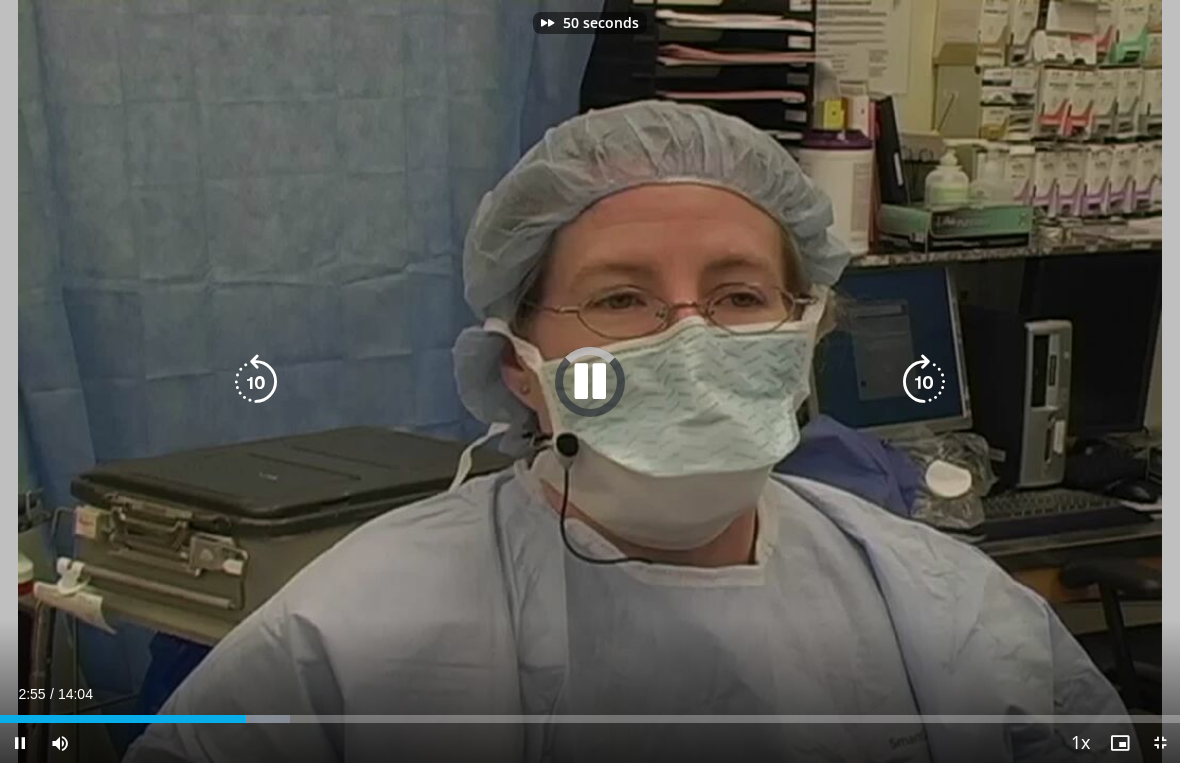 click at bounding box center [924, 382] 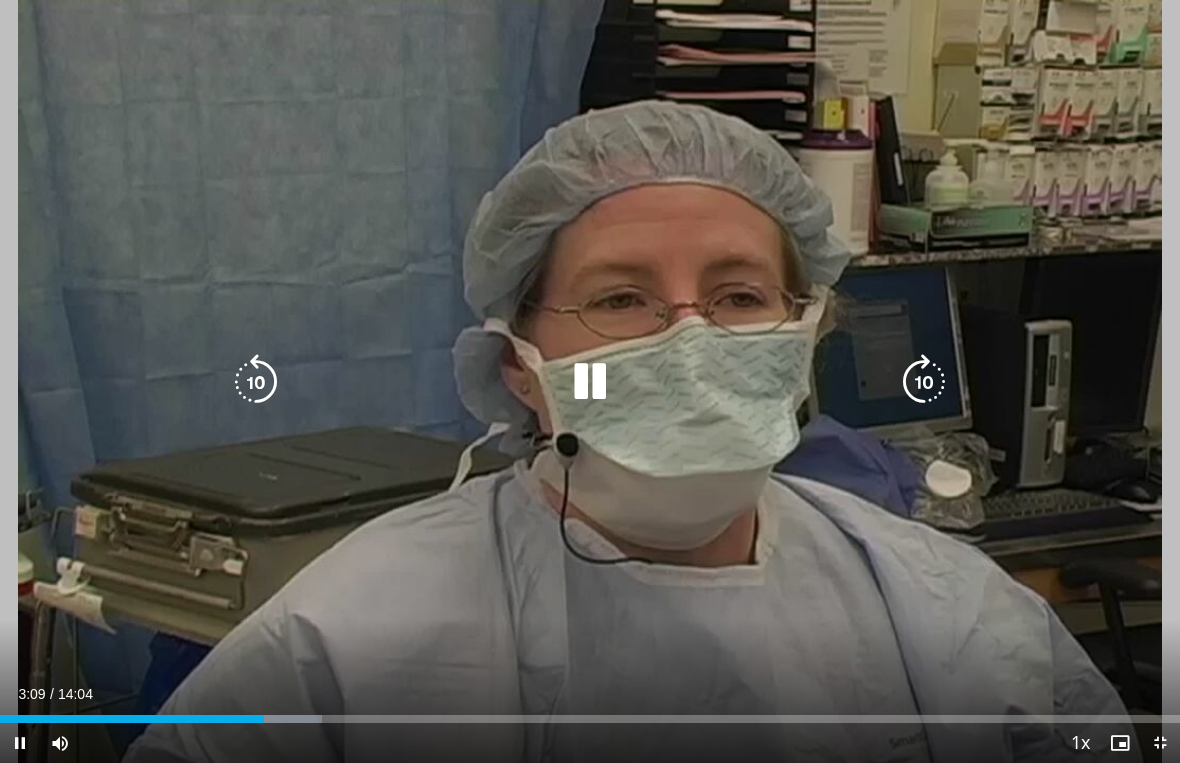 click at bounding box center (924, 382) 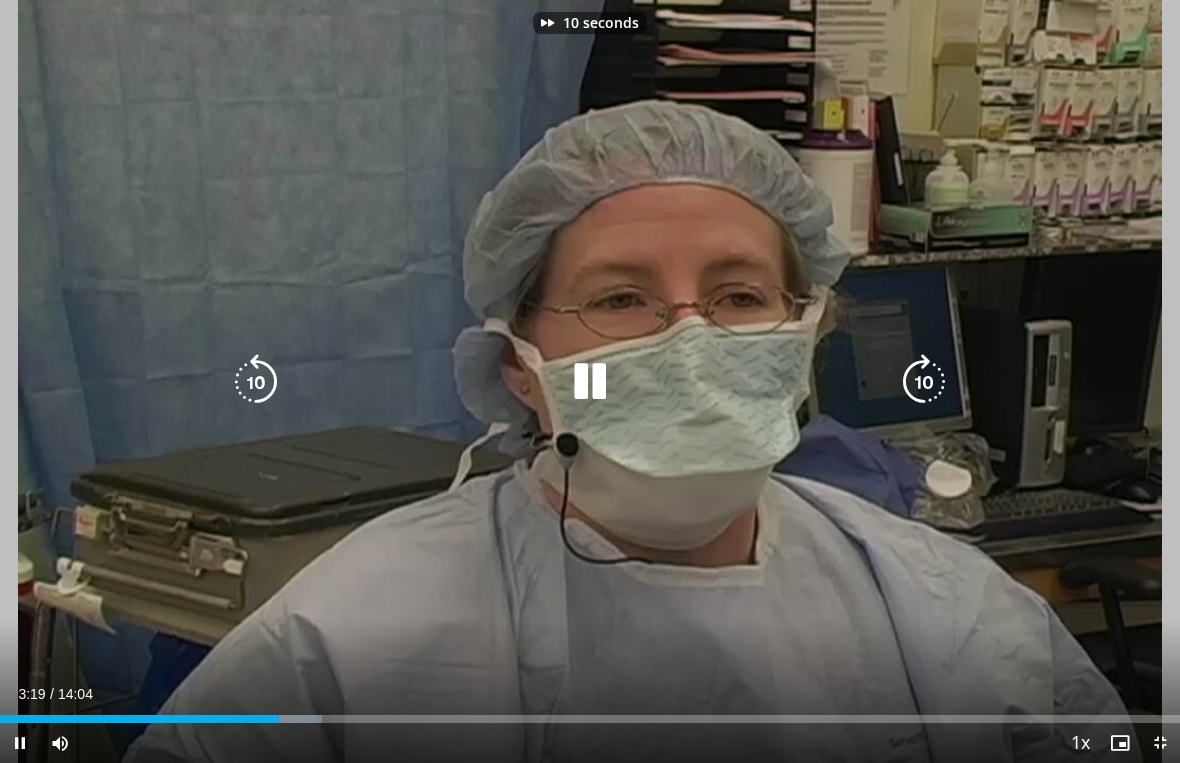 click at bounding box center [924, 382] 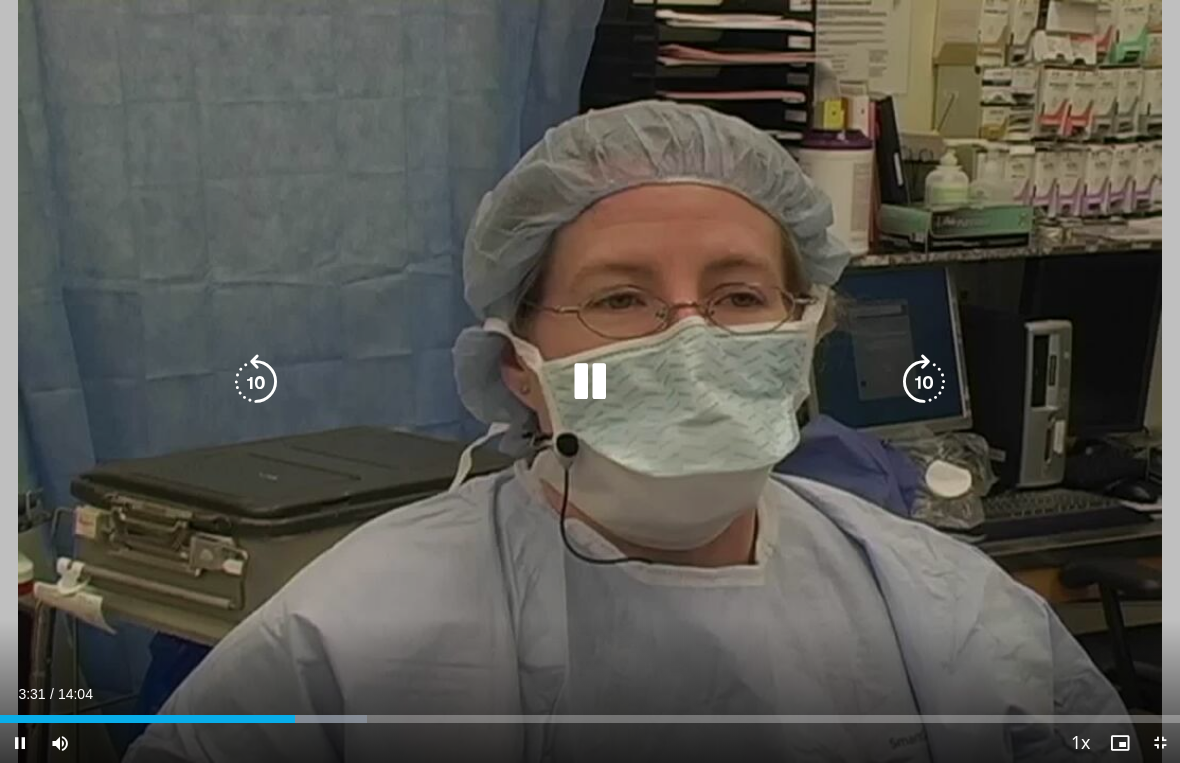 click at bounding box center (924, 382) 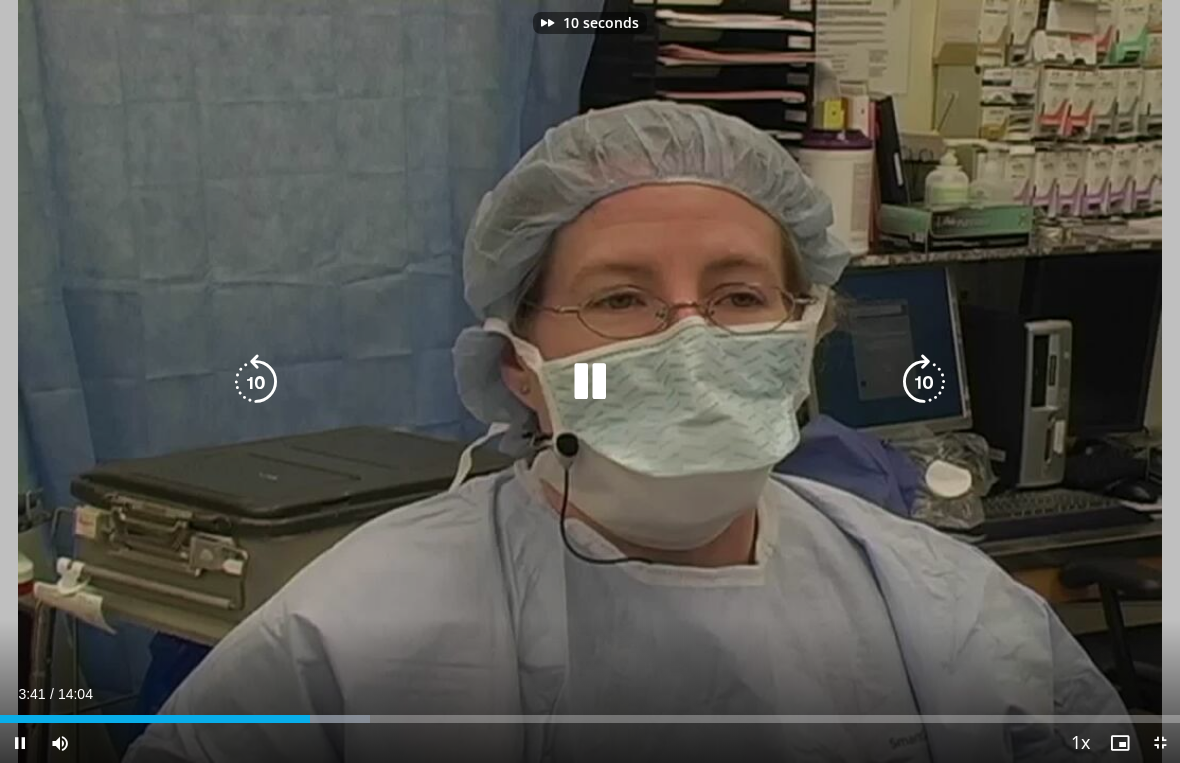 click at bounding box center [924, 382] 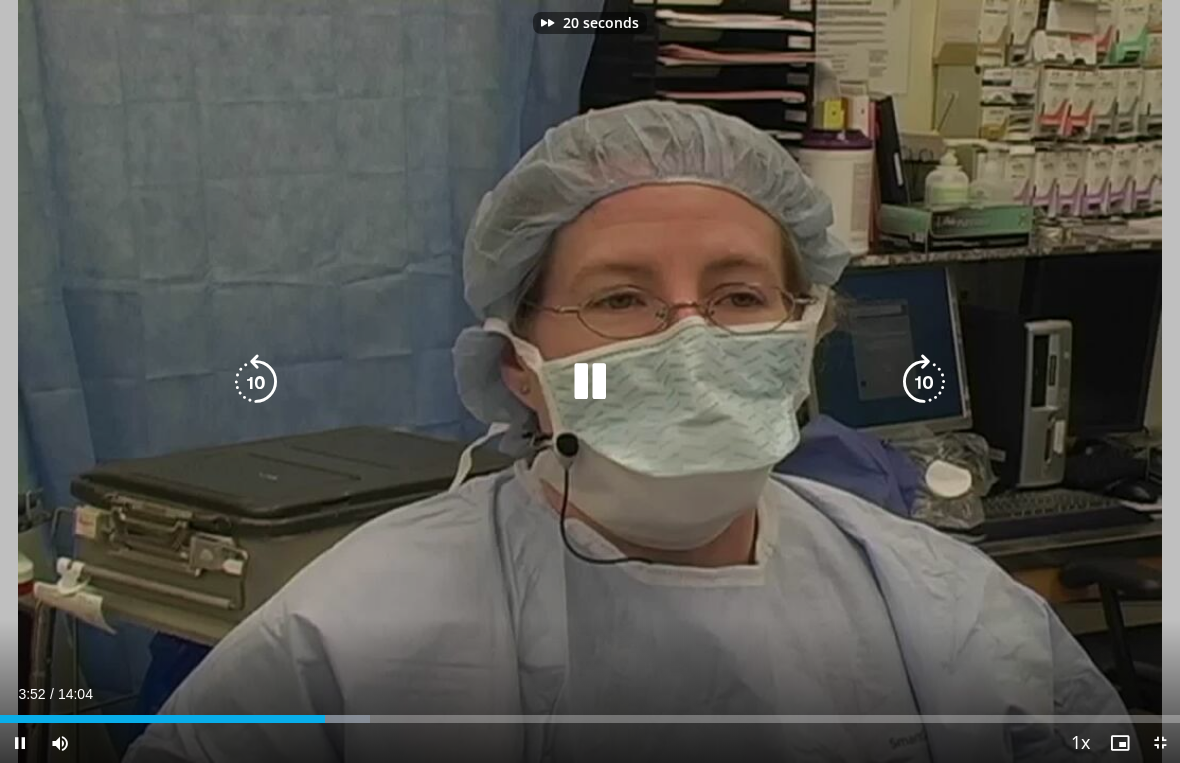 click at bounding box center (924, 382) 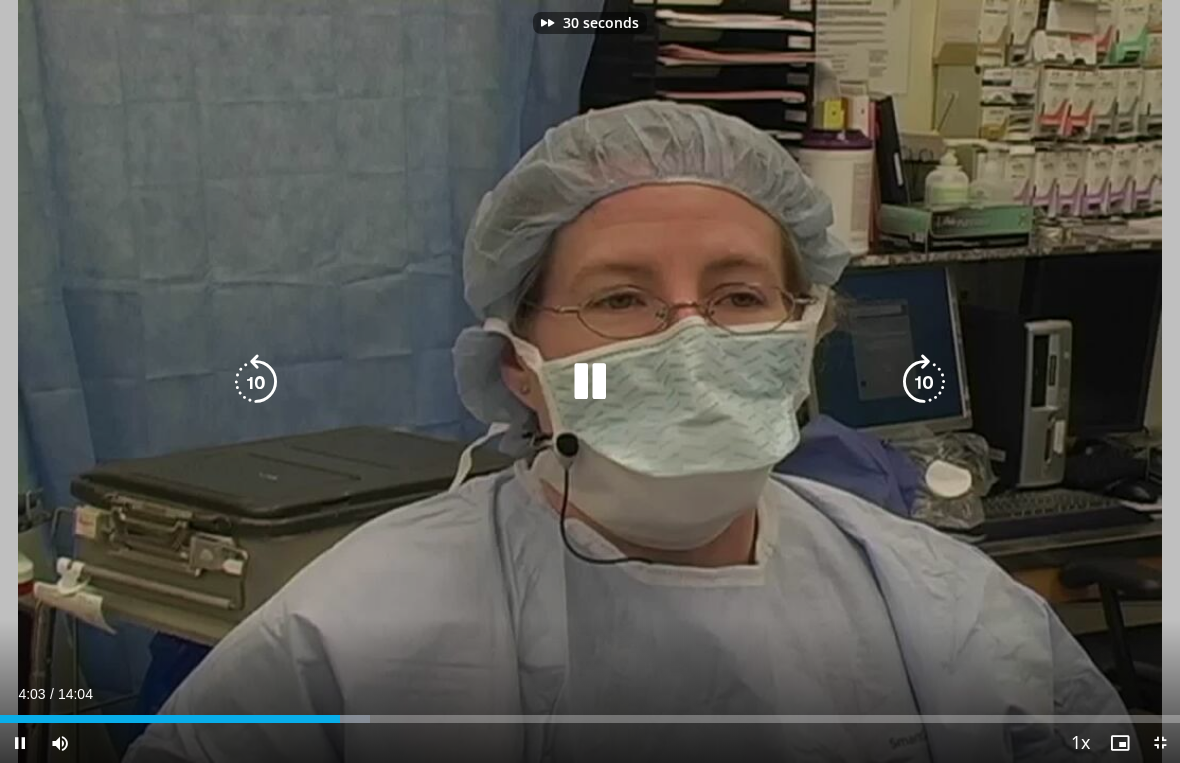 click at bounding box center (924, 382) 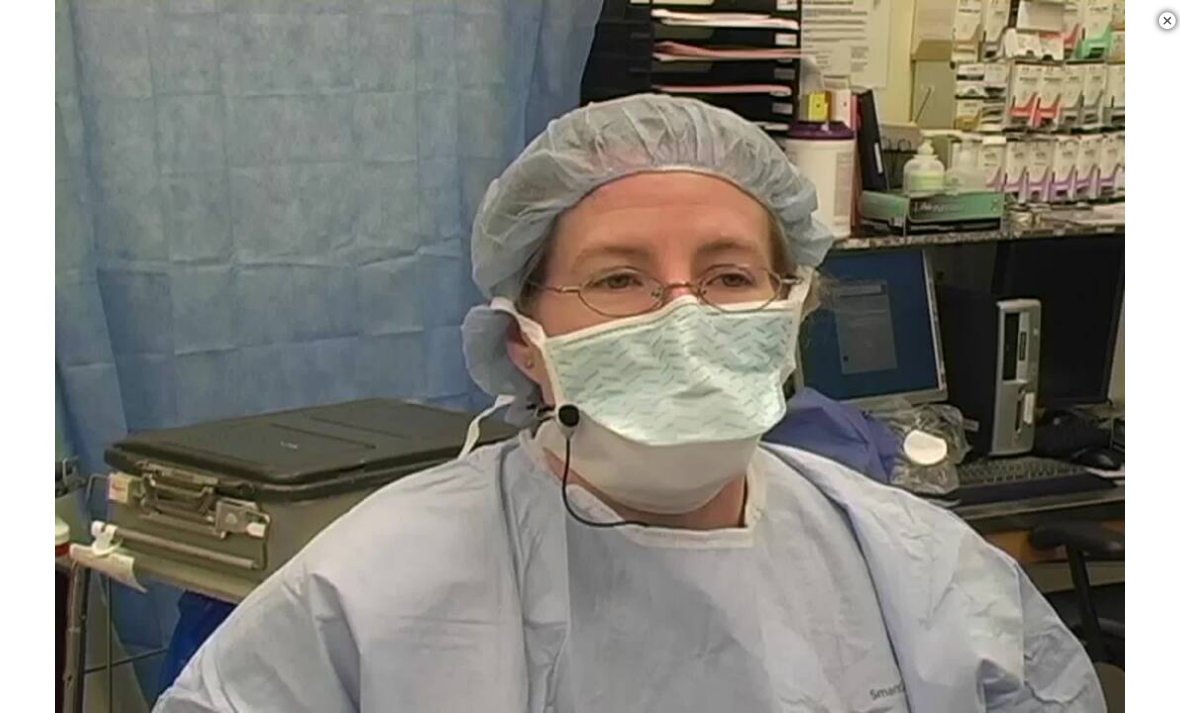scroll, scrollTop: 1732, scrollLeft: 0, axis: vertical 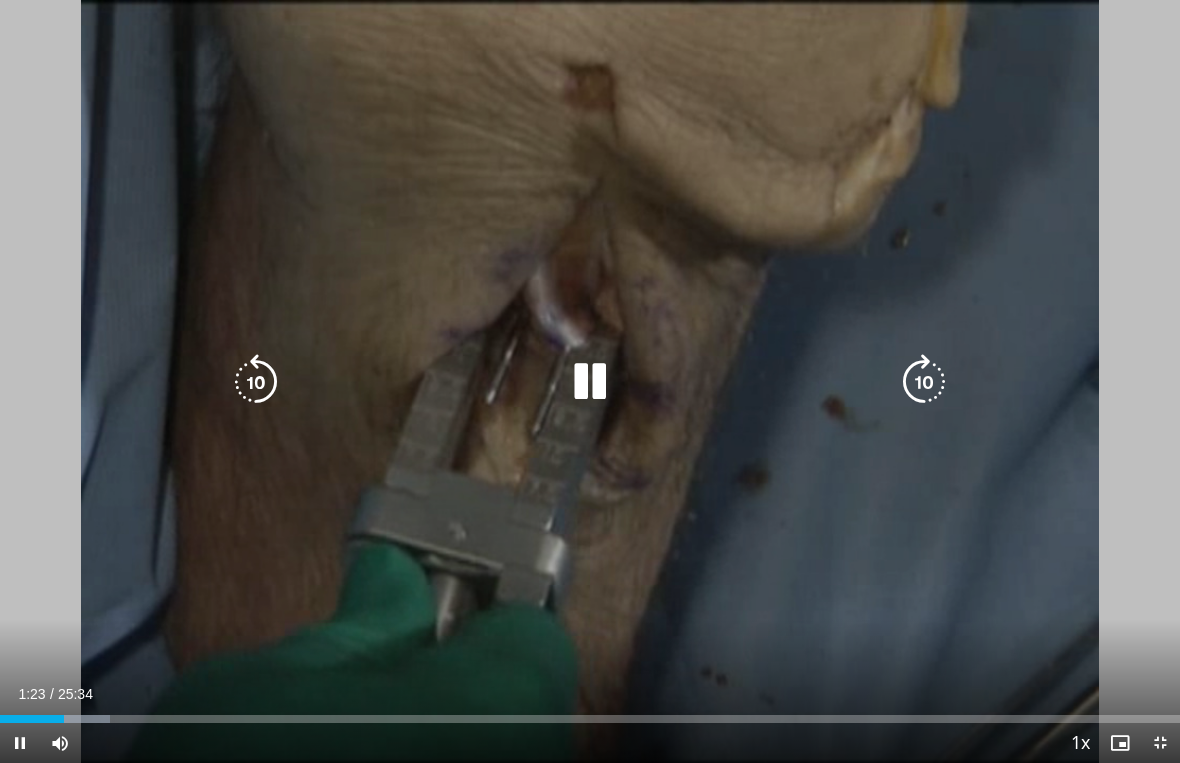 click at bounding box center [924, 382] 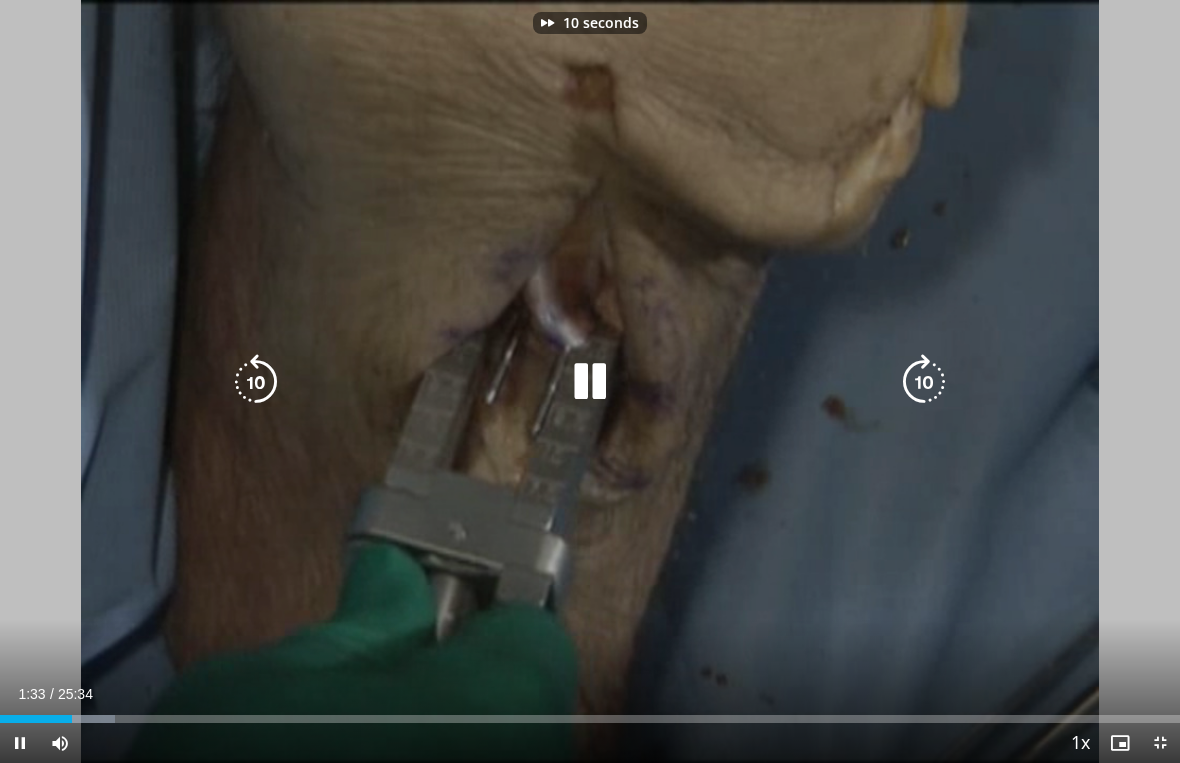 click at bounding box center [924, 382] 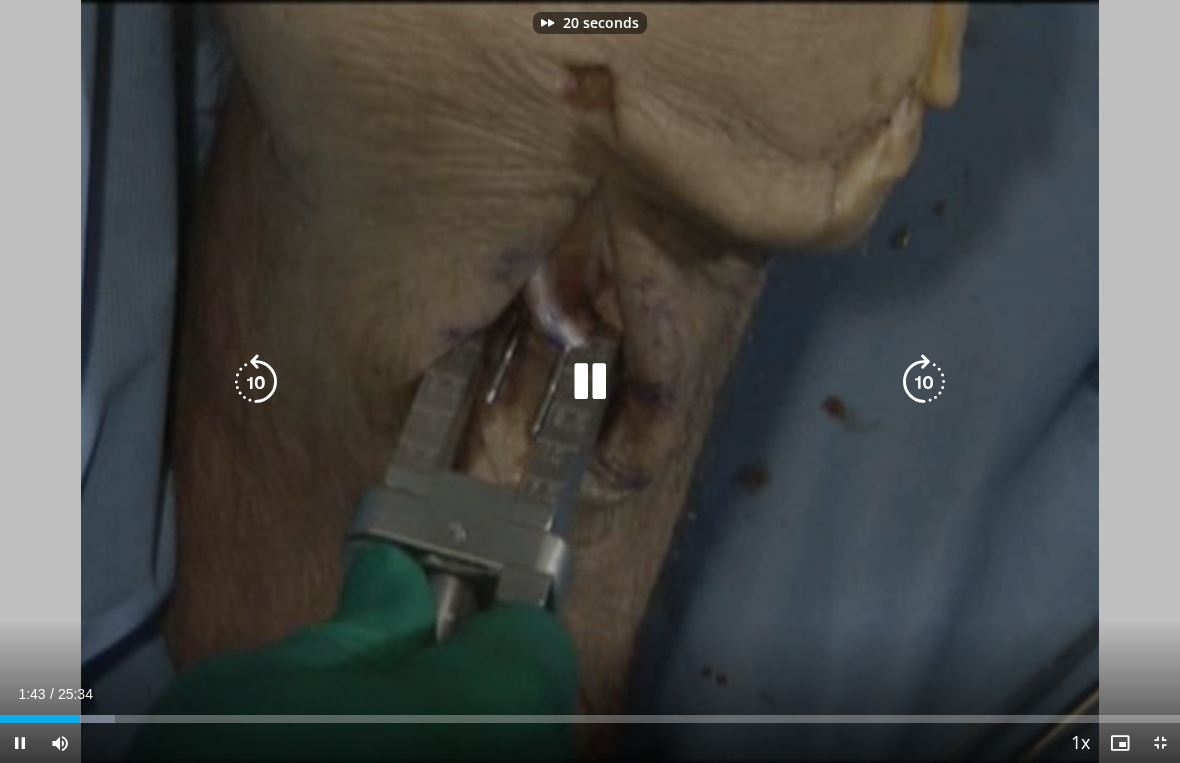 click at bounding box center [924, 382] 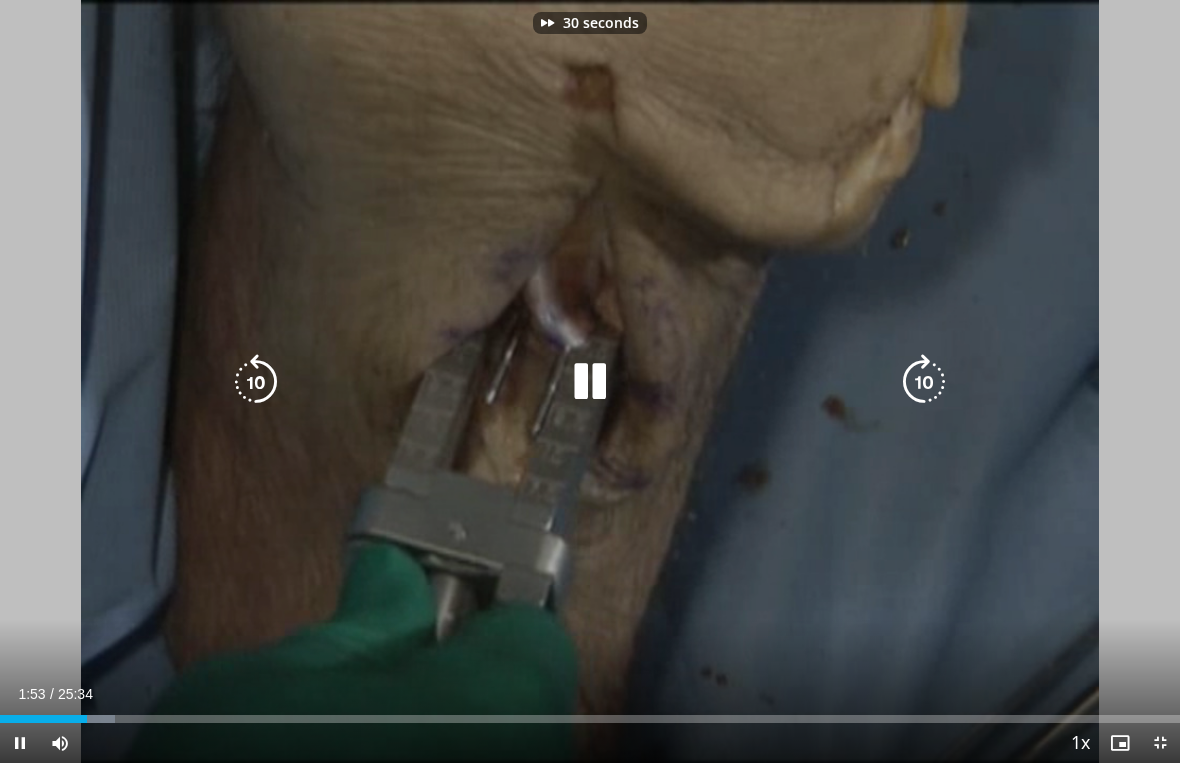 click at bounding box center [924, 382] 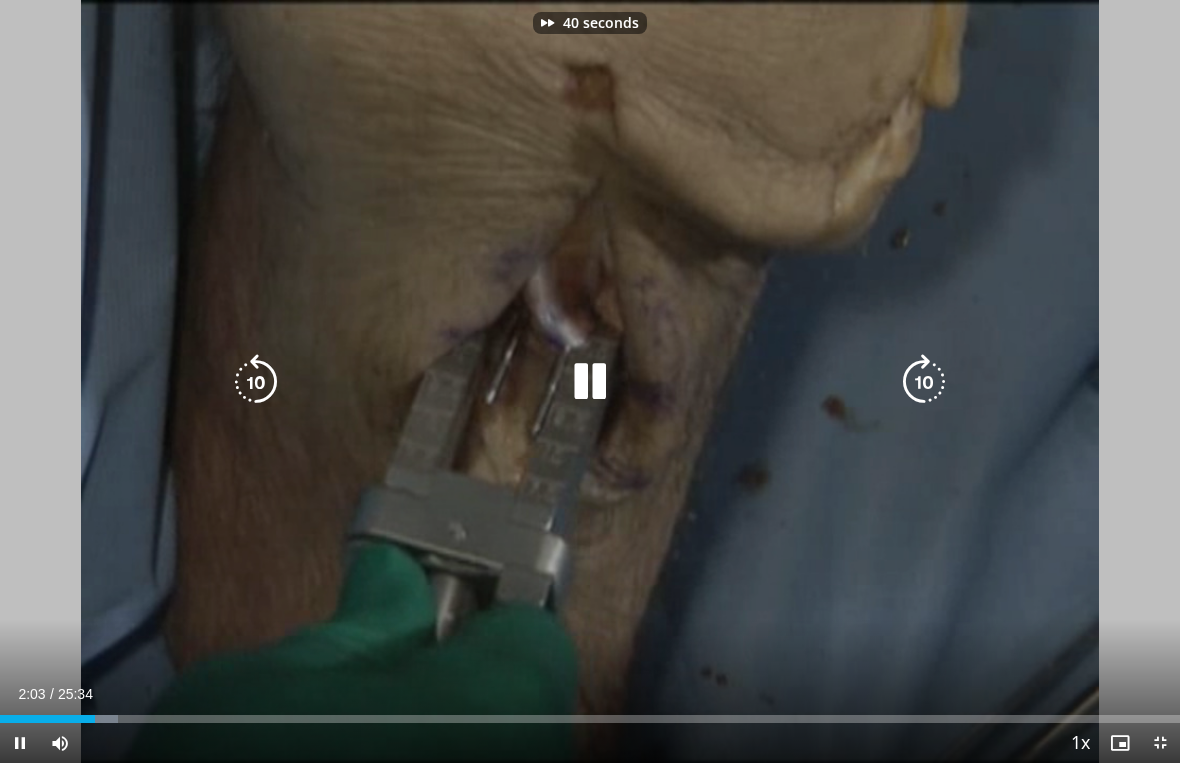 click at bounding box center (924, 382) 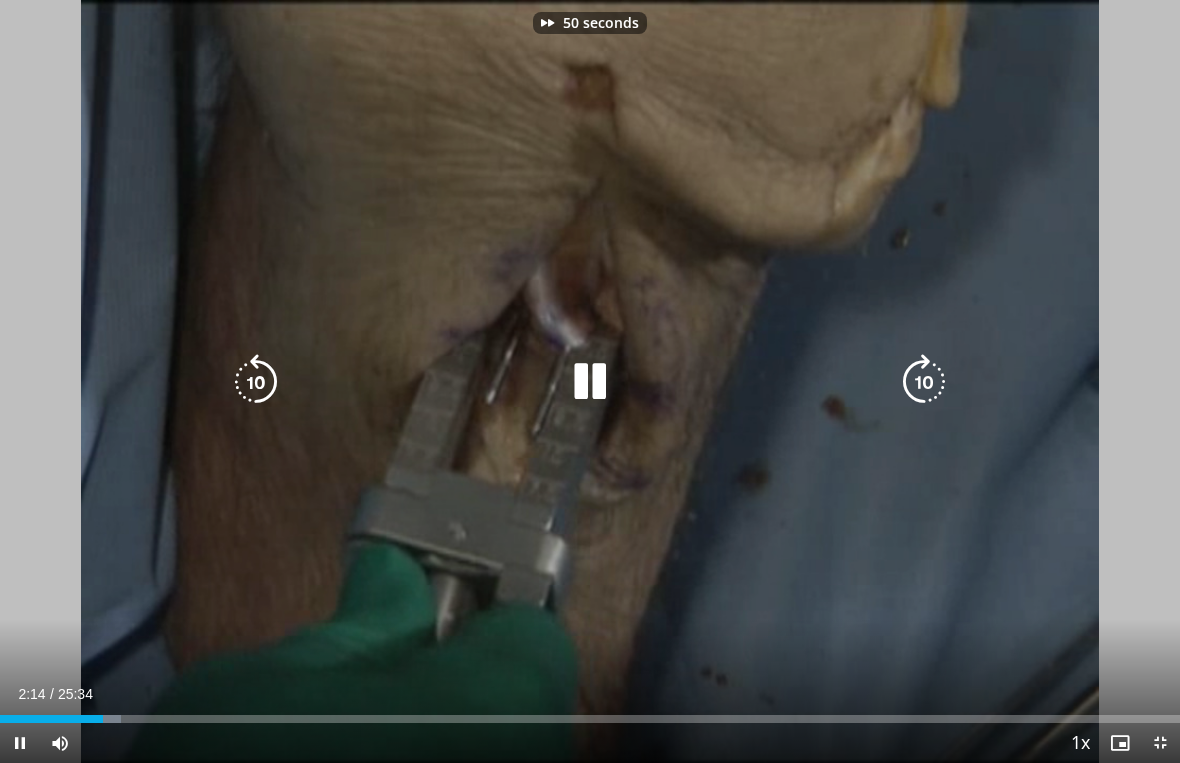 click at bounding box center [924, 382] 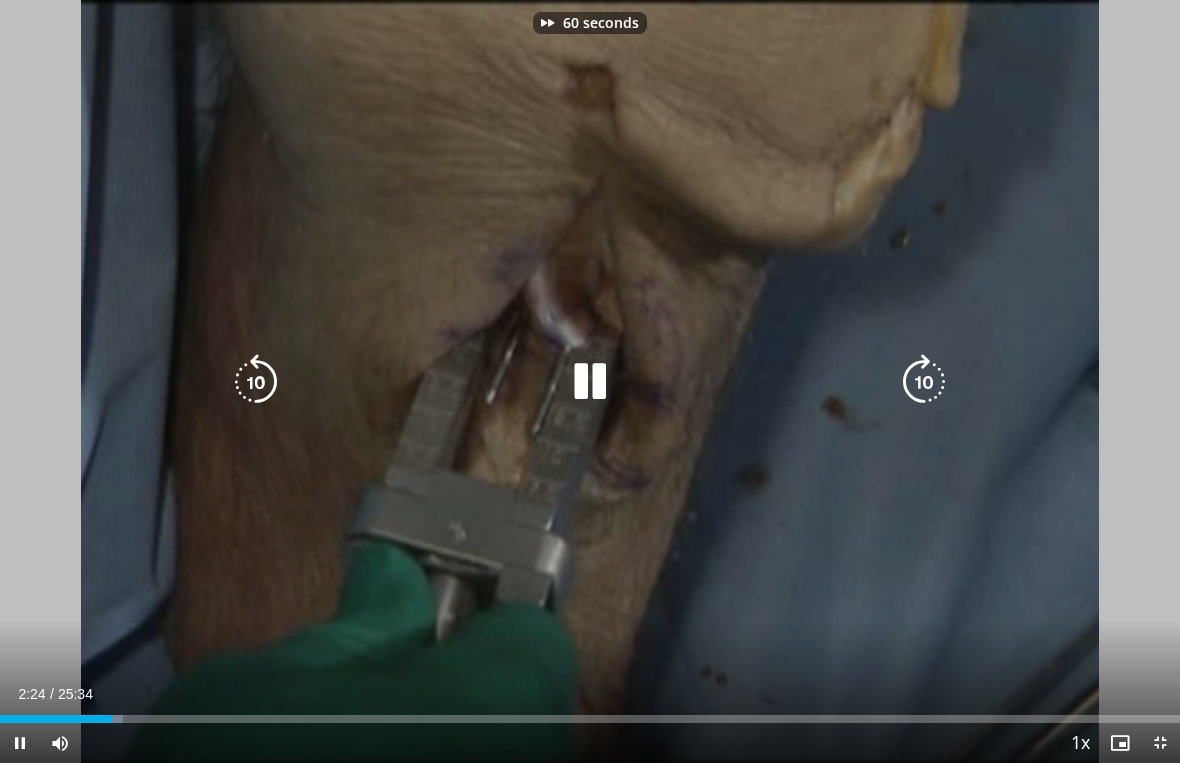 click at bounding box center (924, 382) 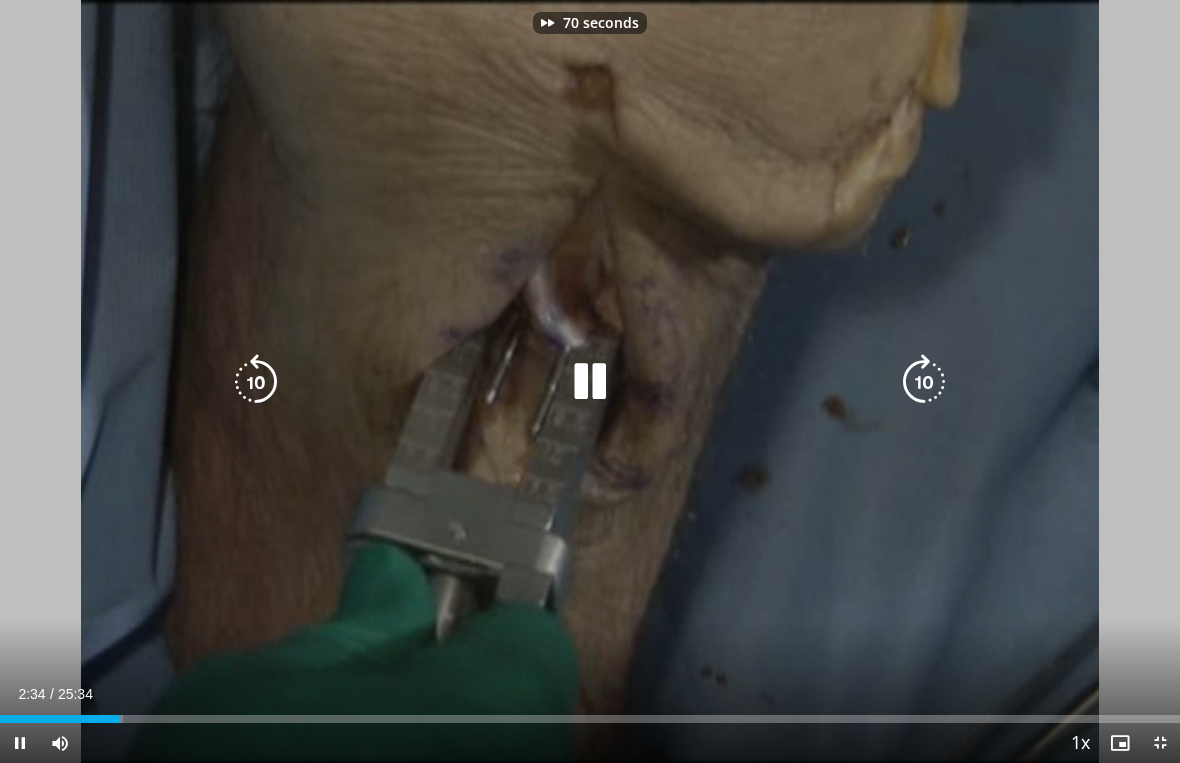click at bounding box center [924, 382] 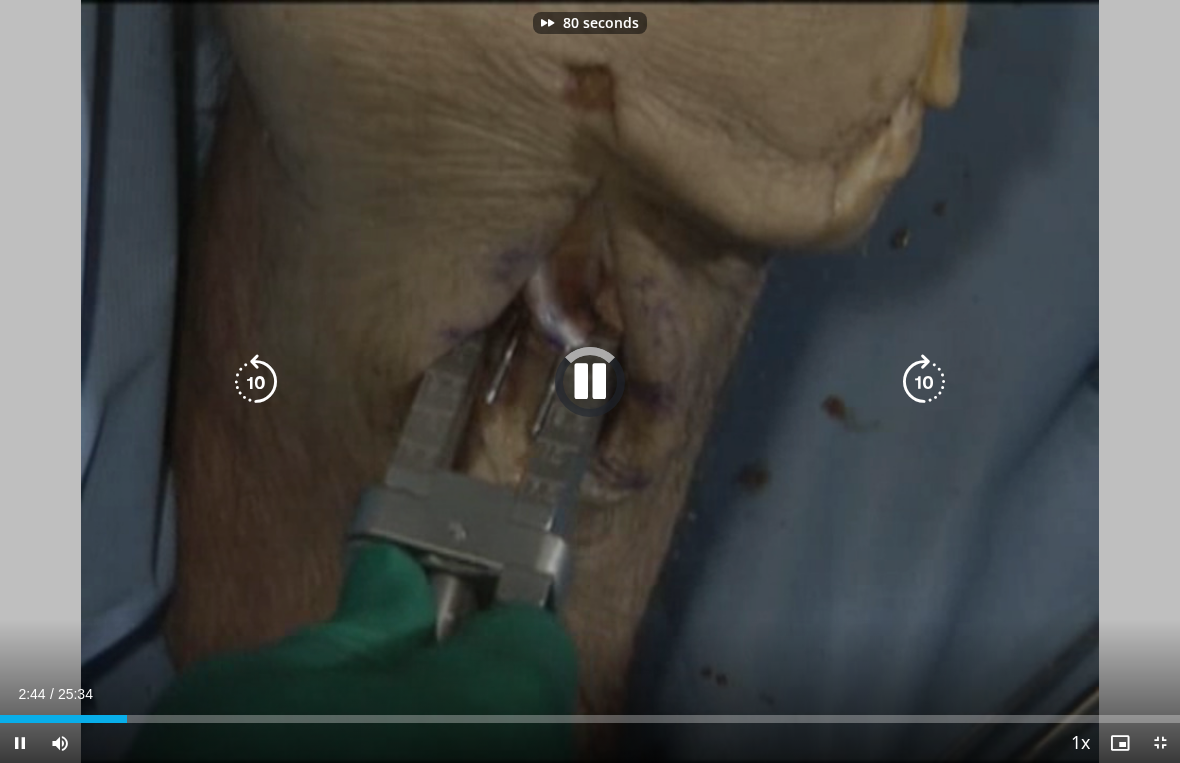 click at bounding box center [924, 382] 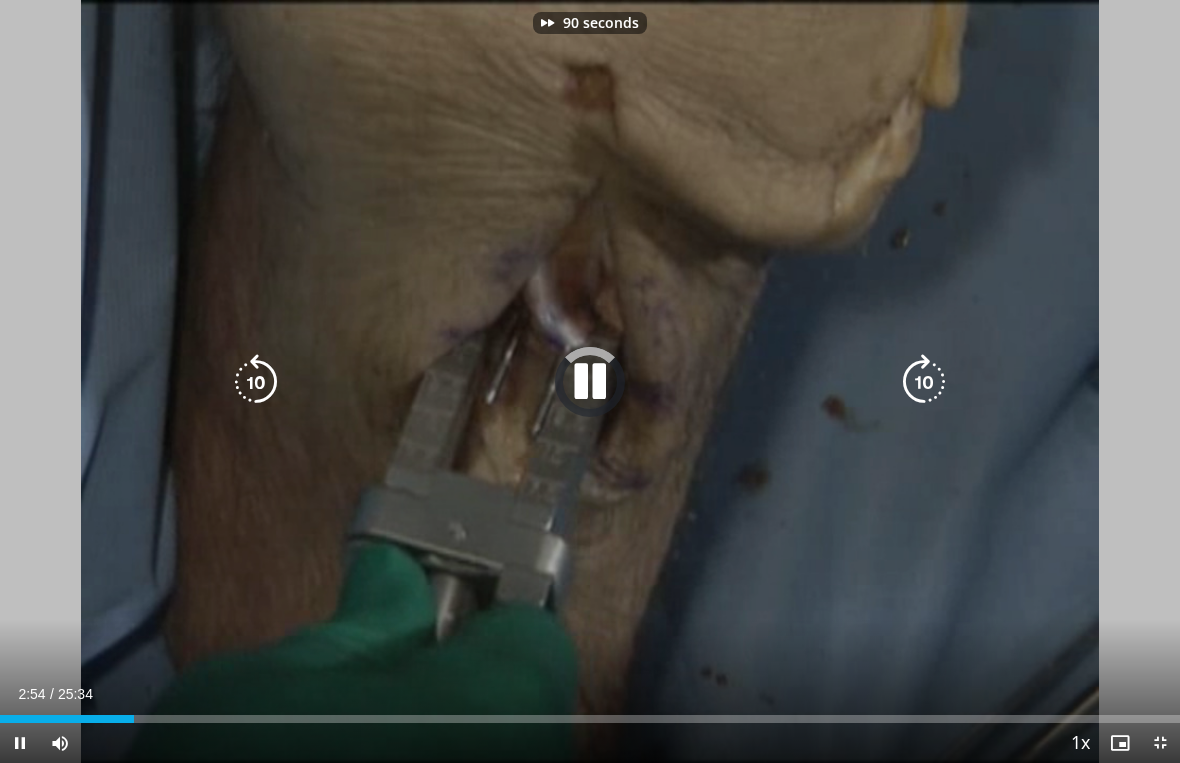 click at bounding box center [924, 382] 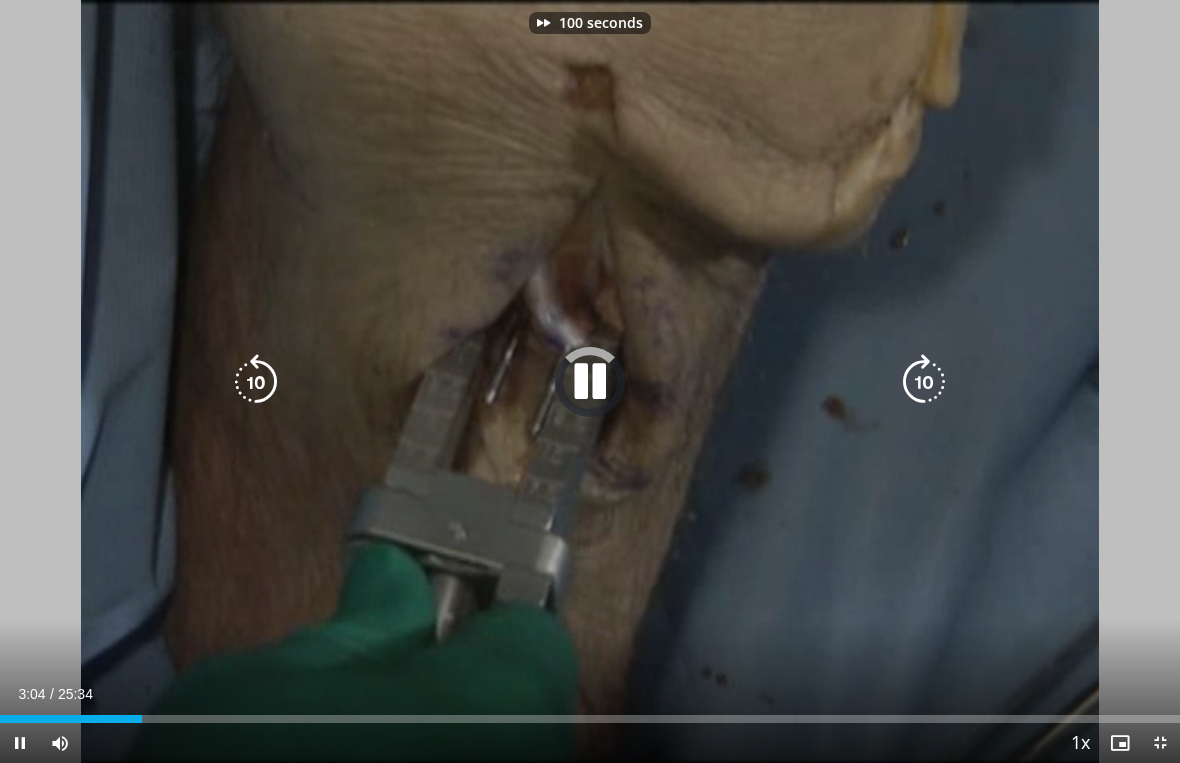 click at bounding box center [924, 382] 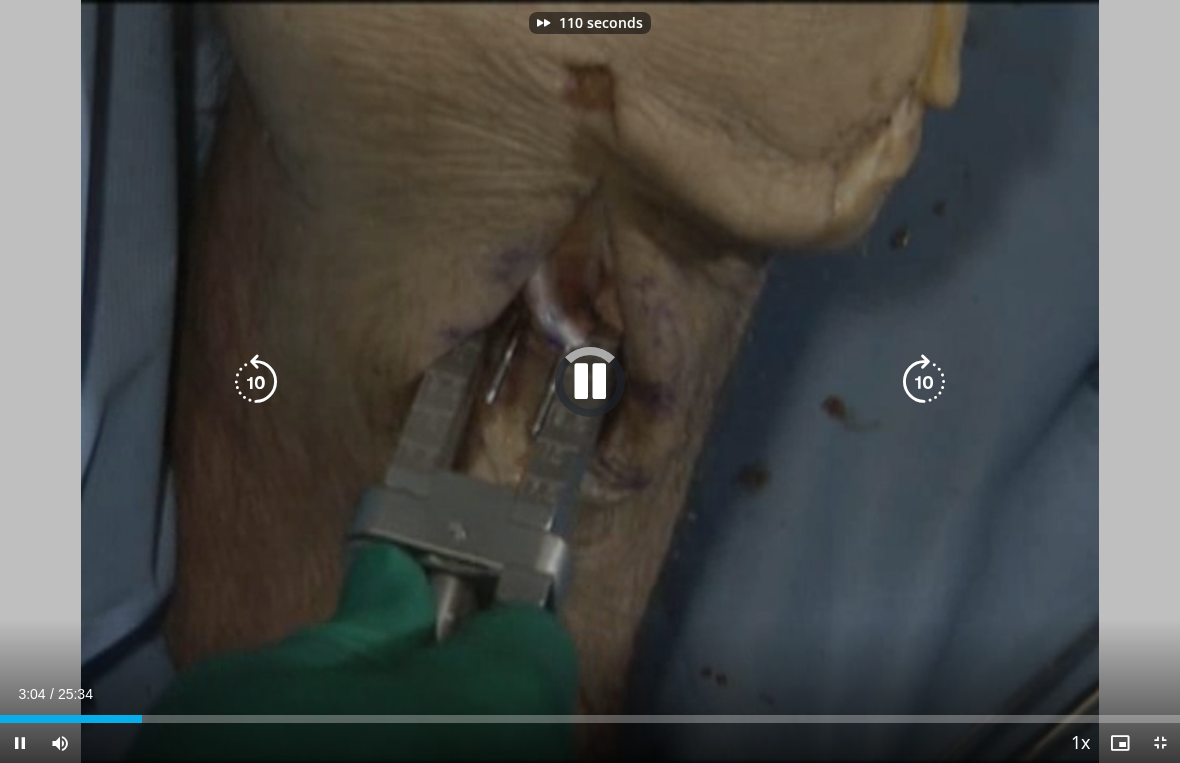 click at bounding box center [924, 382] 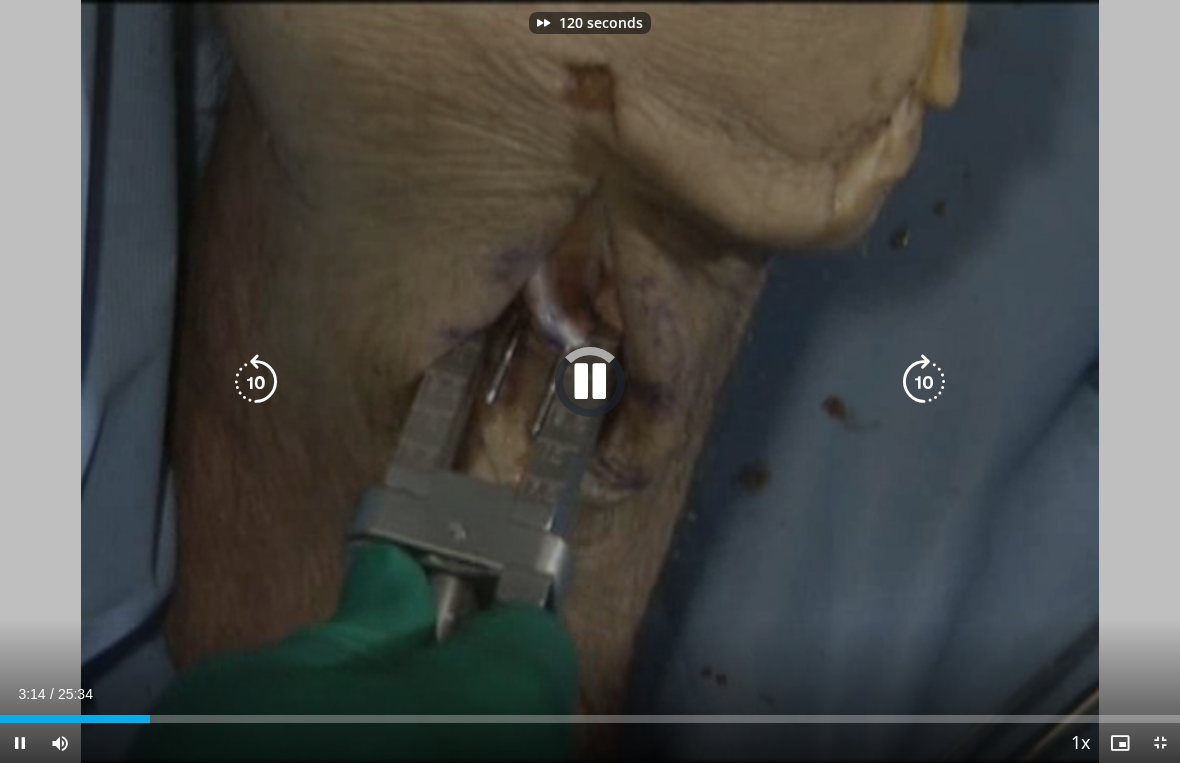 click at bounding box center (924, 382) 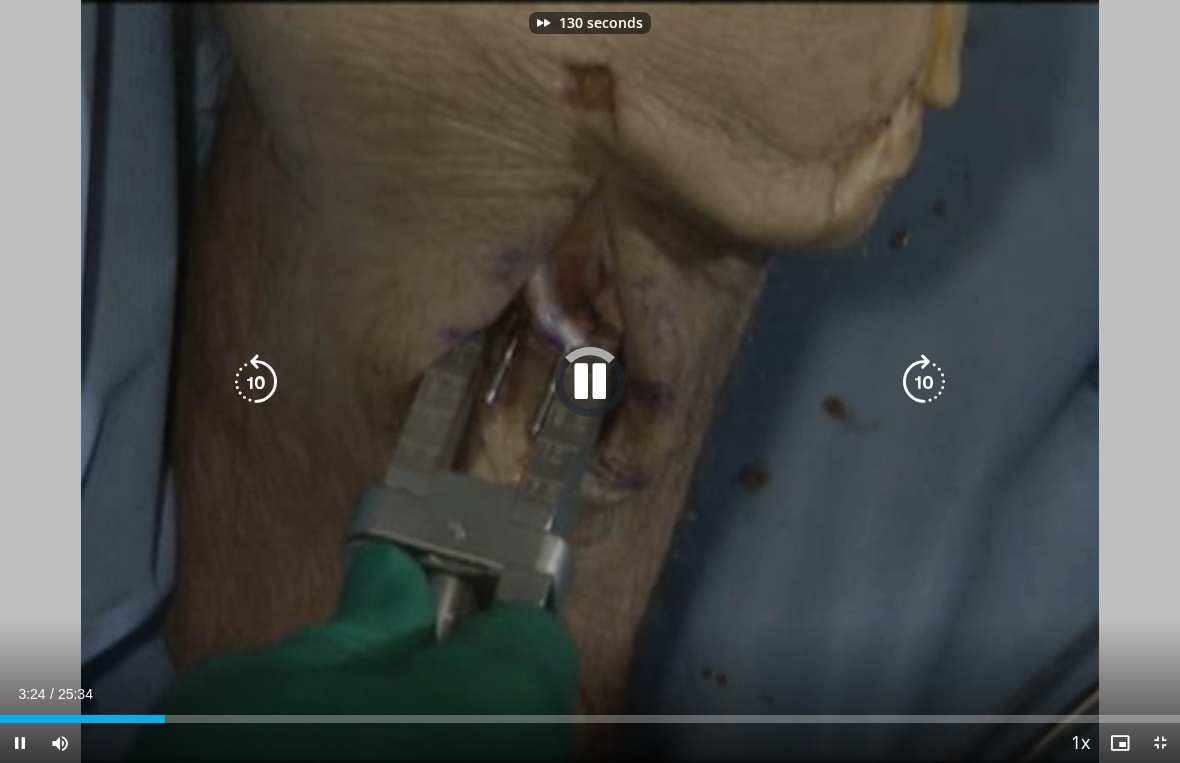 click at bounding box center [924, 382] 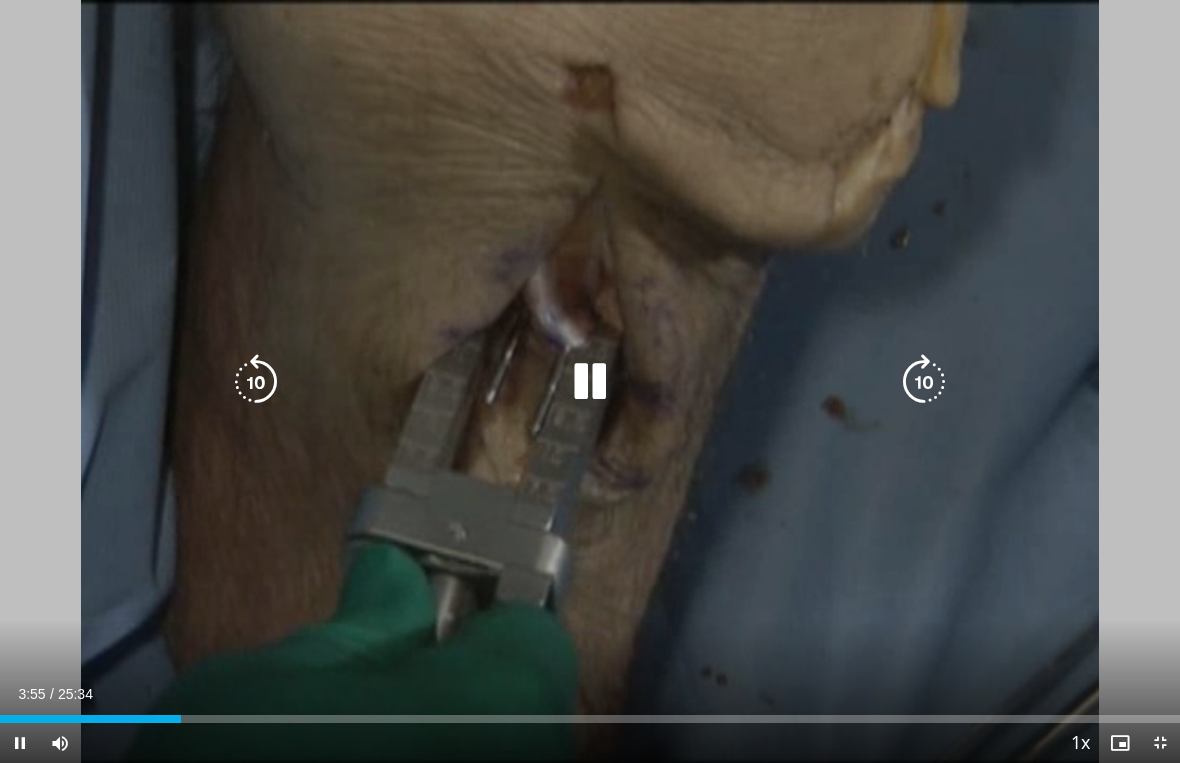 click at bounding box center [256, 382] 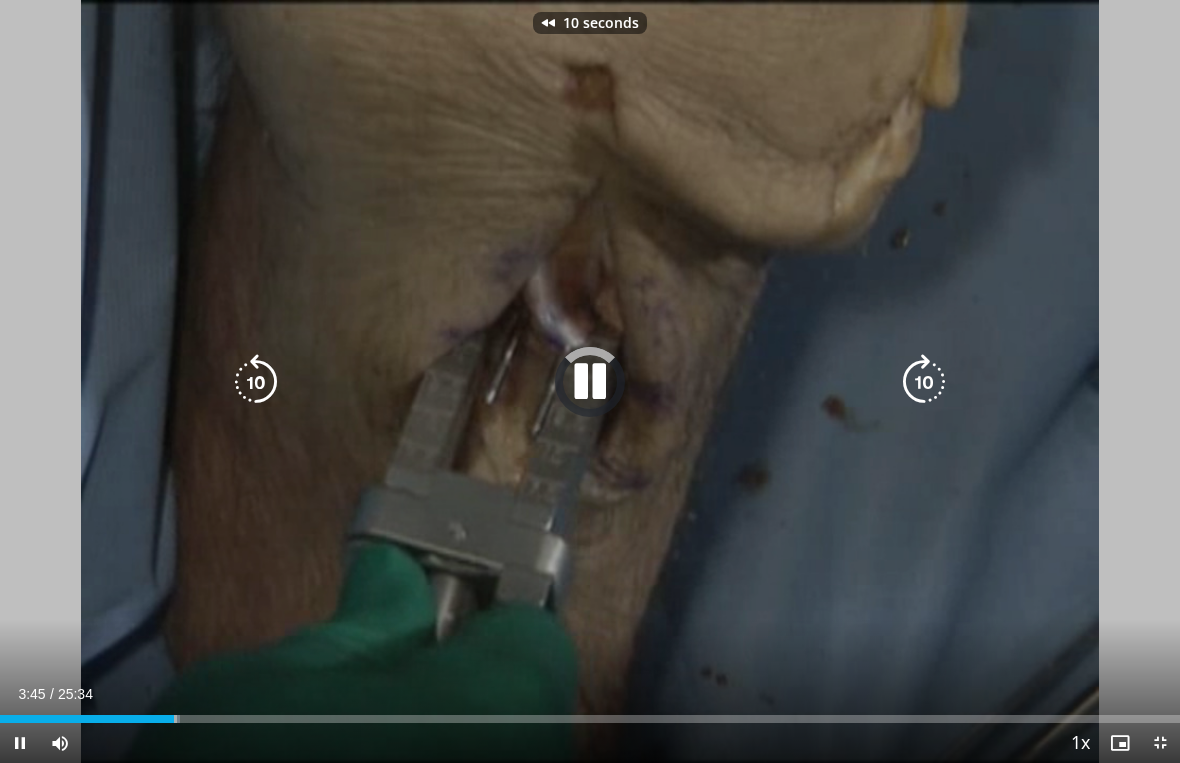 click at bounding box center [256, 382] 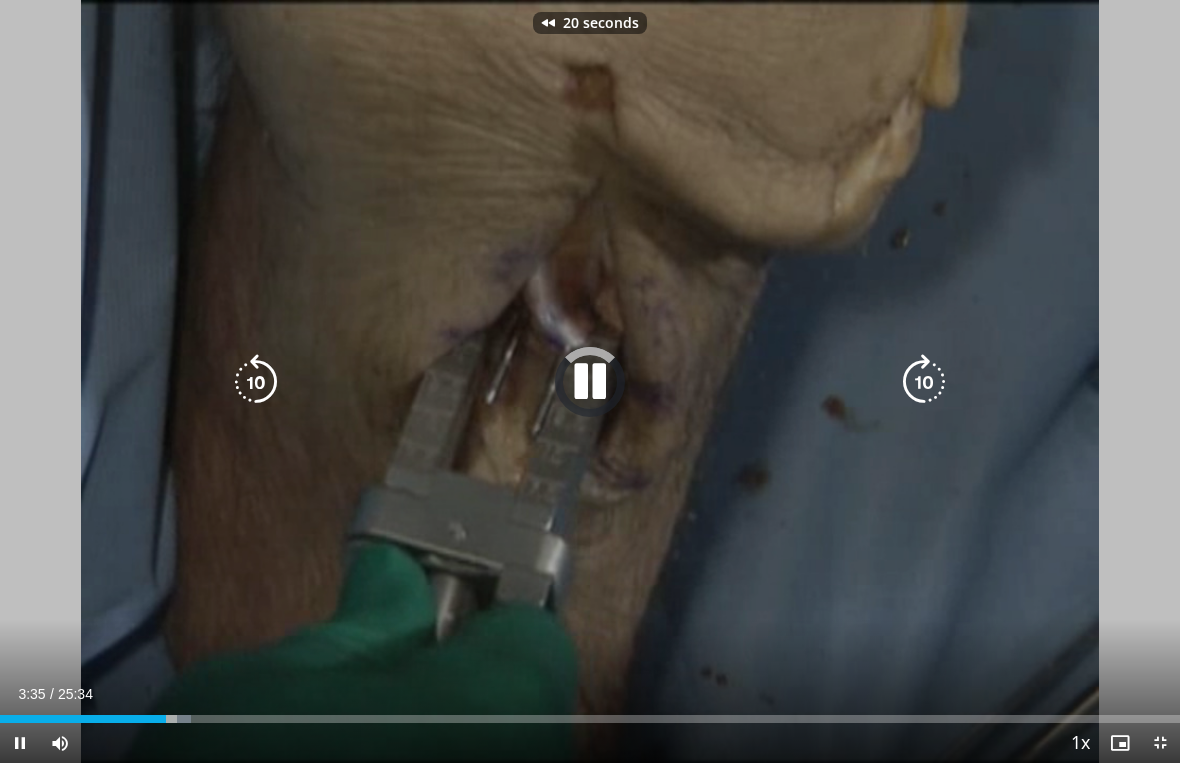 click at bounding box center [256, 382] 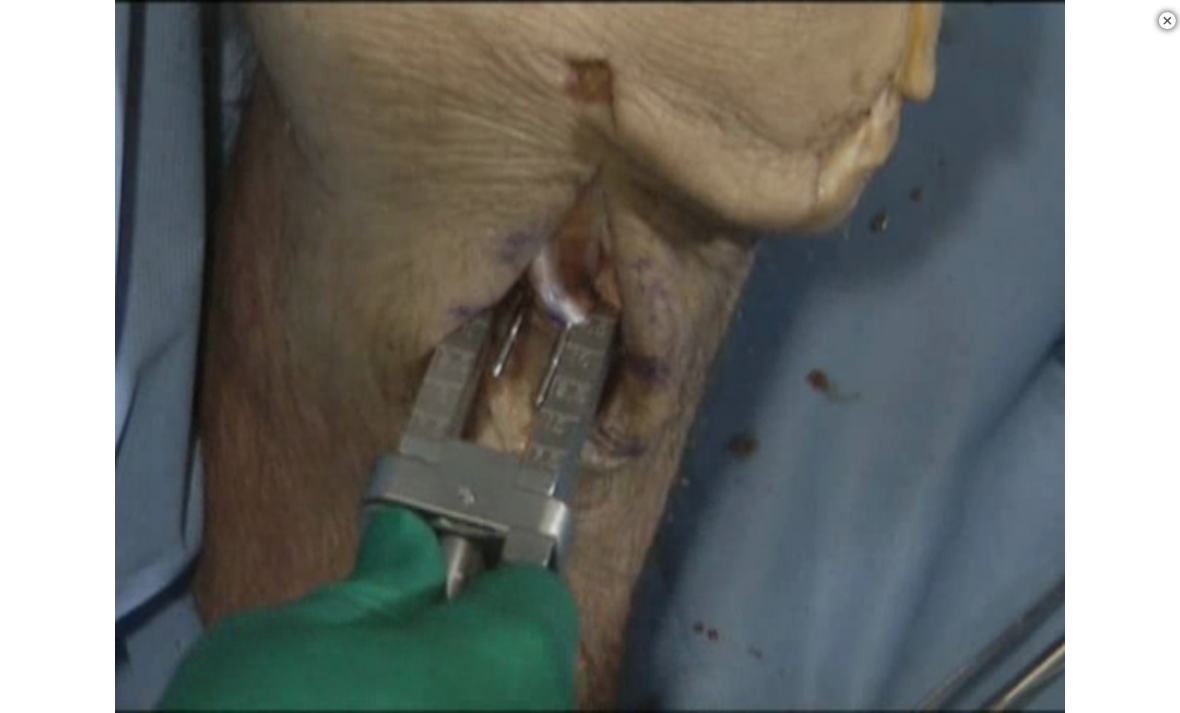 scroll, scrollTop: 625, scrollLeft: 0, axis: vertical 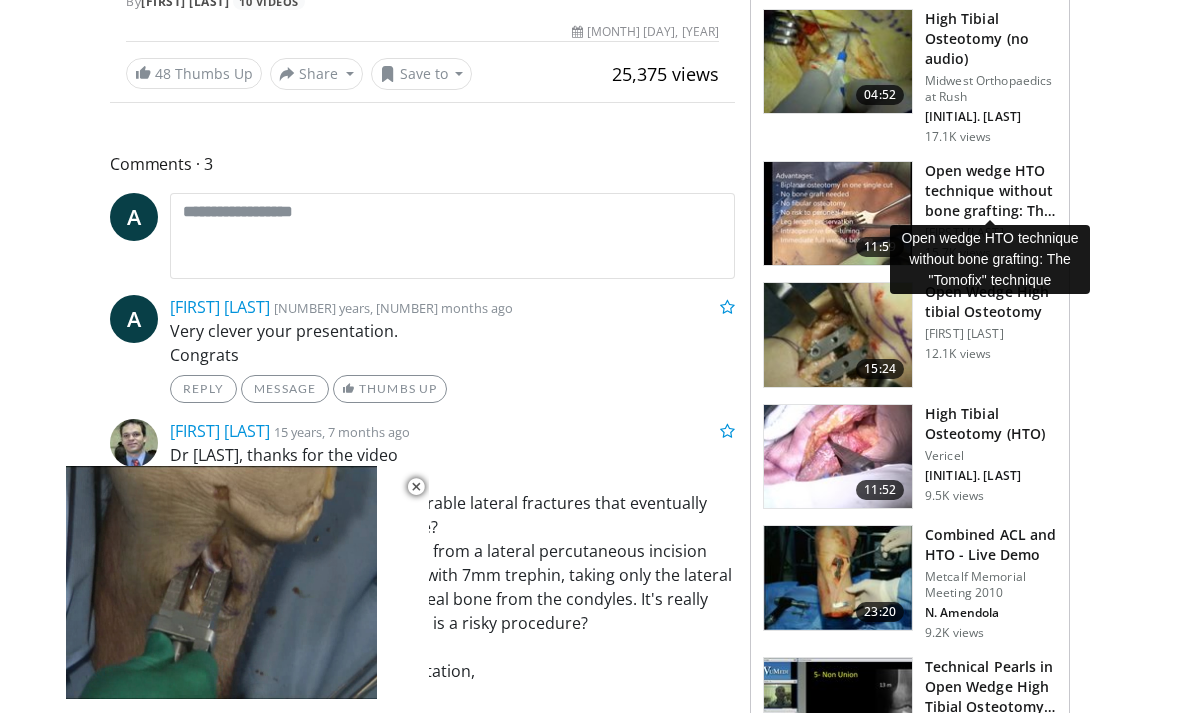 click on "Open wedge HTO technique without bone grafting: The "Tomofix" techni…" at bounding box center (991, 191) 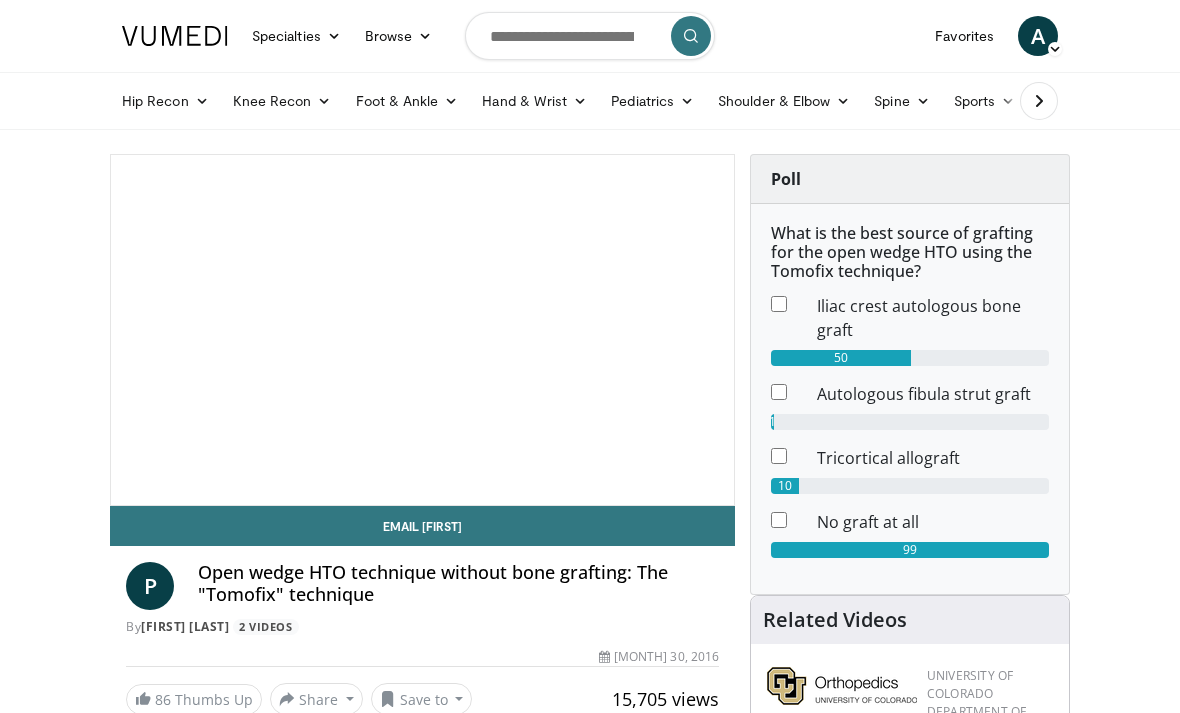 scroll, scrollTop: 0, scrollLeft: 0, axis: both 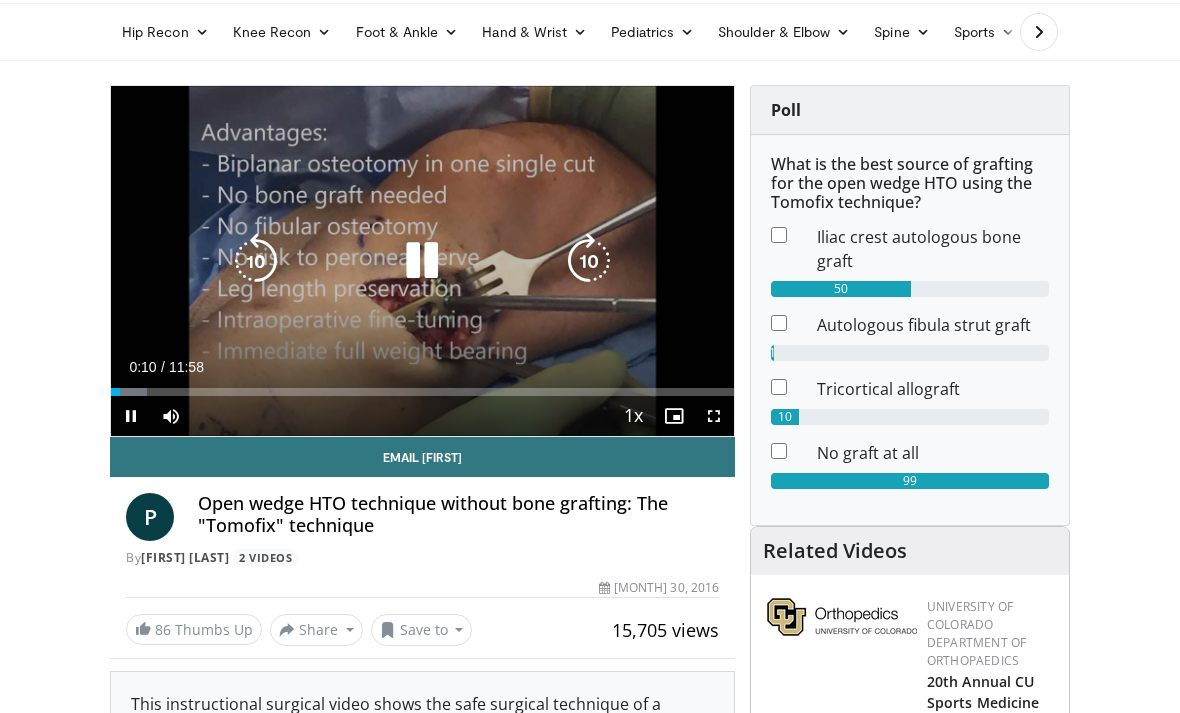 click at bounding box center (589, 261) 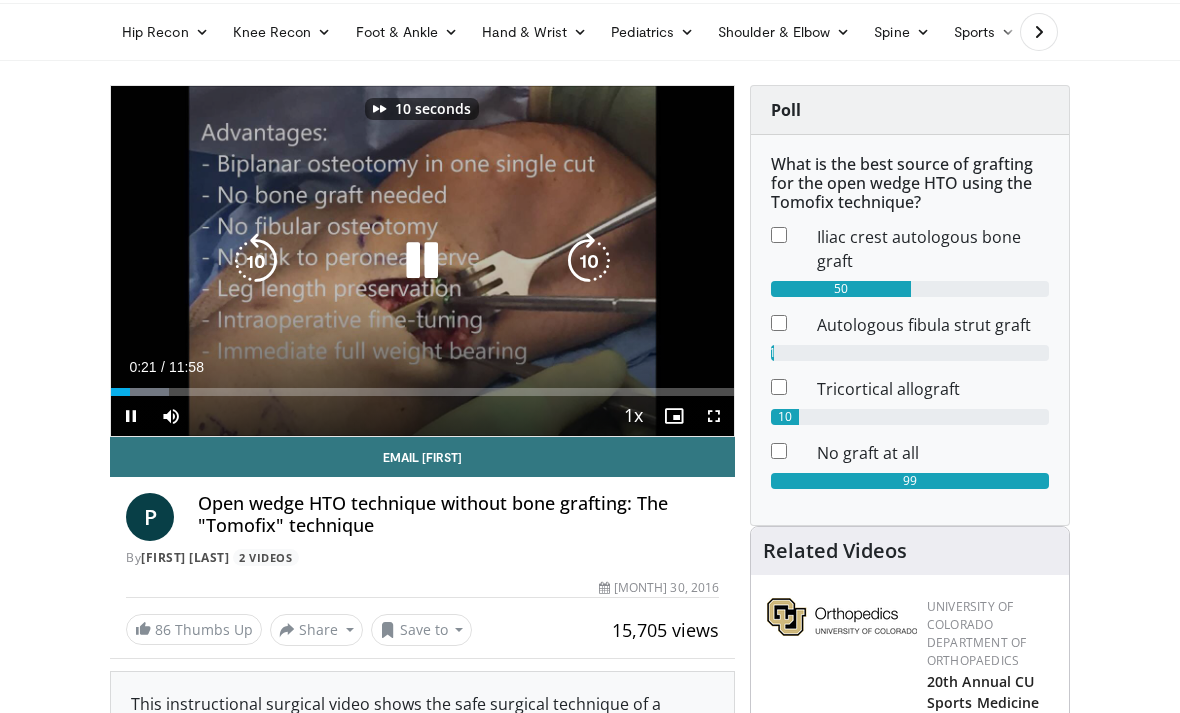 click at bounding box center (589, 261) 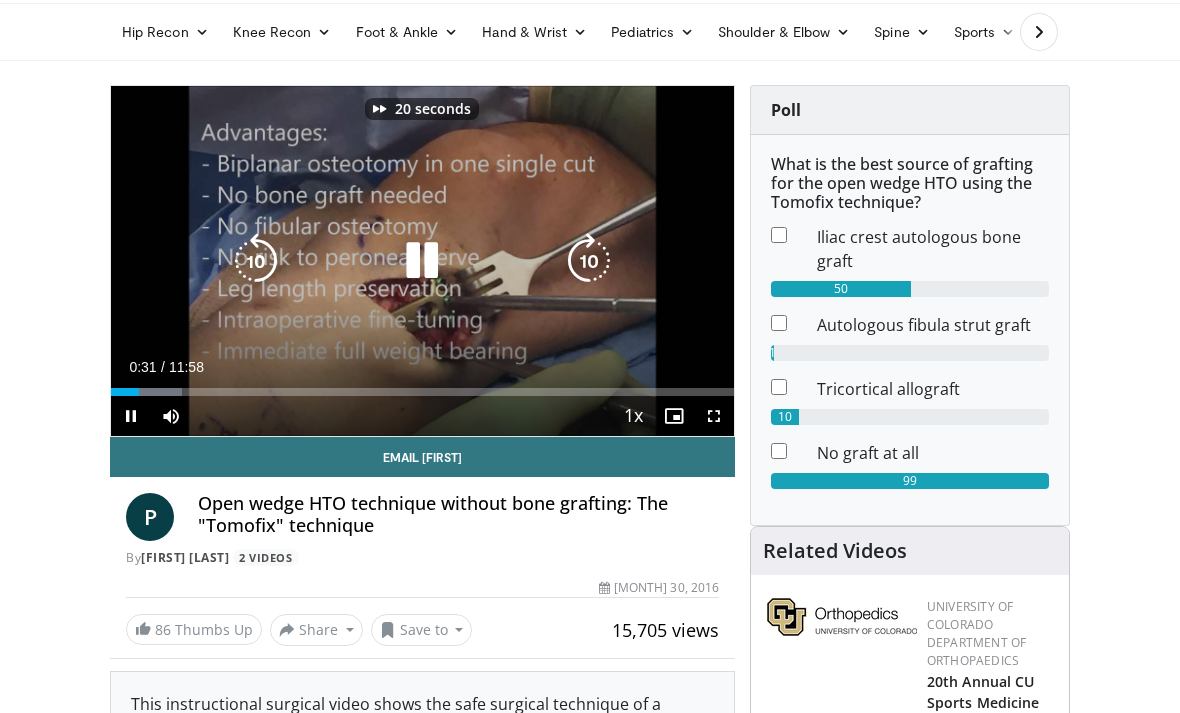 click at bounding box center [589, 261] 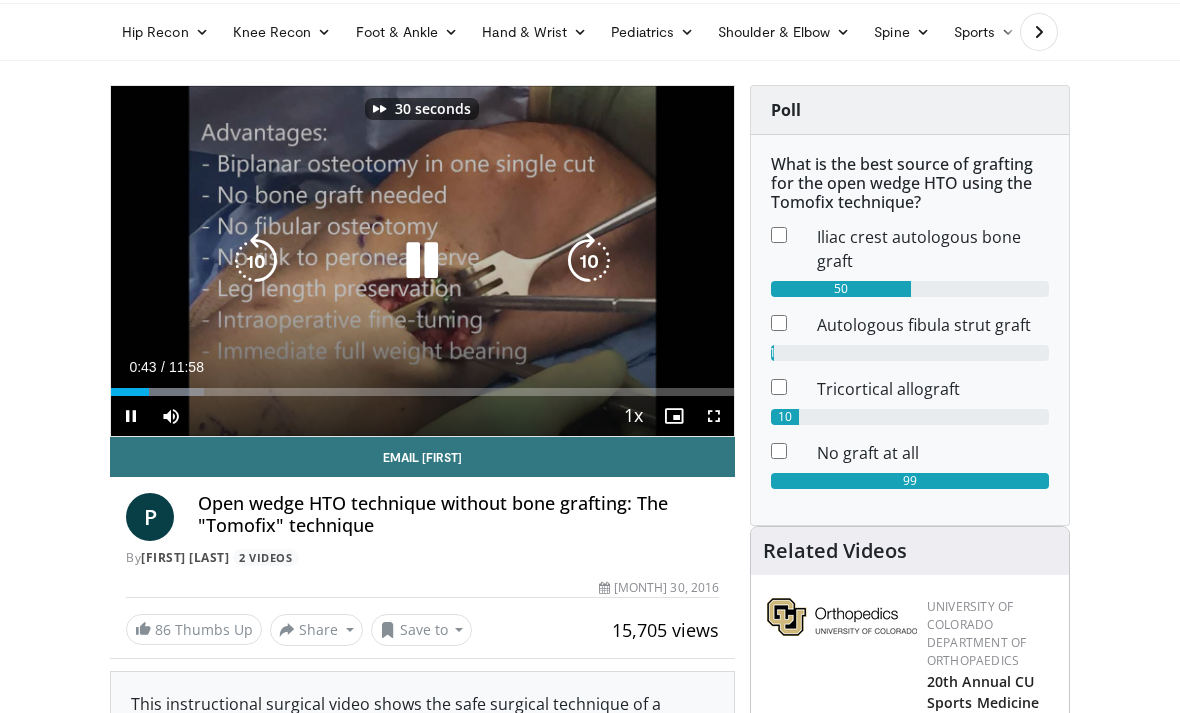 click at bounding box center [589, 261] 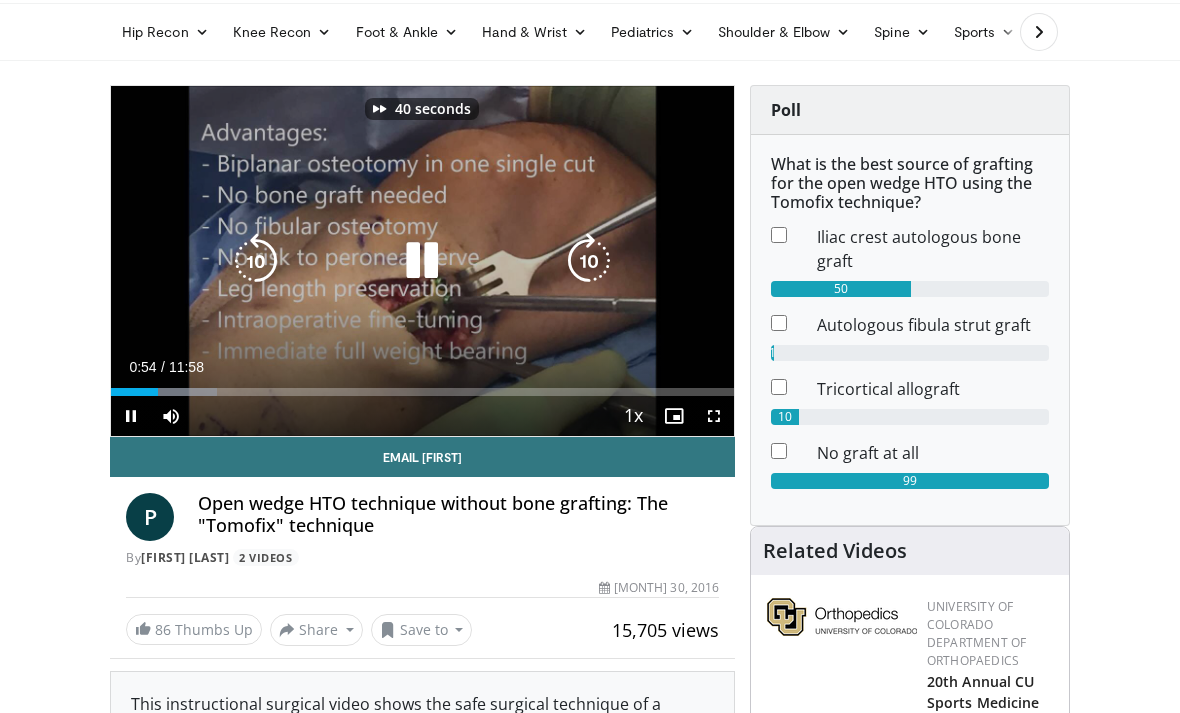 click at bounding box center [589, 261] 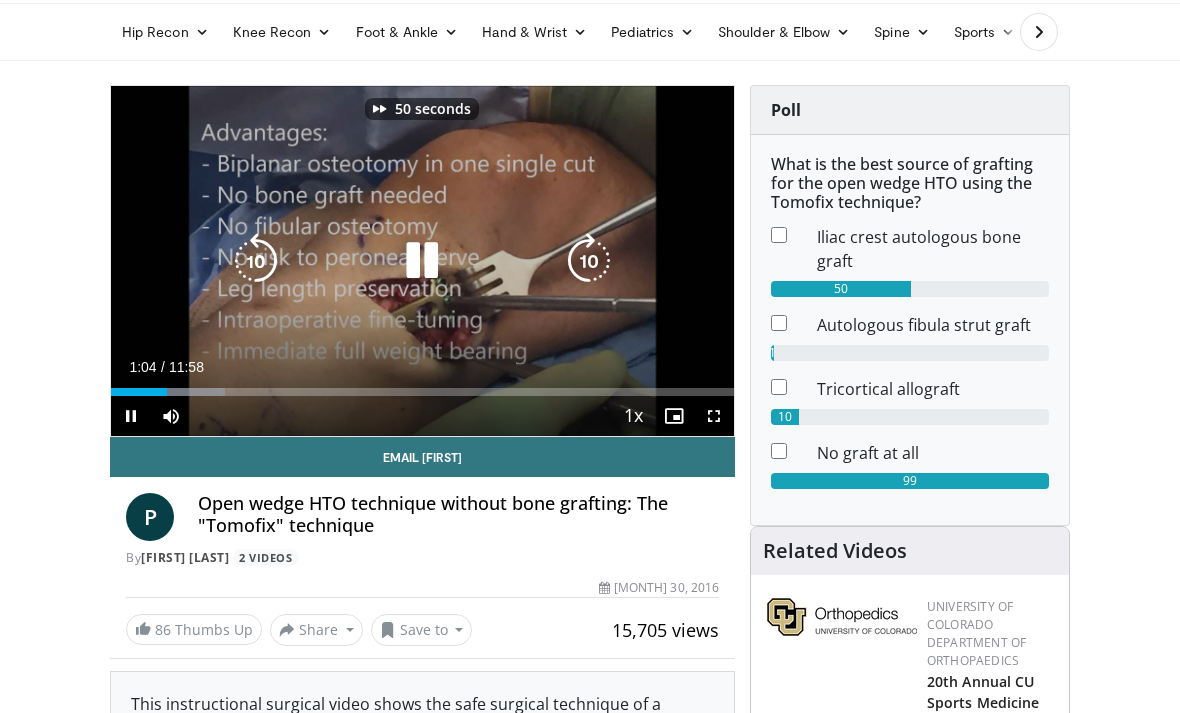 click at bounding box center [589, 261] 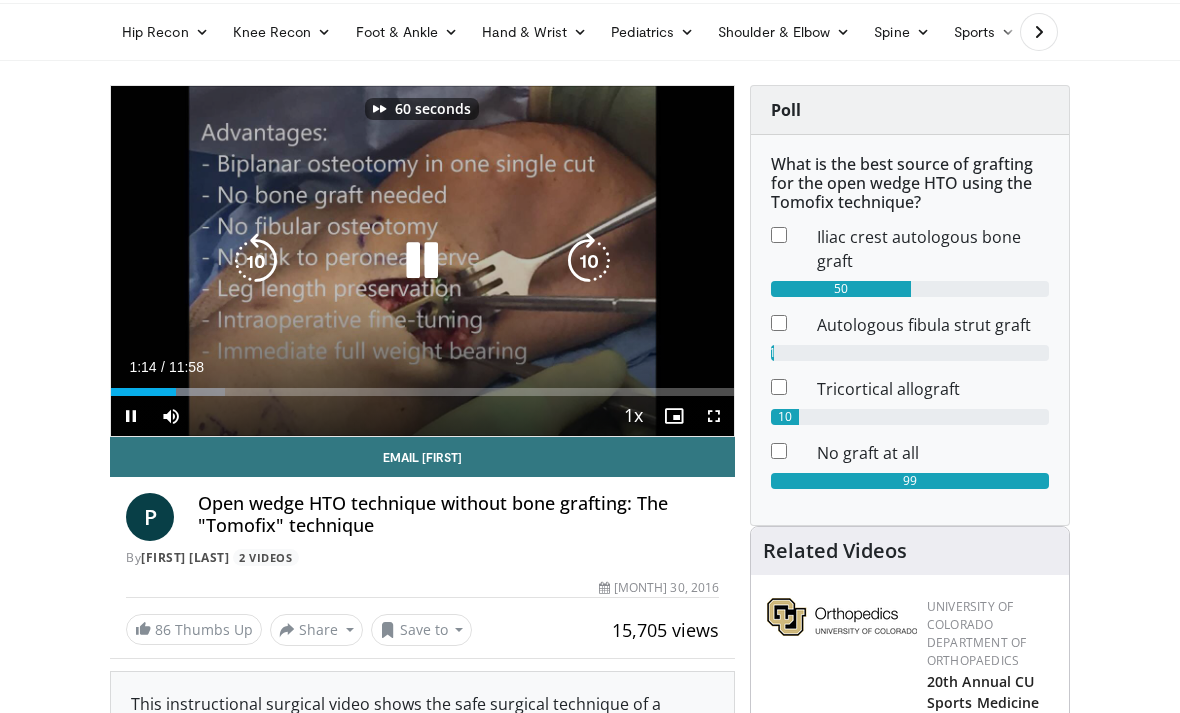 click at bounding box center [589, 261] 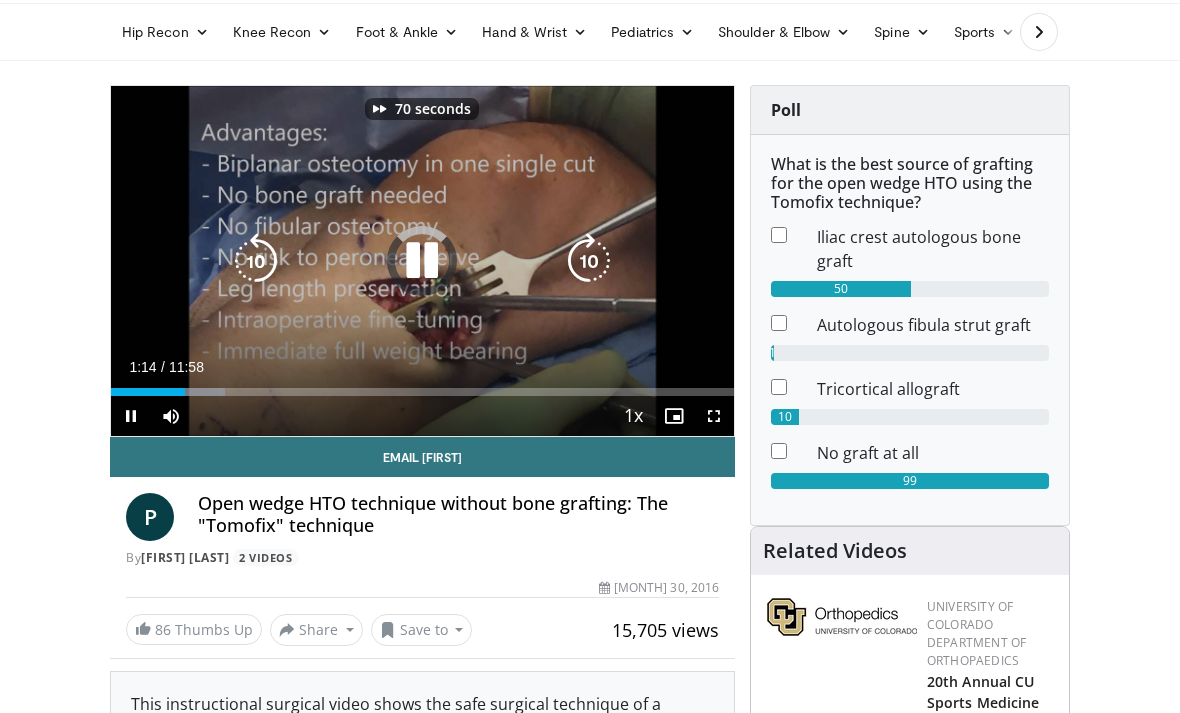 click at bounding box center (589, 261) 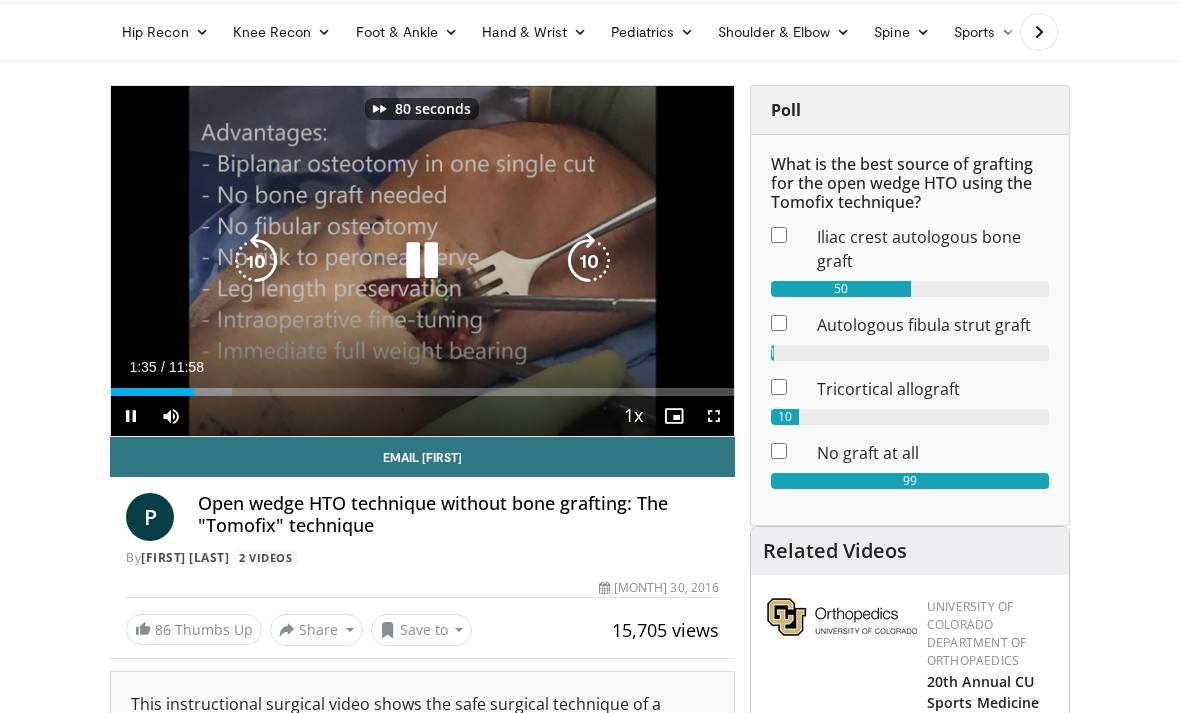 click at bounding box center (589, 261) 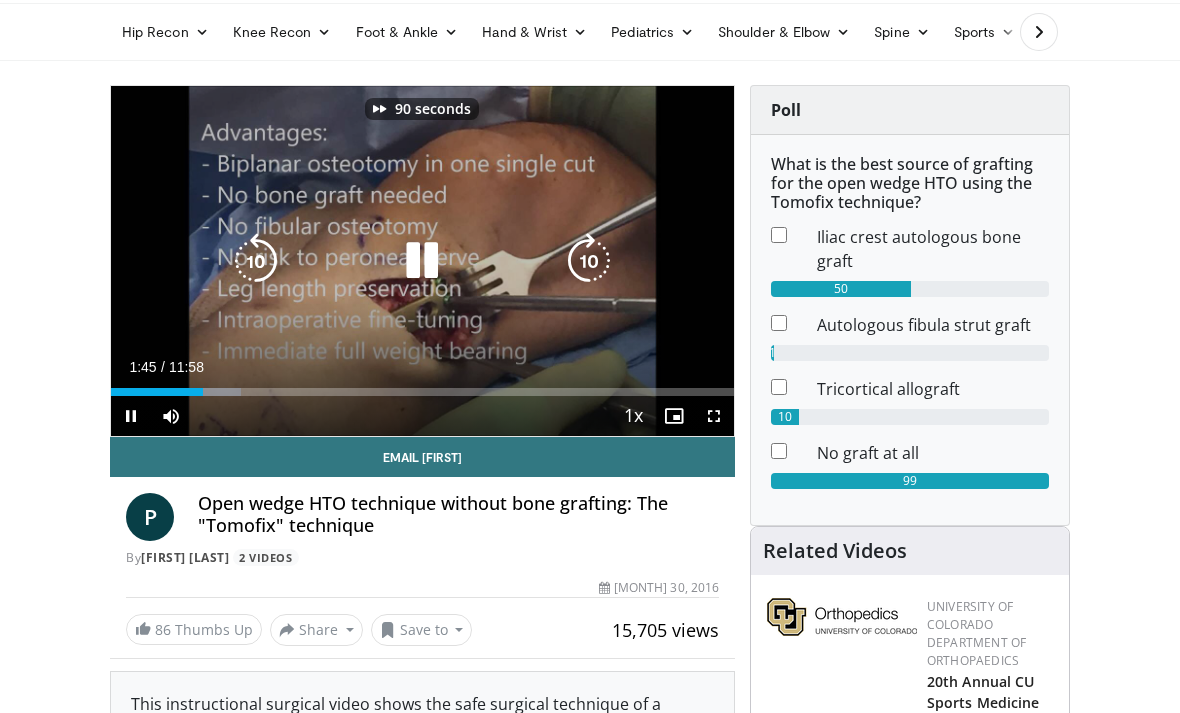 click at bounding box center [589, 261] 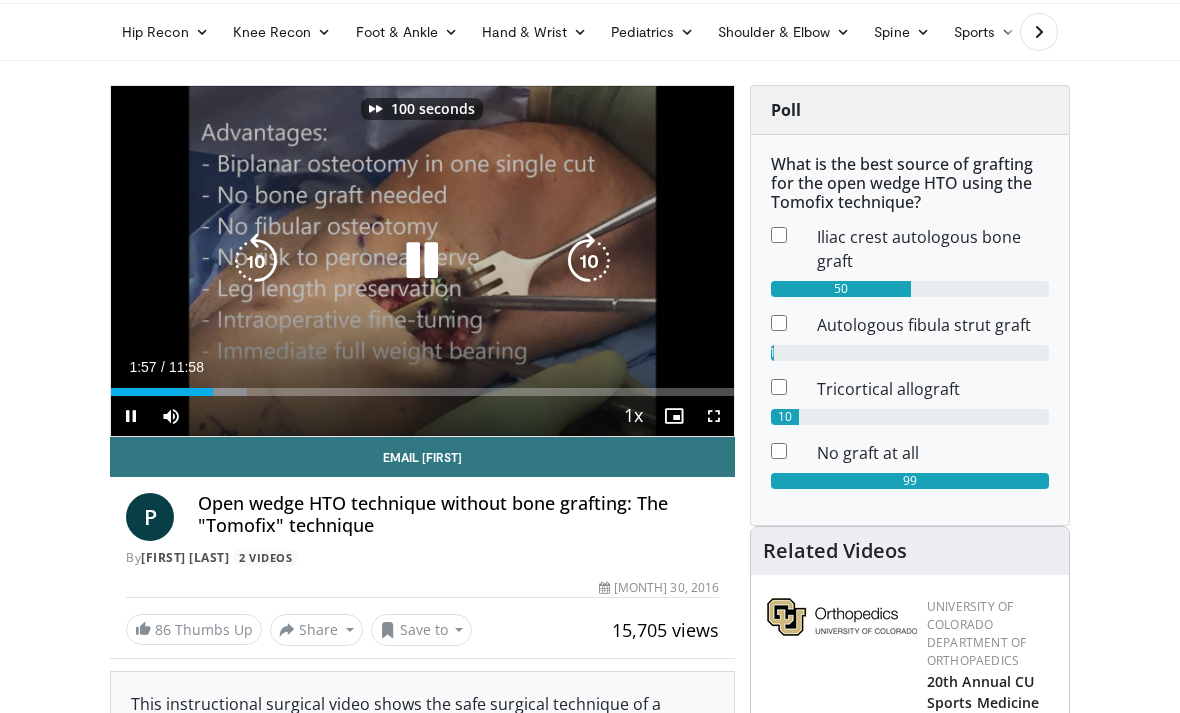 click at bounding box center (589, 261) 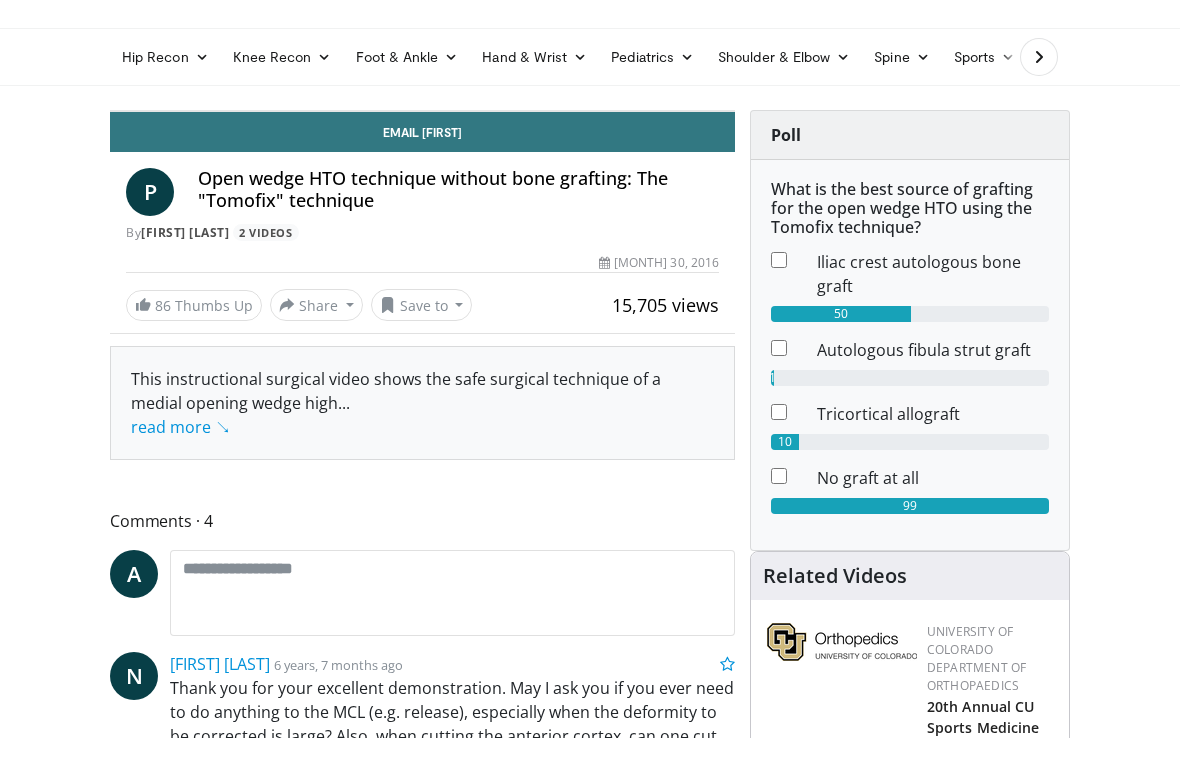 scroll, scrollTop: 24, scrollLeft: 0, axis: vertical 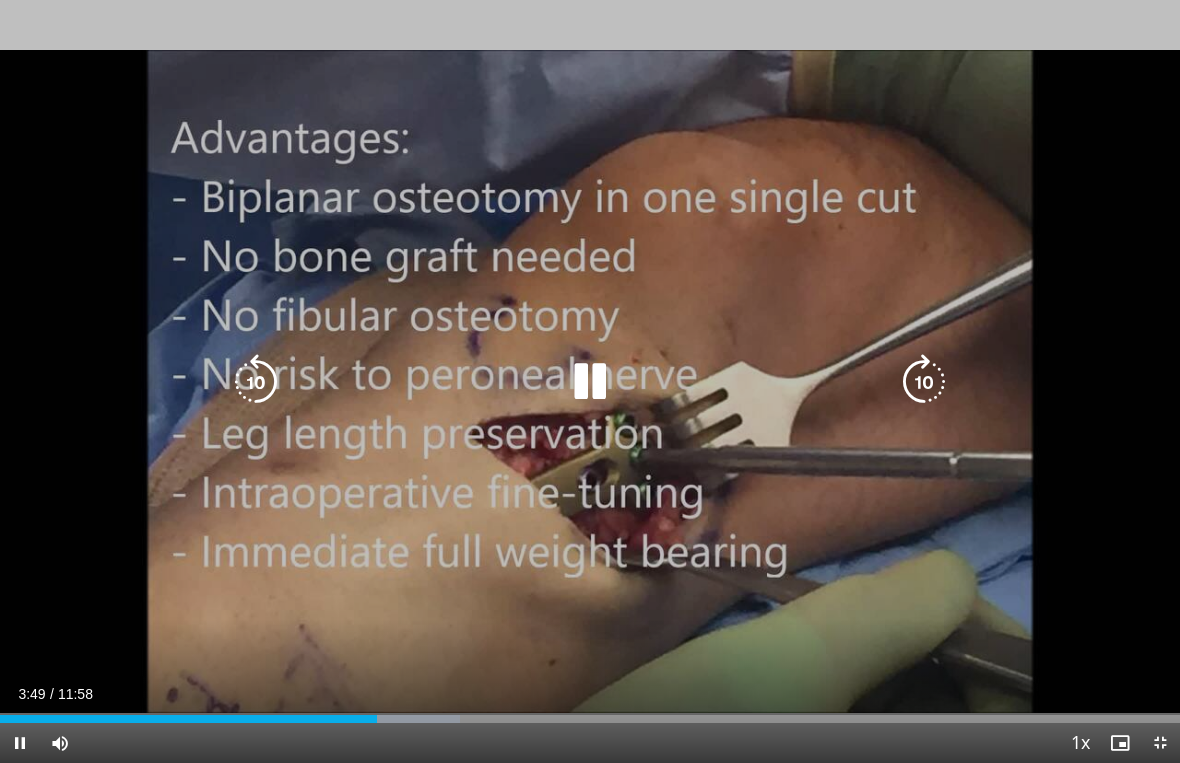 click at bounding box center (924, 382) 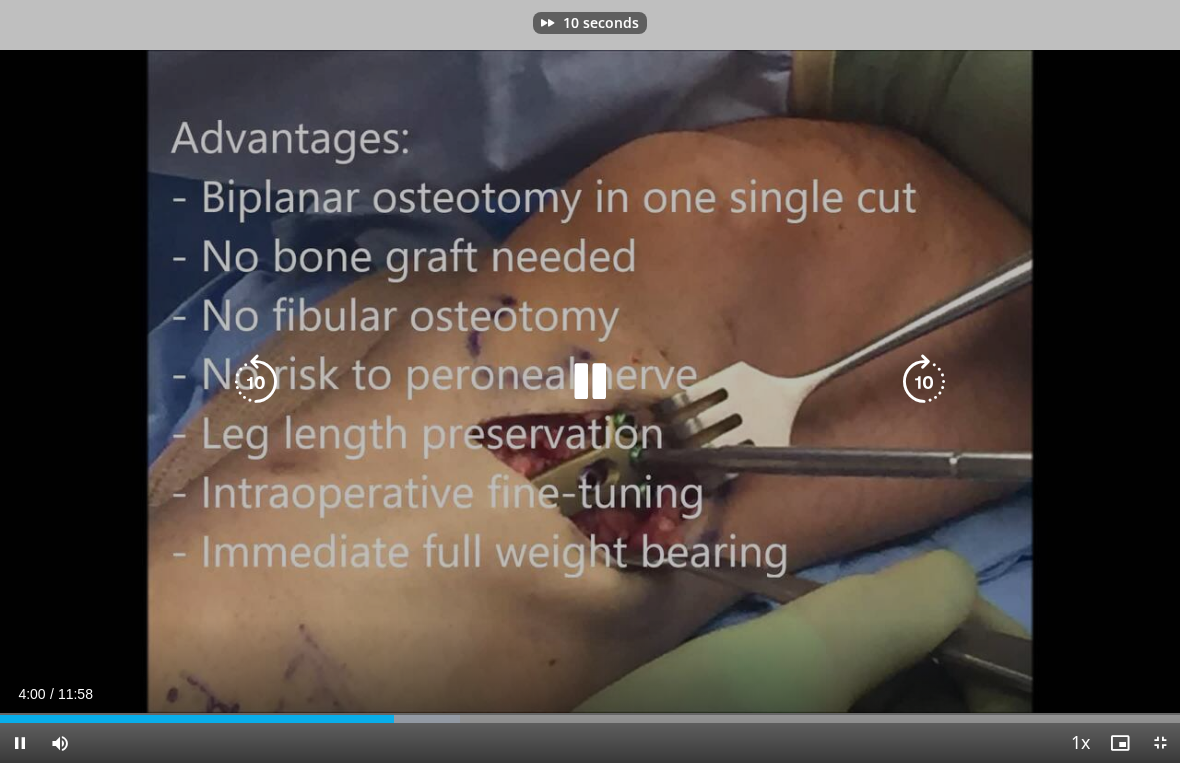 click at bounding box center [924, 382] 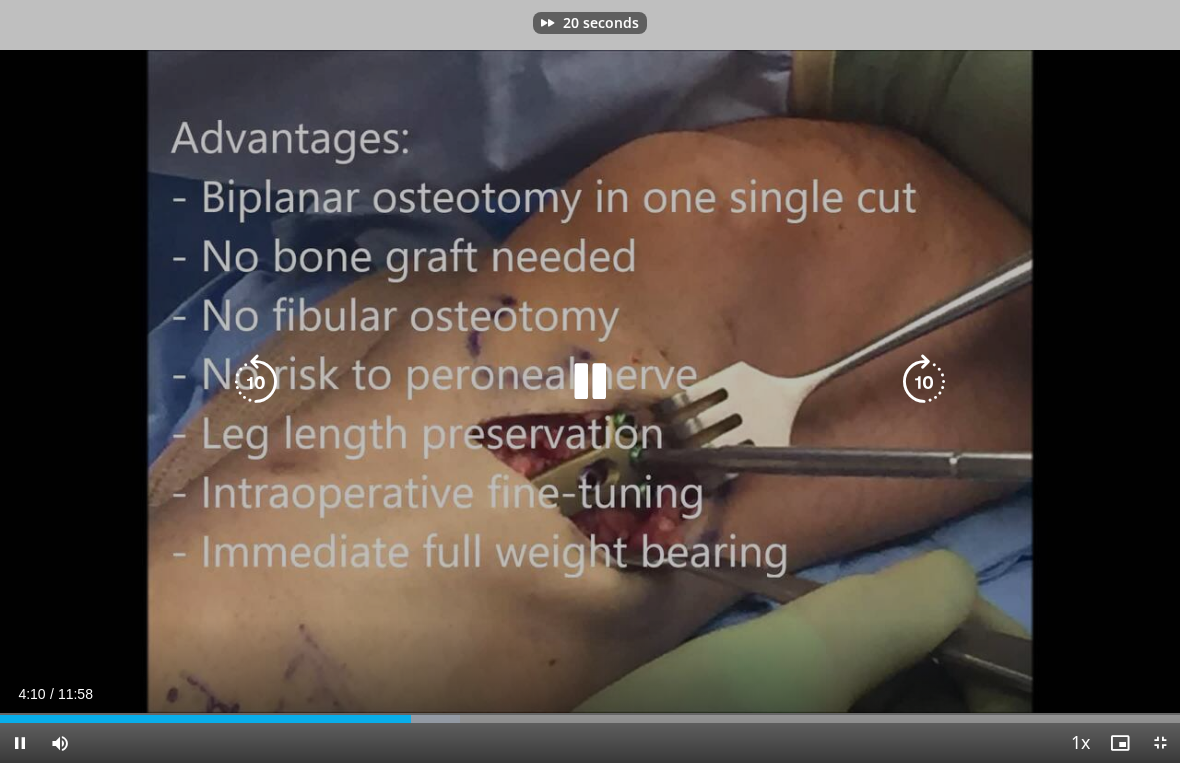 click at bounding box center [924, 382] 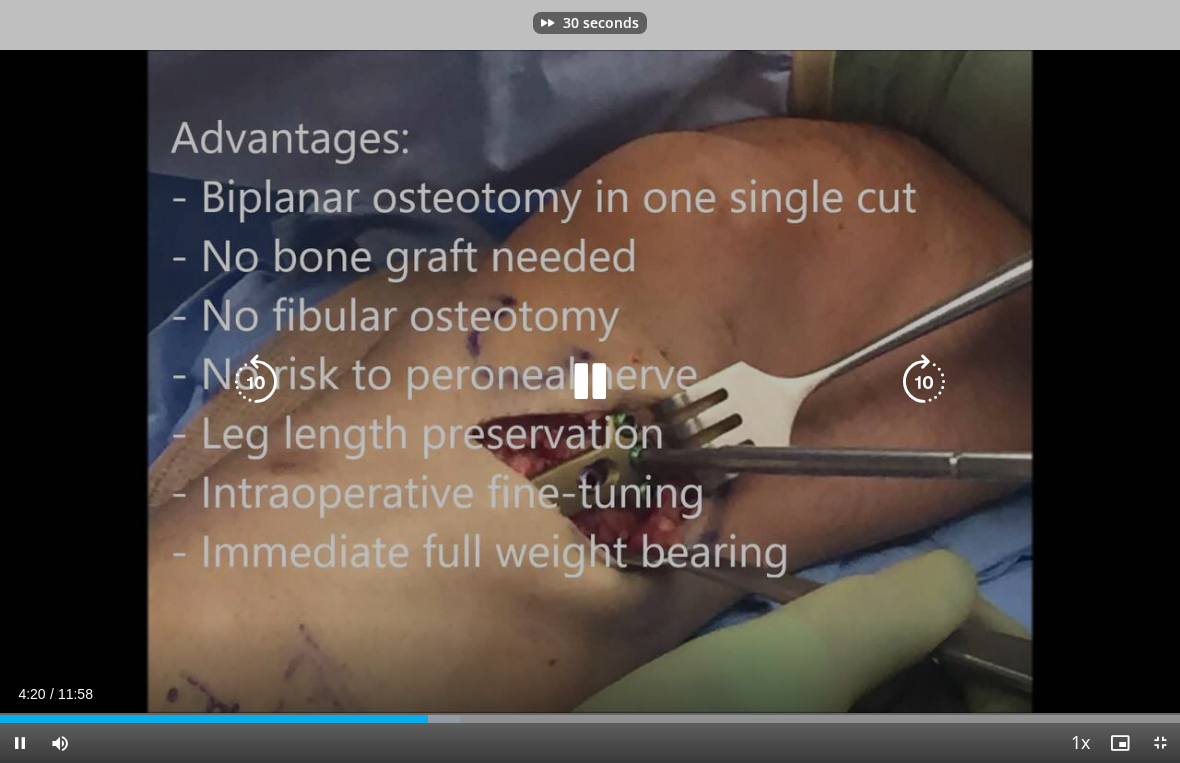 click at bounding box center [924, 382] 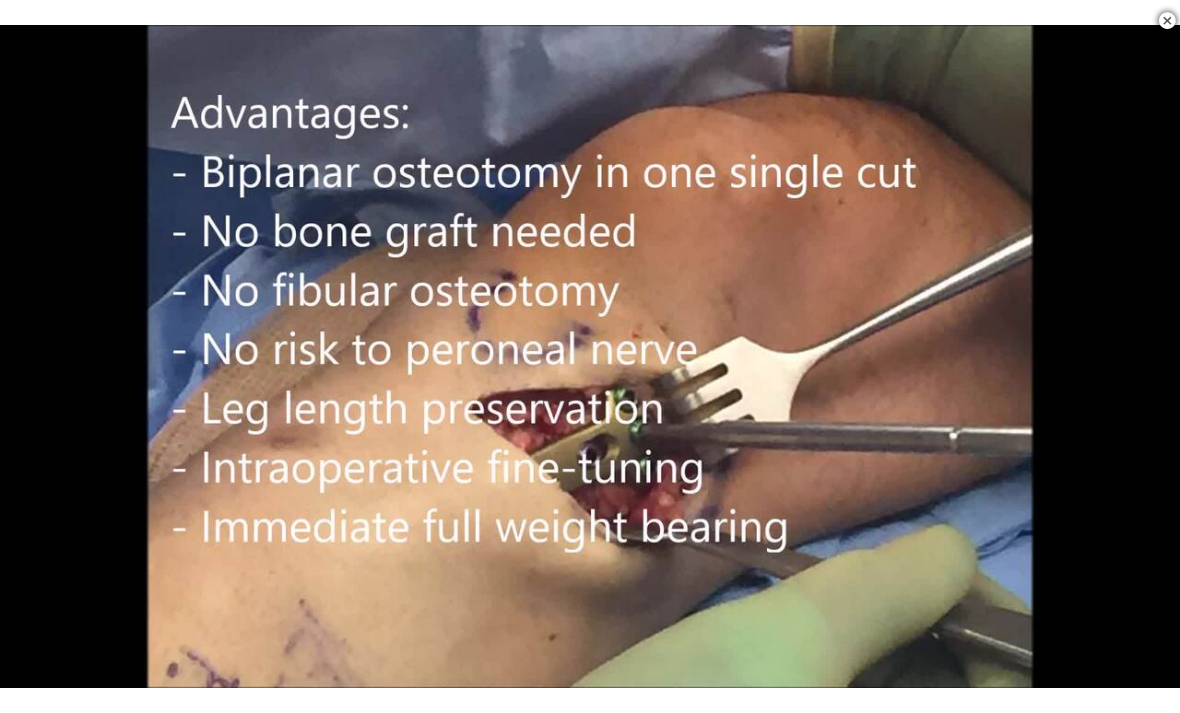 scroll, scrollTop: 1209, scrollLeft: 0, axis: vertical 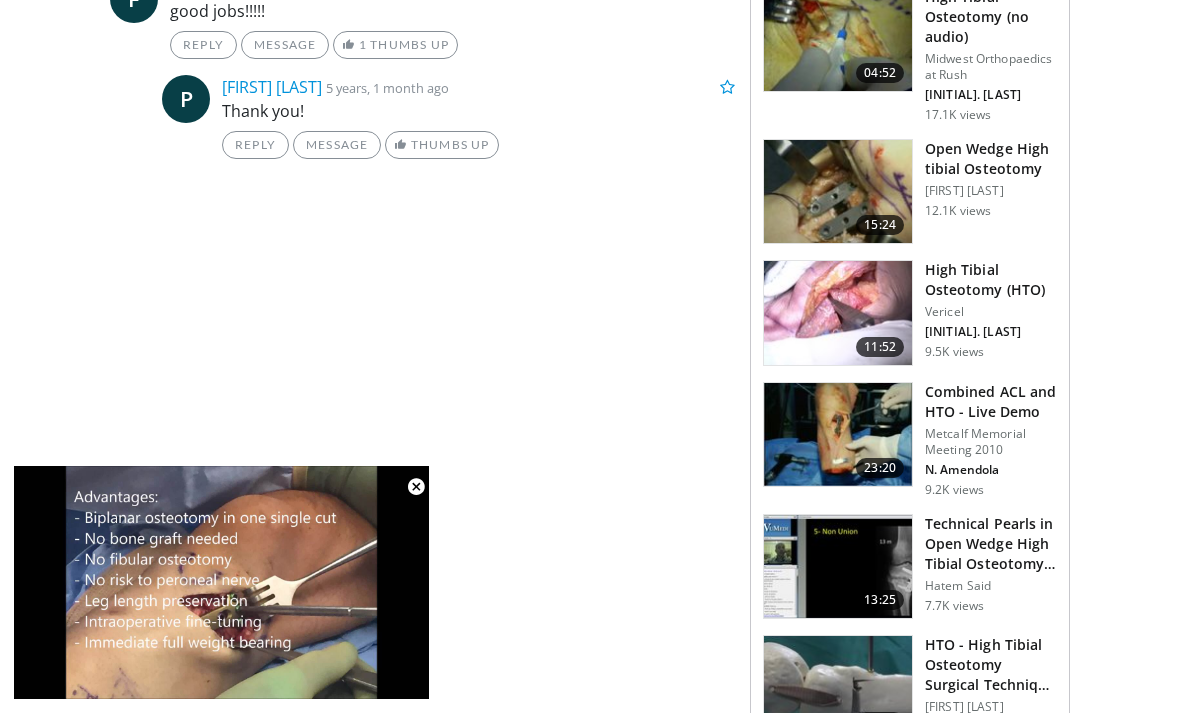 click on "Open Wedge High tibial Osteotomy" at bounding box center (991, 159) 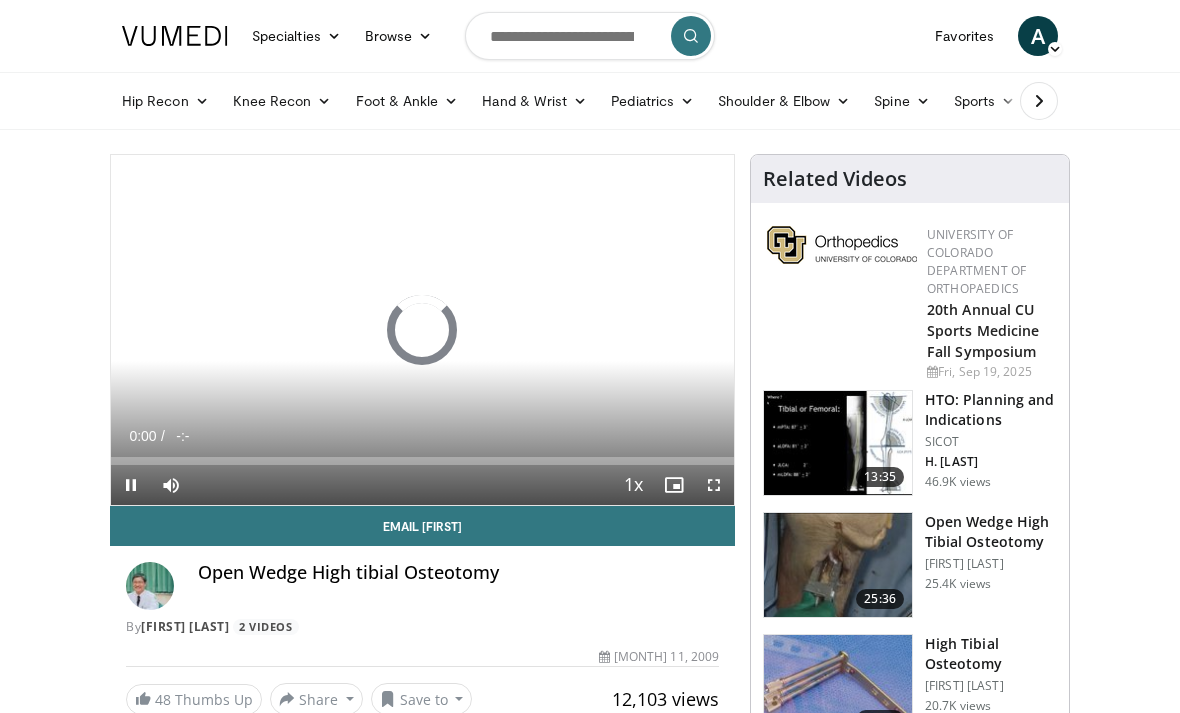 scroll, scrollTop: 0, scrollLeft: 0, axis: both 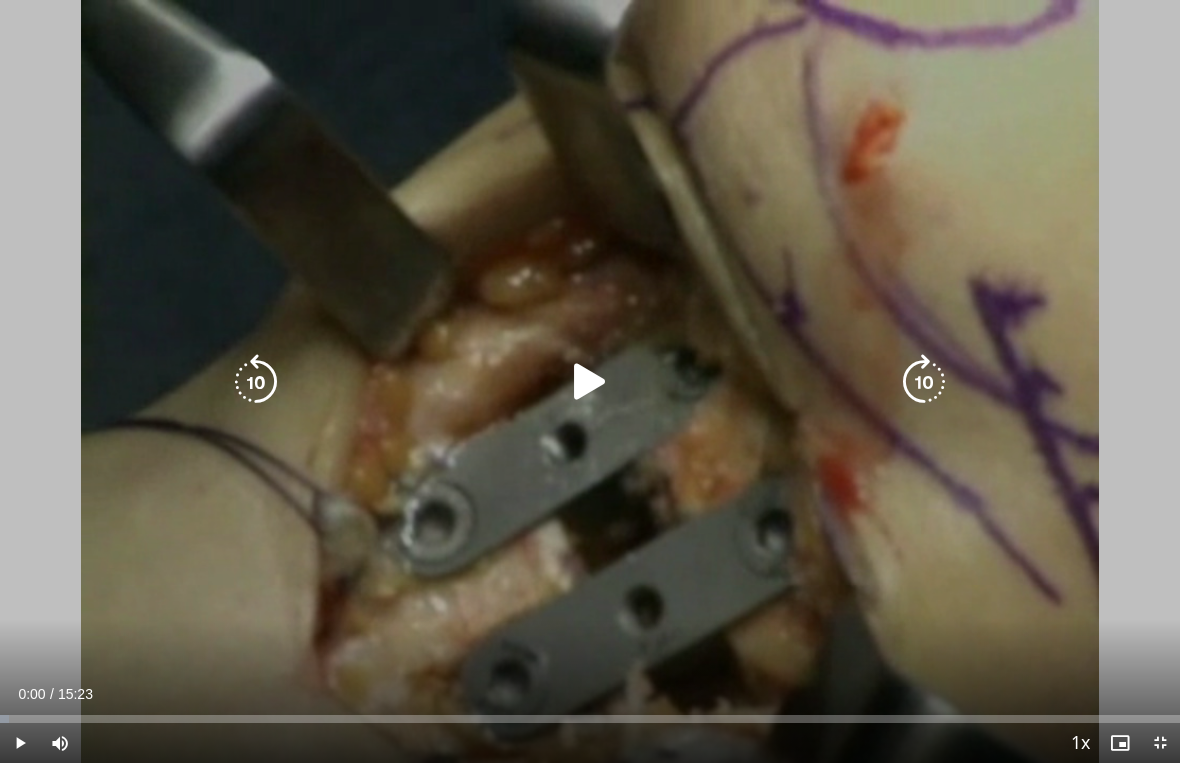 click at bounding box center [924, 382] 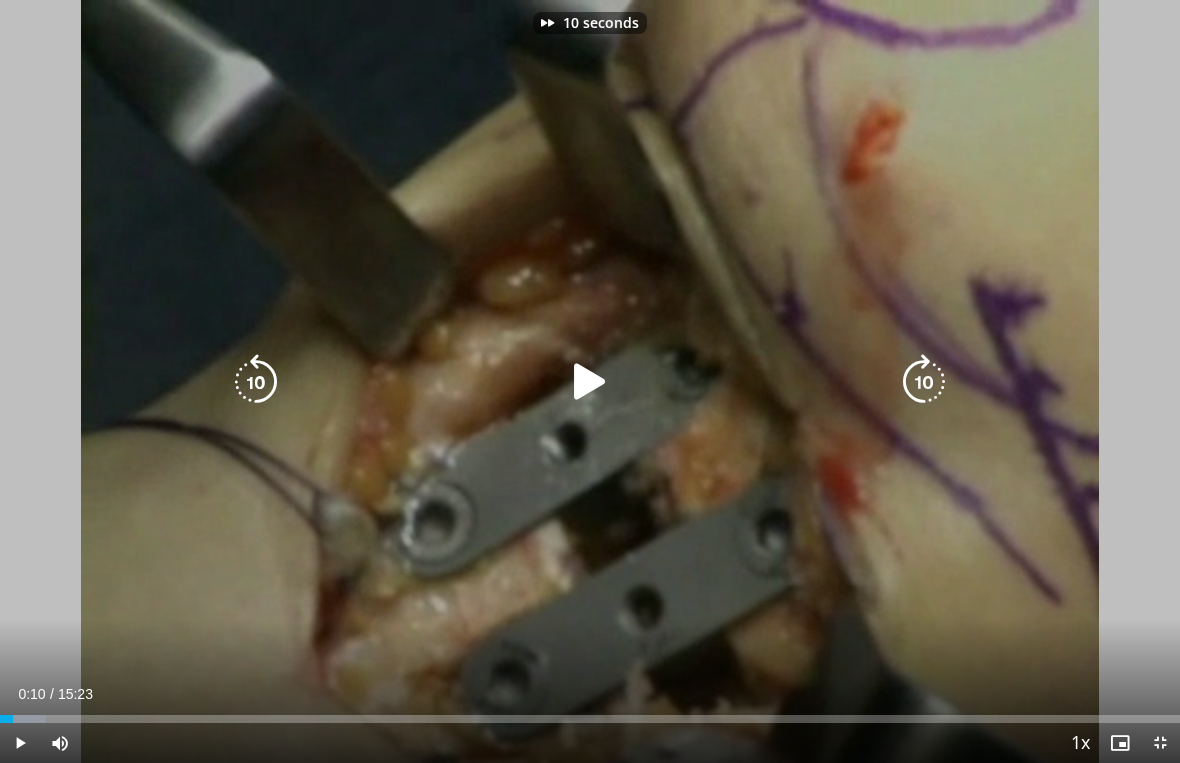 click at bounding box center (924, 382) 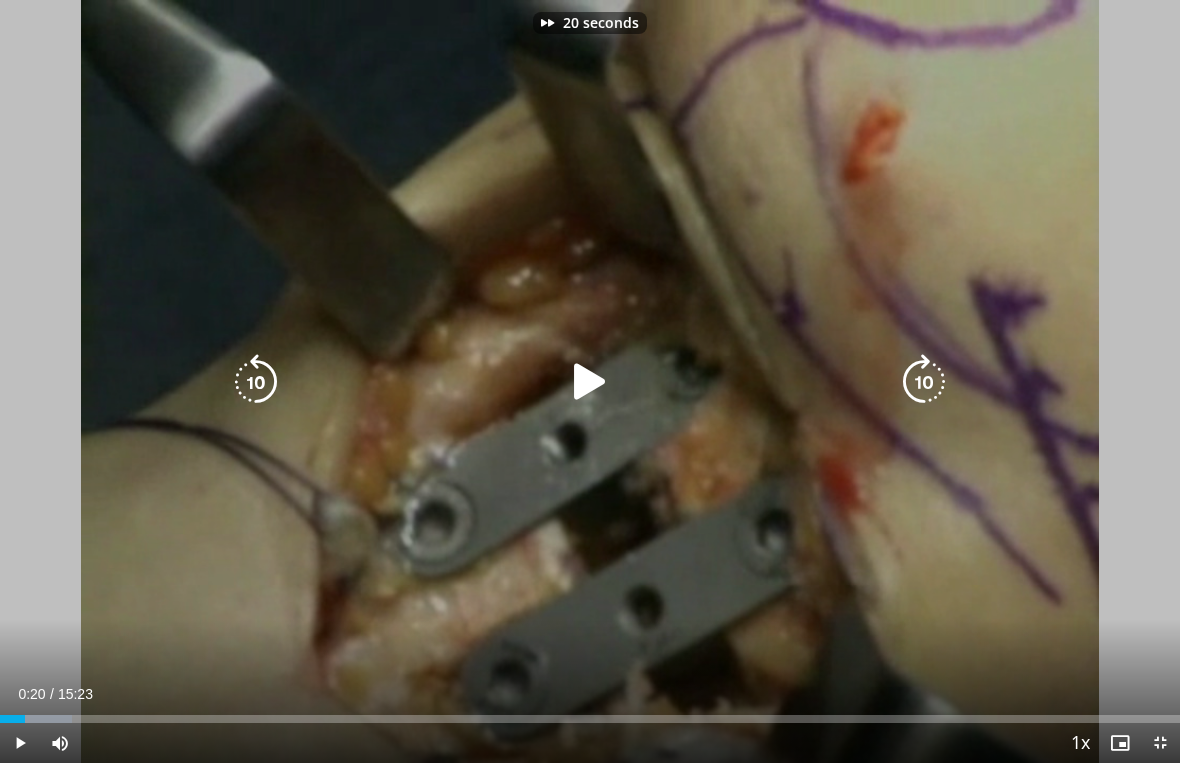 click at bounding box center (924, 382) 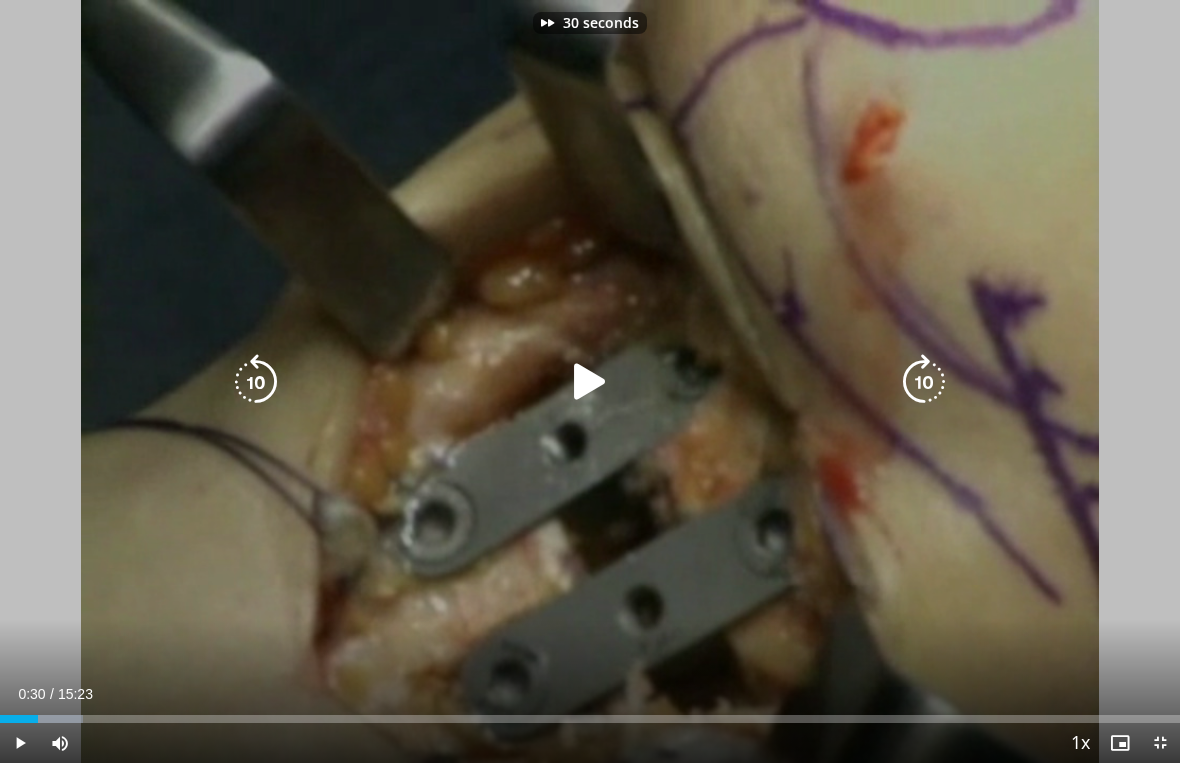 click at bounding box center [924, 382] 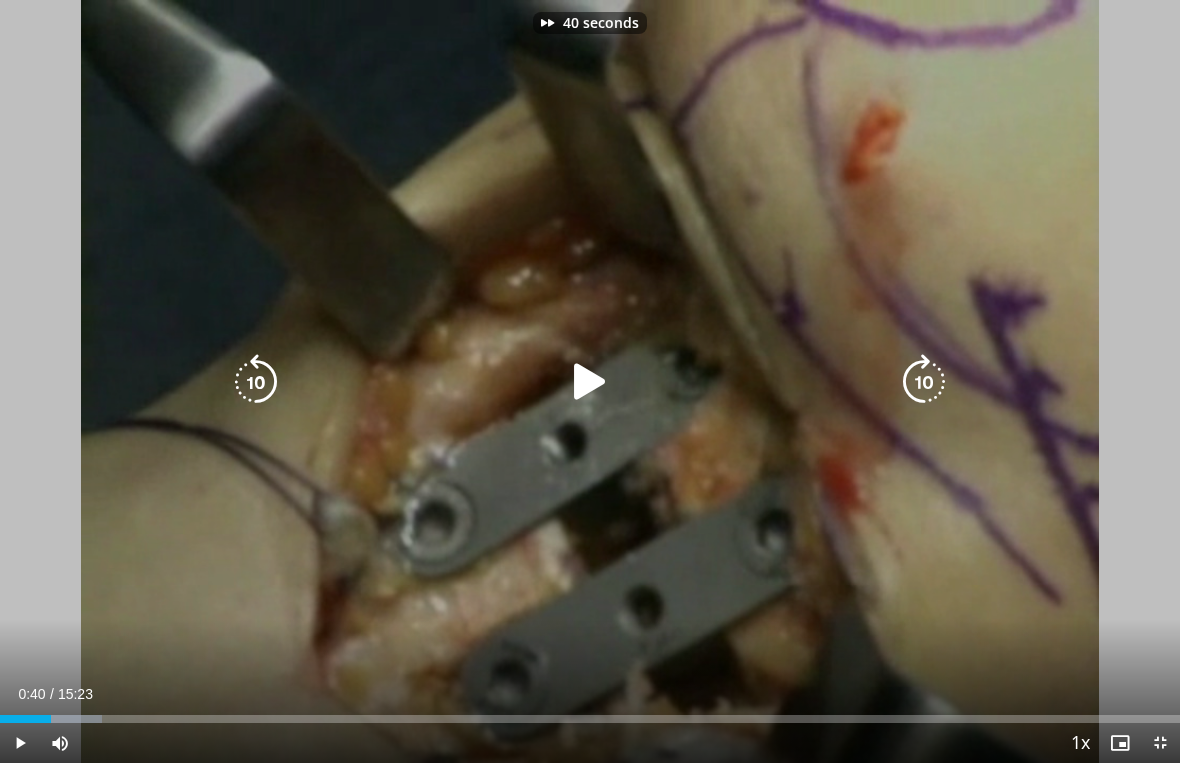 click at bounding box center (924, 382) 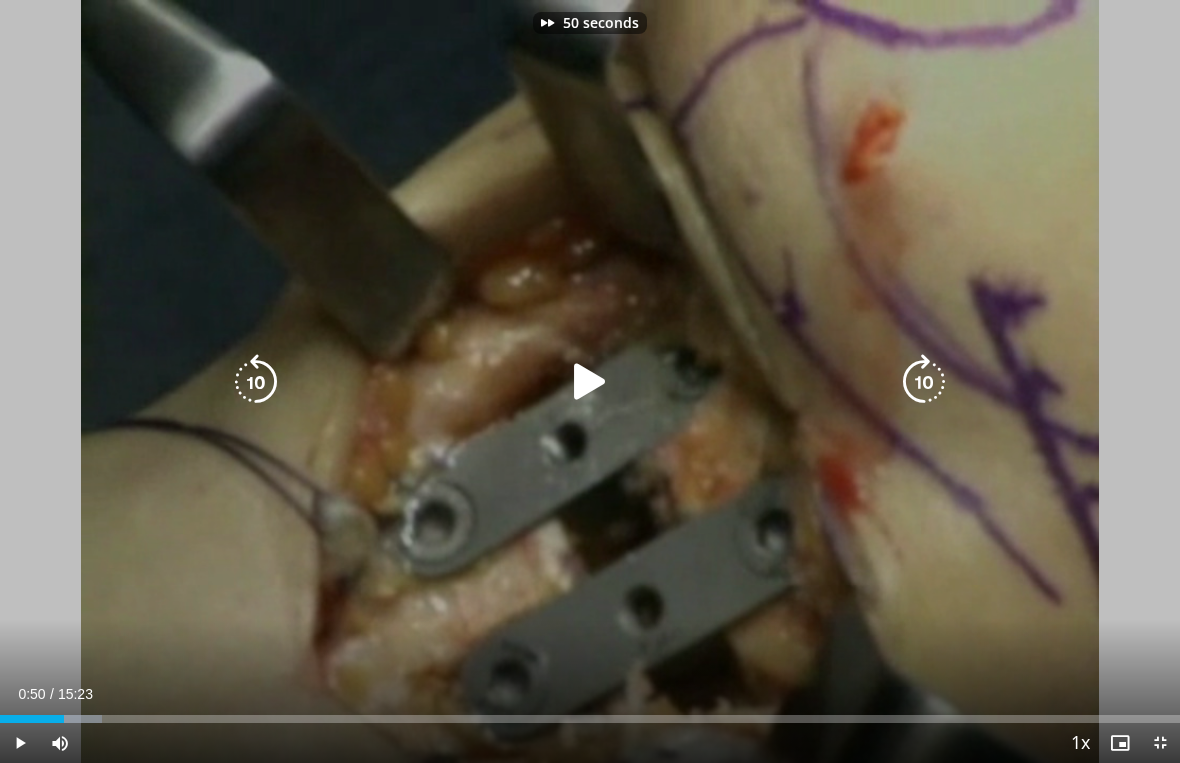 click at bounding box center [924, 382] 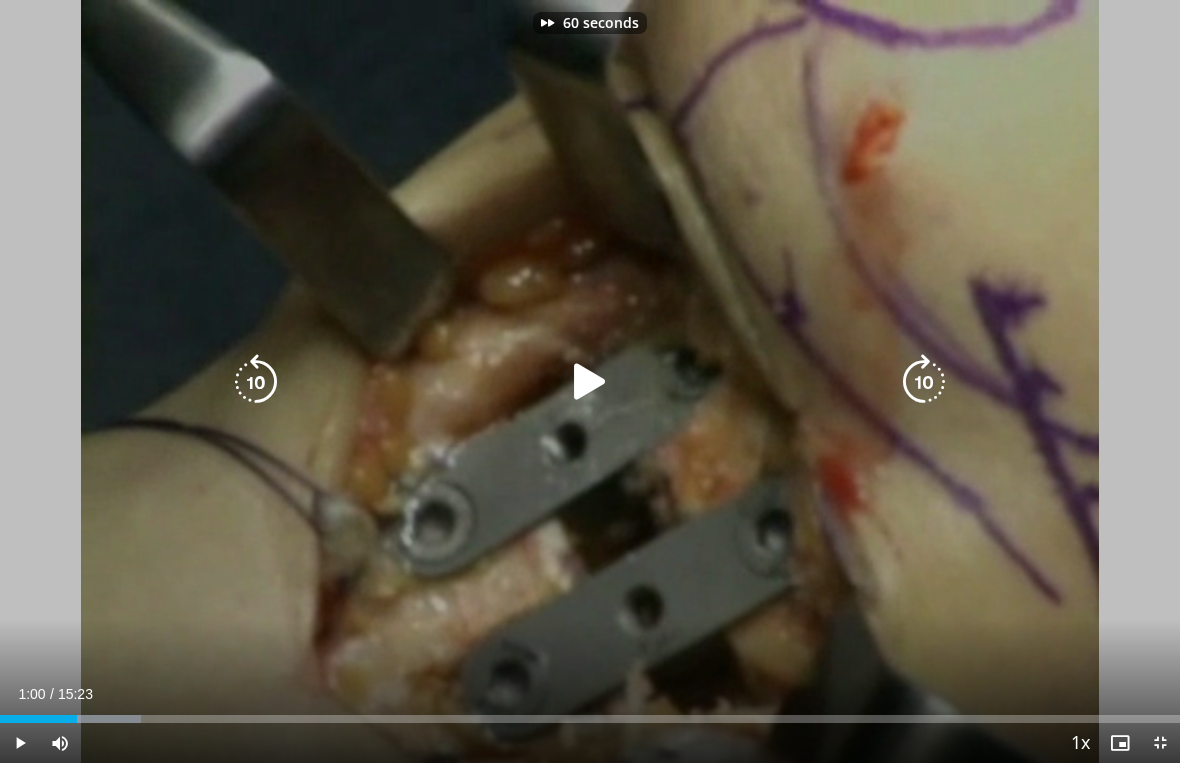click at bounding box center [924, 382] 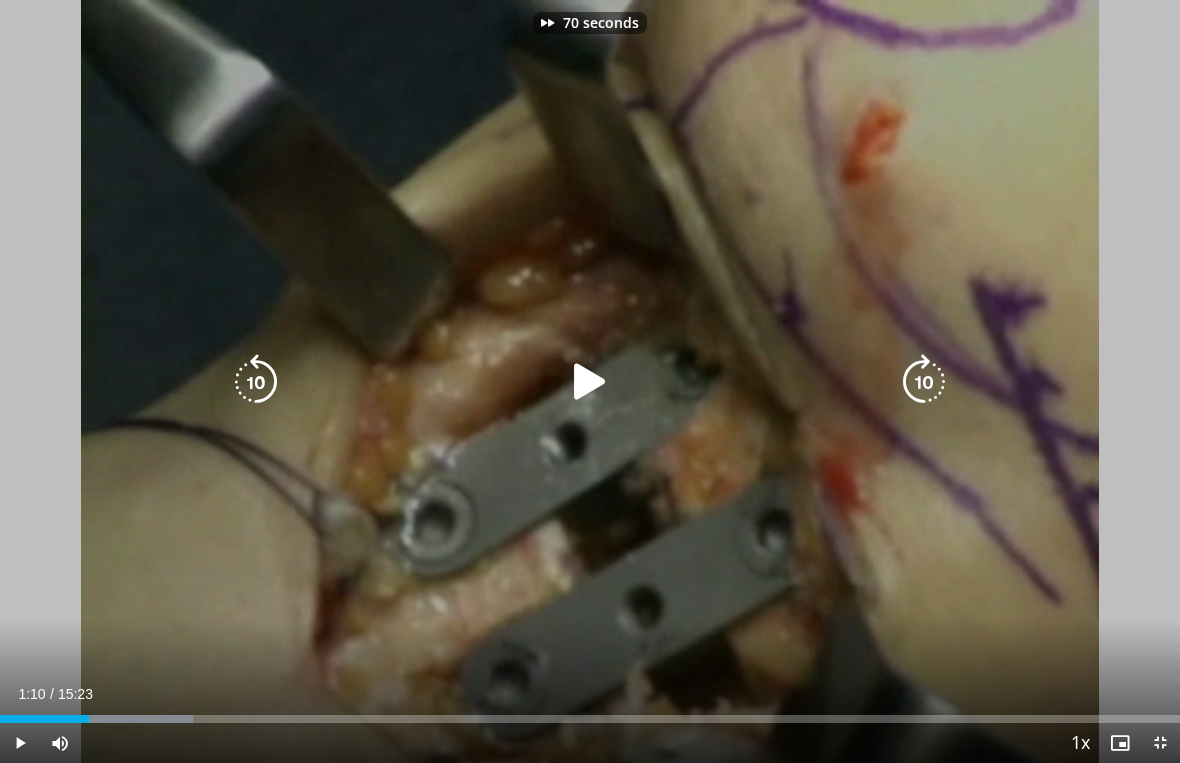 click at bounding box center (924, 382) 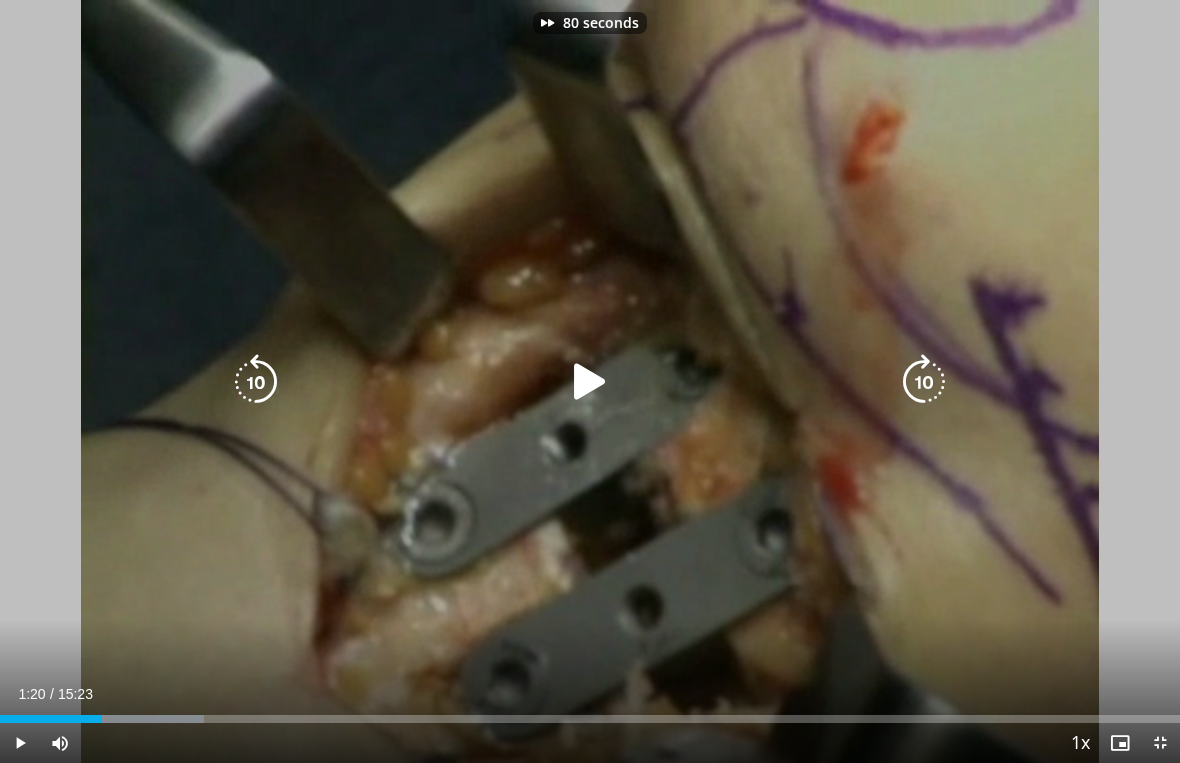 click at bounding box center (924, 382) 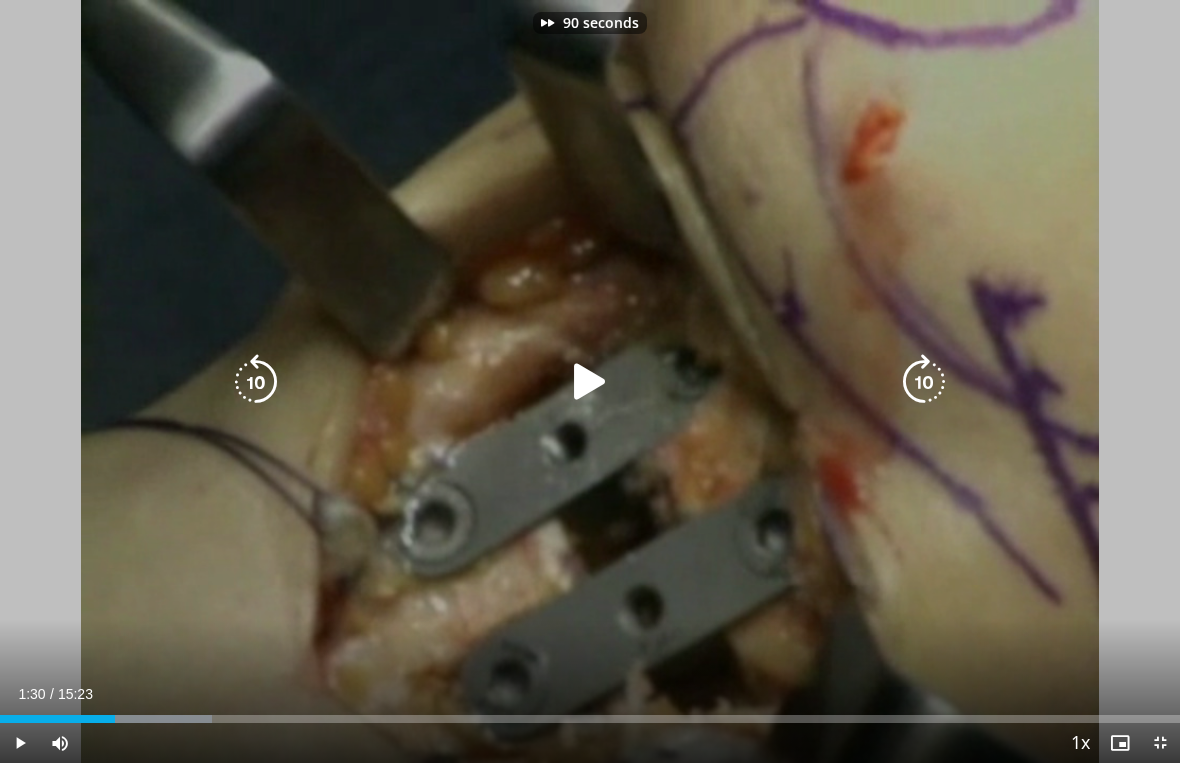 click at bounding box center [924, 382] 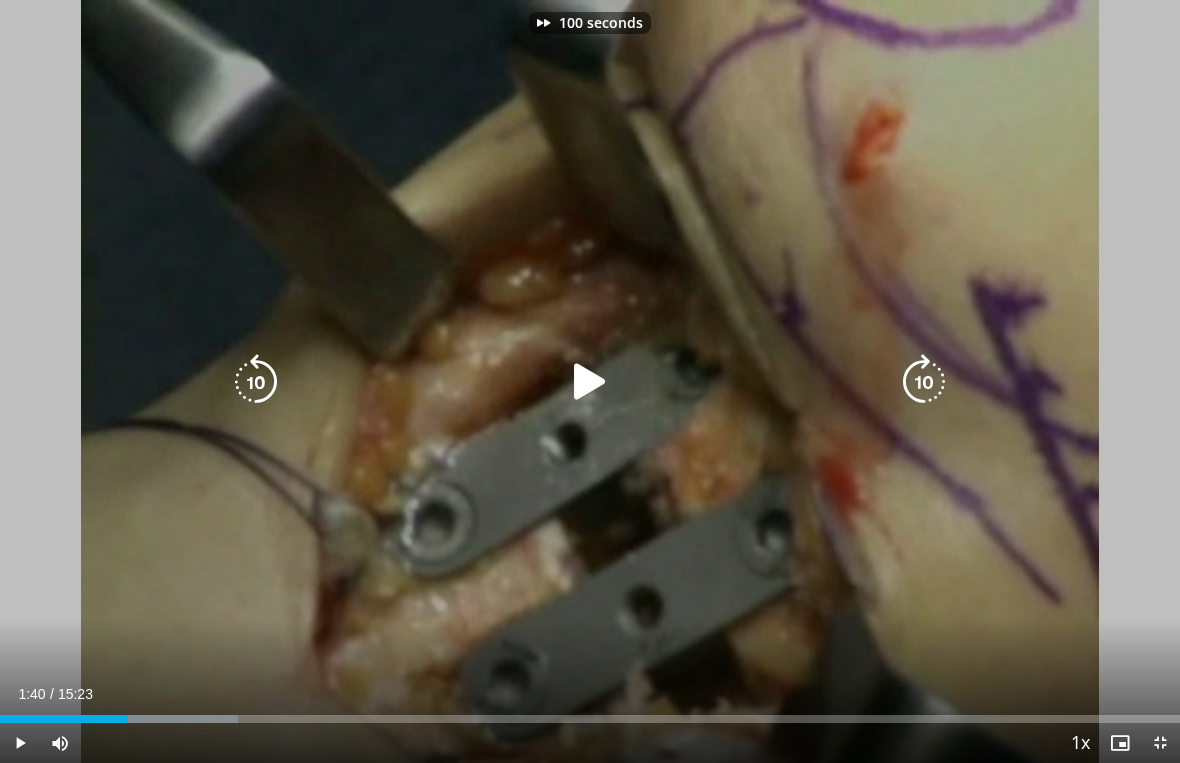 click at bounding box center [924, 382] 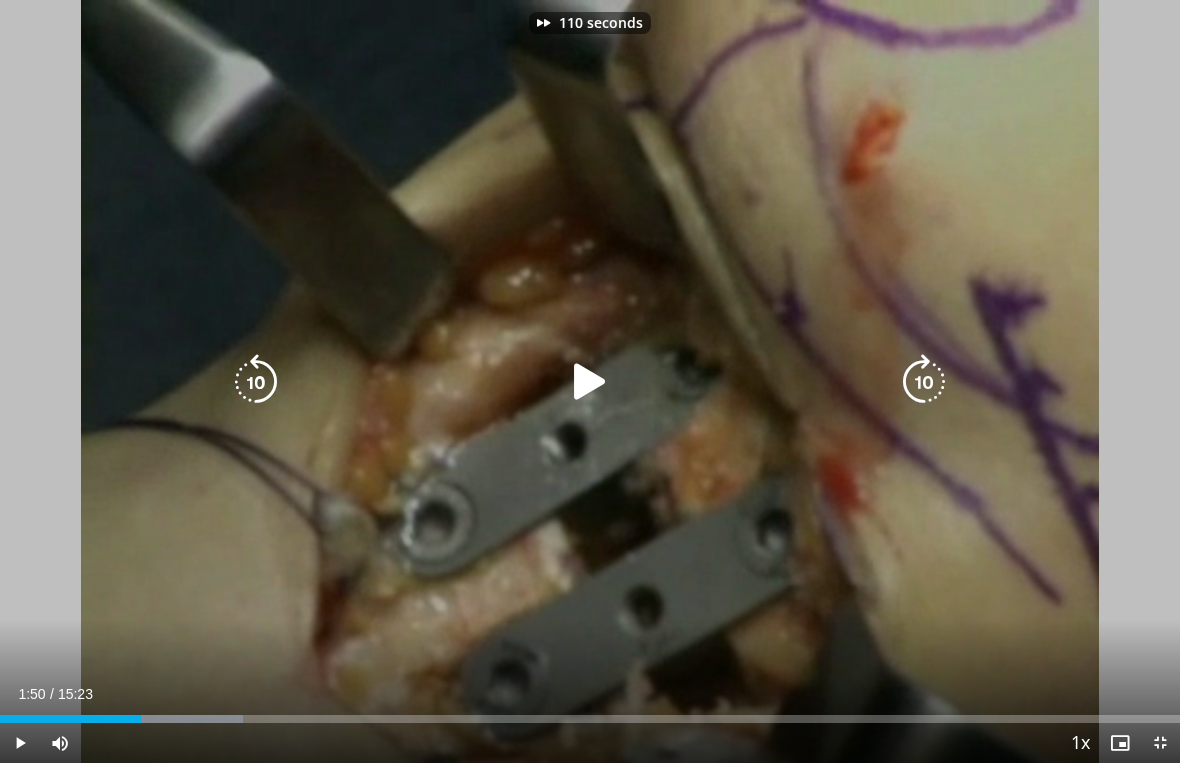 click at bounding box center [924, 382] 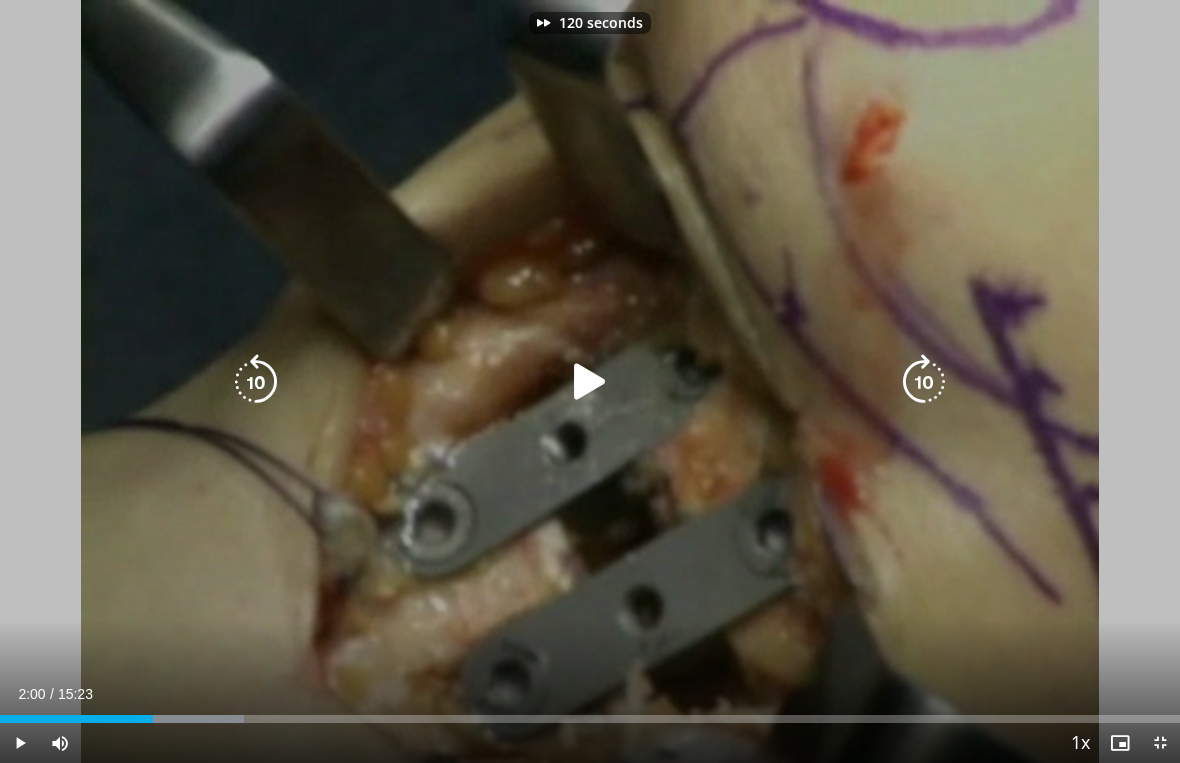 click at bounding box center (924, 382) 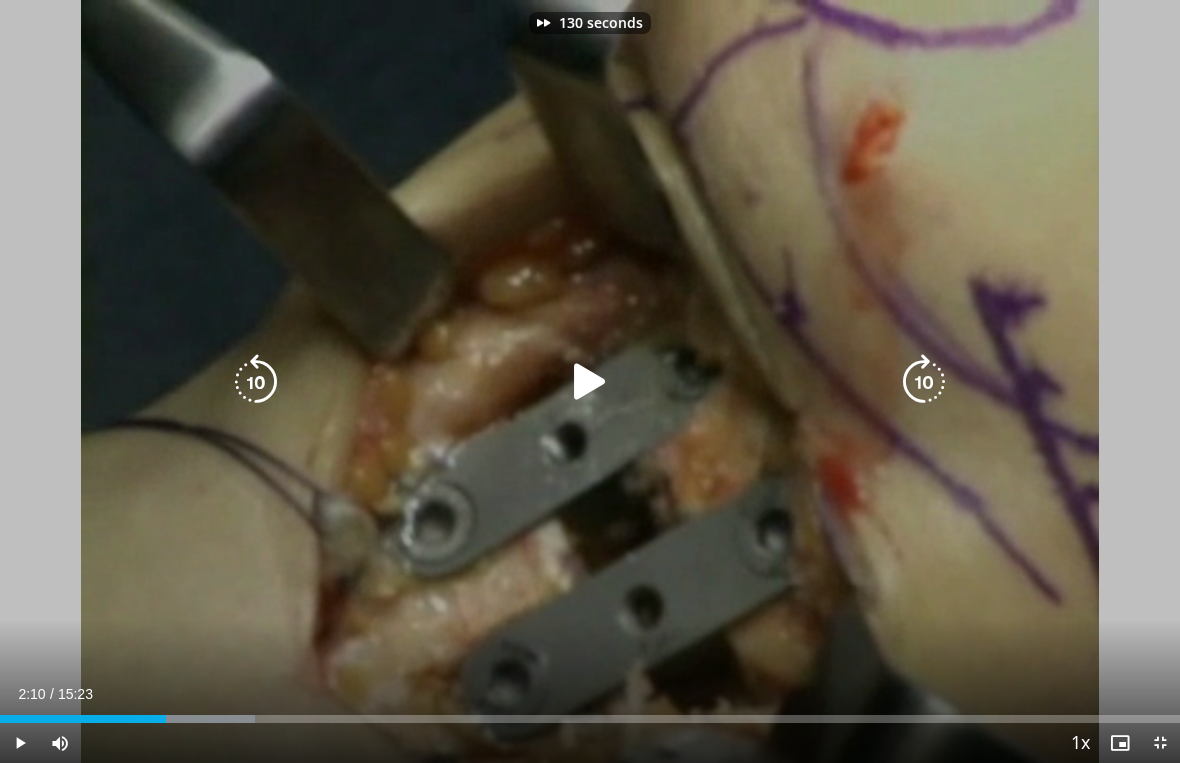 click at bounding box center (590, 382) 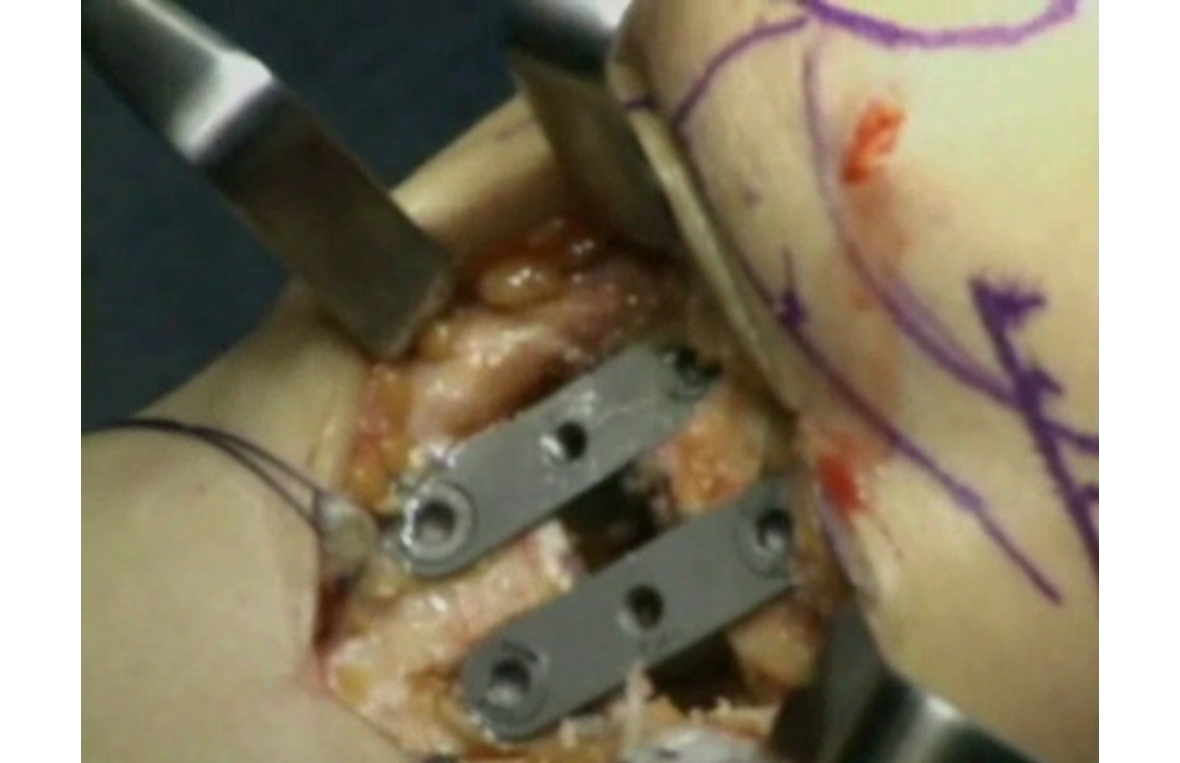 click on "130 seconds
Tap to unmute" at bounding box center [590, 381] 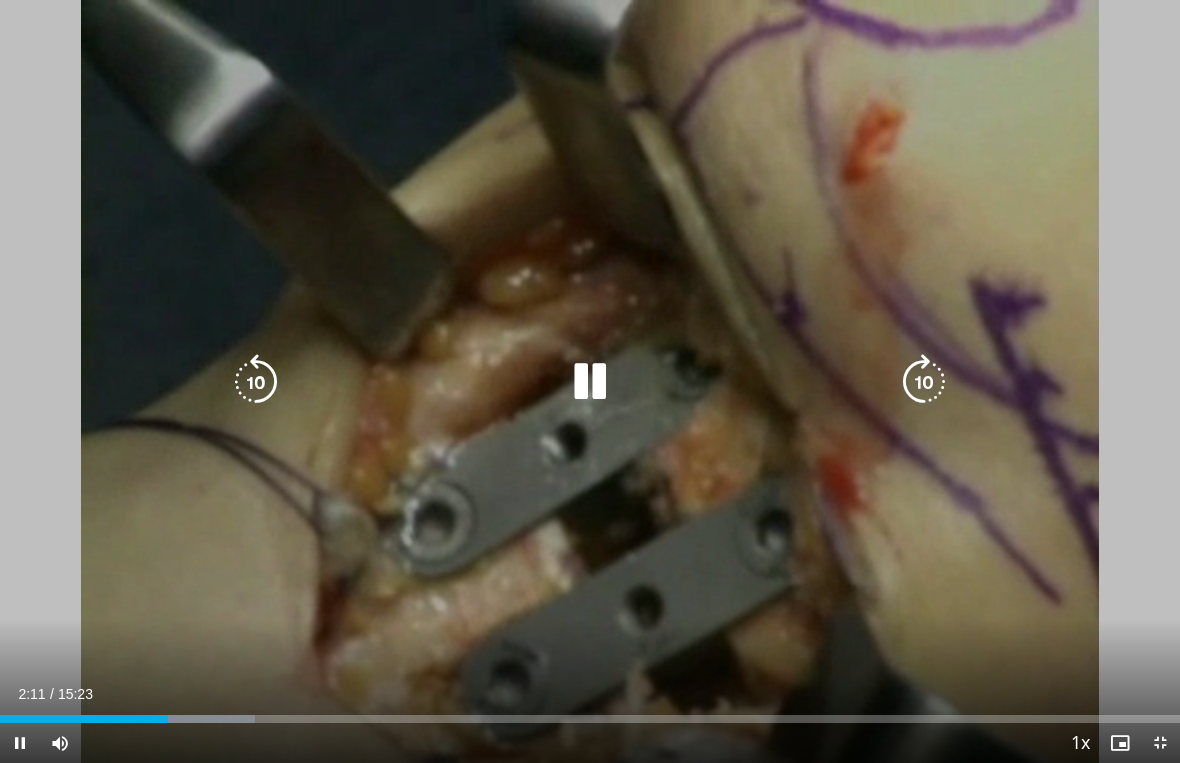 click at bounding box center (924, 382) 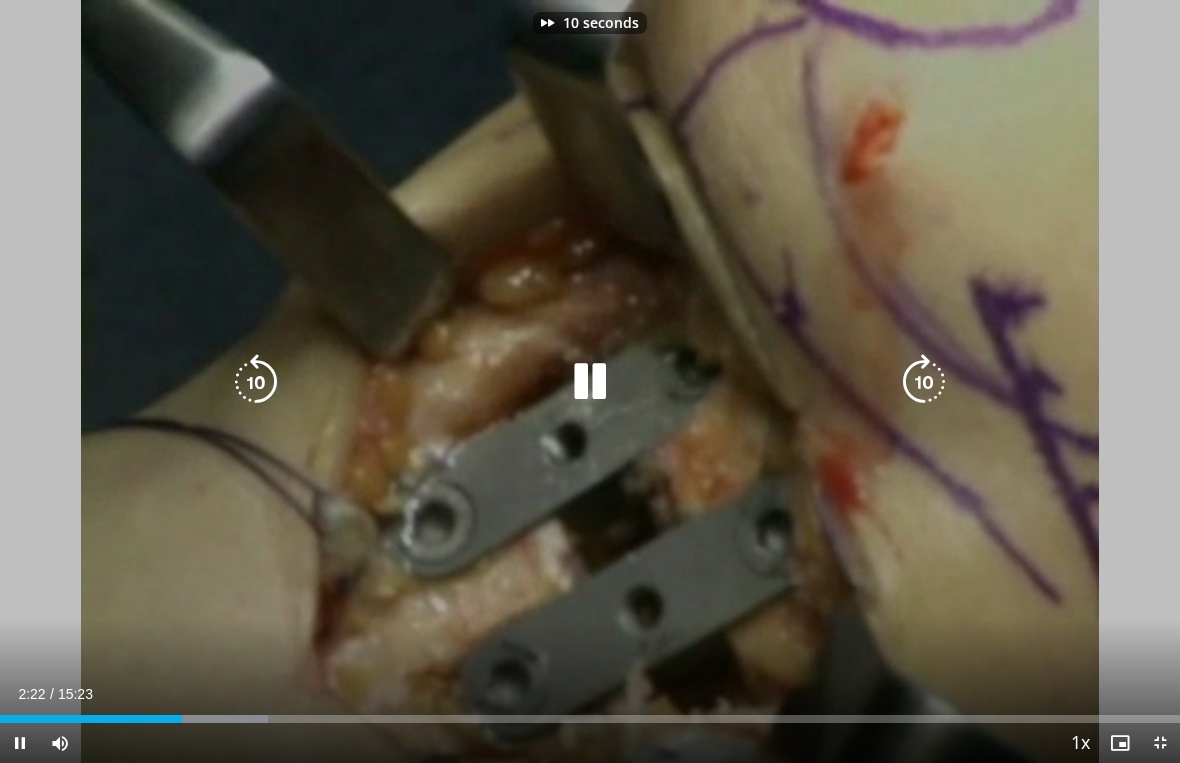 click at bounding box center [924, 382] 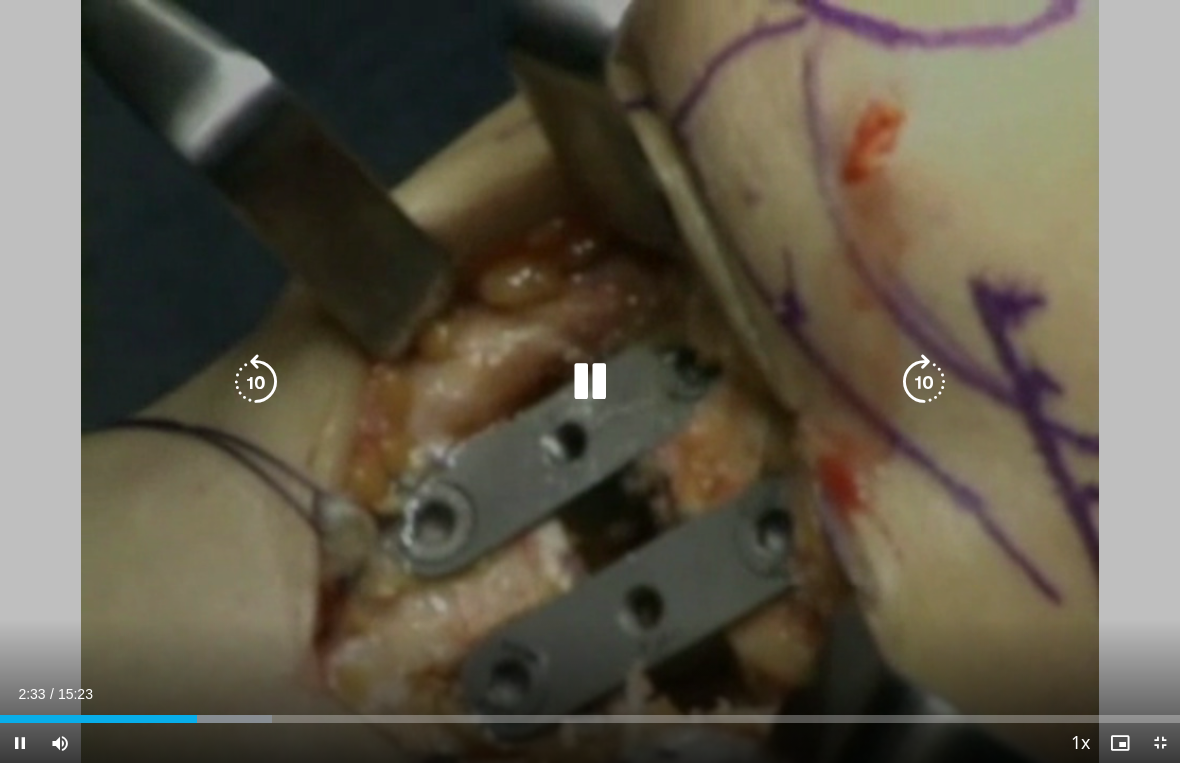 click at bounding box center [256, 382] 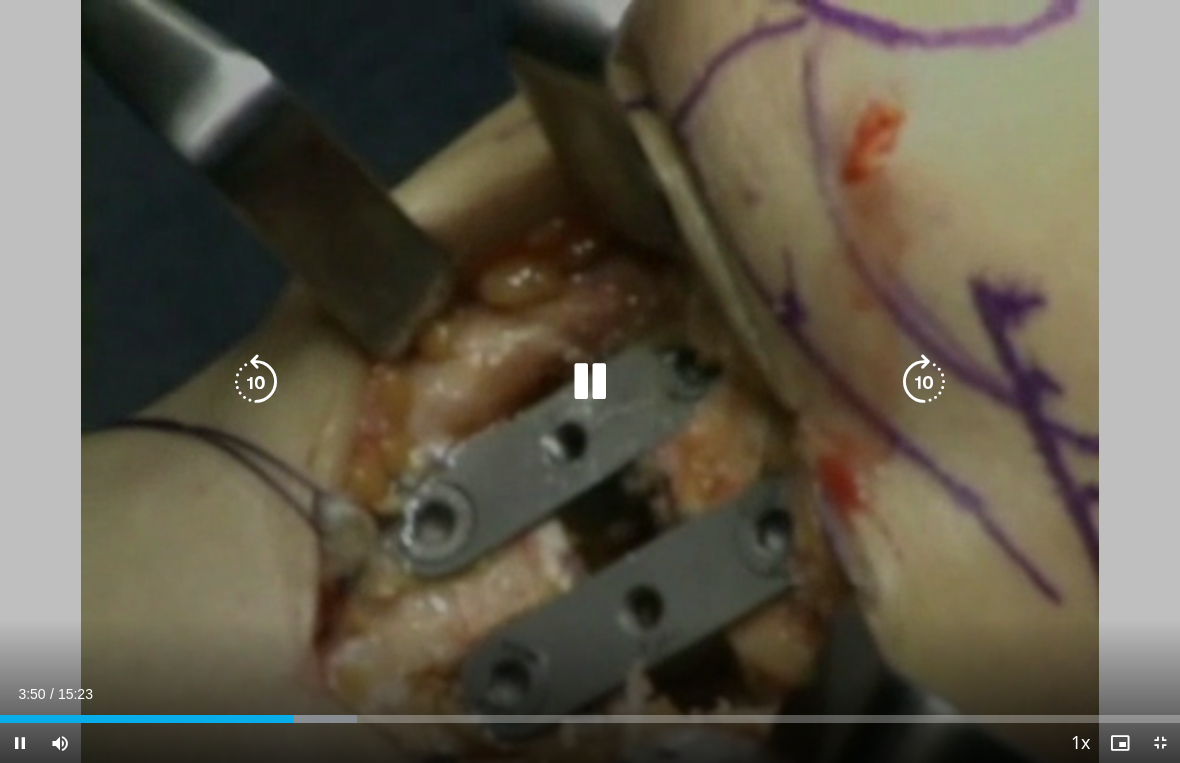 click at bounding box center (924, 382) 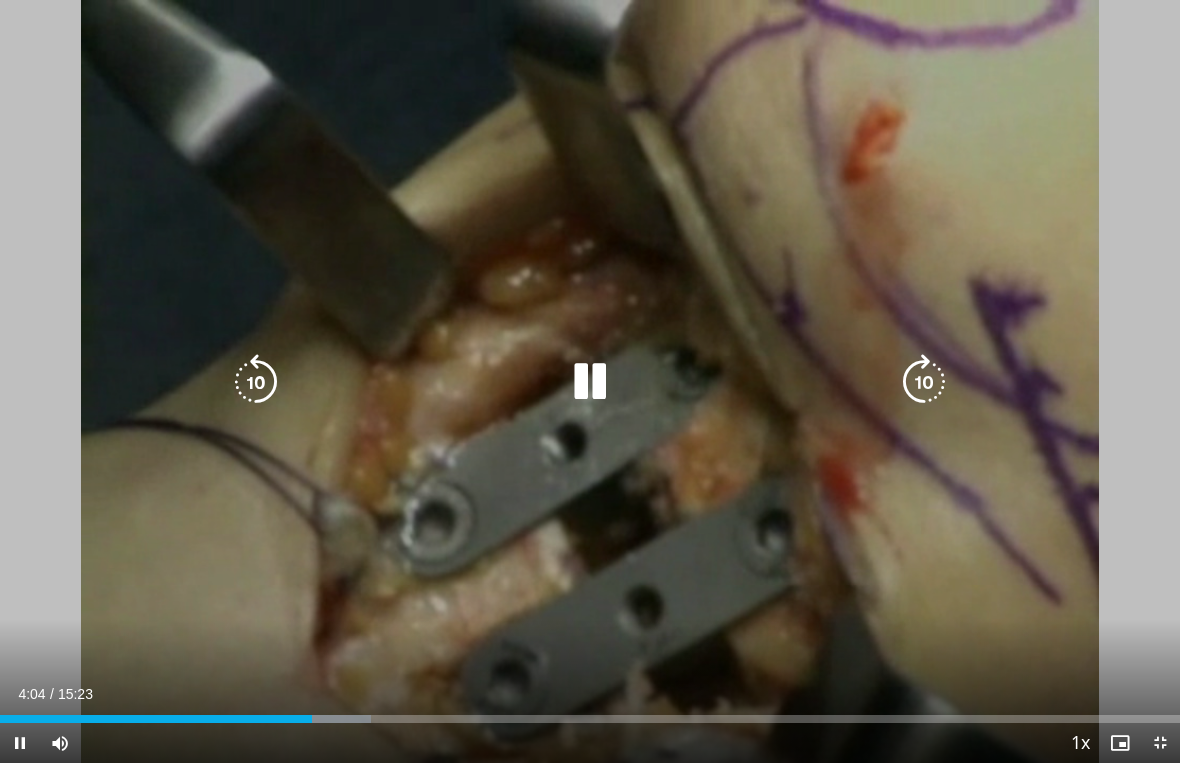 click at bounding box center [256, 382] 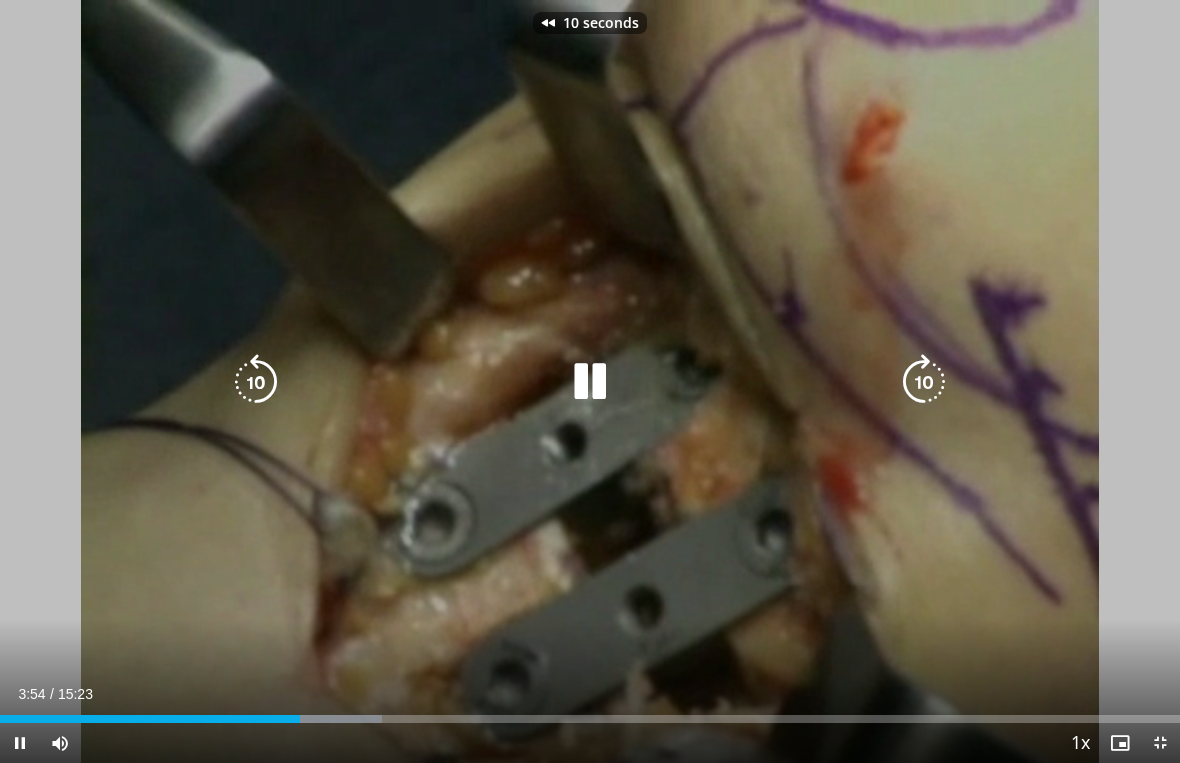 click at bounding box center [256, 382] 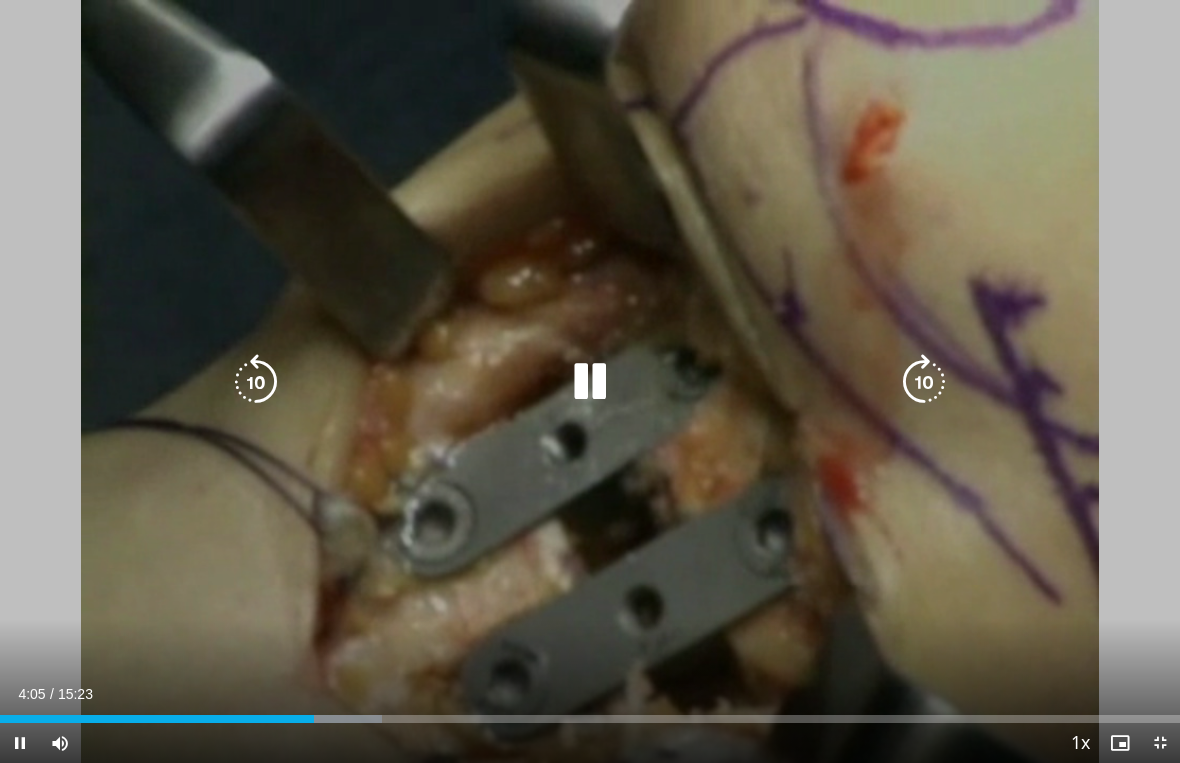 click at bounding box center (256, 382) 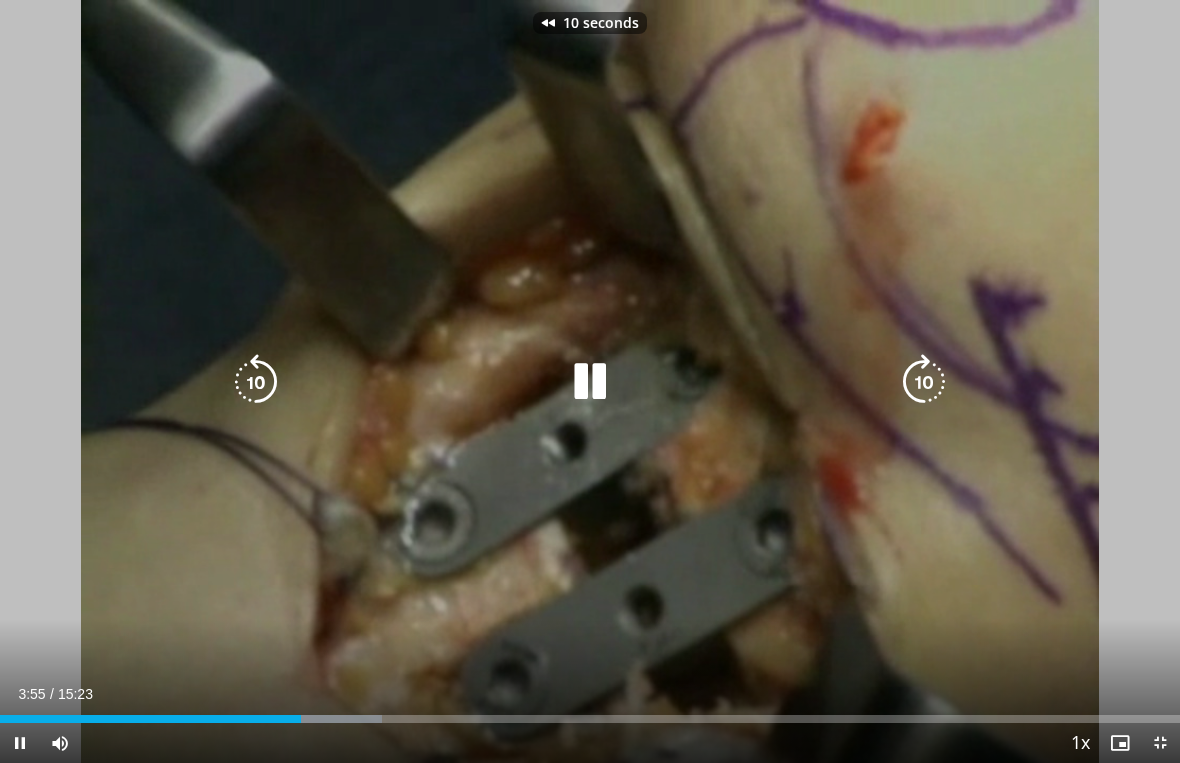 click at bounding box center (256, 382) 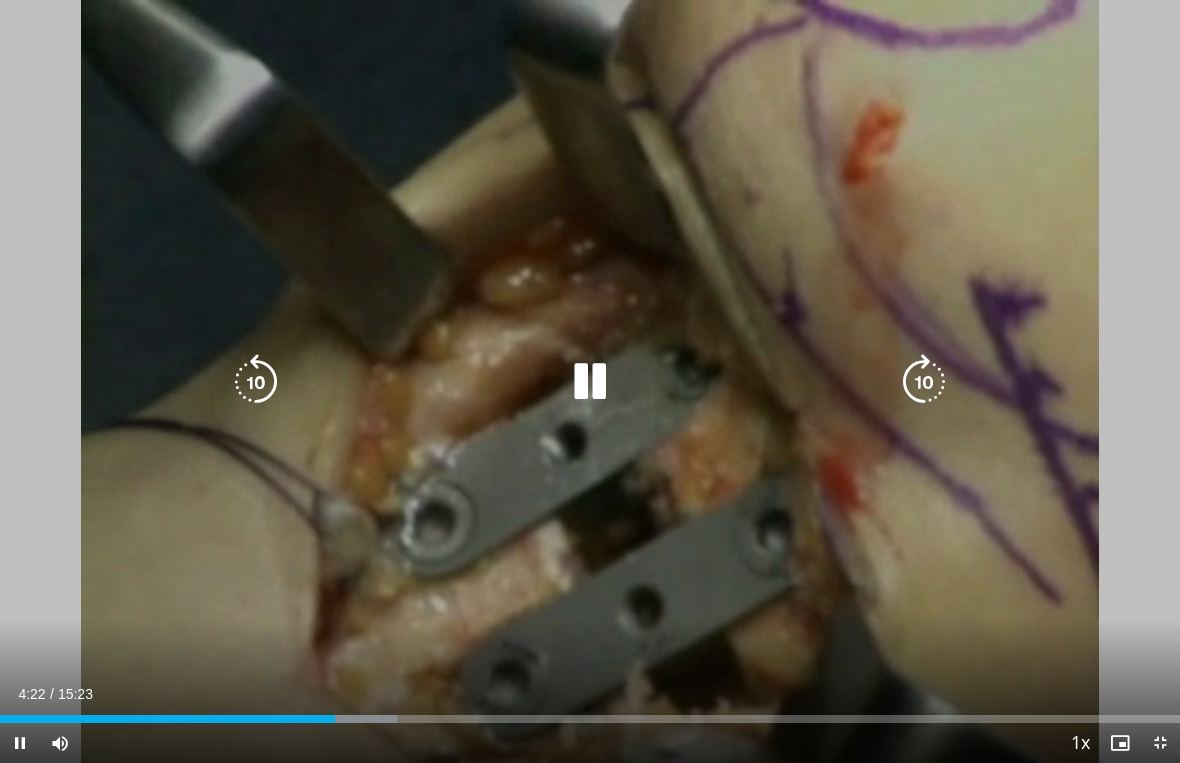 click at bounding box center [590, 382] 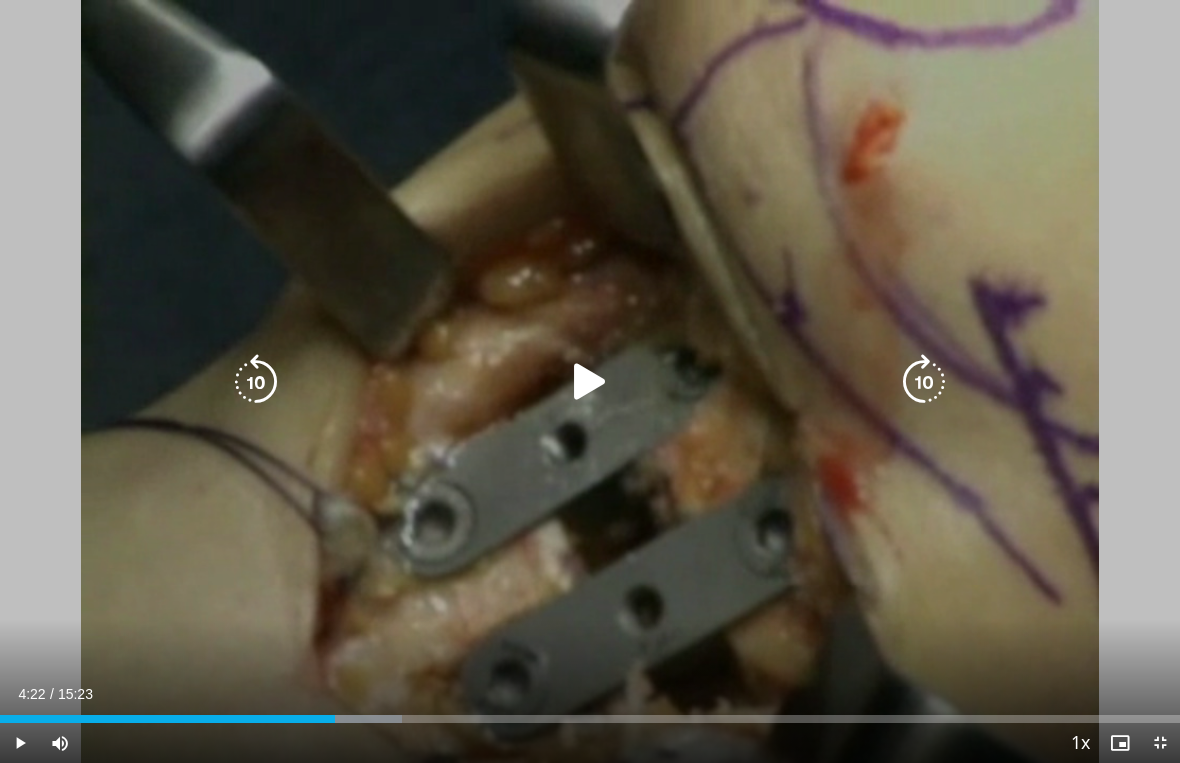 click at bounding box center [590, 382] 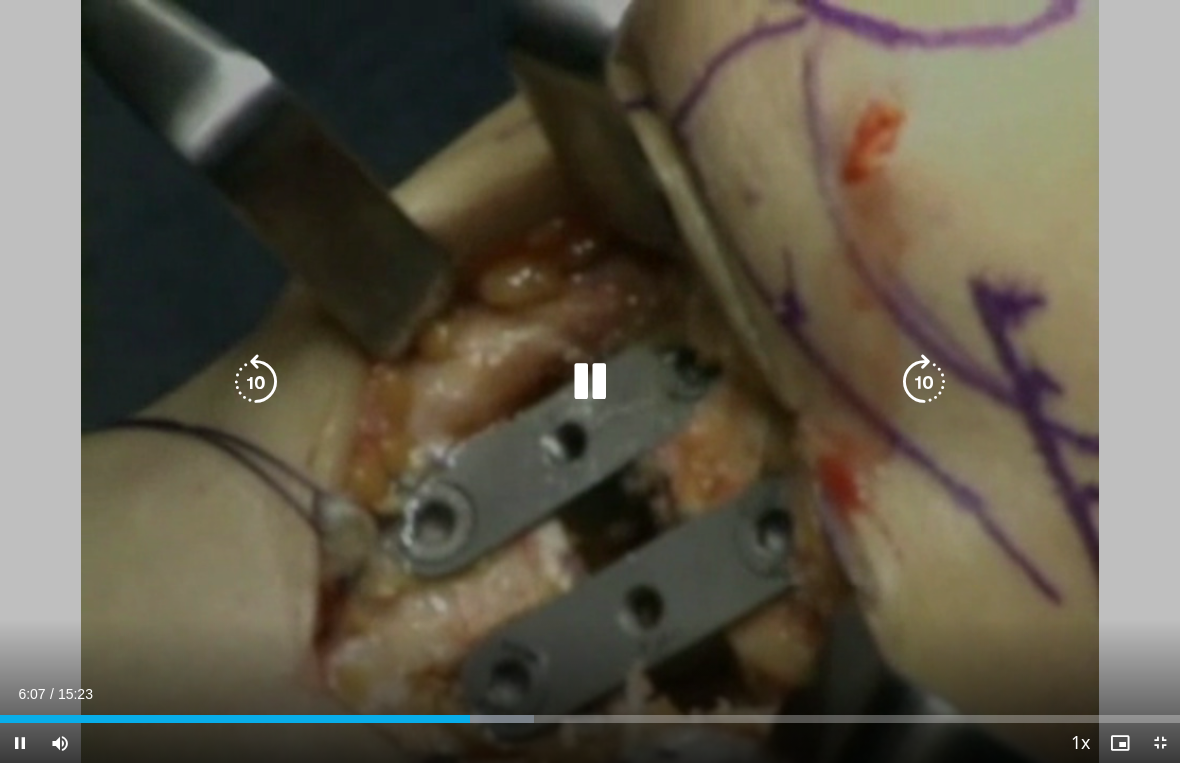 click at bounding box center (924, 382) 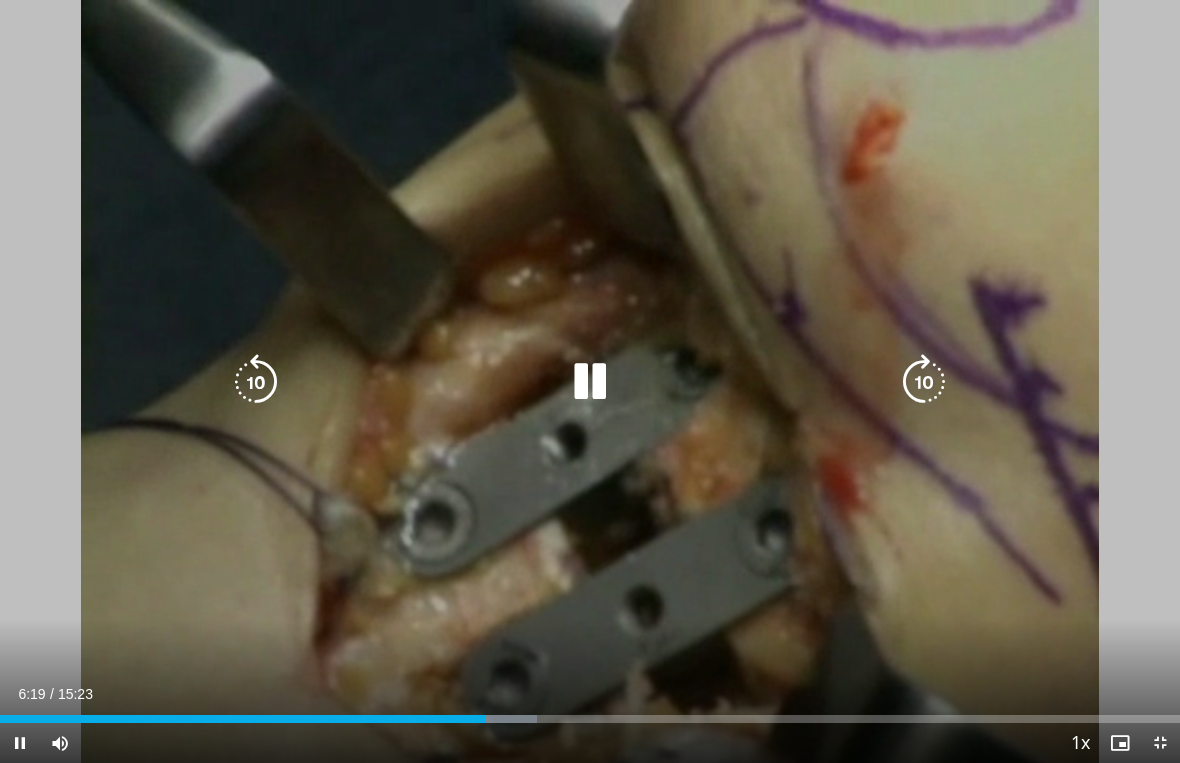 click at bounding box center (924, 382) 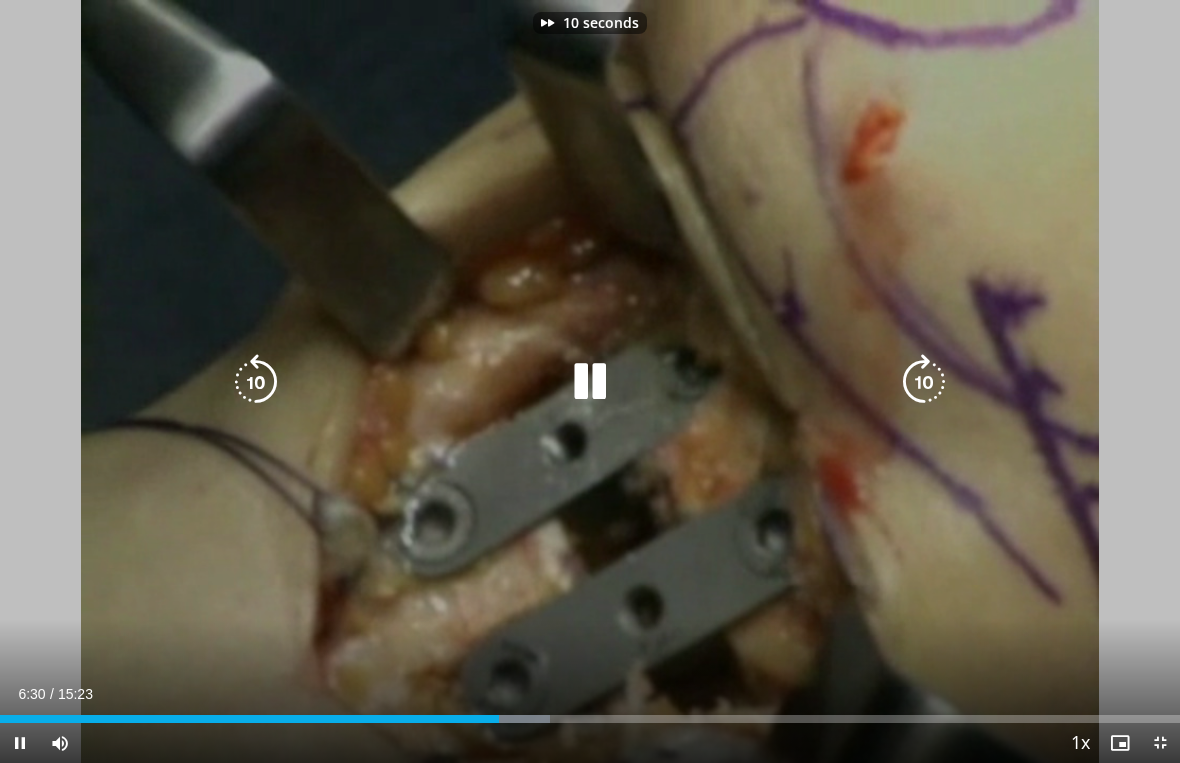 click at bounding box center (924, 382) 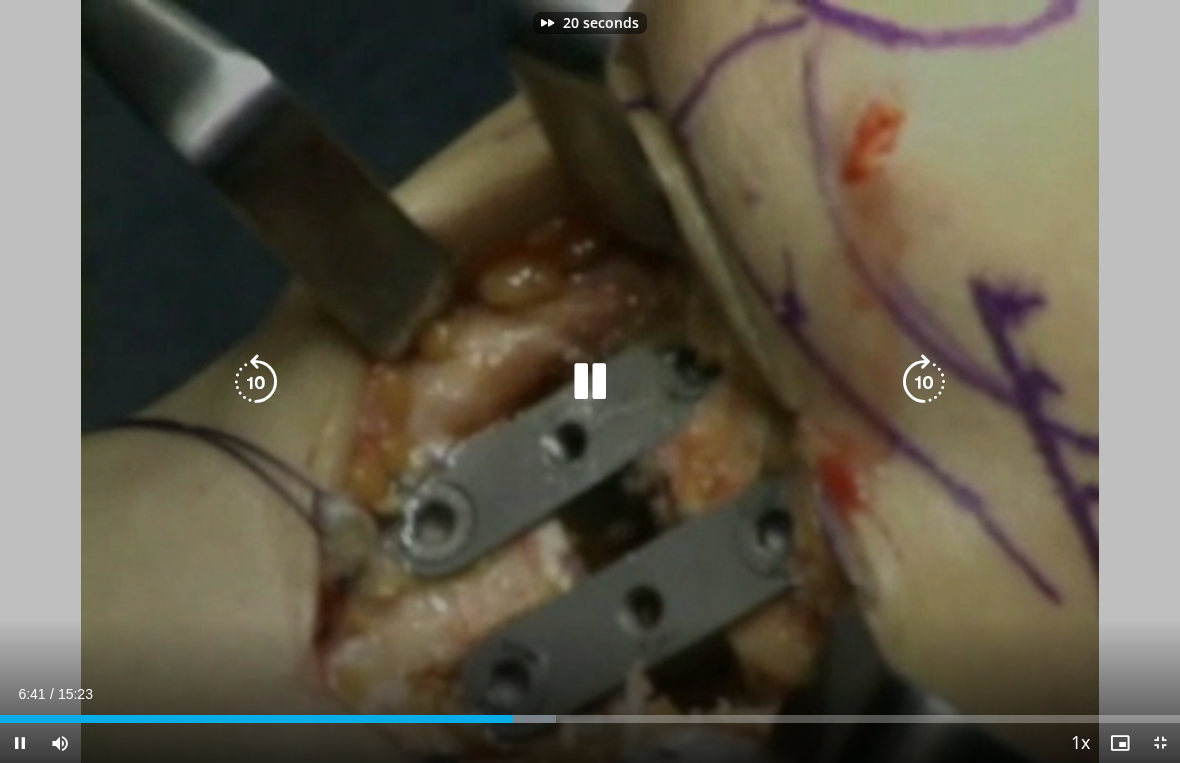 click at bounding box center [924, 382] 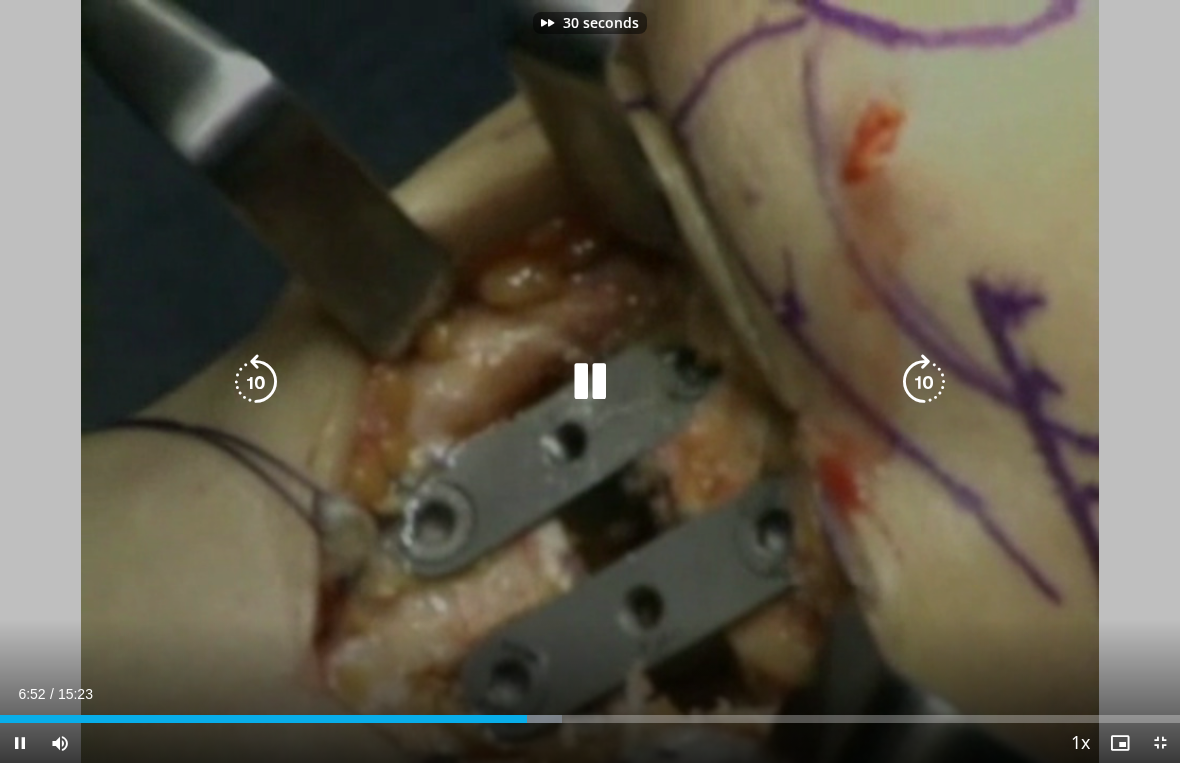 click at bounding box center (924, 382) 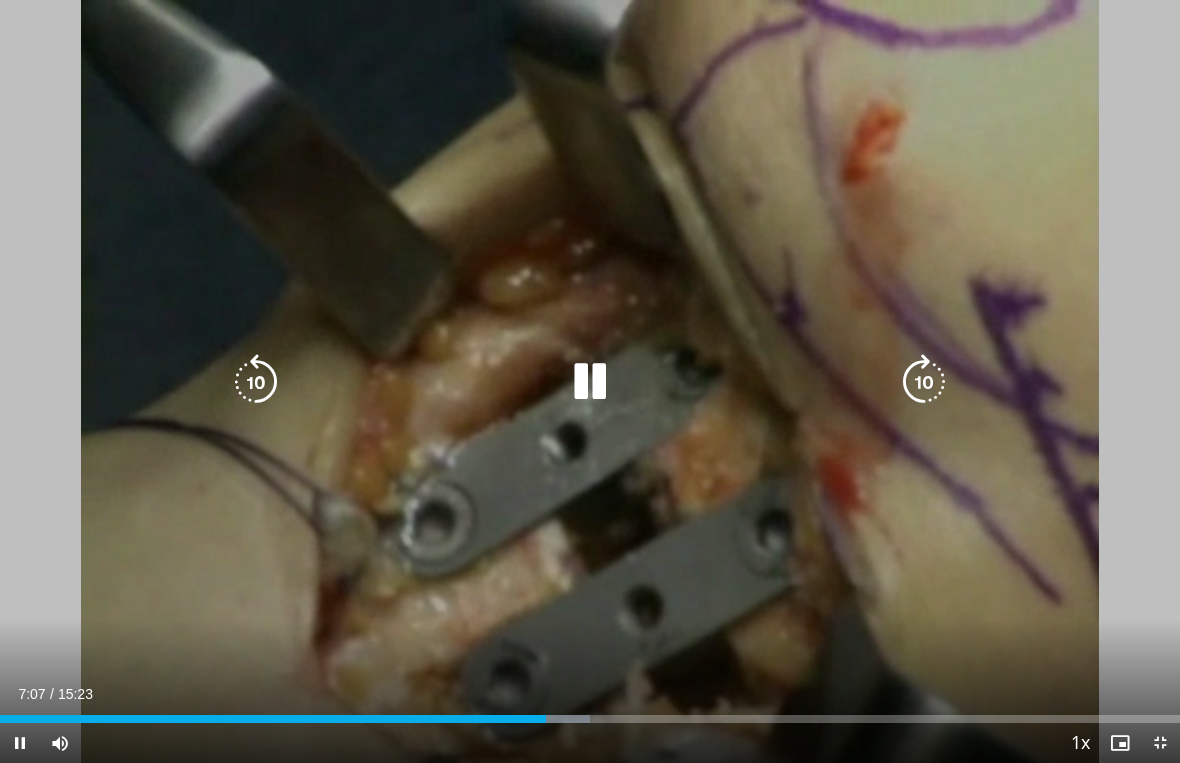 click at bounding box center (924, 382) 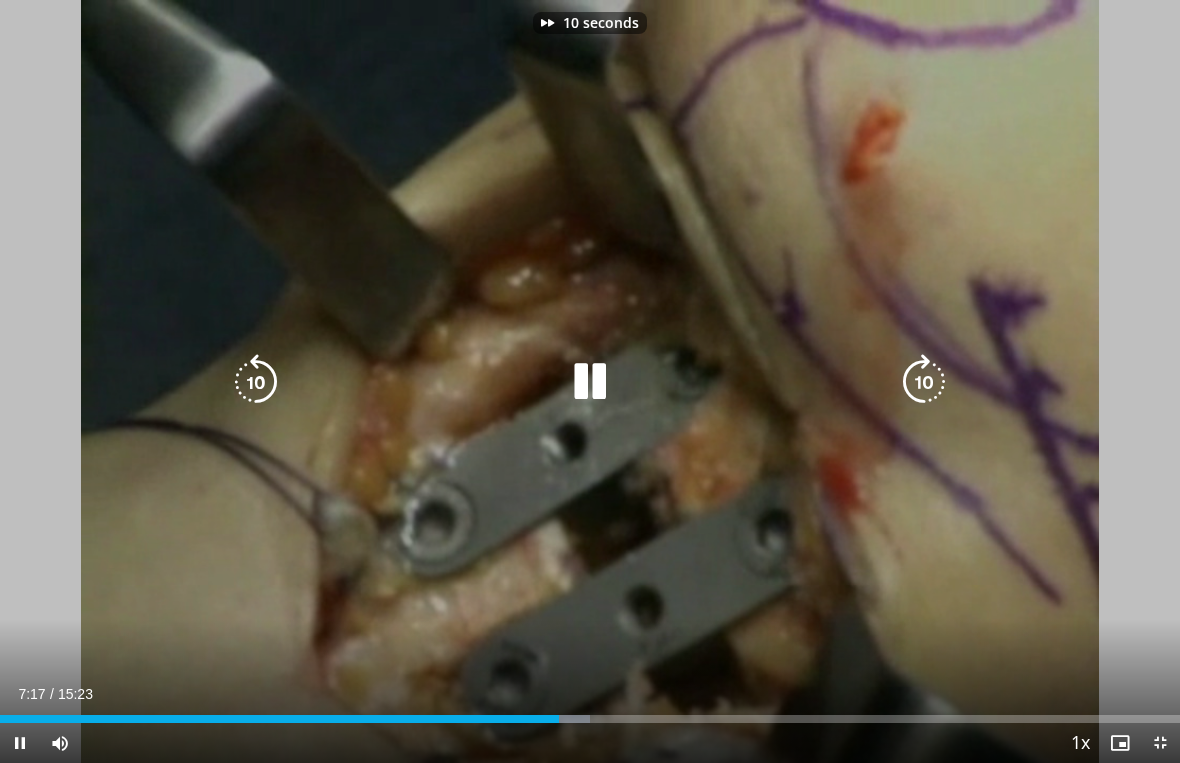 click at bounding box center [924, 382] 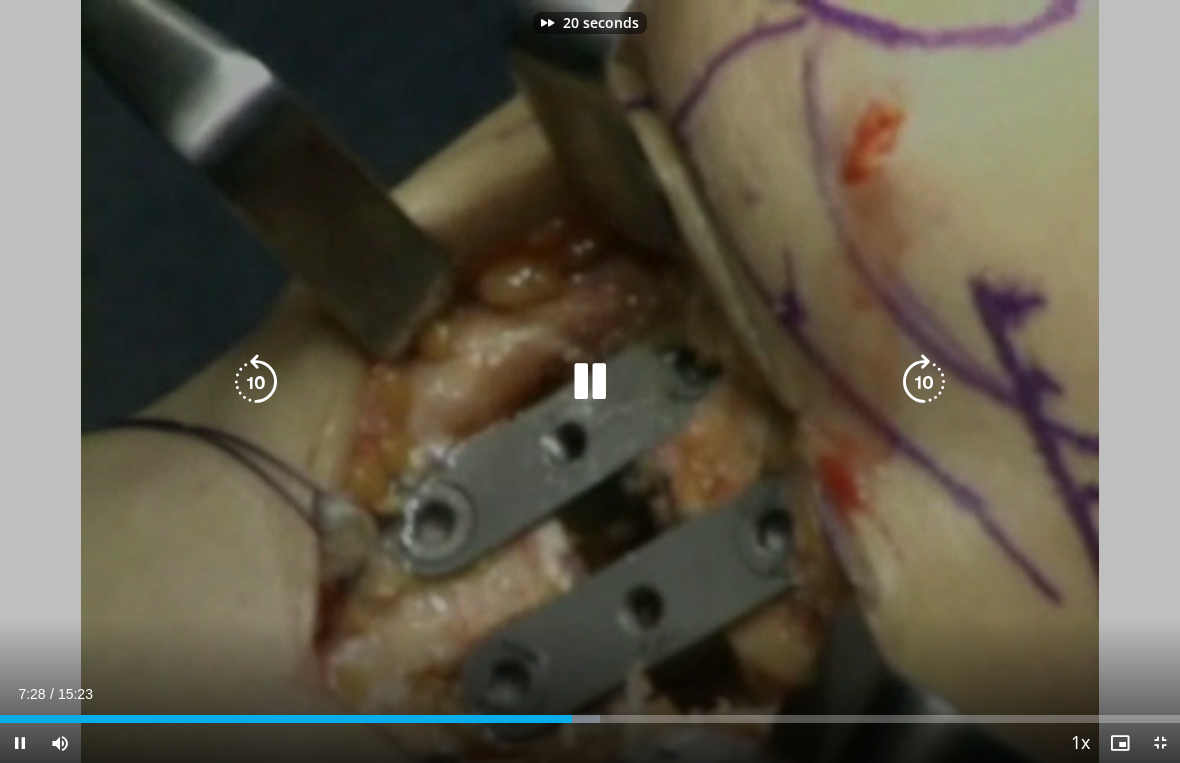 click at bounding box center (924, 382) 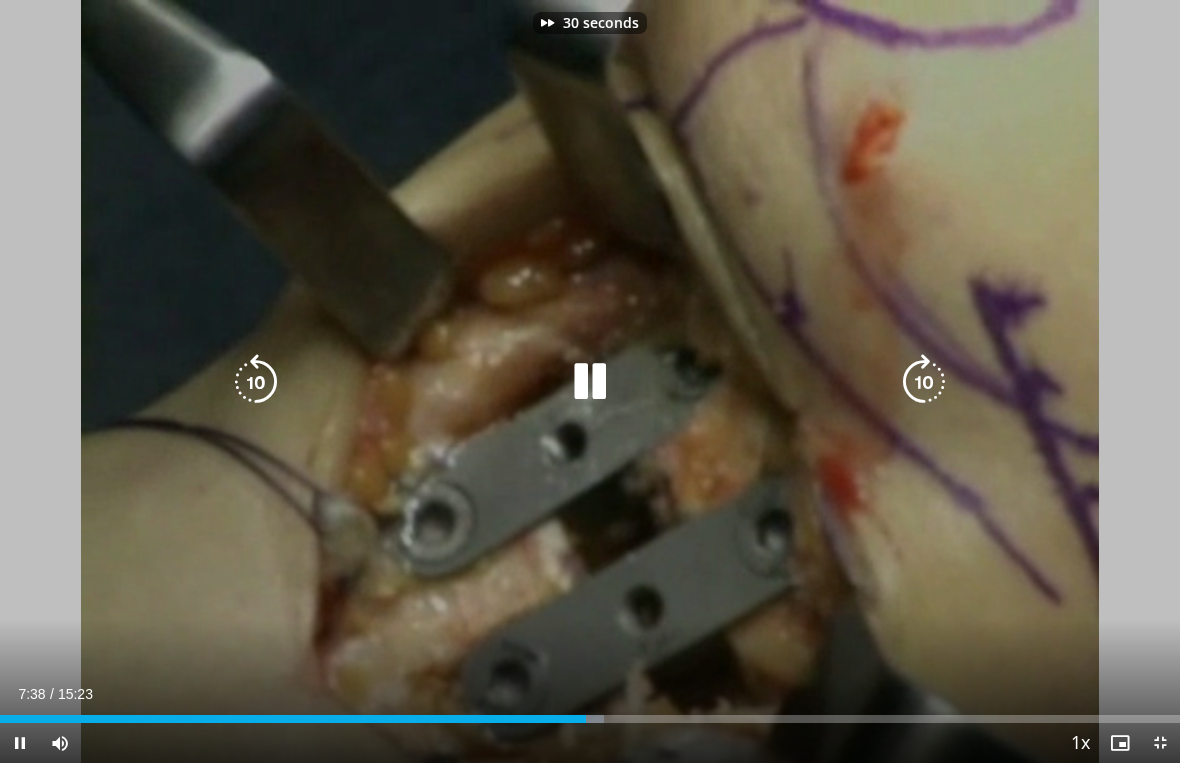 click at bounding box center (924, 382) 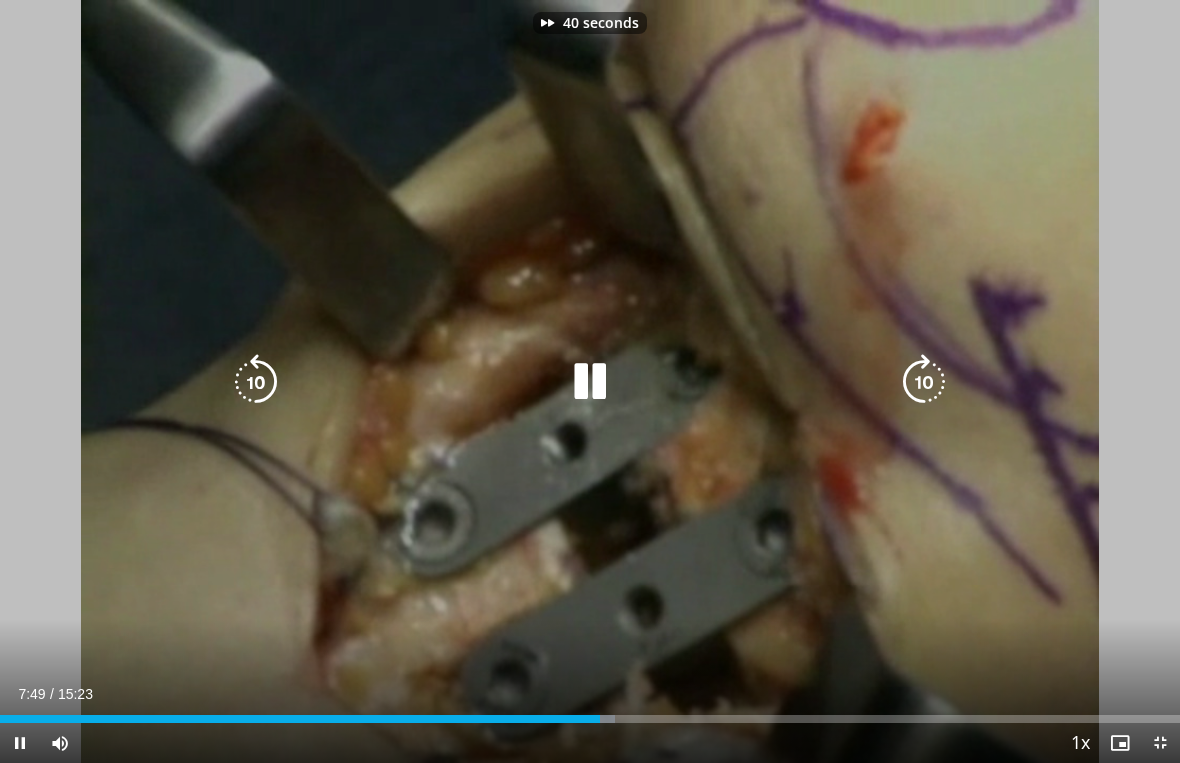 click at bounding box center (924, 382) 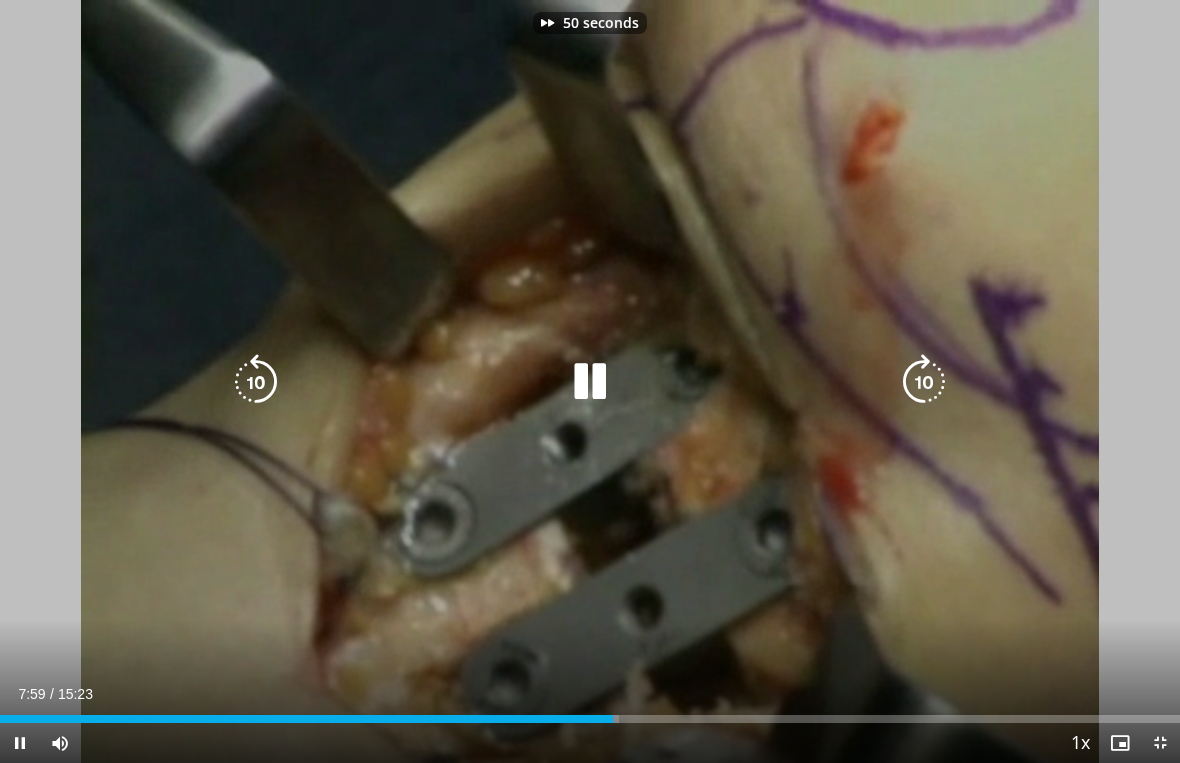 click at bounding box center [924, 382] 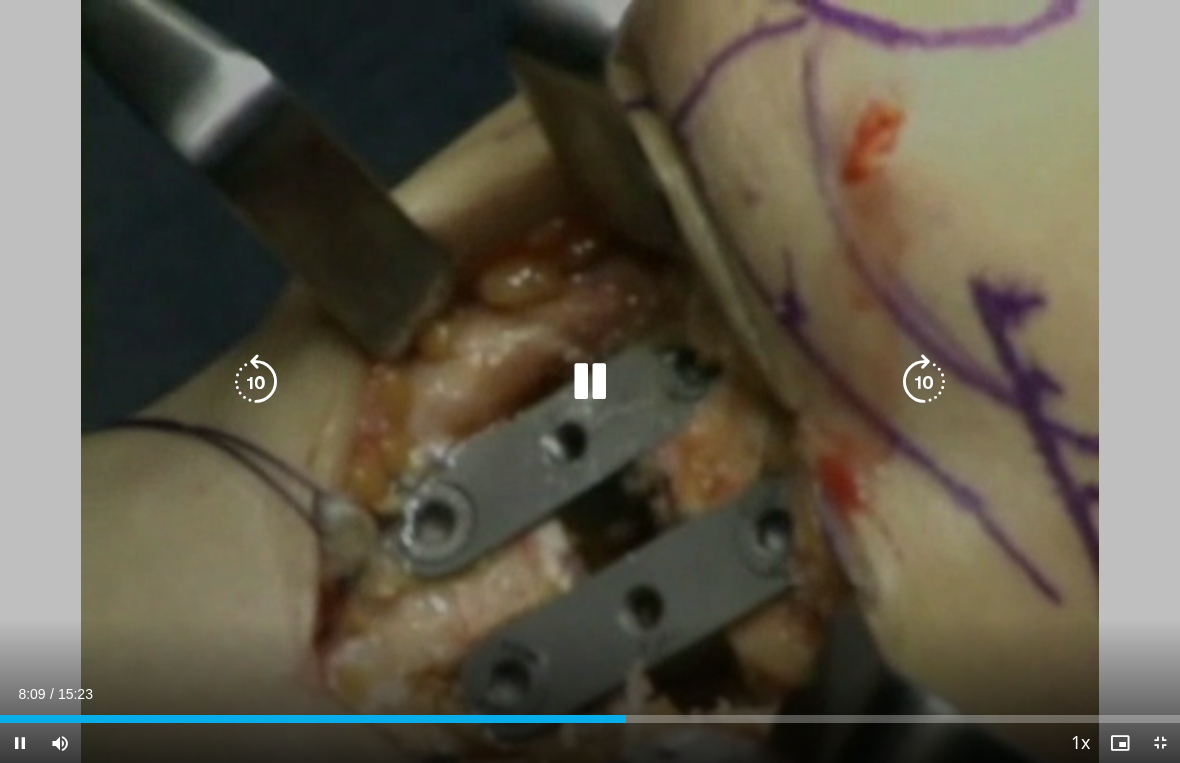 click at bounding box center [924, 382] 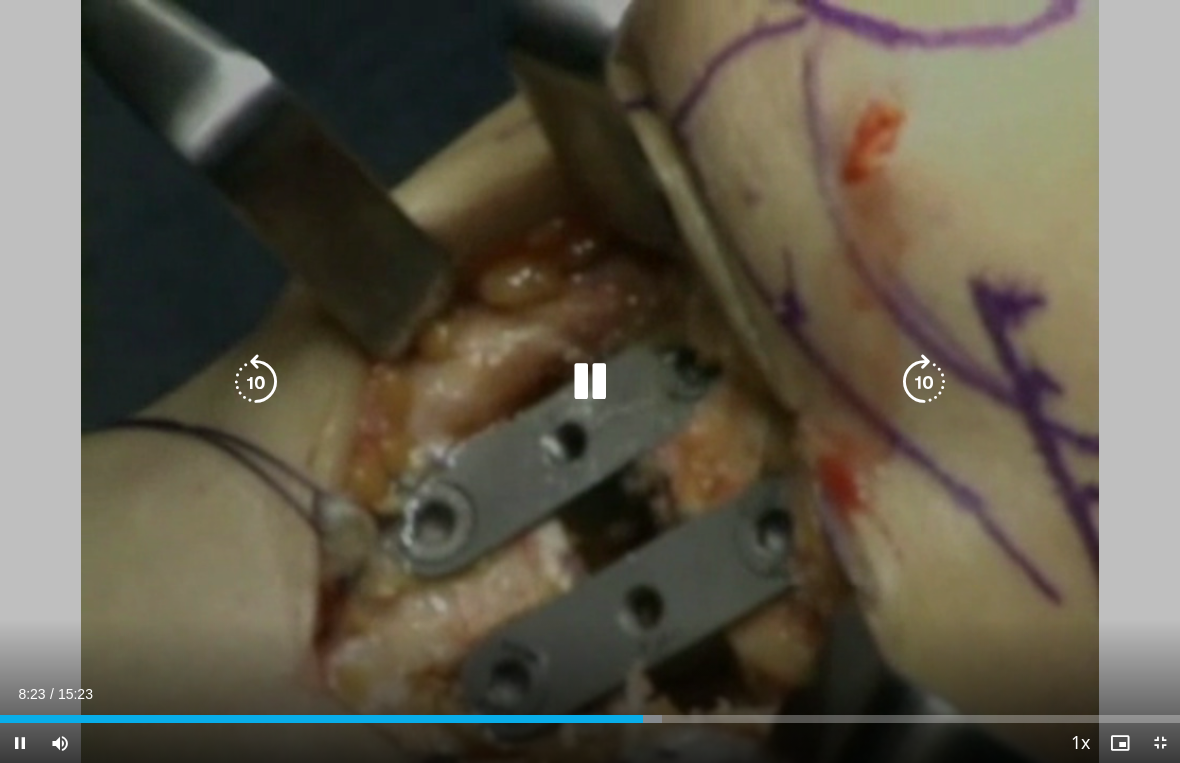 click at bounding box center [924, 382] 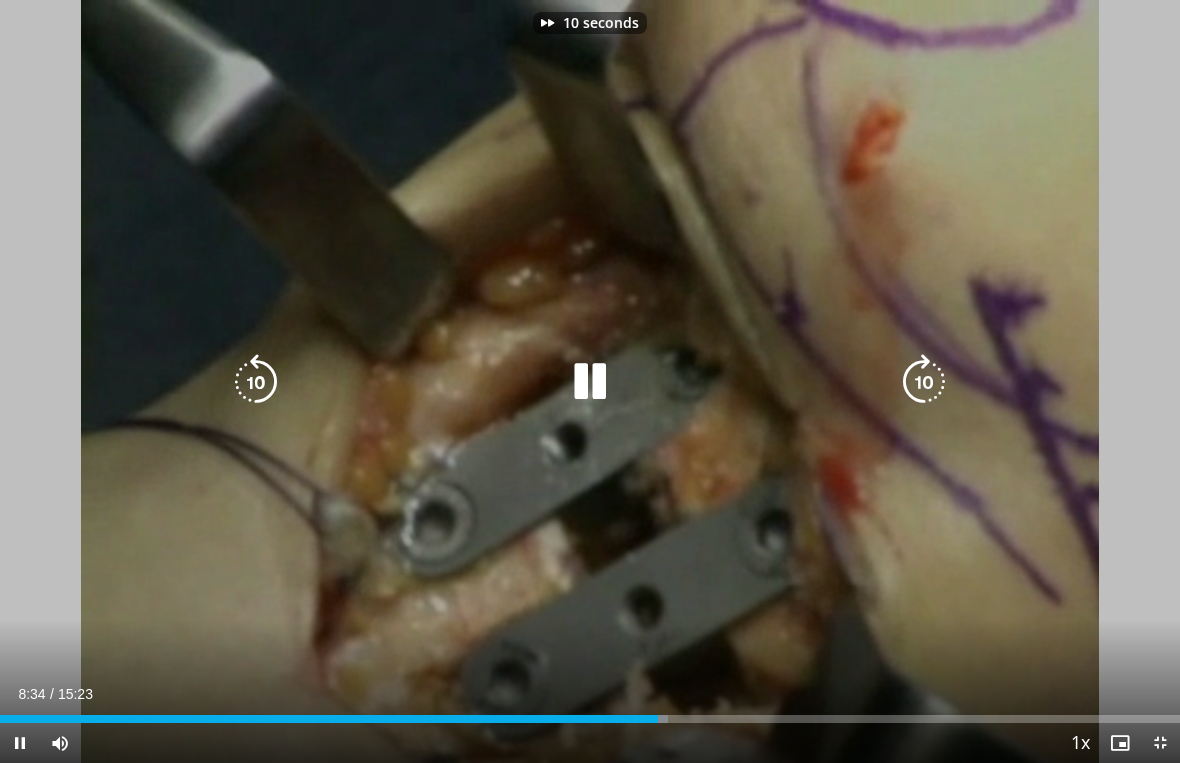 click at bounding box center [924, 382] 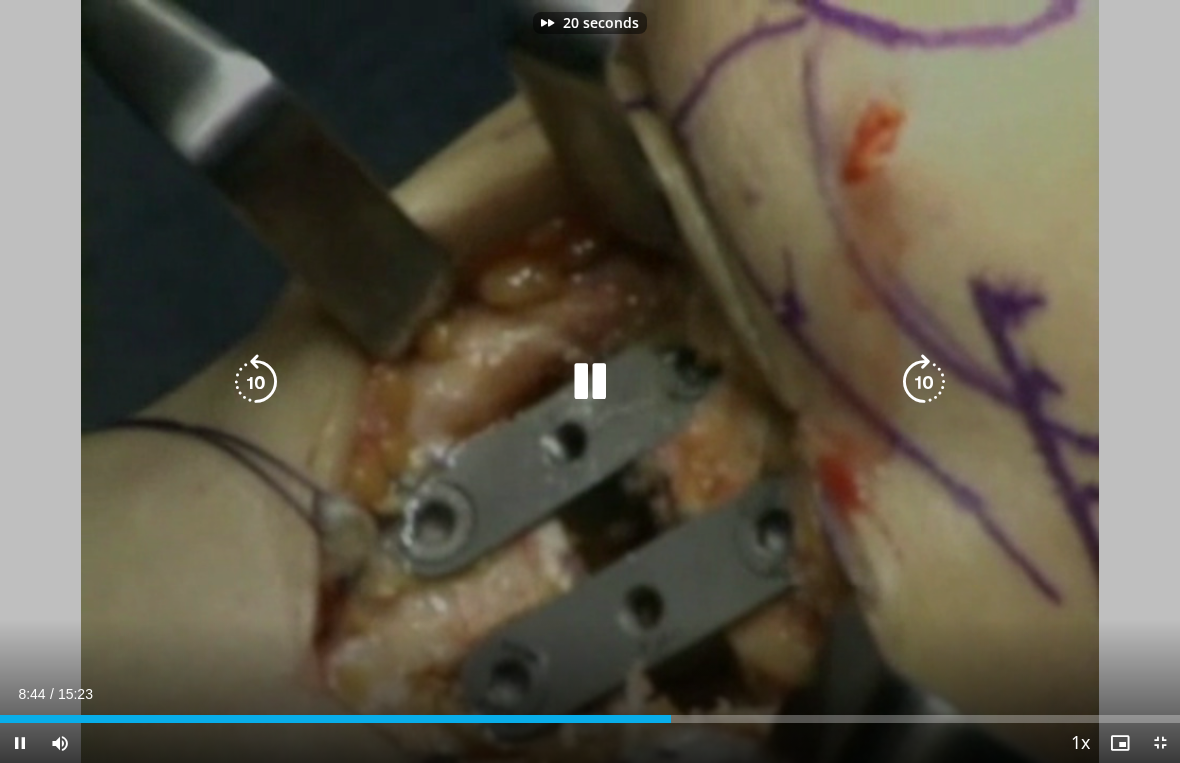 click at bounding box center [924, 382] 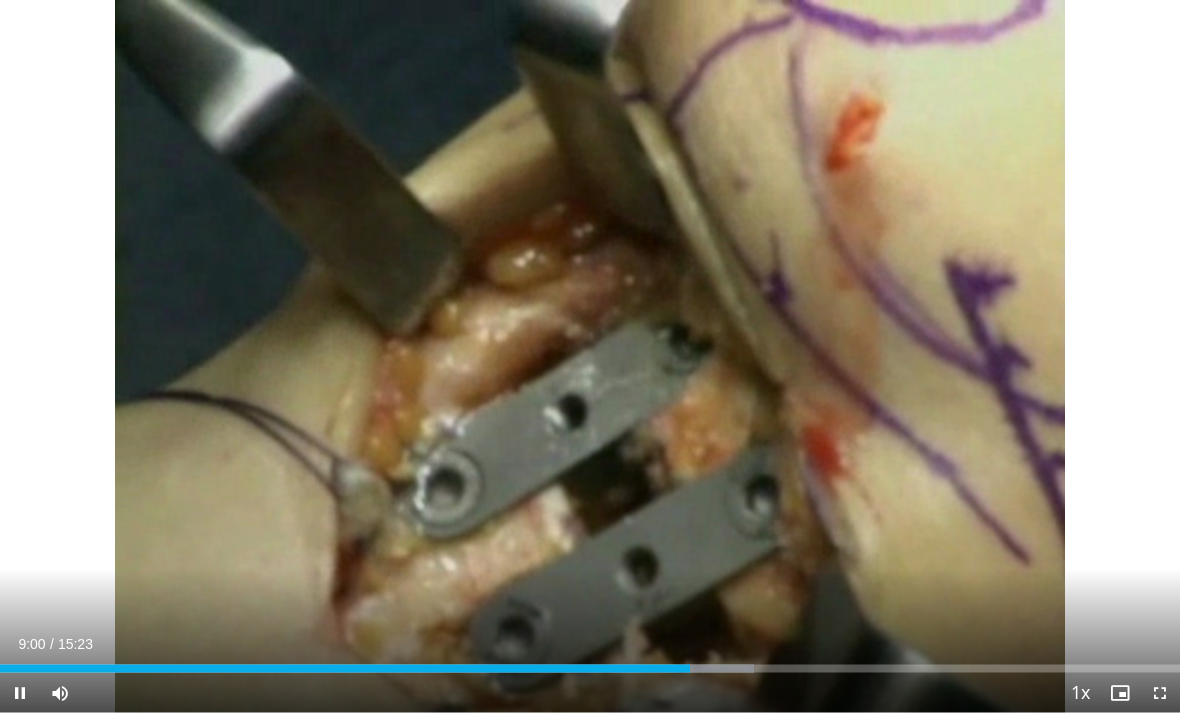 scroll, scrollTop: 165, scrollLeft: 0, axis: vertical 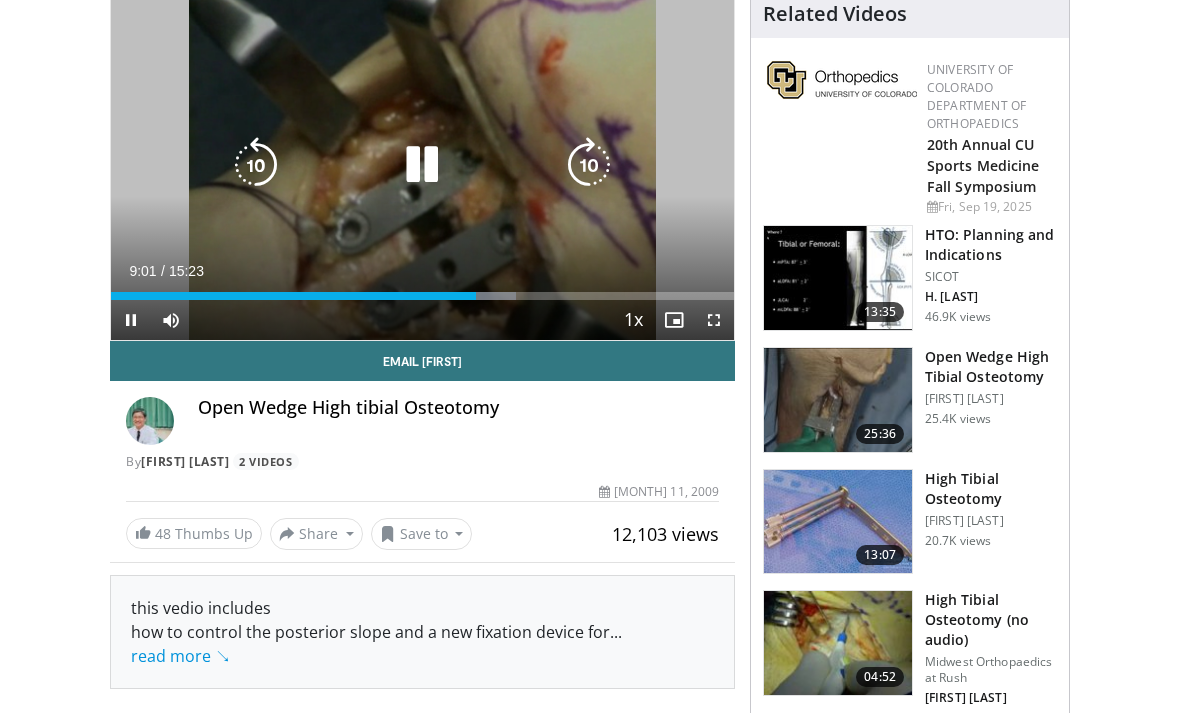 click on "Save to" at bounding box center (422, 534) 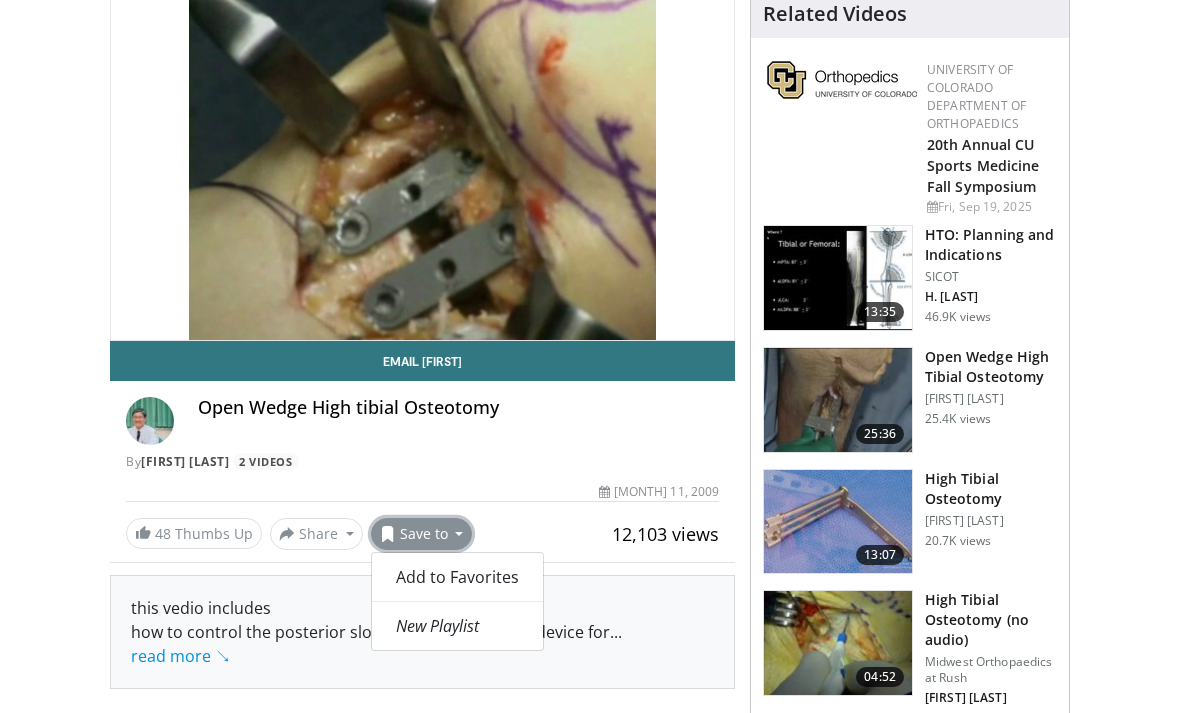 click on "Add to Favorites" at bounding box center (457, 577) 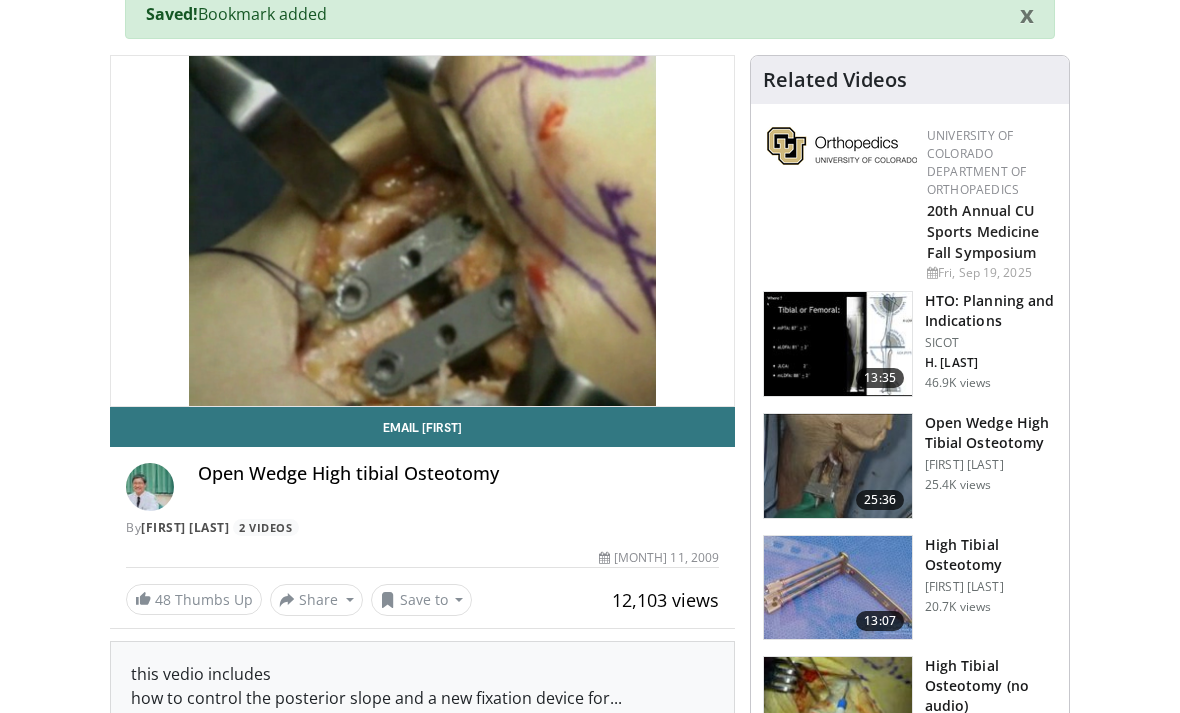 click on "48
Thumbs Up" at bounding box center [194, 599] 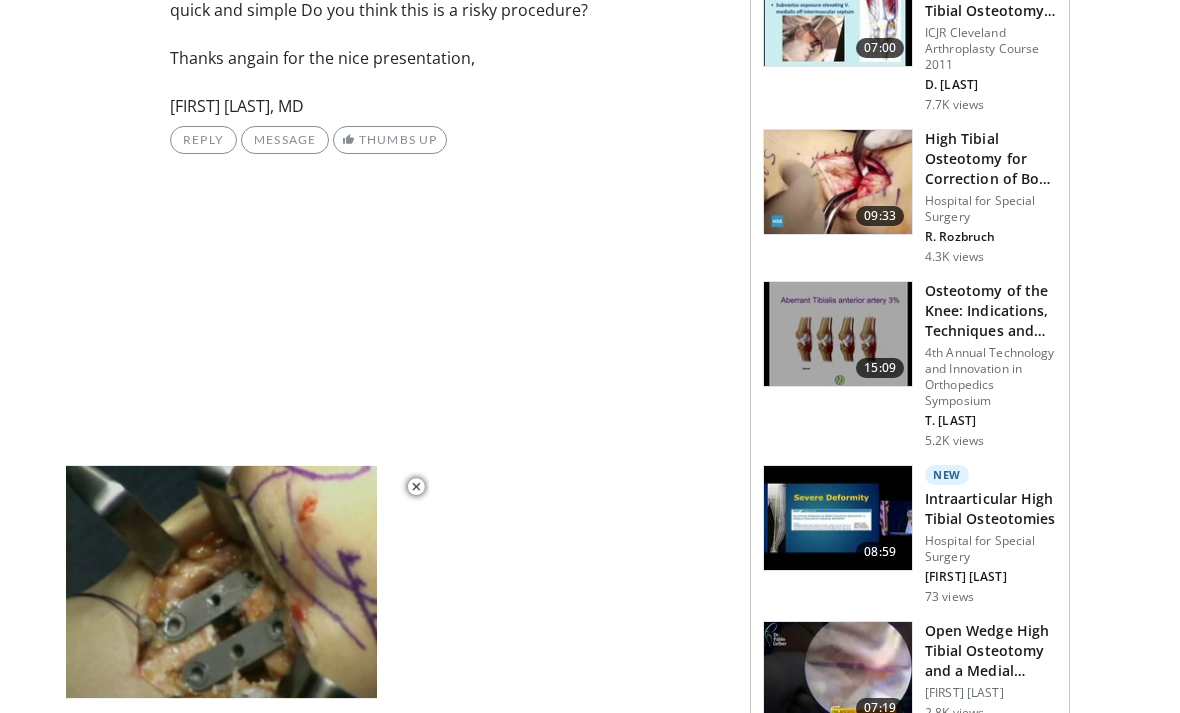 scroll, scrollTop: 1564, scrollLeft: 0, axis: vertical 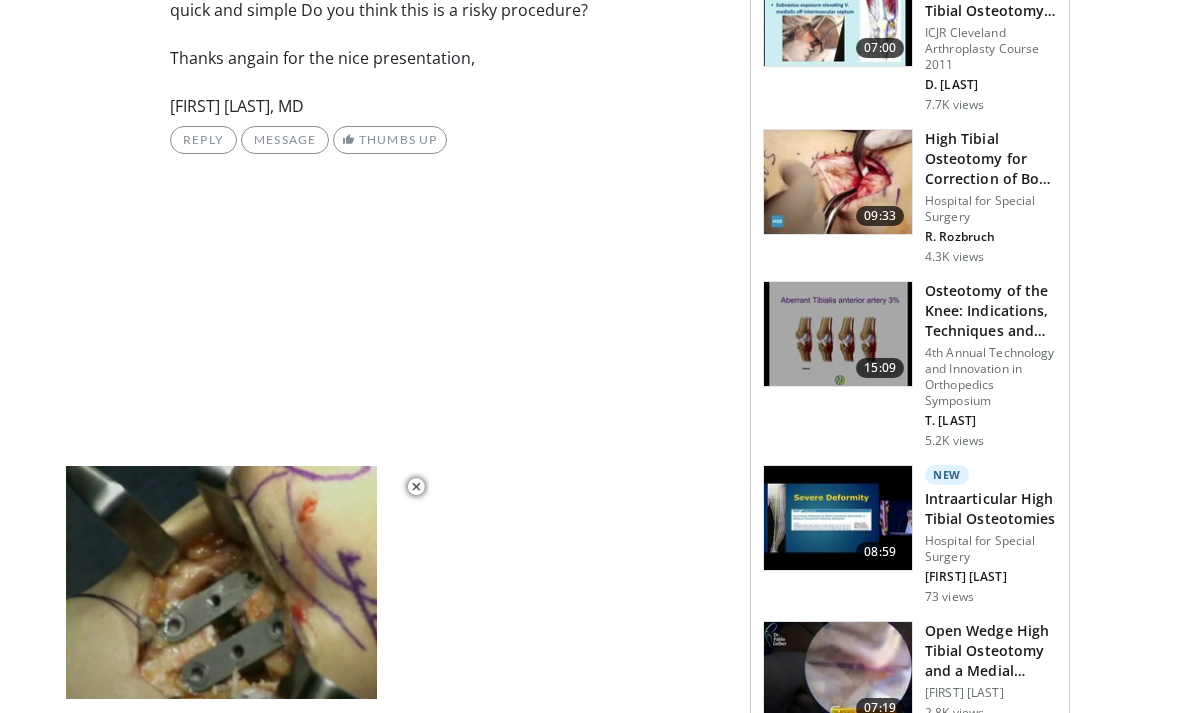 click on "High Tibial Osteotomy for Correction of Bow Leg Deformity" at bounding box center [991, 159] 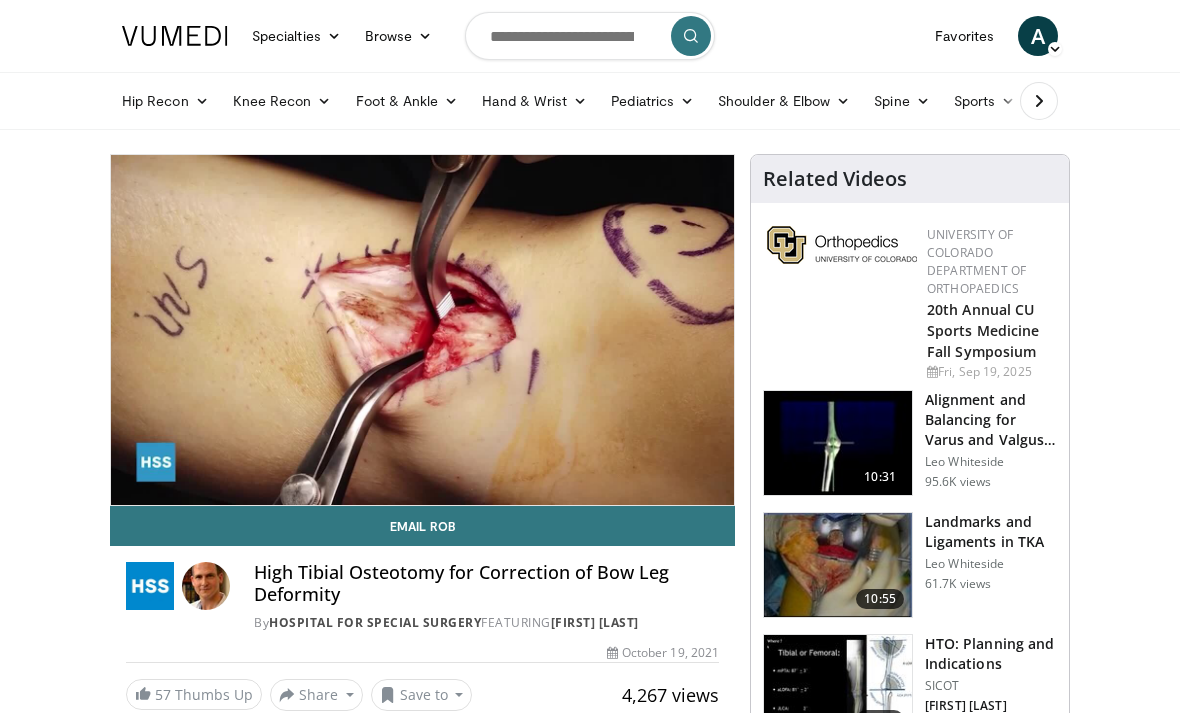 scroll, scrollTop: 0, scrollLeft: 0, axis: both 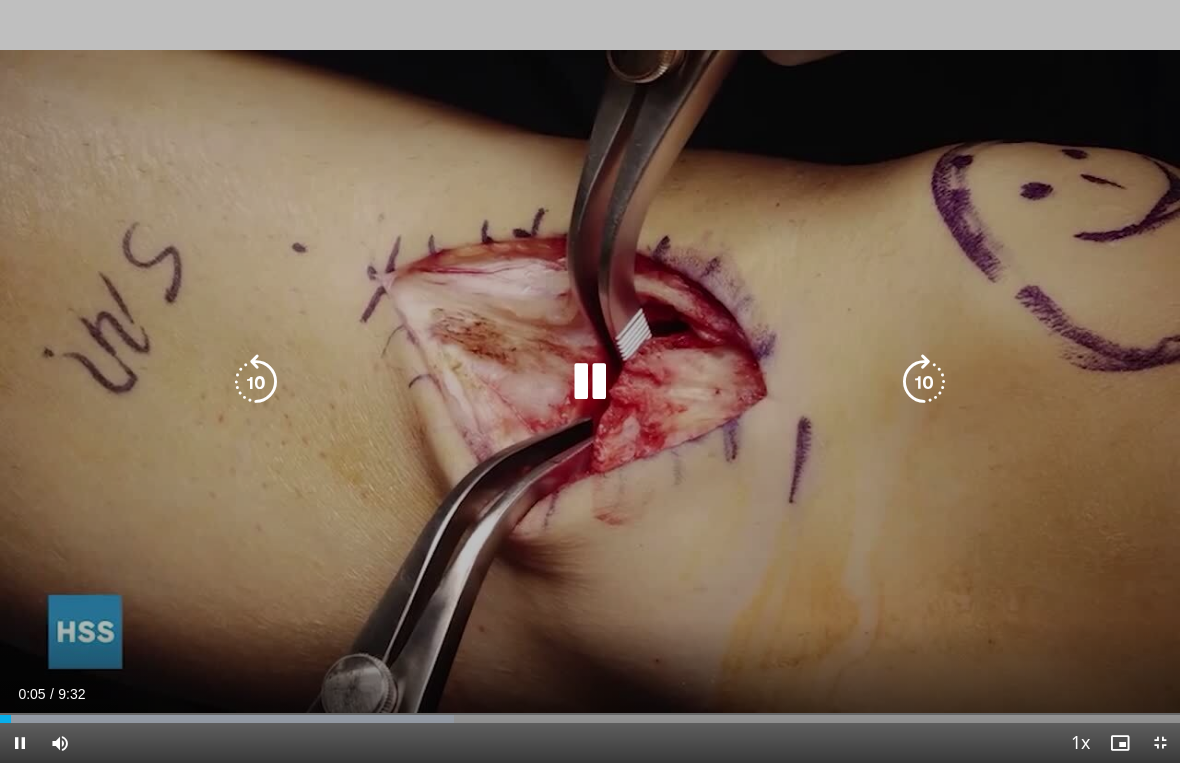 click at bounding box center [924, 382] 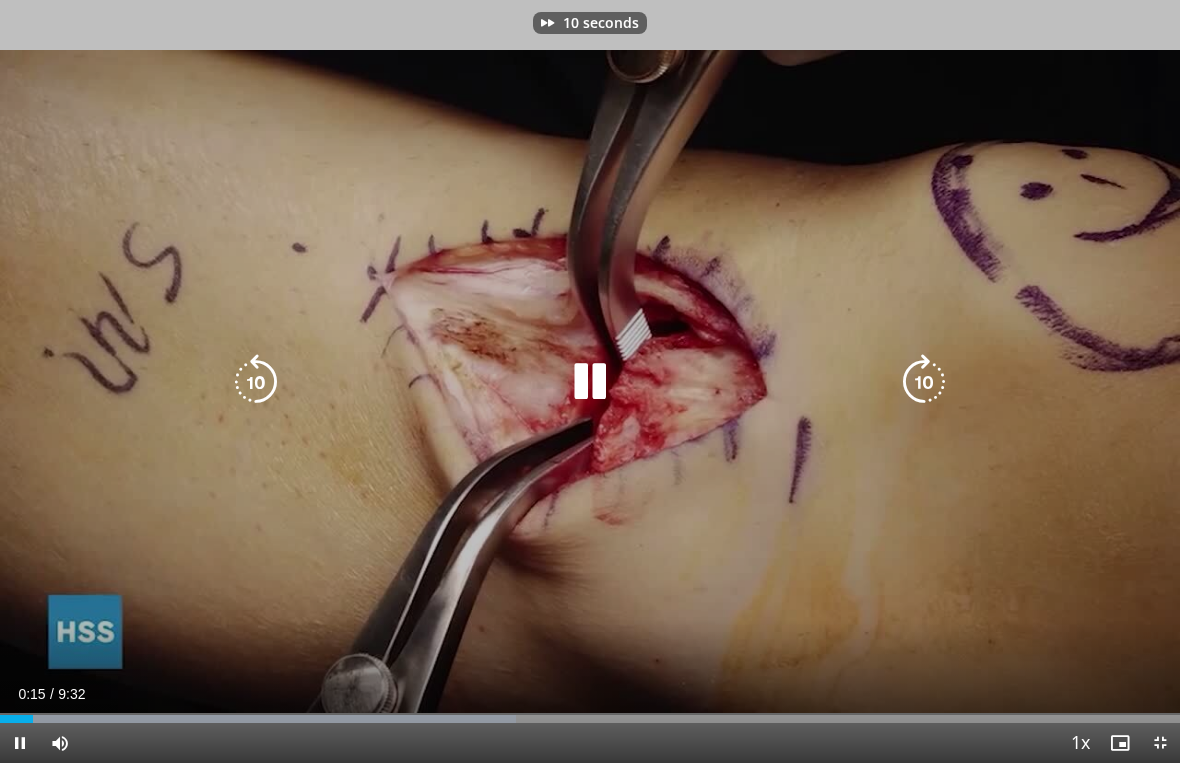 click at bounding box center (924, 382) 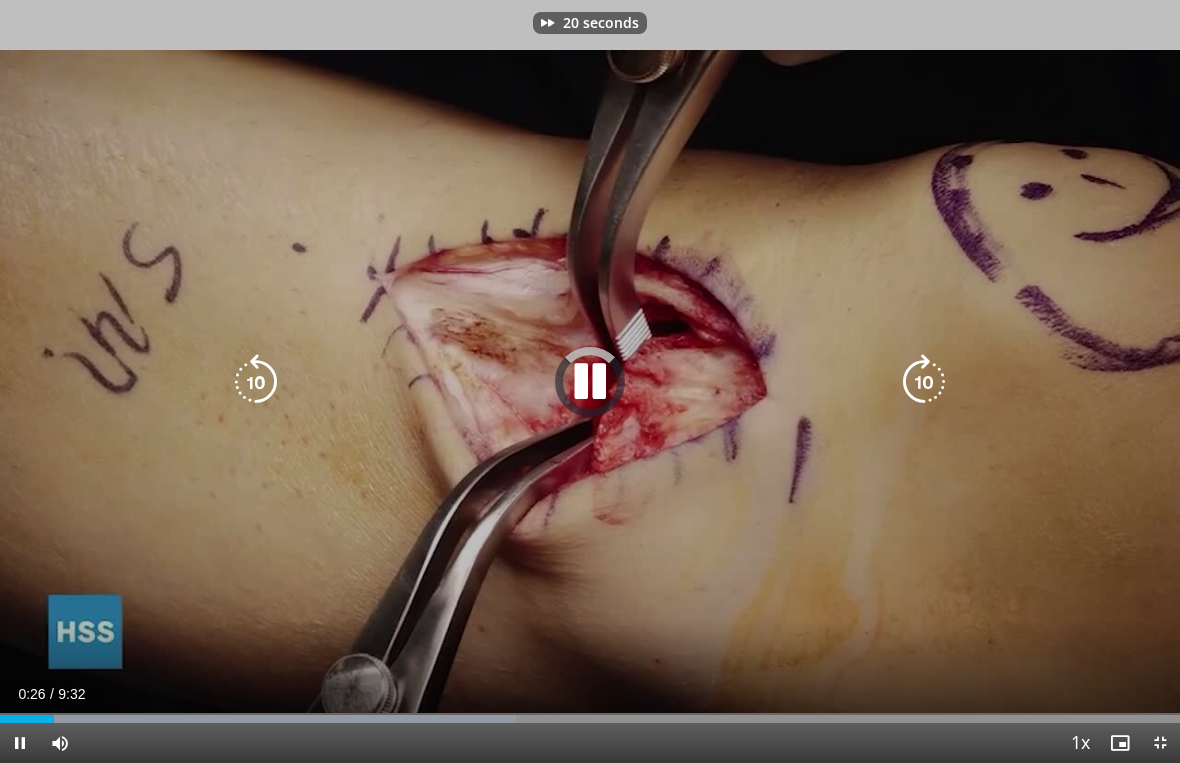 click at bounding box center [924, 382] 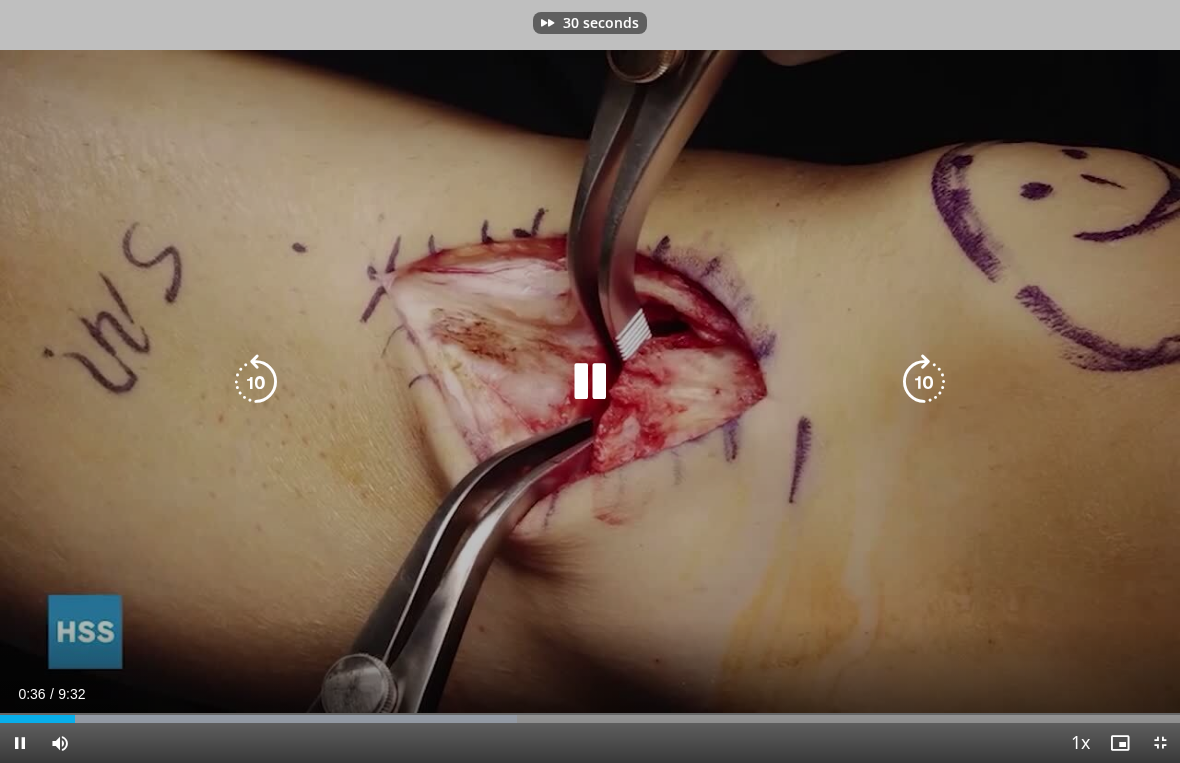 click at bounding box center (924, 382) 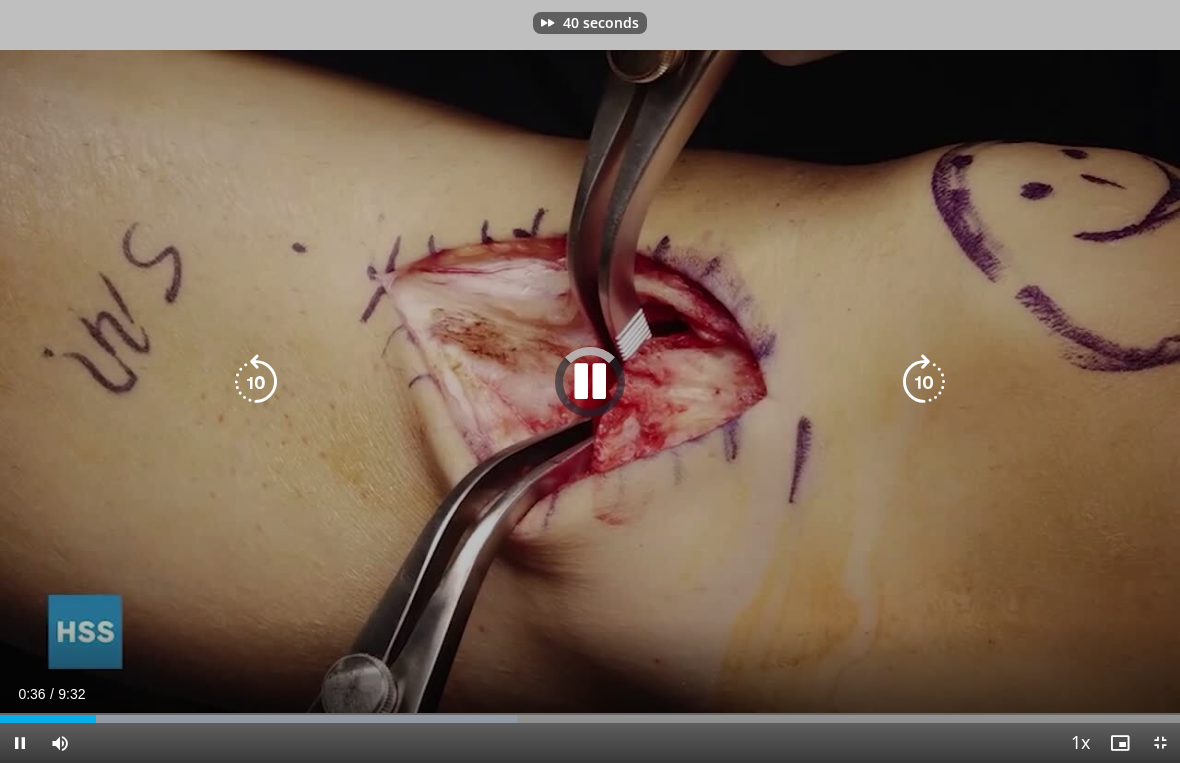 click at bounding box center (924, 382) 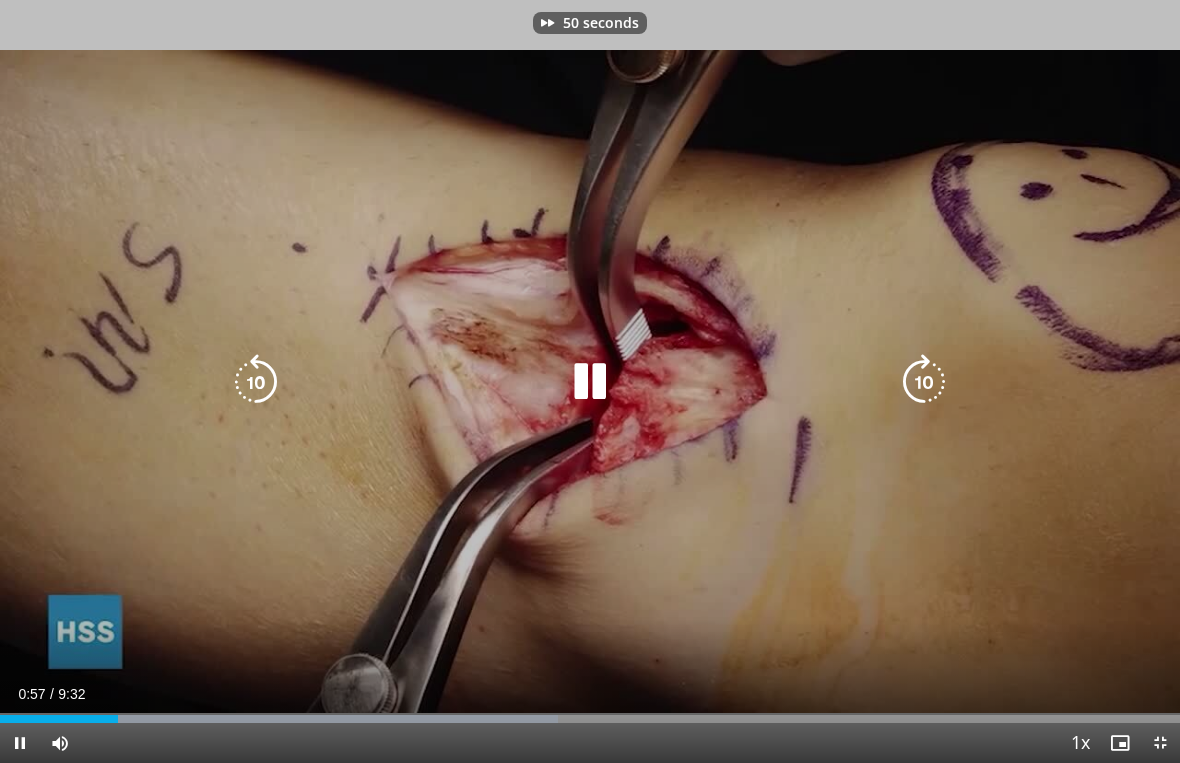 click at bounding box center (924, 382) 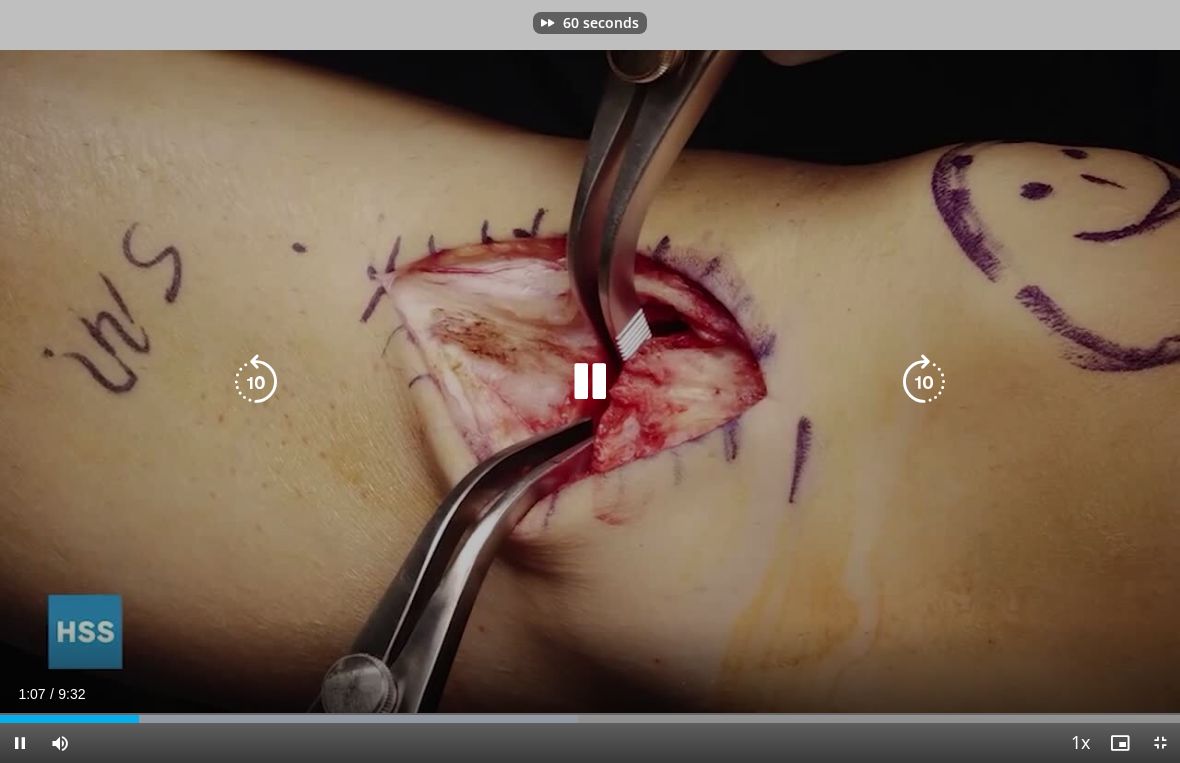 click at bounding box center [924, 382] 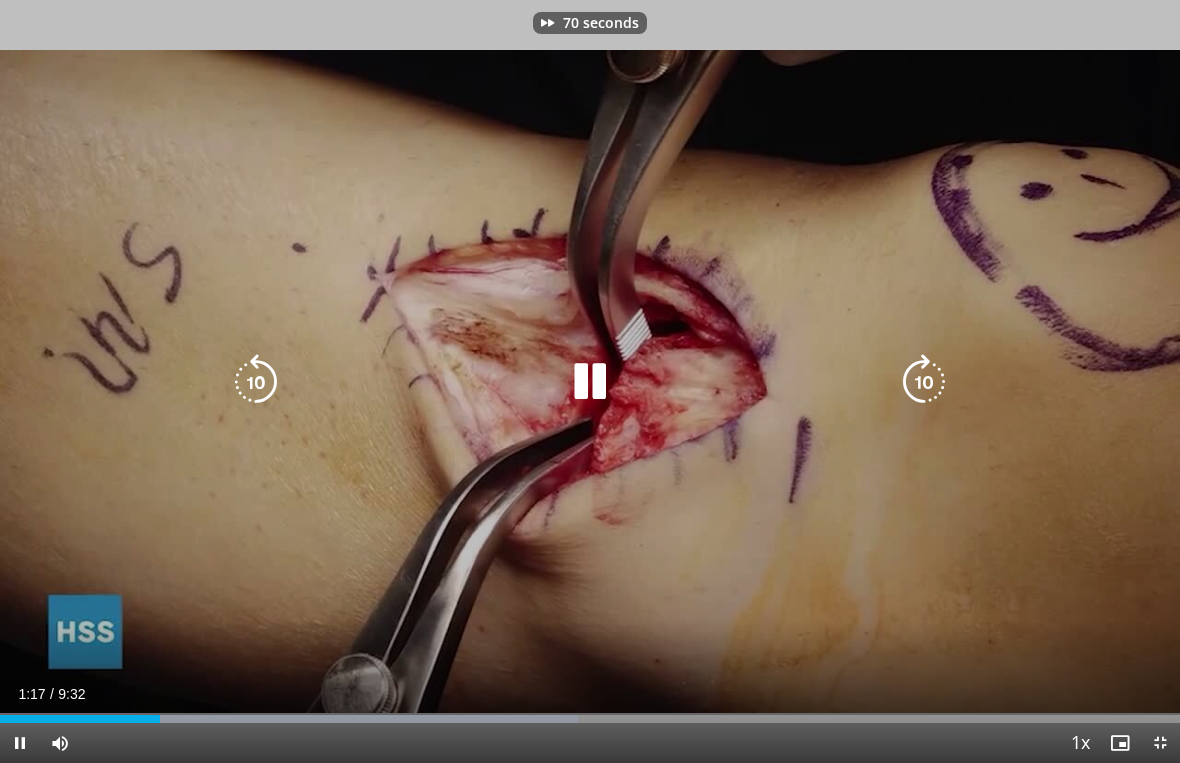 click at bounding box center (924, 382) 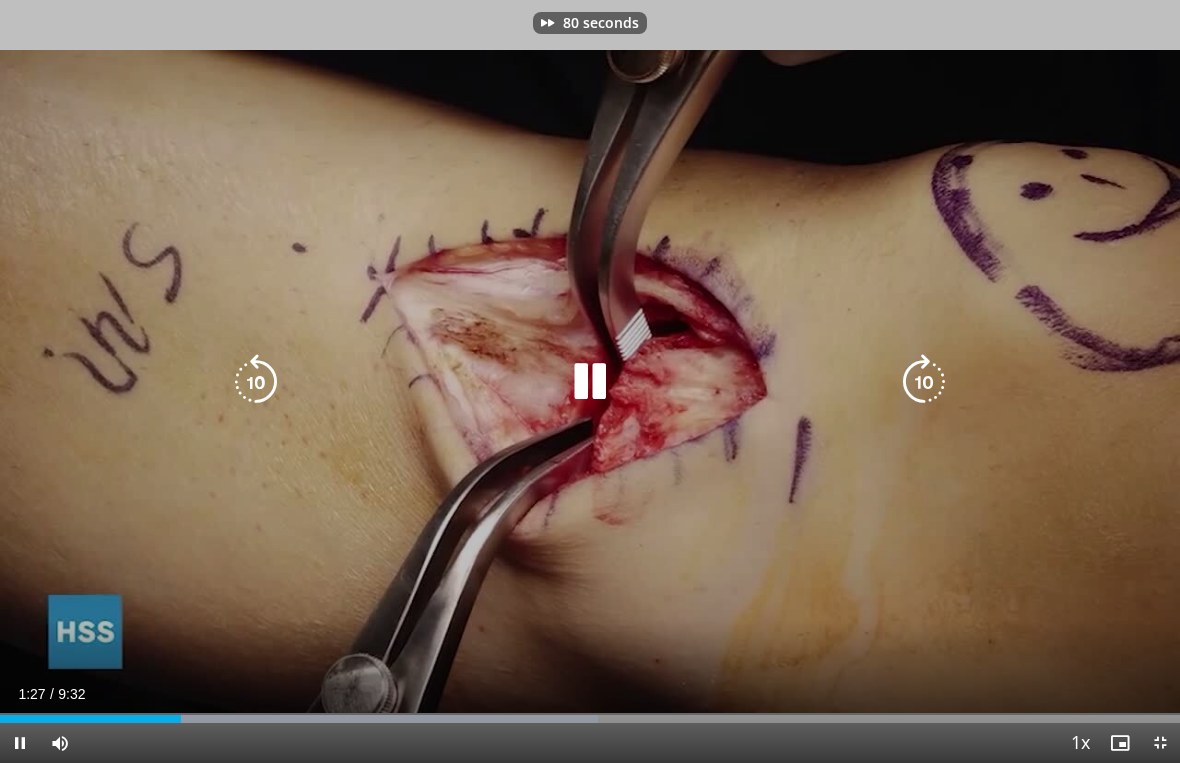 click at bounding box center [924, 382] 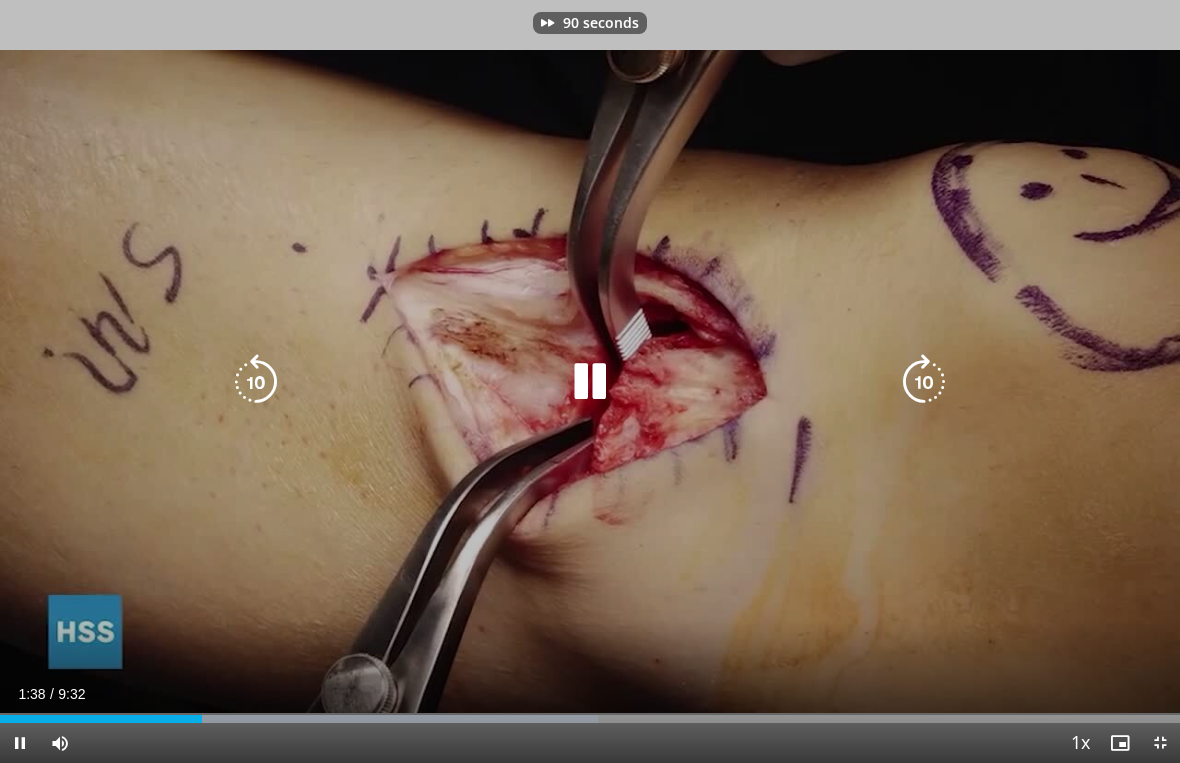 click at bounding box center [924, 382] 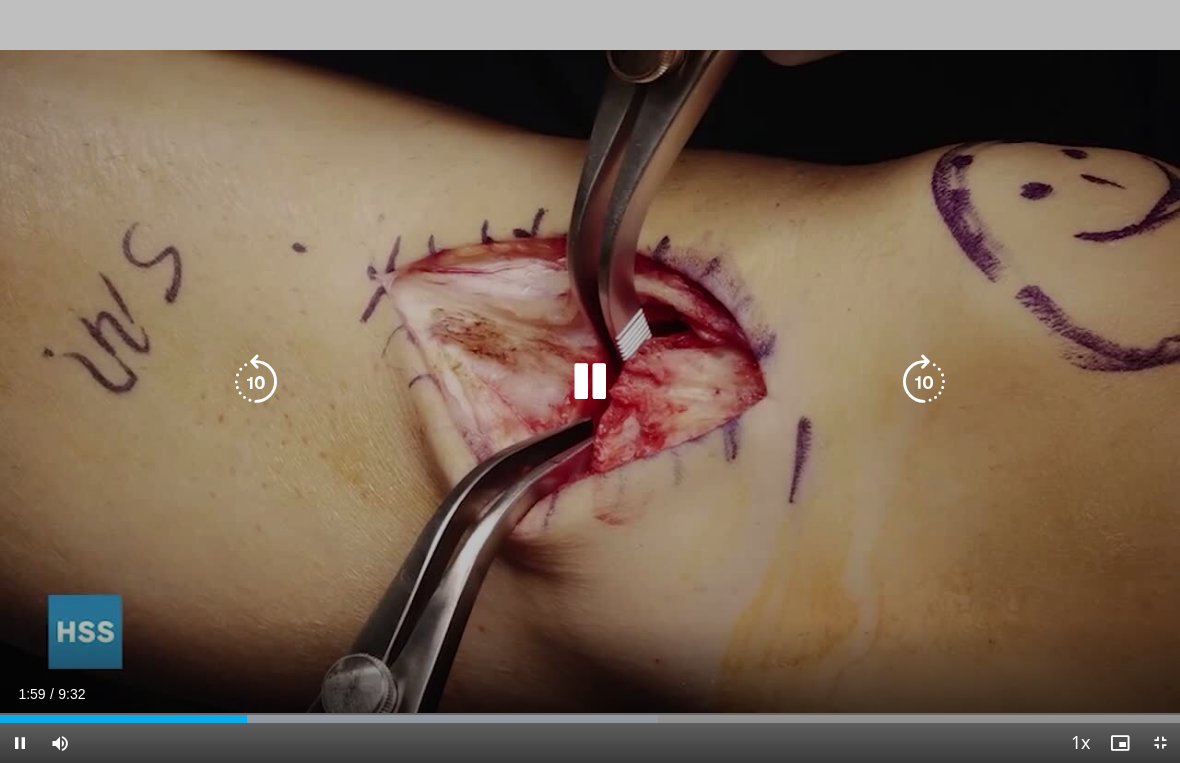 click at bounding box center [256, 382] 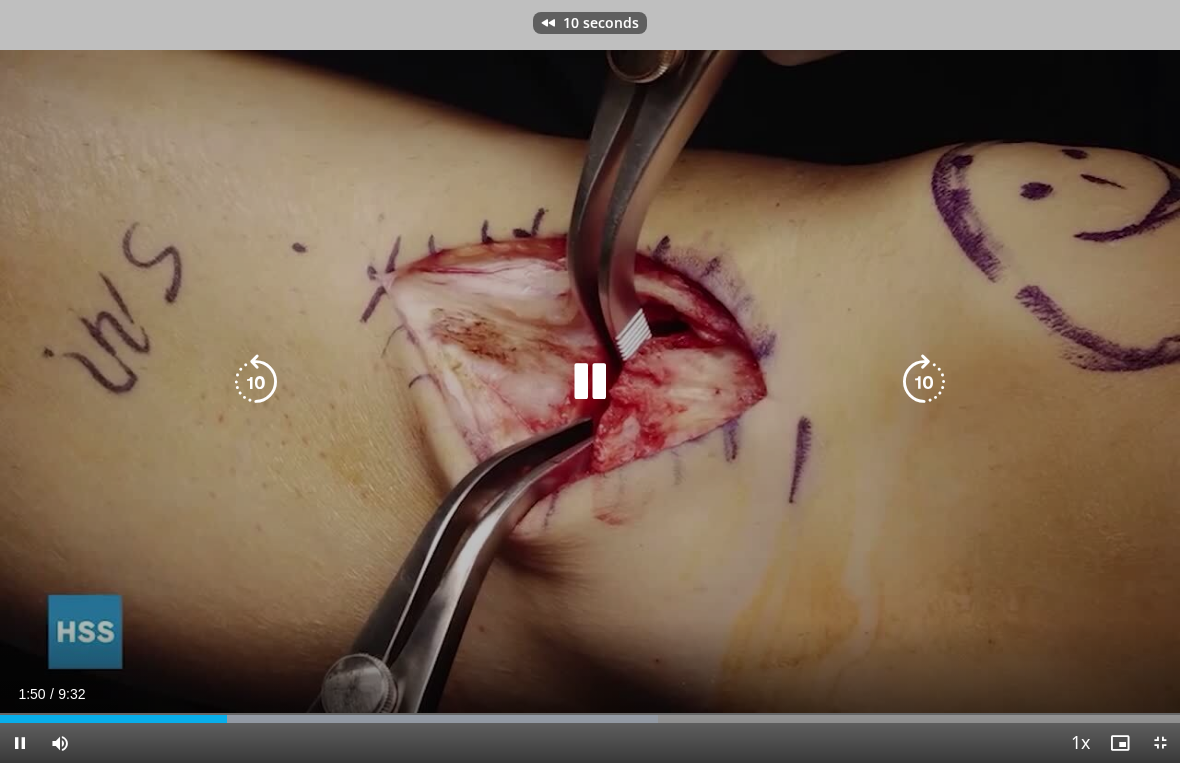 click at bounding box center (256, 382) 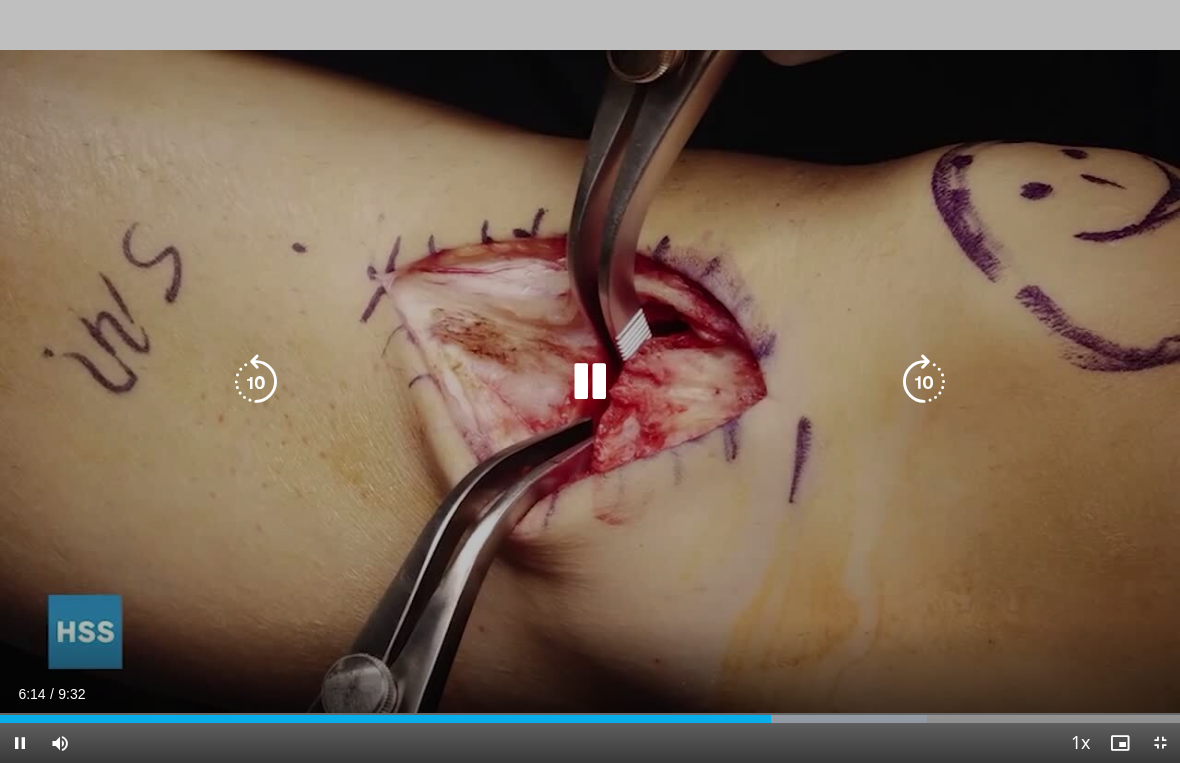 click at bounding box center [924, 382] 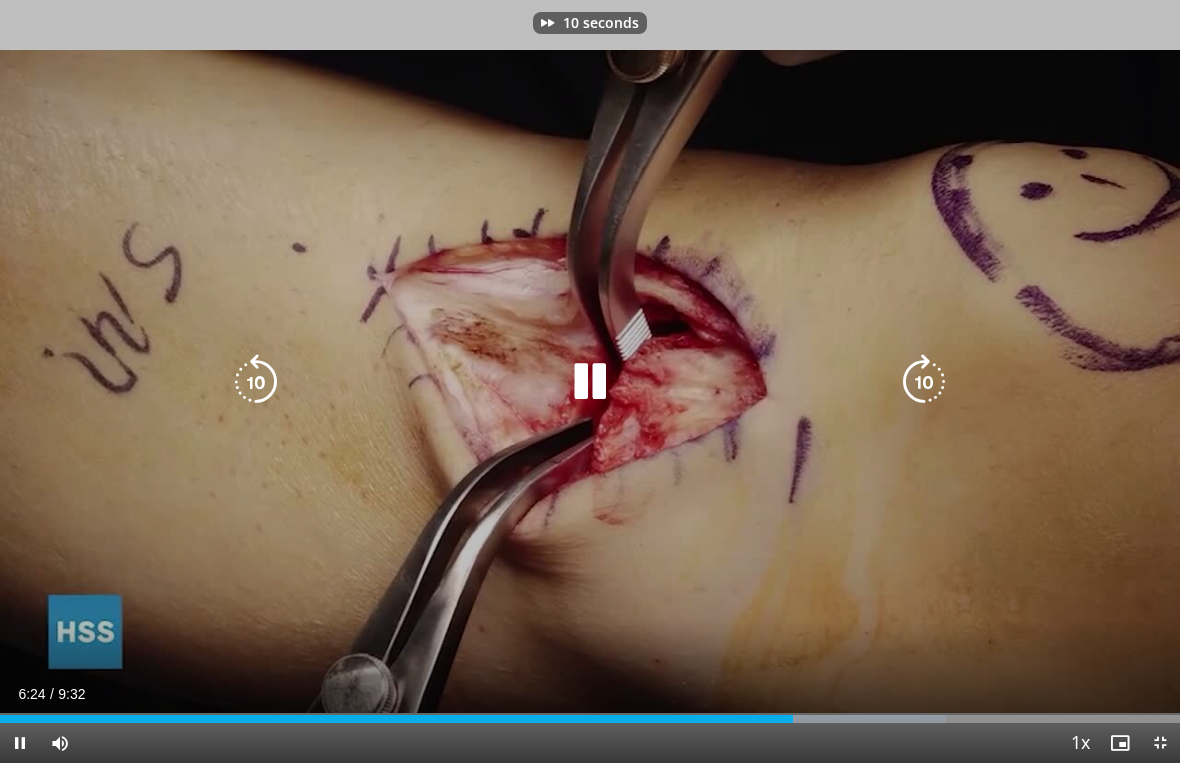 click at bounding box center (924, 382) 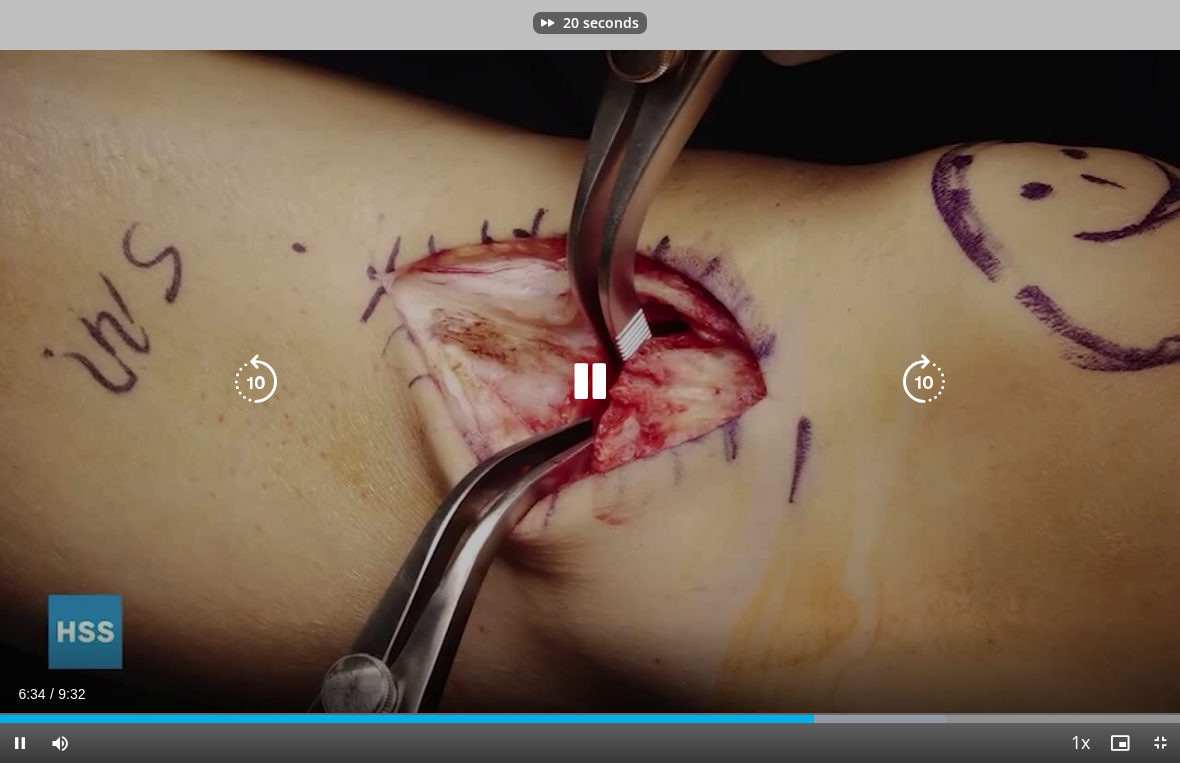 click at bounding box center [924, 382] 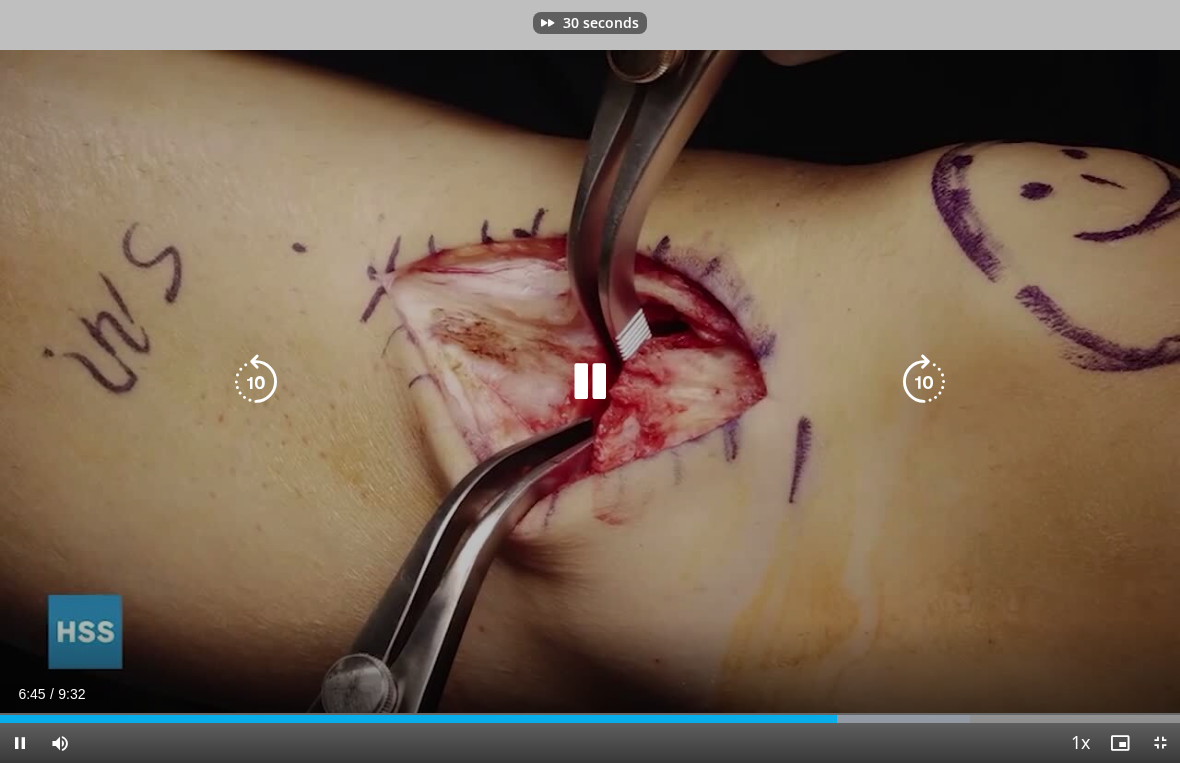 click at bounding box center (924, 382) 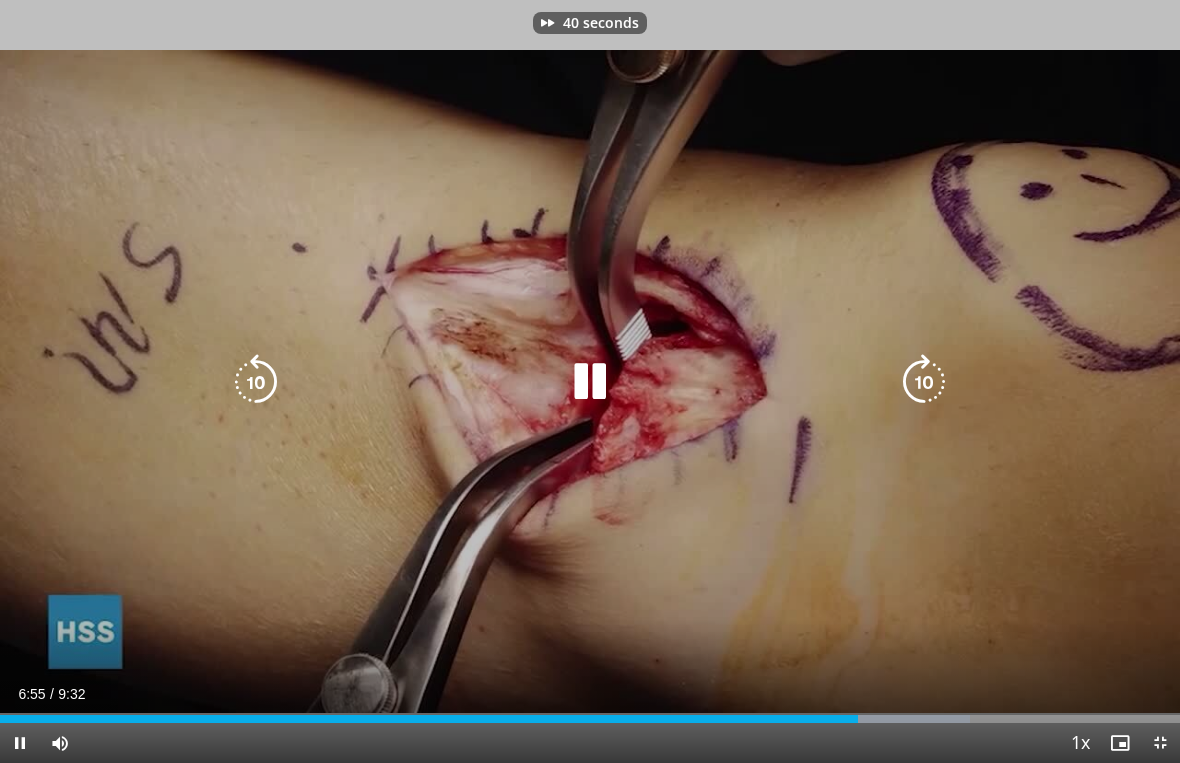 click at bounding box center [924, 382] 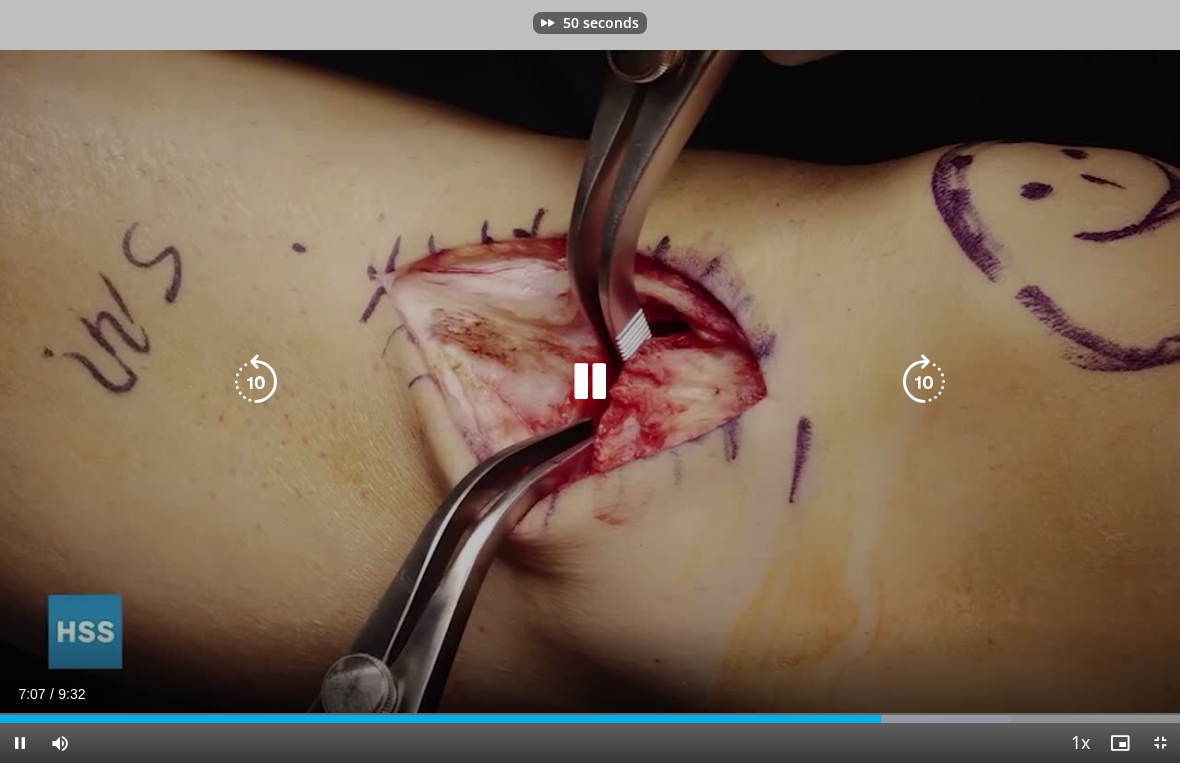 click at bounding box center [924, 382] 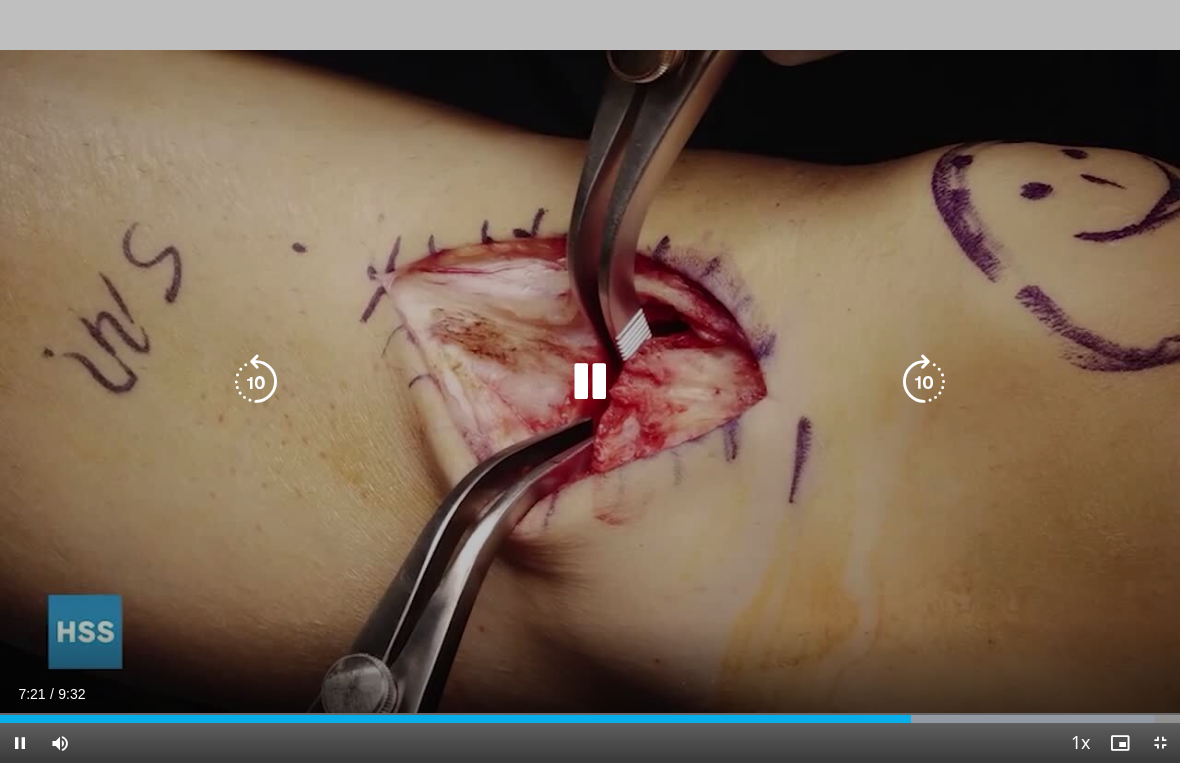 click at bounding box center [924, 382] 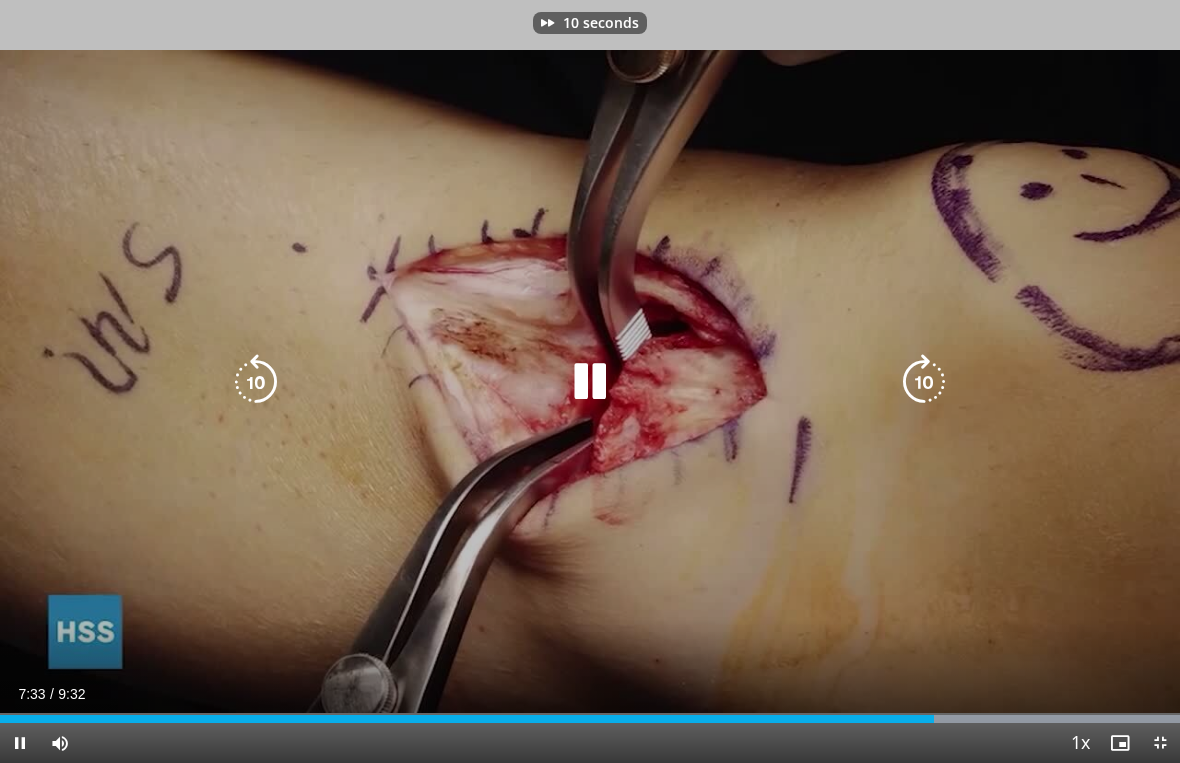 click on "10 seconds
Tap to unmute" at bounding box center [590, 381] 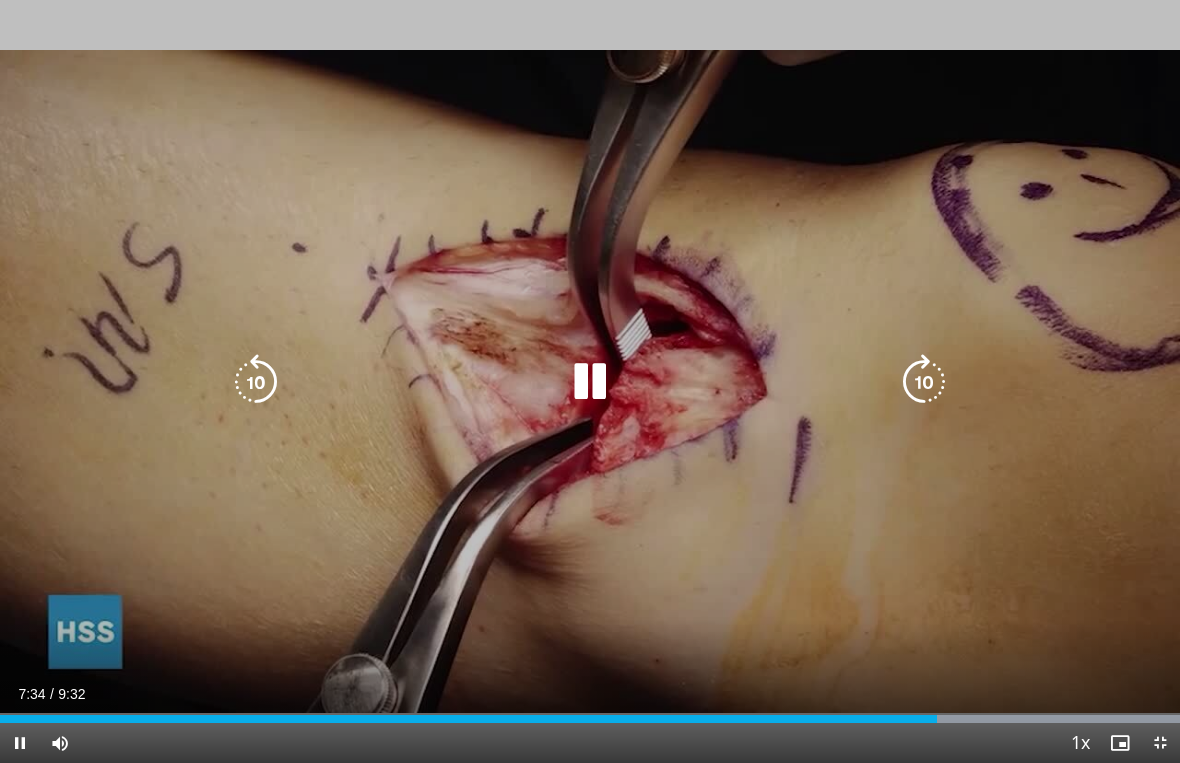 click at bounding box center (924, 382) 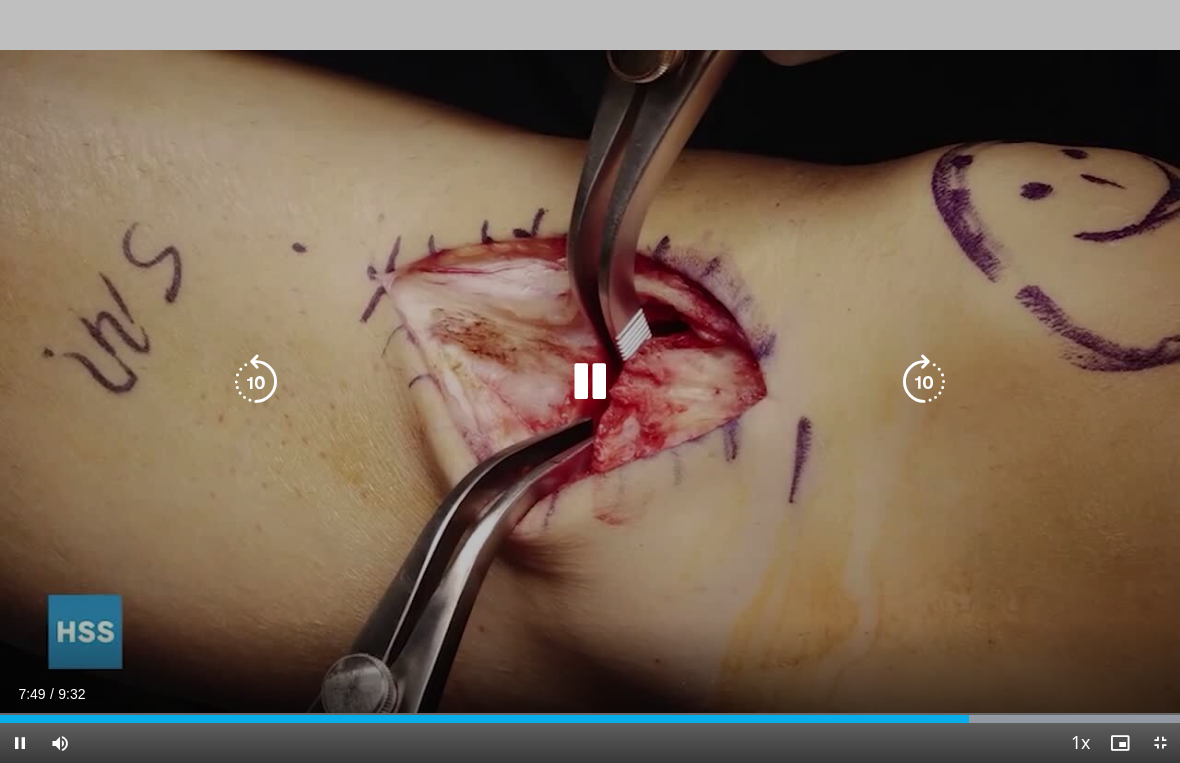 click at bounding box center (924, 382) 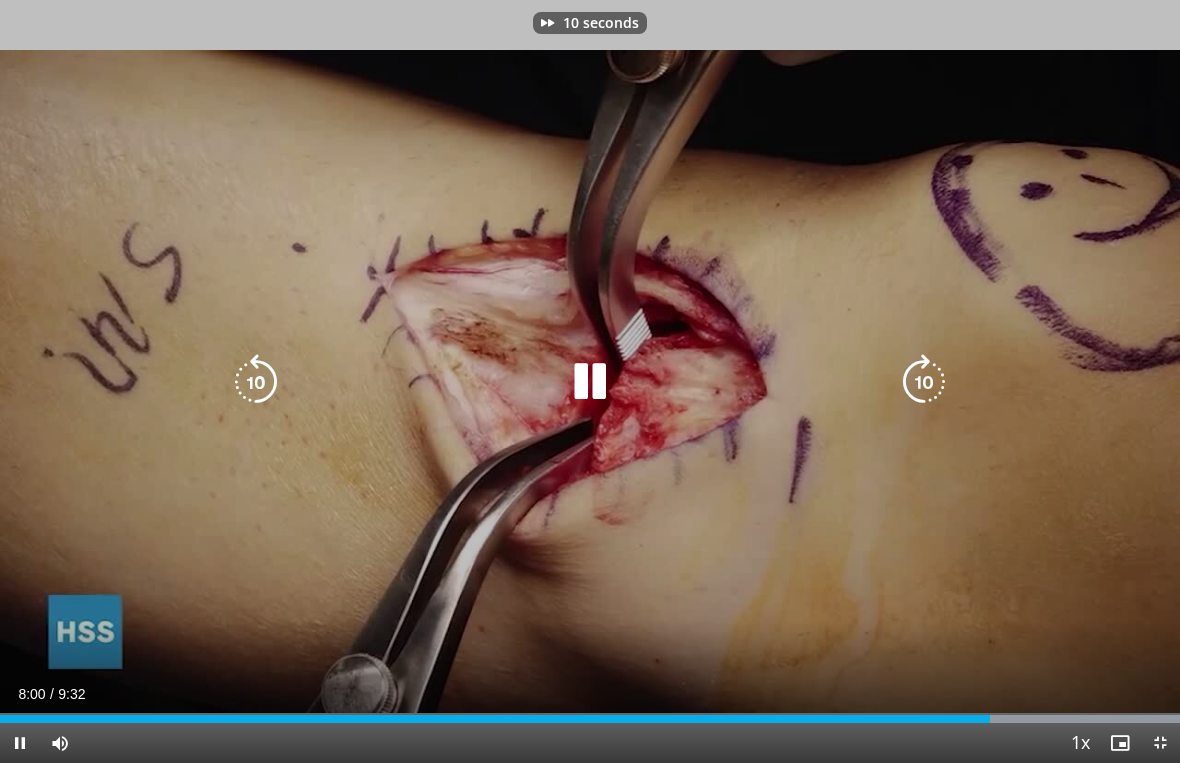 click at bounding box center (924, 382) 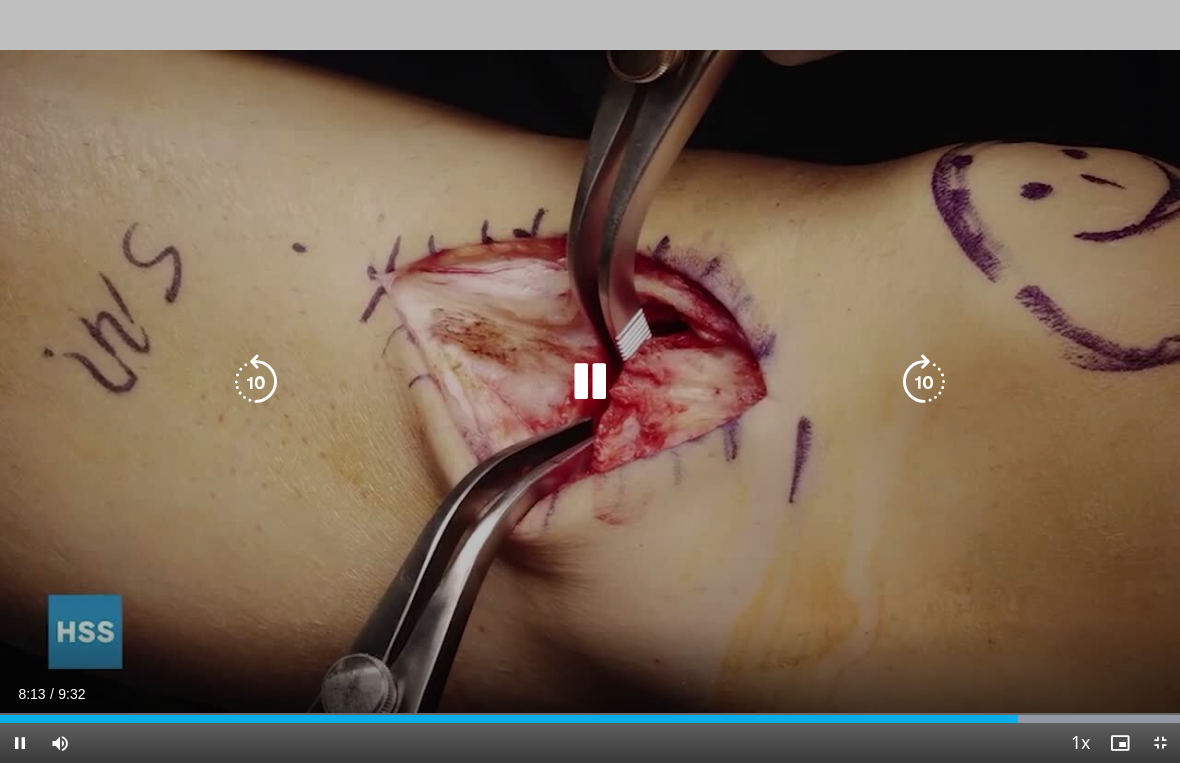 click at bounding box center (256, 382) 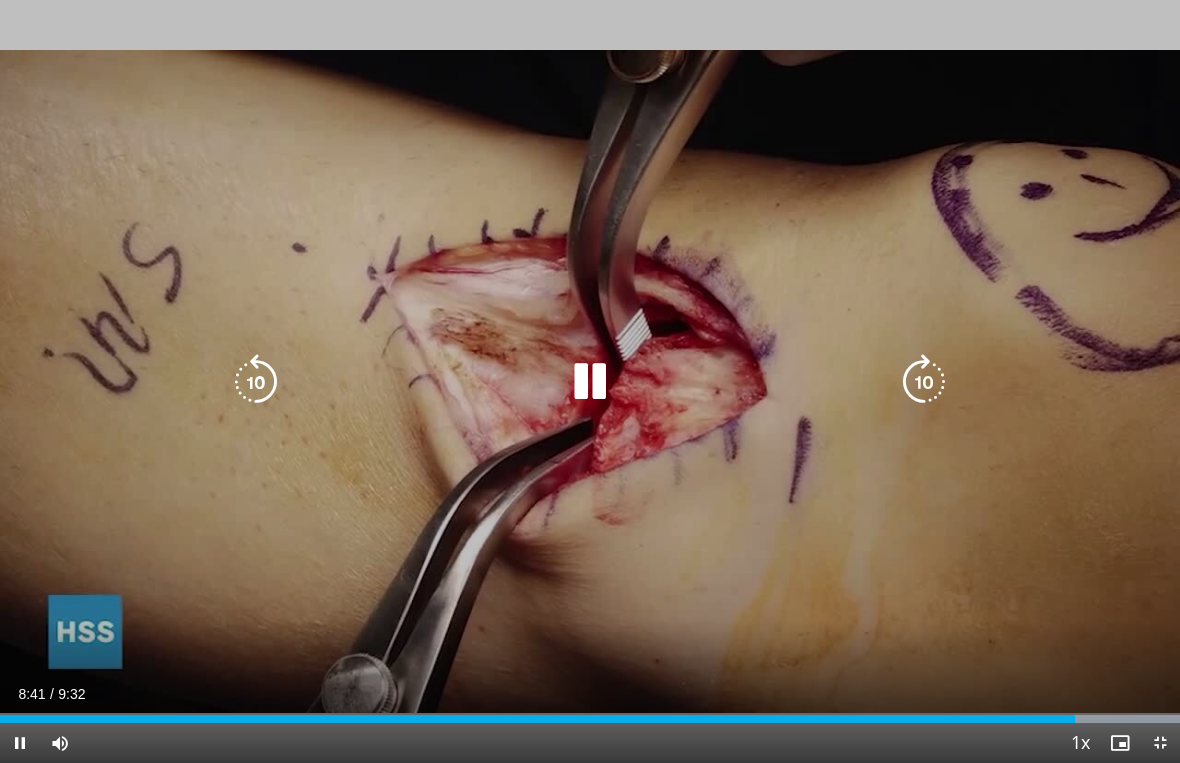 click at bounding box center [924, 382] 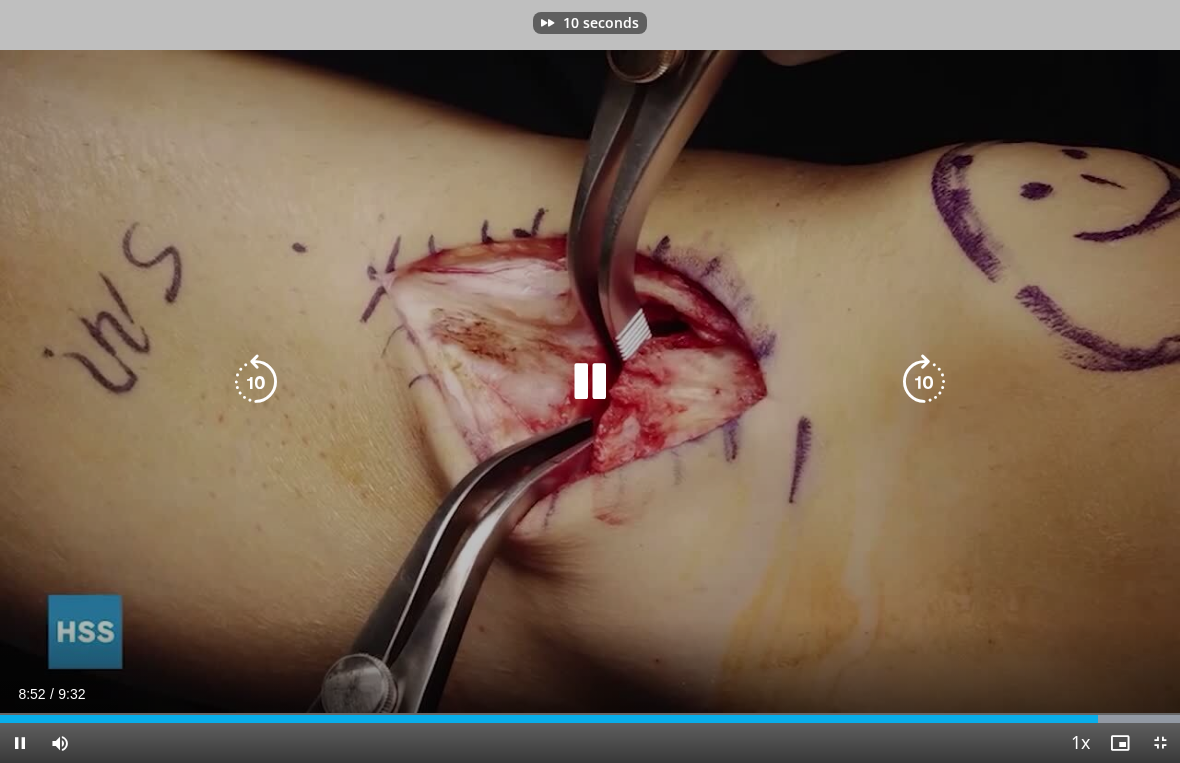 click on "10 seconds
Tap to unmute" at bounding box center (590, 381) 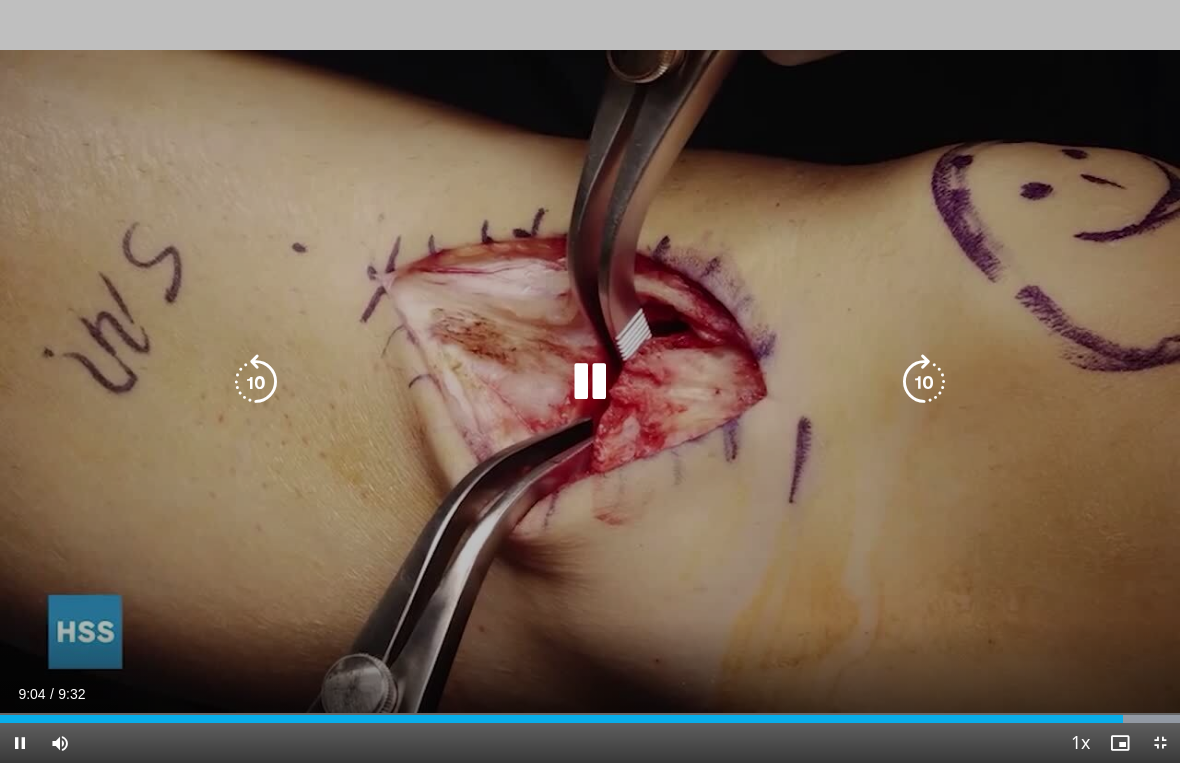 click at bounding box center [924, 382] 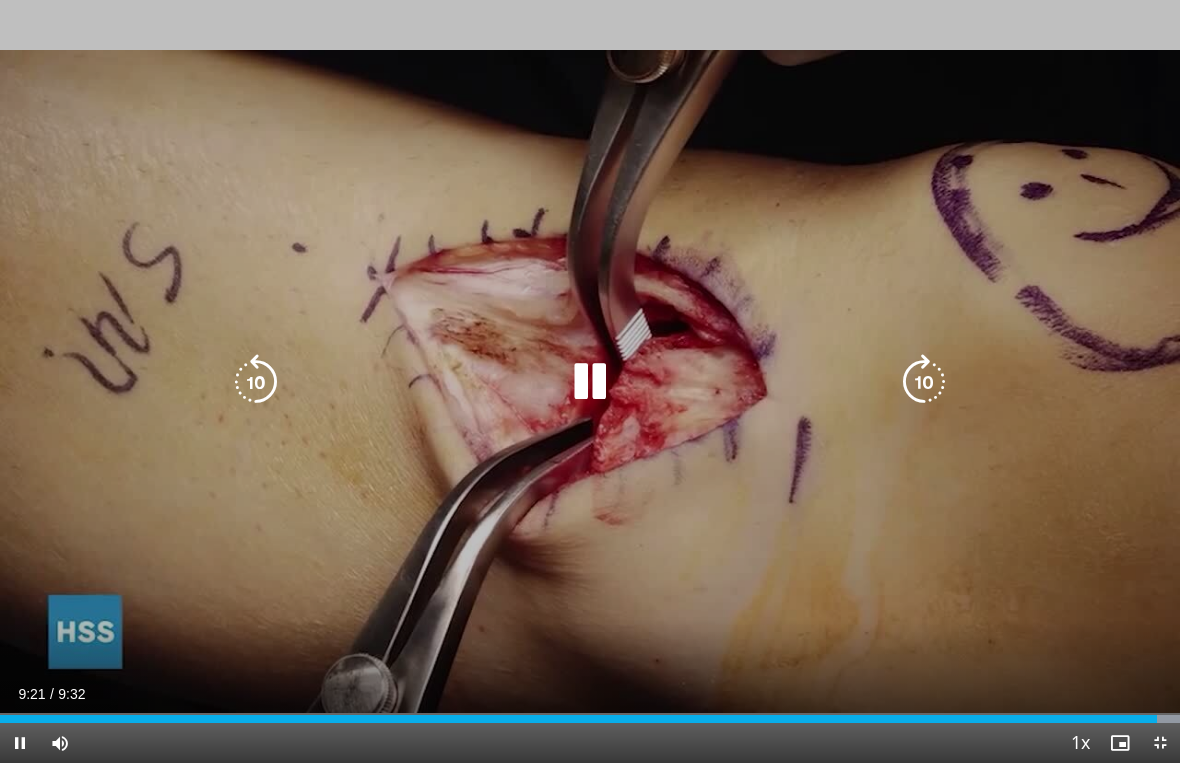 click at bounding box center (924, 382) 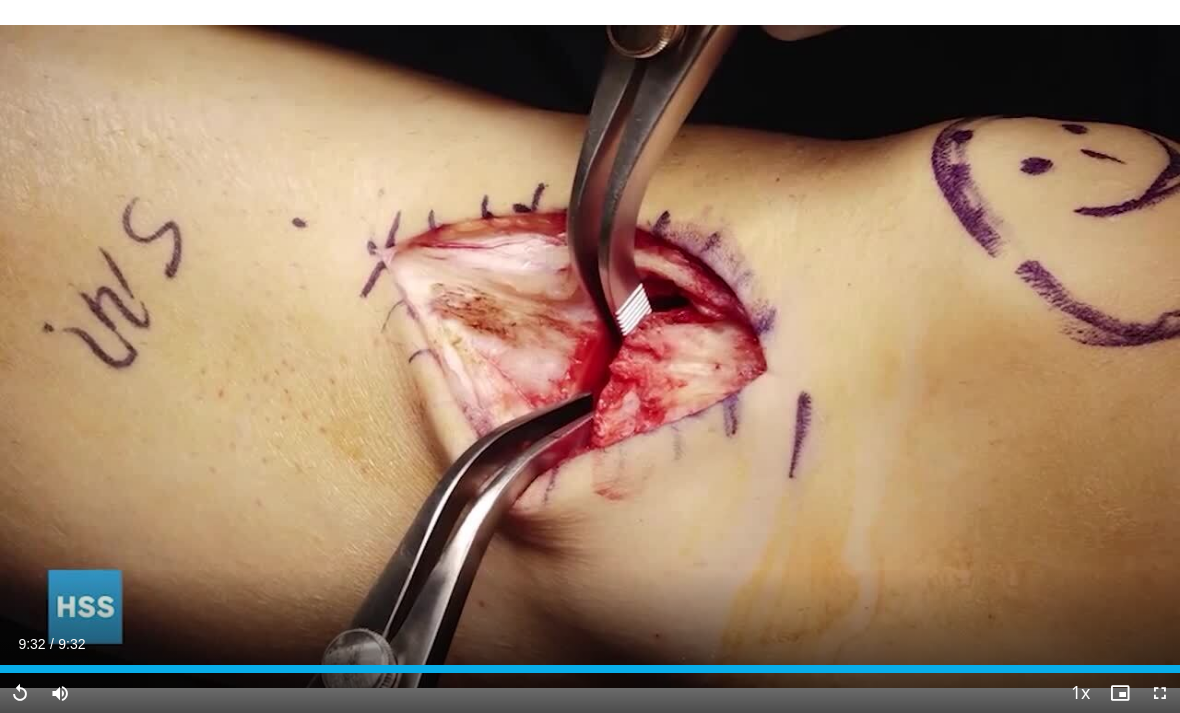 scroll, scrollTop: 107, scrollLeft: 0, axis: vertical 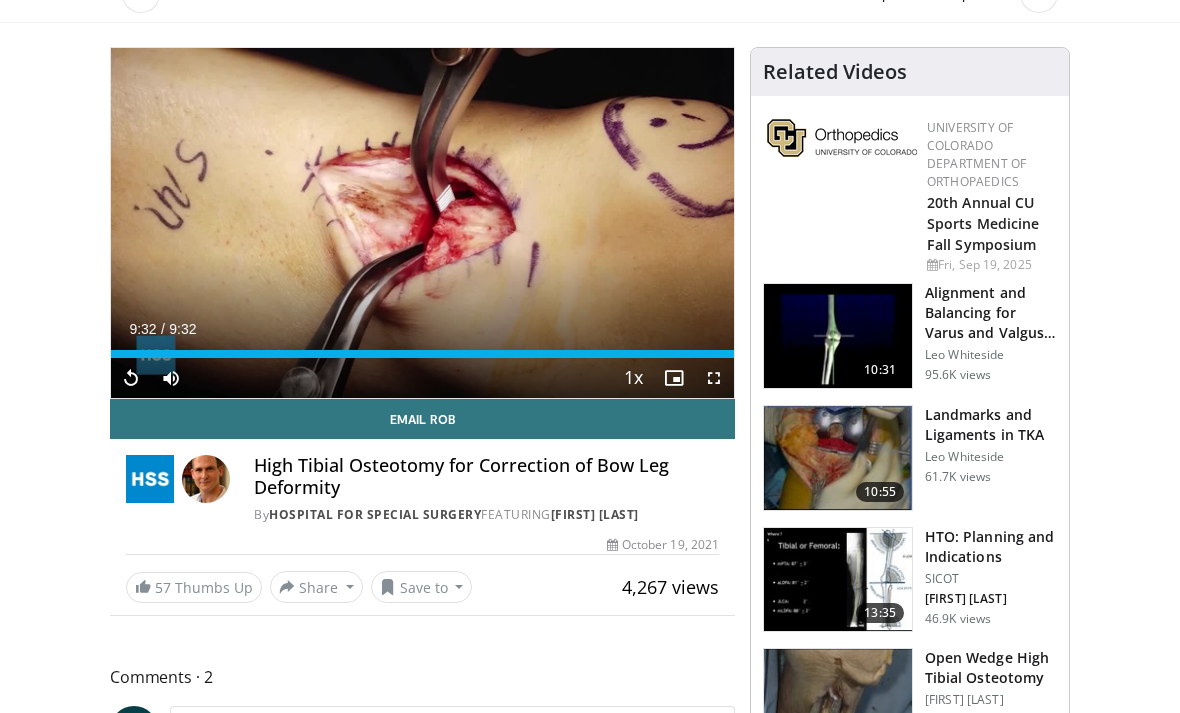 click at bounding box center [422, 354] 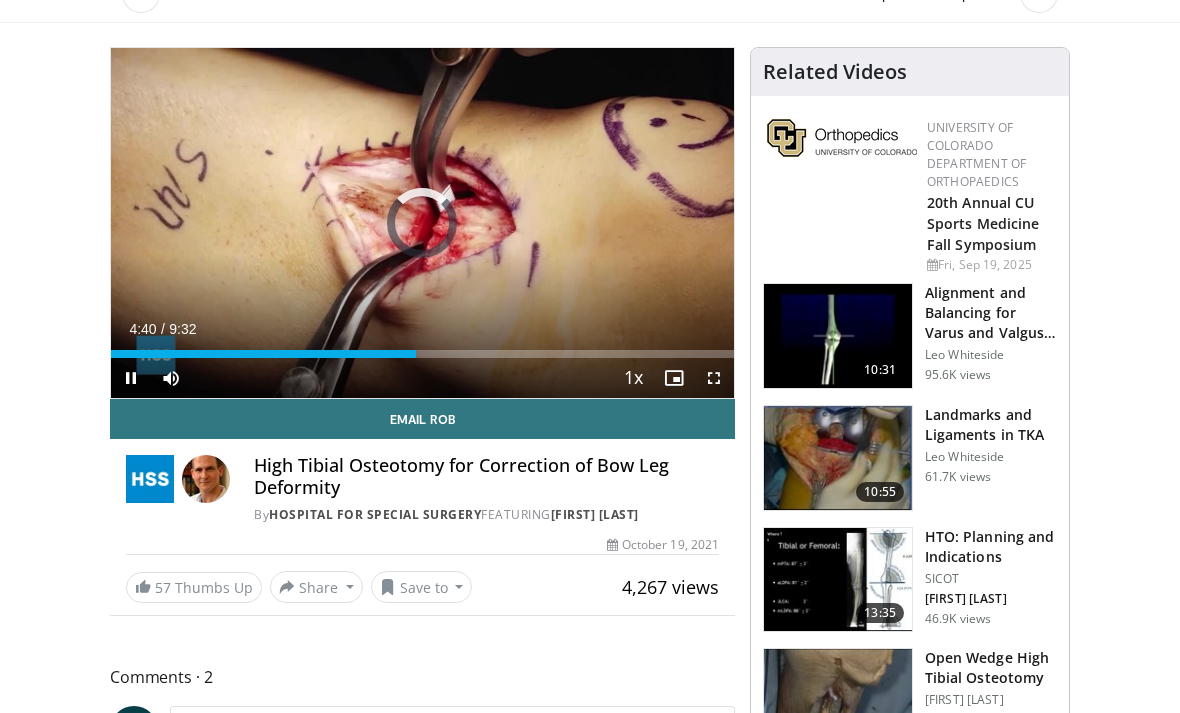 click on "Loaded :  41.96%" at bounding box center (422, 348) 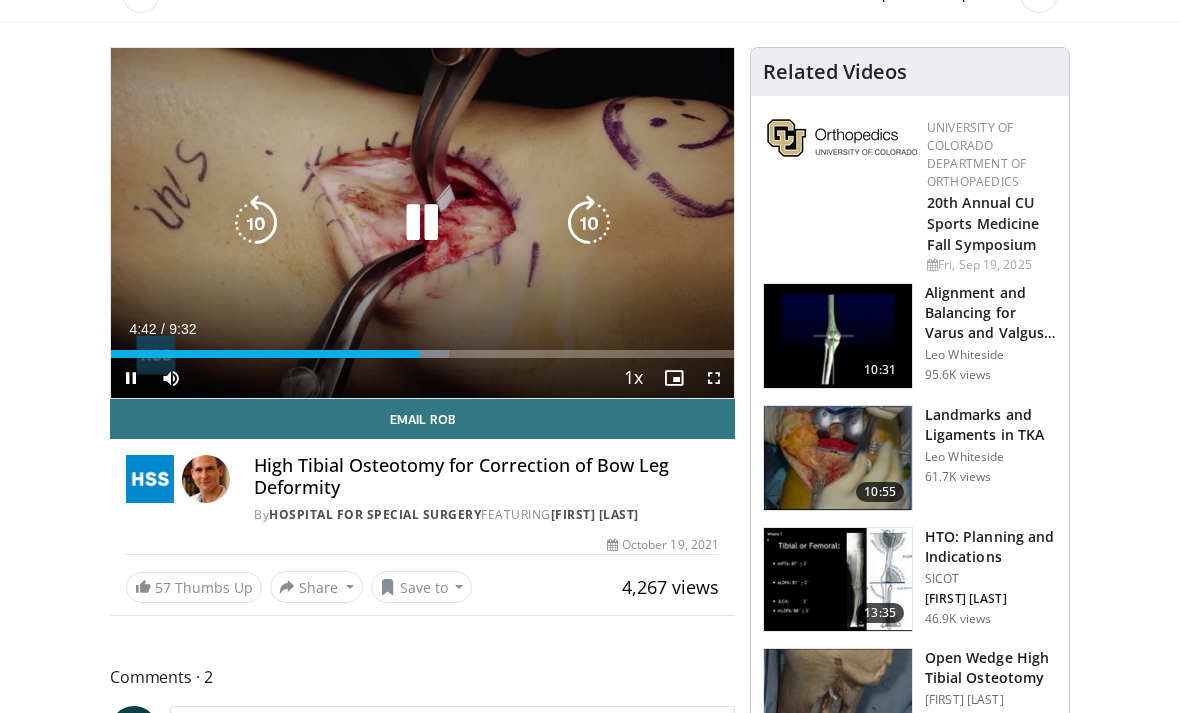 click at bounding box center (256, 223) 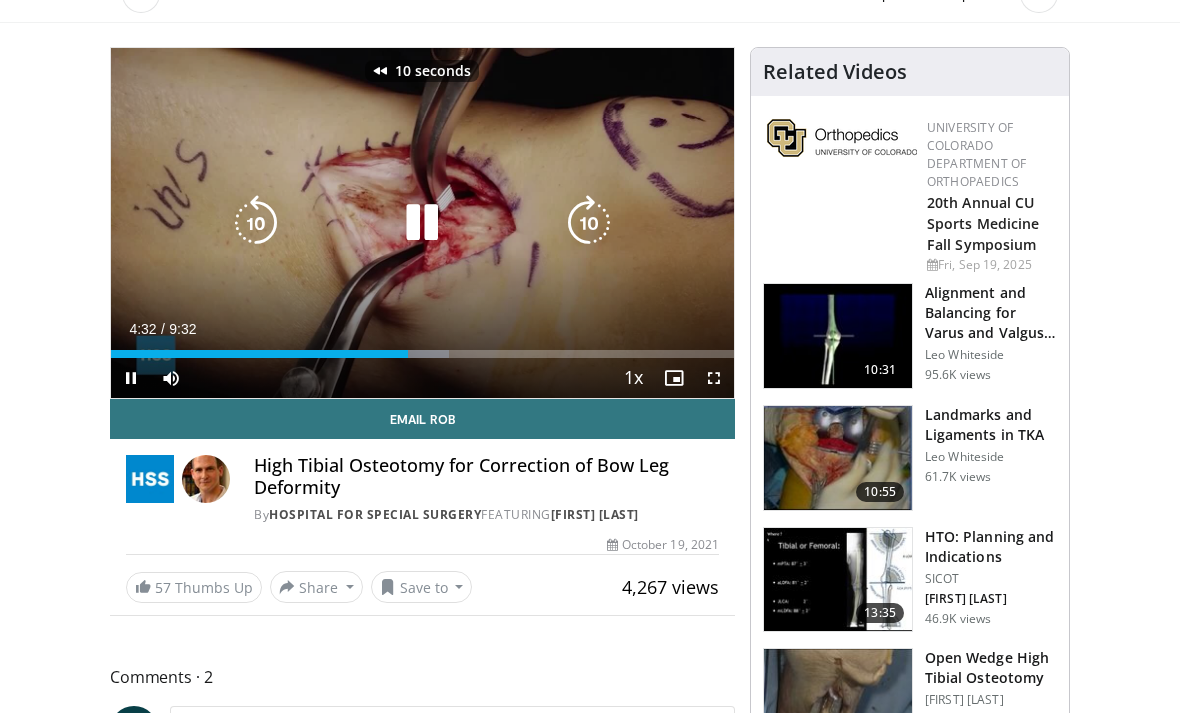 click at bounding box center [256, 223] 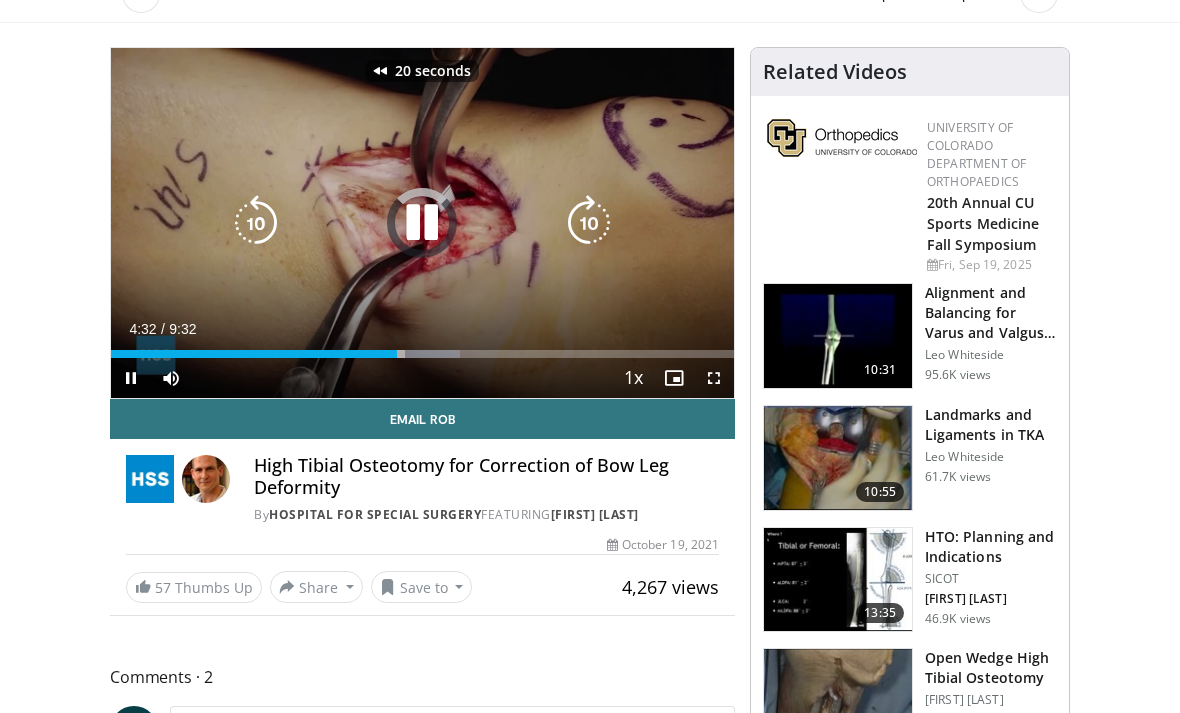 click at bounding box center (256, 223) 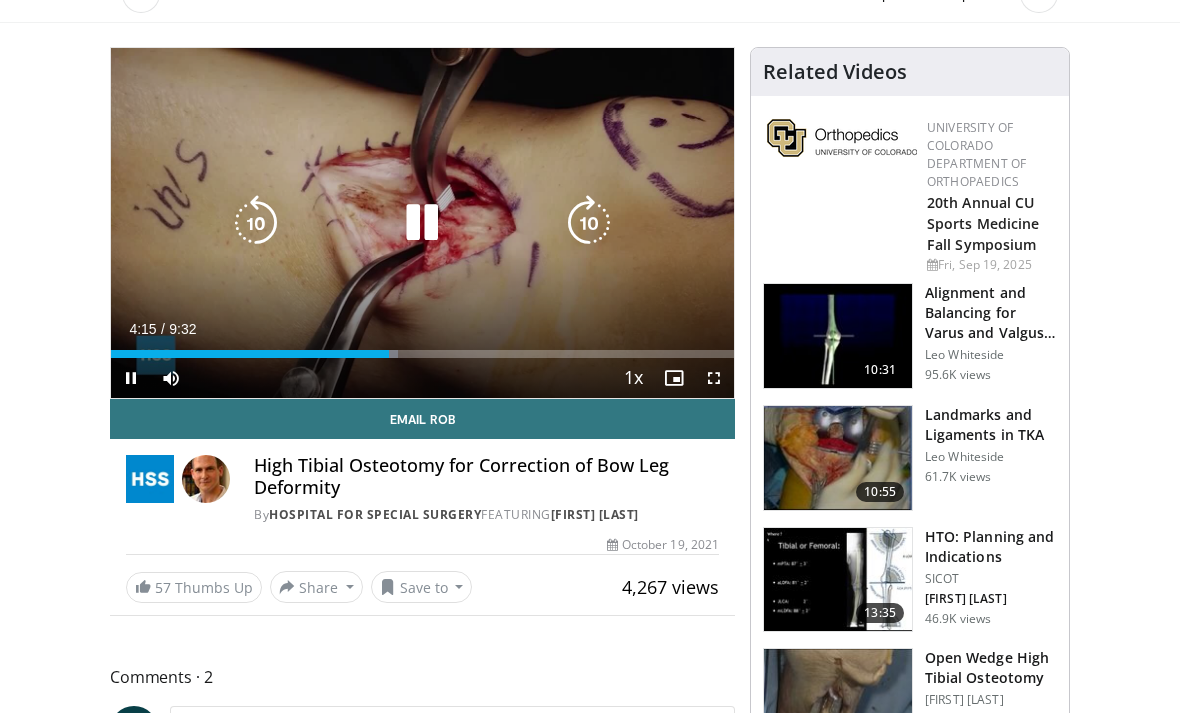click at bounding box center (250, 354) 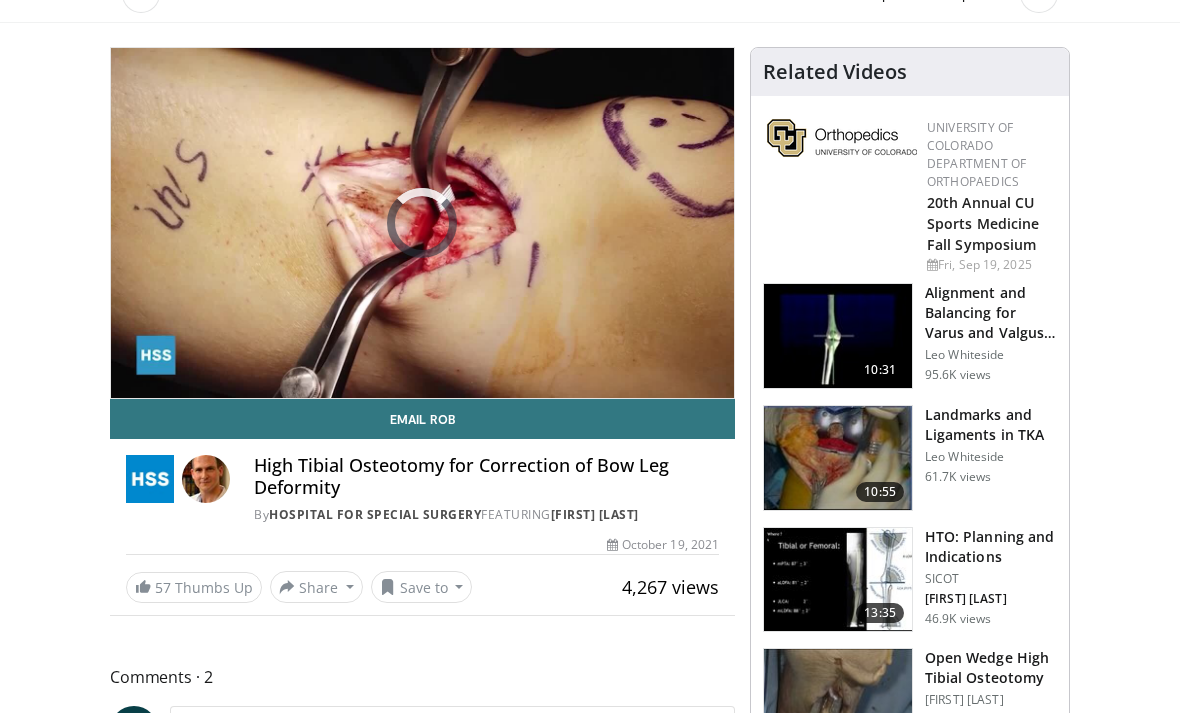 click on "30 seconds
Tap to unmute" at bounding box center (422, 223) 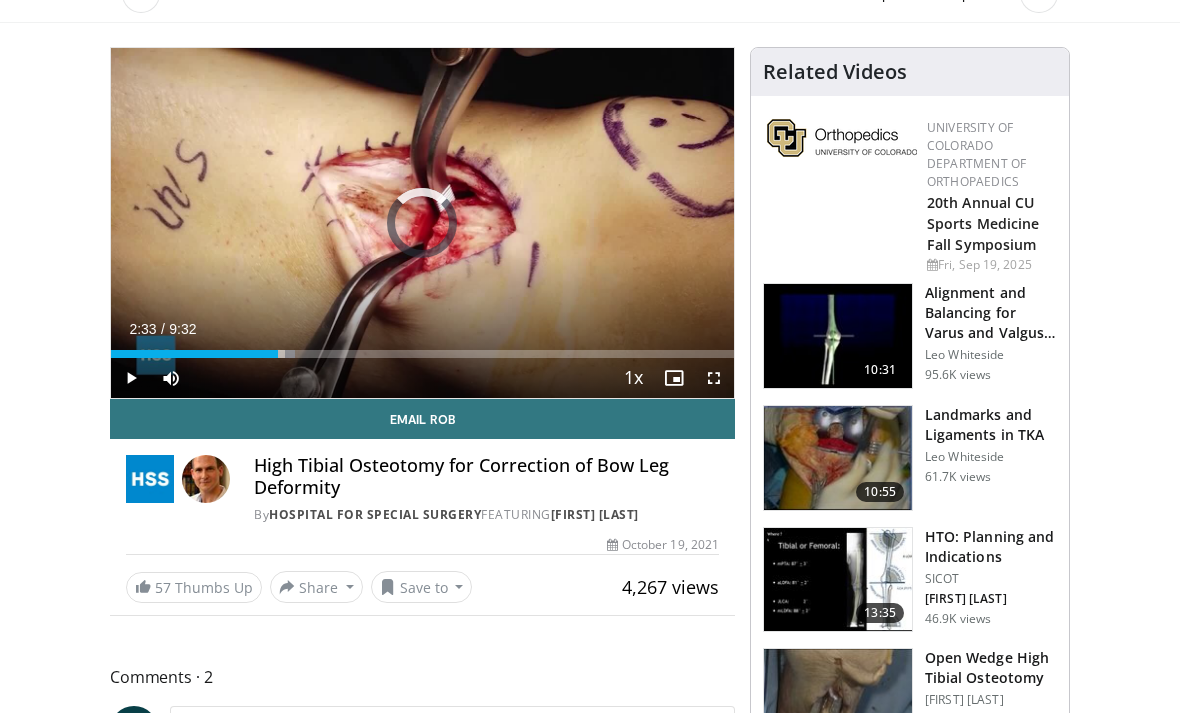 click at bounding box center [194, 354] 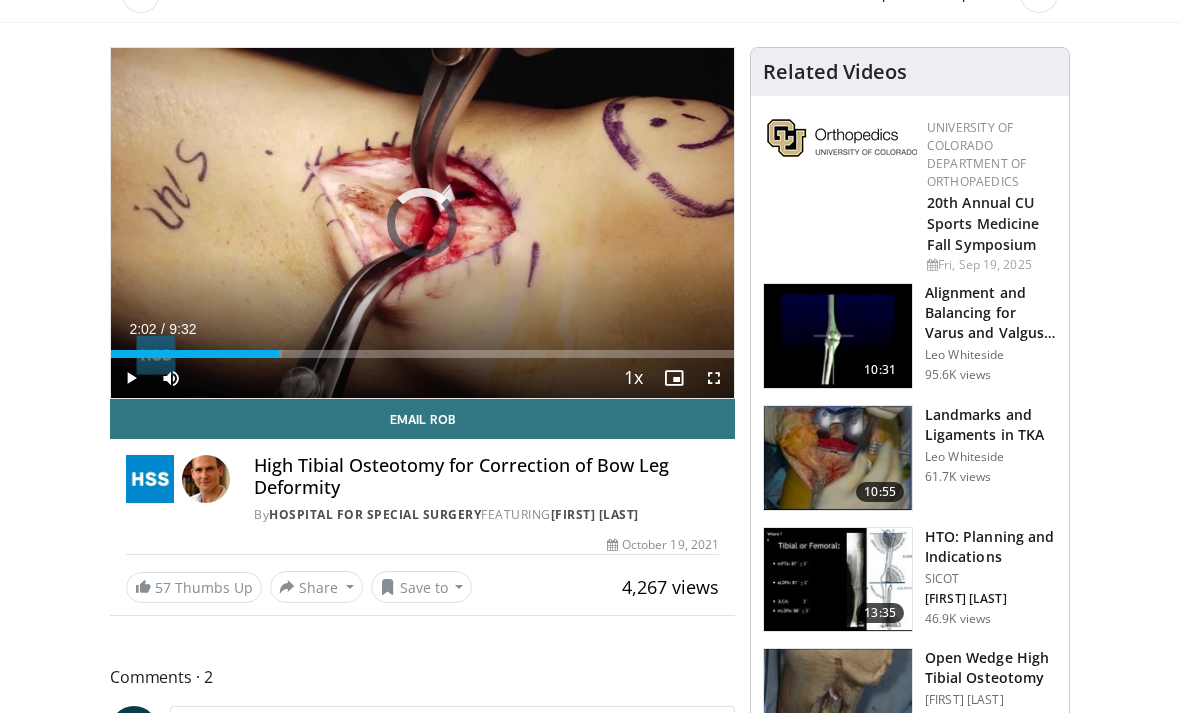 click on "Loaded :  27.45%" at bounding box center [196, 354] 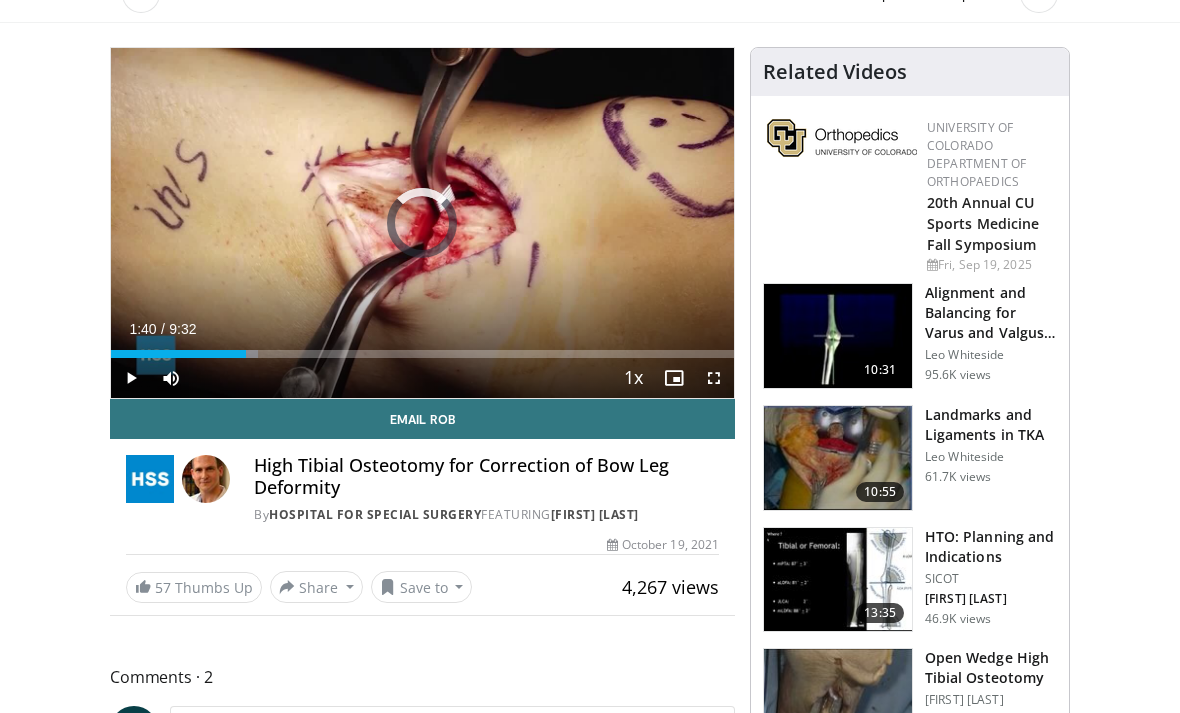 click at bounding box center (178, 354) 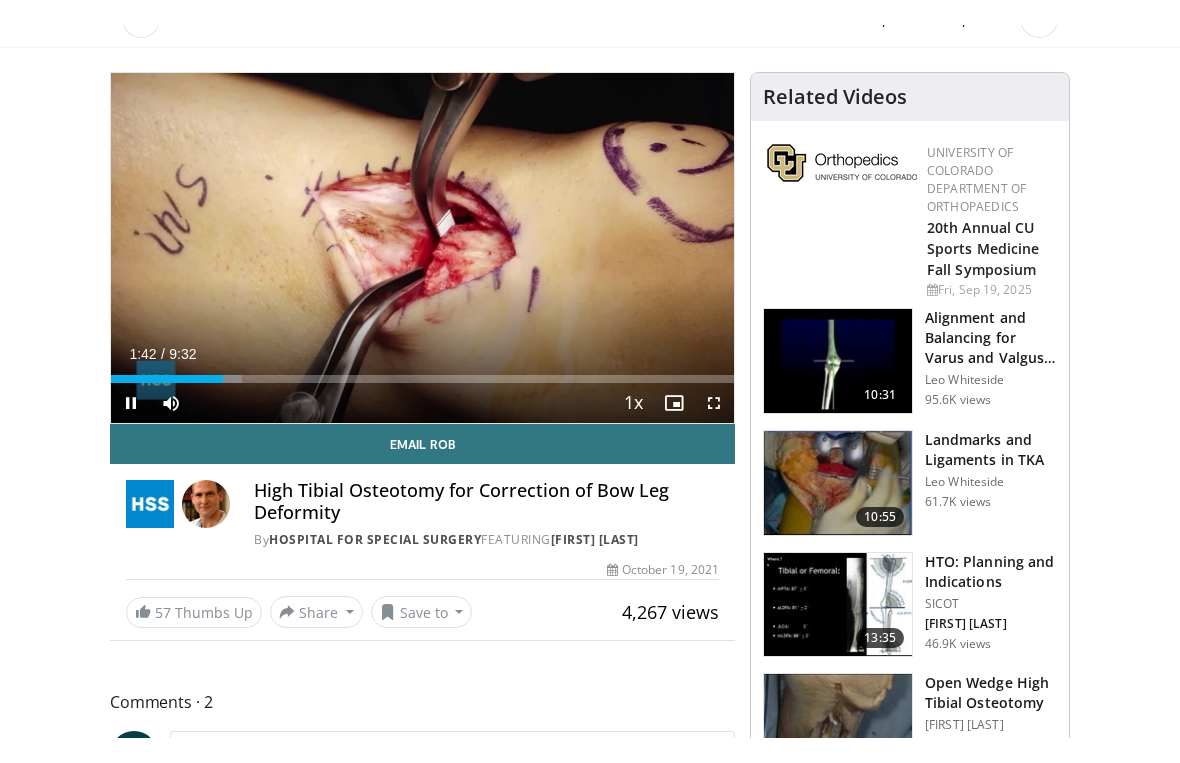 scroll, scrollTop: 24, scrollLeft: 0, axis: vertical 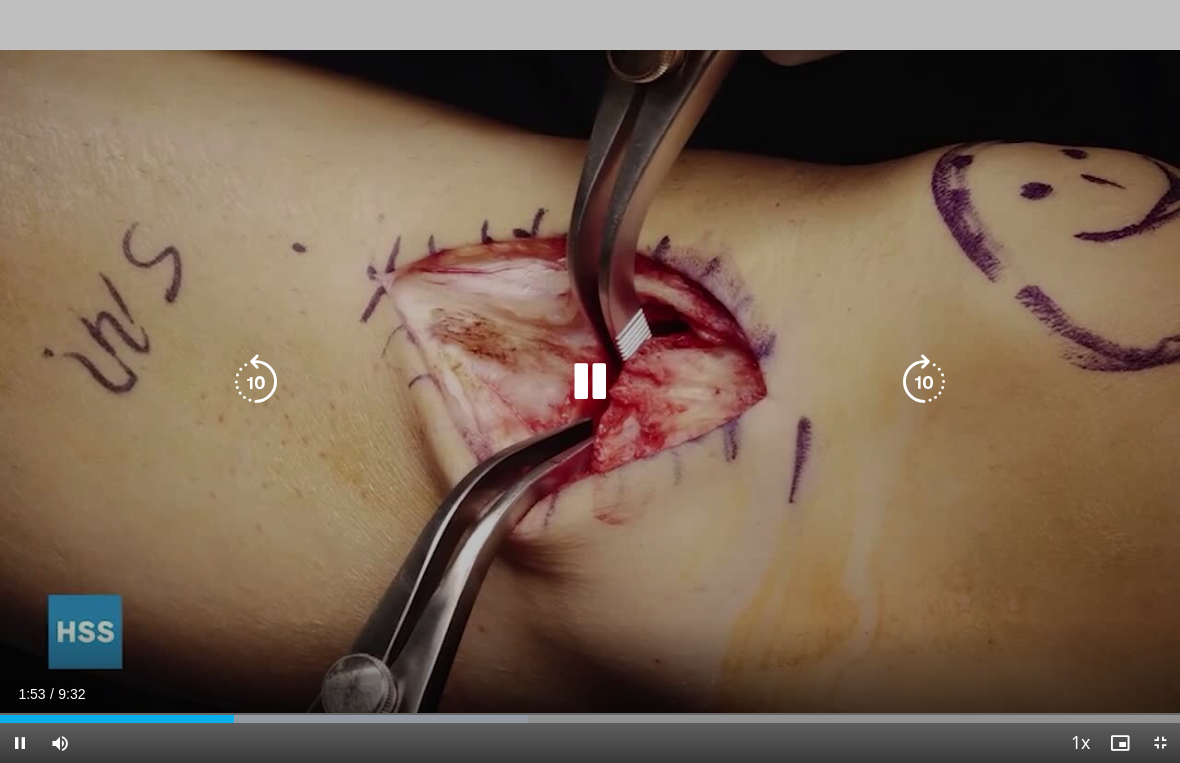 click at bounding box center [256, 382] 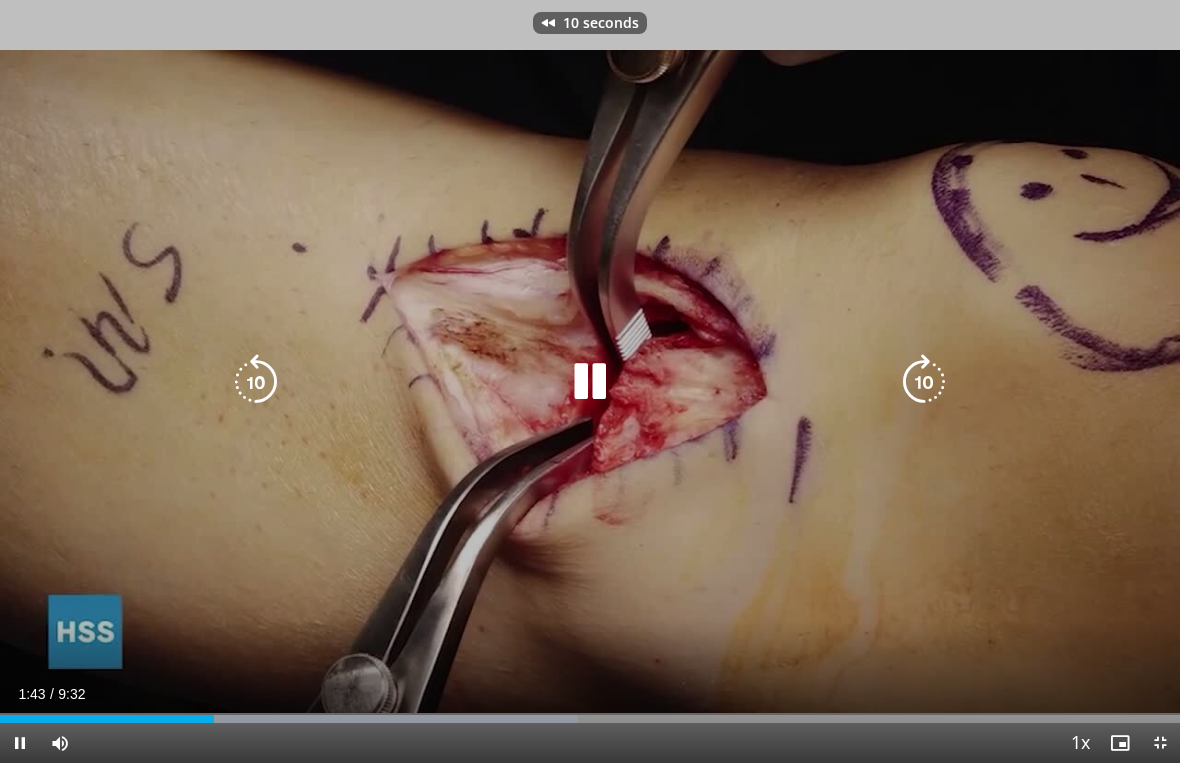 click at bounding box center (256, 382) 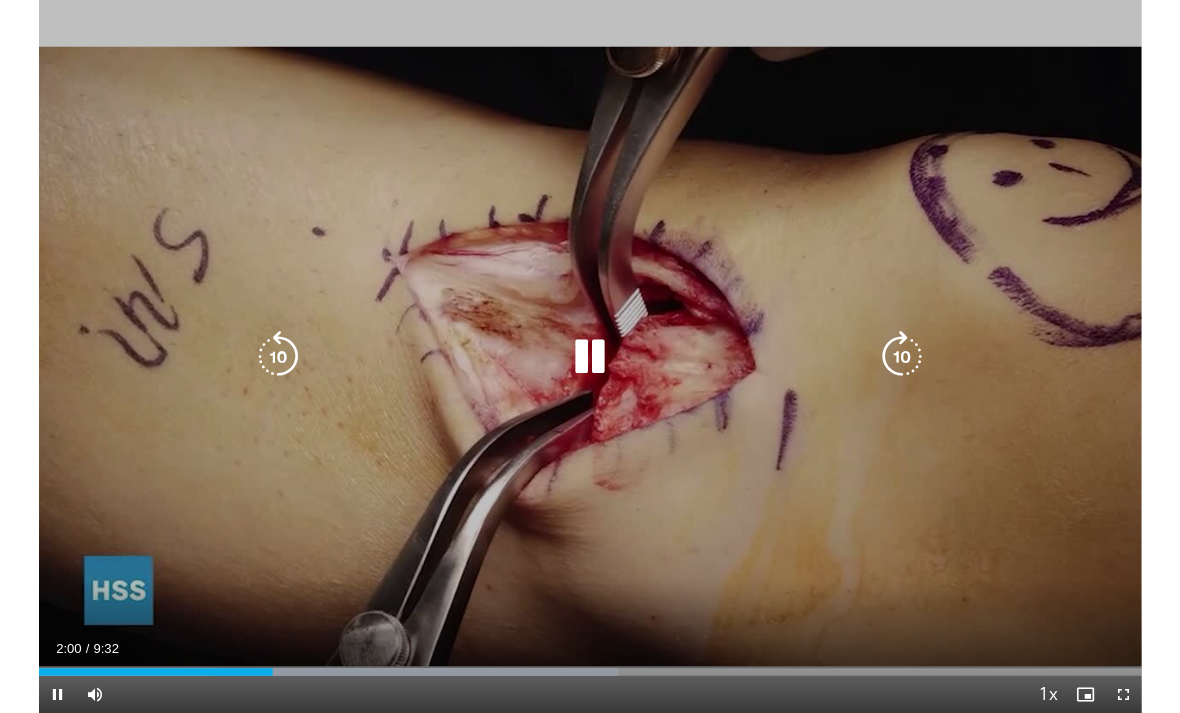scroll, scrollTop: 107, scrollLeft: 0, axis: vertical 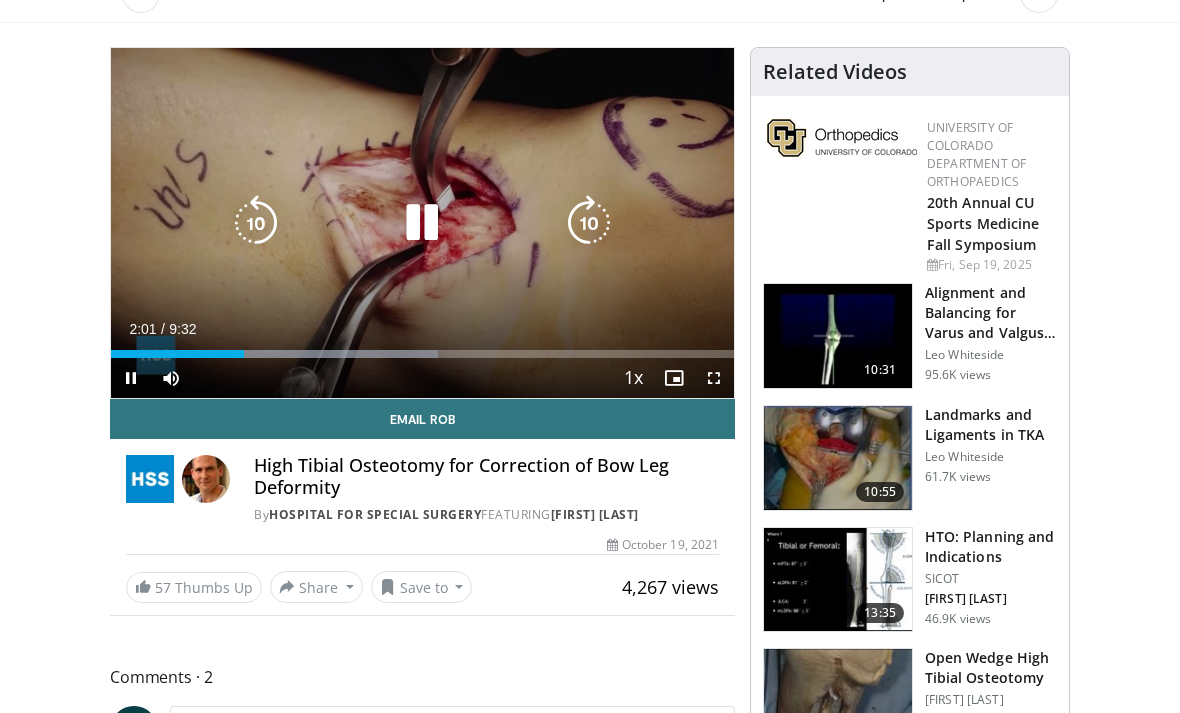 click on "Save to" at bounding box center (422, 587) 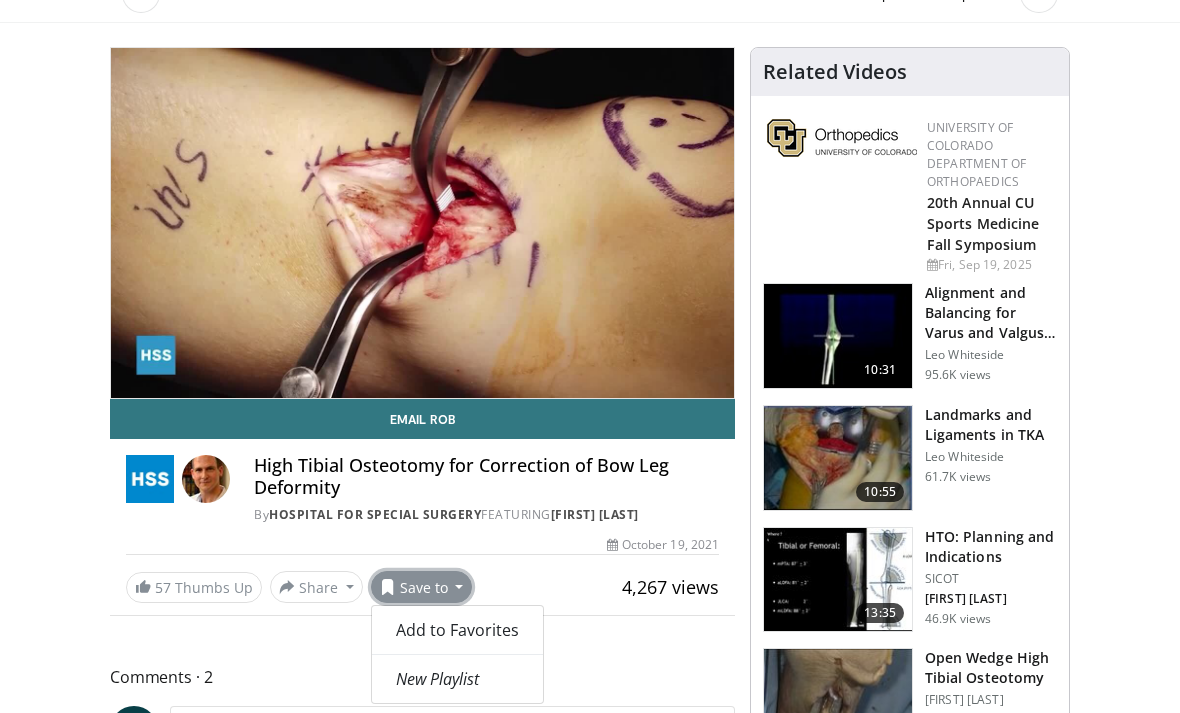 click on "Add to Favorites" at bounding box center (457, 630) 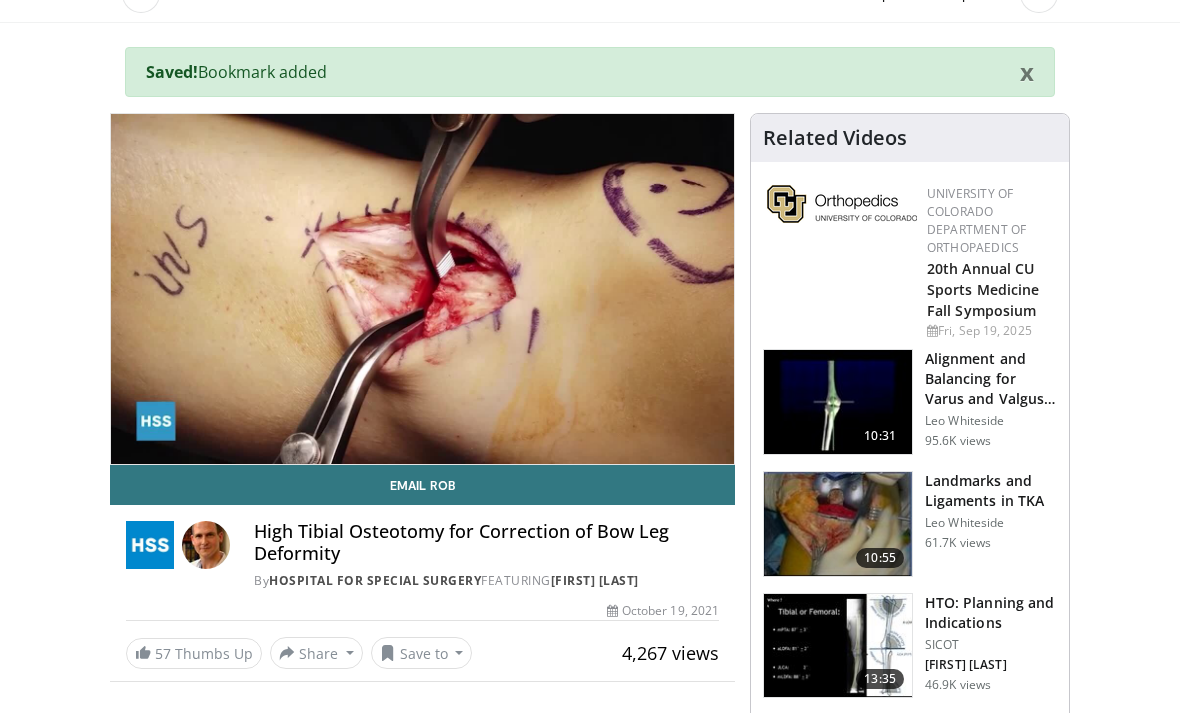 click on "57
Thumbs Up" at bounding box center (194, 653) 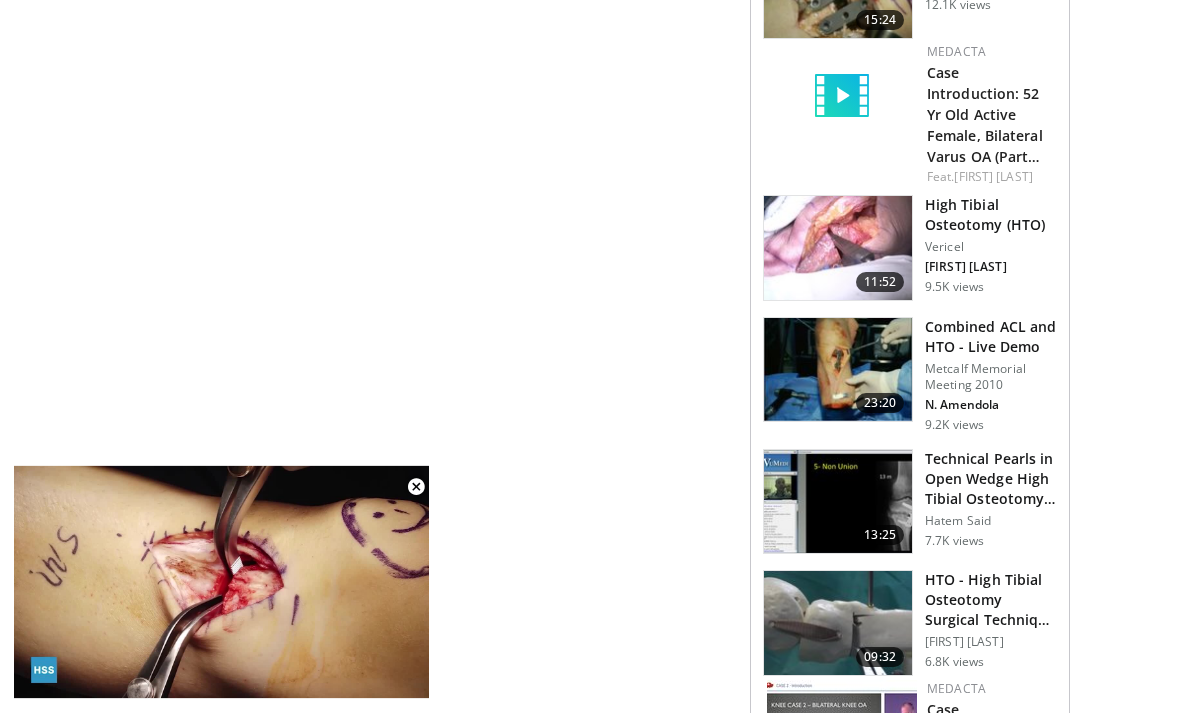 scroll, scrollTop: 1582, scrollLeft: 0, axis: vertical 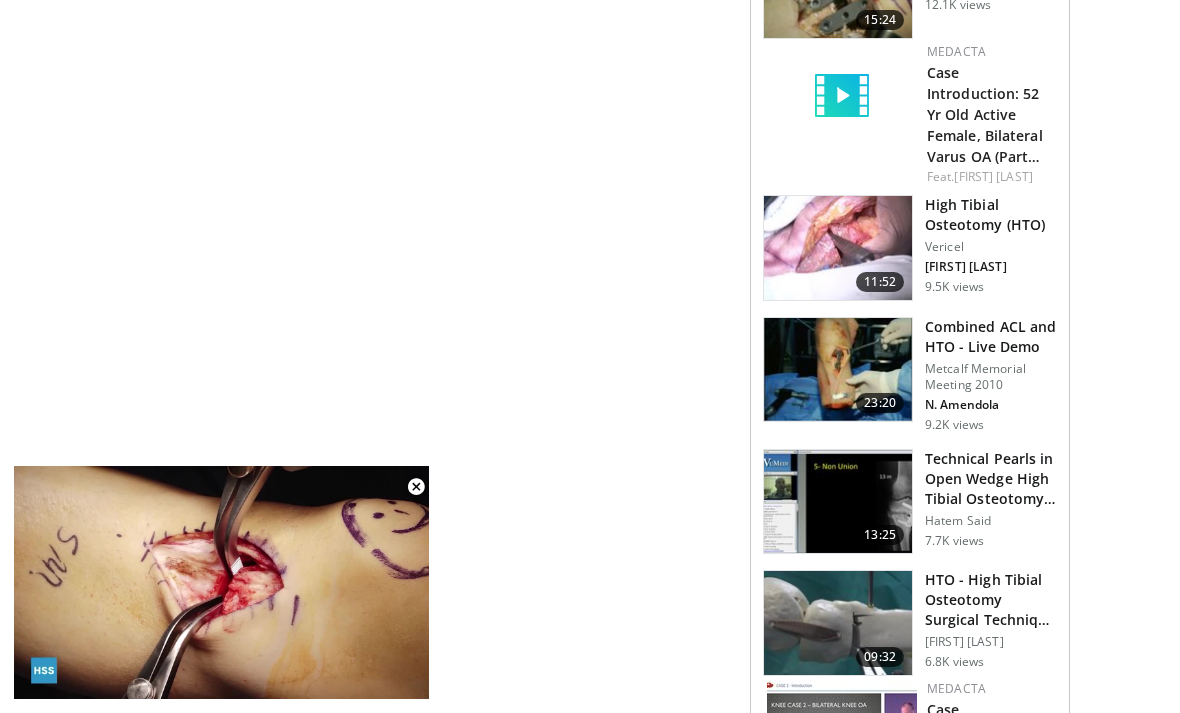 click on "High Tibial Osteotomy (HTO)" at bounding box center [991, 215] 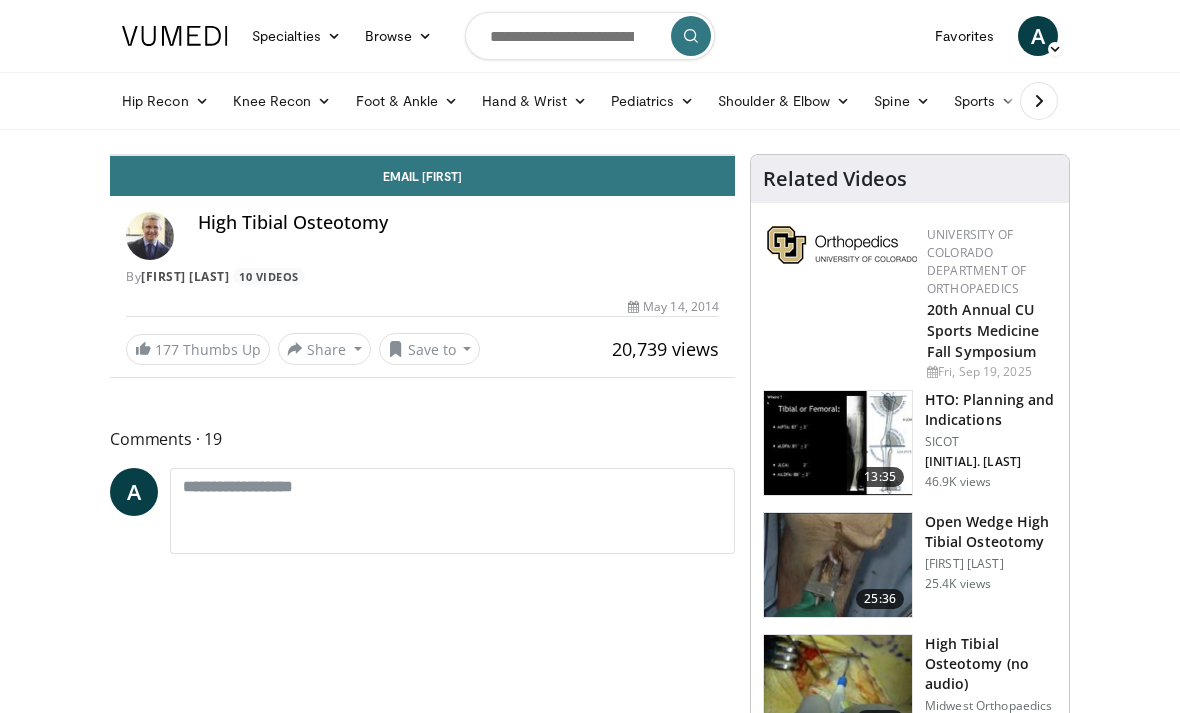 scroll, scrollTop: 0, scrollLeft: 0, axis: both 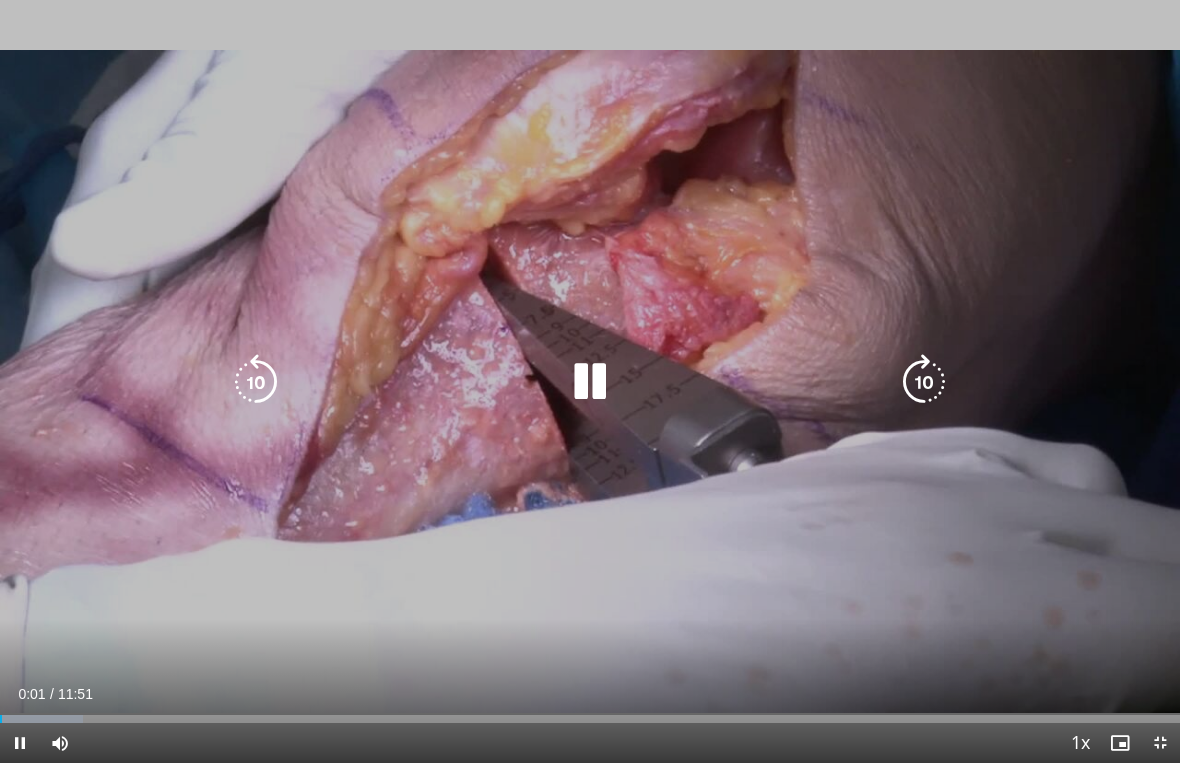 click at bounding box center (924, 382) 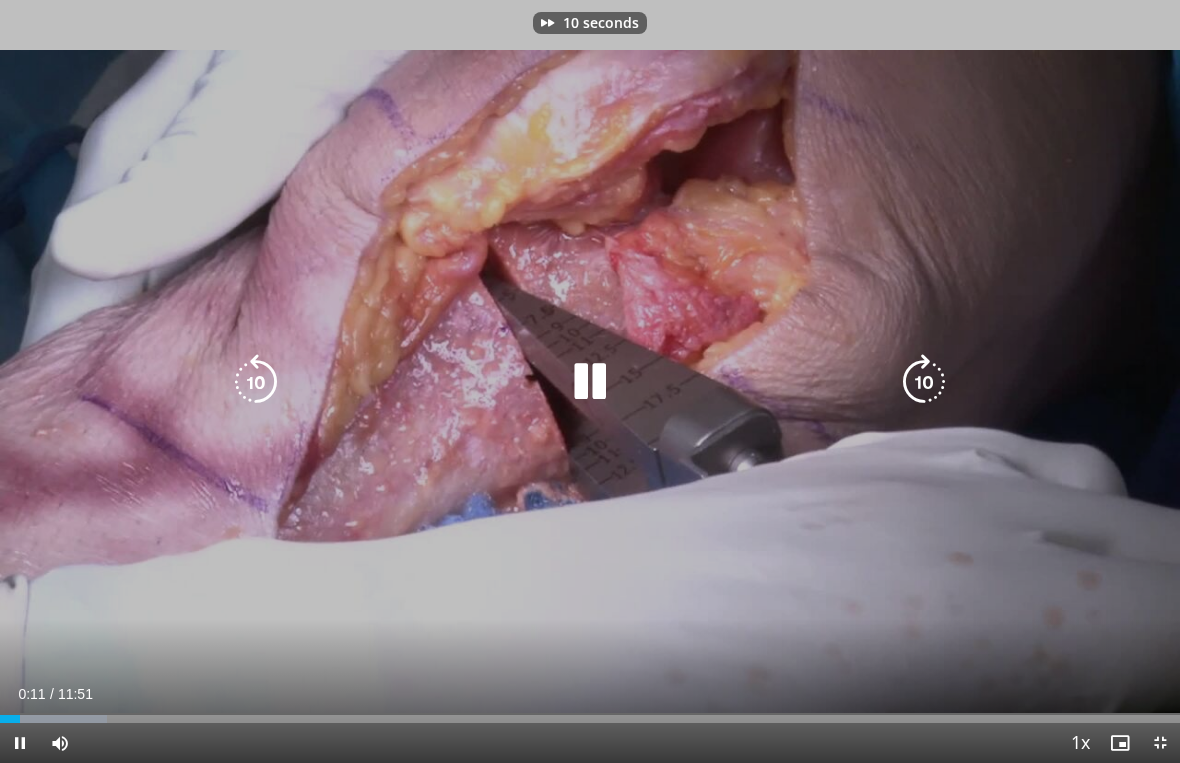 click at bounding box center [924, 382] 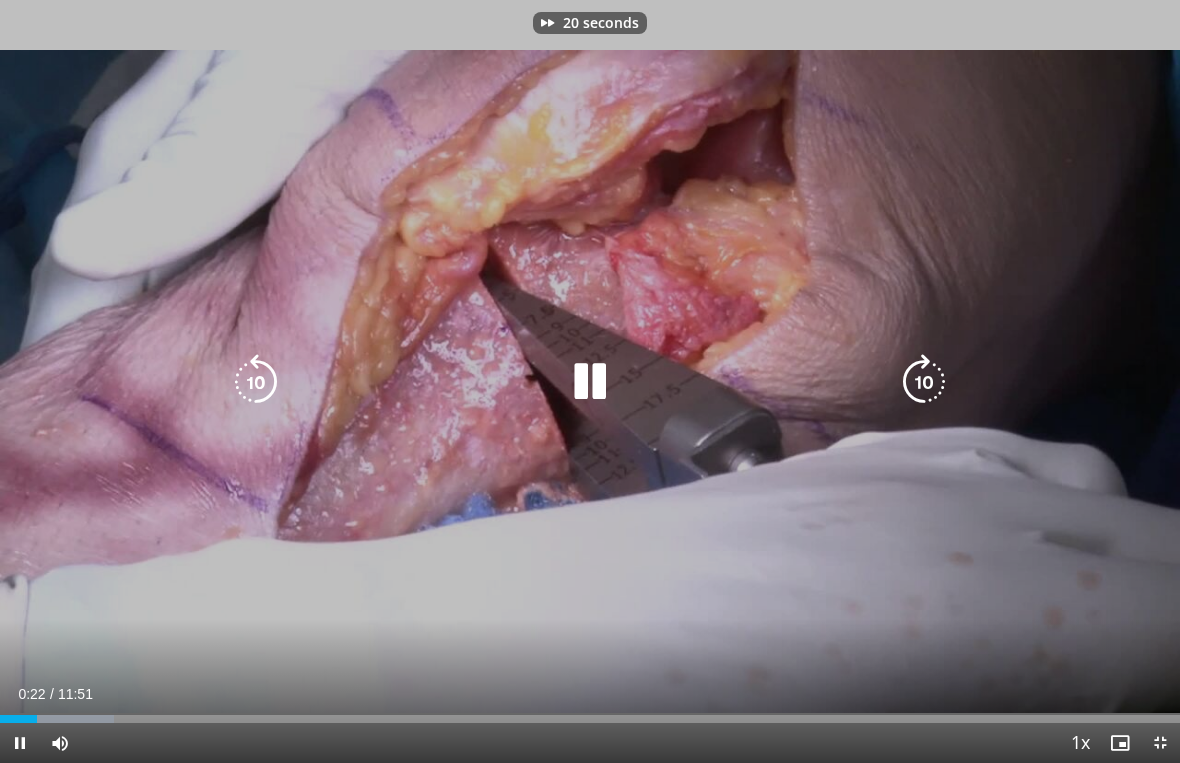 click at bounding box center [924, 382] 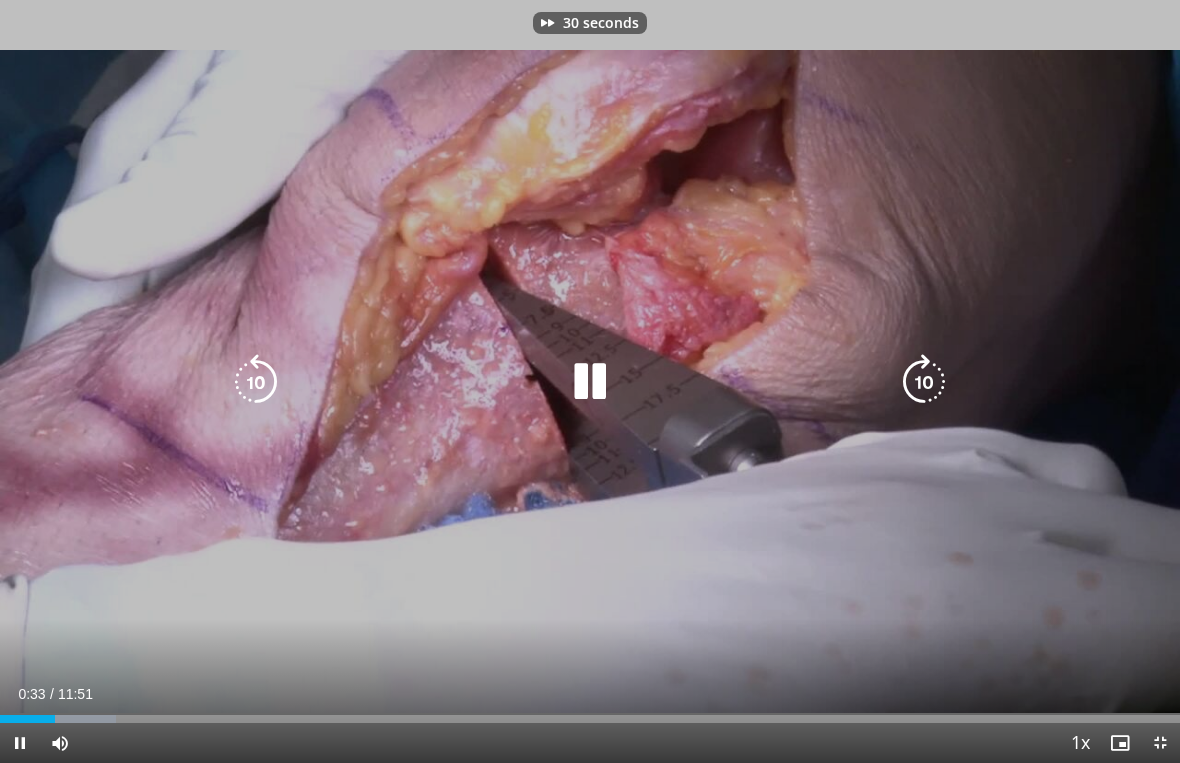click at bounding box center (924, 382) 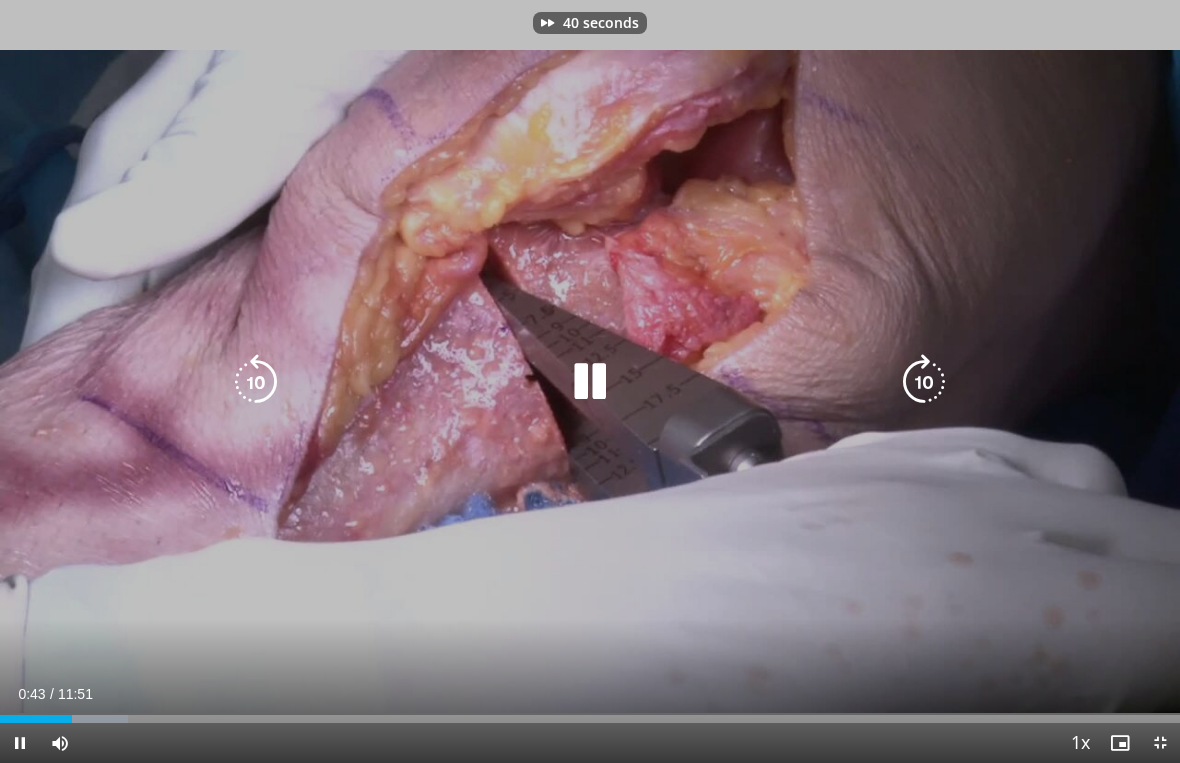 click at bounding box center [924, 382] 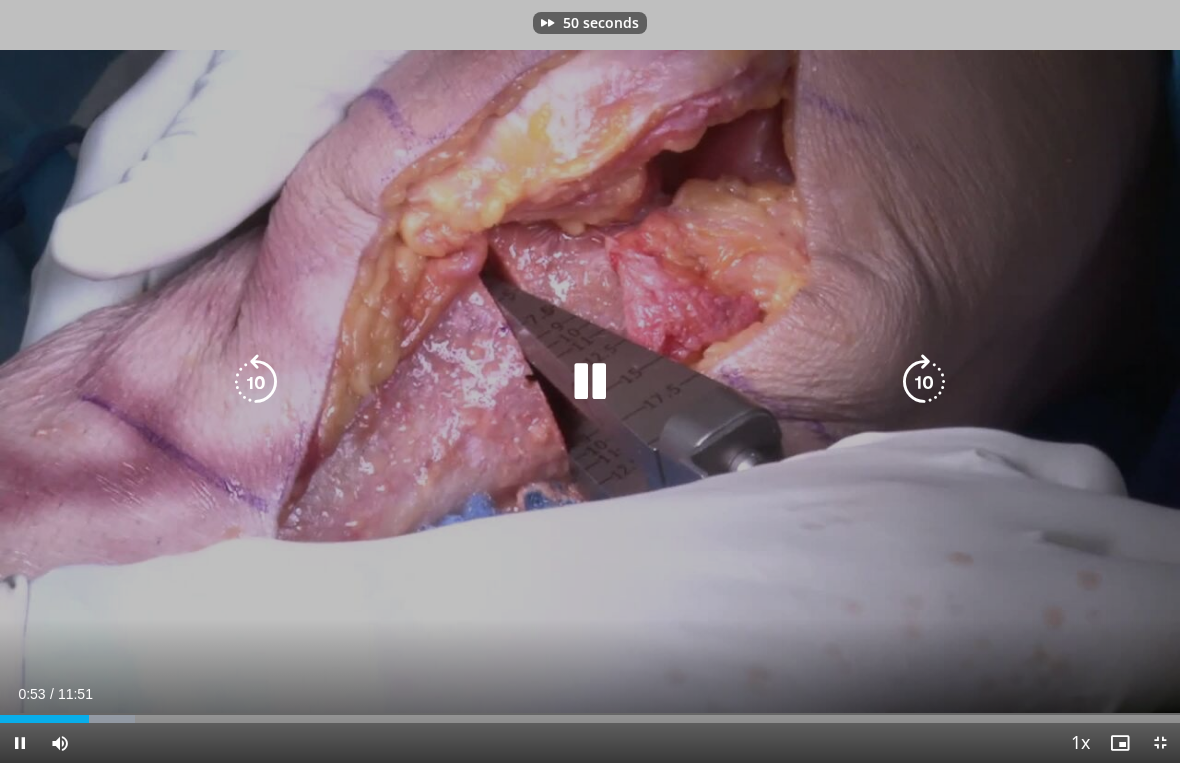 click at bounding box center [924, 382] 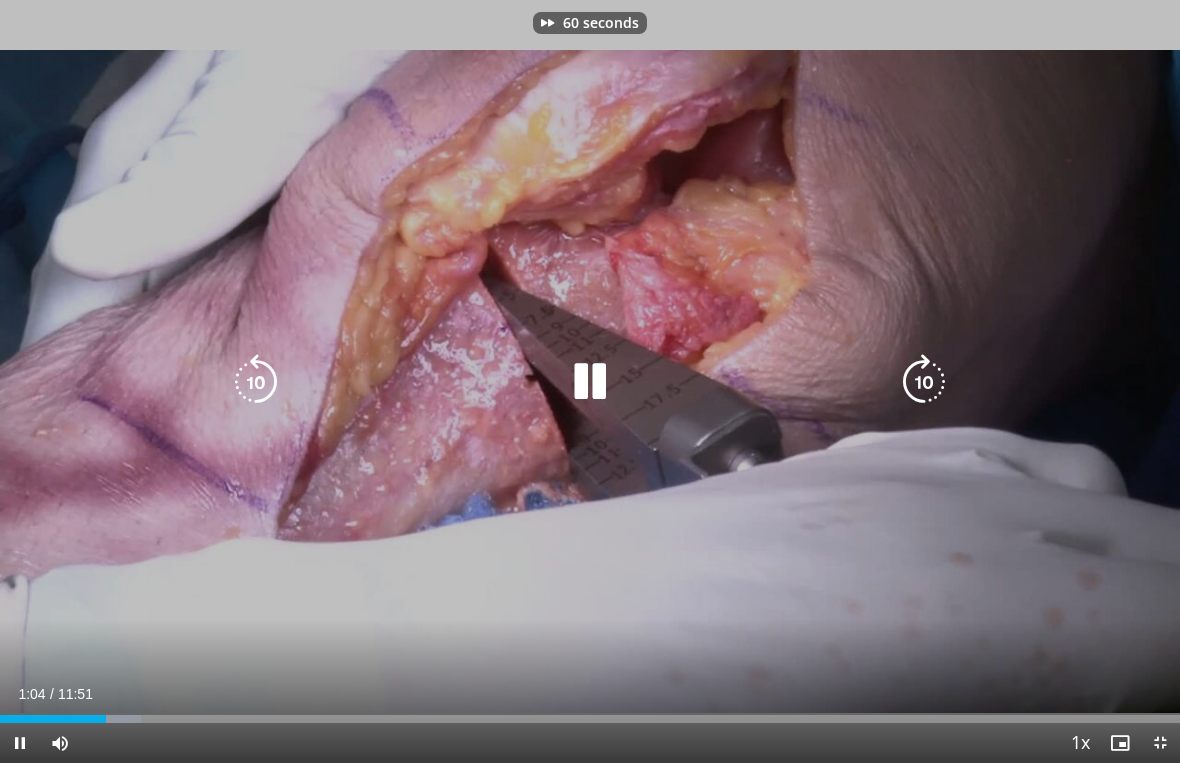 click at bounding box center [924, 382] 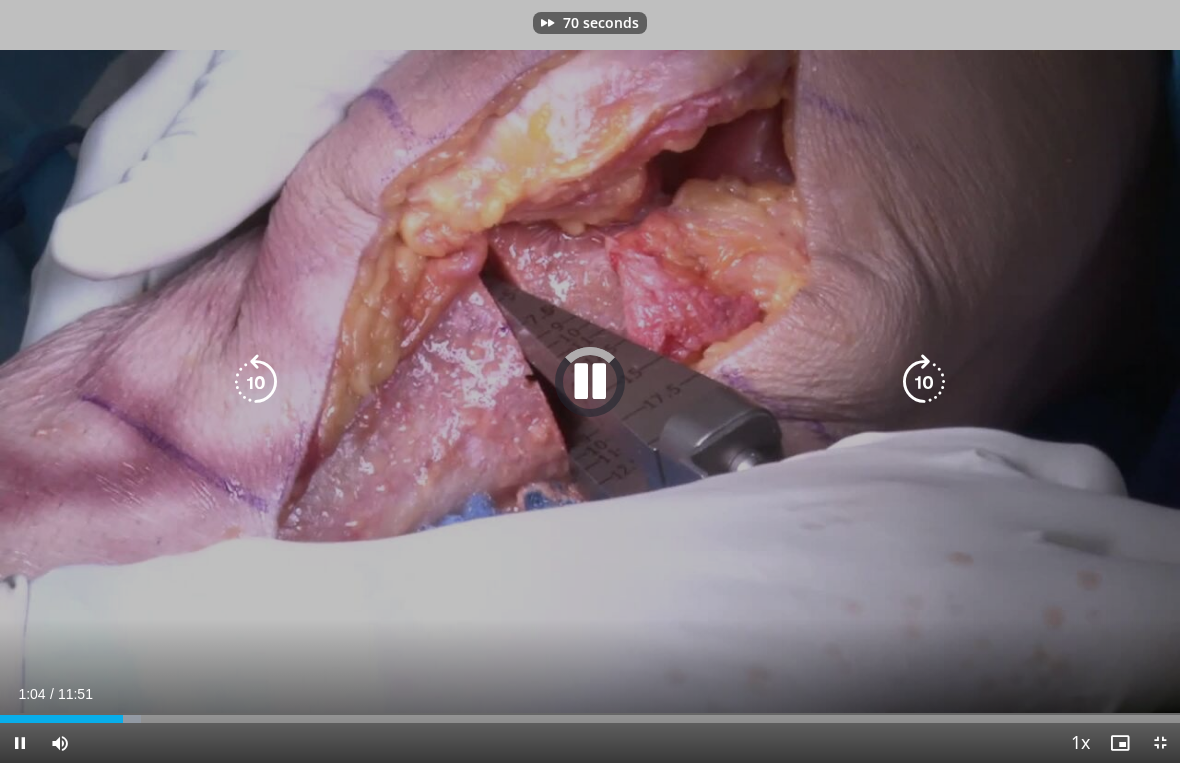 click at bounding box center (924, 382) 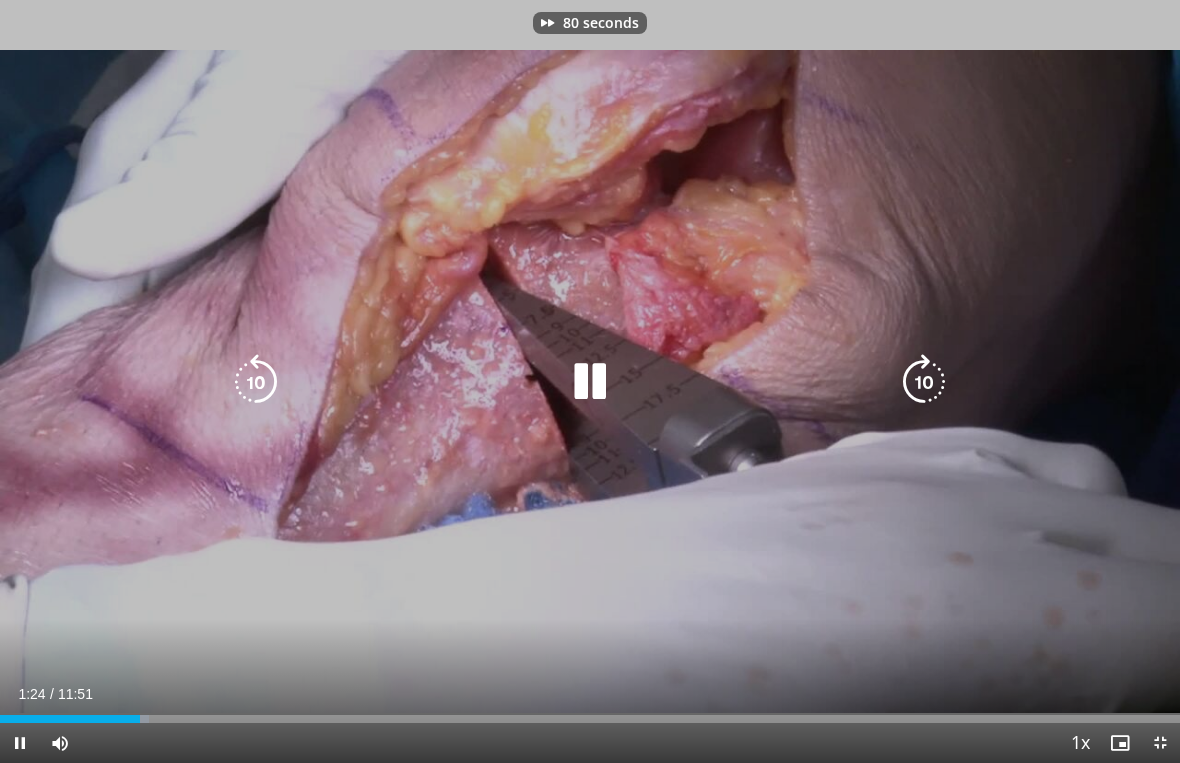 click at bounding box center [924, 382] 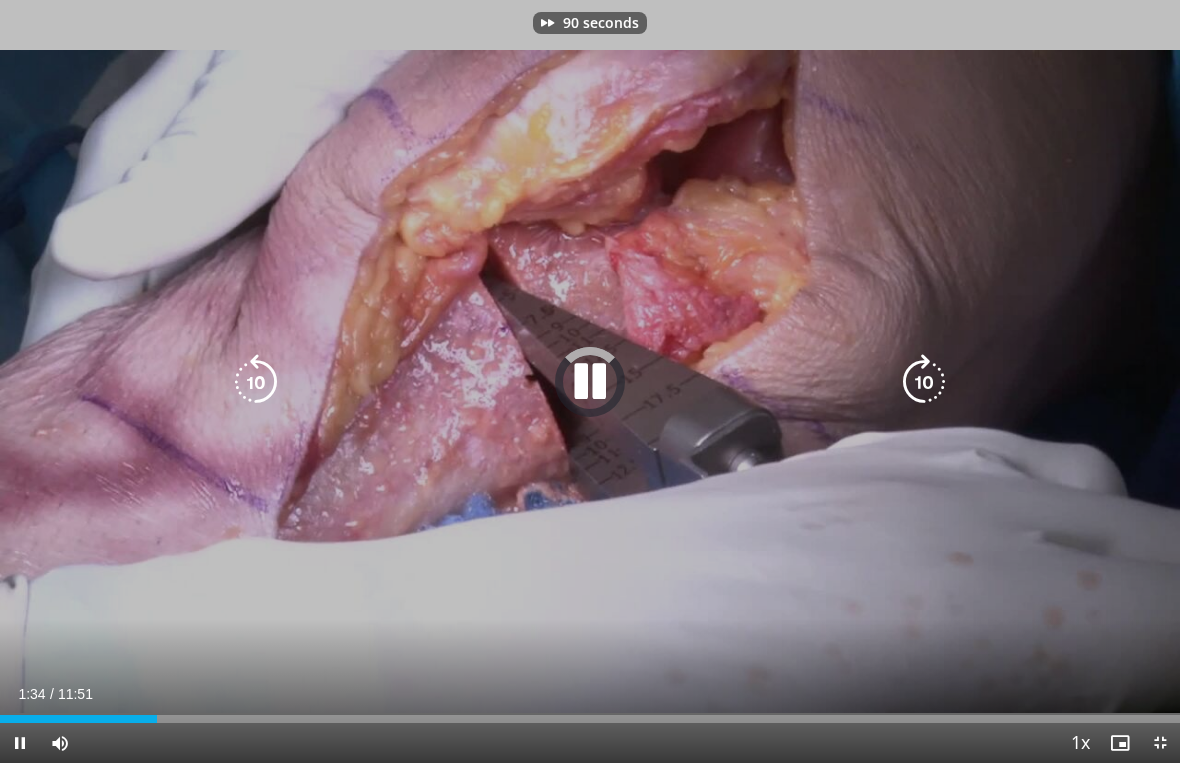 click at bounding box center (924, 382) 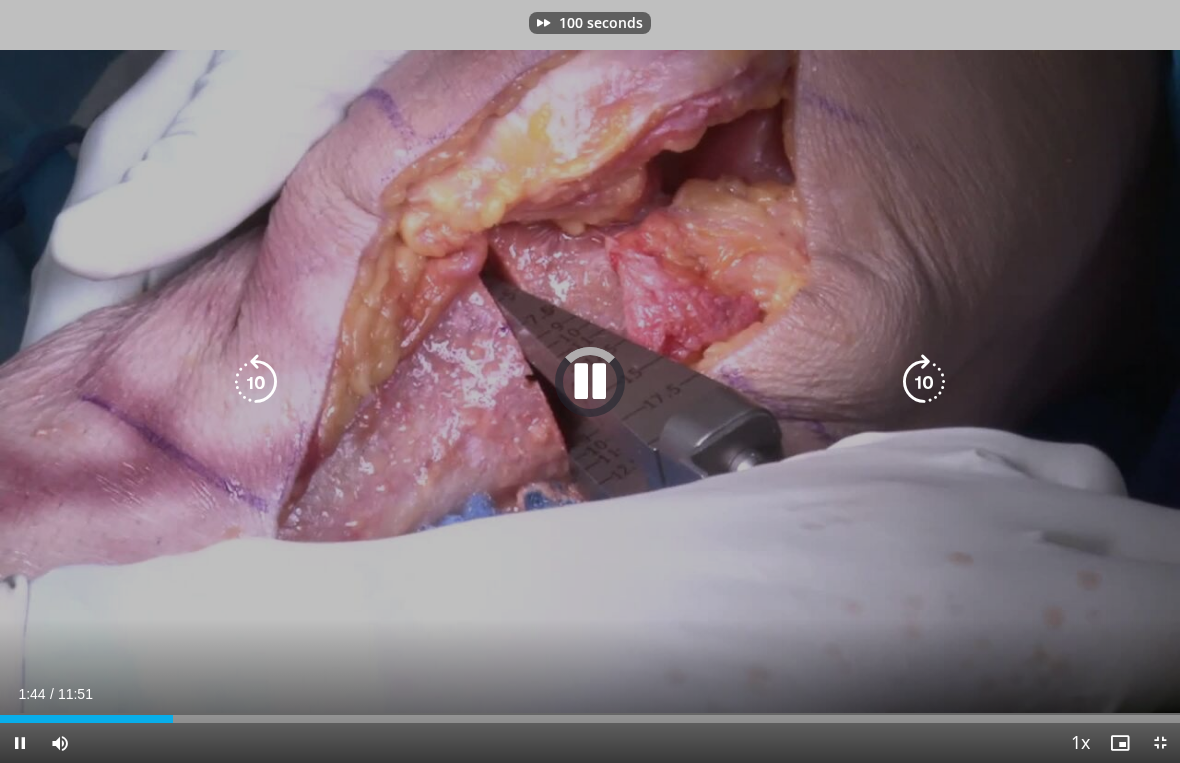 click at bounding box center [256, 382] 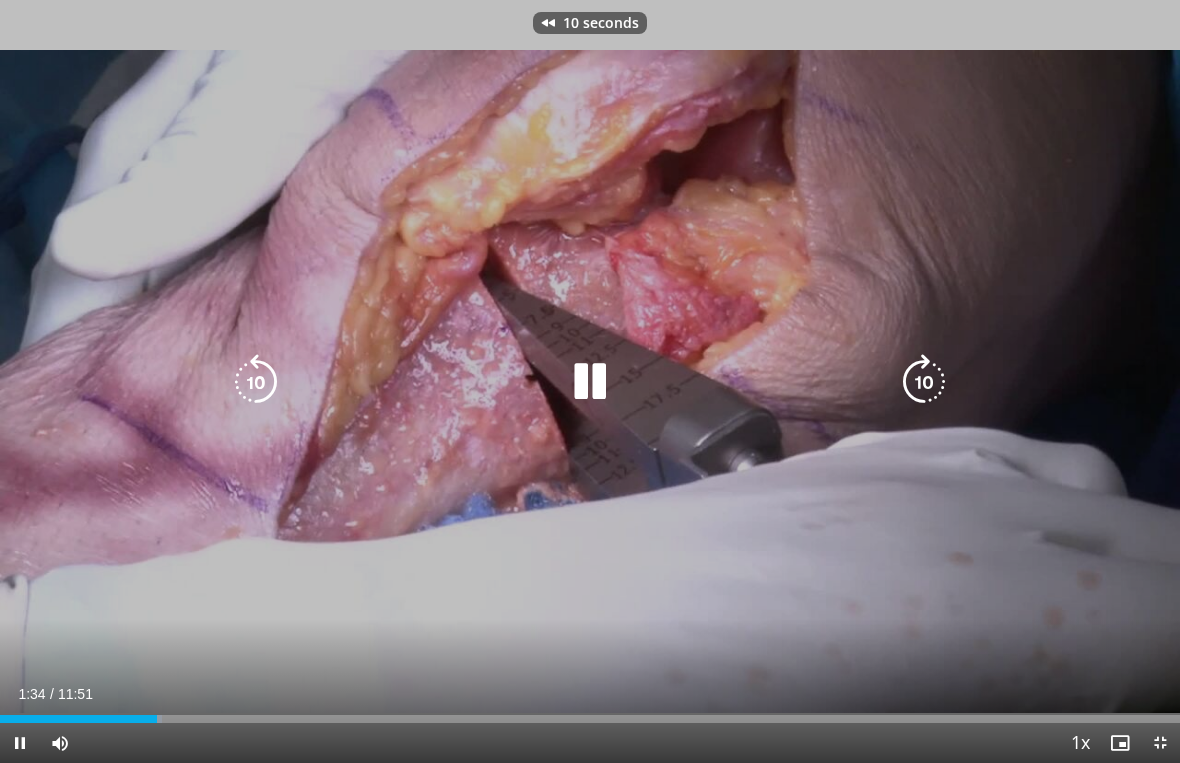 click at bounding box center (256, 382) 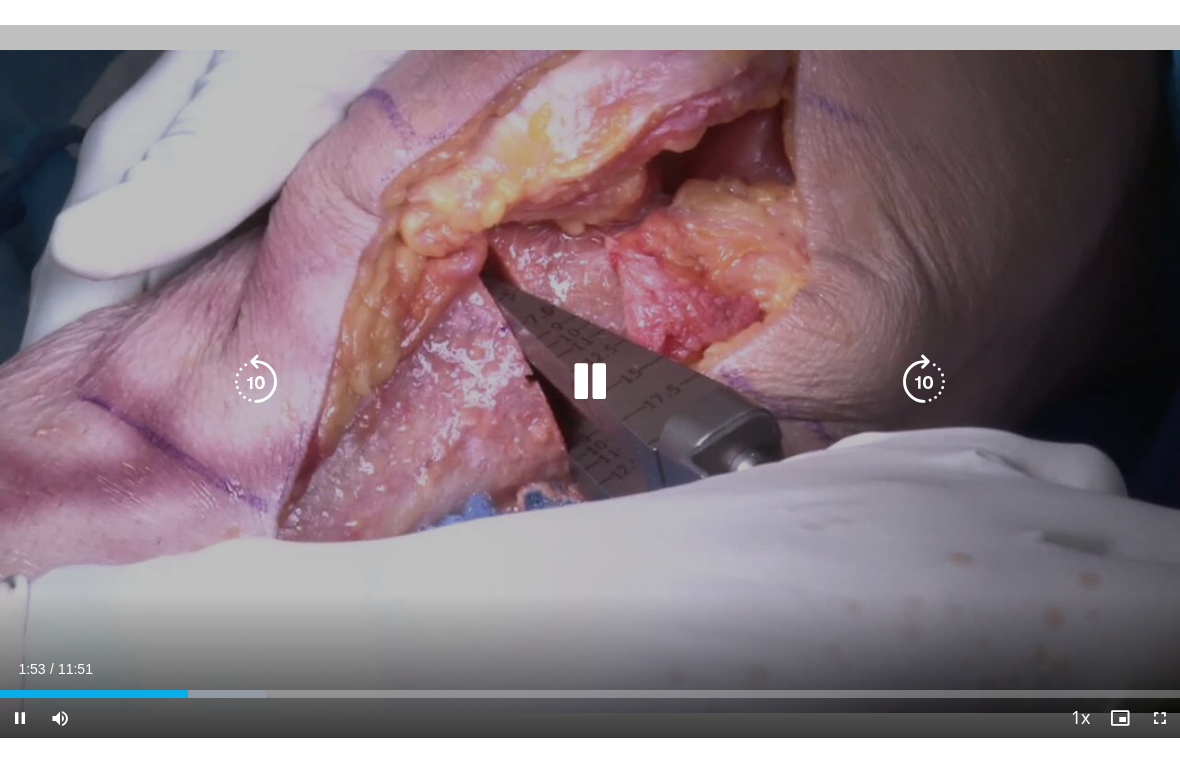 scroll, scrollTop: 24, scrollLeft: 0, axis: vertical 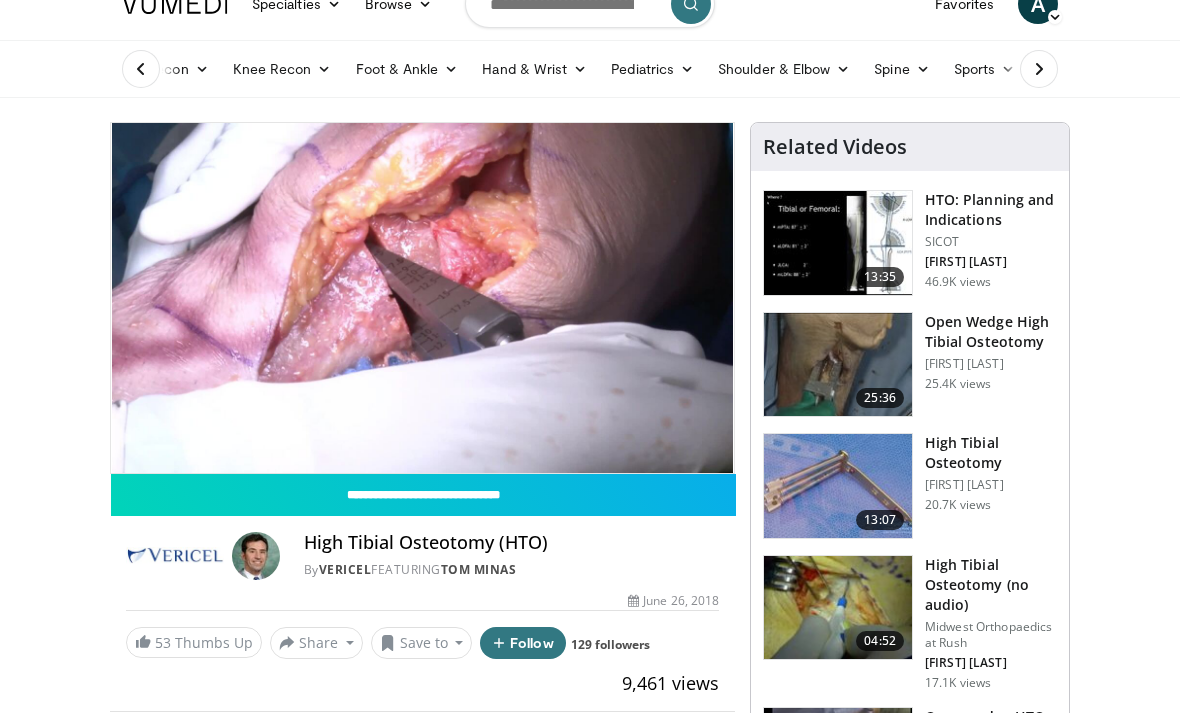 click on "Save to" at bounding box center [422, 643] 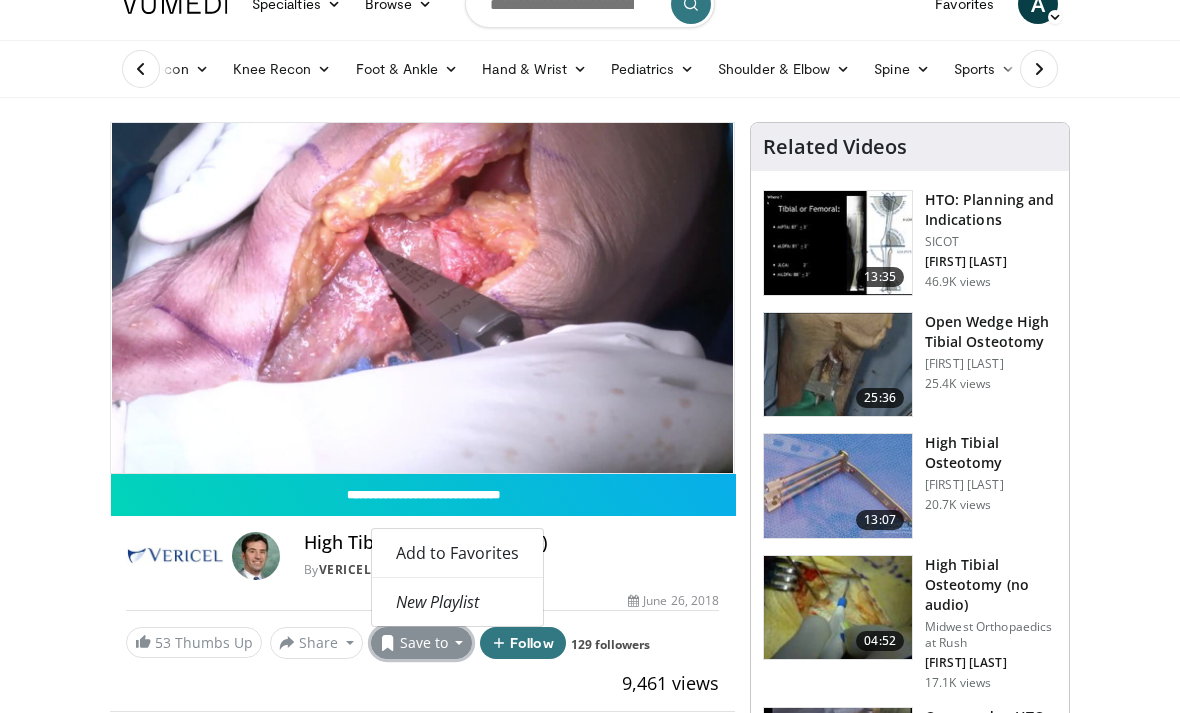 click on "Add to Favorites" at bounding box center [457, 553] 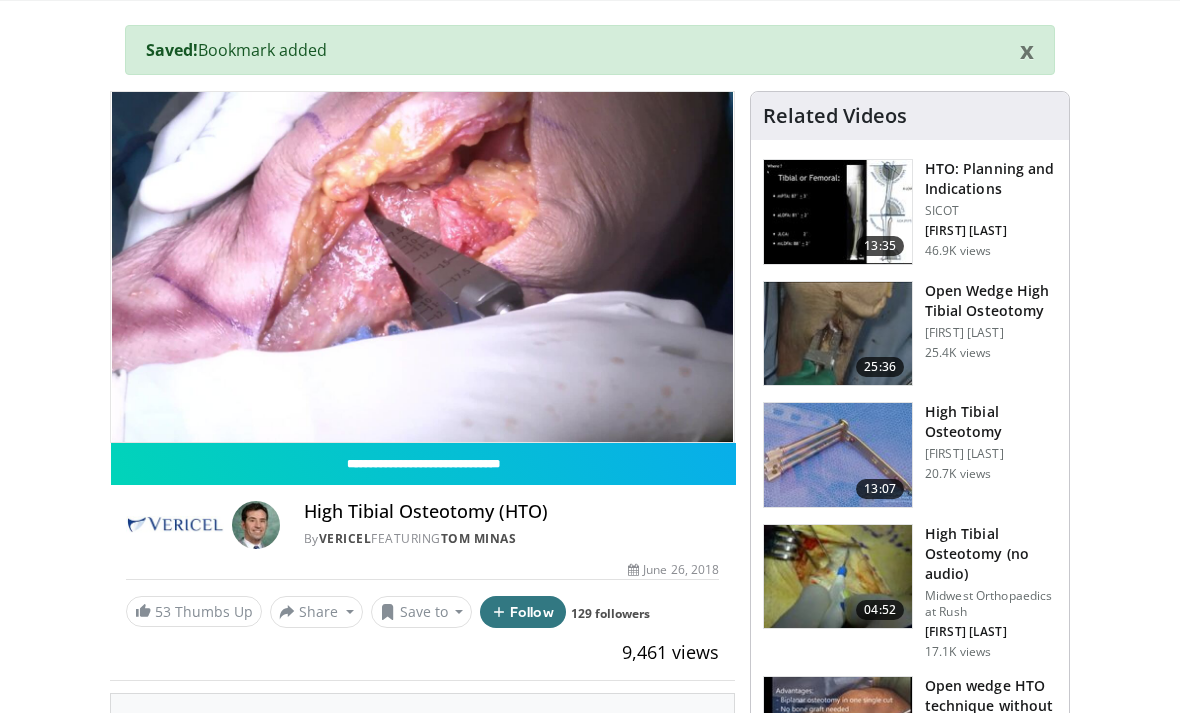 scroll, scrollTop: 134, scrollLeft: 0, axis: vertical 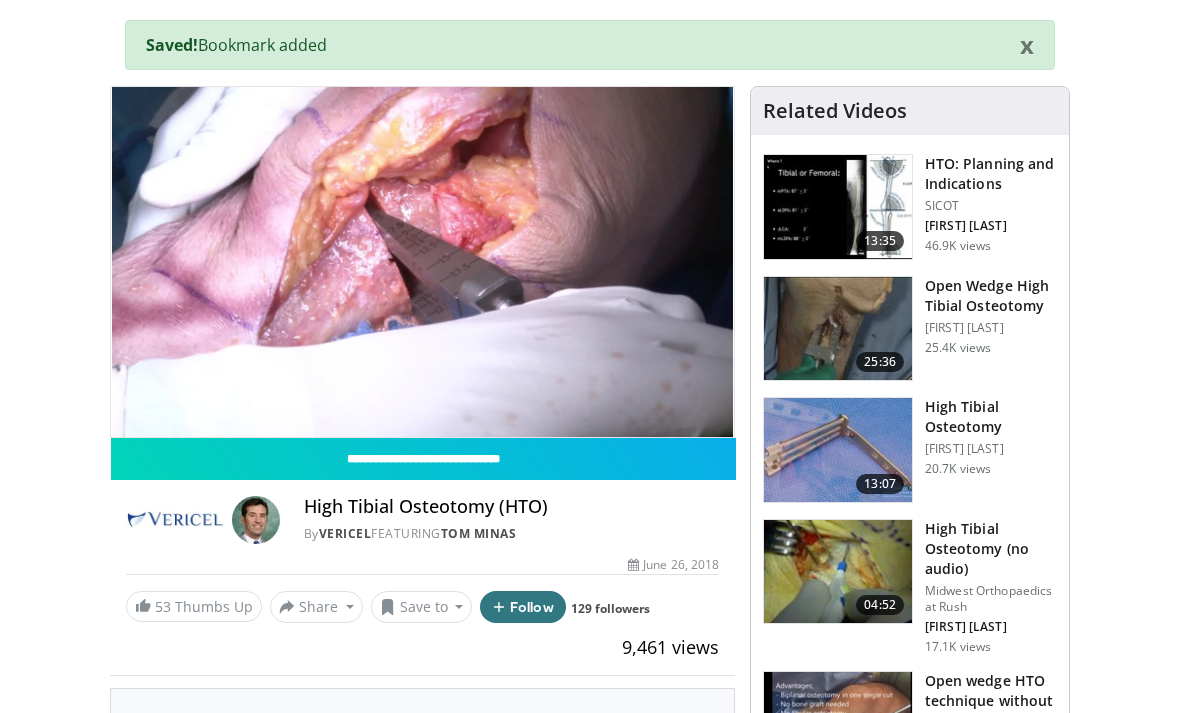 click on "53" at bounding box center (163, 606) 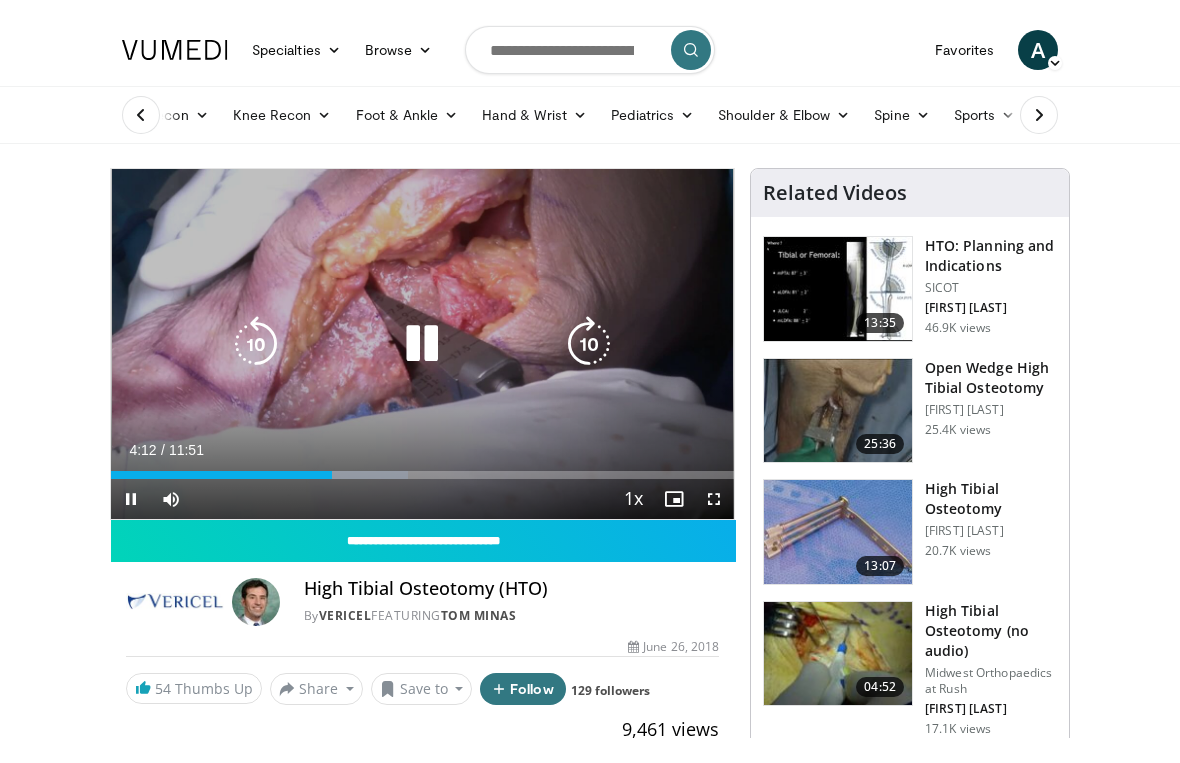 scroll, scrollTop: 24, scrollLeft: 0, axis: vertical 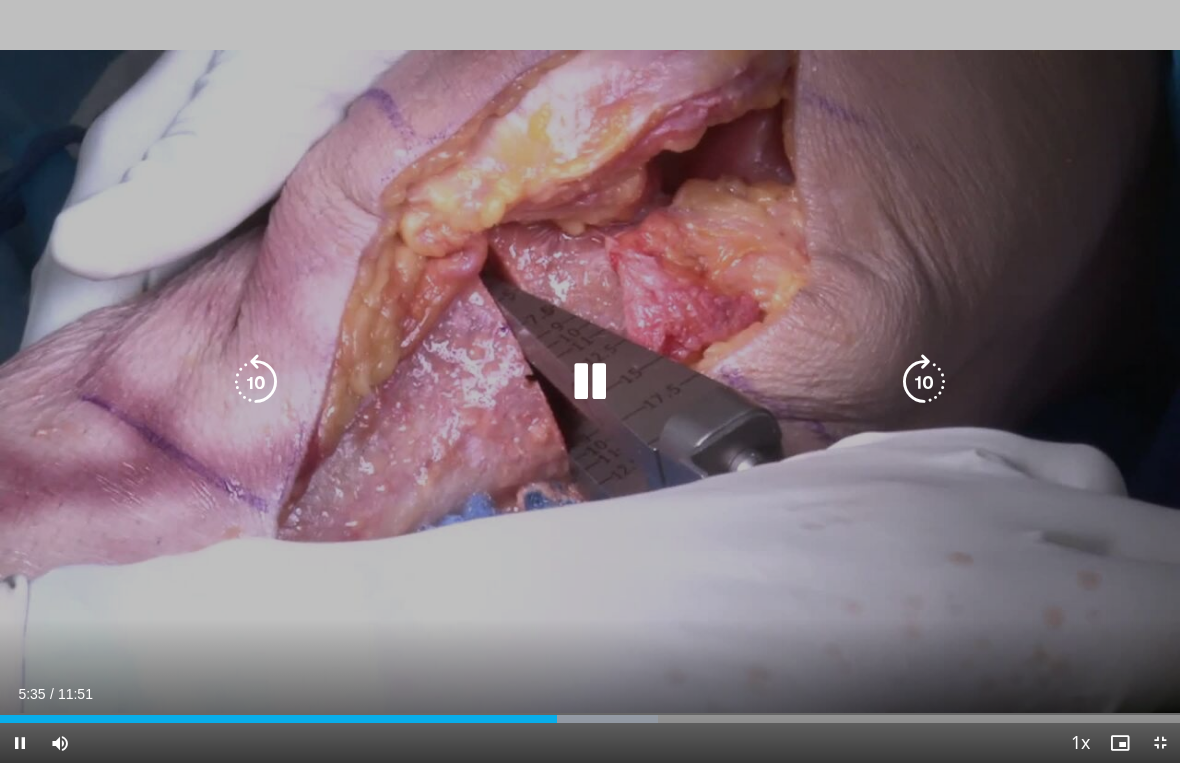 click at bounding box center (924, 382) 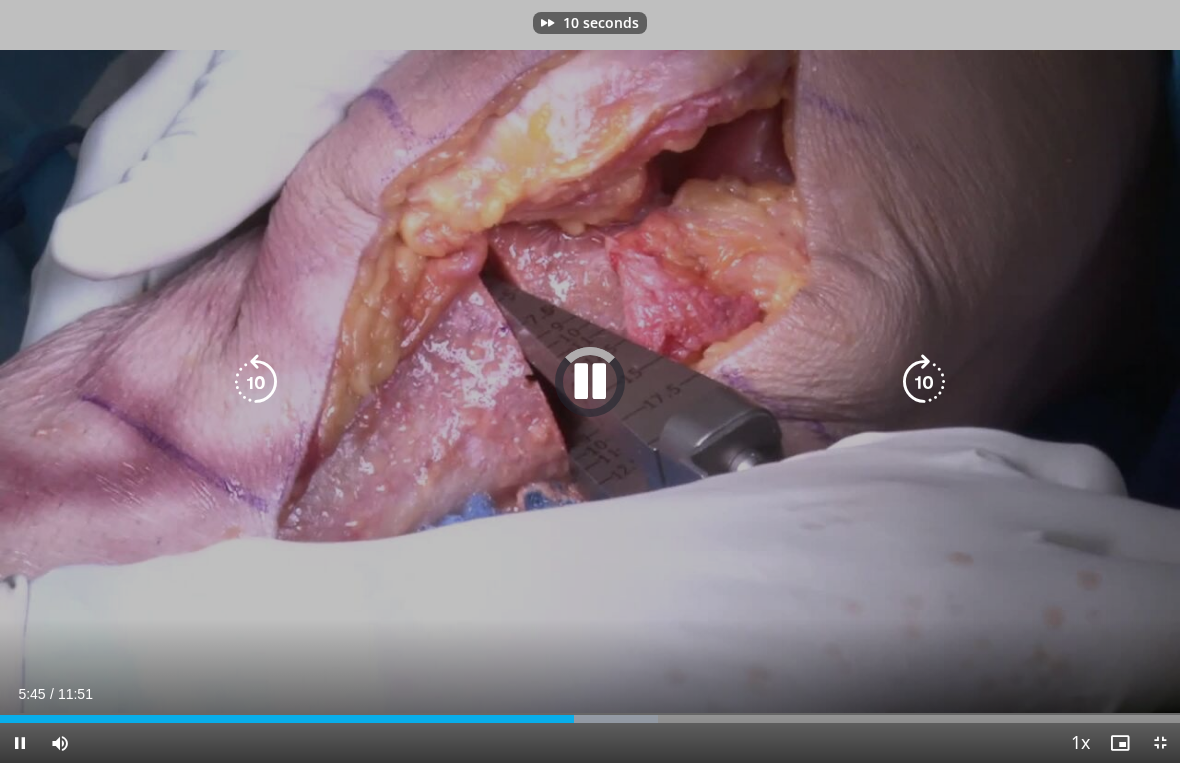 click at bounding box center (924, 382) 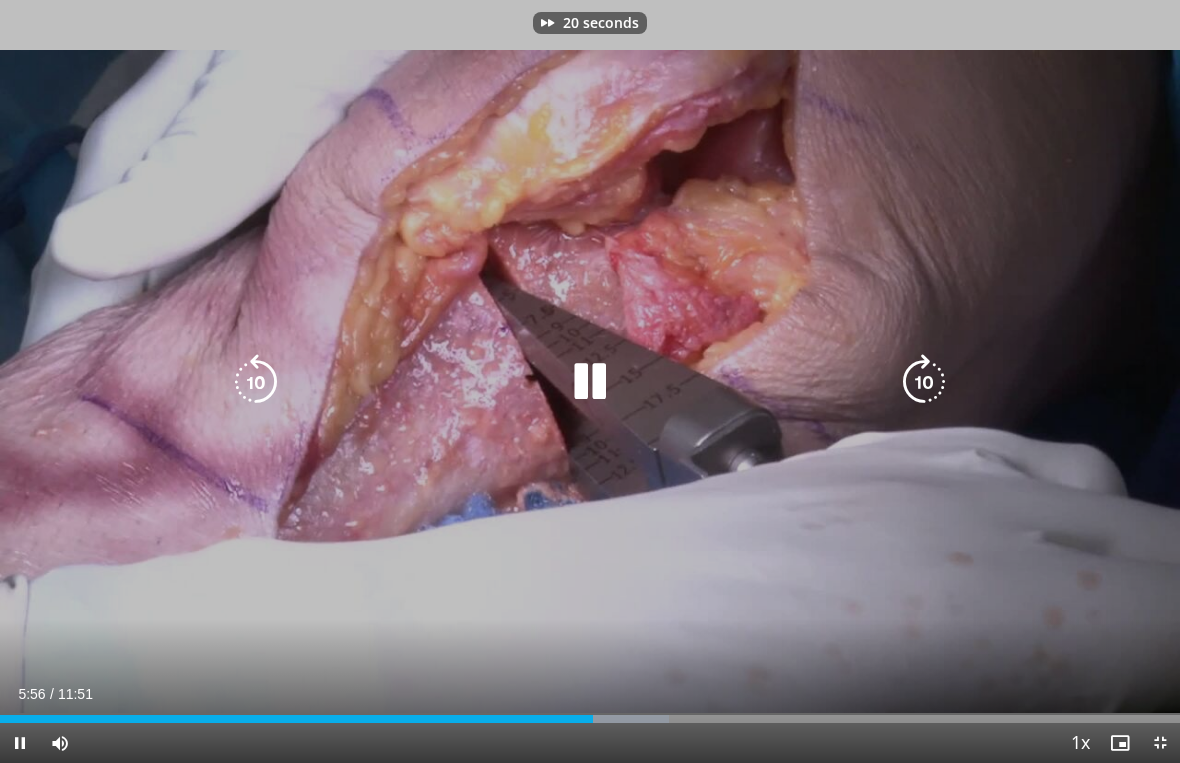 click at bounding box center (924, 382) 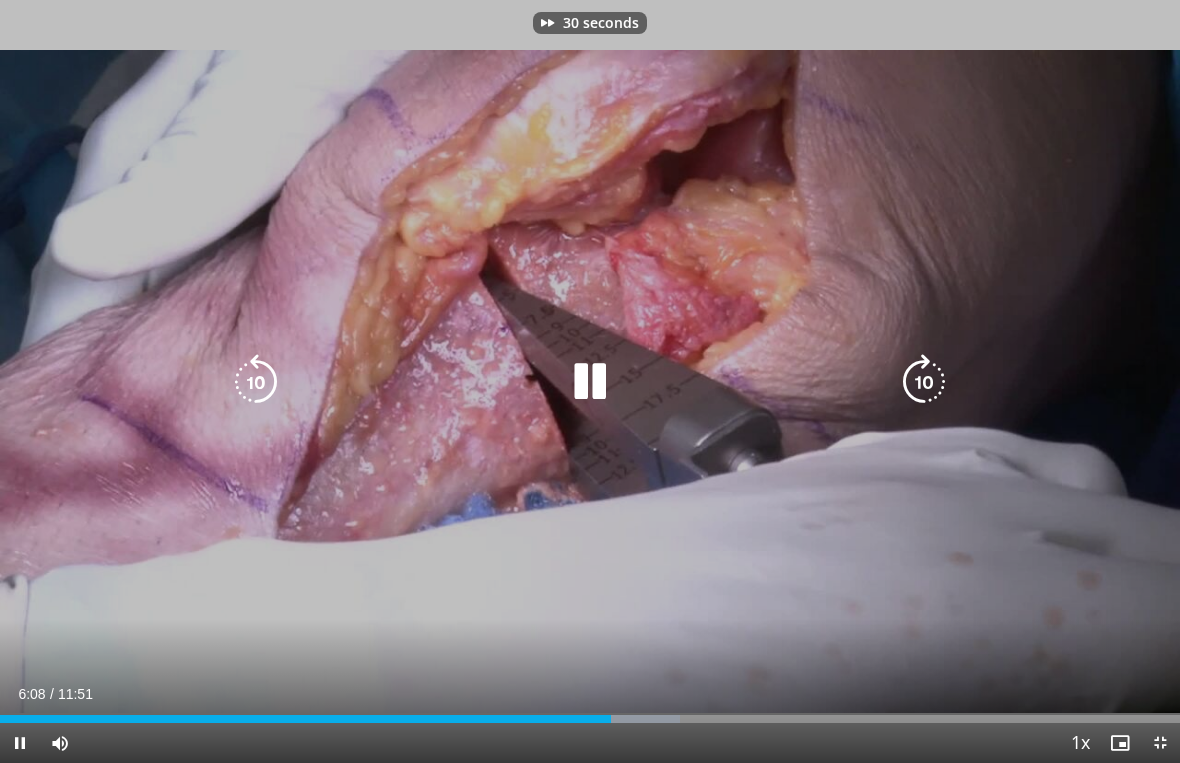 click at bounding box center (924, 382) 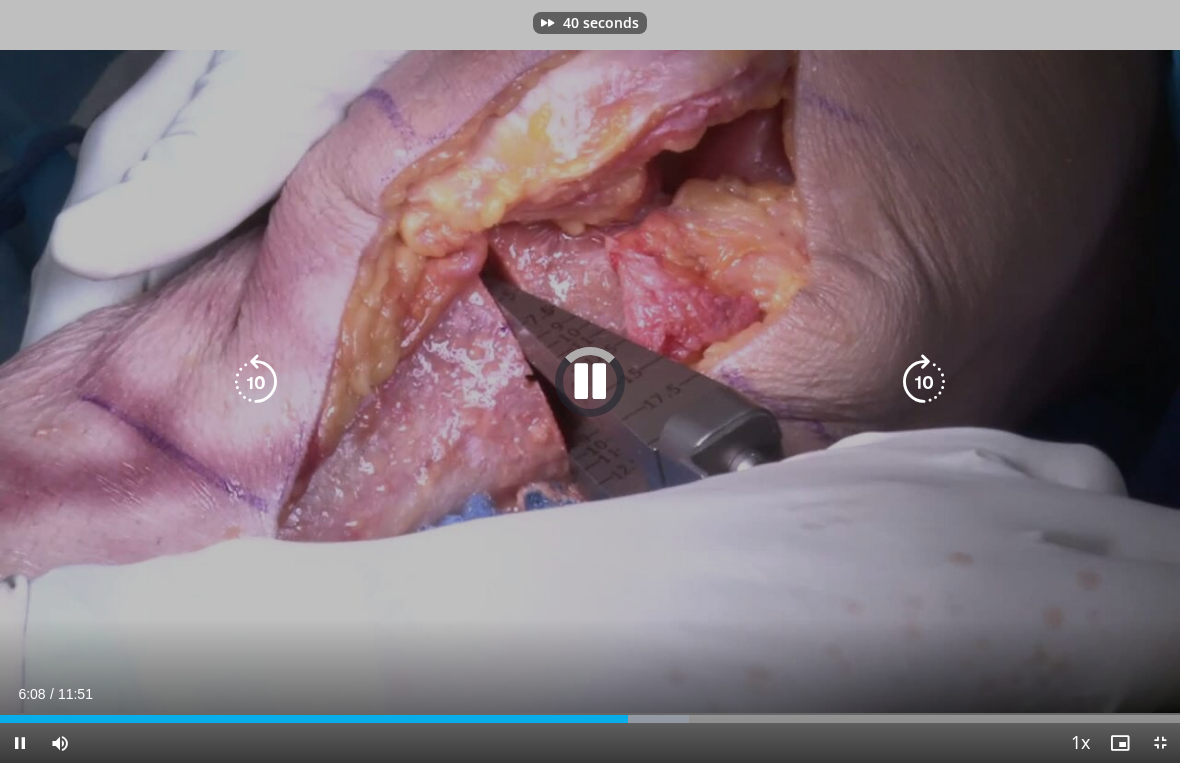 click at bounding box center (924, 382) 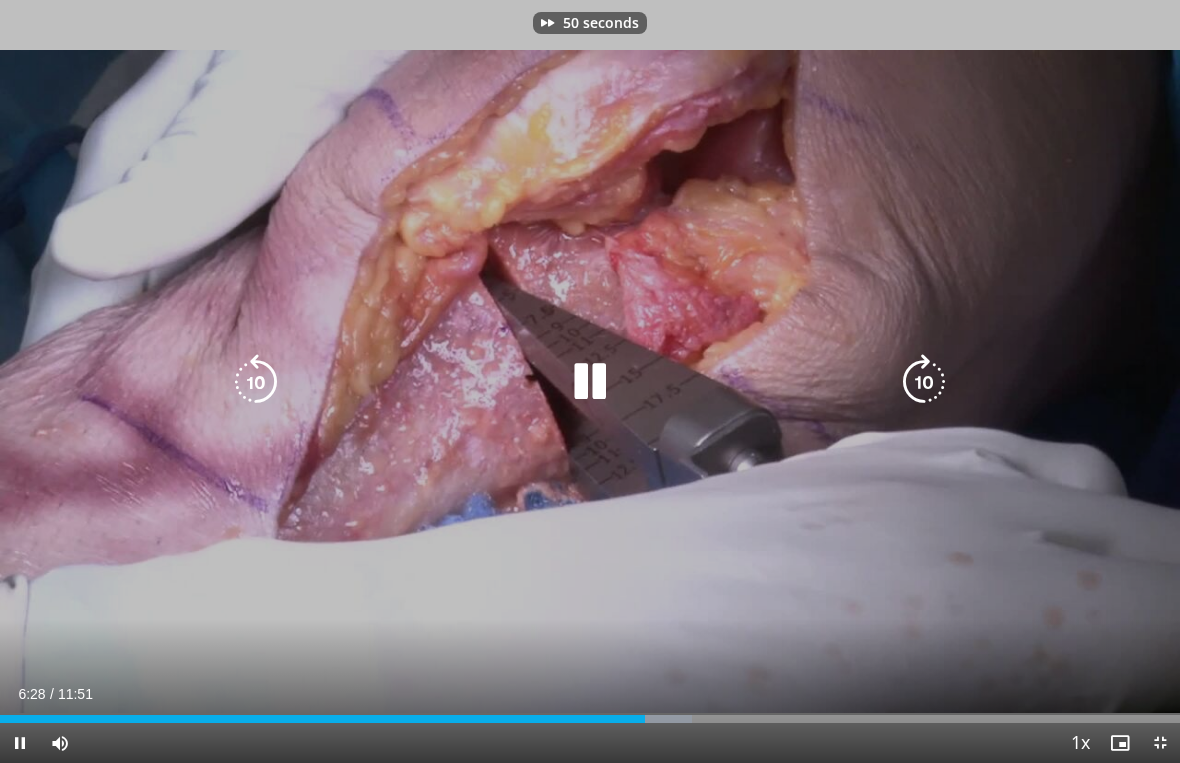 click at bounding box center (924, 382) 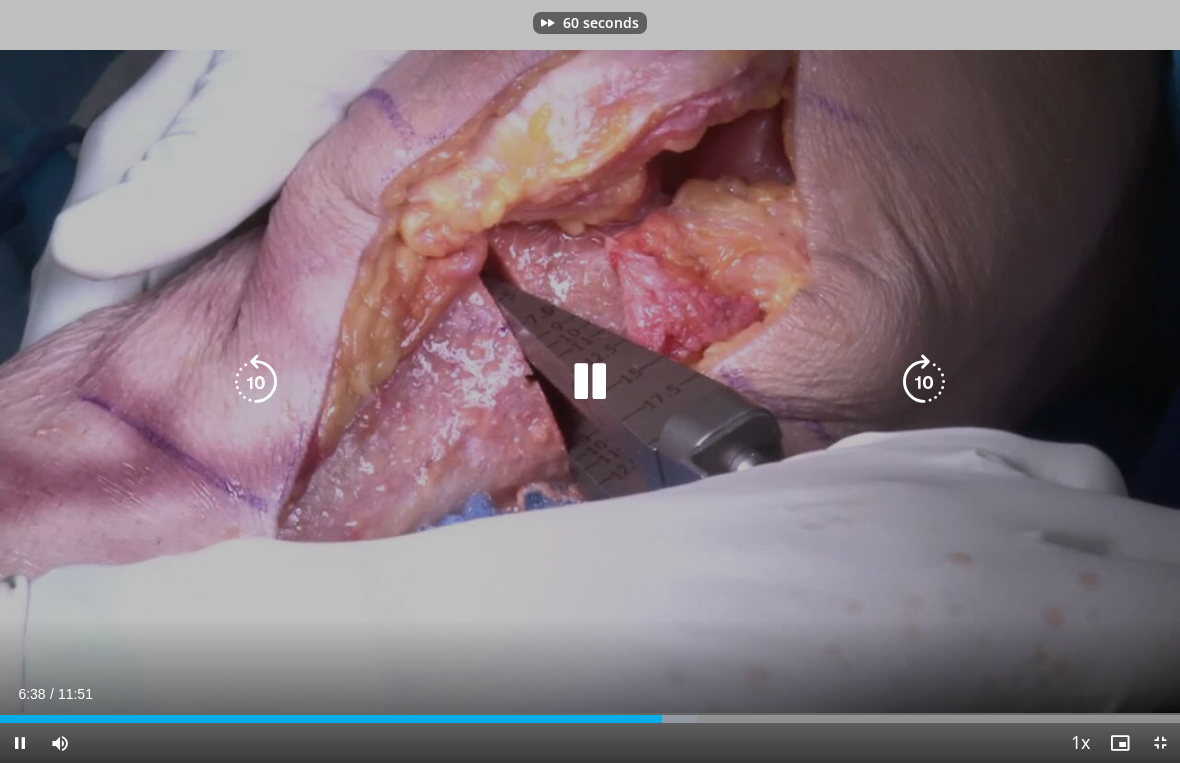 click at bounding box center (924, 382) 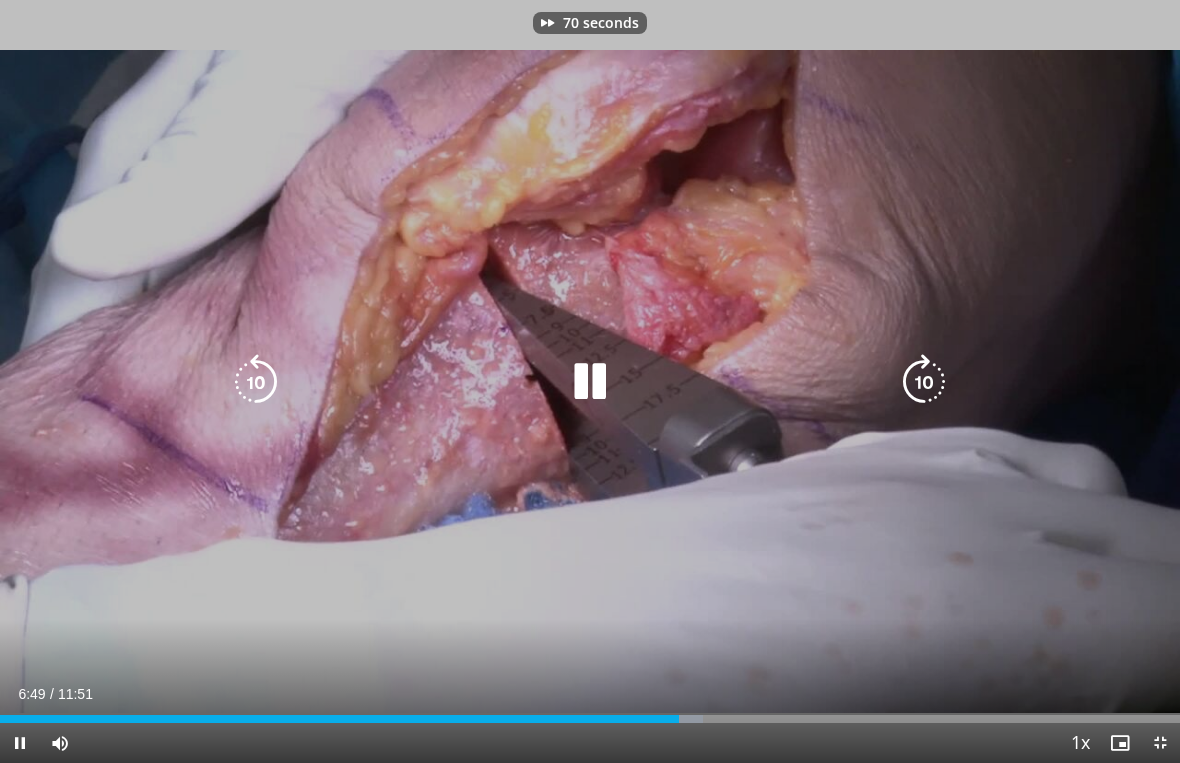 click at bounding box center [924, 382] 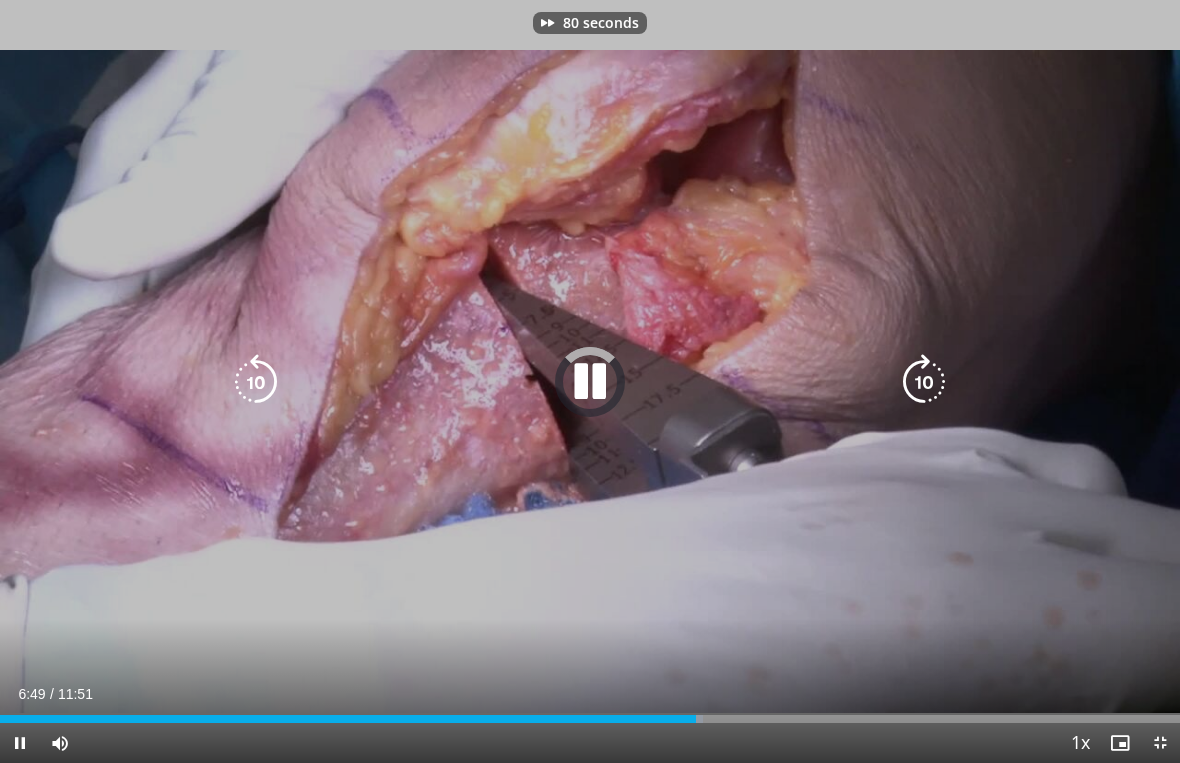click at bounding box center [924, 382] 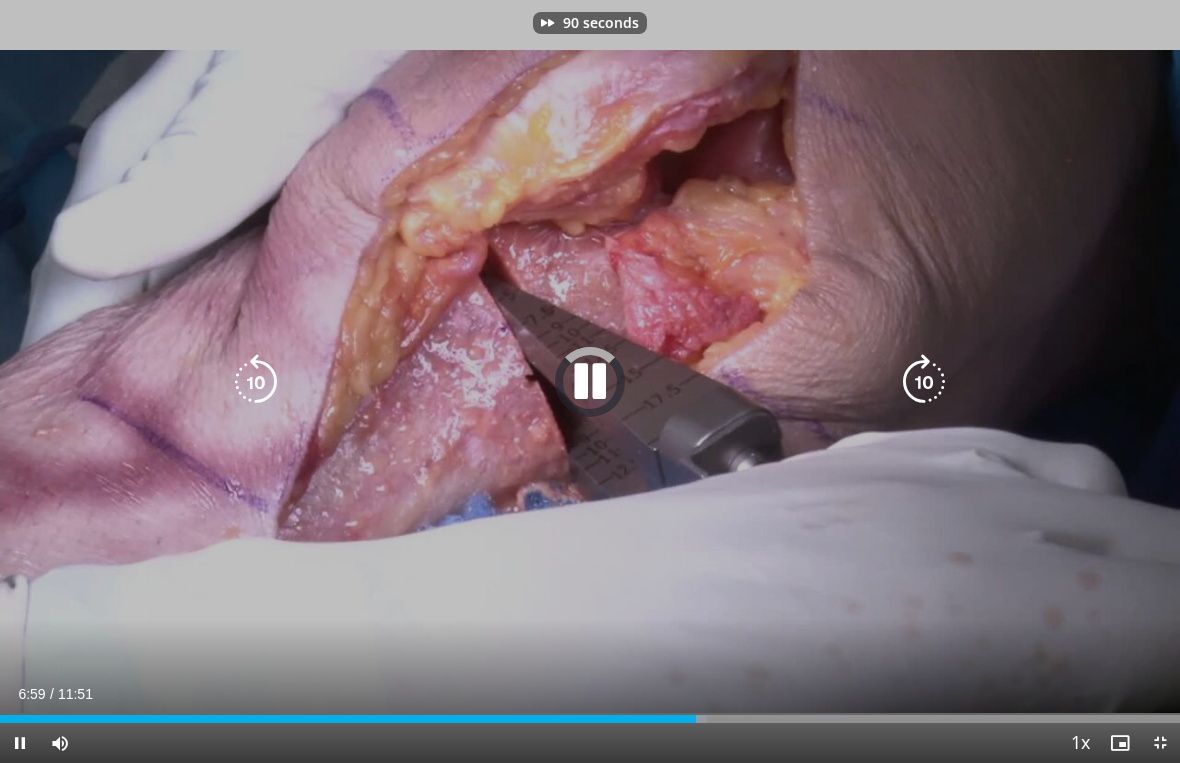 click at bounding box center (924, 382) 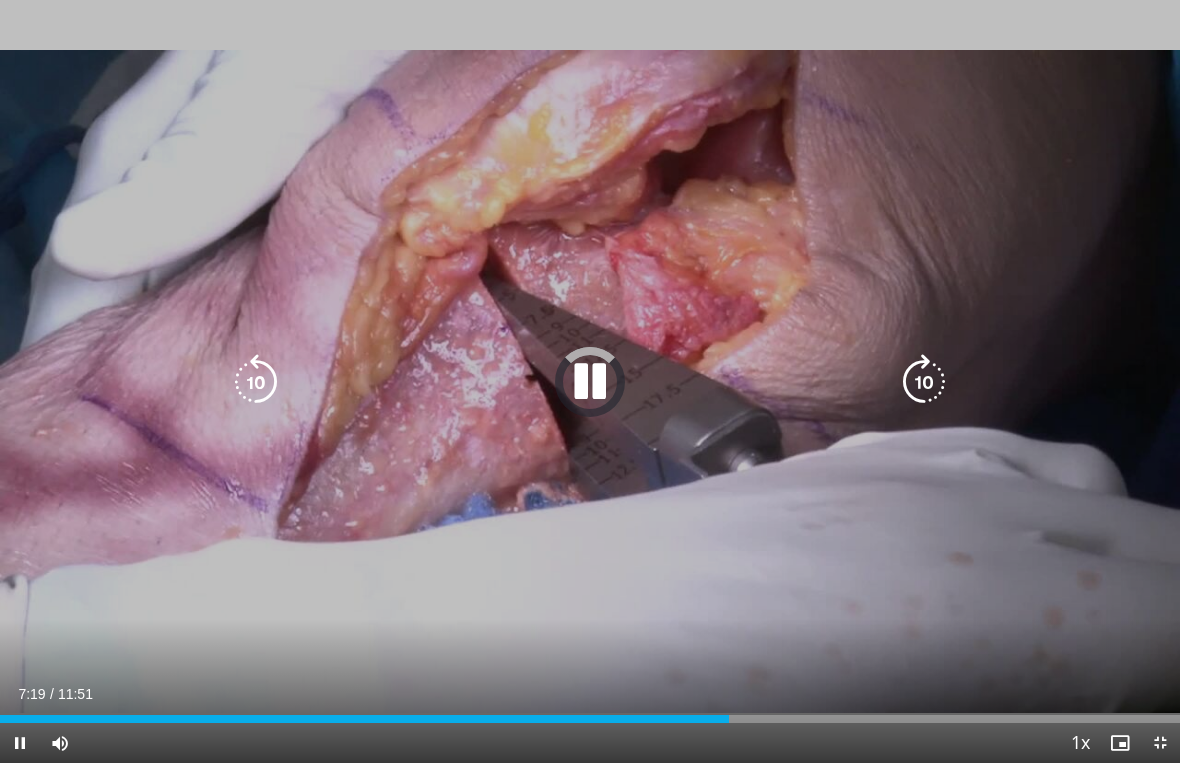 click at bounding box center (924, 382) 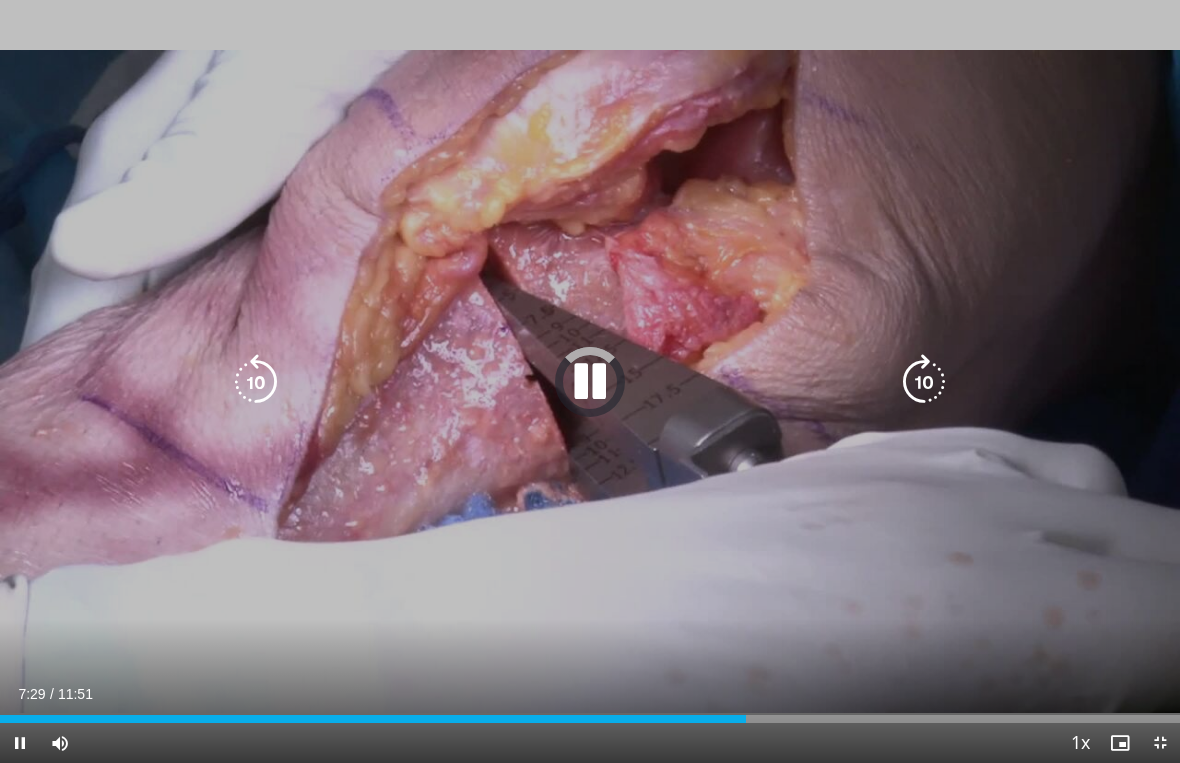 click at bounding box center (924, 382) 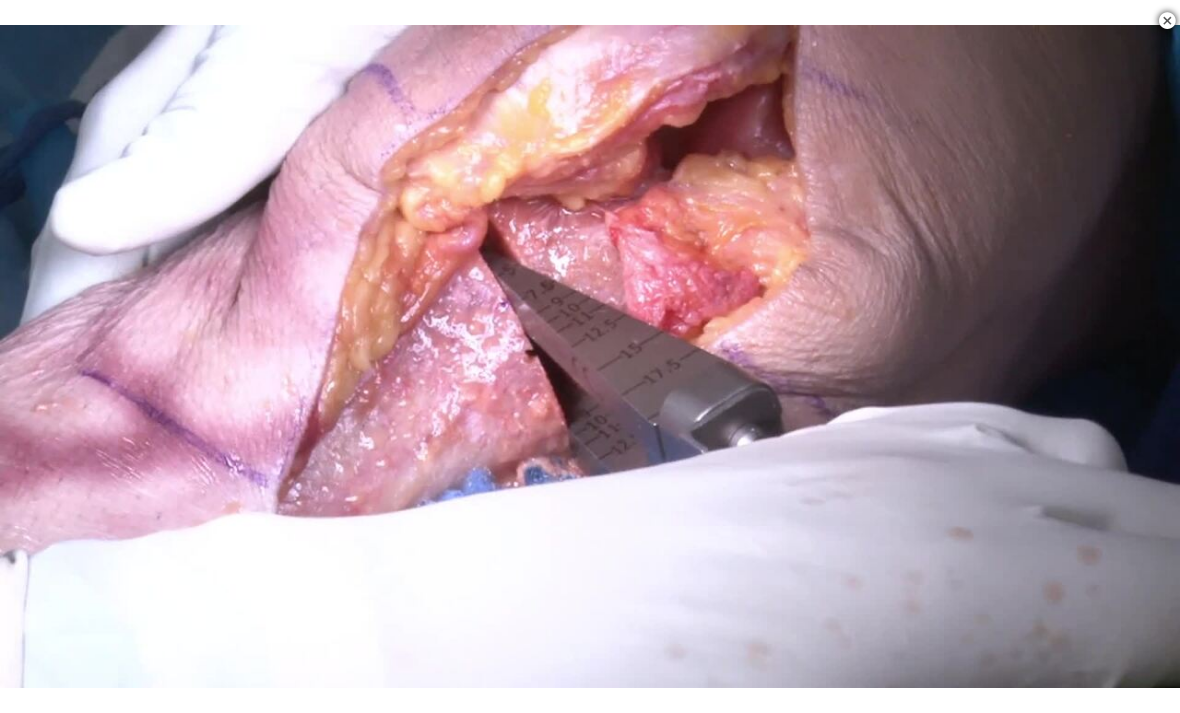scroll, scrollTop: 345, scrollLeft: 0, axis: vertical 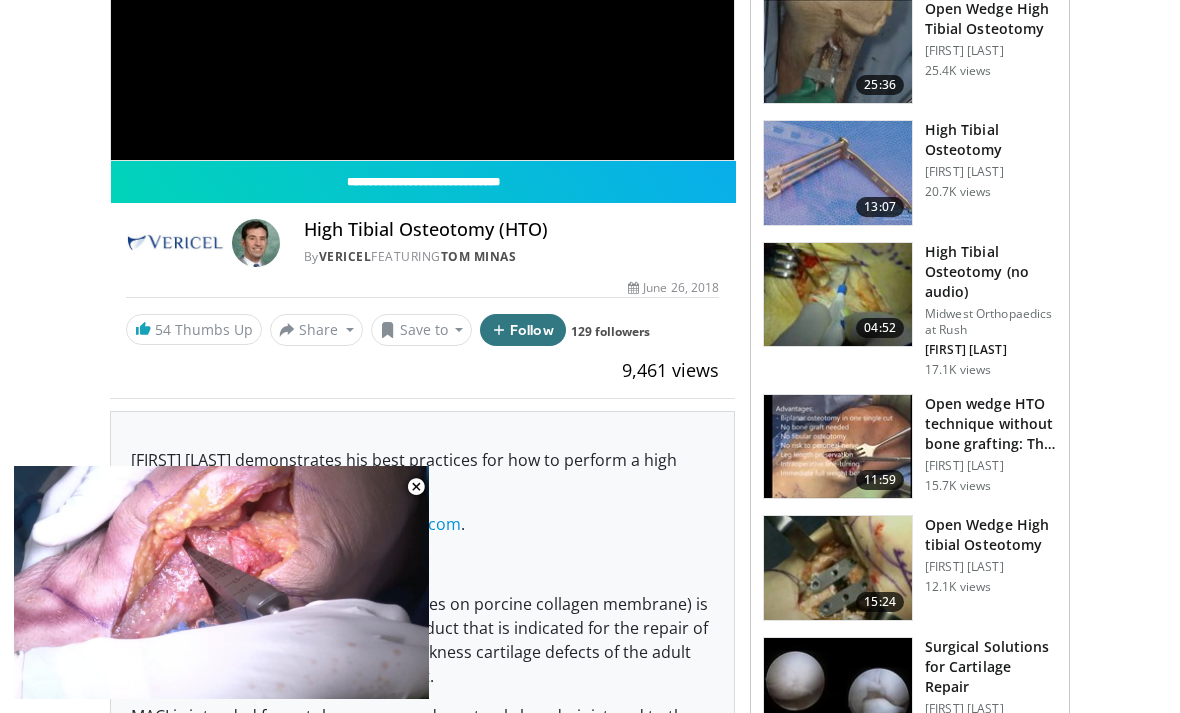 click on "High Tibial Osteotomy (no audio)" at bounding box center [991, 272] 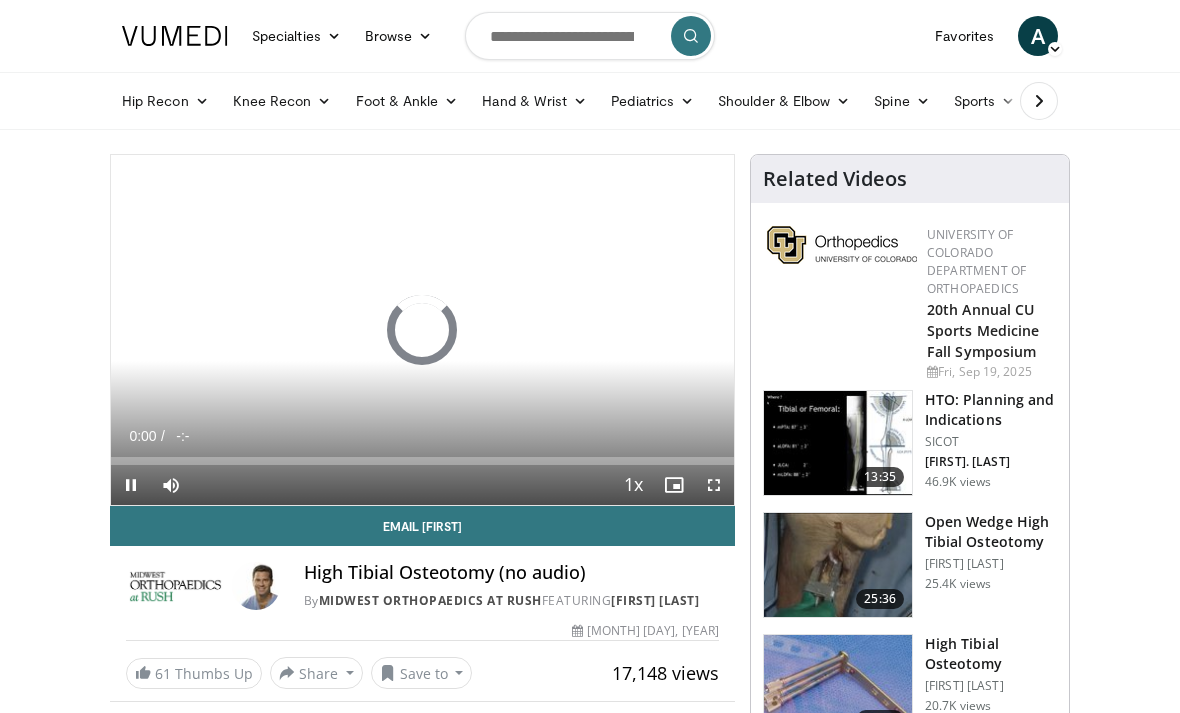 scroll, scrollTop: 0, scrollLeft: 0, axis: both 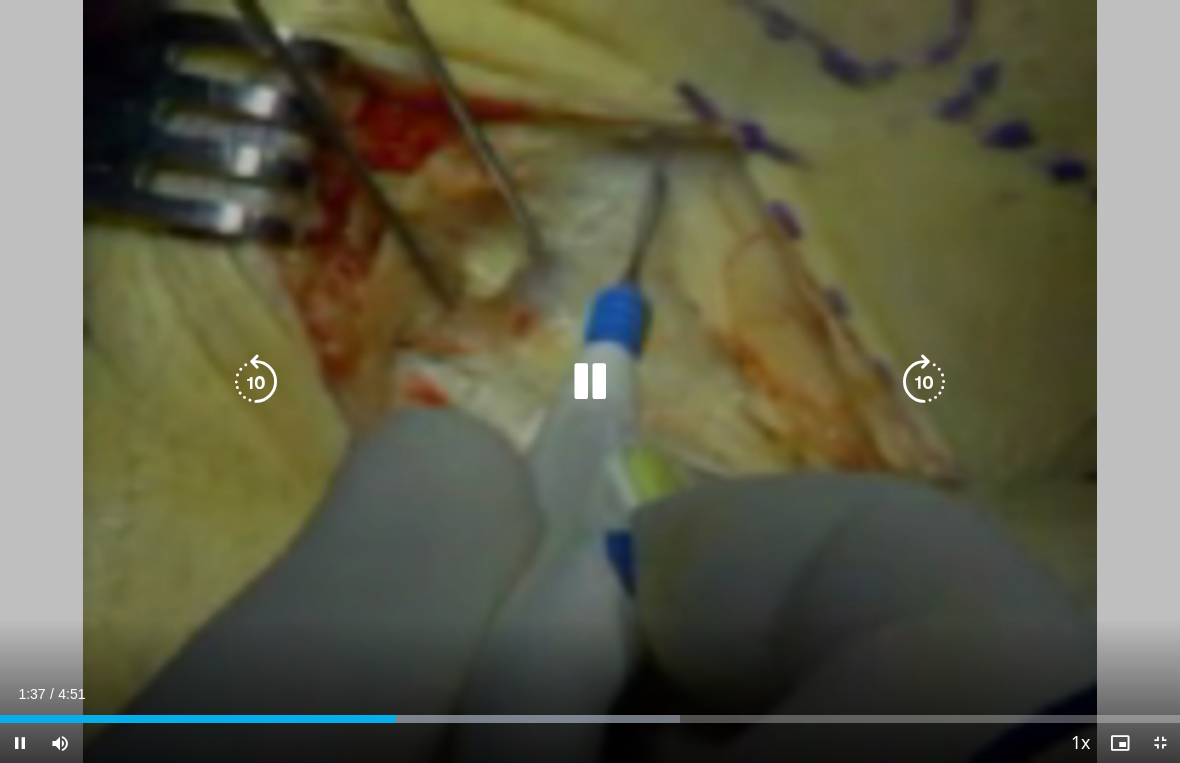 click at bounding box center (924, 382) 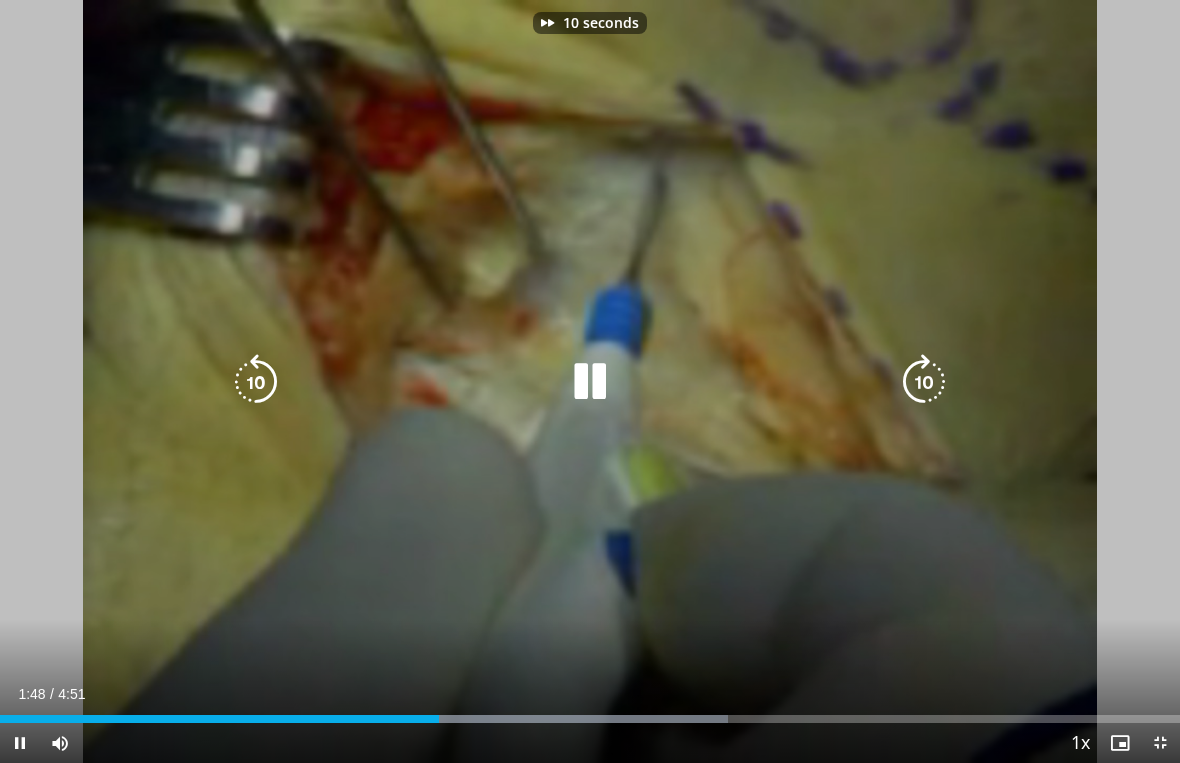 click at bounding box center (924, 382) 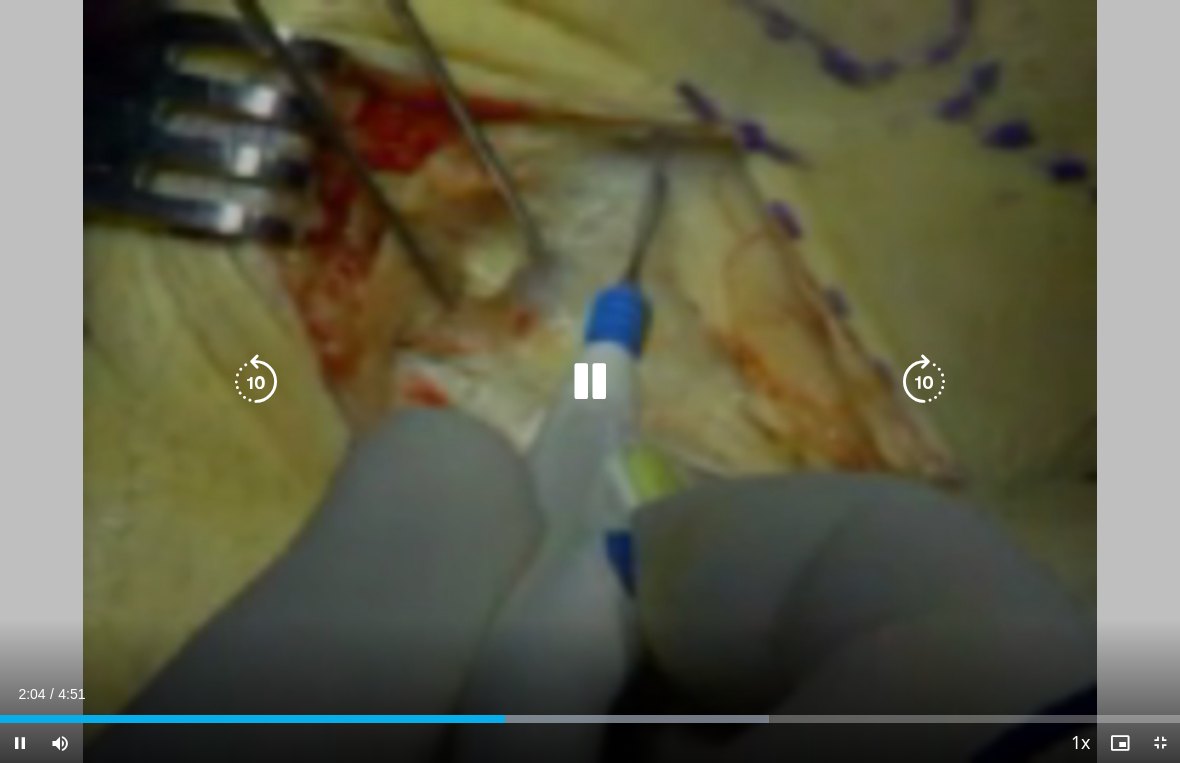 click at bounding box center (924, 382) 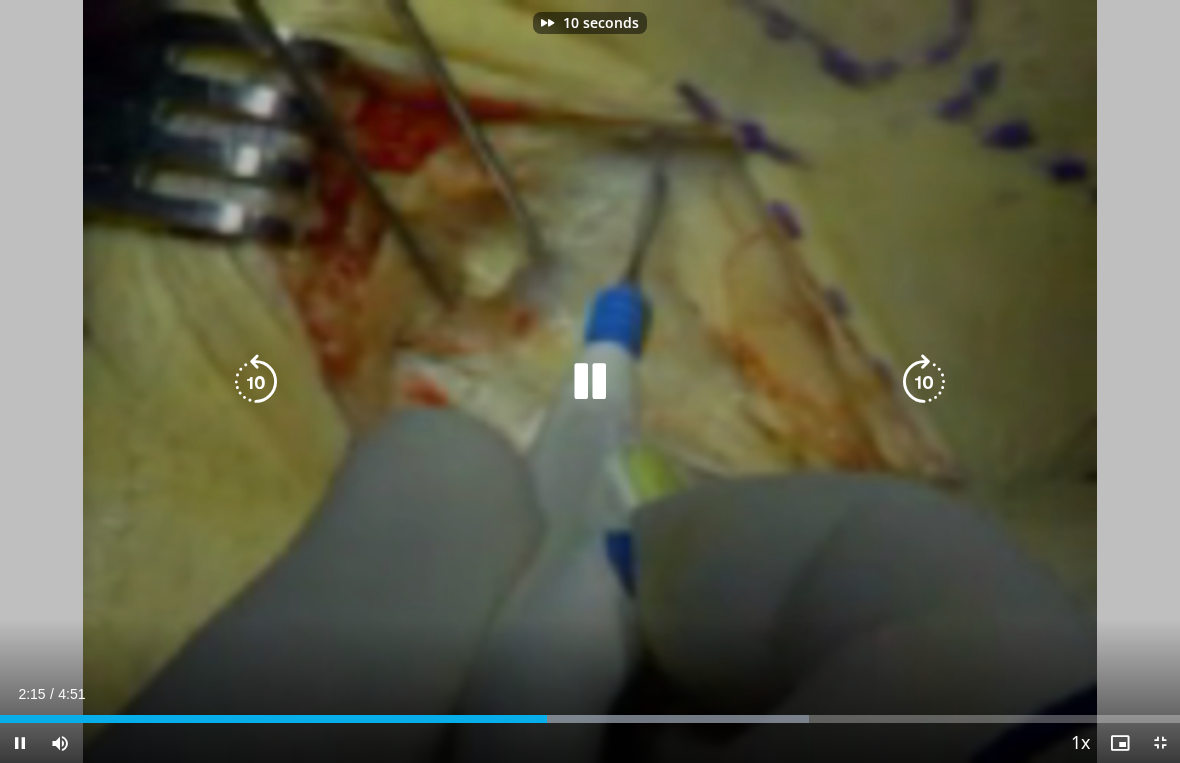 click at bounding box center (924, 382) 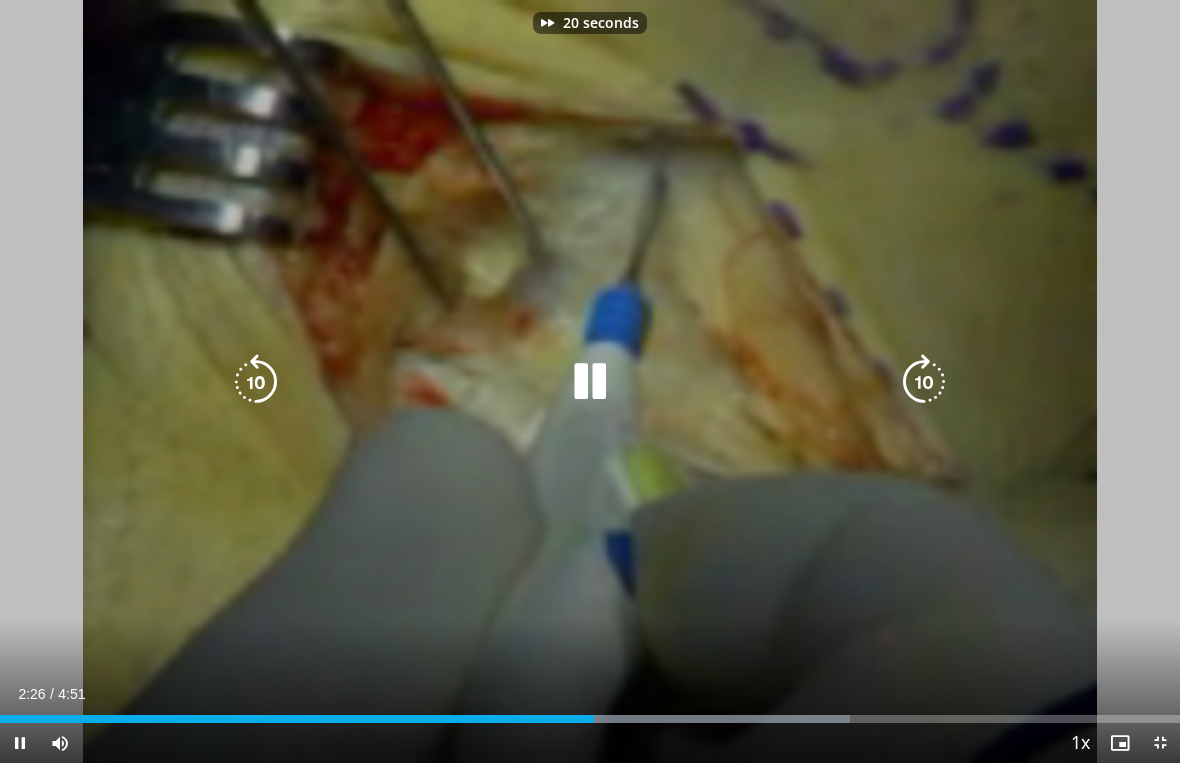 click at bounding box center [924, 382] 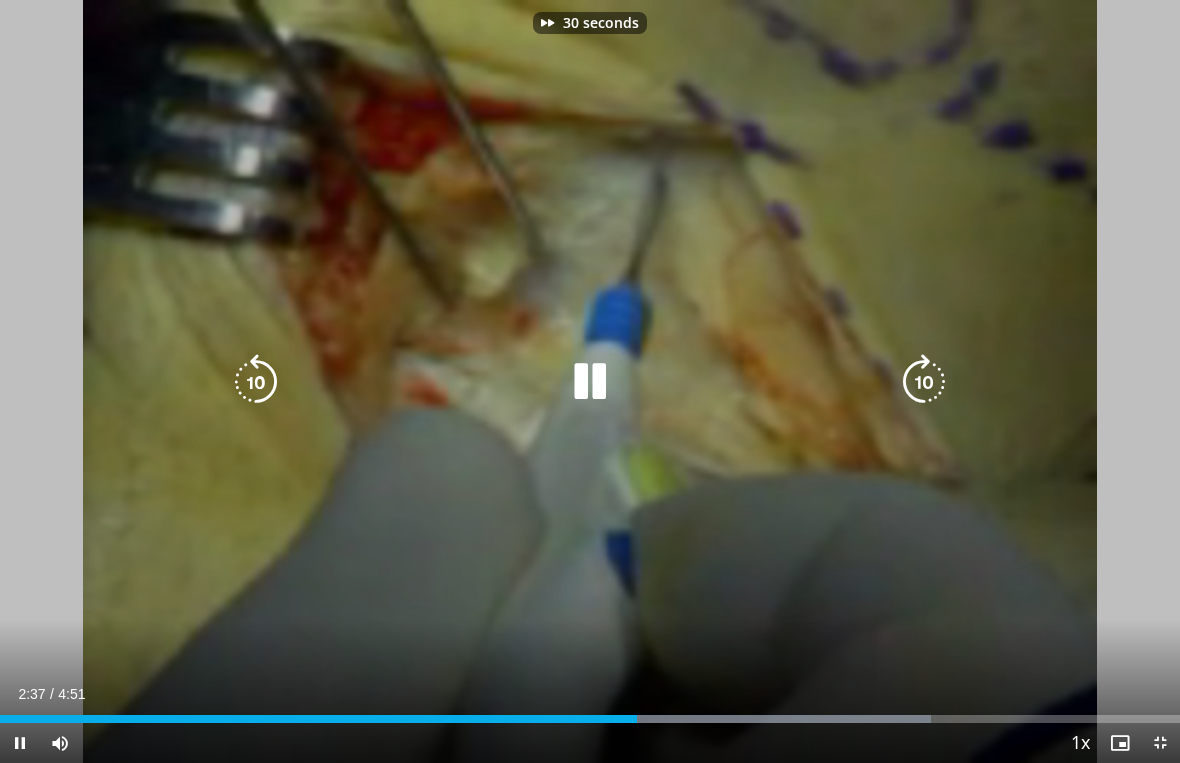 click at bounding box center (924, 382) 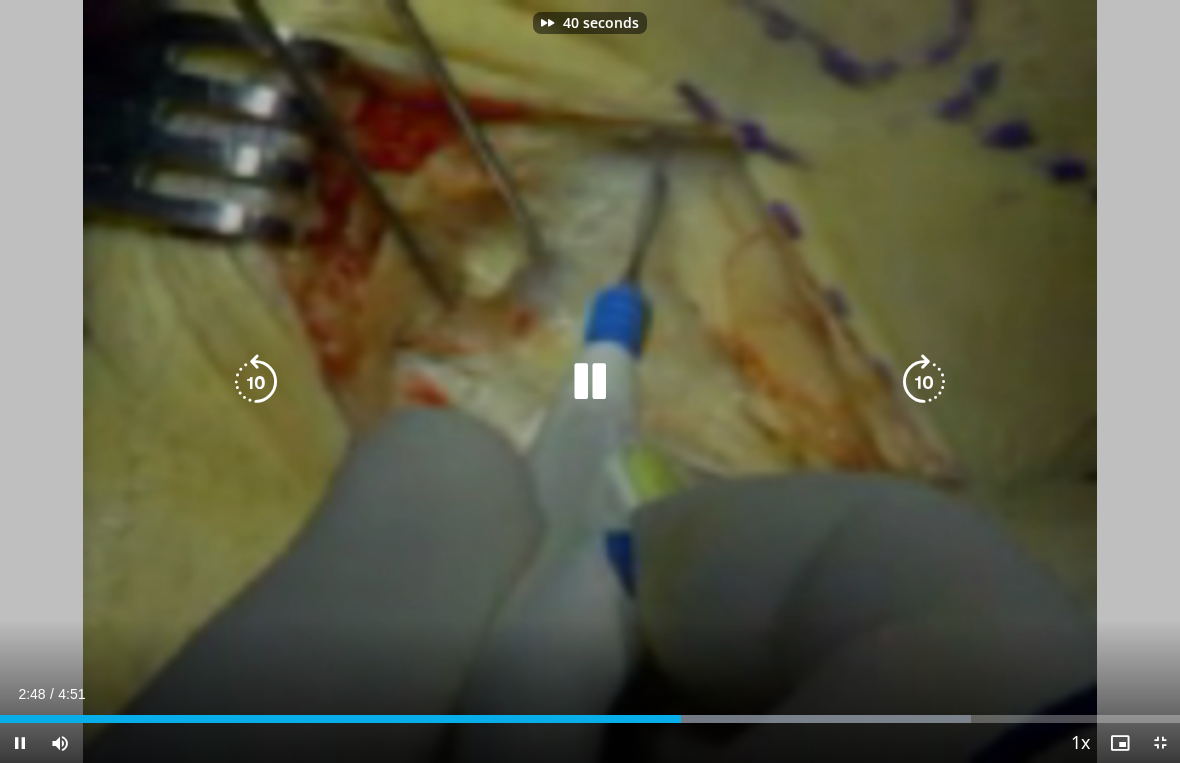 click at bounding box center (924, 382) 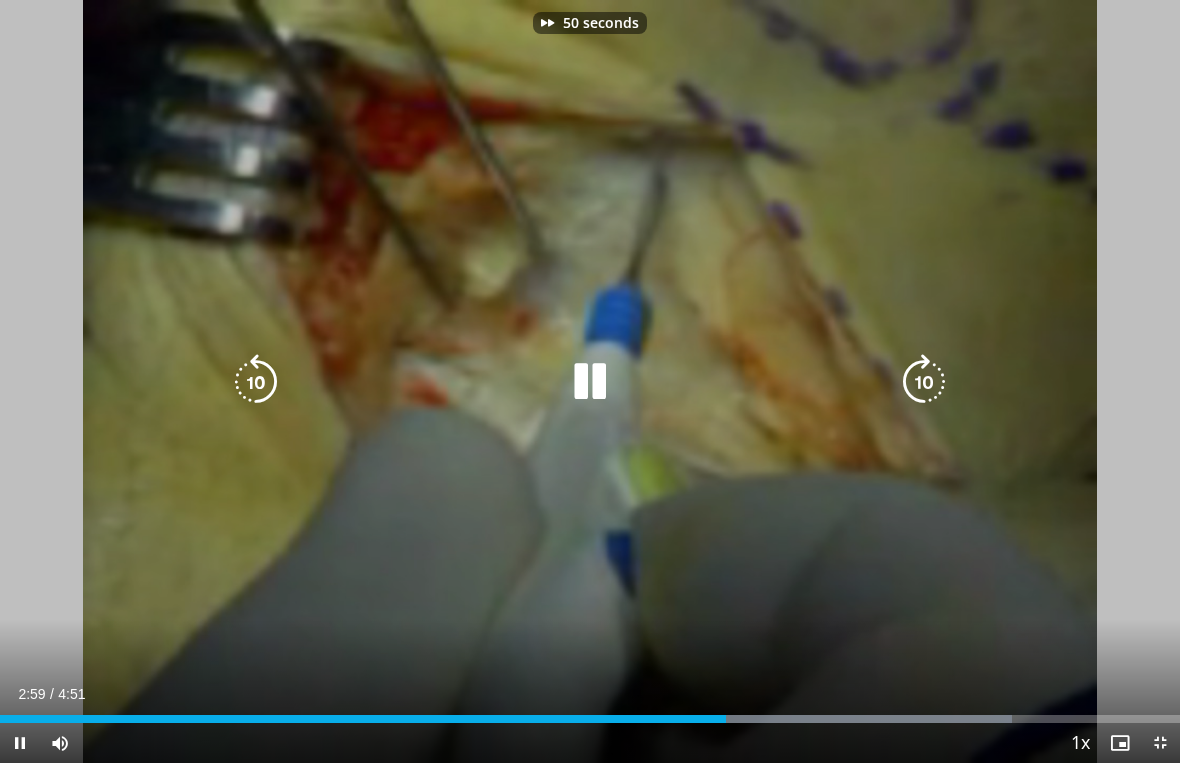 click at bounding box center (924, 382) 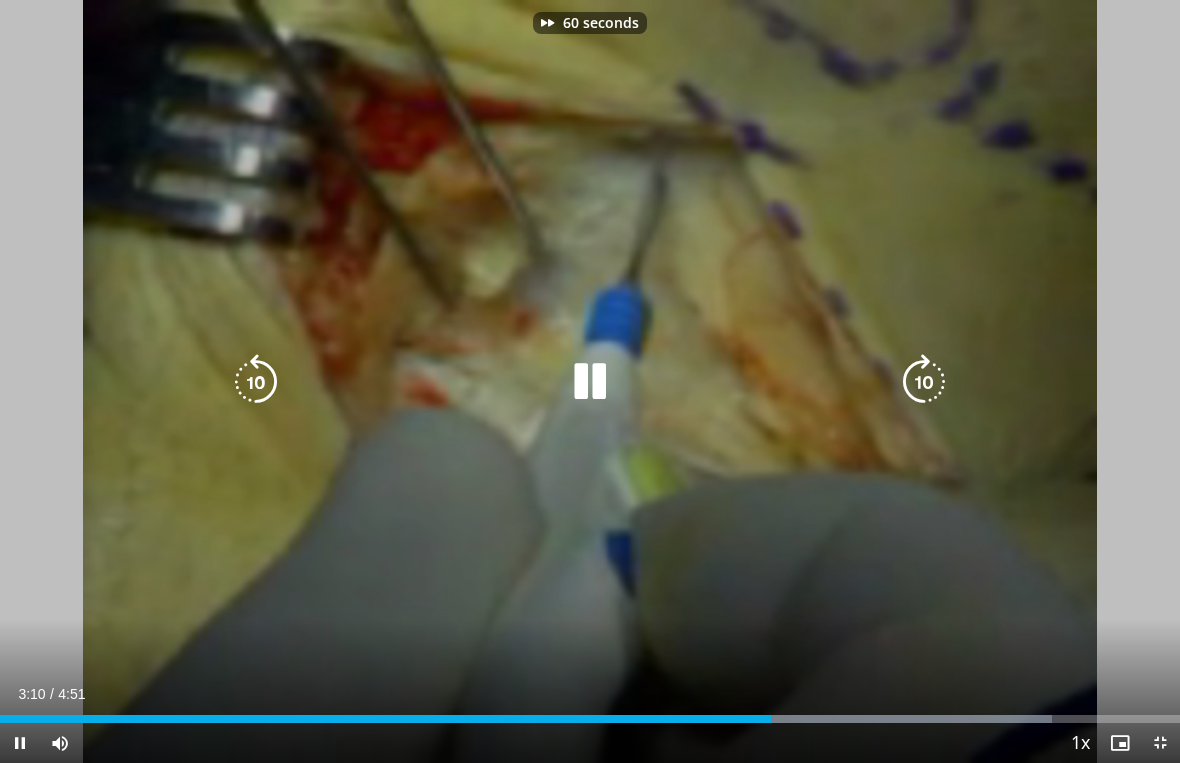 click at bounding box center [924, 382] 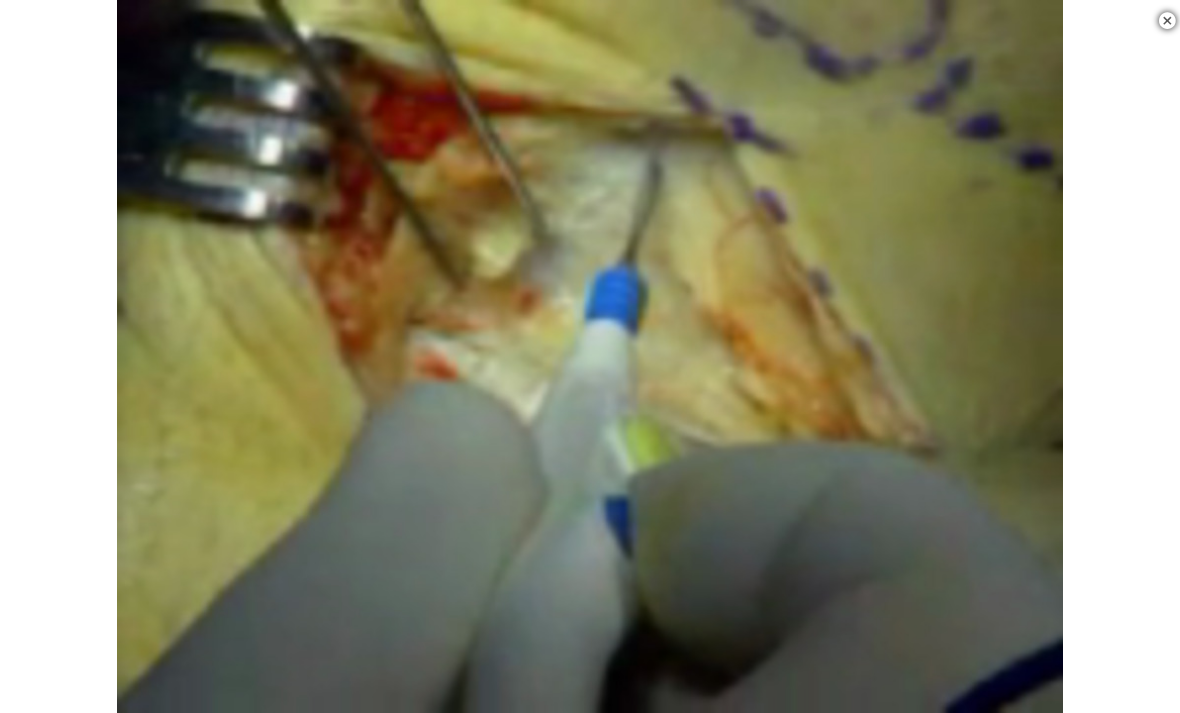 scroll, scrollTop: 694, scrollLeft: 0, axis: vertical 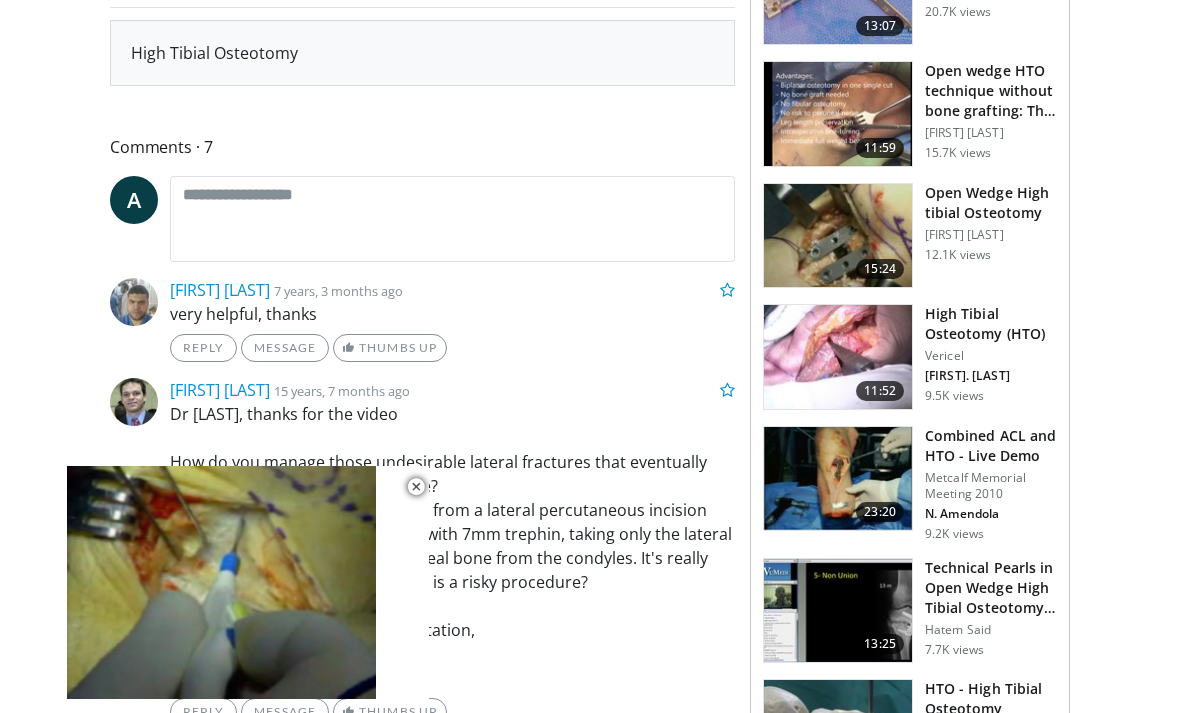 click on "[FIRST] [LAST]" at bounding box center [991, 235] 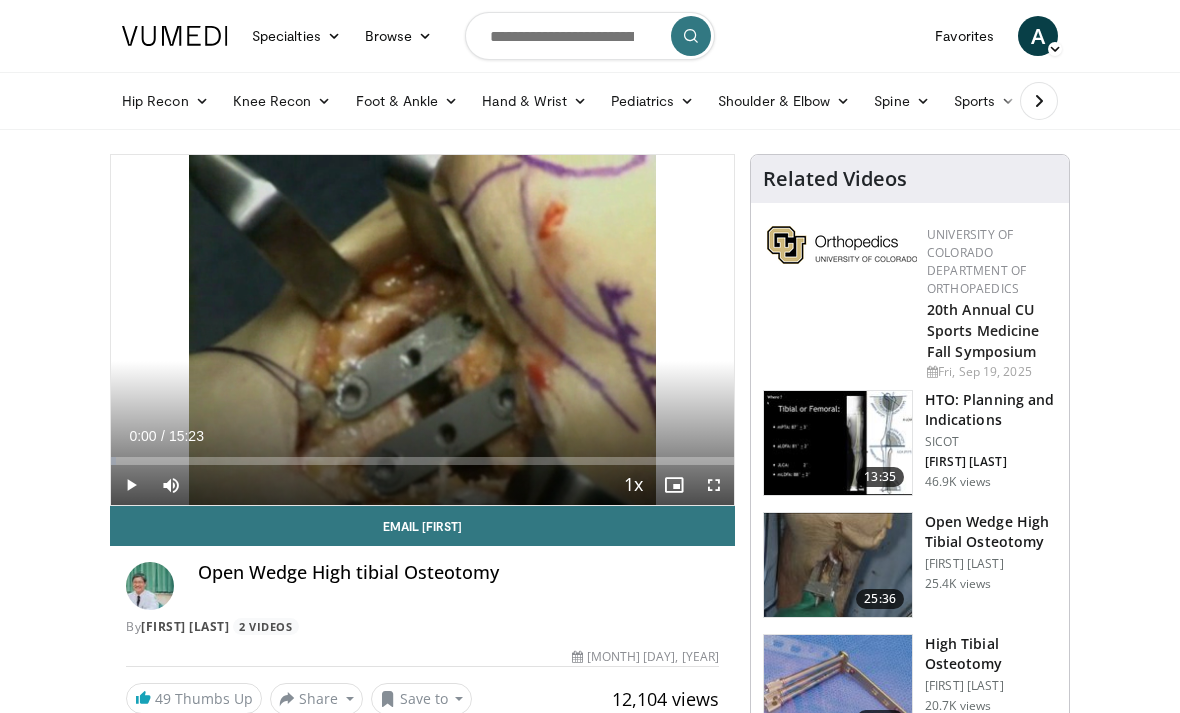 scroll, scrollTop: 0, scrollLeft: 0, axis: both 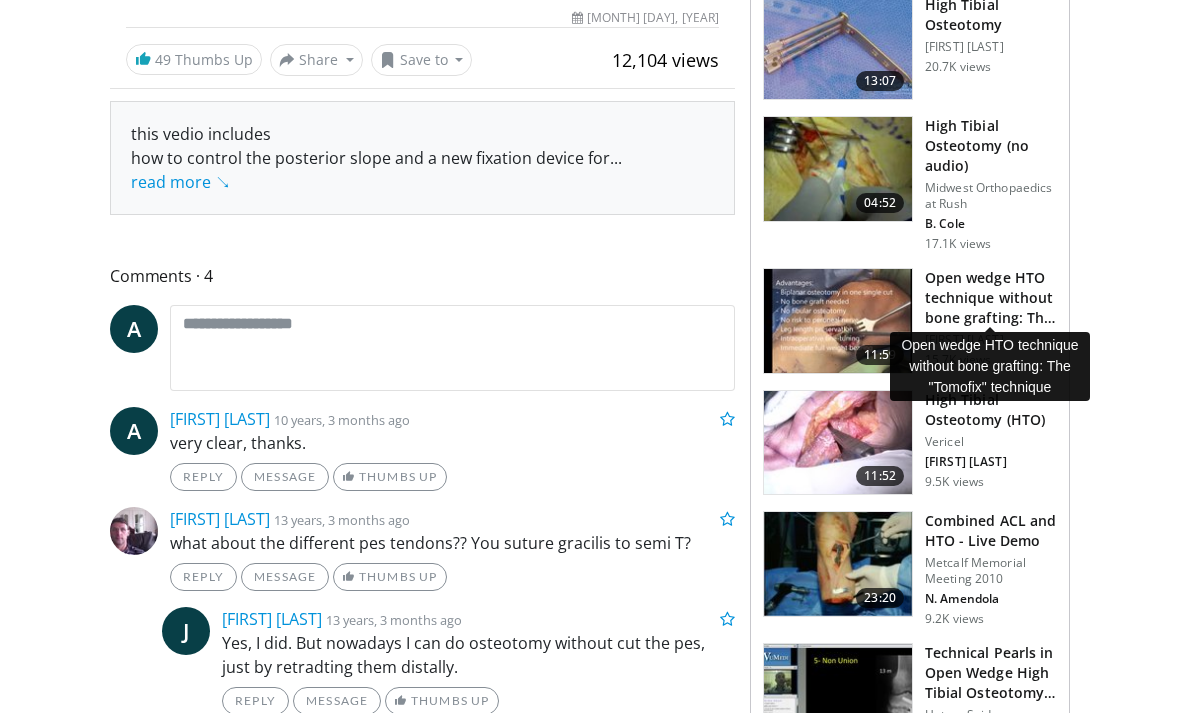 click on "Open wedge HTO technique without bone grafting: The "Tomofix" techni…" at bounding box center [991, 298] 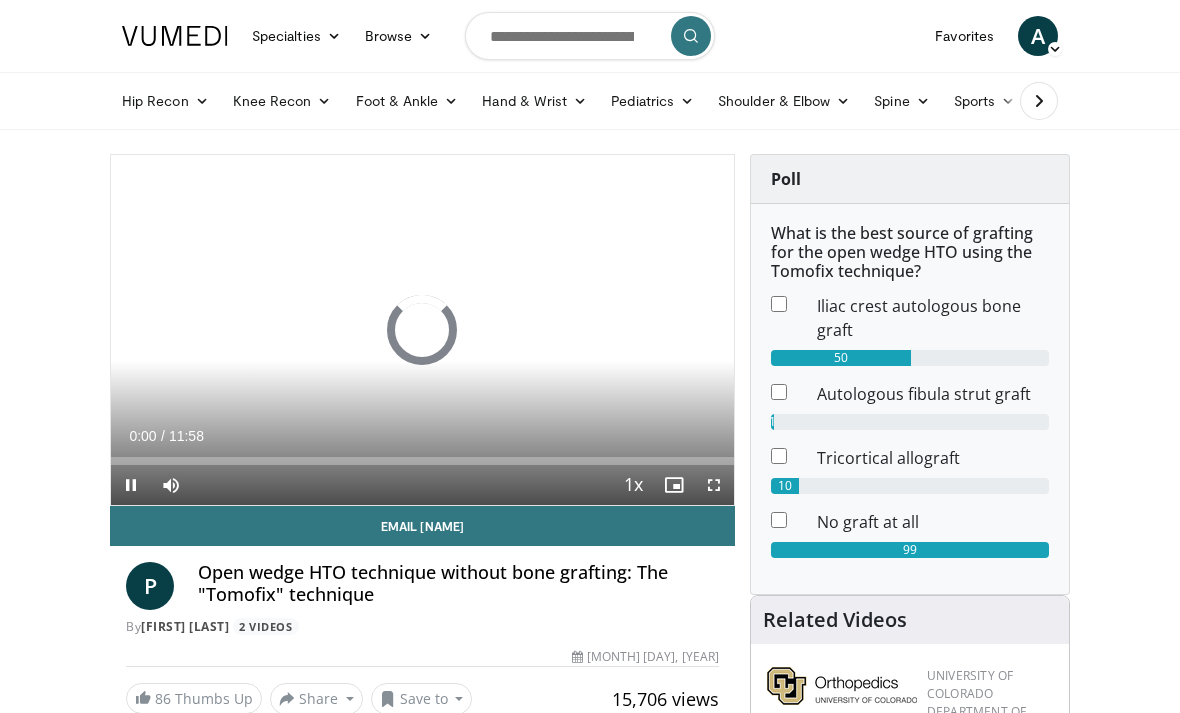 scroll, scrollTop: 0, scrollLeft: 0, axis: both 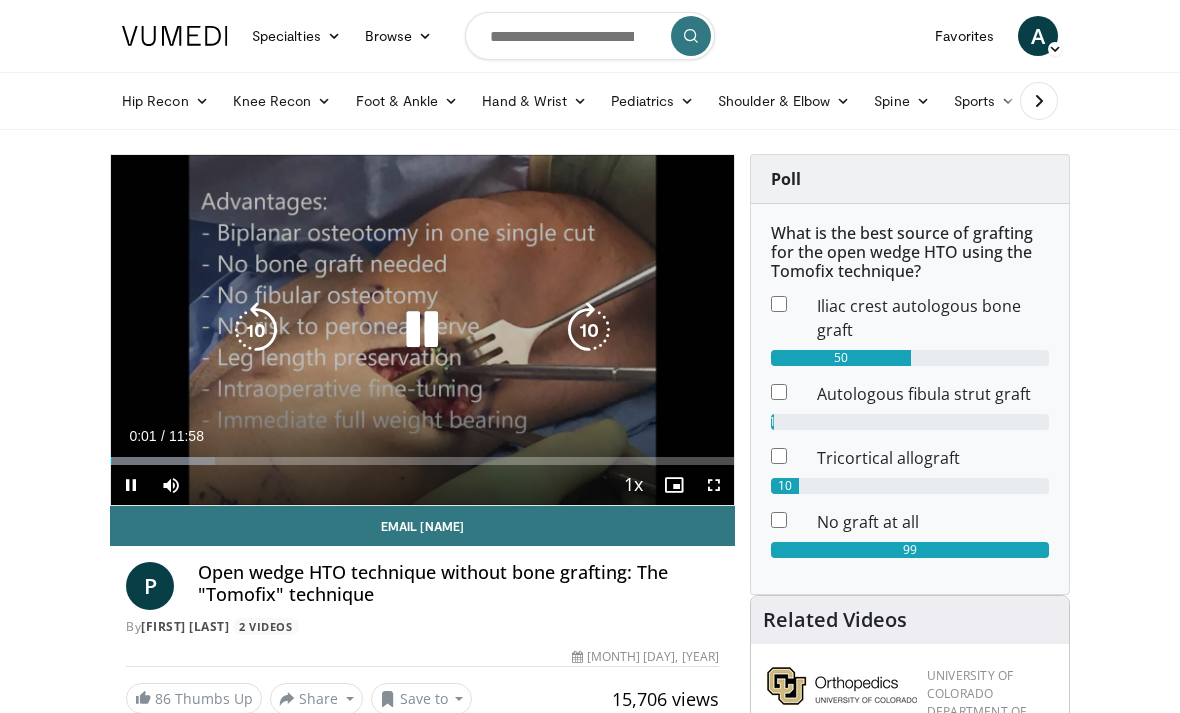 click at bounding box center [589, 330] 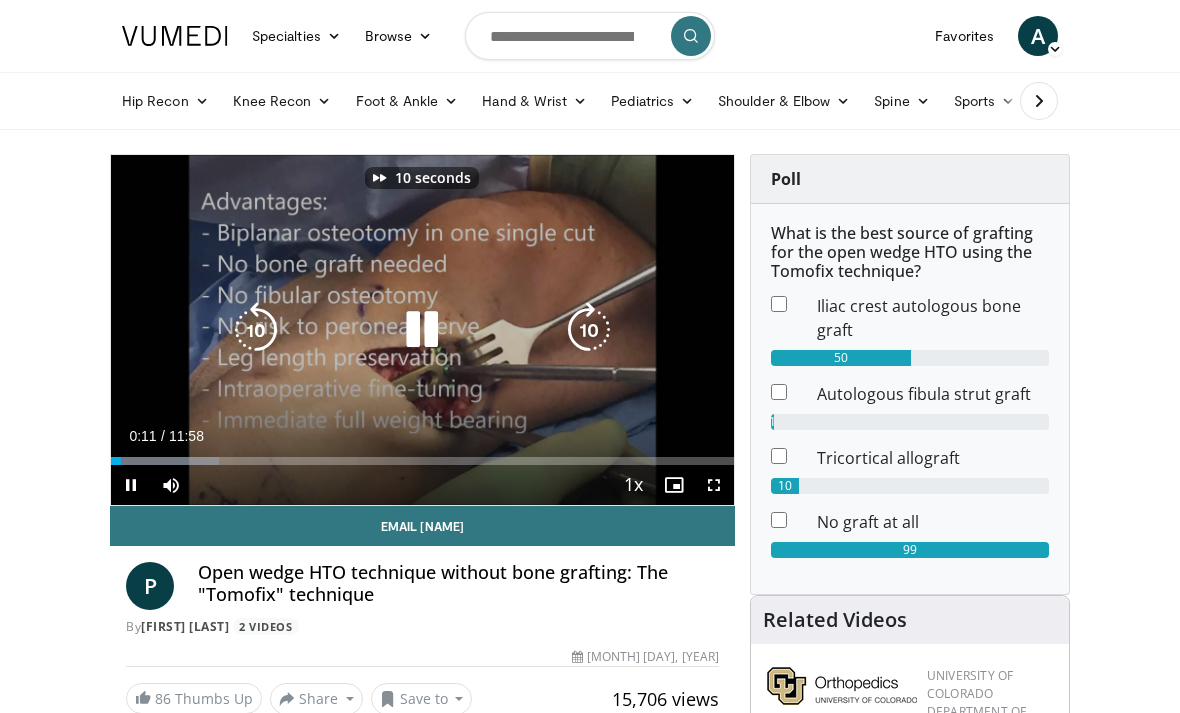 click at bounding box center (589, 330) 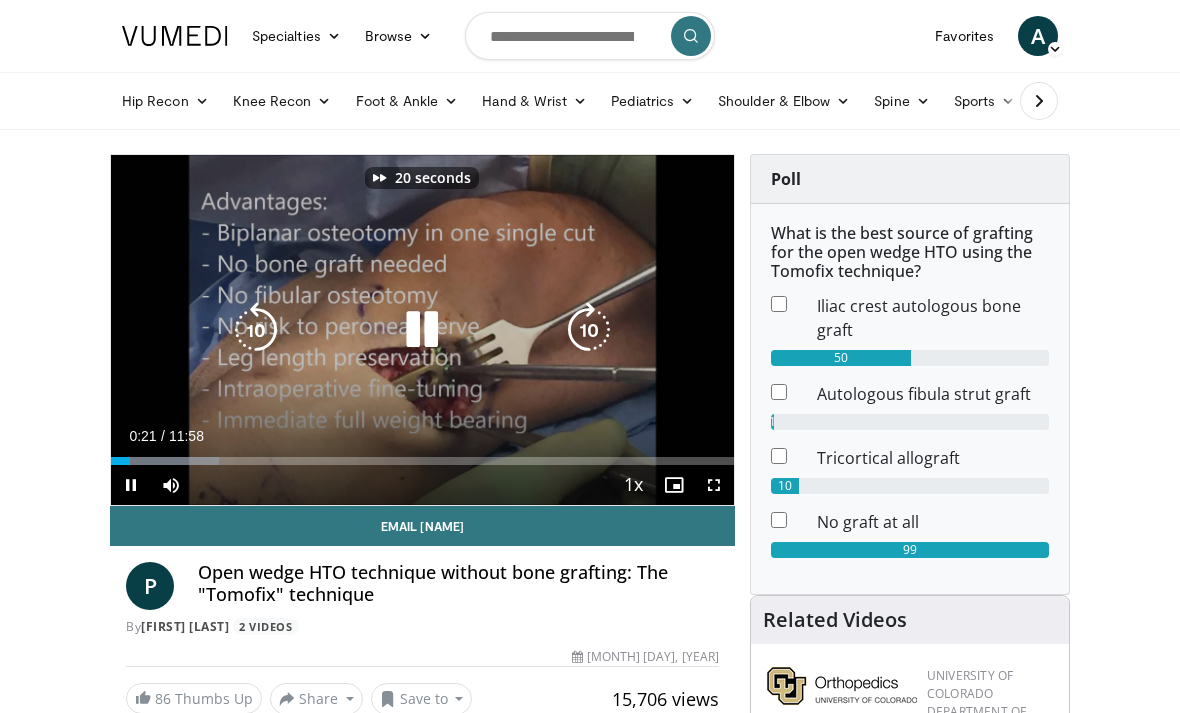 click at bounding box center [589, 330] 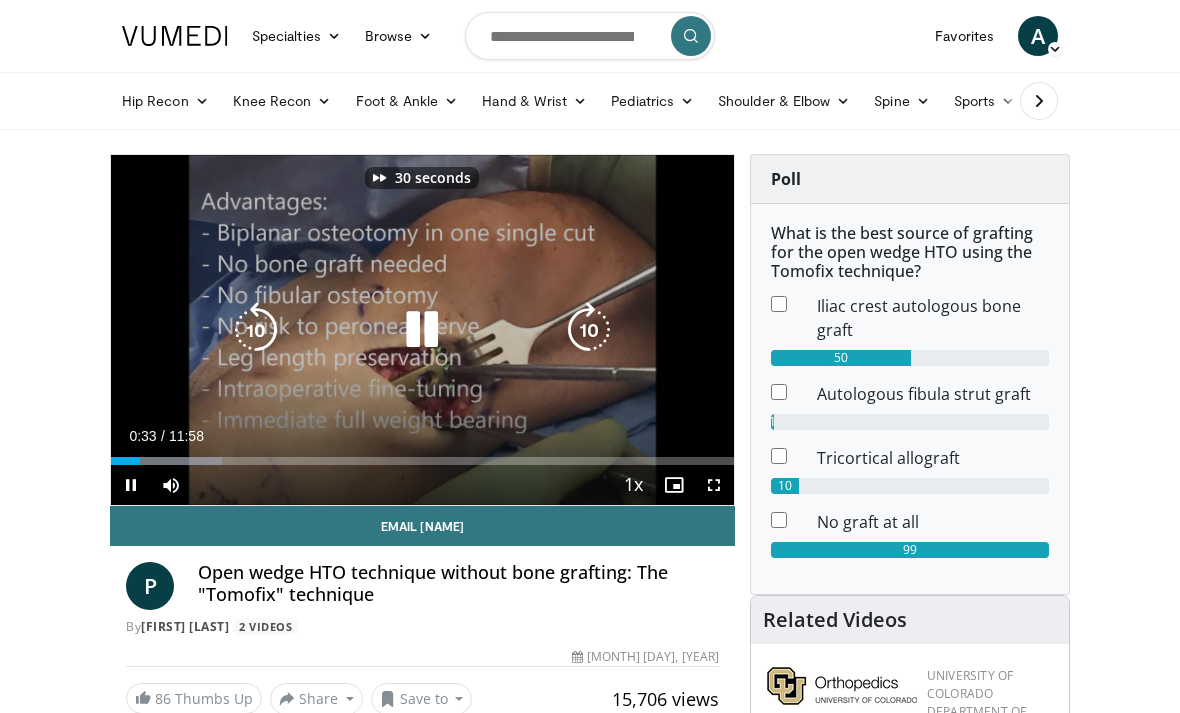 click at bounding box center [589, 330] 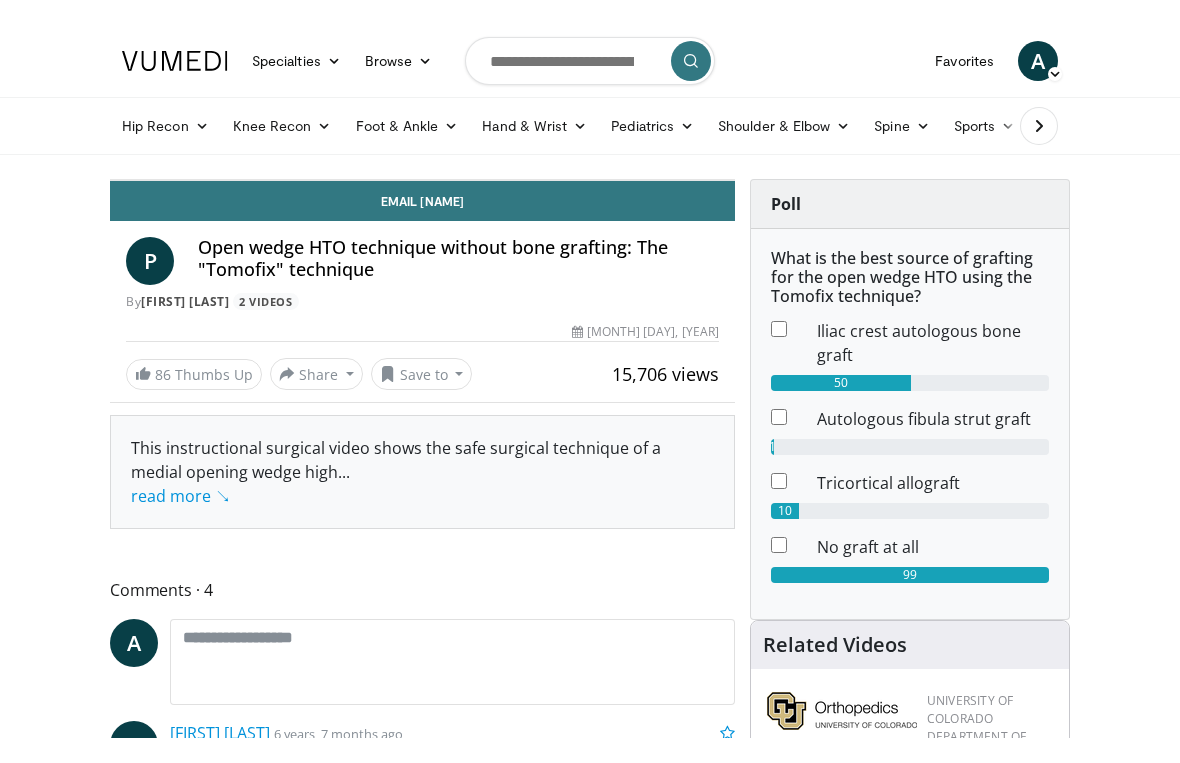 scroll, scrollTop: 24, scrollLeft: 0, axis: vertical 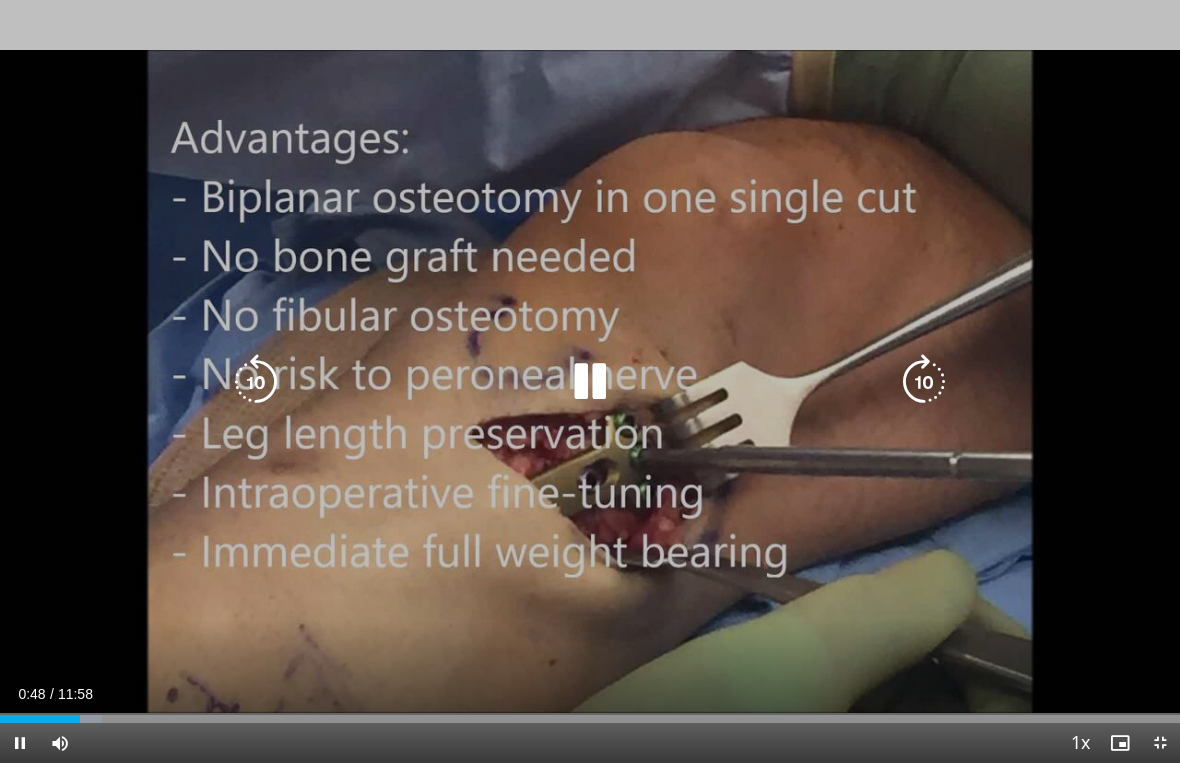 click at bounding box center (924, 382) 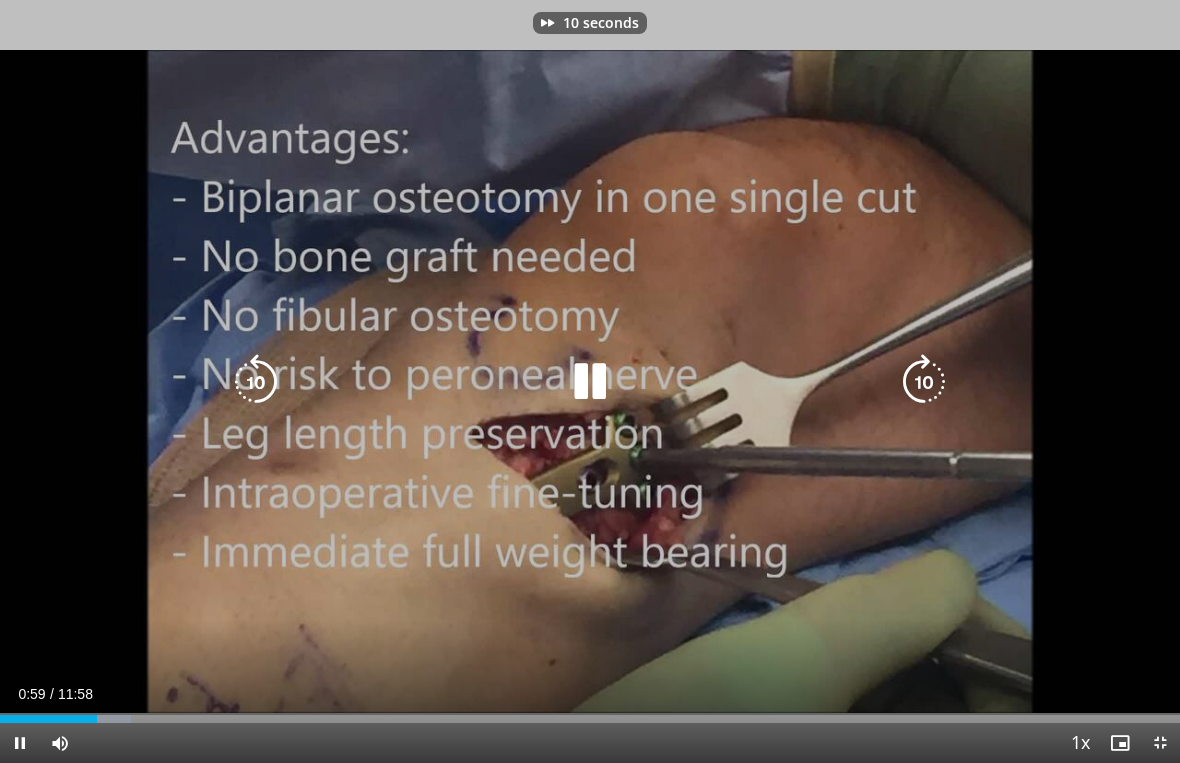 click at bounding box center (924, 382) 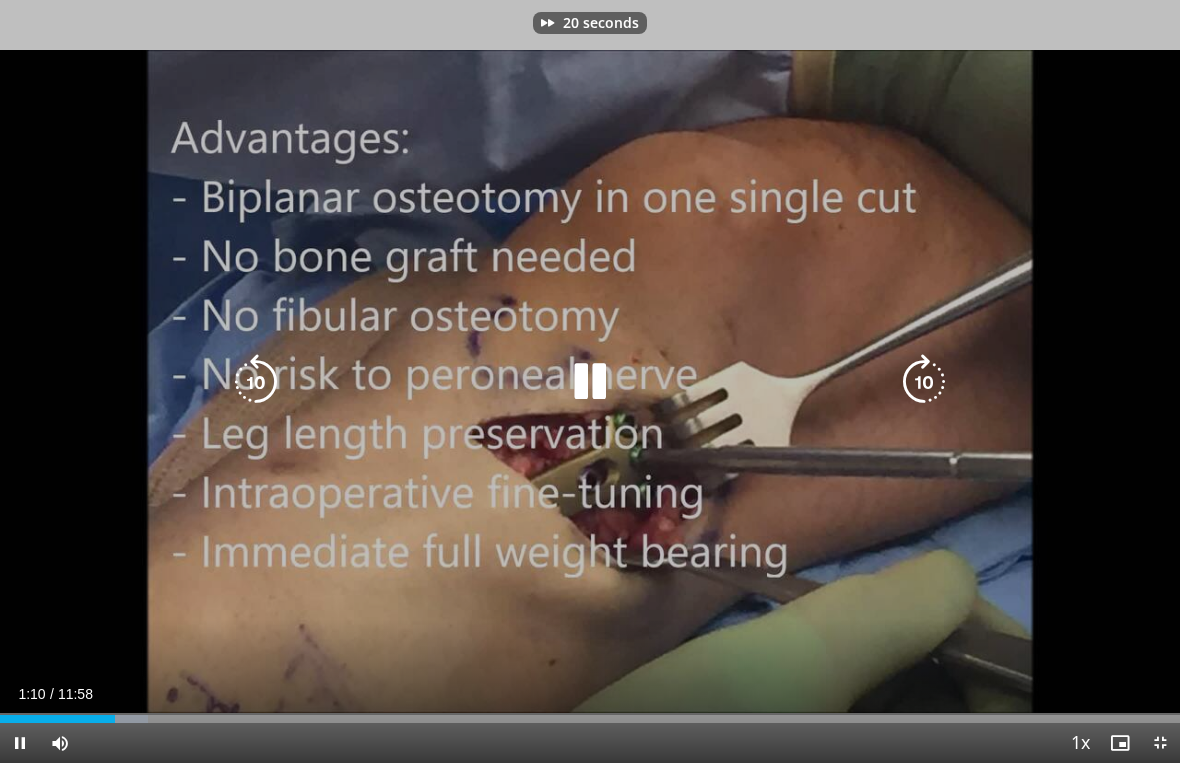 click at bounding box center (924, 382) 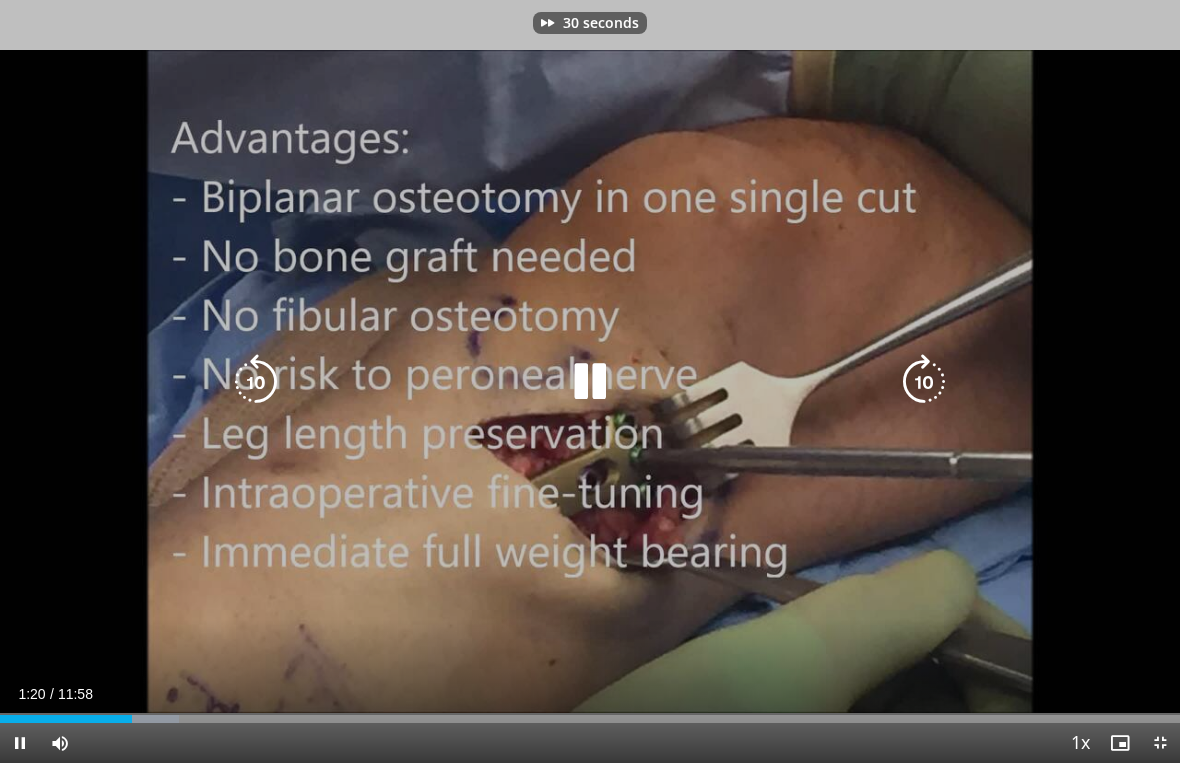 click at bounding box center [924, 382] 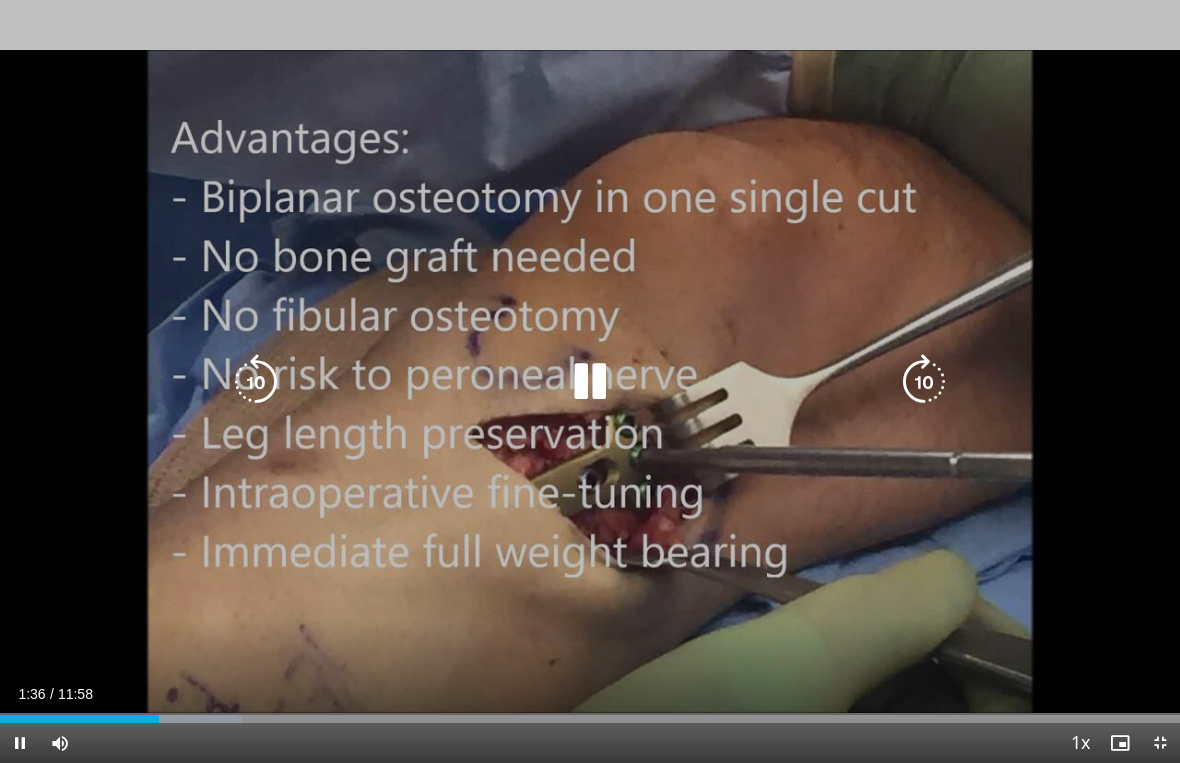 click at bounding box center [924, 382] 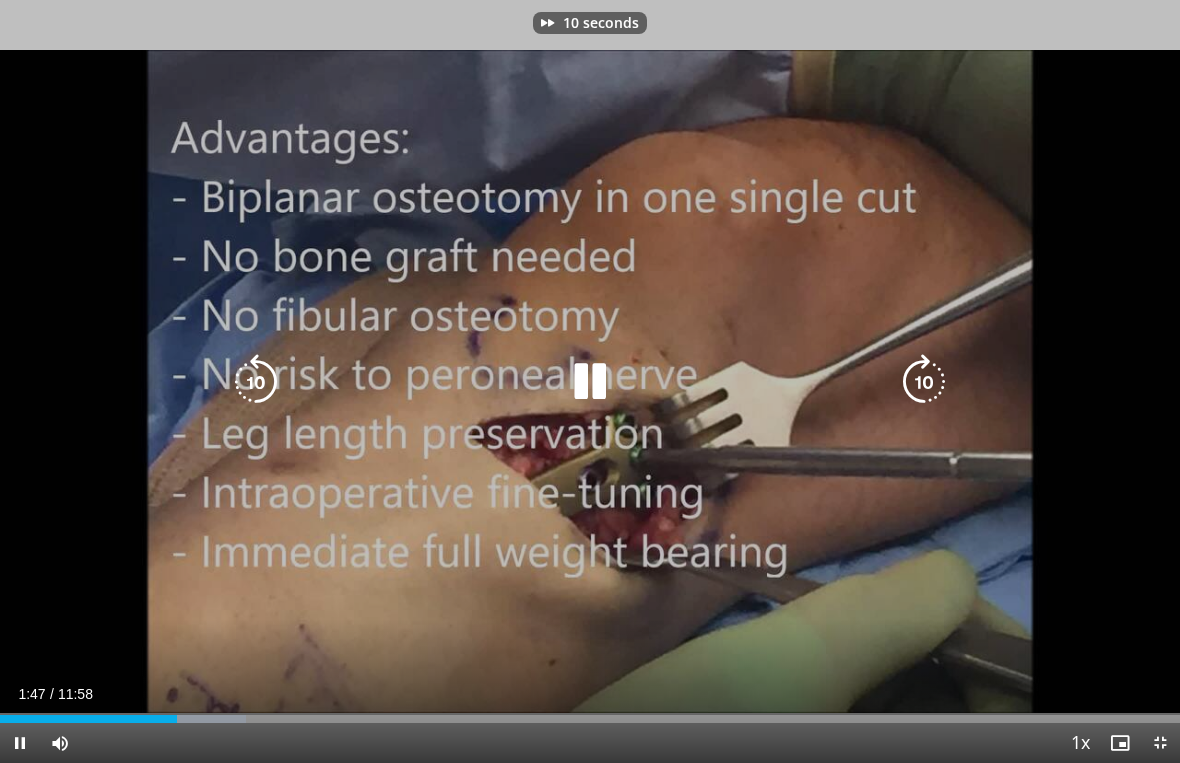 click at bounding box center [924, 382] 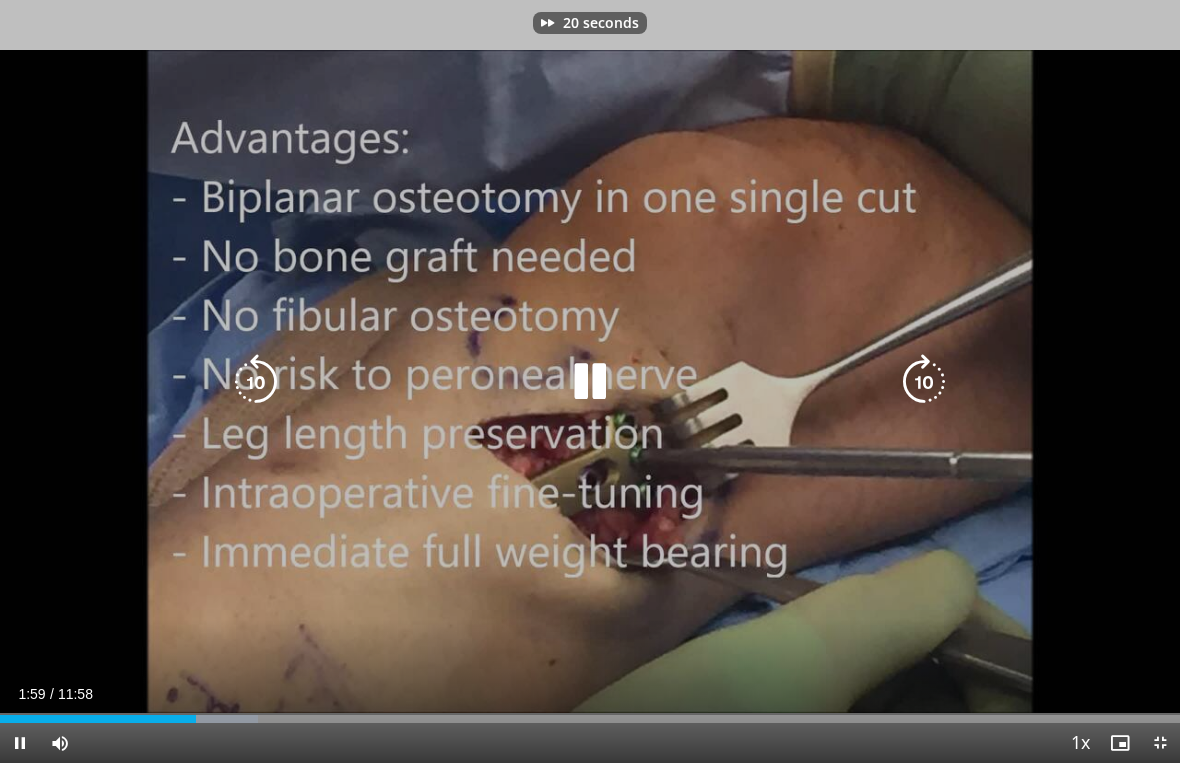 click at bounding box center [256, 382] 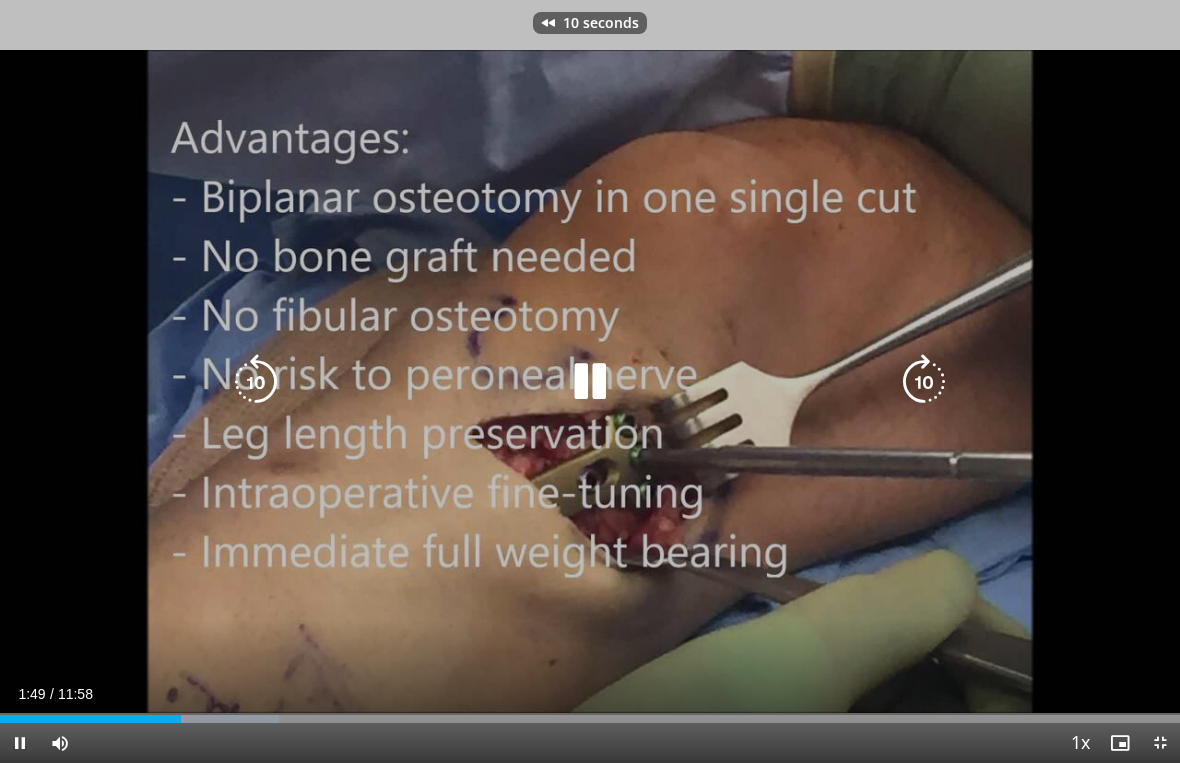 click at bounding box center (256, 382) 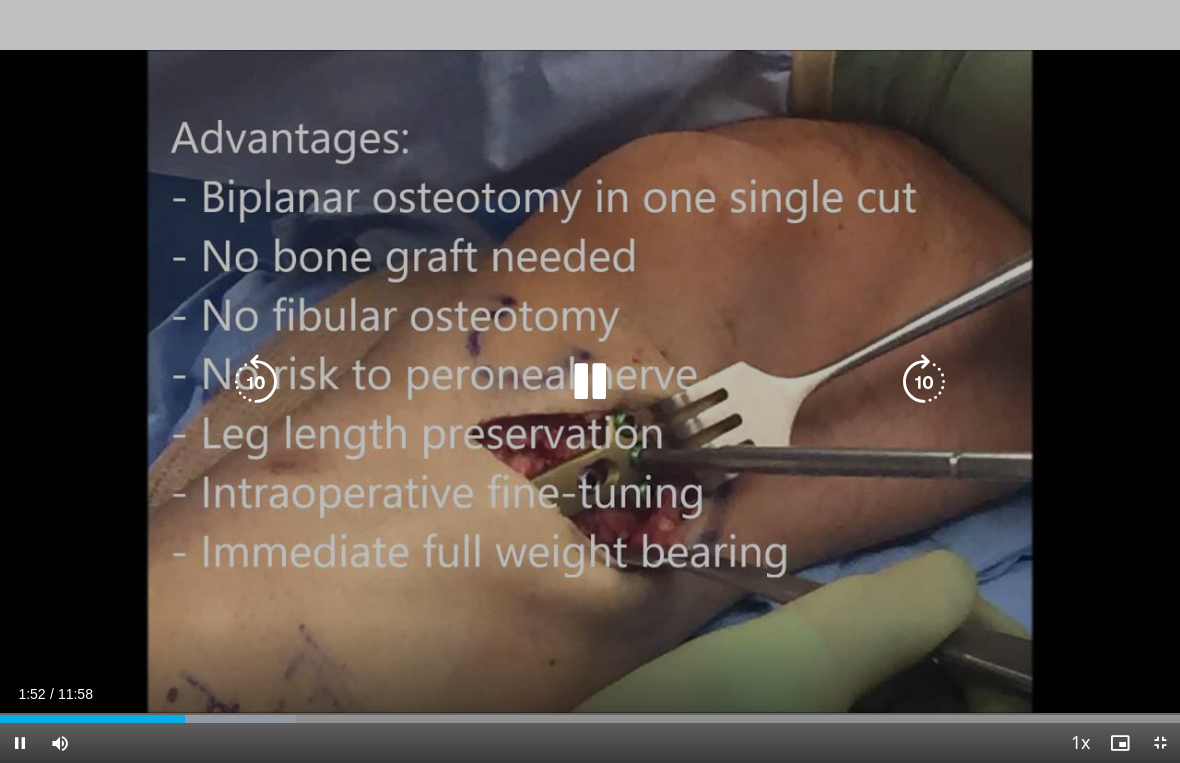click at bounding box center [924, 382] 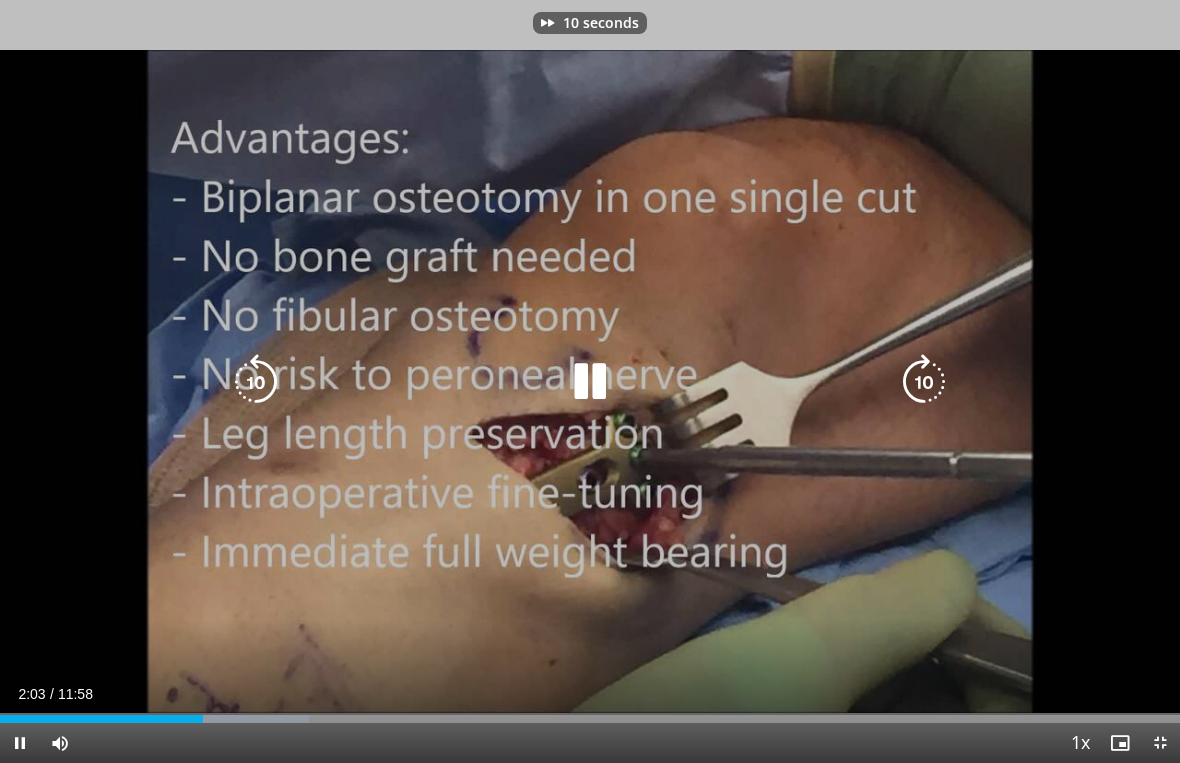 click at bounding box center [924, 382] 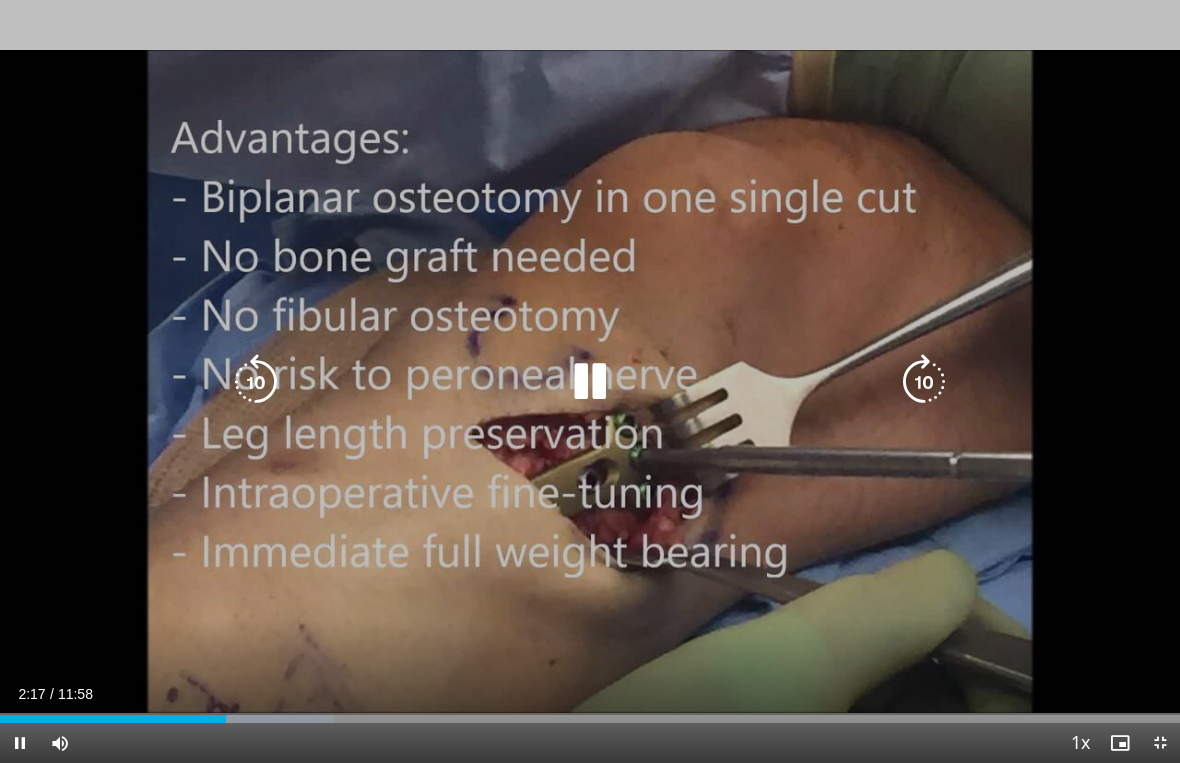 click at bounding box center [256, 382] 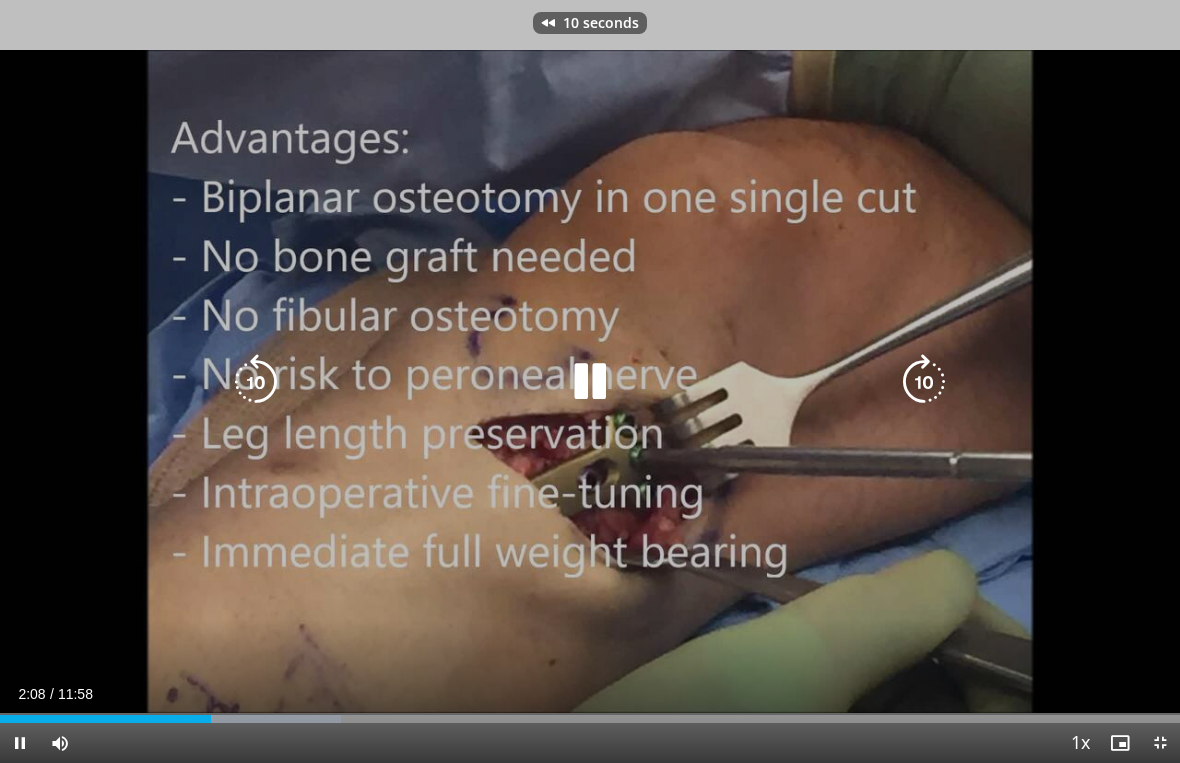 click at bounding box center (256, 382) 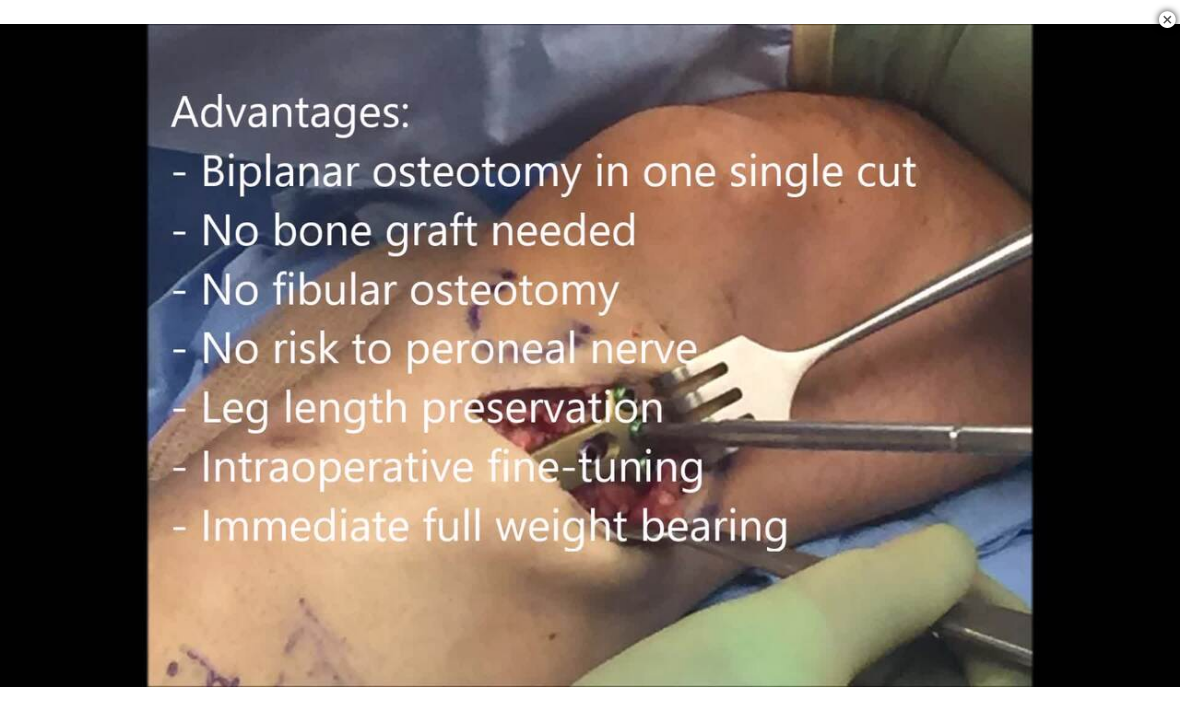 scroll, scrollTop: 3220, scrollLeft: 0, axis: vertical 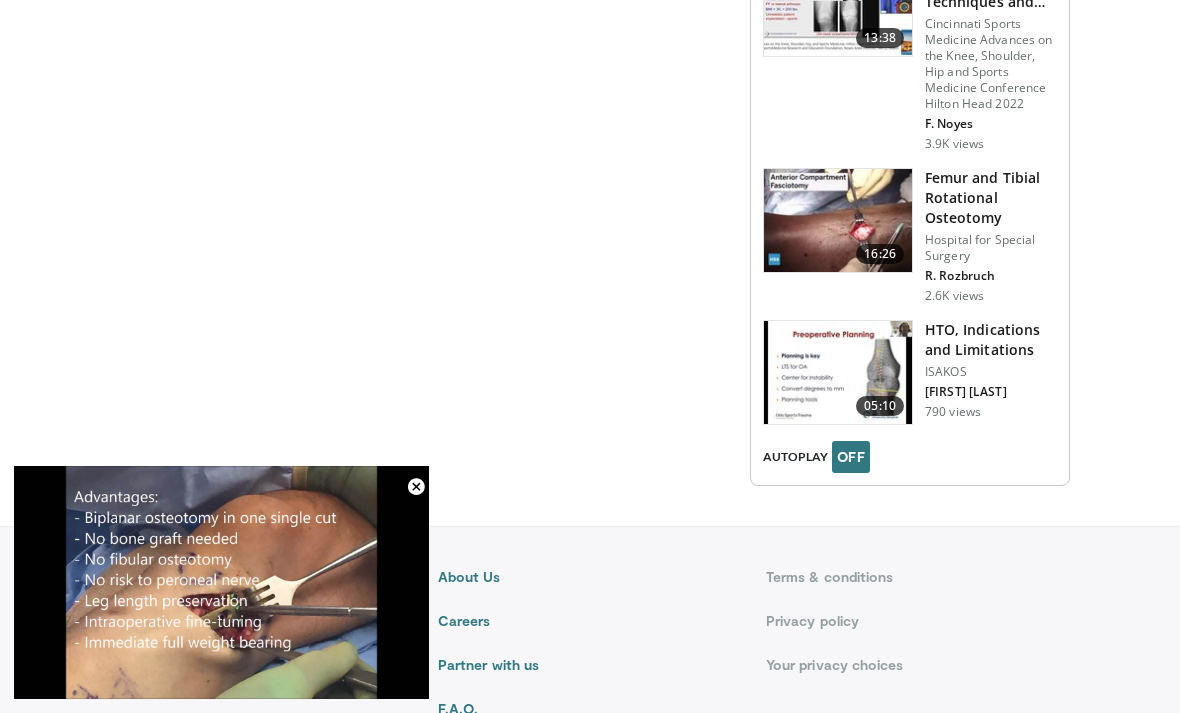 click on "HTO, Indications and Limitations" at bounding box center [991, 340] 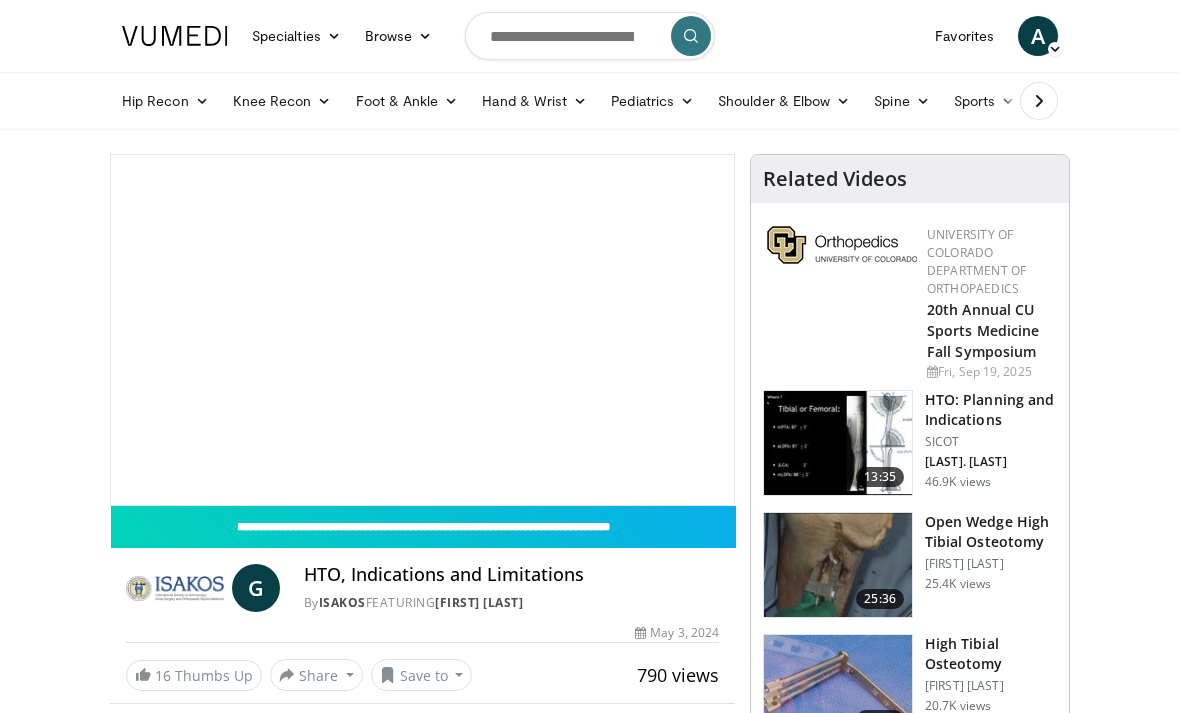 scroll, scrollTop: 0, scrollLeft: 0, axis: both 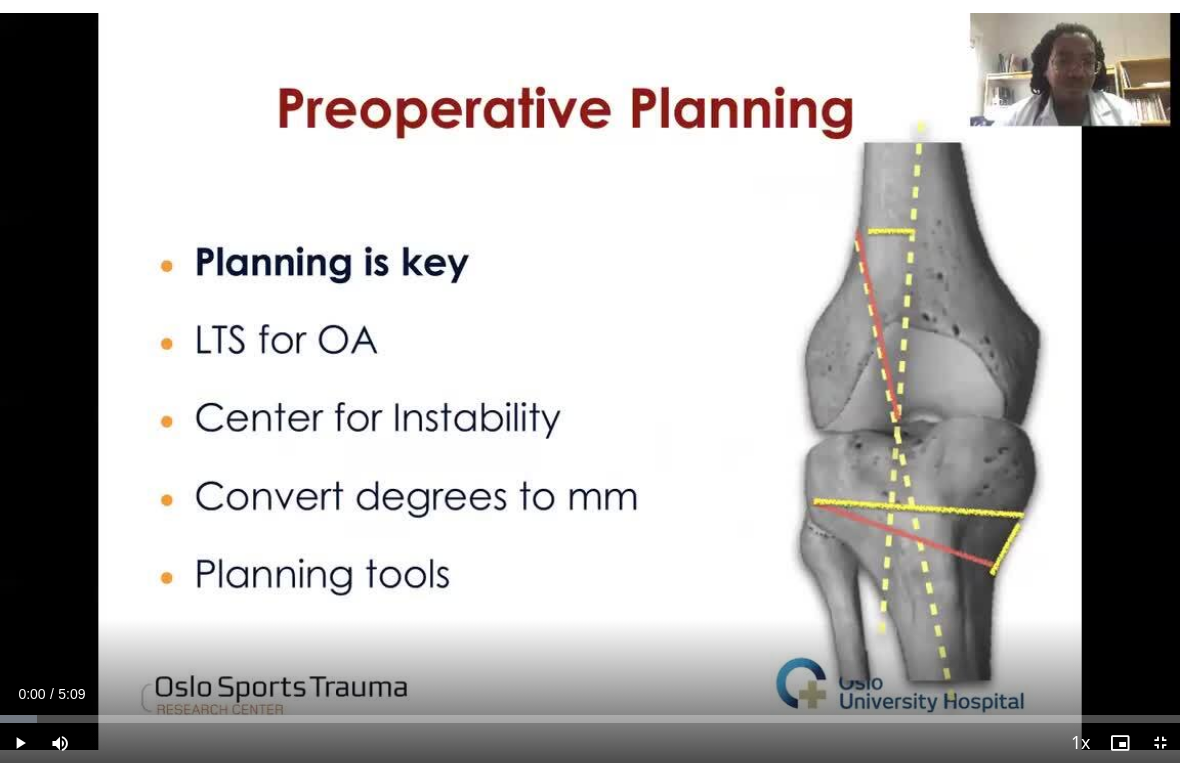 click at bounding box center (590, 382) 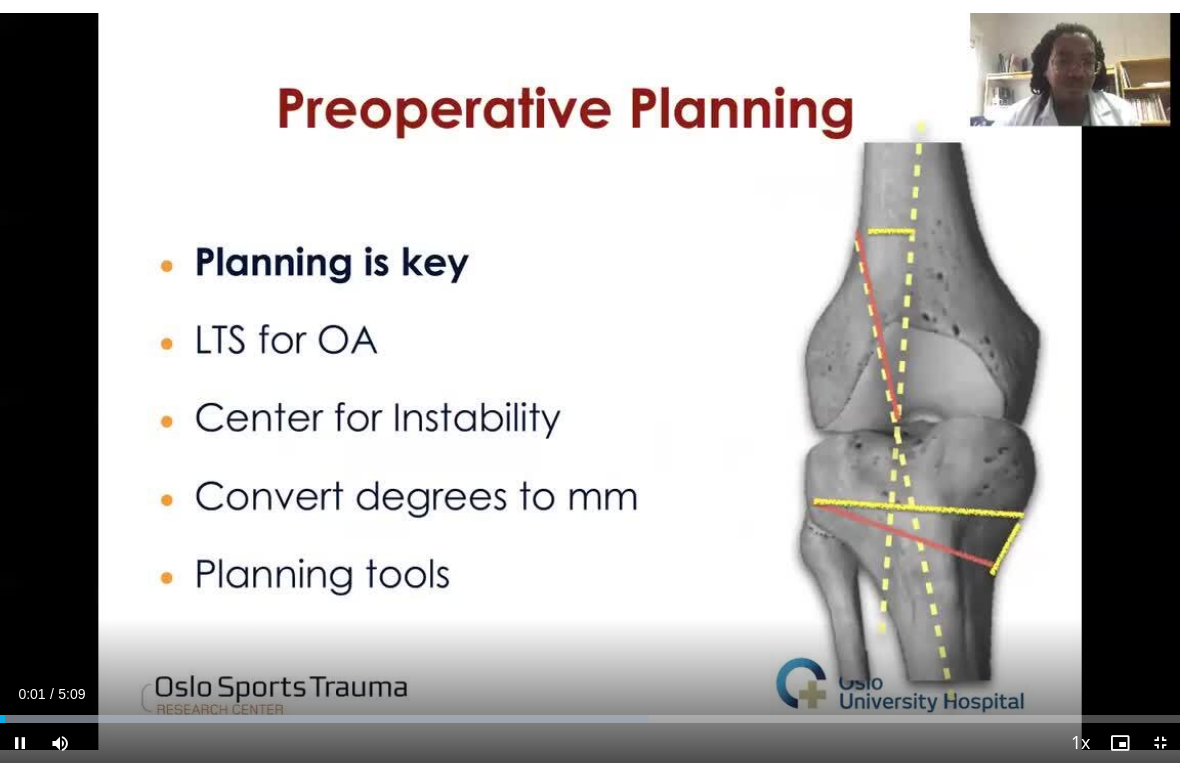 click at bounding box center (924, 382) 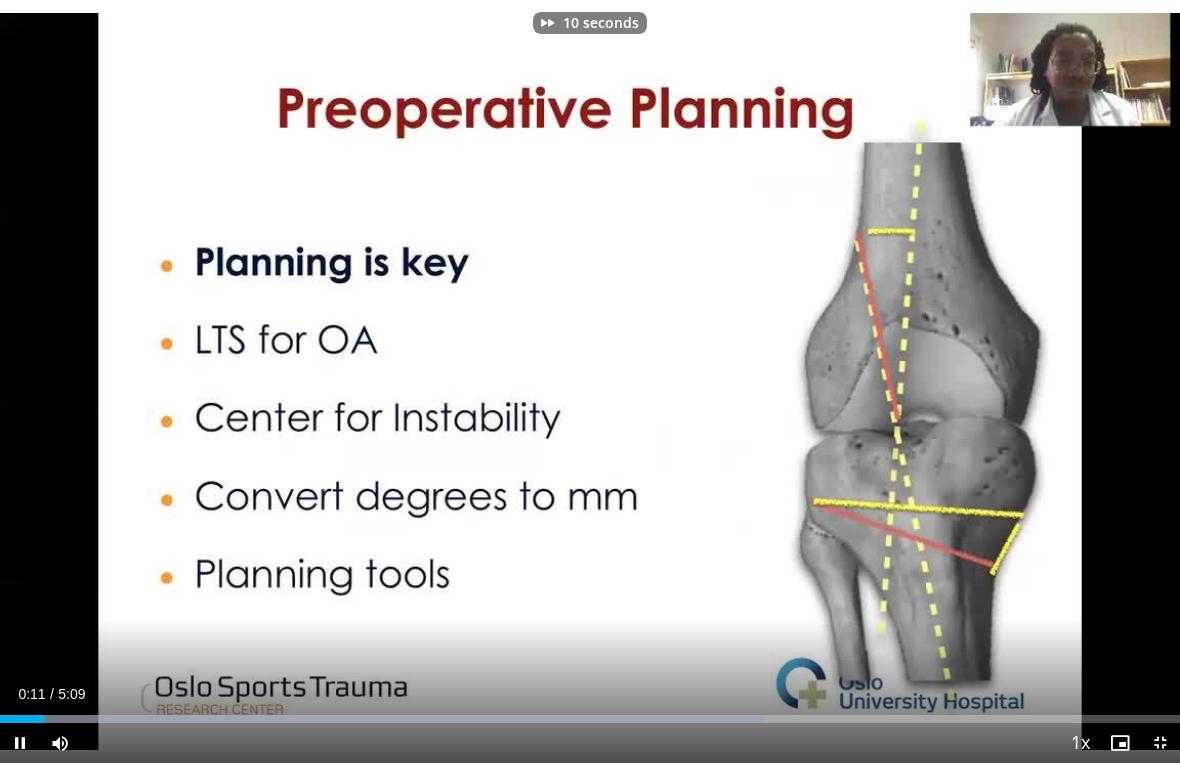 click at bounding box center [924, 382] 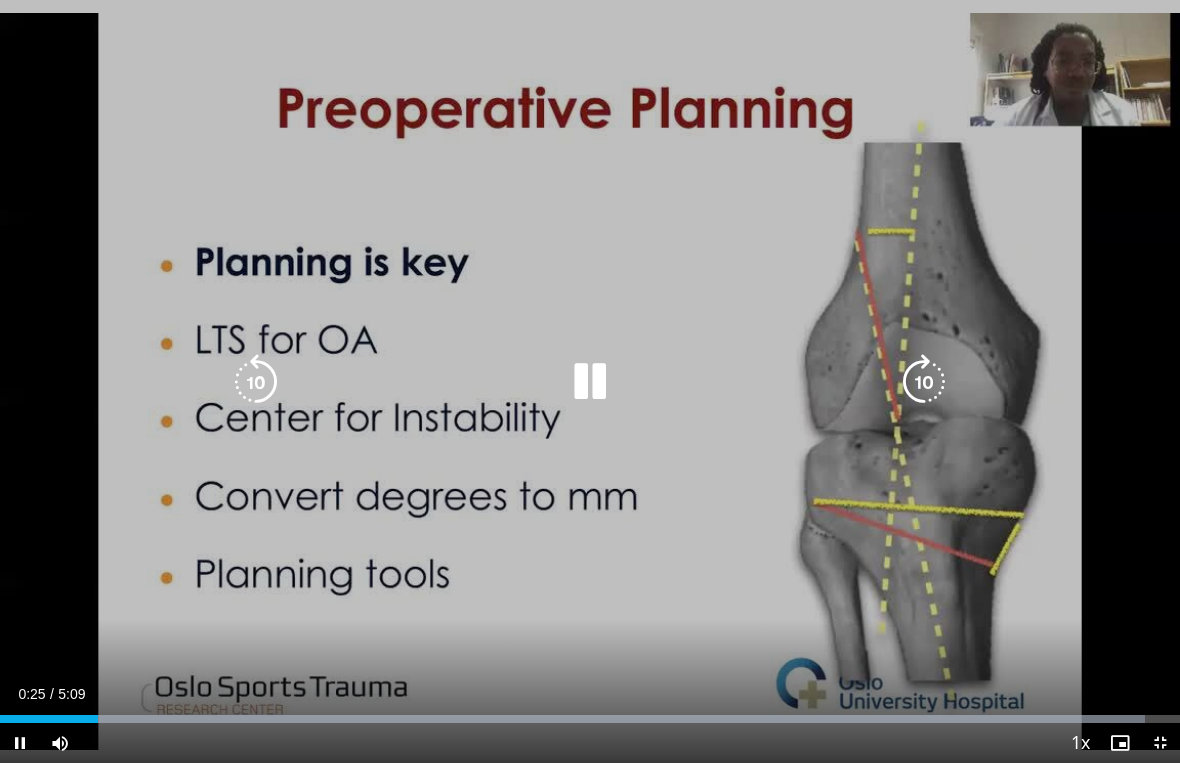 click at bounding box center (924, 382) 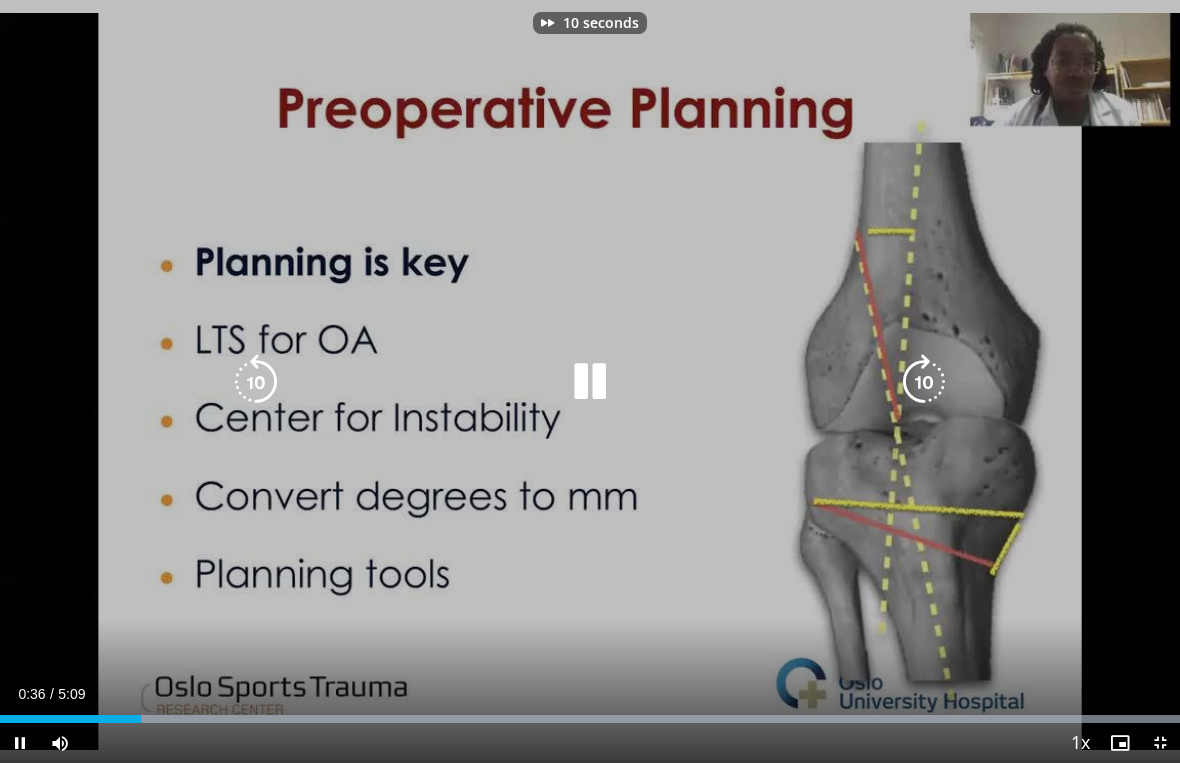 click at bounding box center (924, 382) 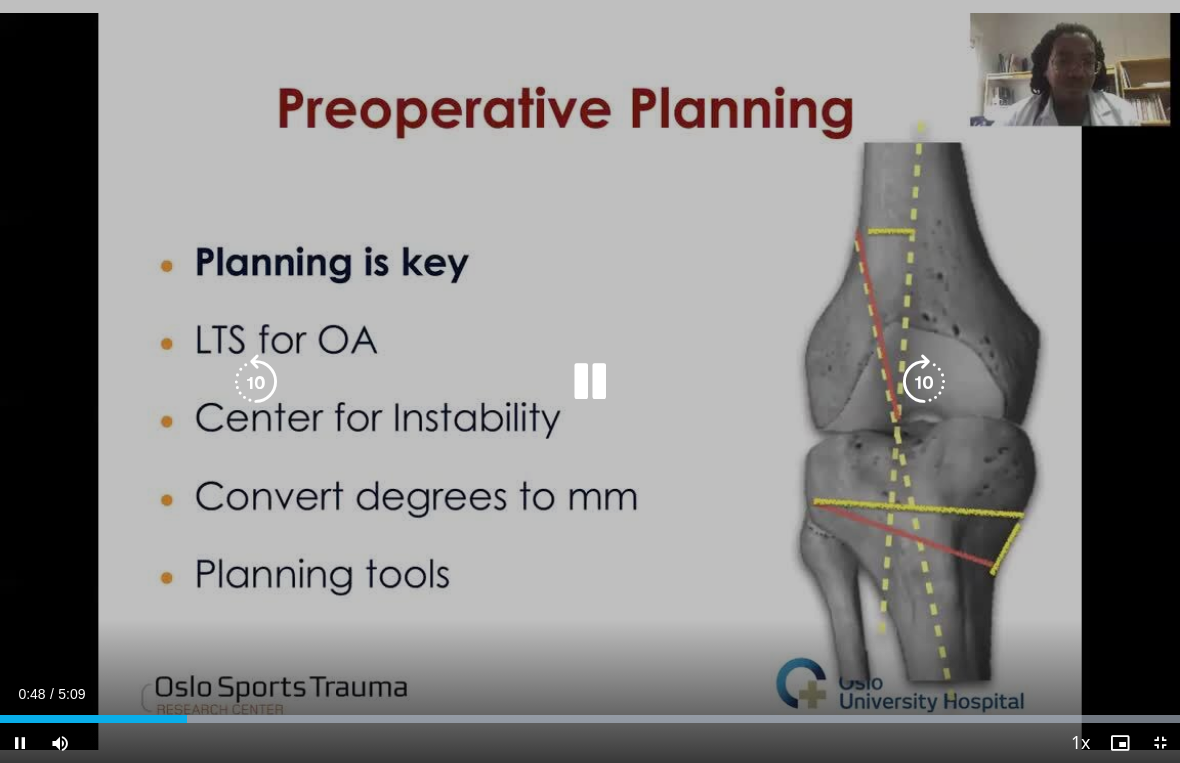 click at bounding box center [924, 382] 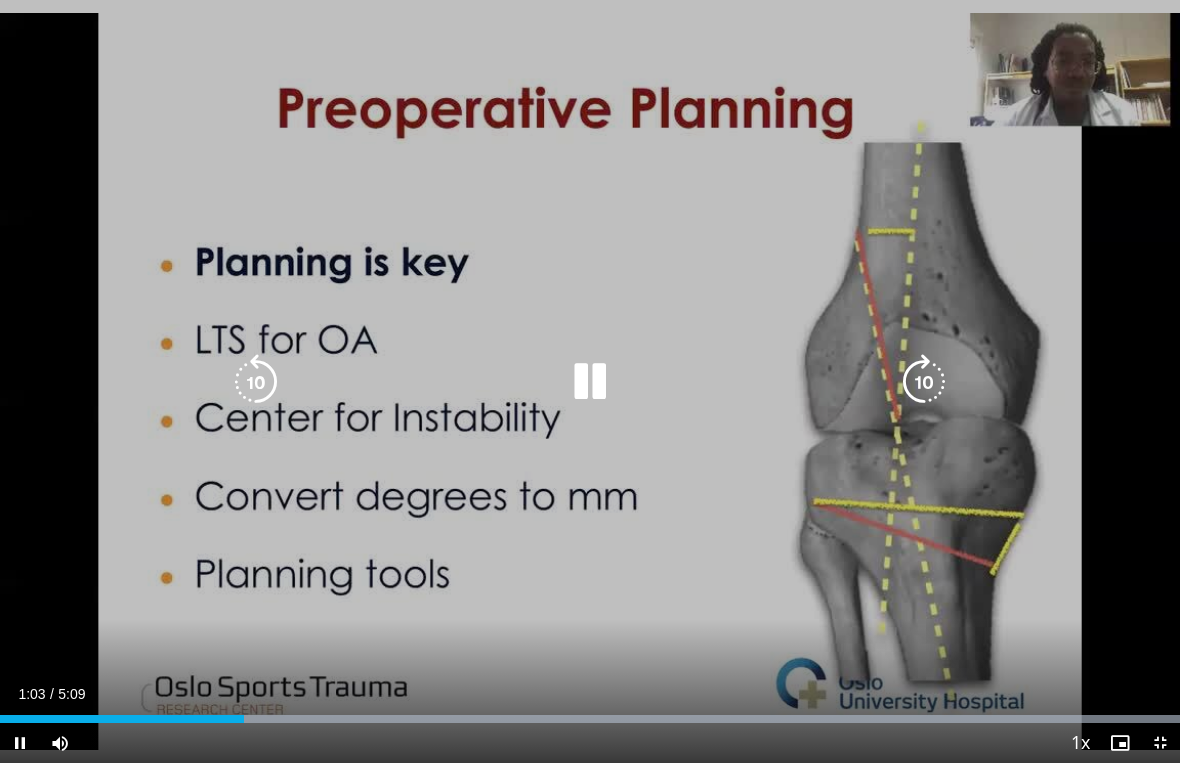 click at bounding box center (924, 382) 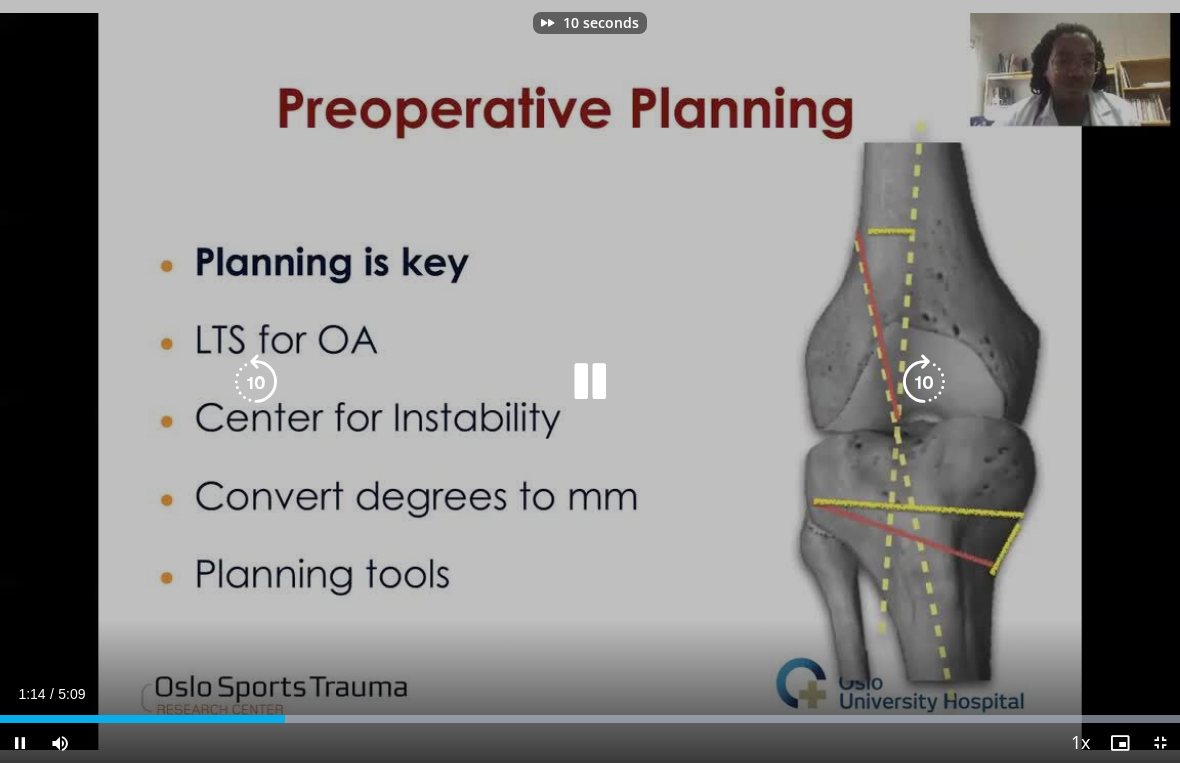 click at bounding box center [924, 382] 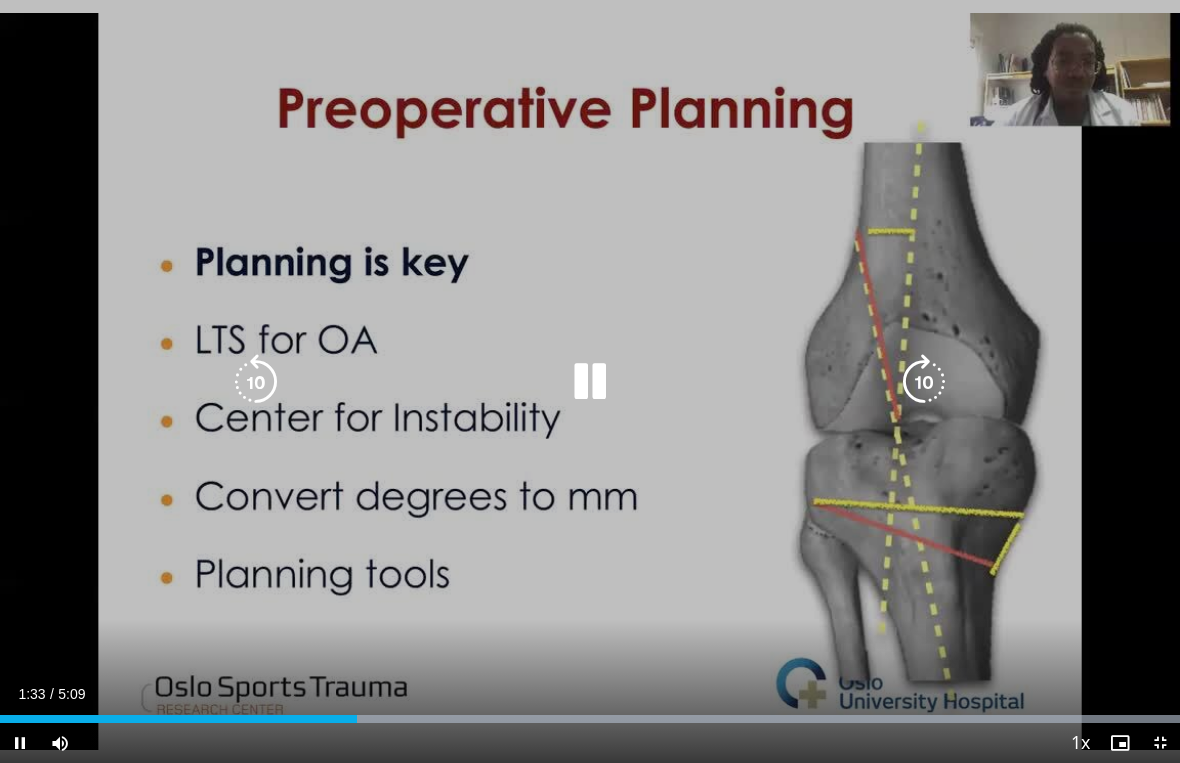 click at bounding box center (924, 382) 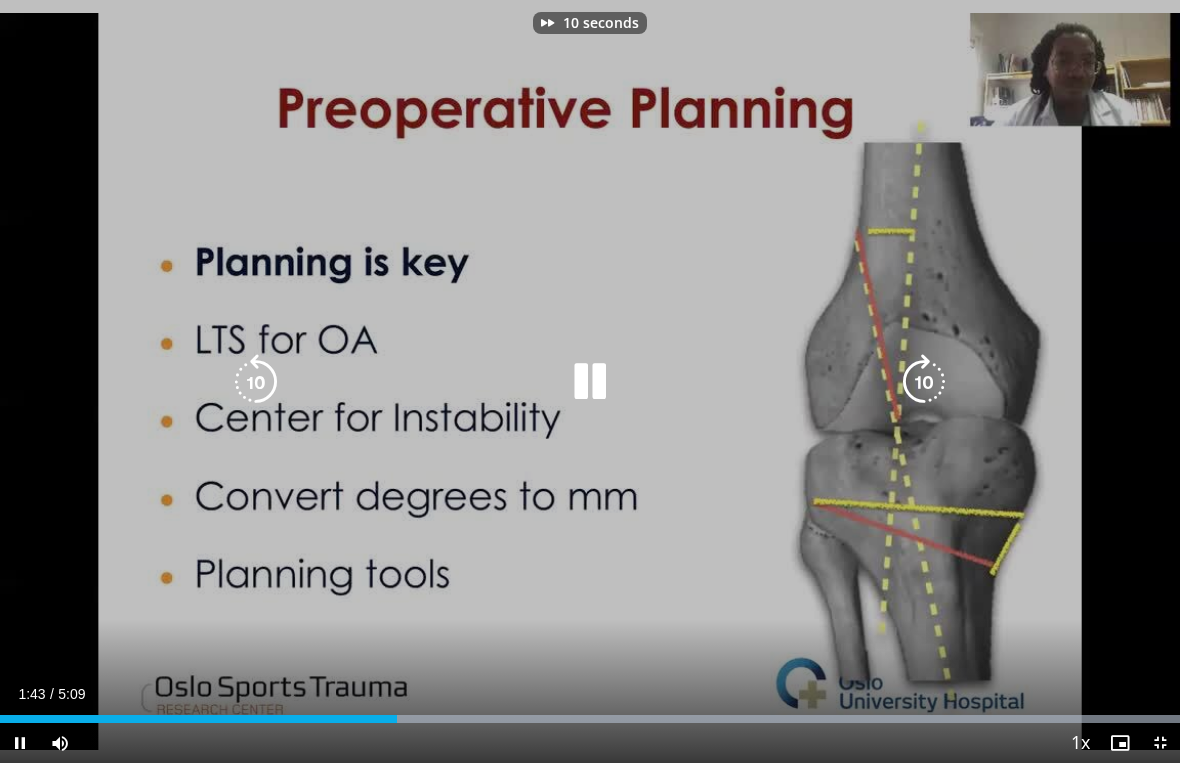 click at bounding box center (924, 382) 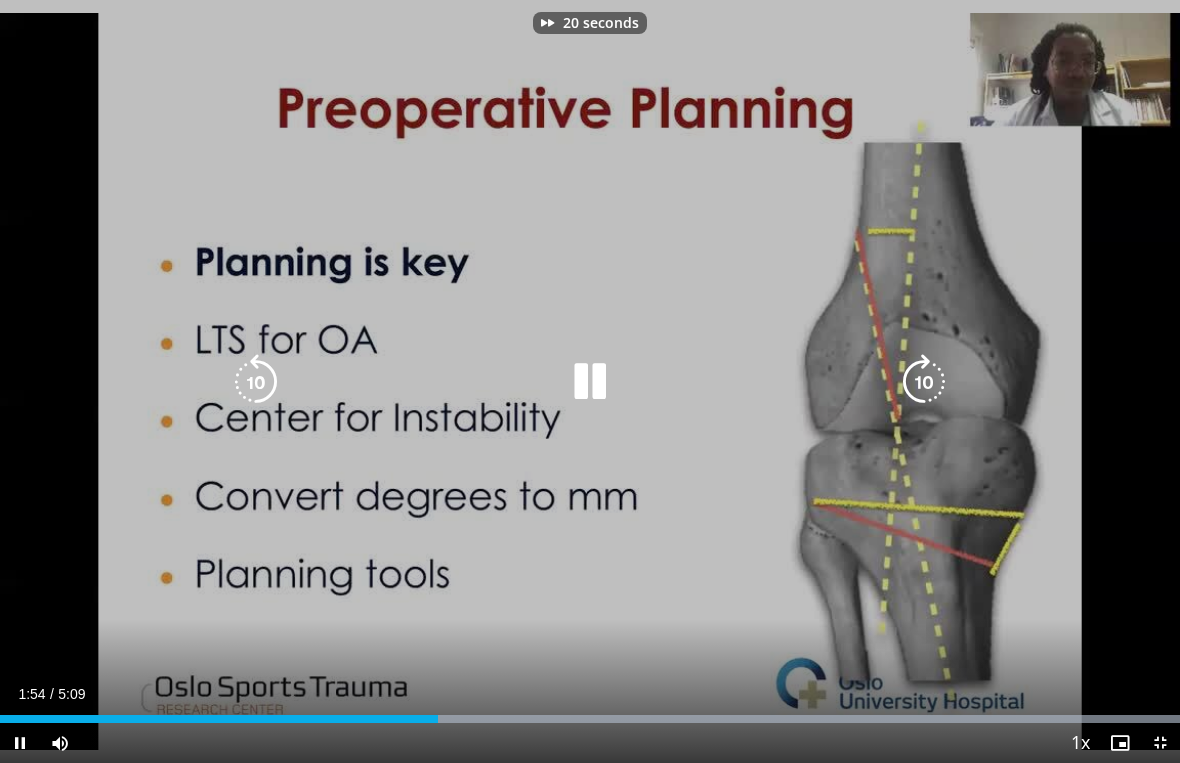 click at bounding box center (924, 382) 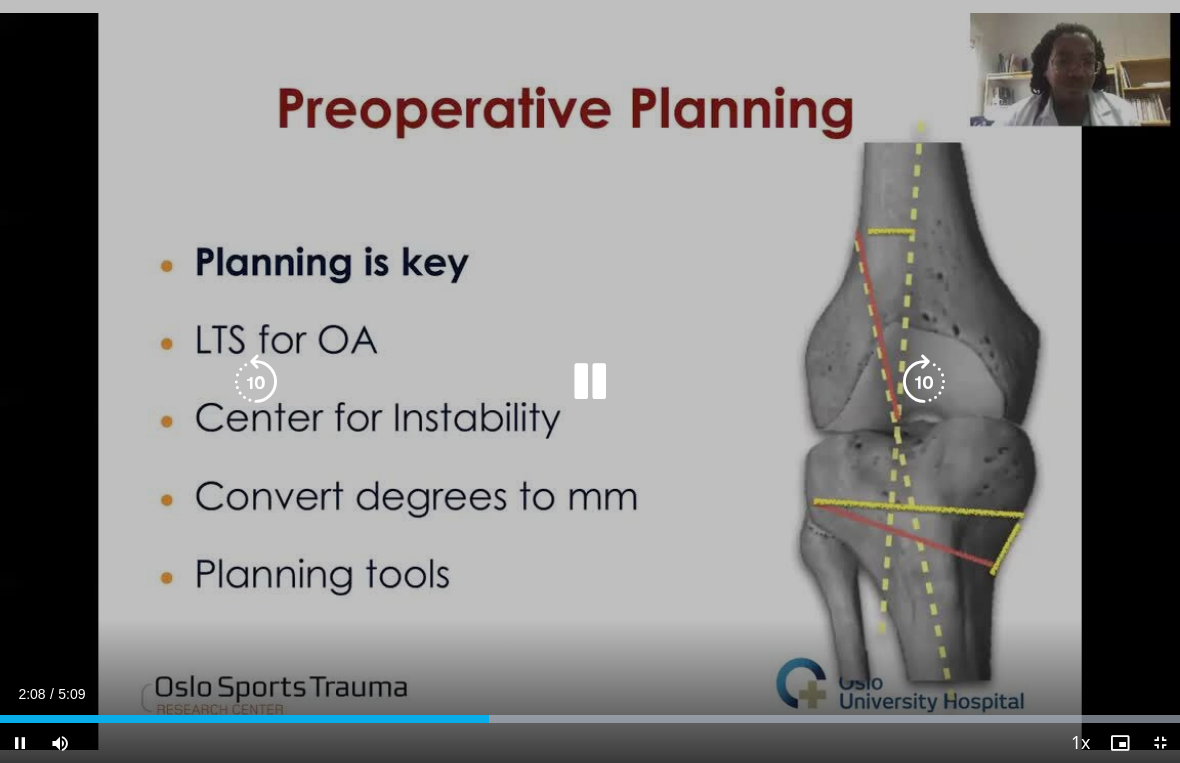 click at bounding box center (924, 382) 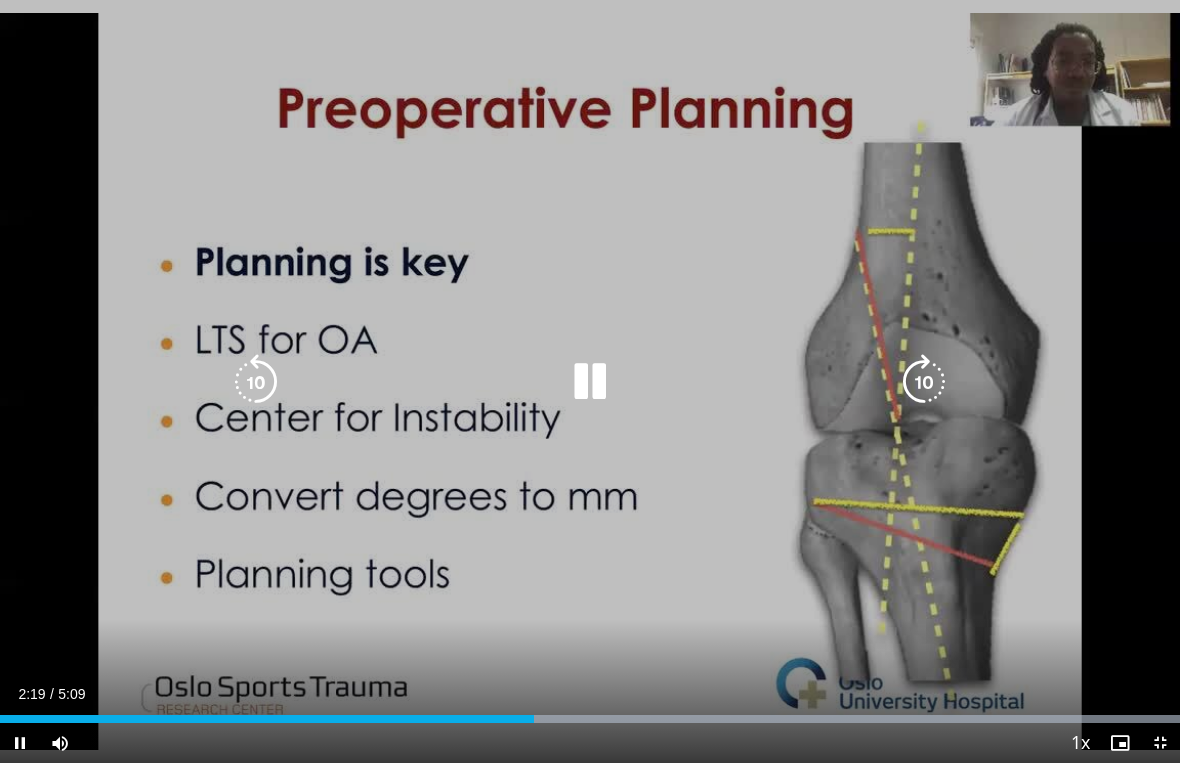 click at bounding box center [924, 382] 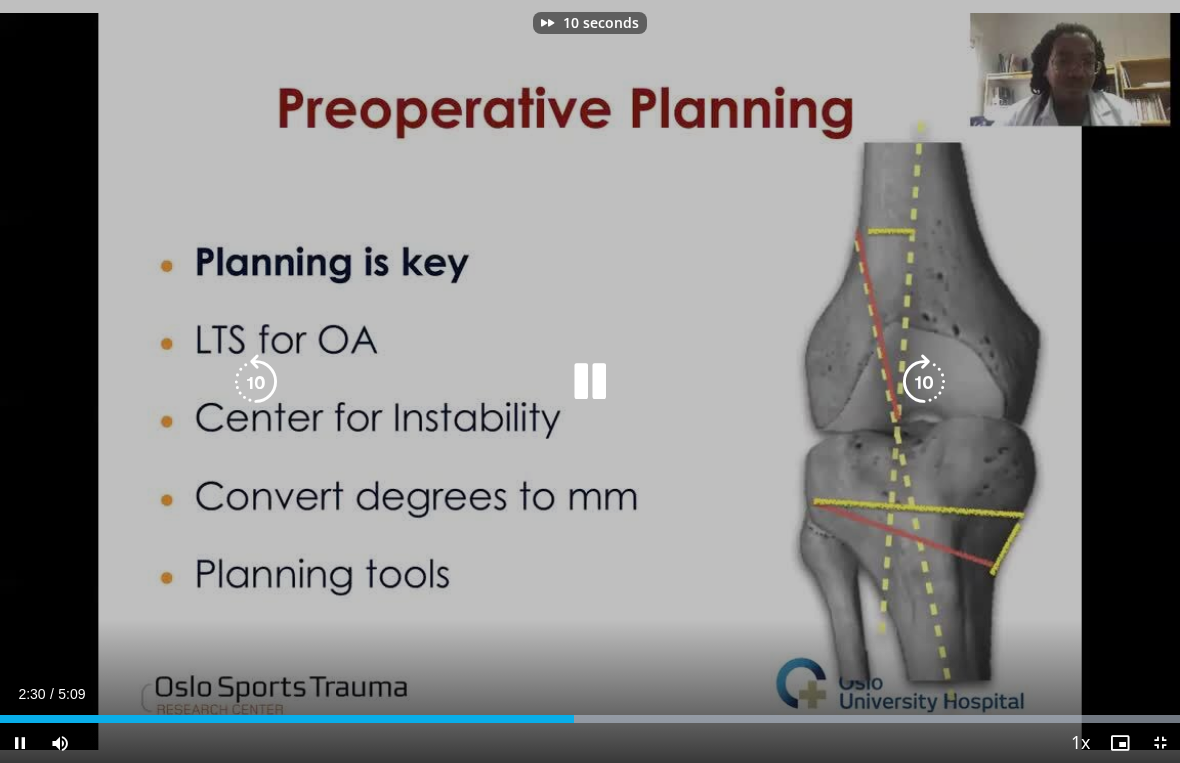 click at bounding box center (924, 382) 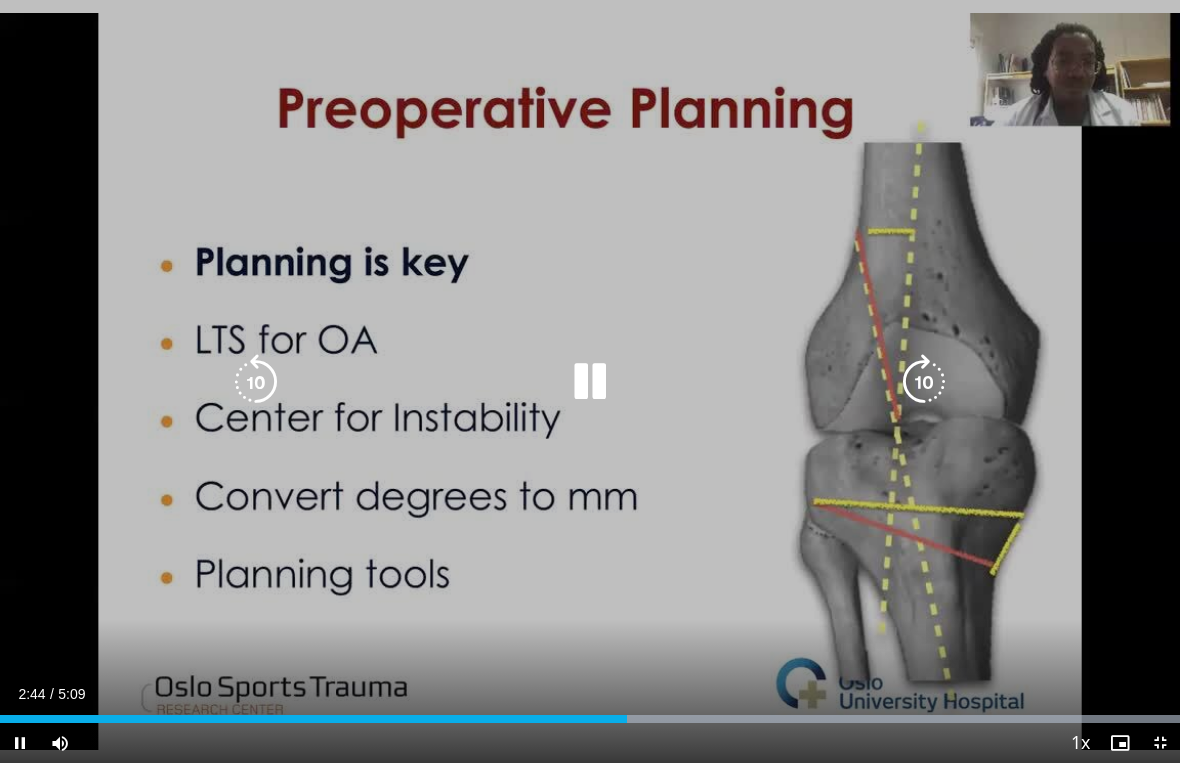 click at bounding box center [924, 382] 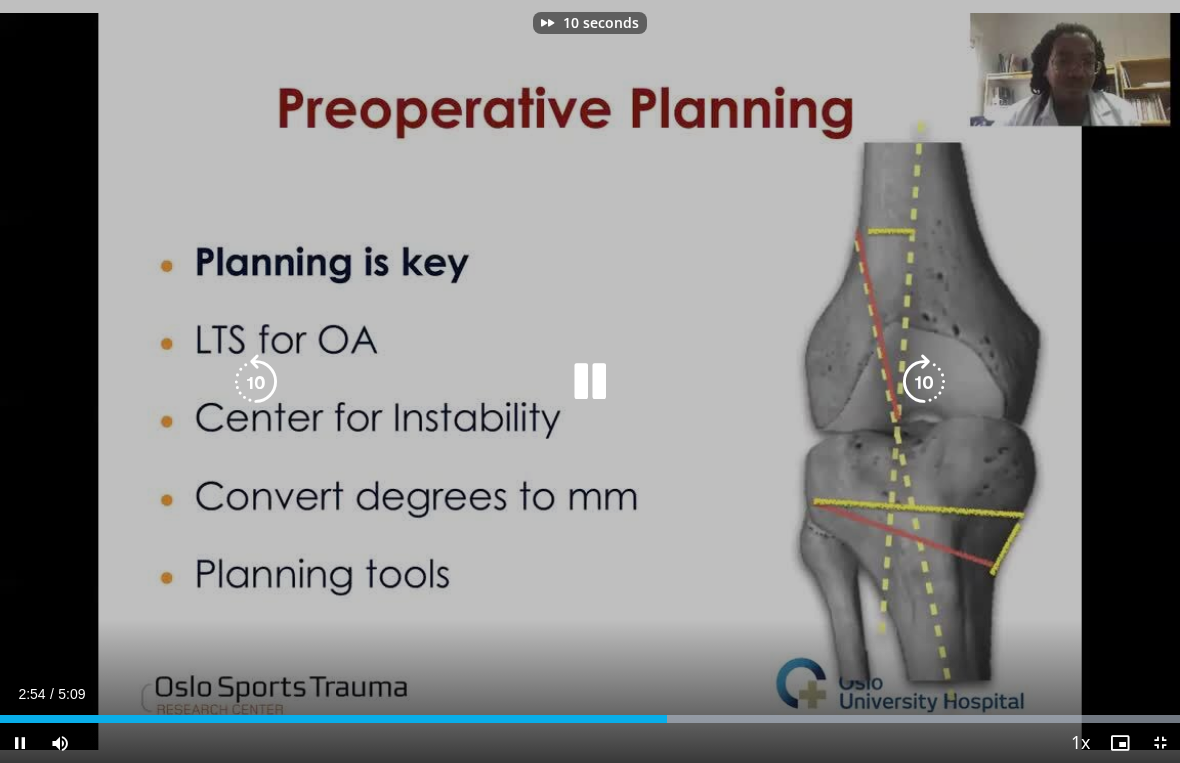click at bounding box center (924, 382) 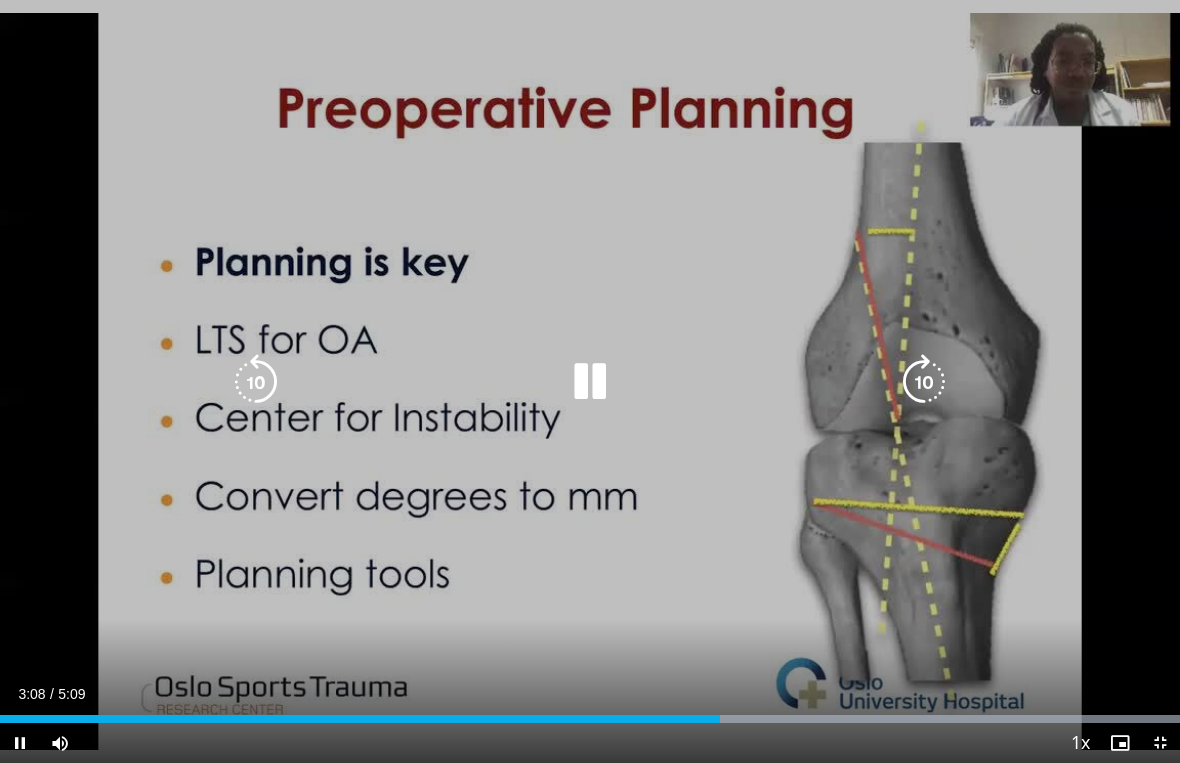 click at bounding box center [924, 382] 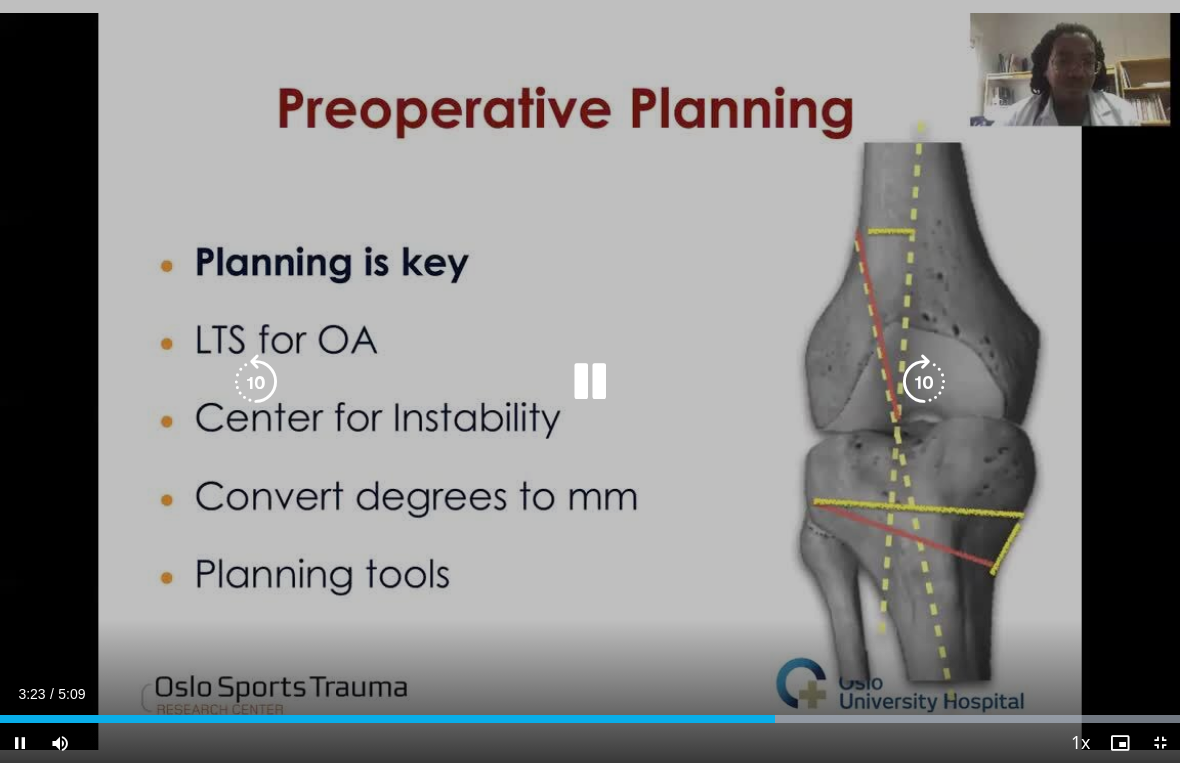 click at bounding box center (924, 382) 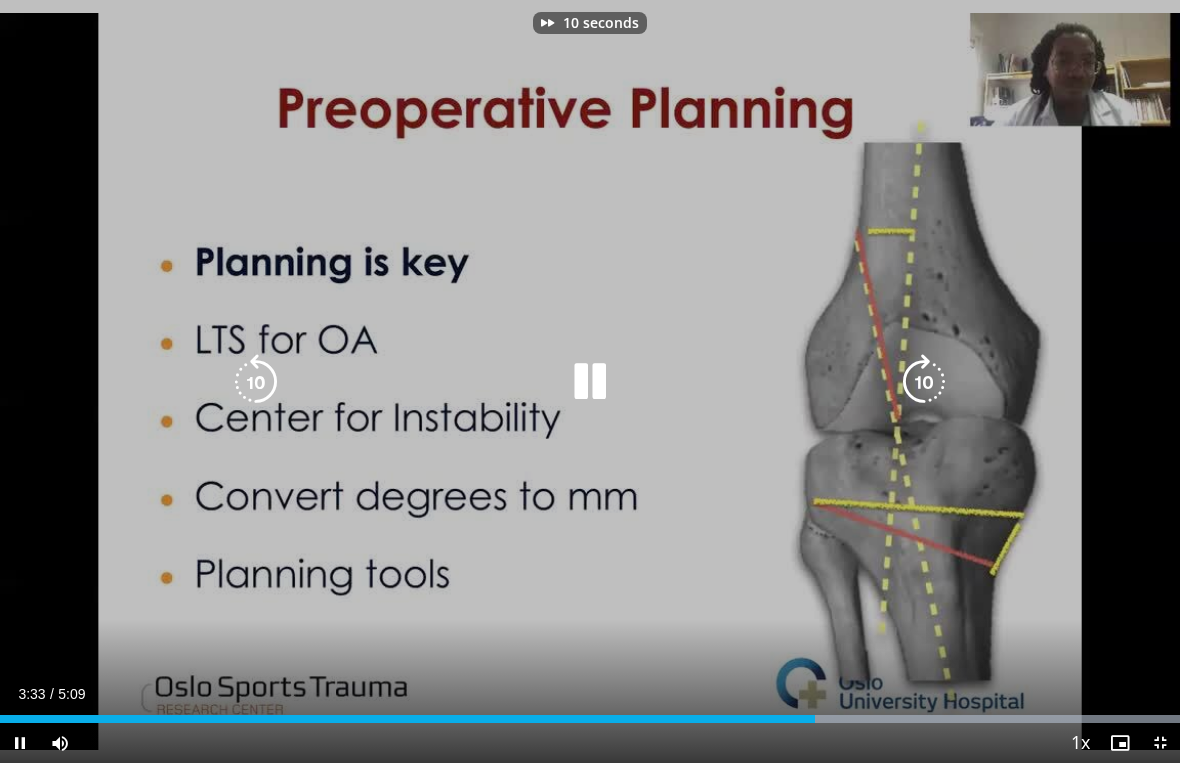 click at bounding box center (924, 382) 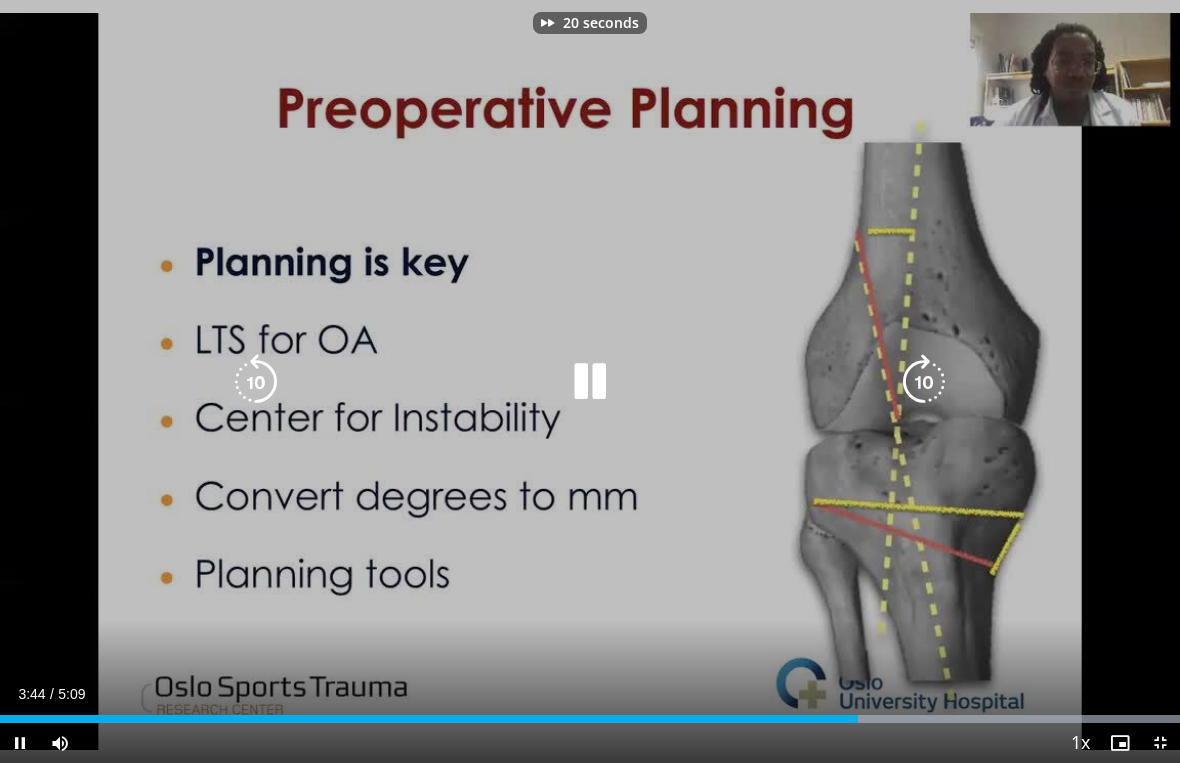 click at bounding box center [924, 382] 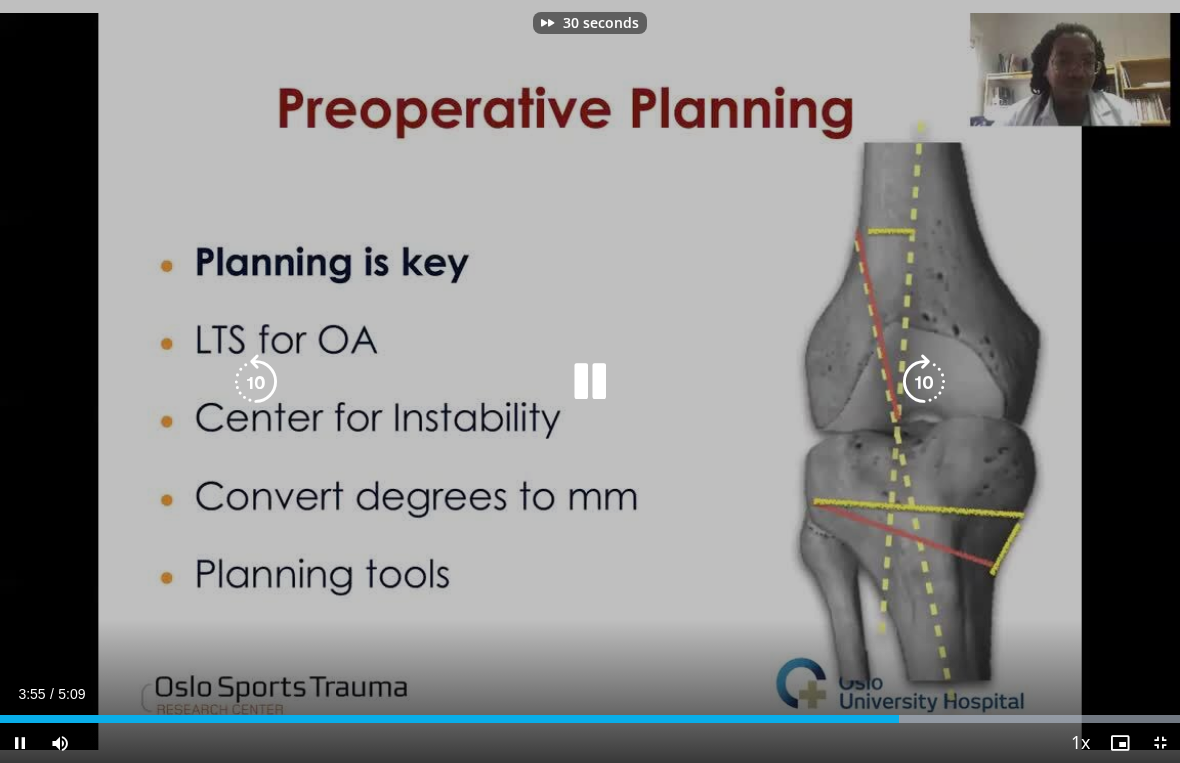 click at bounding box center [924, 382] 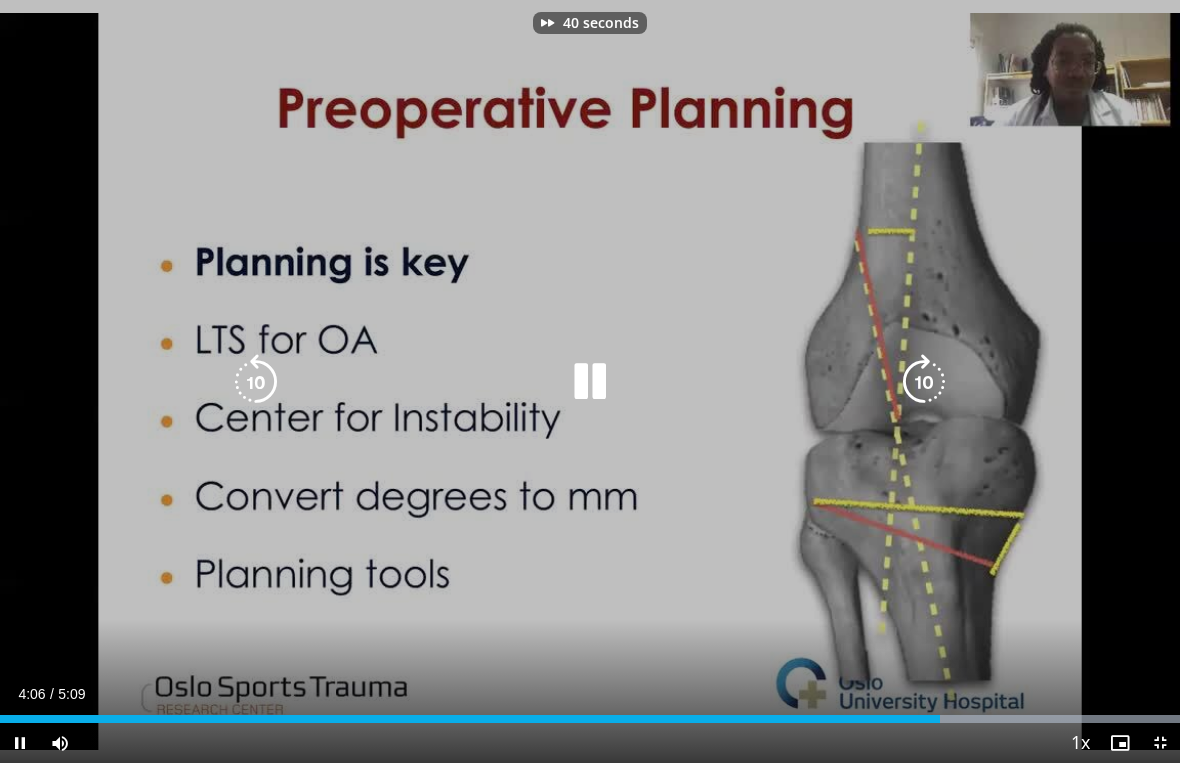 click at bounding box center [924, 382] 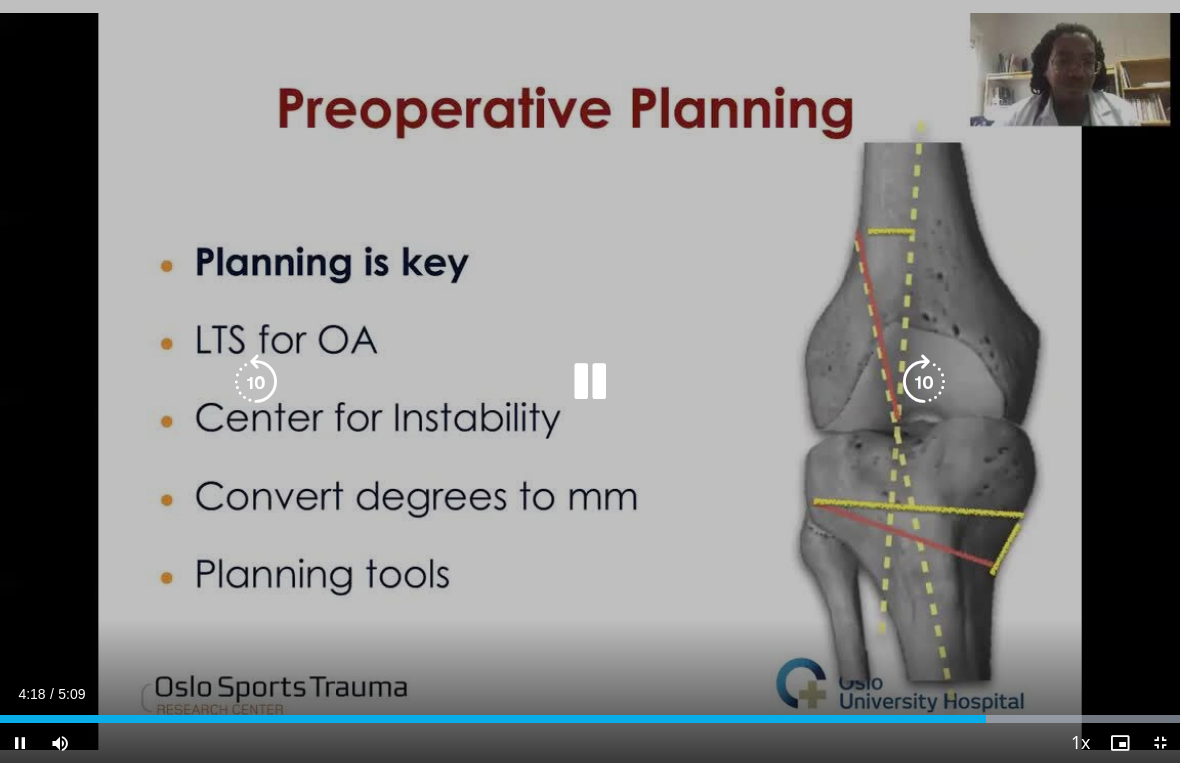 click at bounding box center (924, 382) 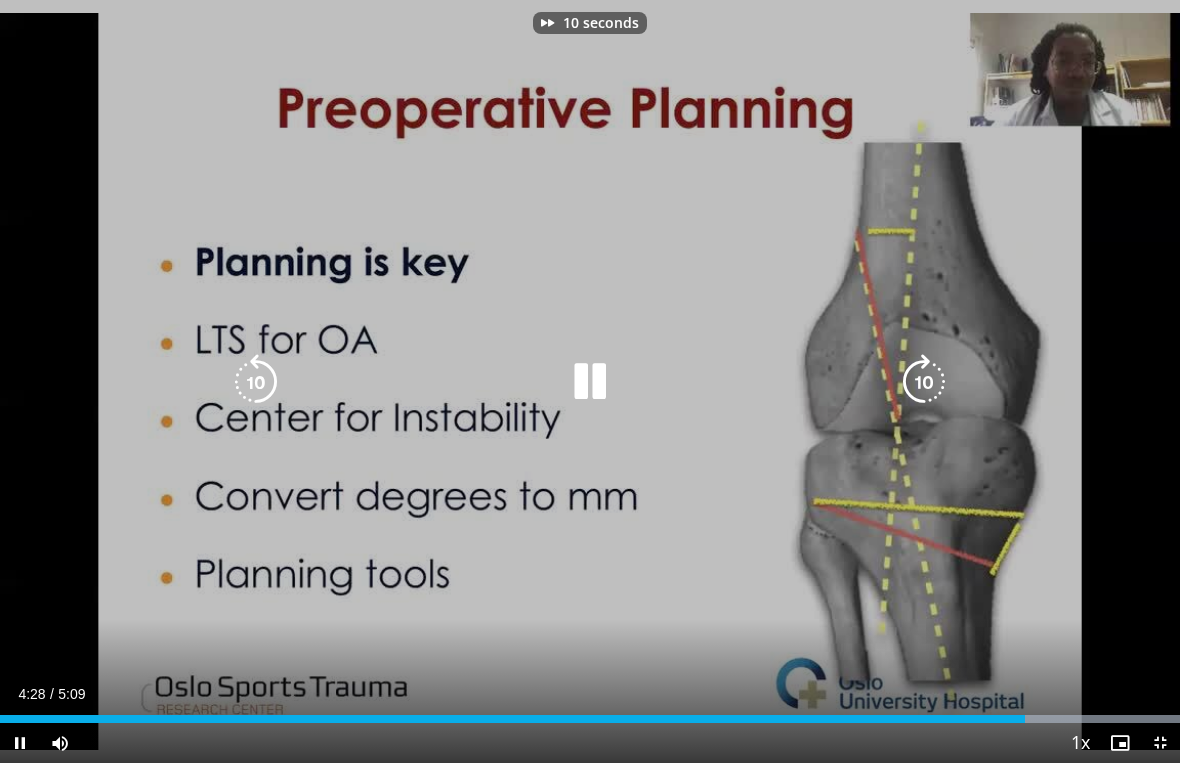 click at bounding box center (924, 382) 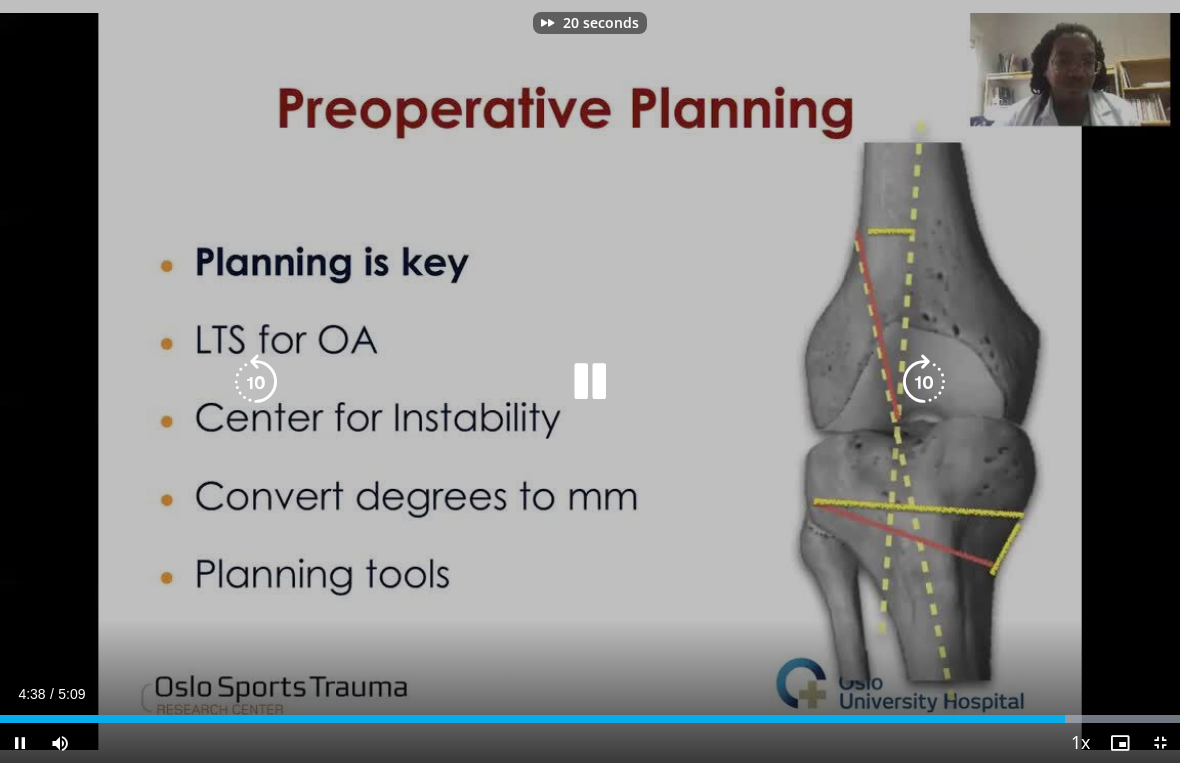 click at bounding box center [924, 382] 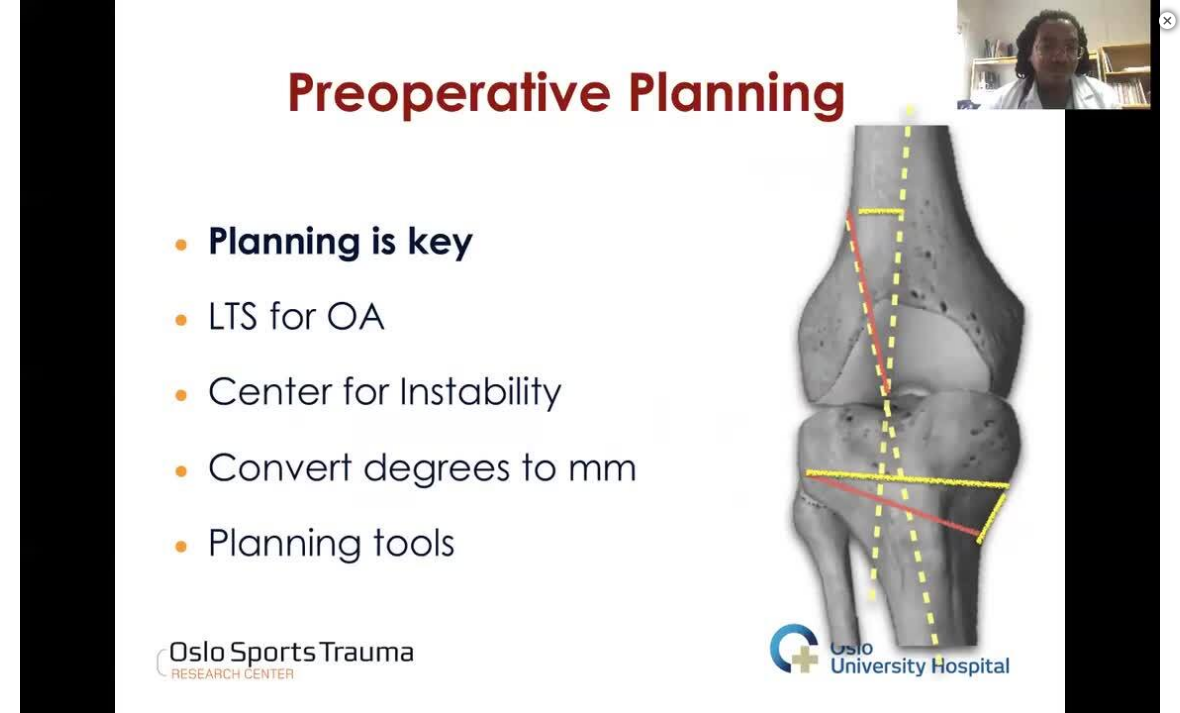 scroll, scrollTop: 2798, scrollLeft: 0, axis: vertical 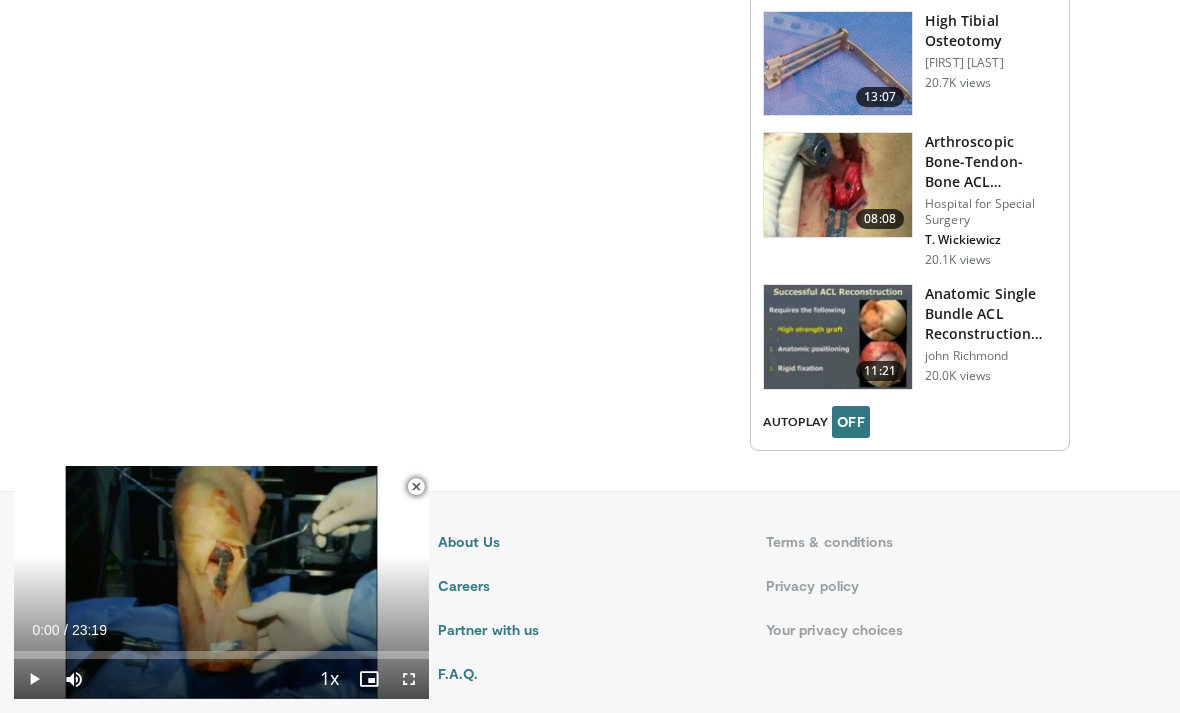 click on "OFF" at bounding box center (851, 422) 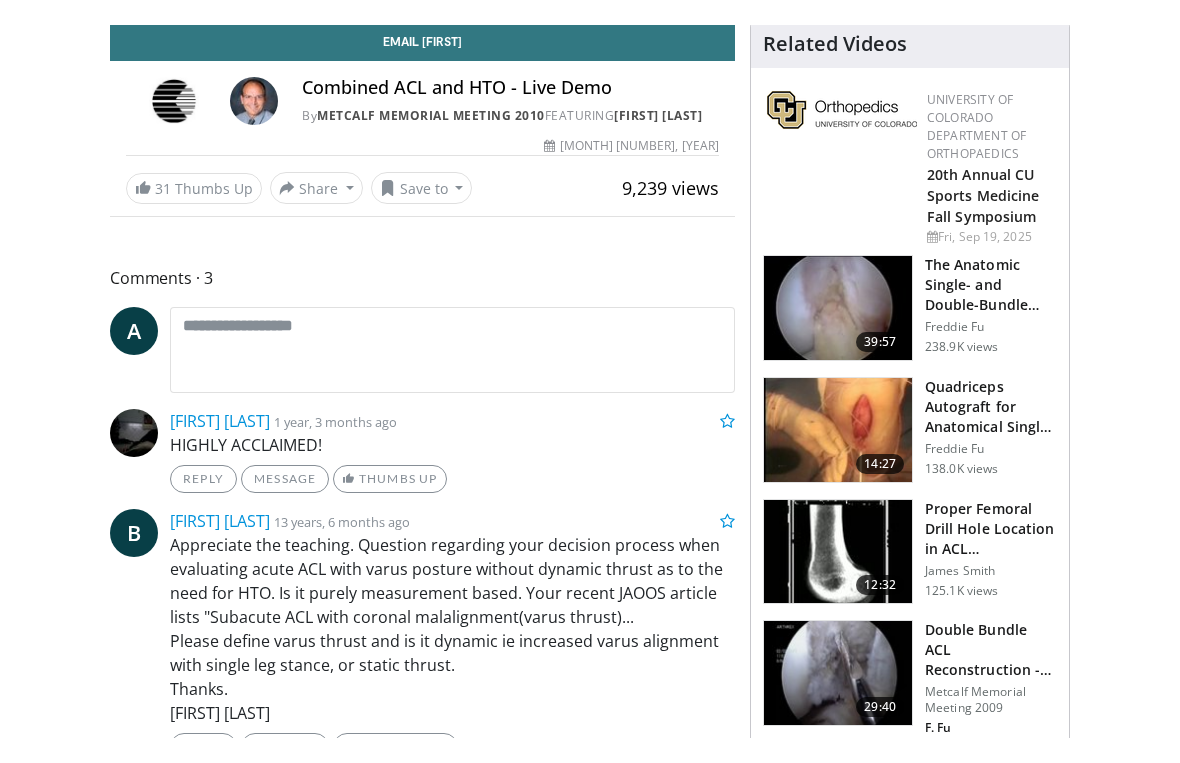 scroll, scrollTop: 24, scrollLeft: 0, axis: vertical 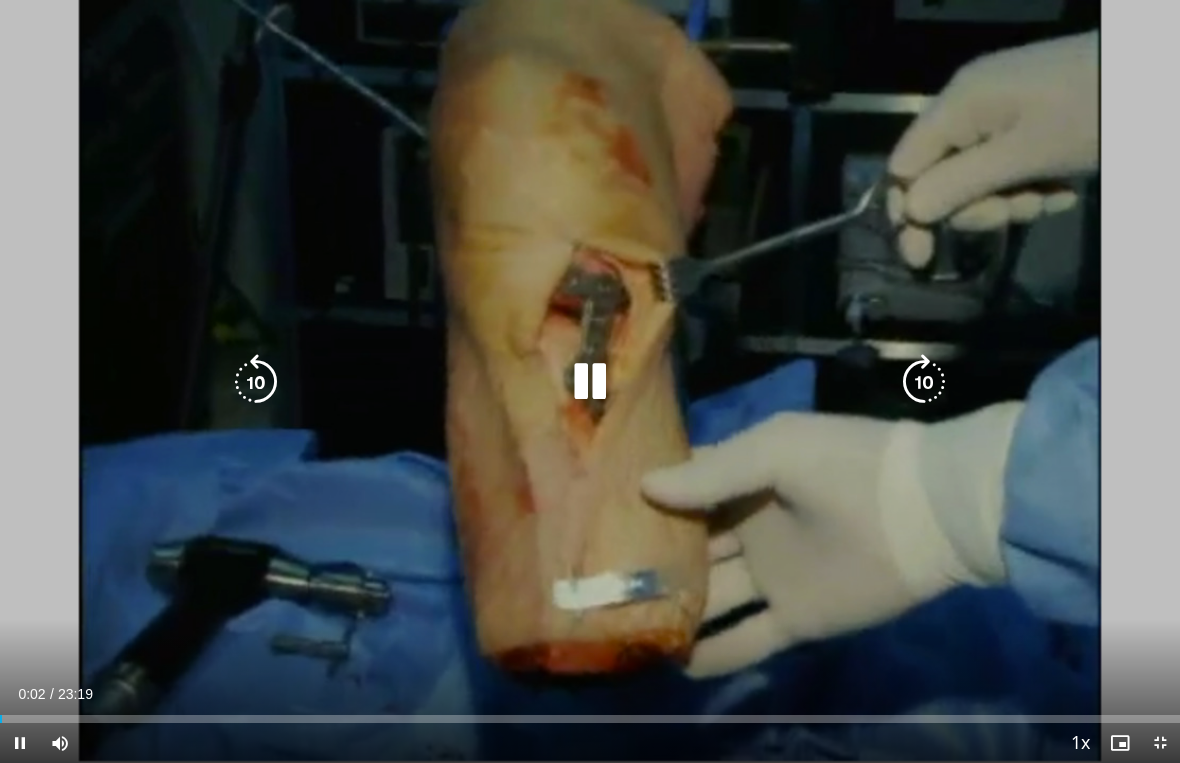 click at bounding box center (924, 382) 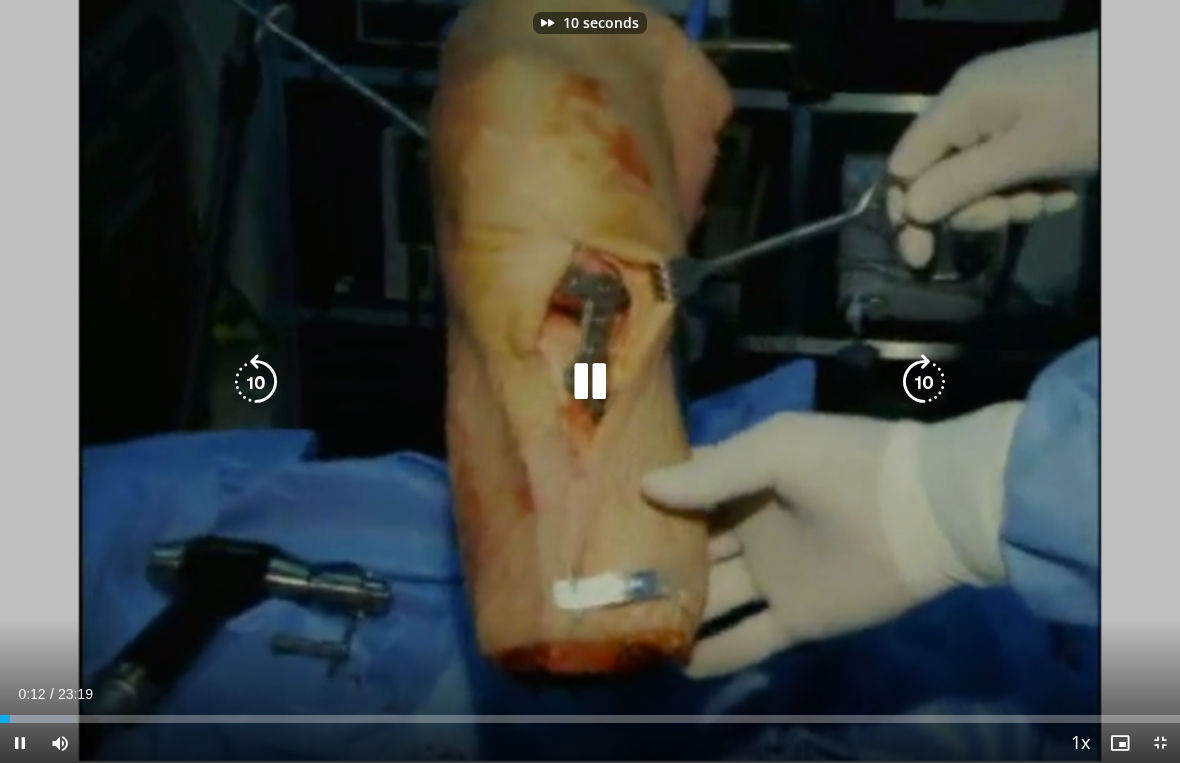 click at bounding box center [924, 382] 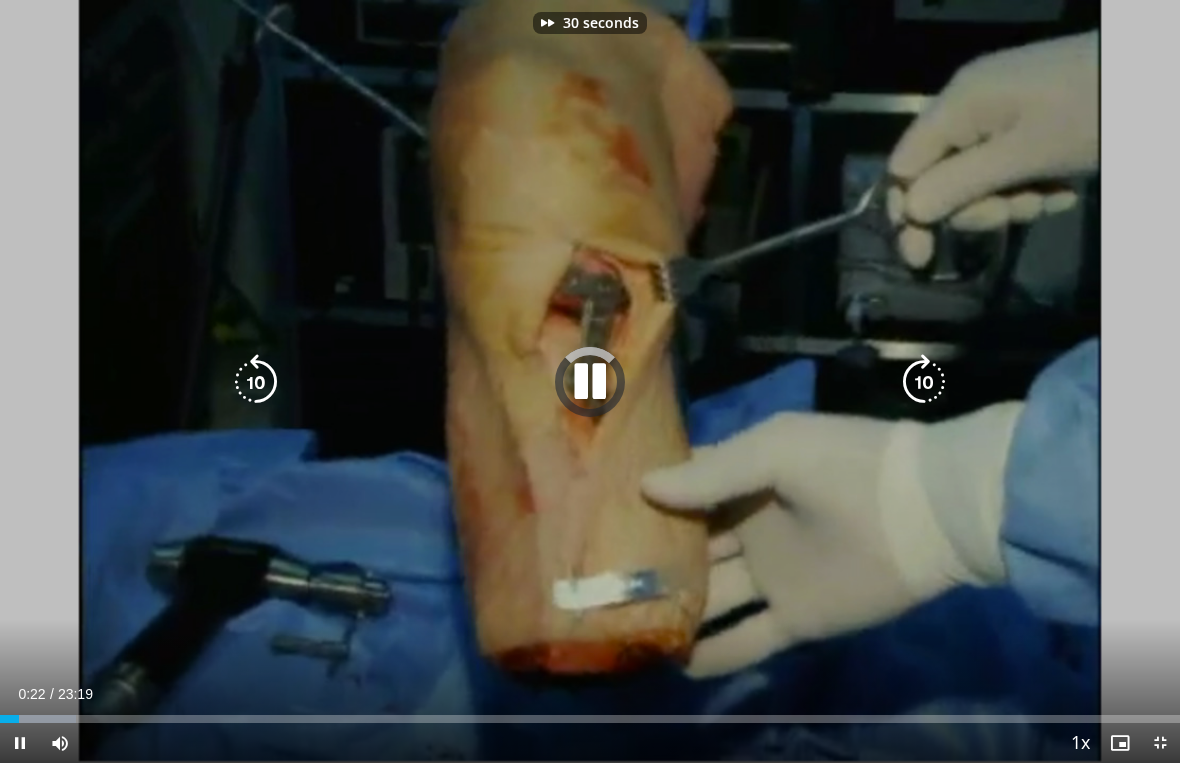 click at bounding box center (924, 382) 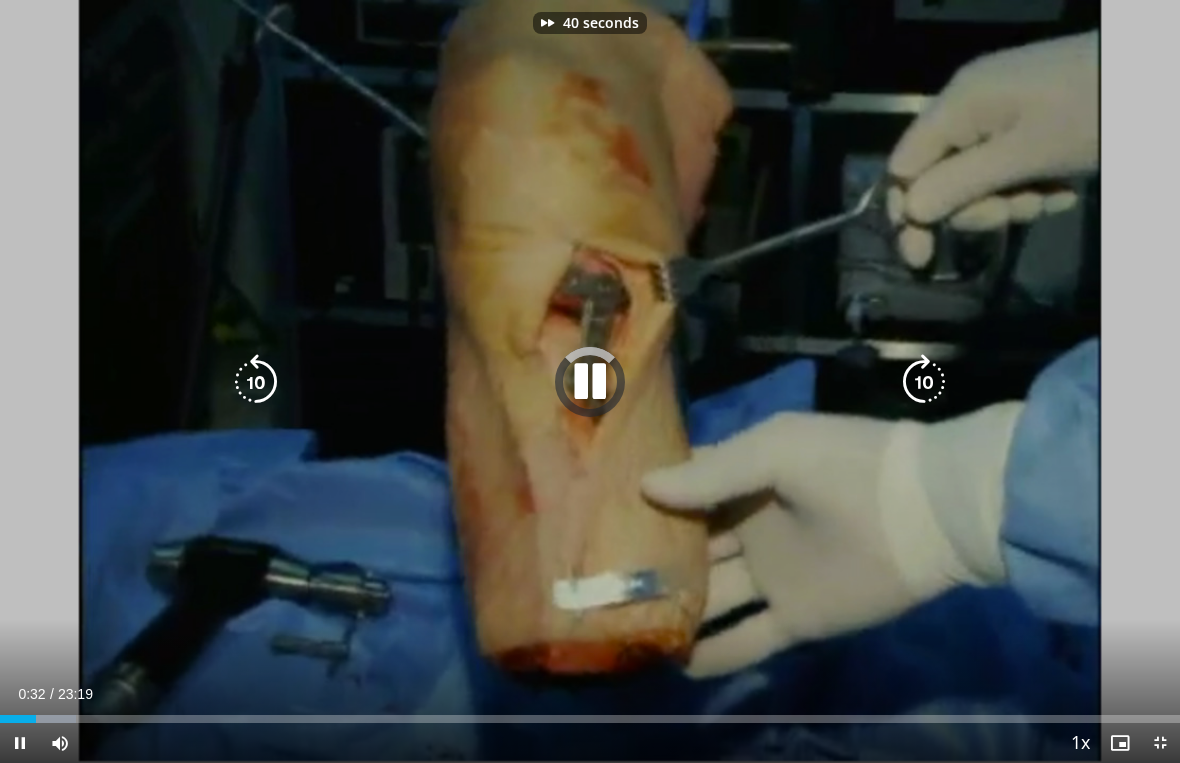 click at bounding box center (924, 382) 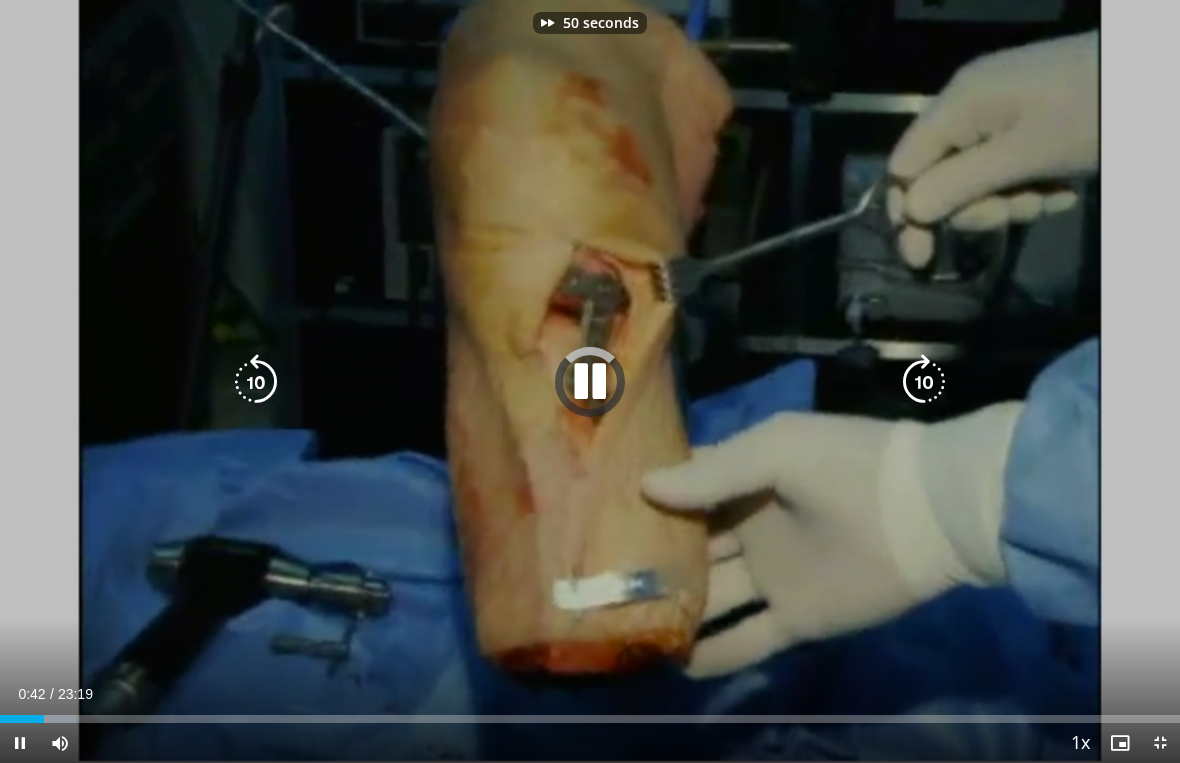 click at bounding box center [924, 382] 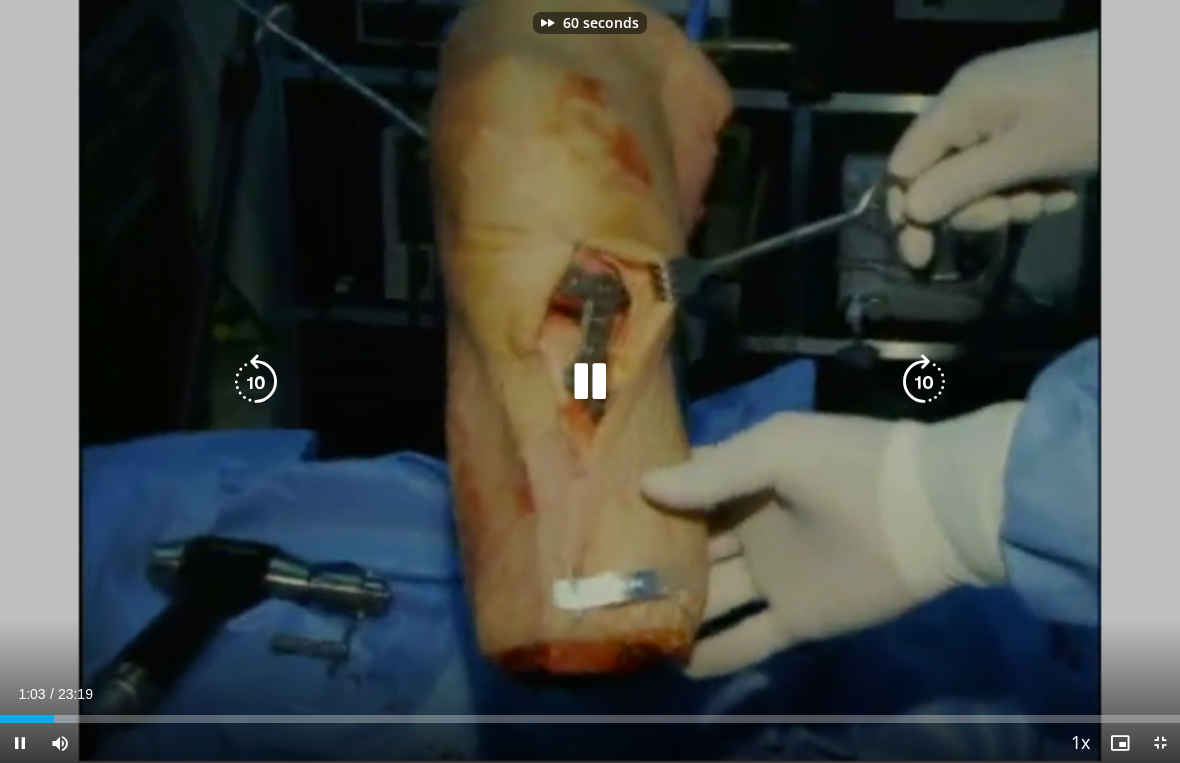 click at bounding box center [924, 382] 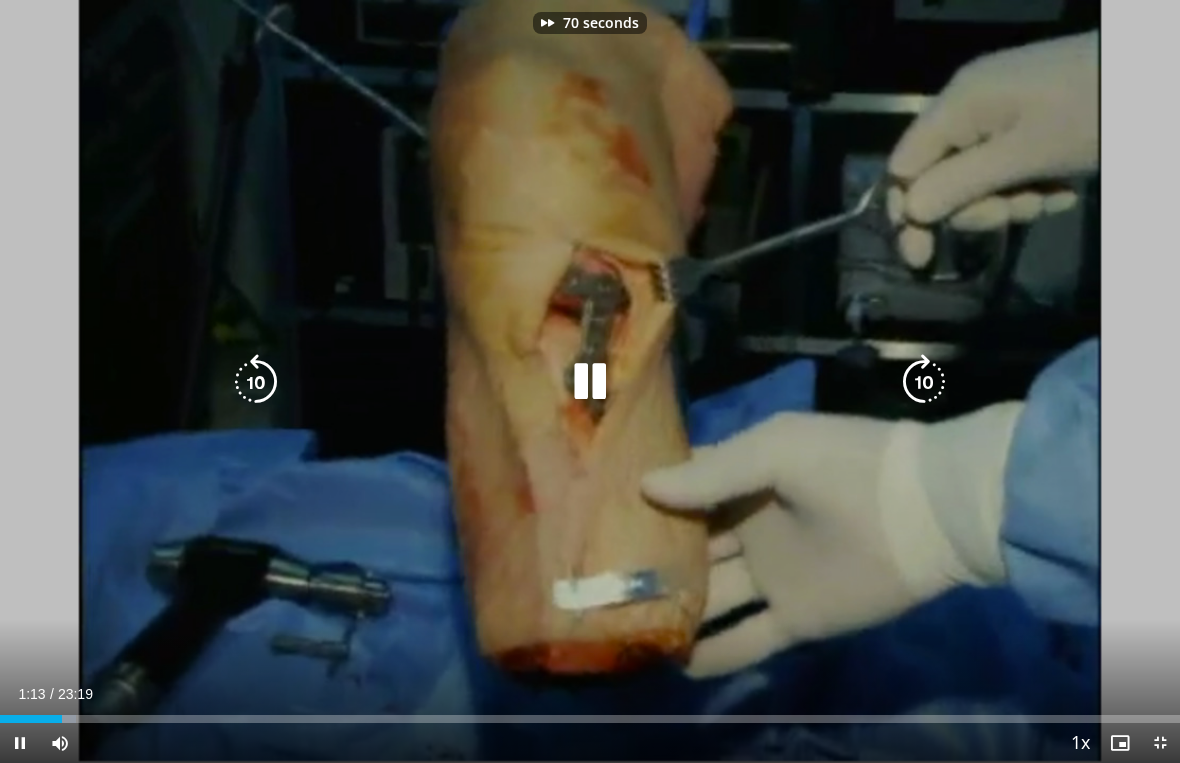click at bounding box center (924, 382) 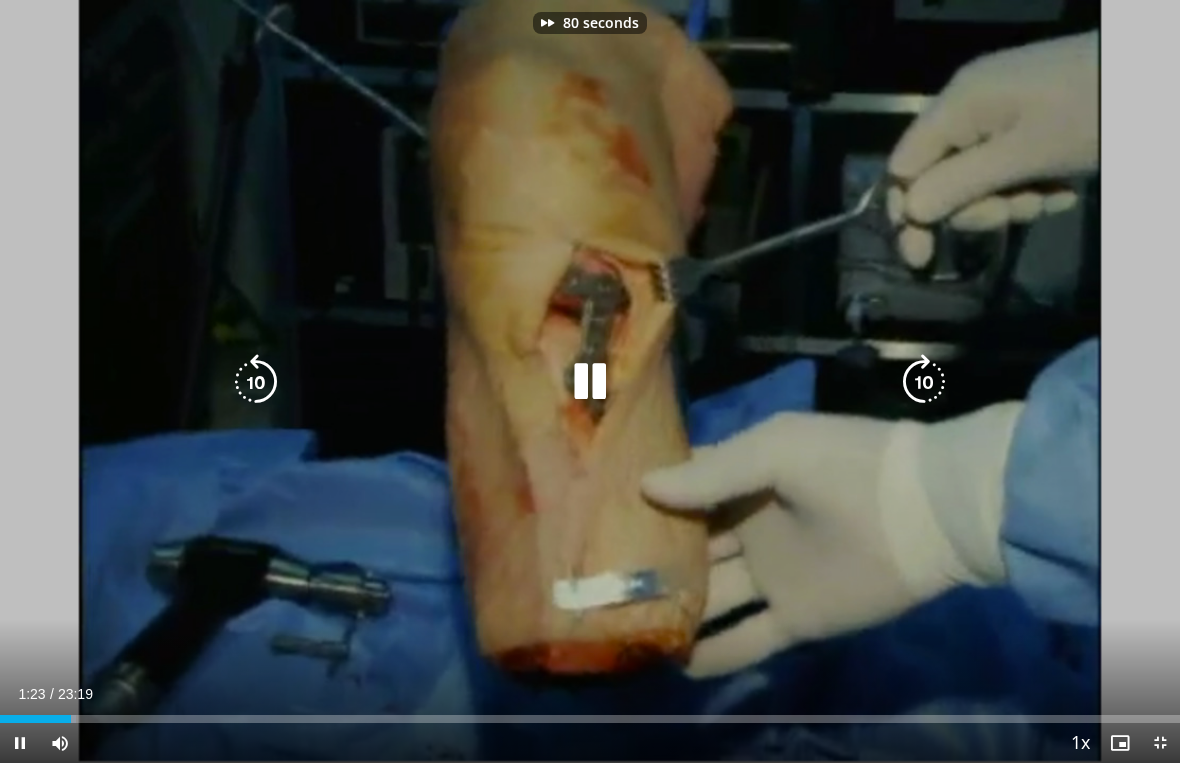 click at bounding box center [924, 382] 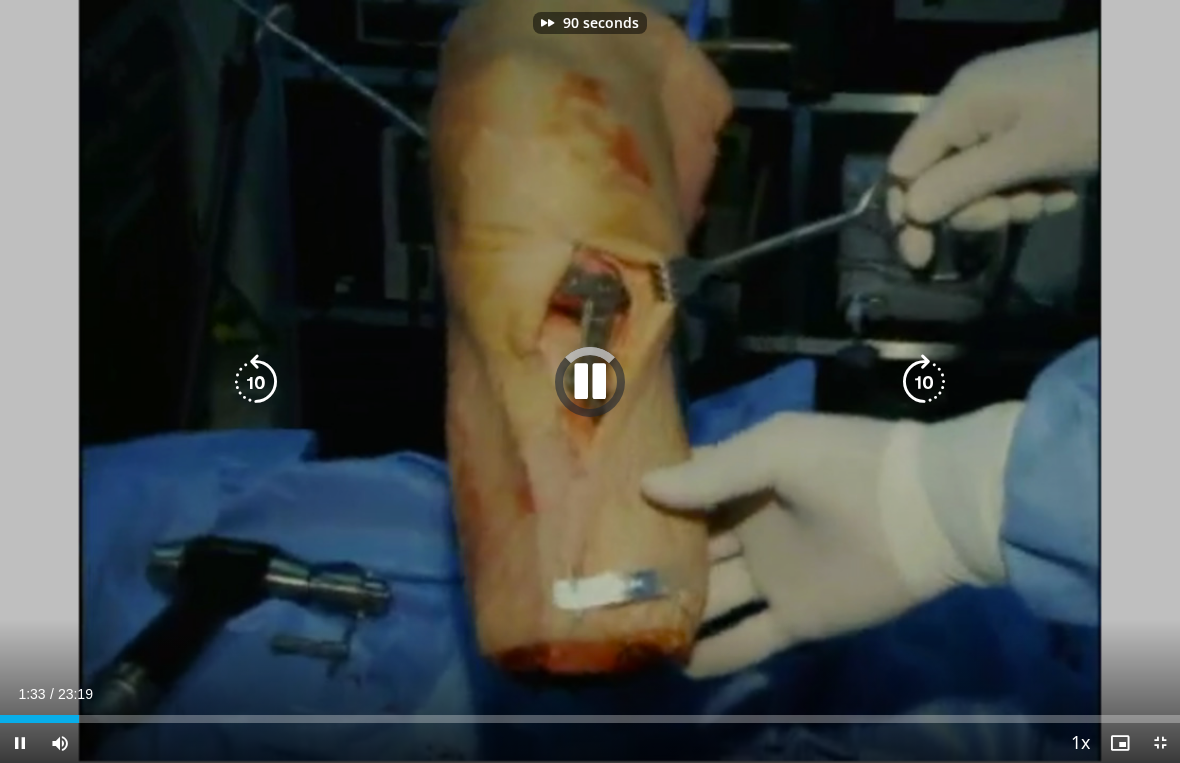 click at bounding box center [924, 382] 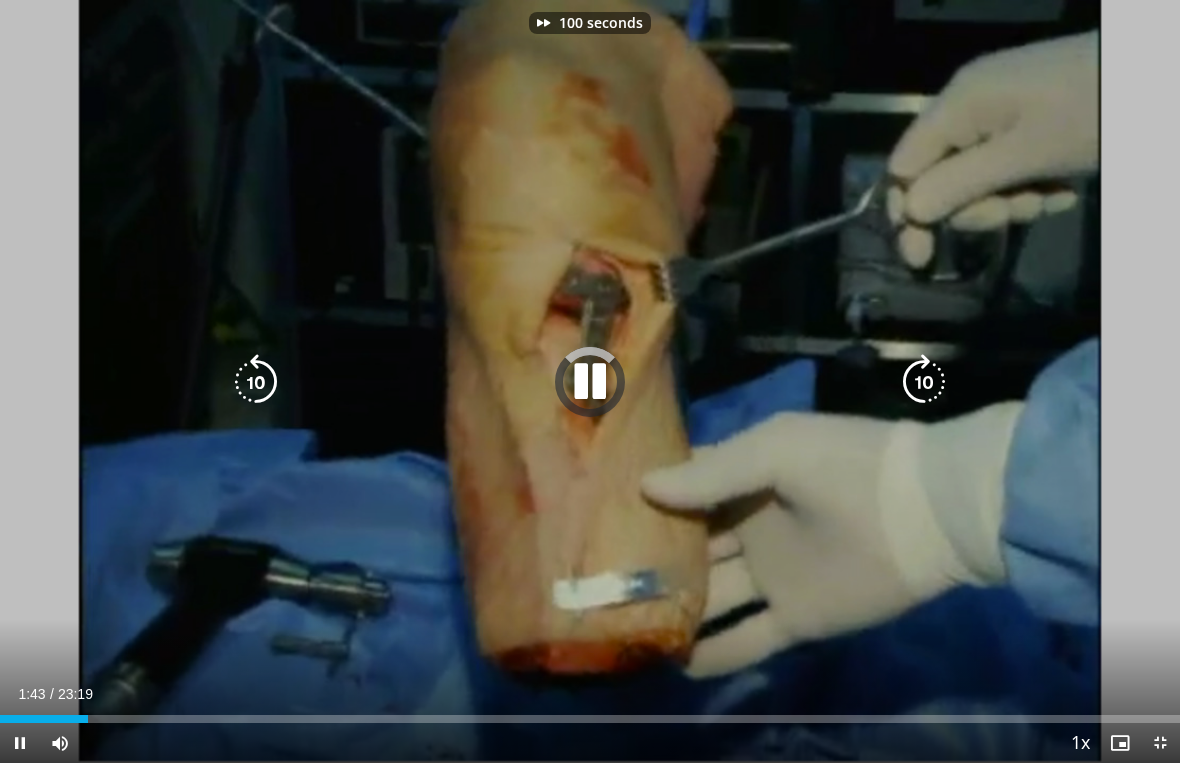click at bounding box center [924, 382] 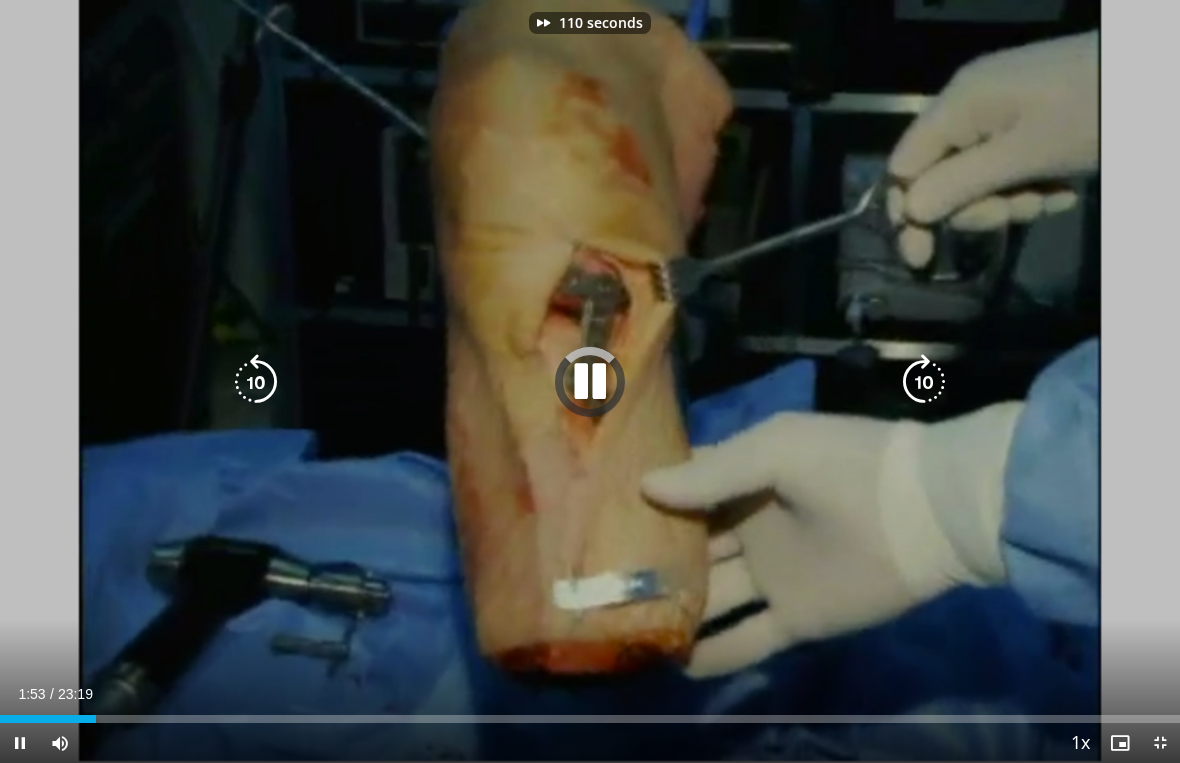 click at bounding box center (924, 382) 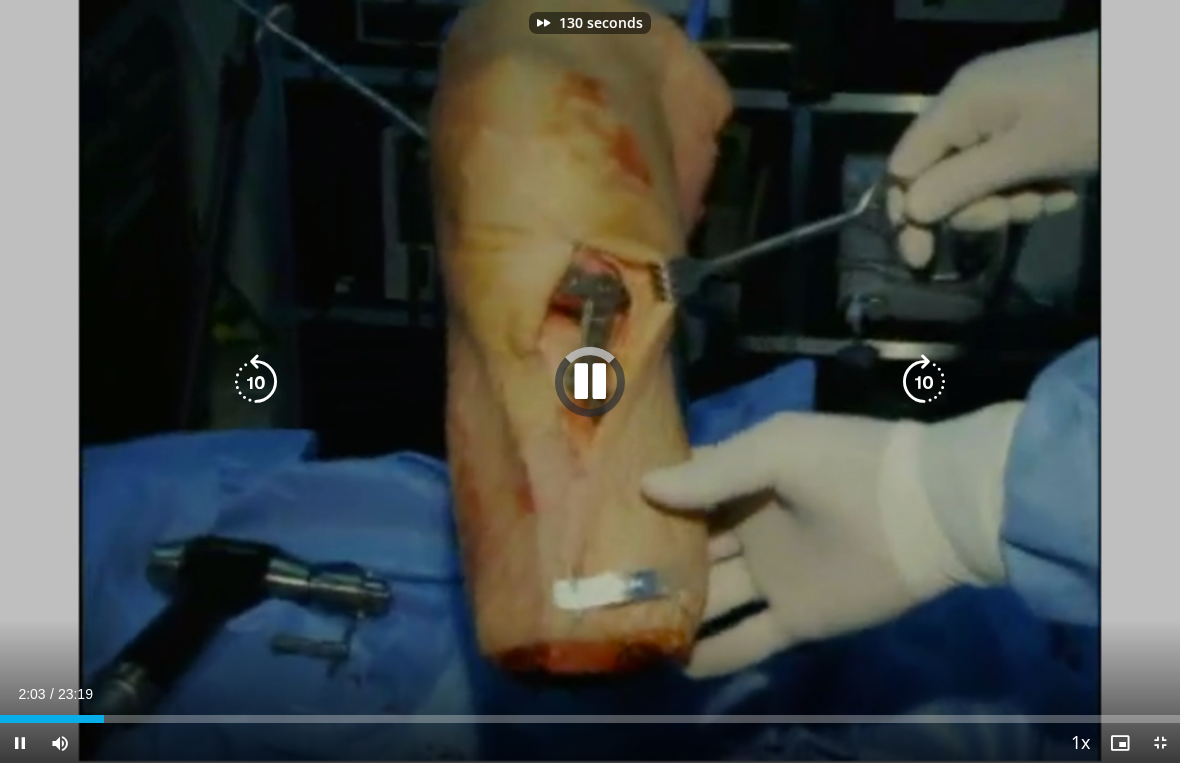 click at bounding box center [924, 382] 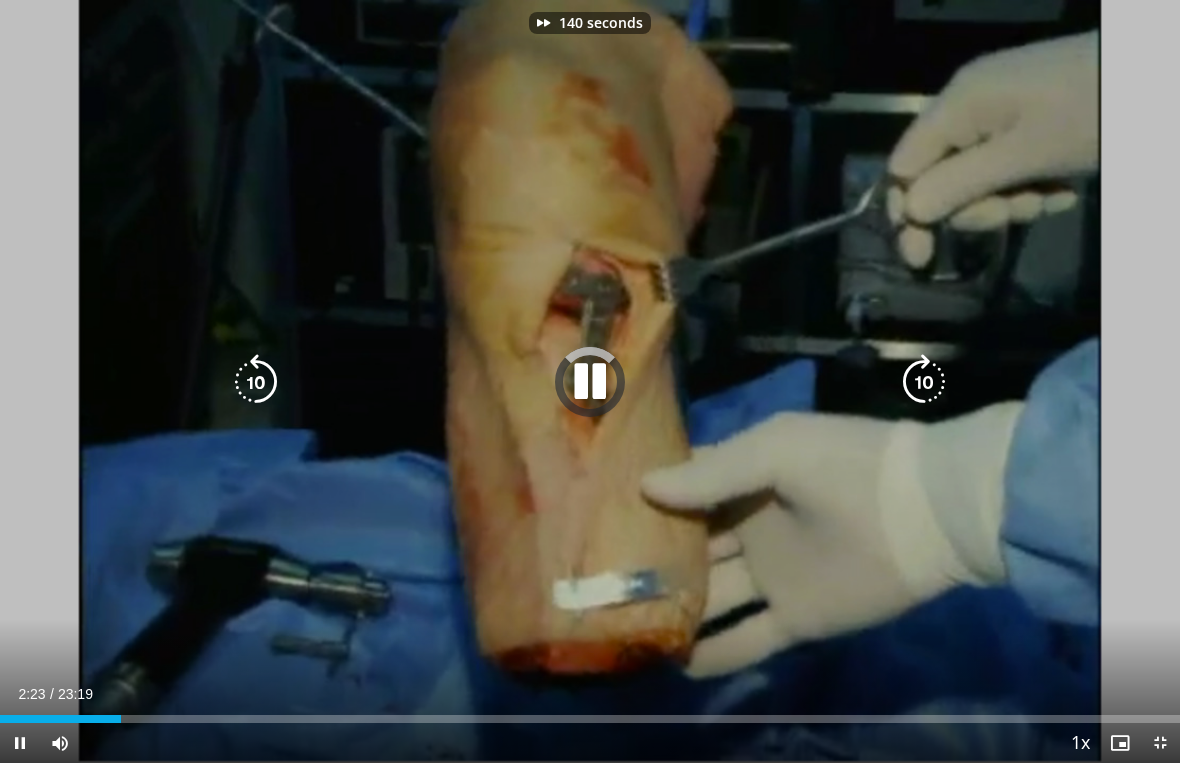 click at bounding box center [924, 382] 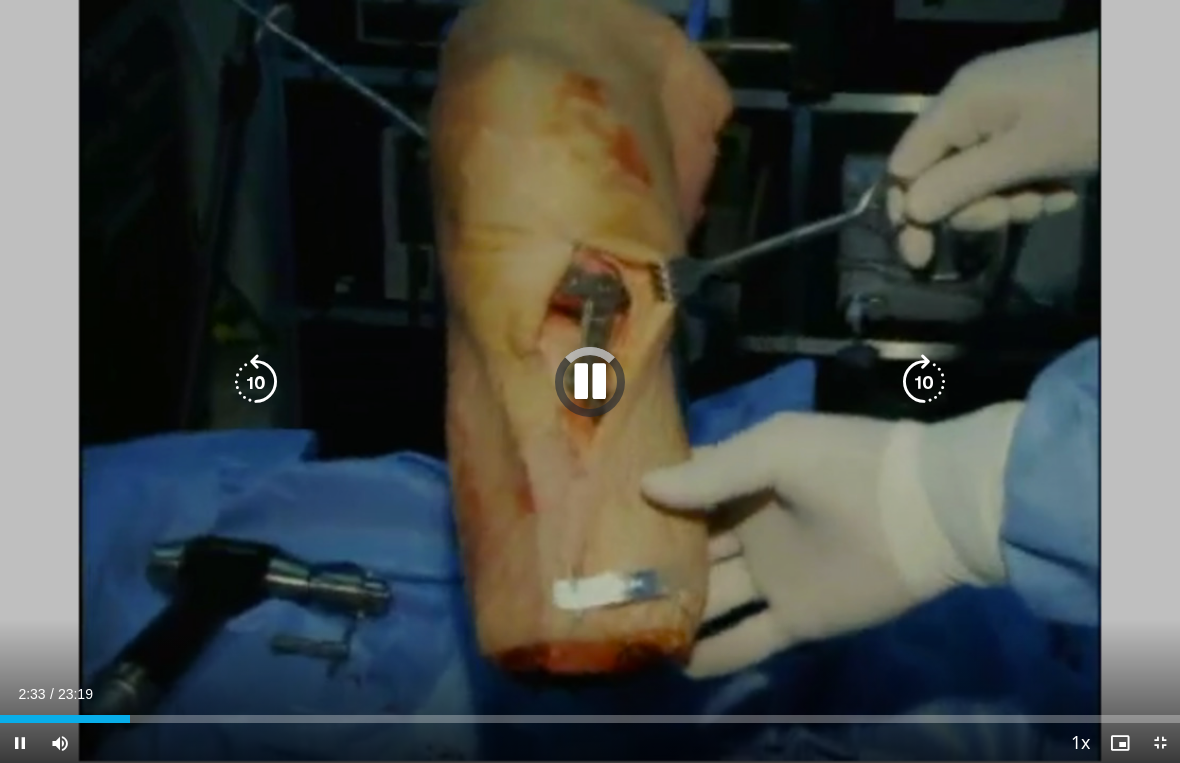 click at bounding box center [924, 382] 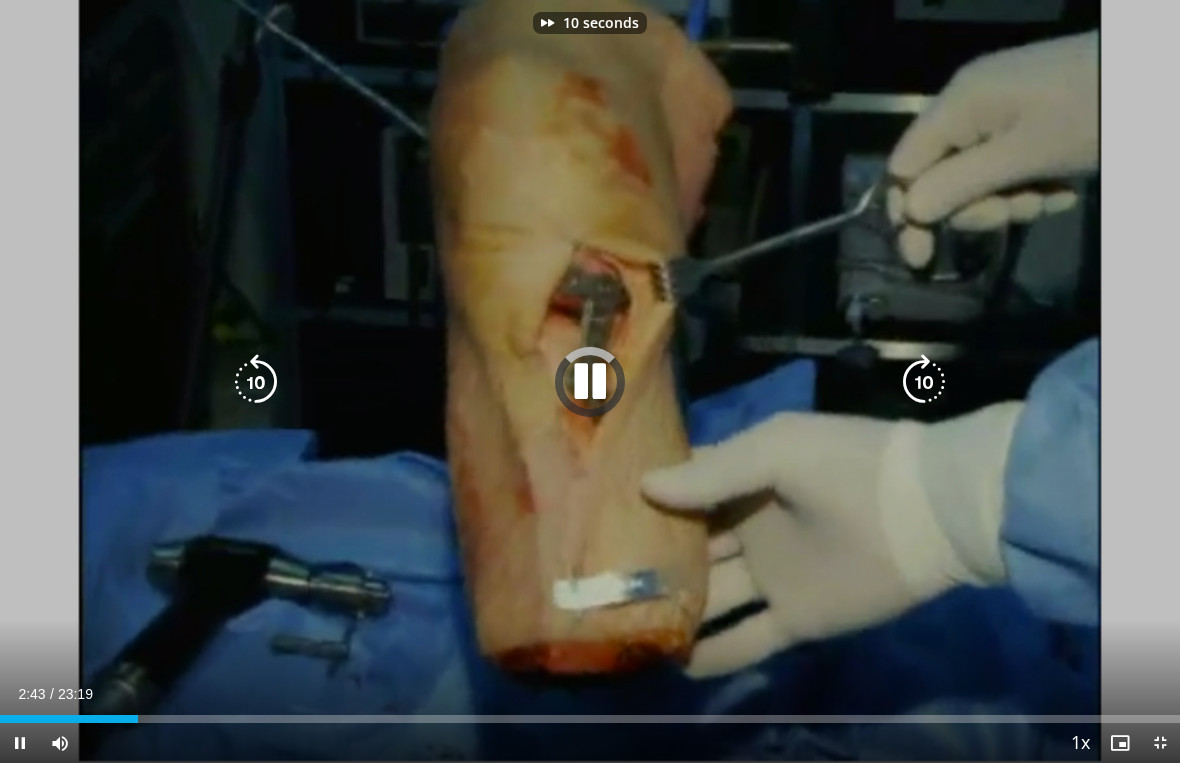 click at bounding box center [924, 382] 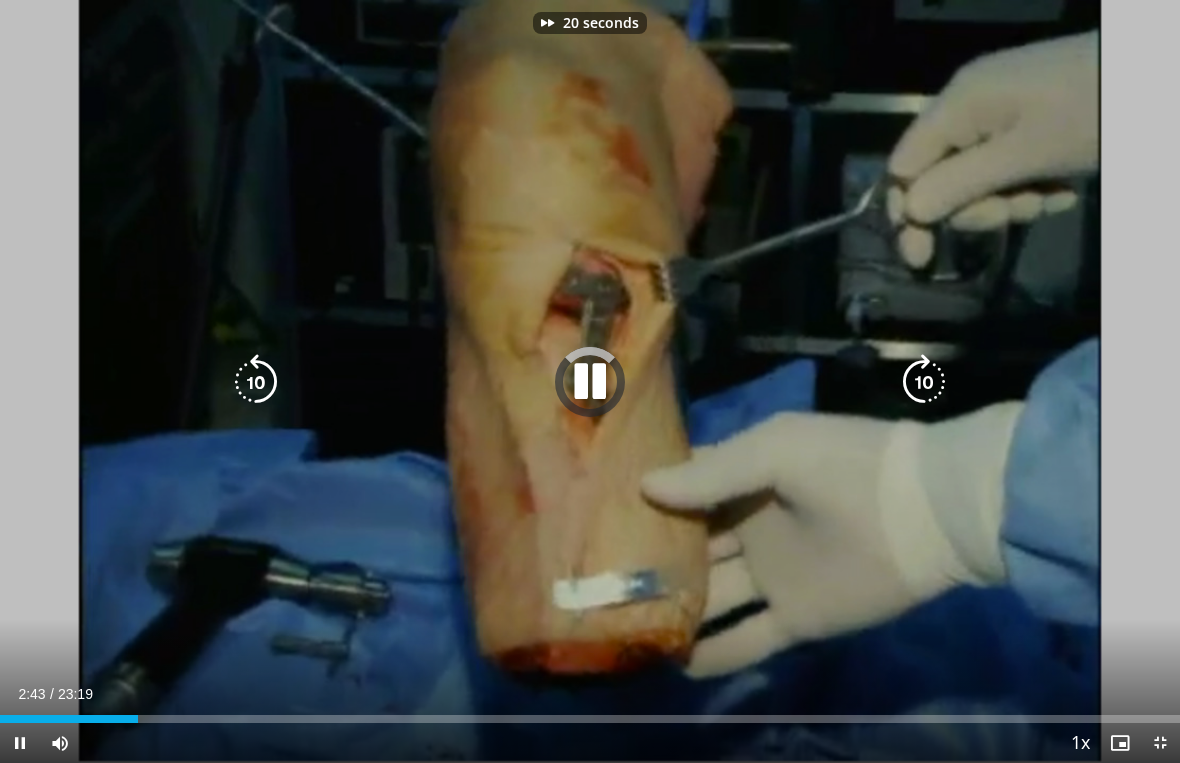 click at bounding box center [924, 382] 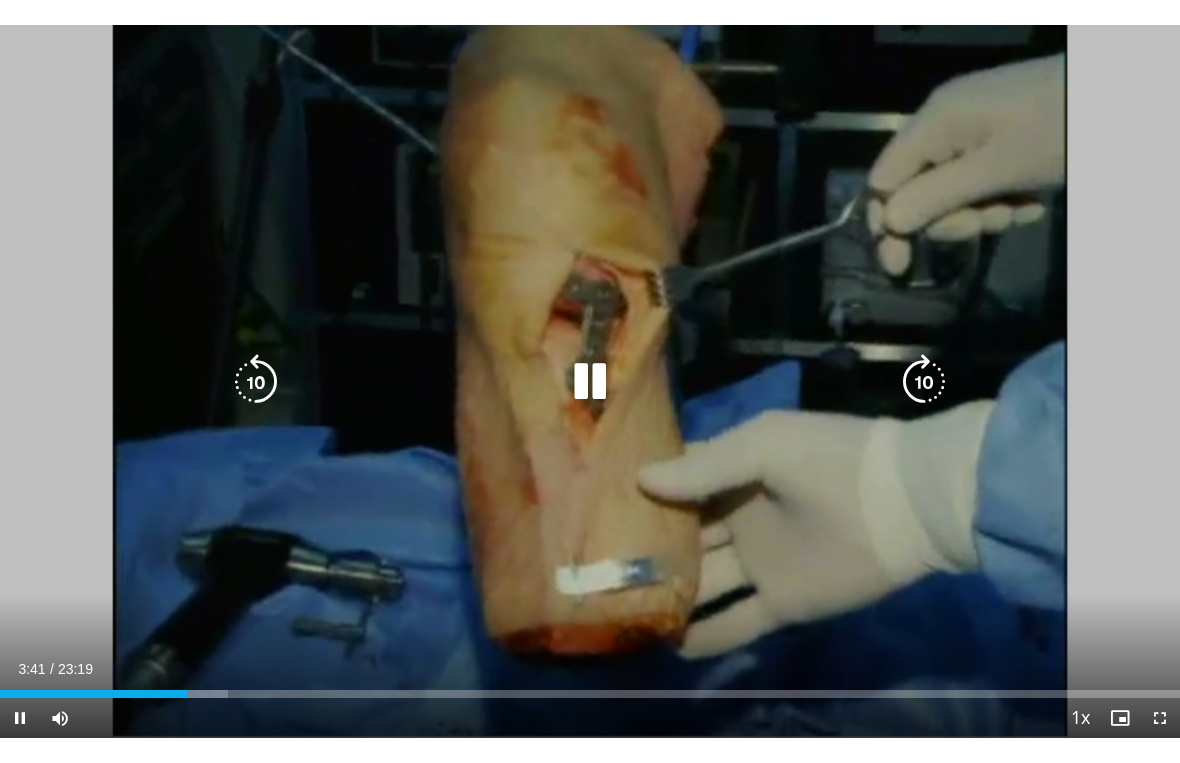 scroll, scrollTop: 24, scrollLeft: 0, axis: vertical 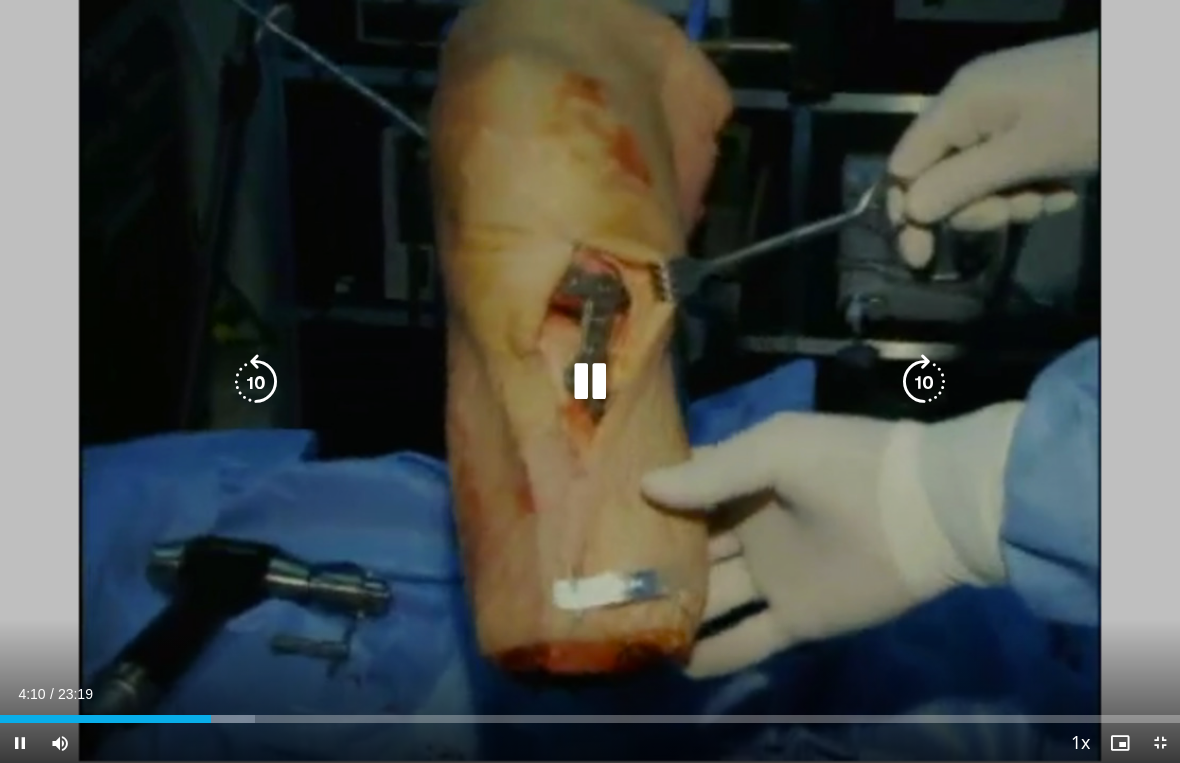click at bounding box center [256, 382] 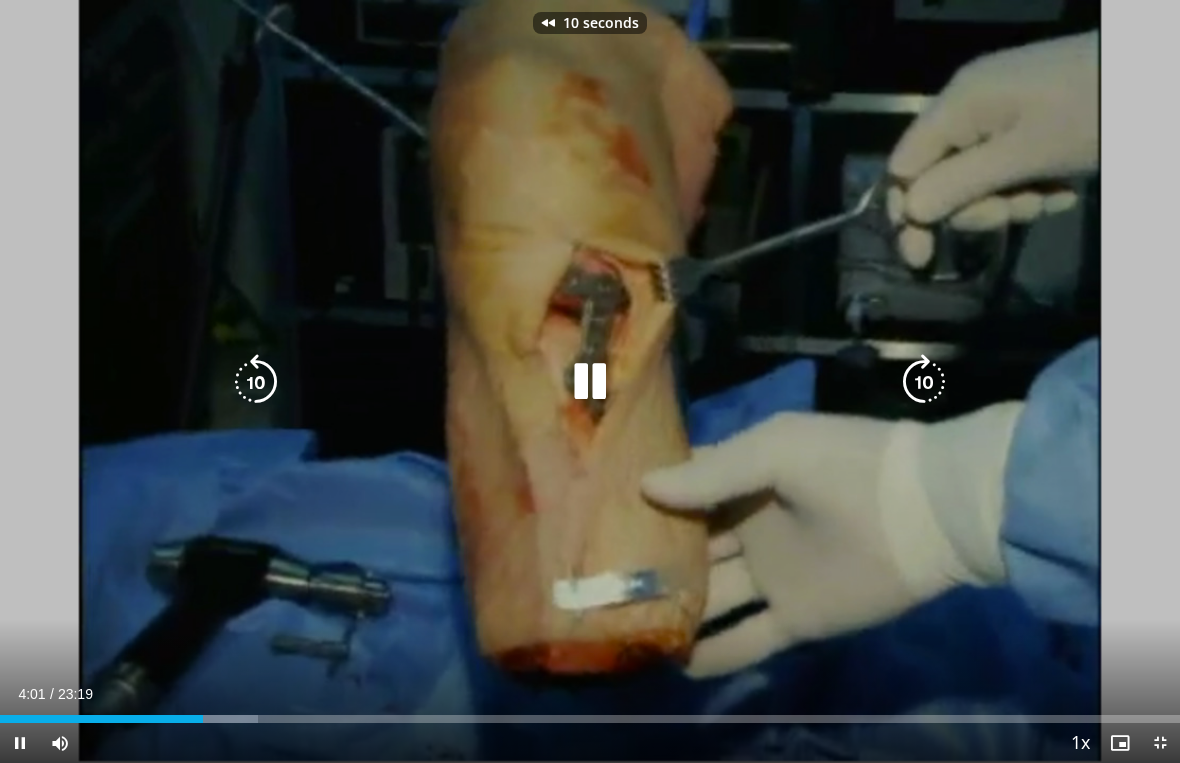 click at bounding box center (256, 382) 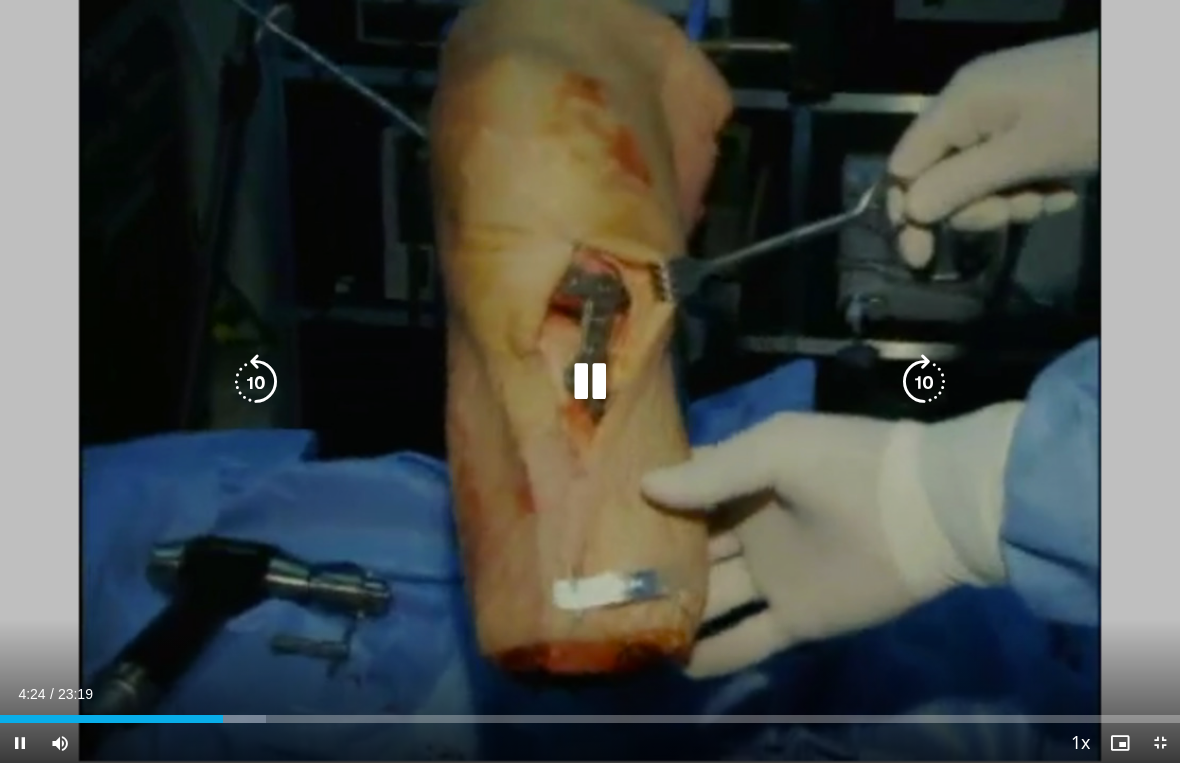 click at bounding box center [924, 382] 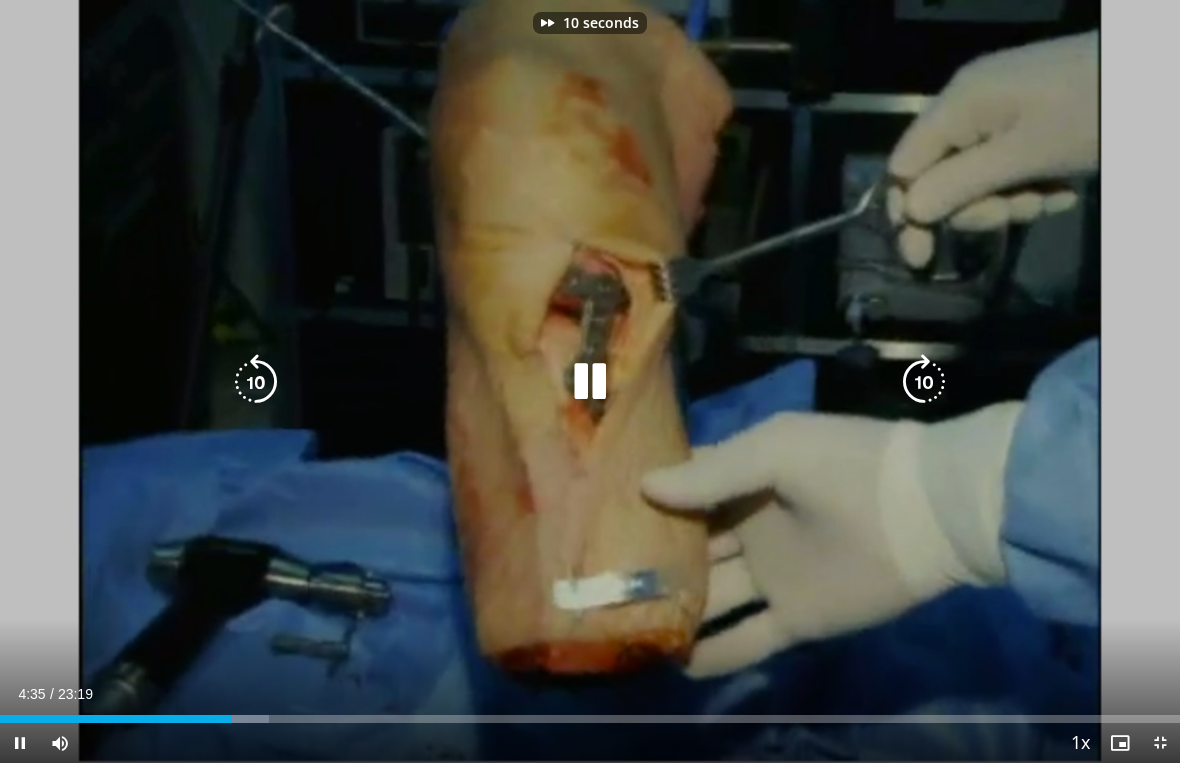 click at bounding box center [924, 382] 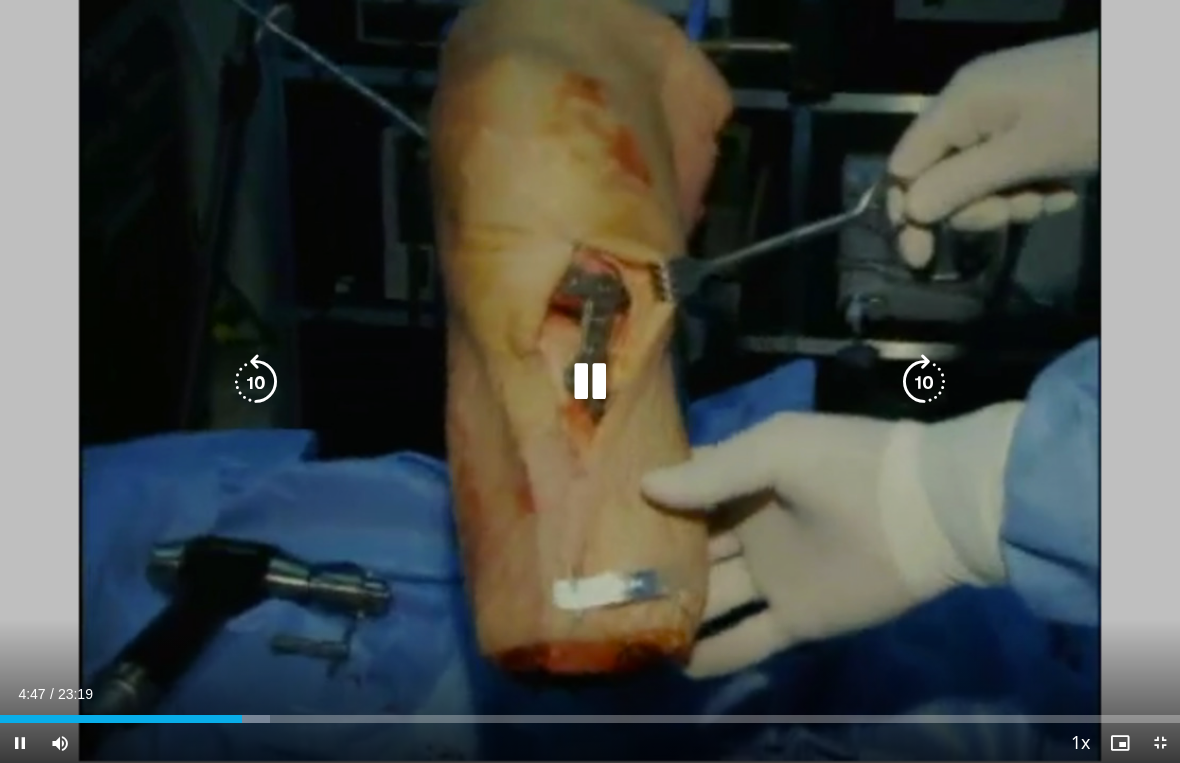 click at bounding box center [924, 382] 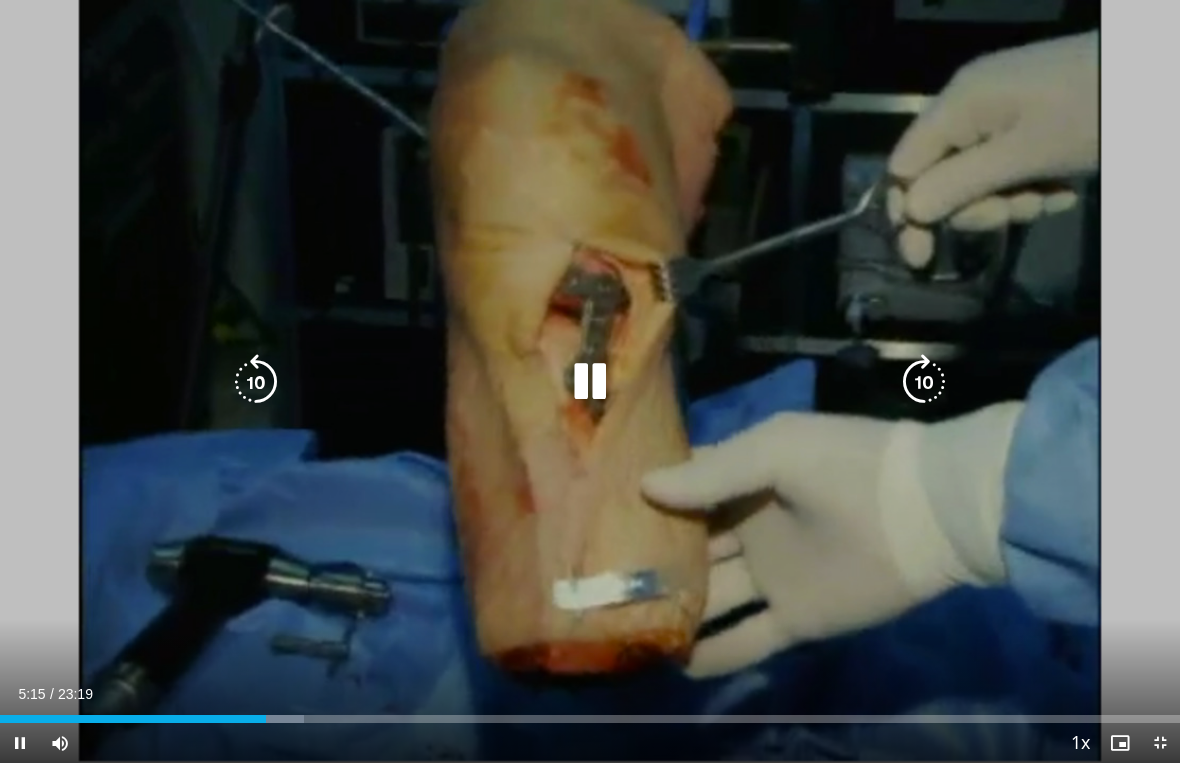 click at bounding box center (924, 382) 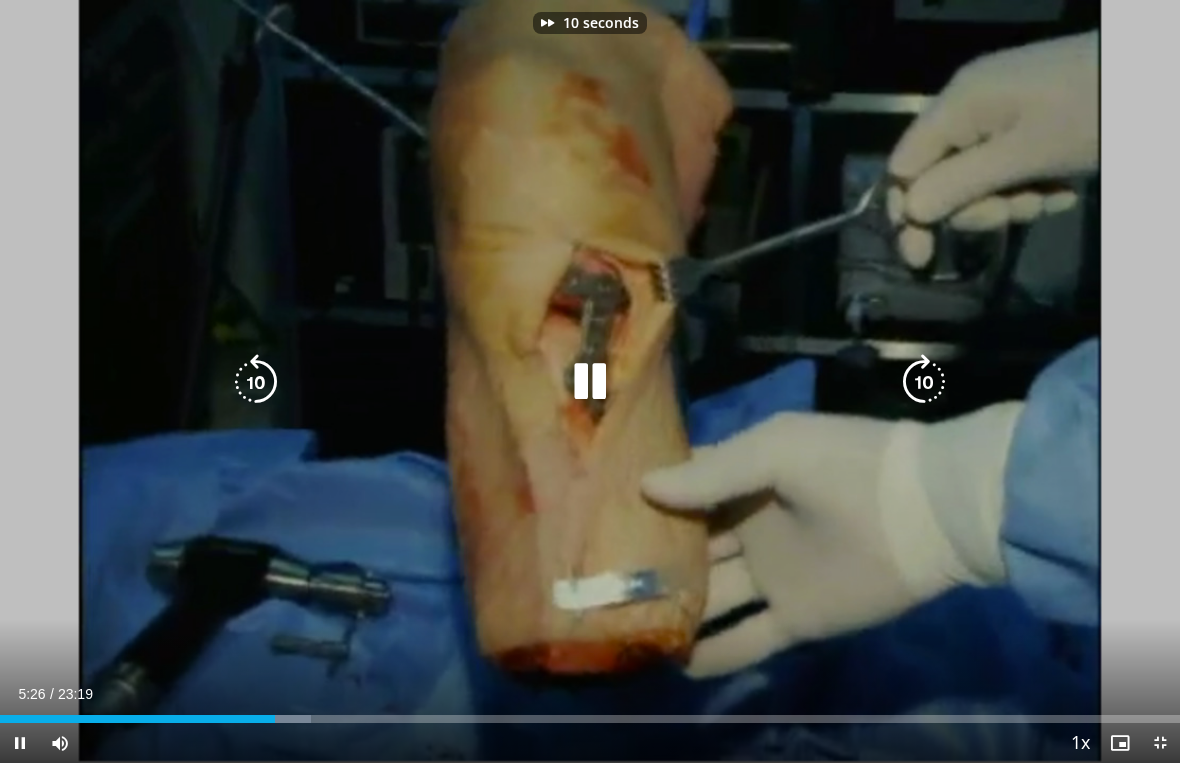 click at bounding box center (924, 382) 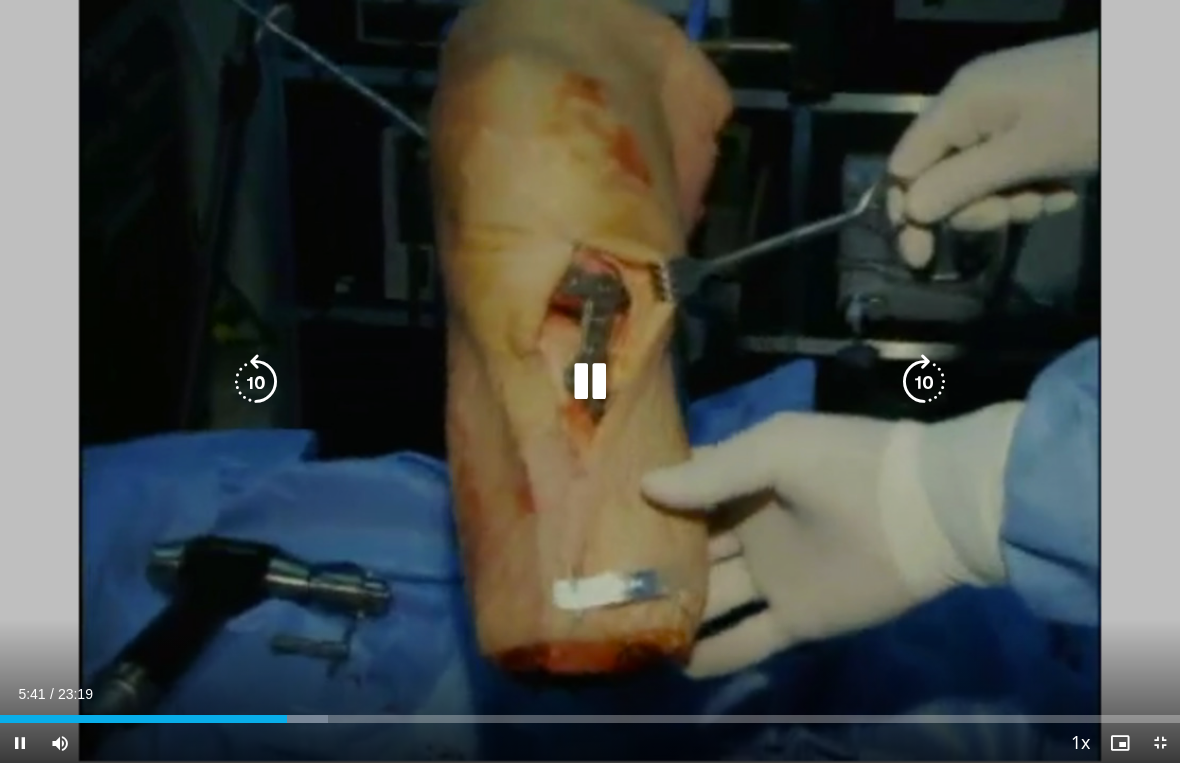 click at bounding box center [924, 382] 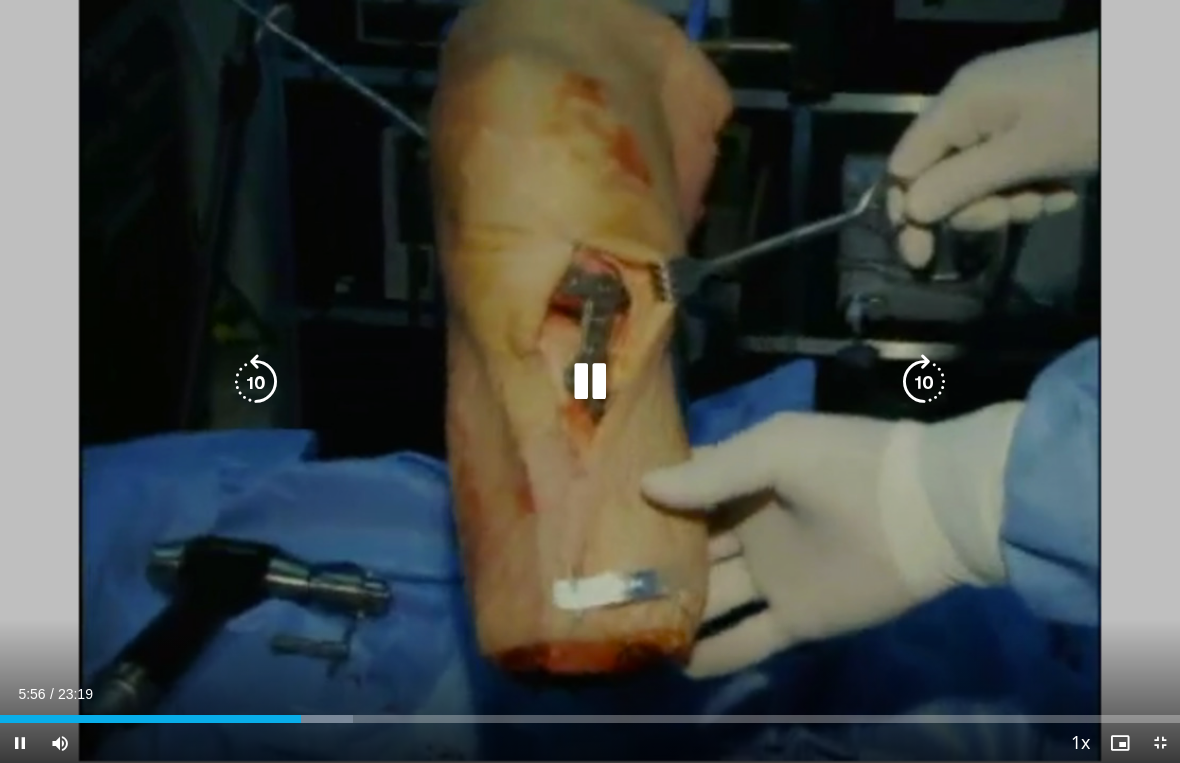 click at bounding box center [924, 382] 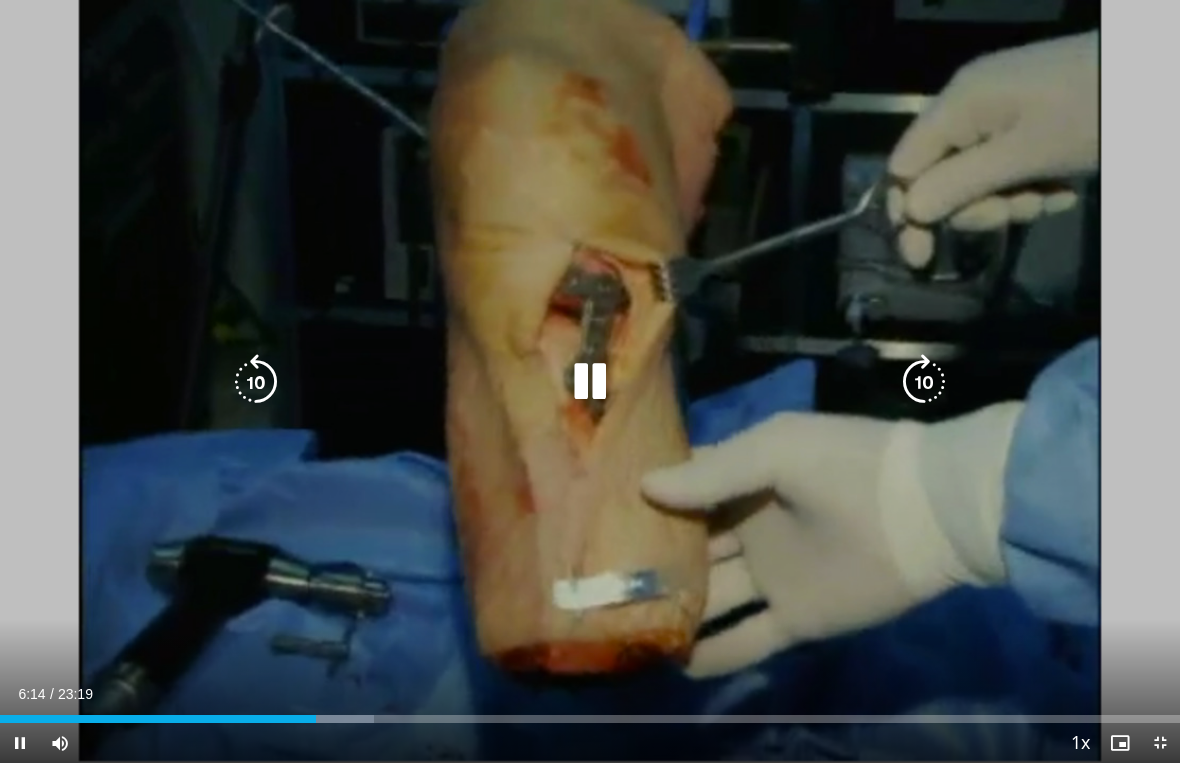 click at bounding box center (924, 382) 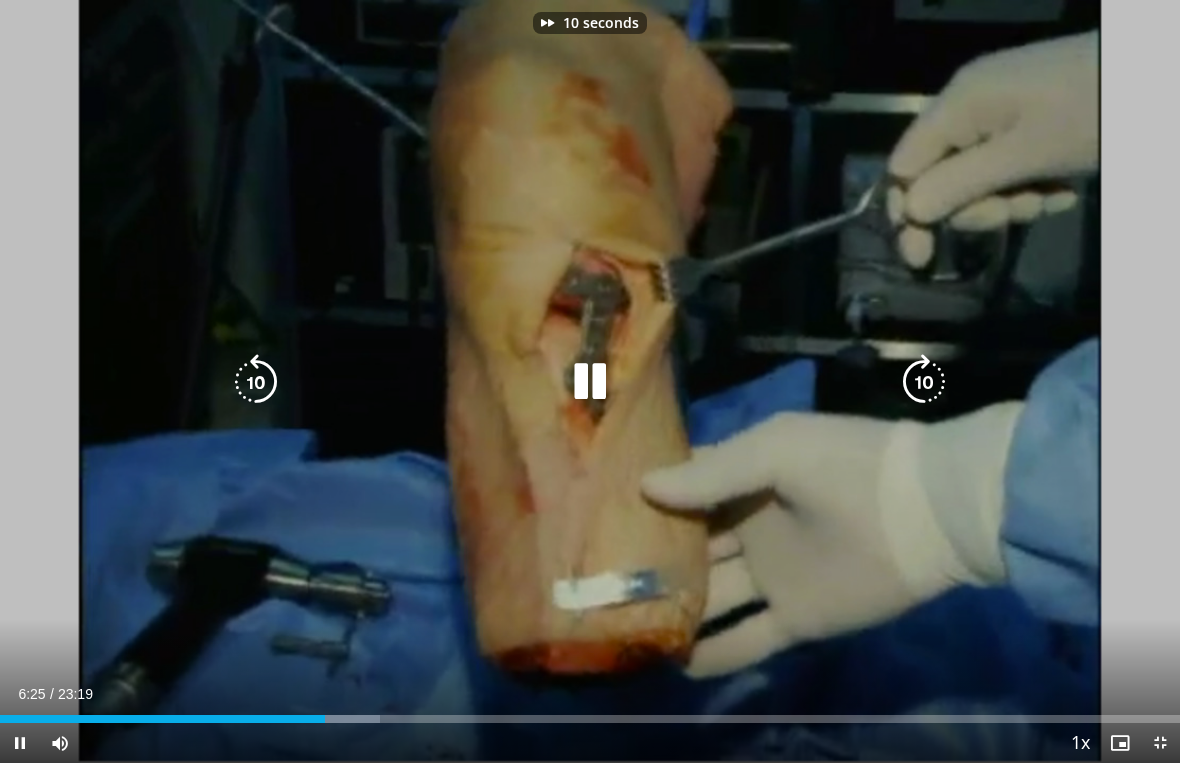 click at bounding box center [924, 382] 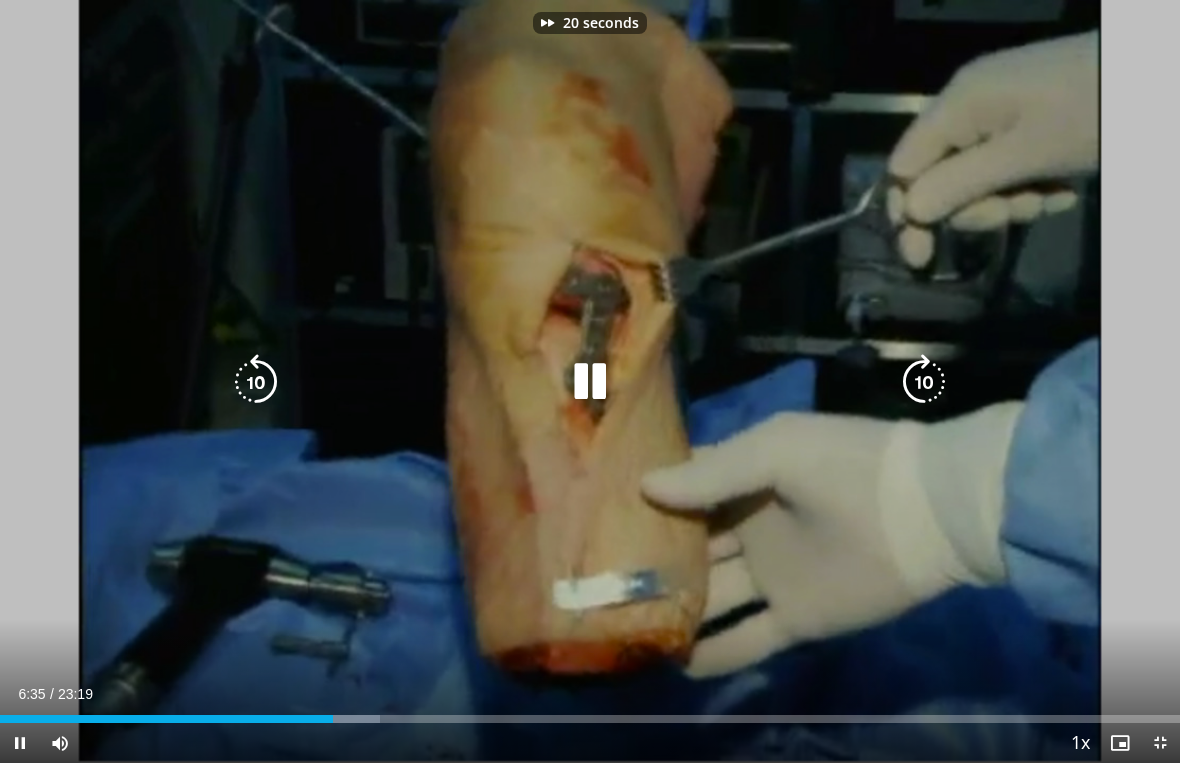 click at bounding box center (924, 382) 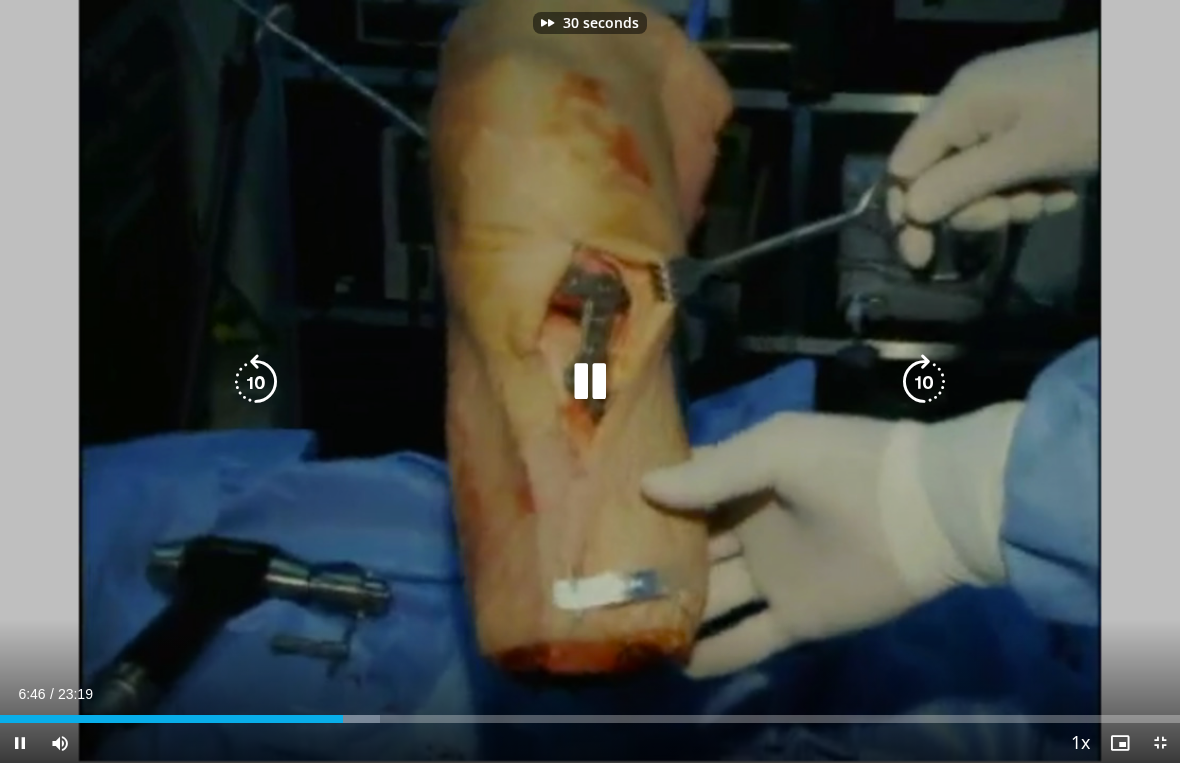 click at bounding box center (924, 382) 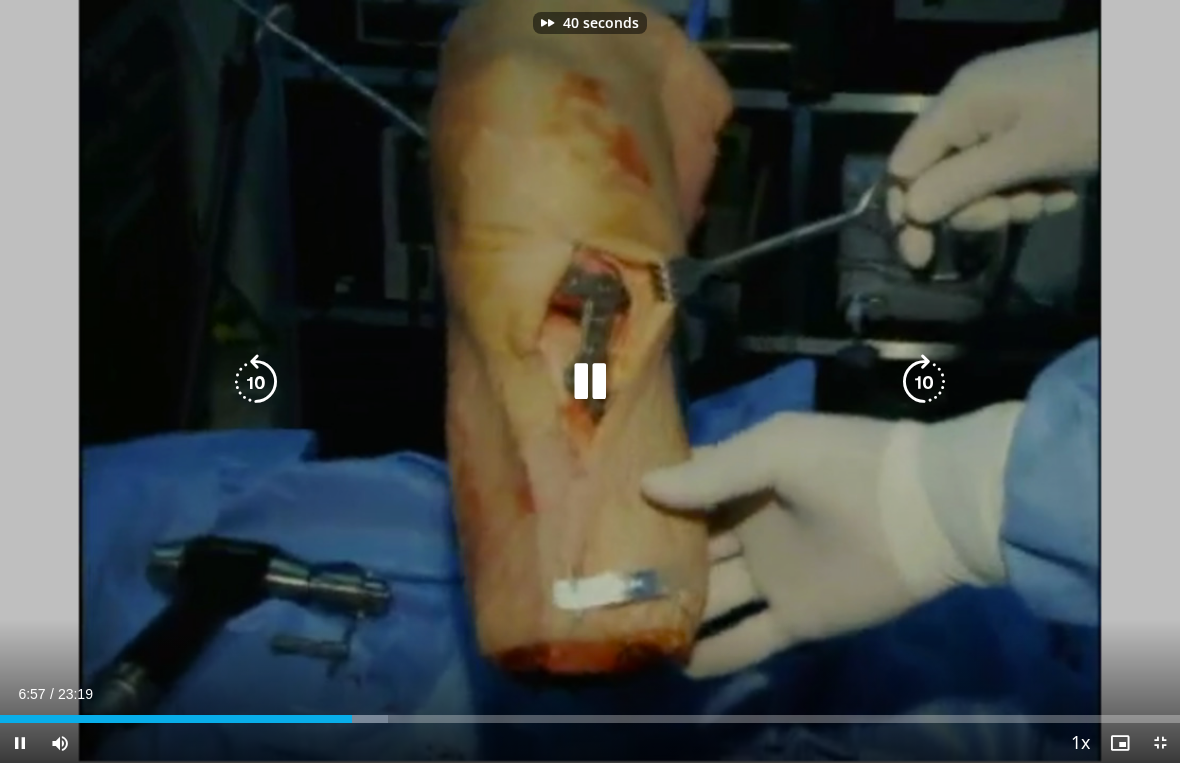 click at bounding box center [924, 382] 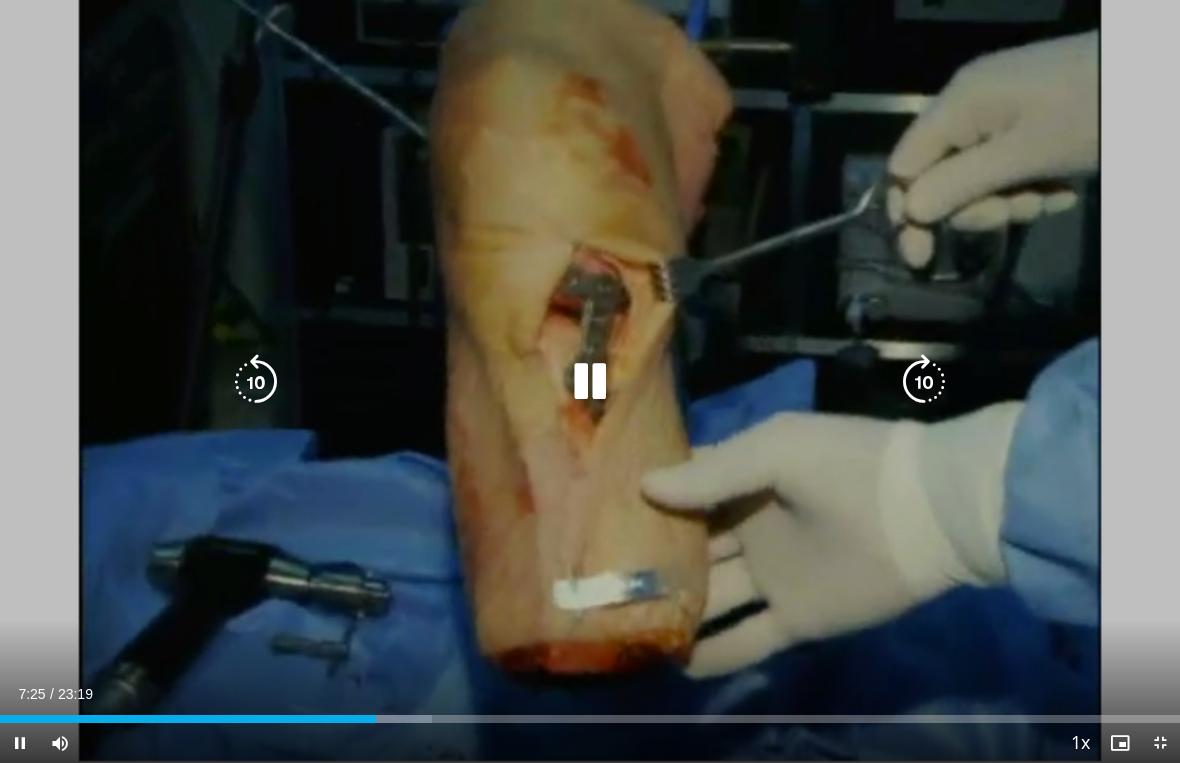 click at bounding box center [924, 382] 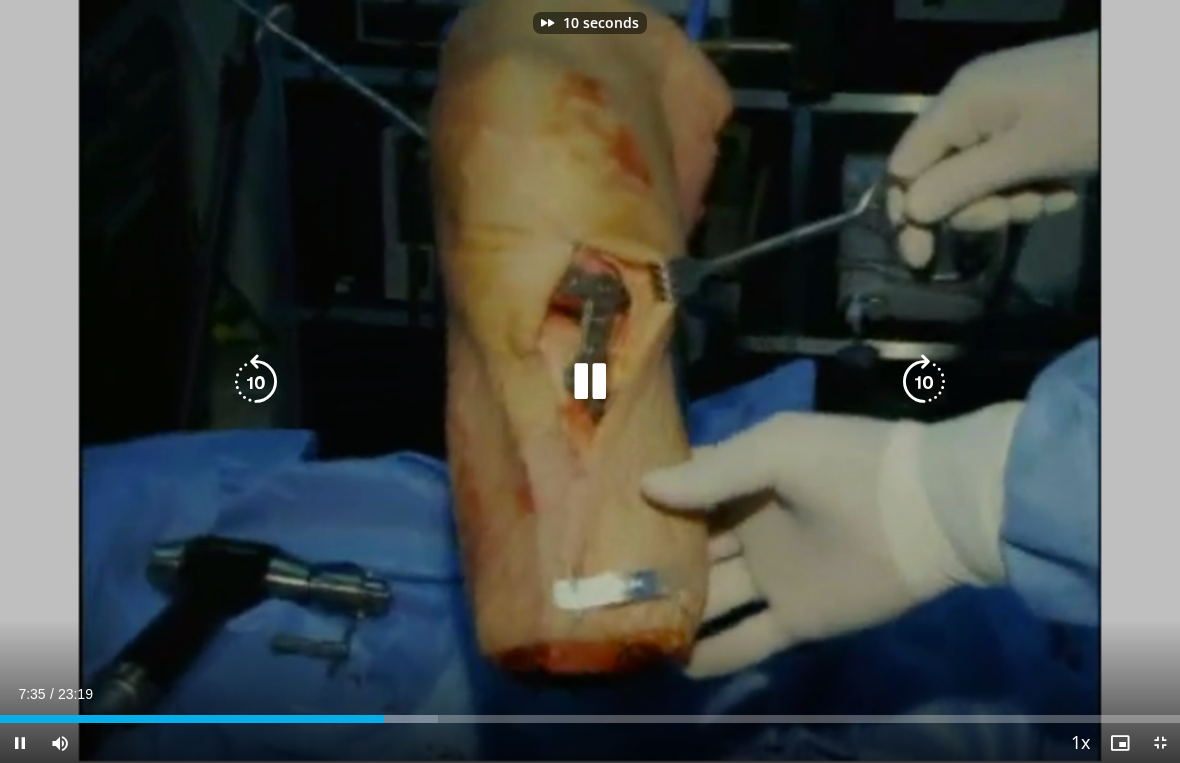 click at bounding box center (924, 382) 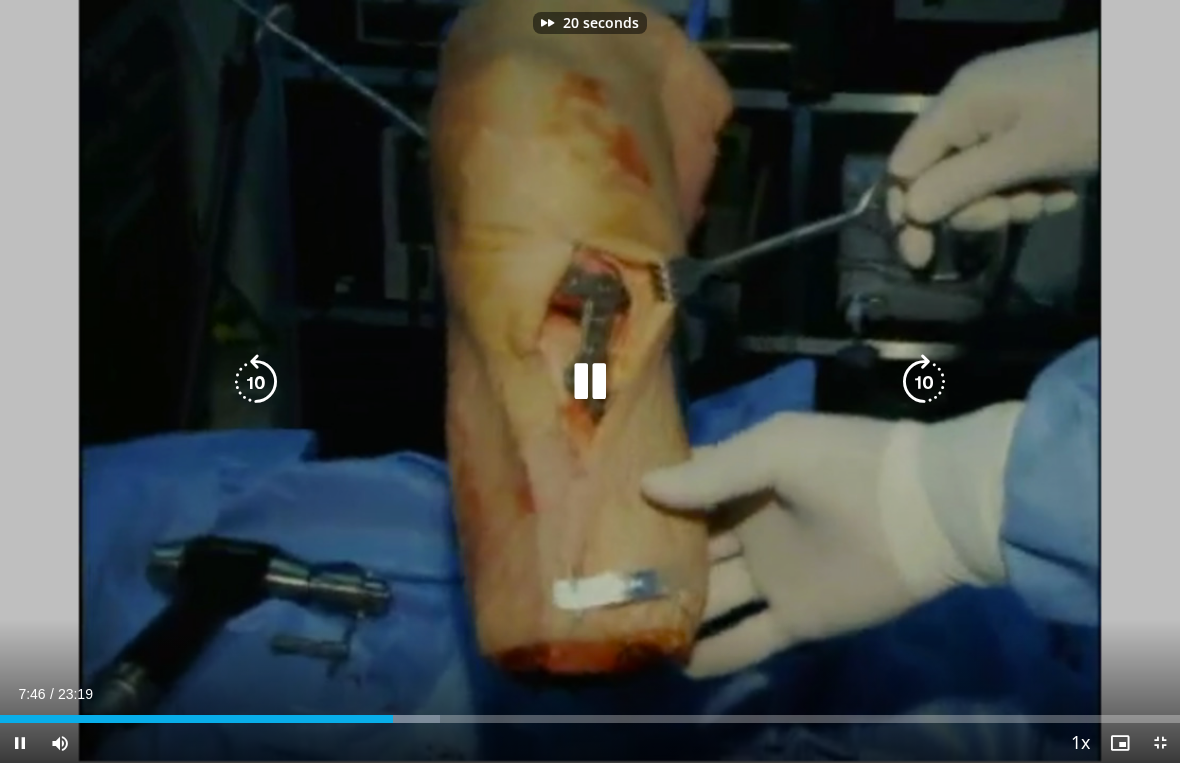 click at bounding box center [924, 382] 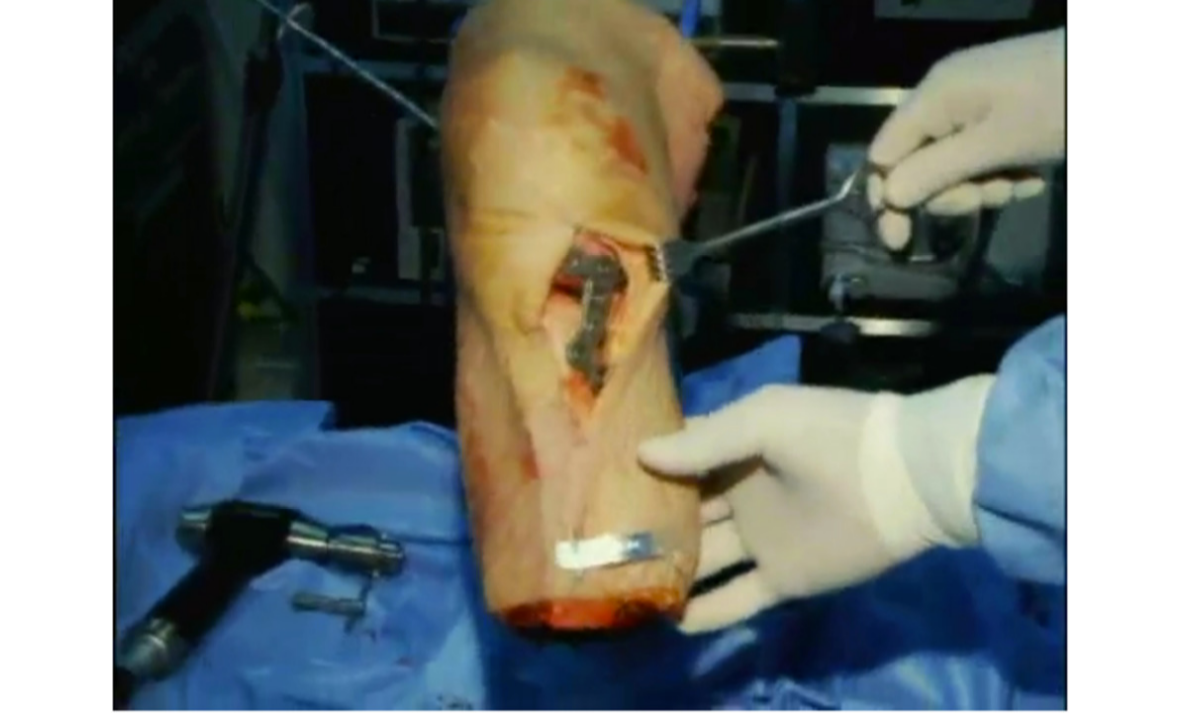 scroll, scrollTop: 176, scrollLeft: 0, axis: vertical 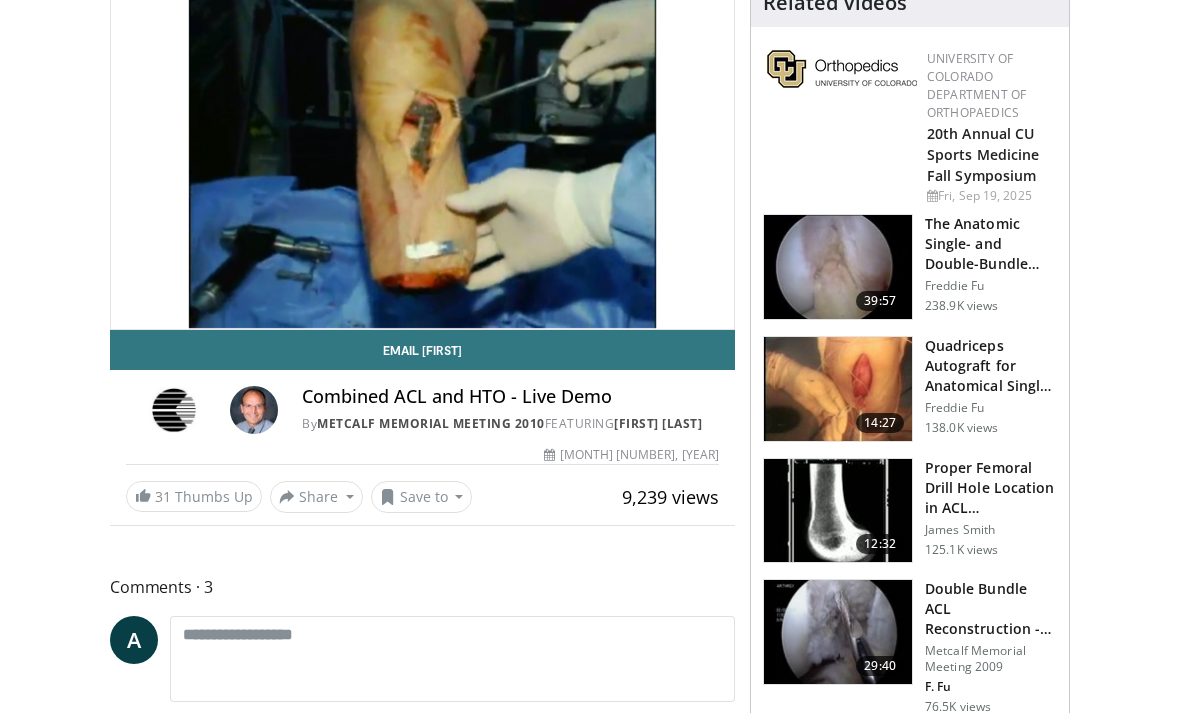 click on "Save to" at bounding box center [422, 497] 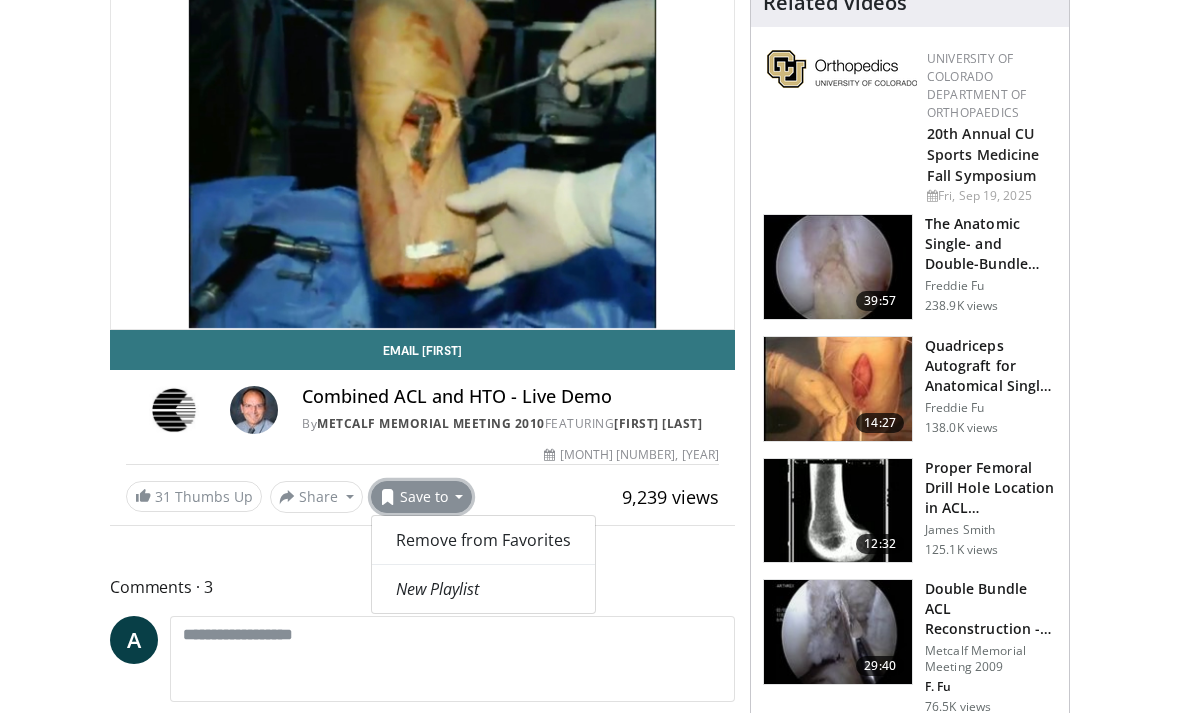 click on "Remove from Favorites" at bounding box center (483, 540) 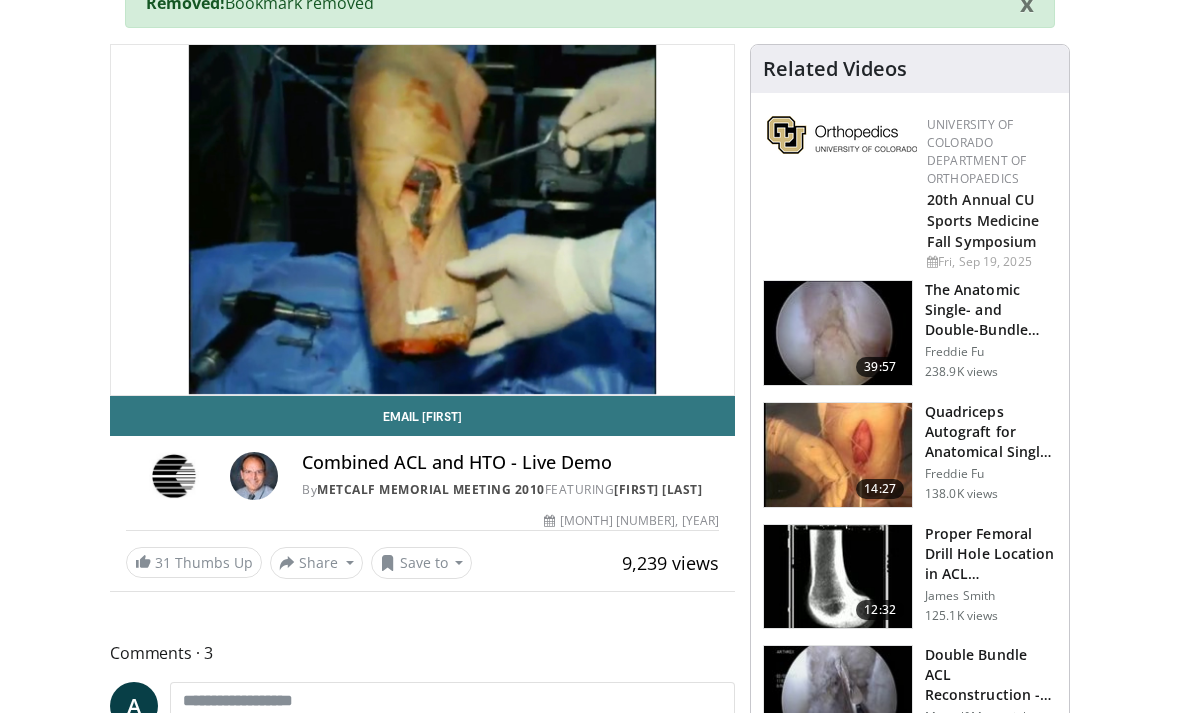 click on "Save to" at bounding box center [422, 563] 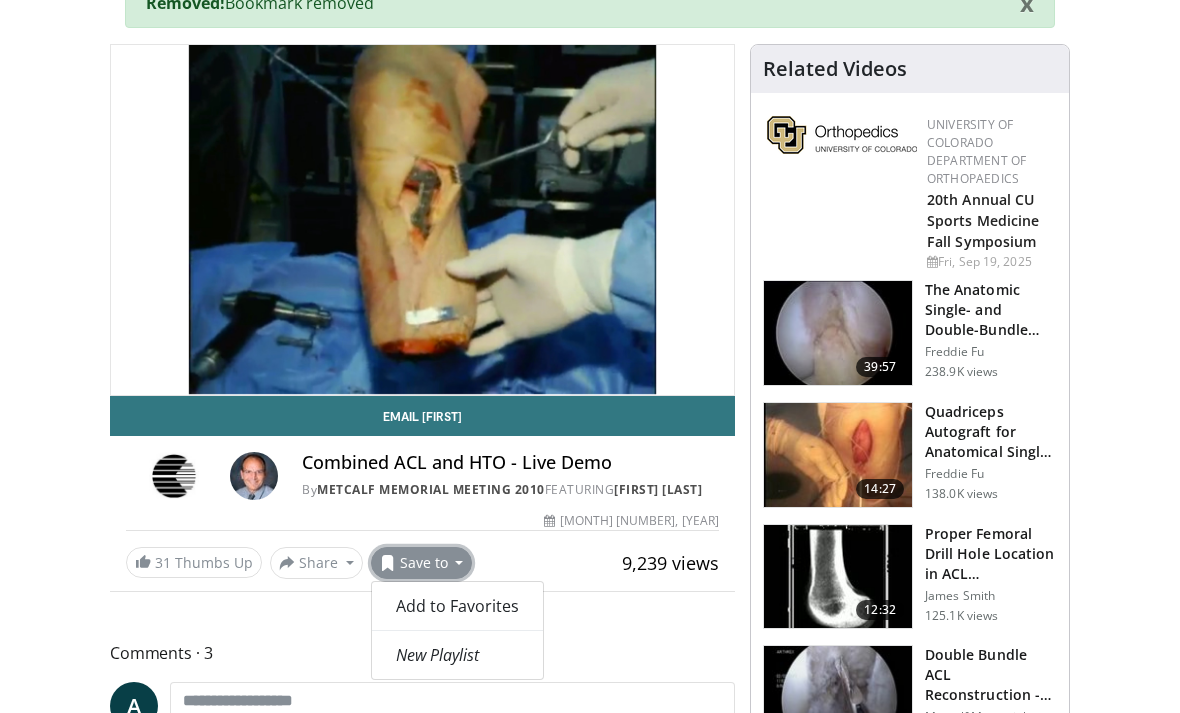 click on "Add to Favorites" at bounding box center [457, 606] 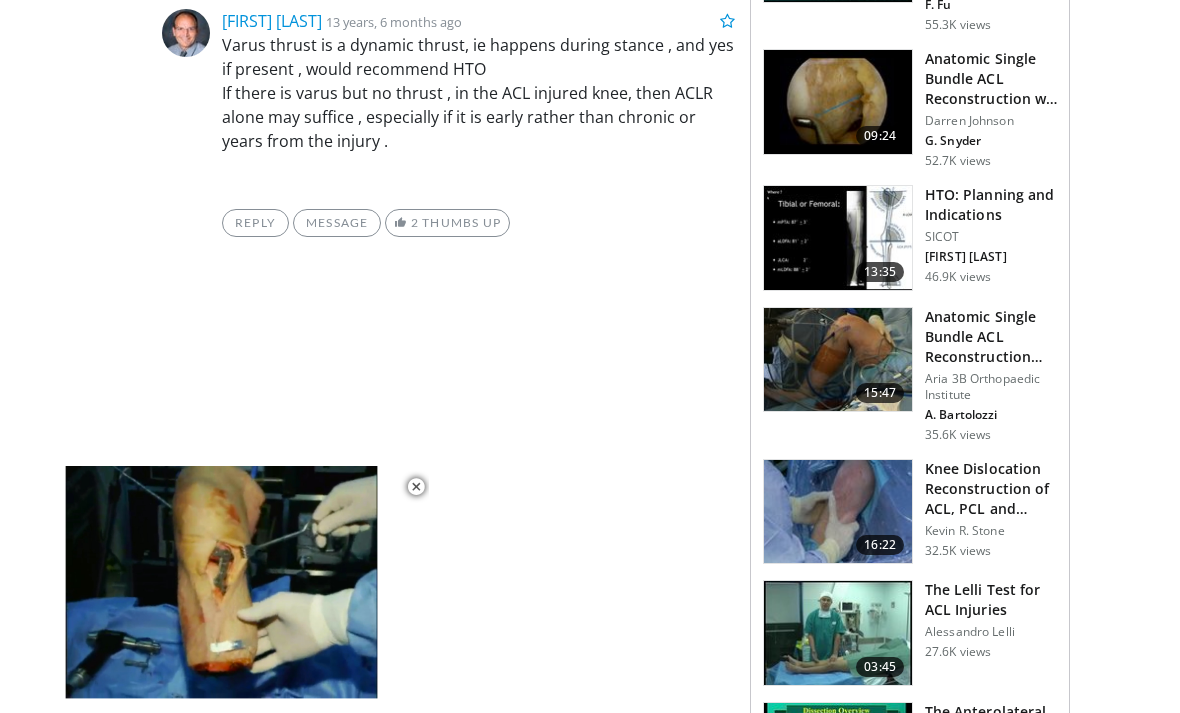 scroll, scrollTop: 1270, scrollLeft: 0, axis: vertical 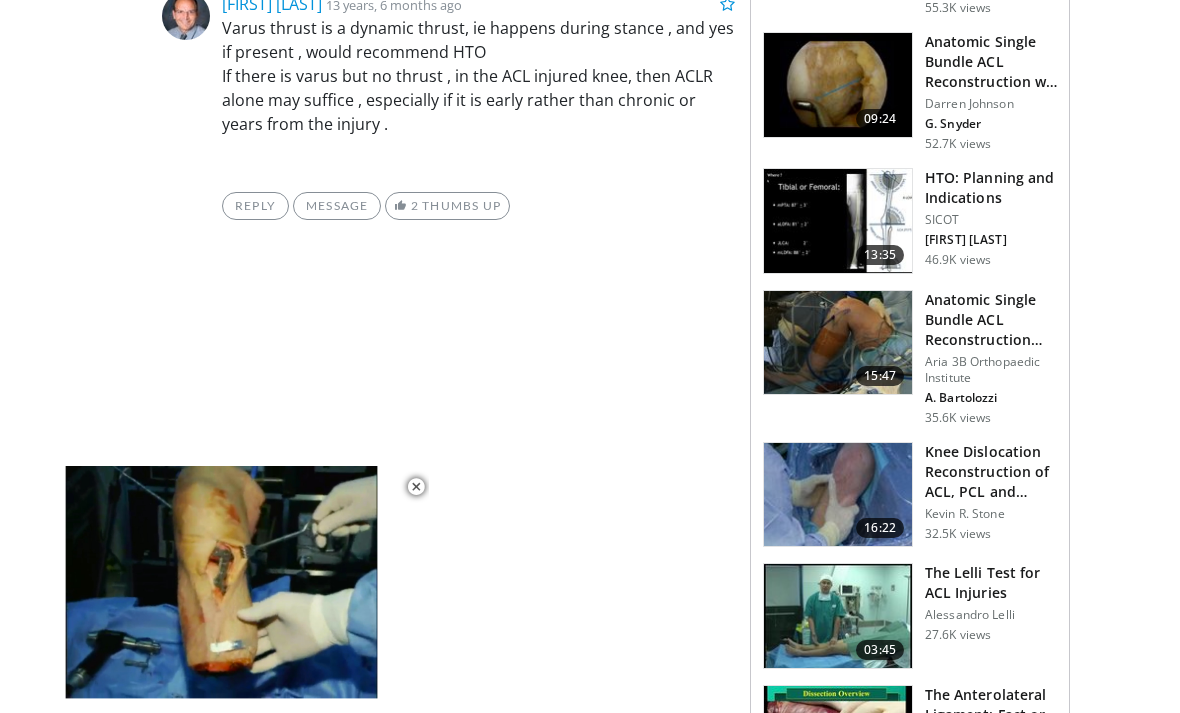 click on "HTO: Planning and Indications" at bounding box center [991, 188] 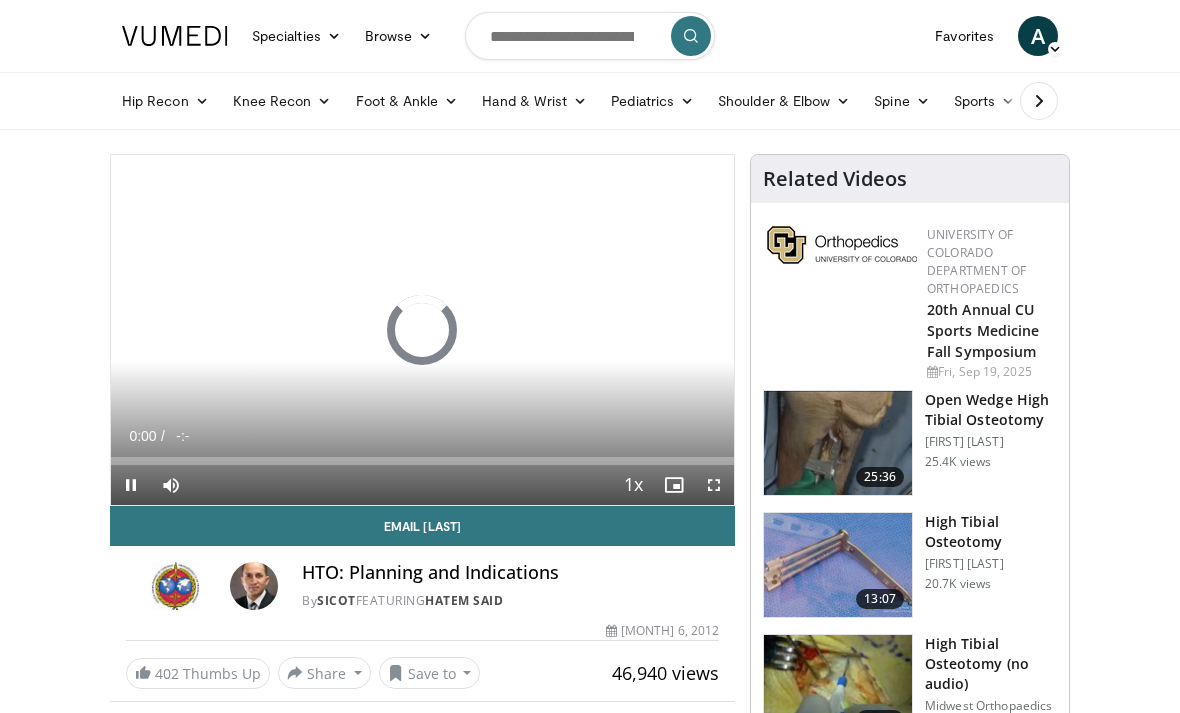 scroll, scrollTop: 0, scrollLeft: 0, axis: both 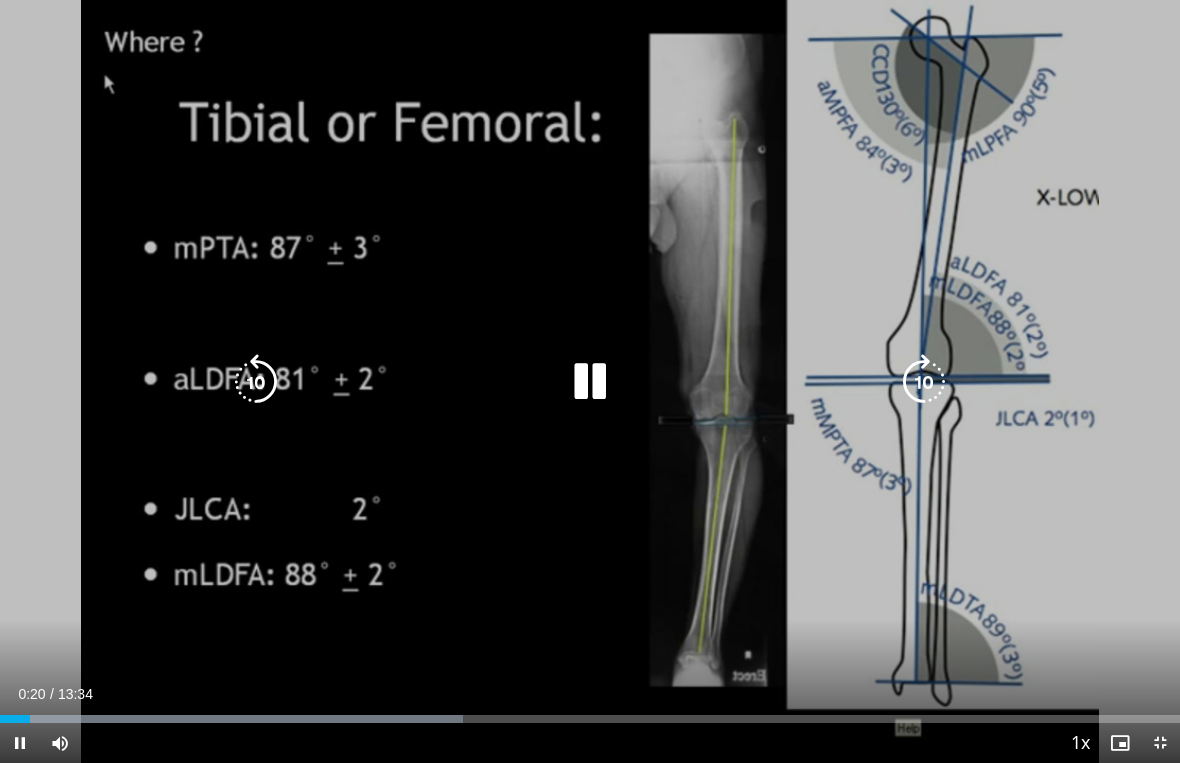 click at bounding box center [924, 382] 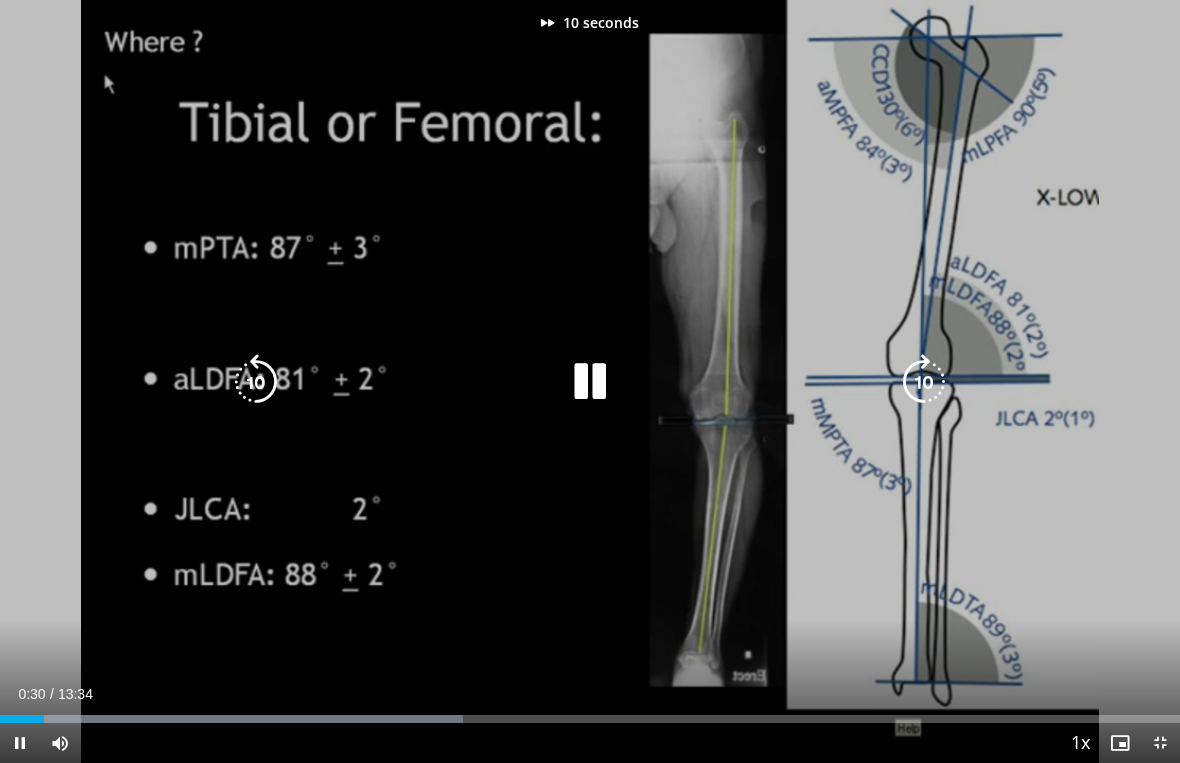 click at bounding box center (924, 382) 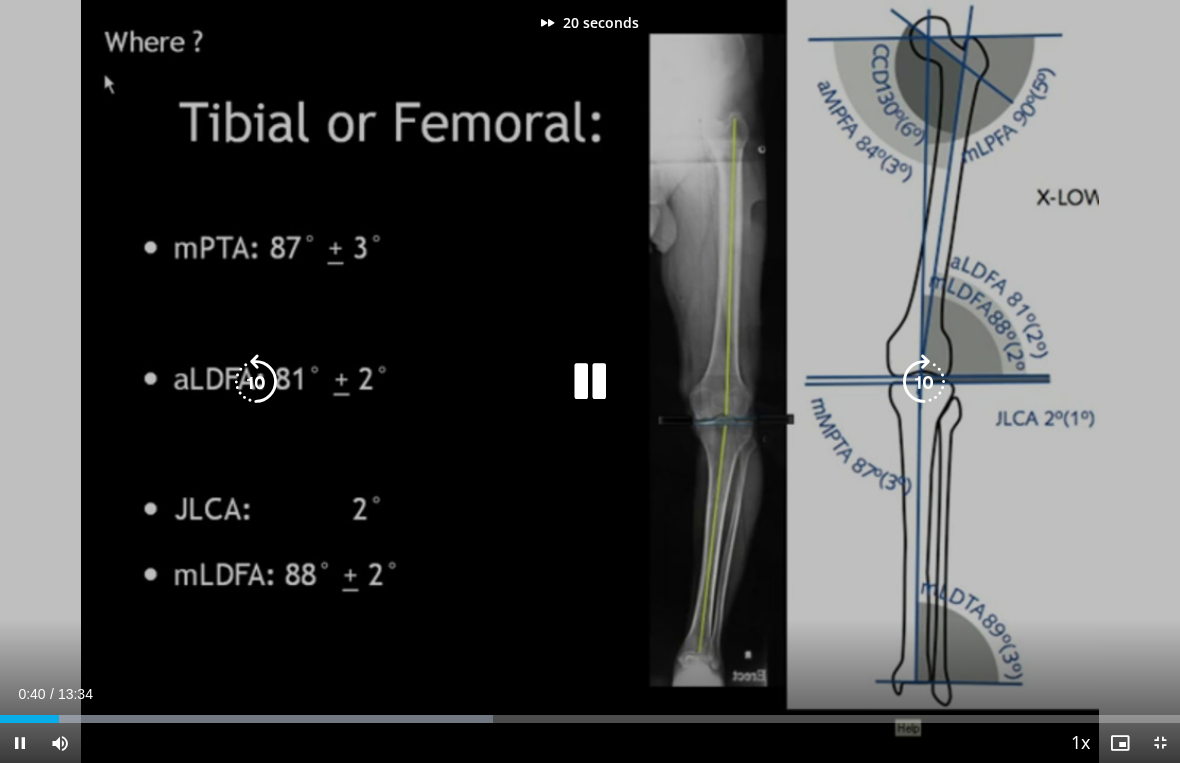 click at bounding box center (924, 382) 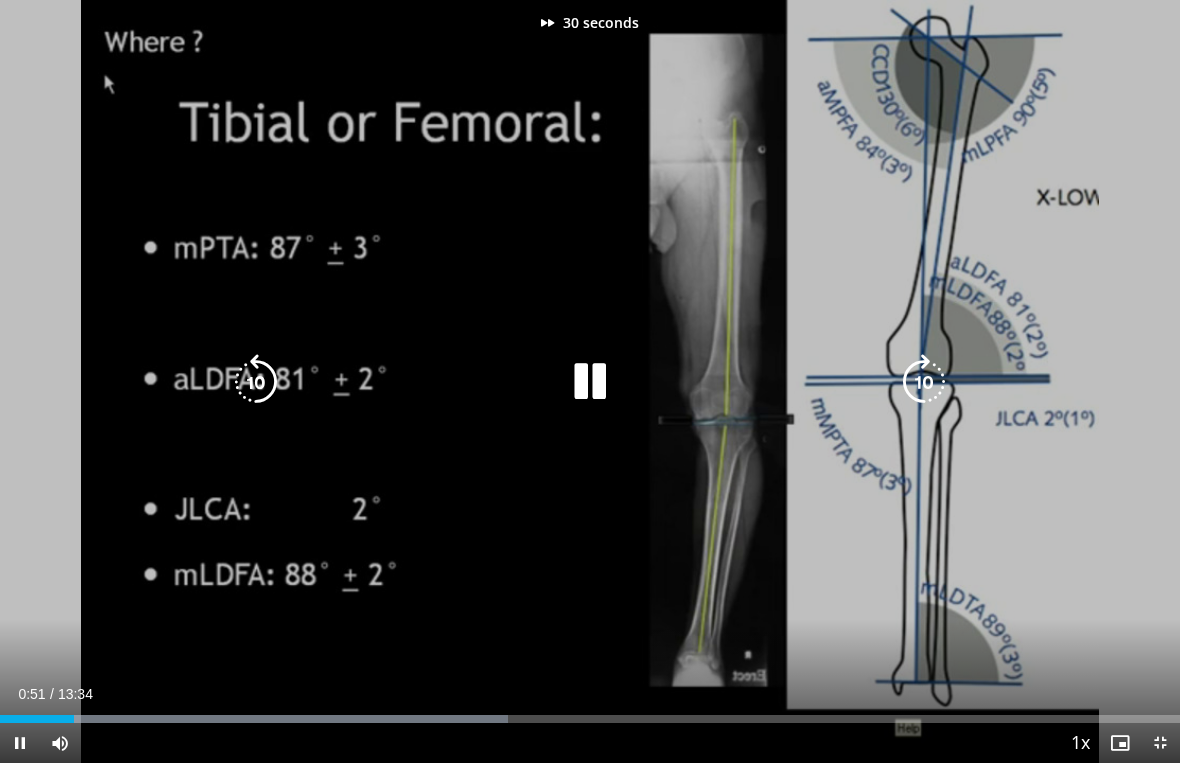 click at bounding box center (256, 382) 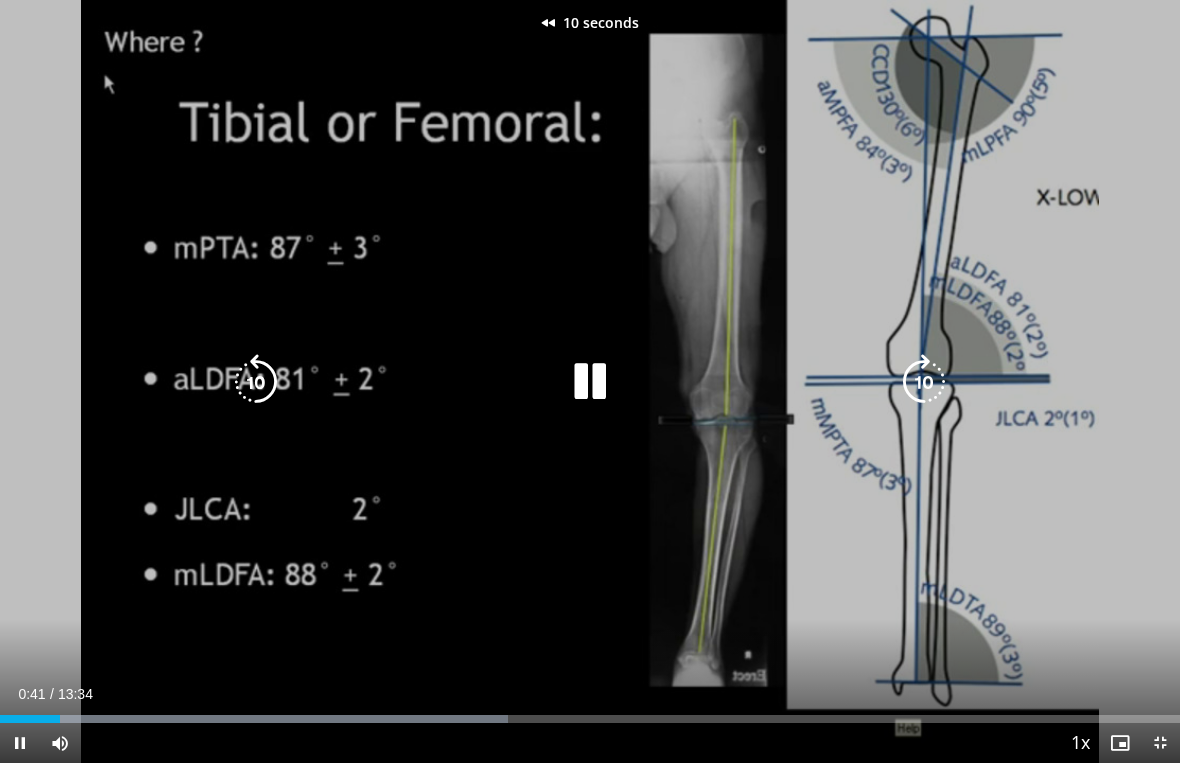 click at bounding box center [256, 382] 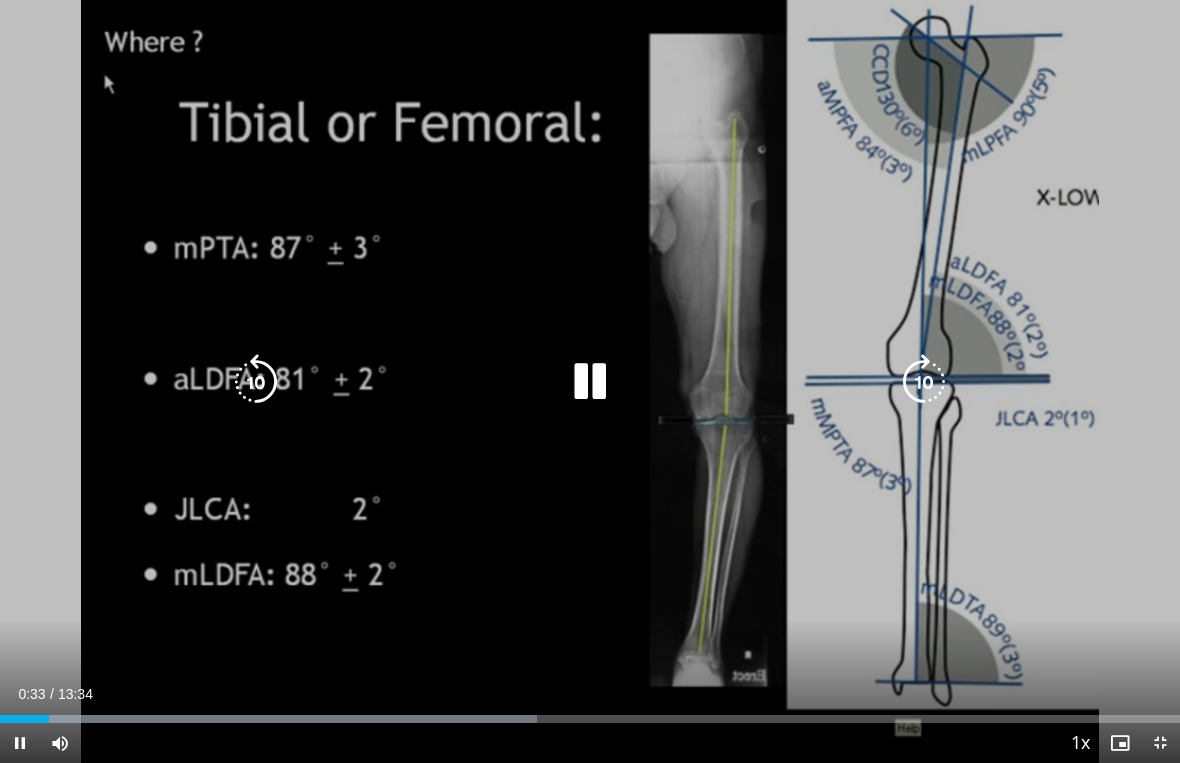 click at bounding box center [924, 382] 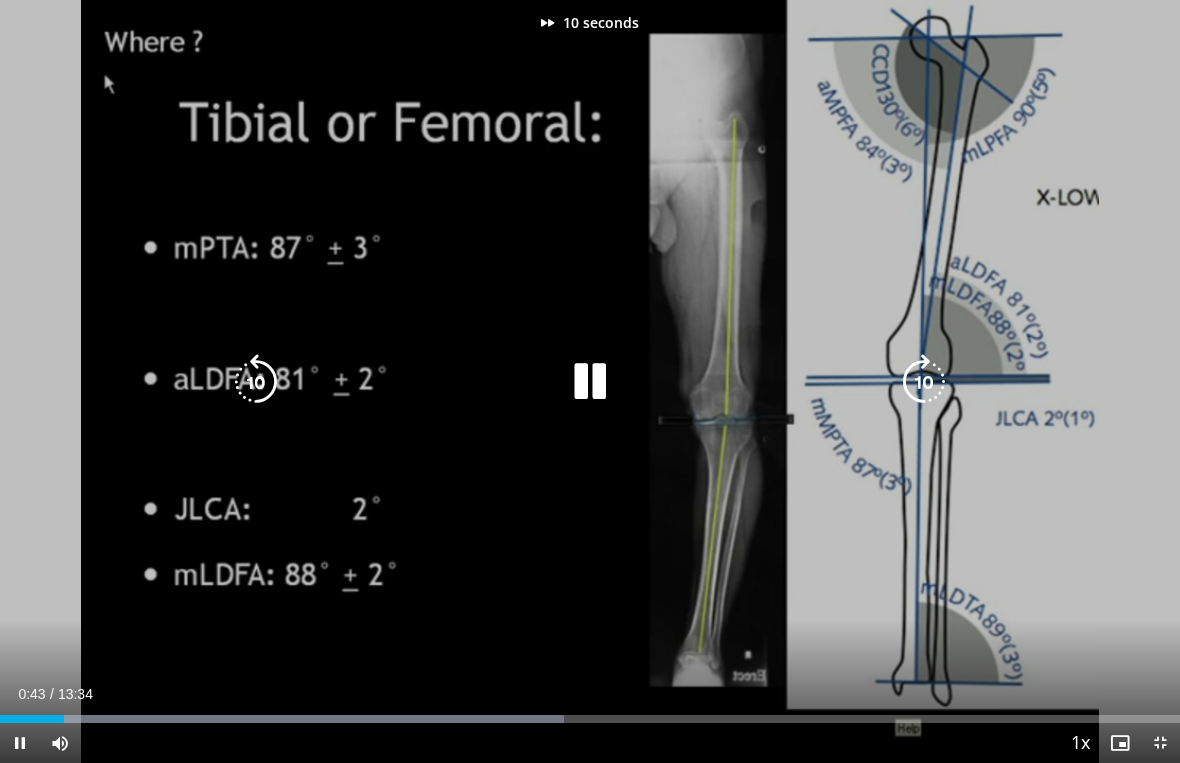 click at bounding box center [924, 382] 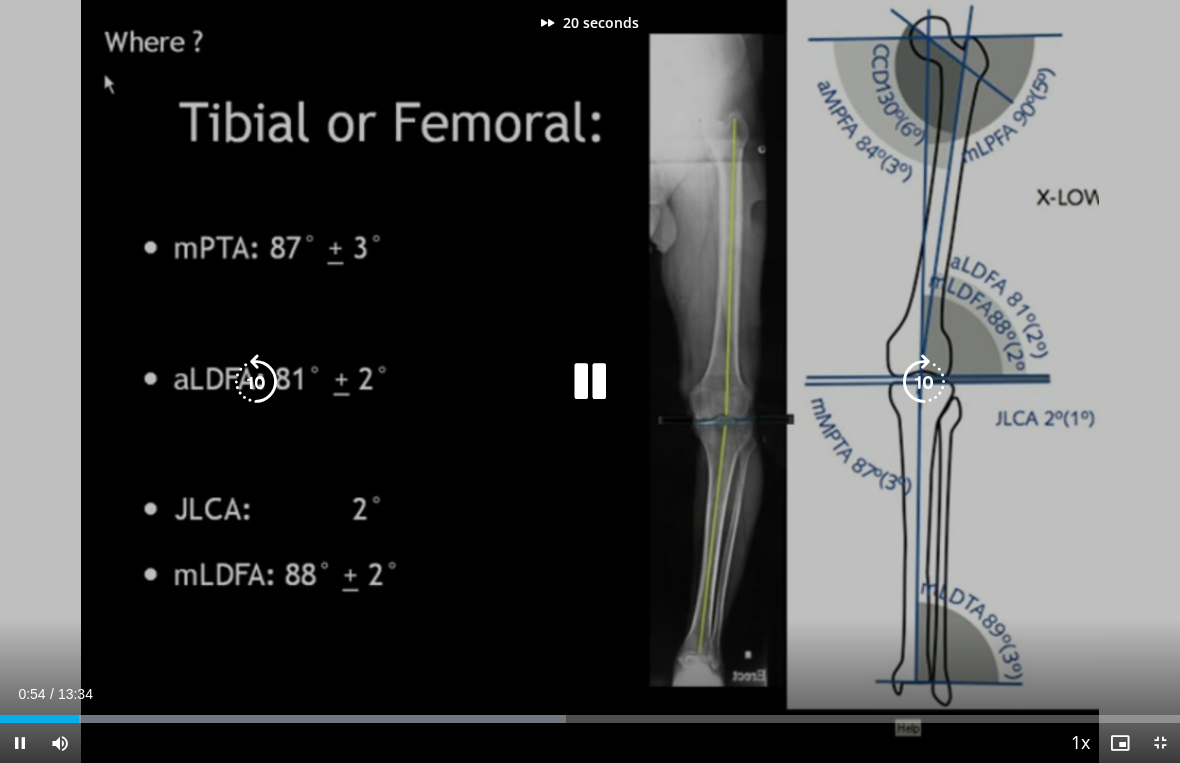 click at bounding box center (924, 382) 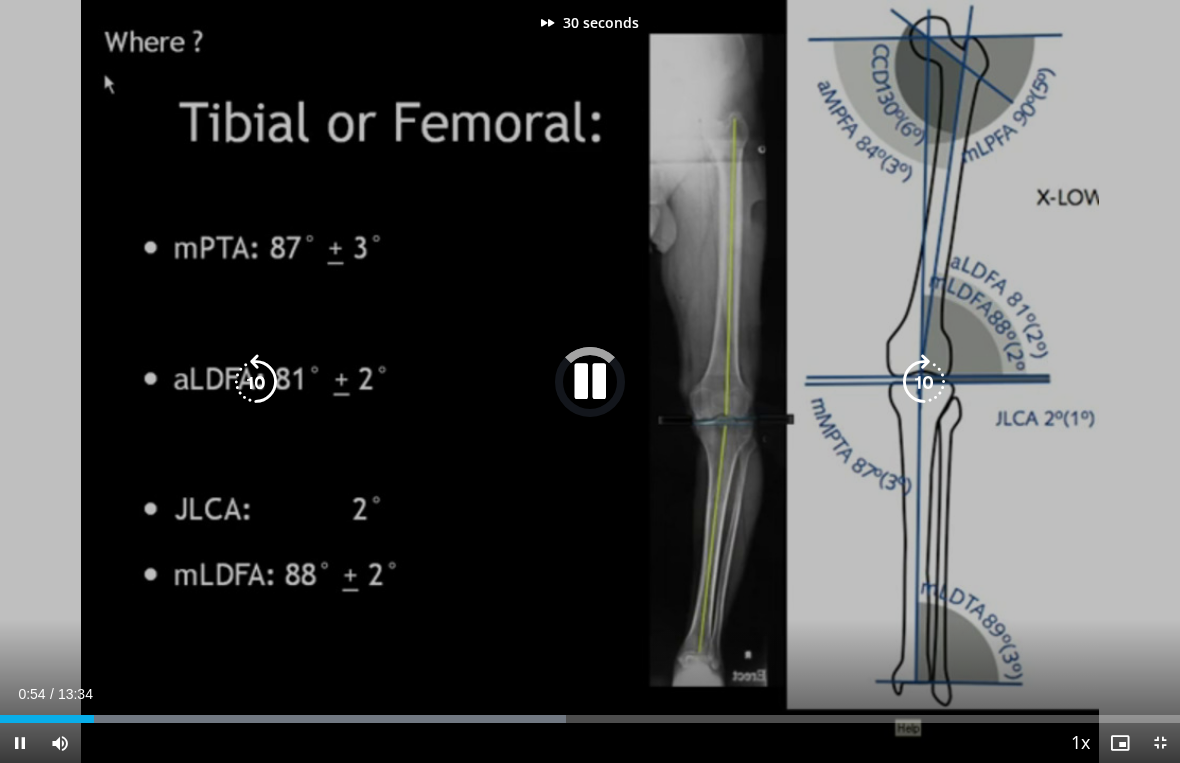 click at bounding box center [924, 382] 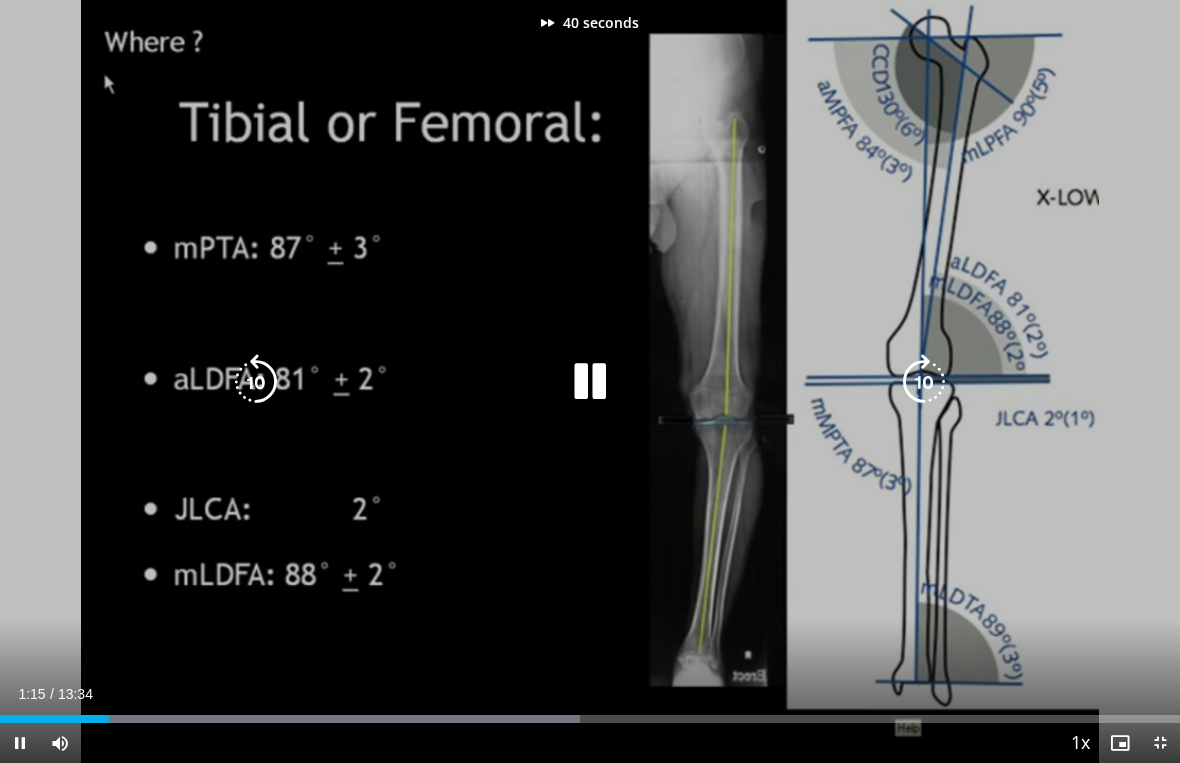 click at bounding box center [924, 382] 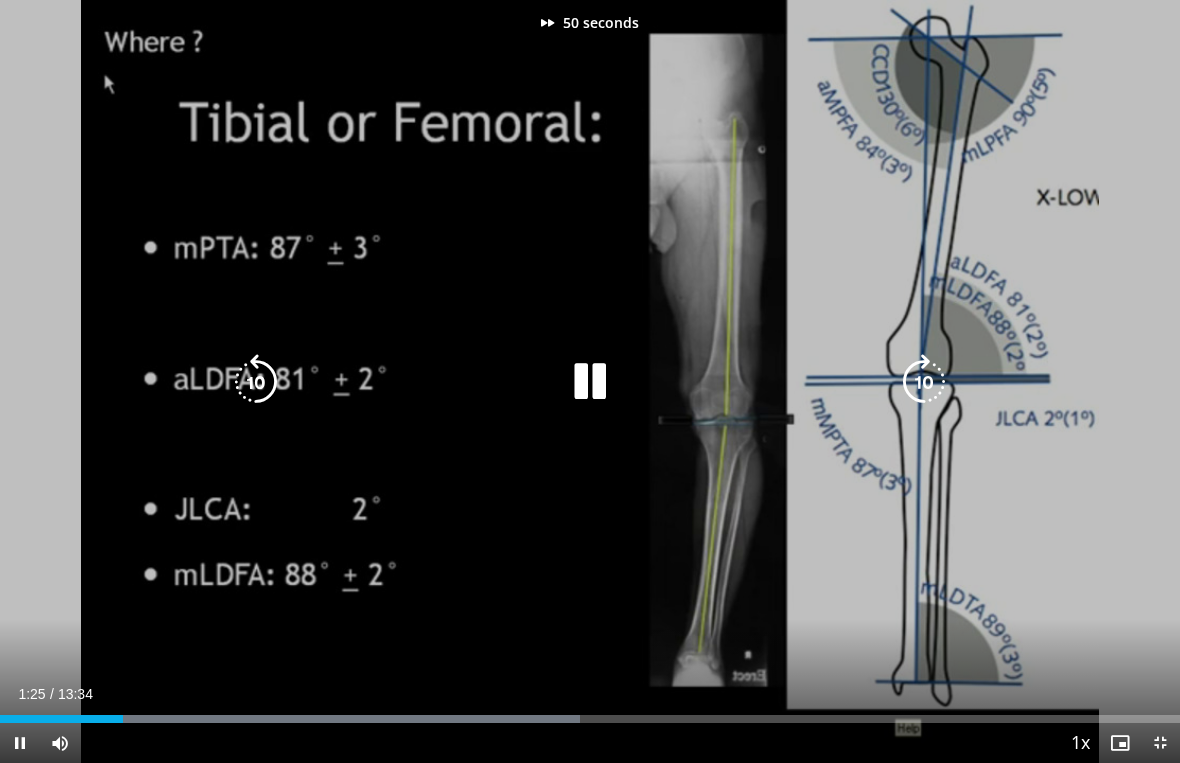click at bounding box center [924, 382] 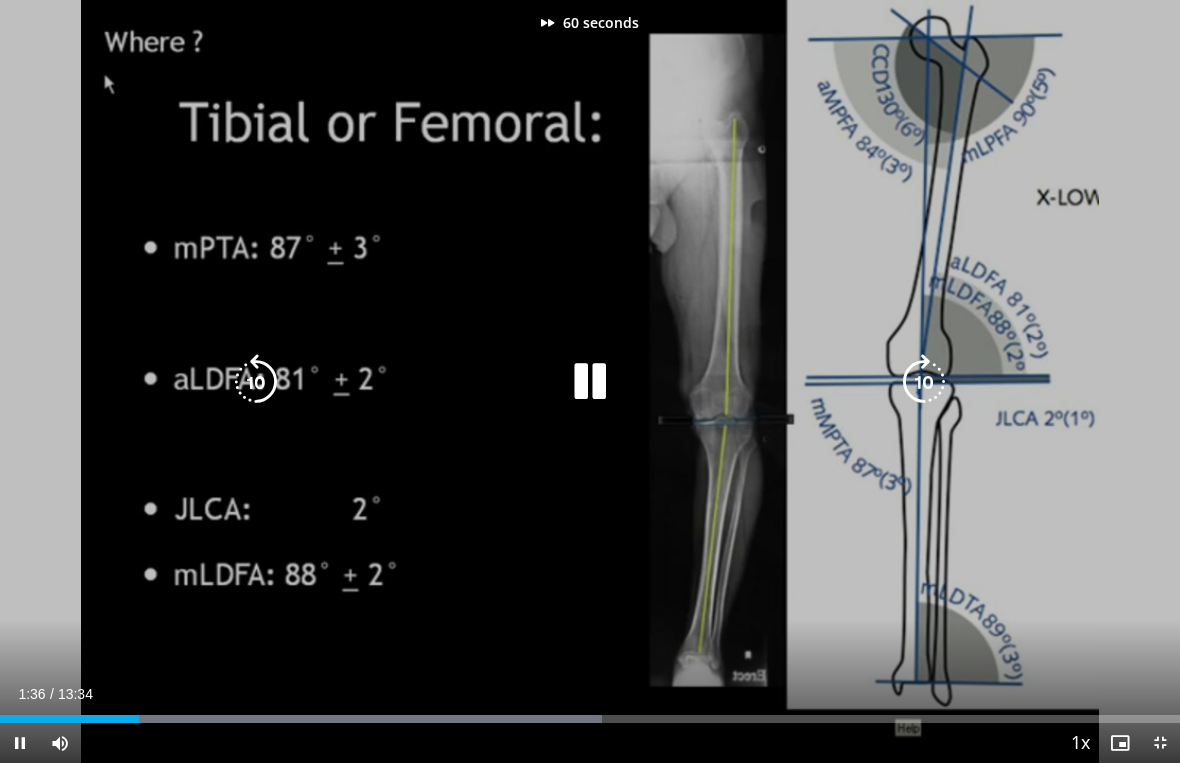 click at bounding box center [924, 382] 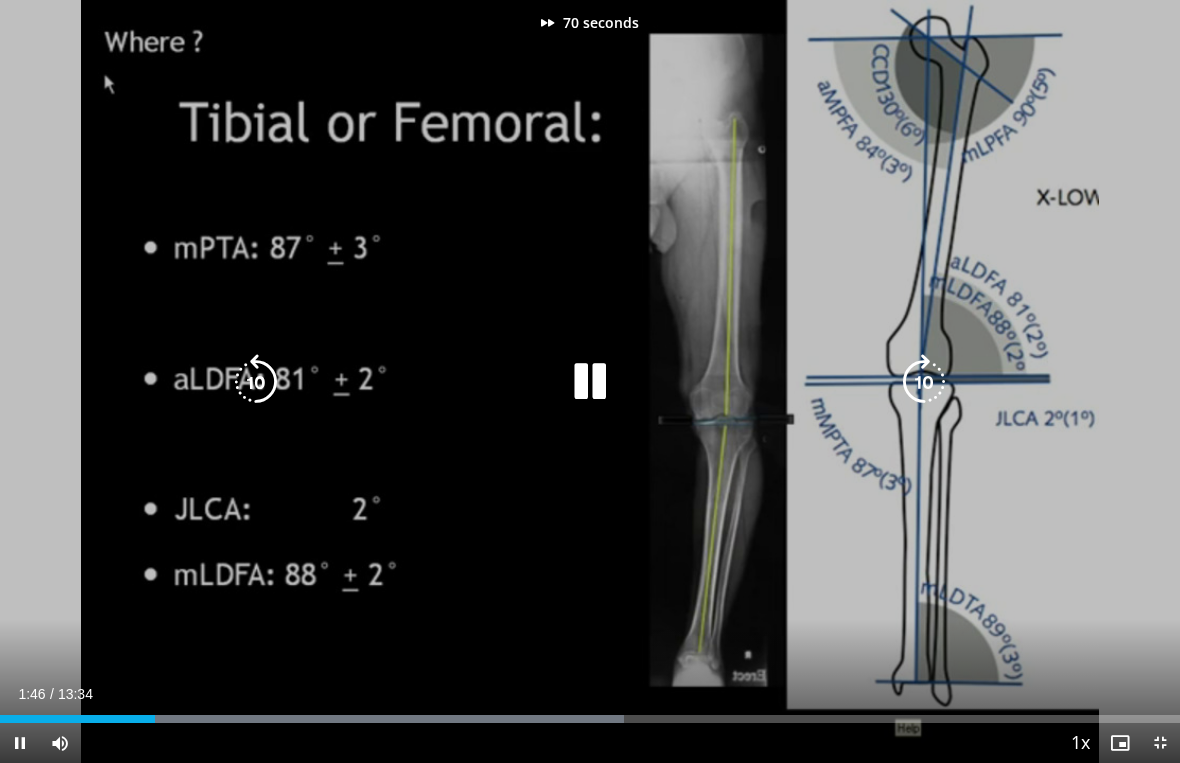 click at bounding box center [924, 382] 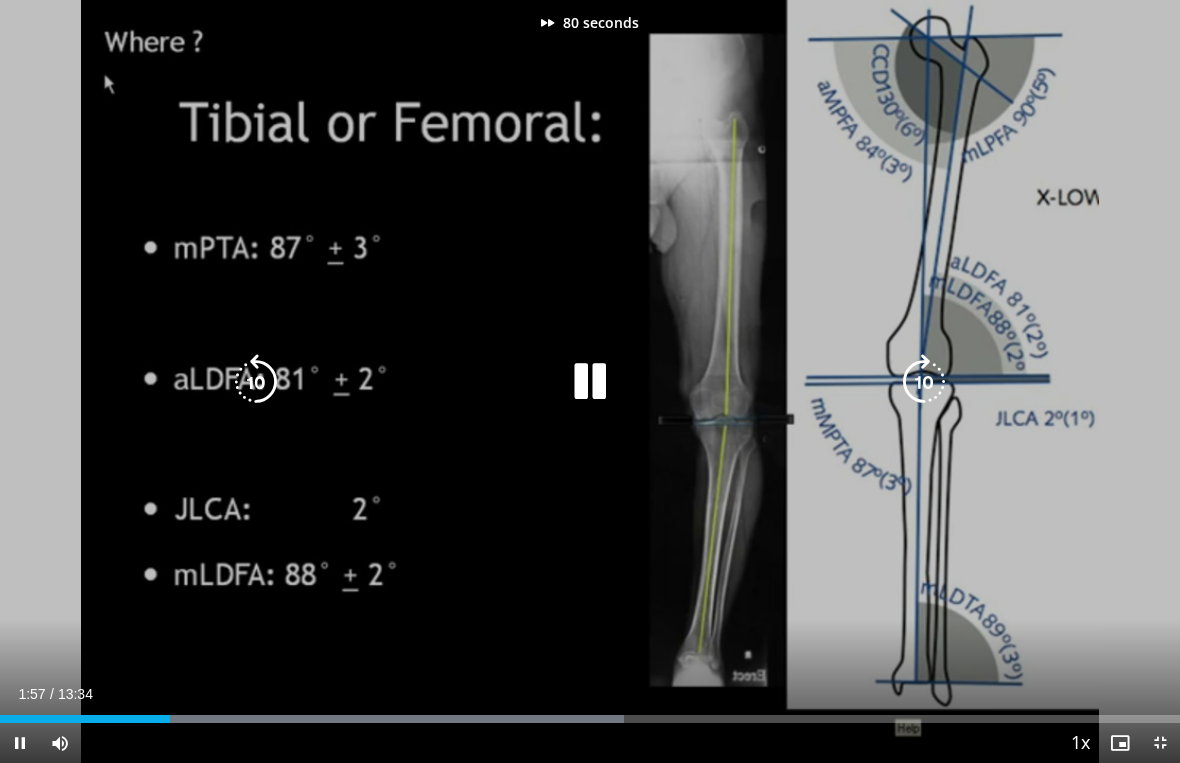 click at bounding box center (924, 382) 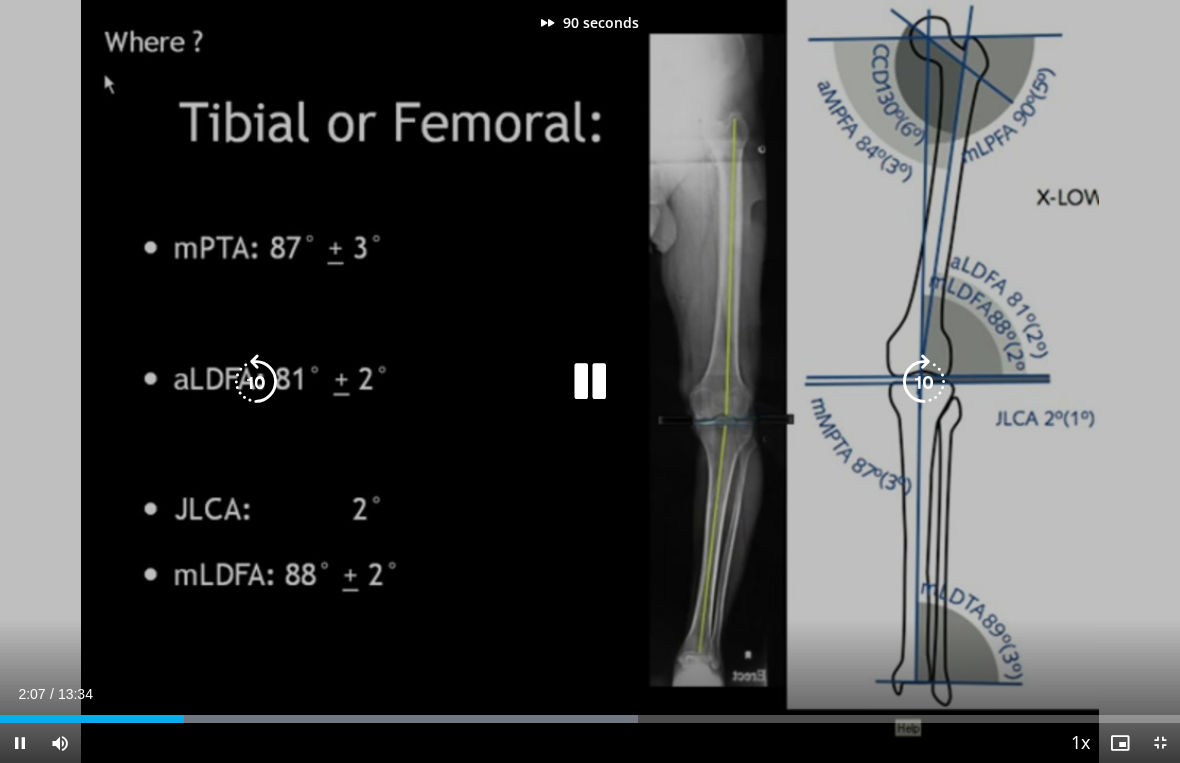 click at bounding box center (924, 382) 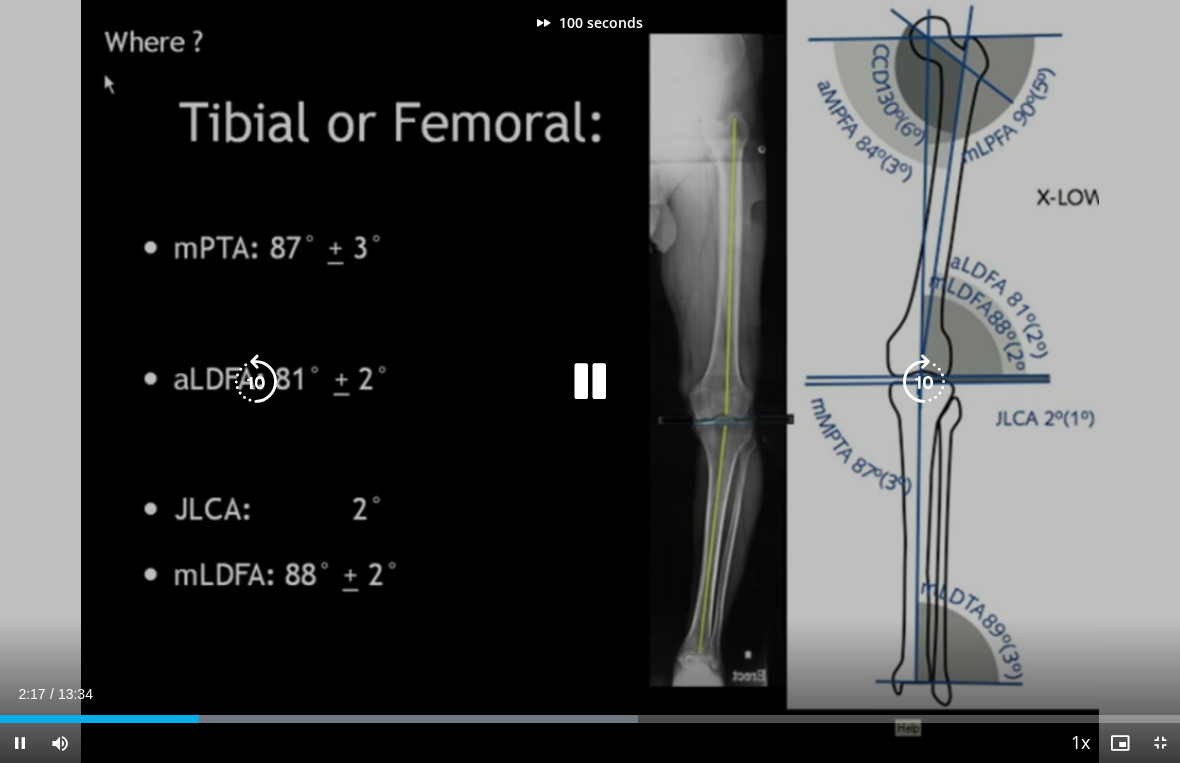 click at bounding box center (924, 382) 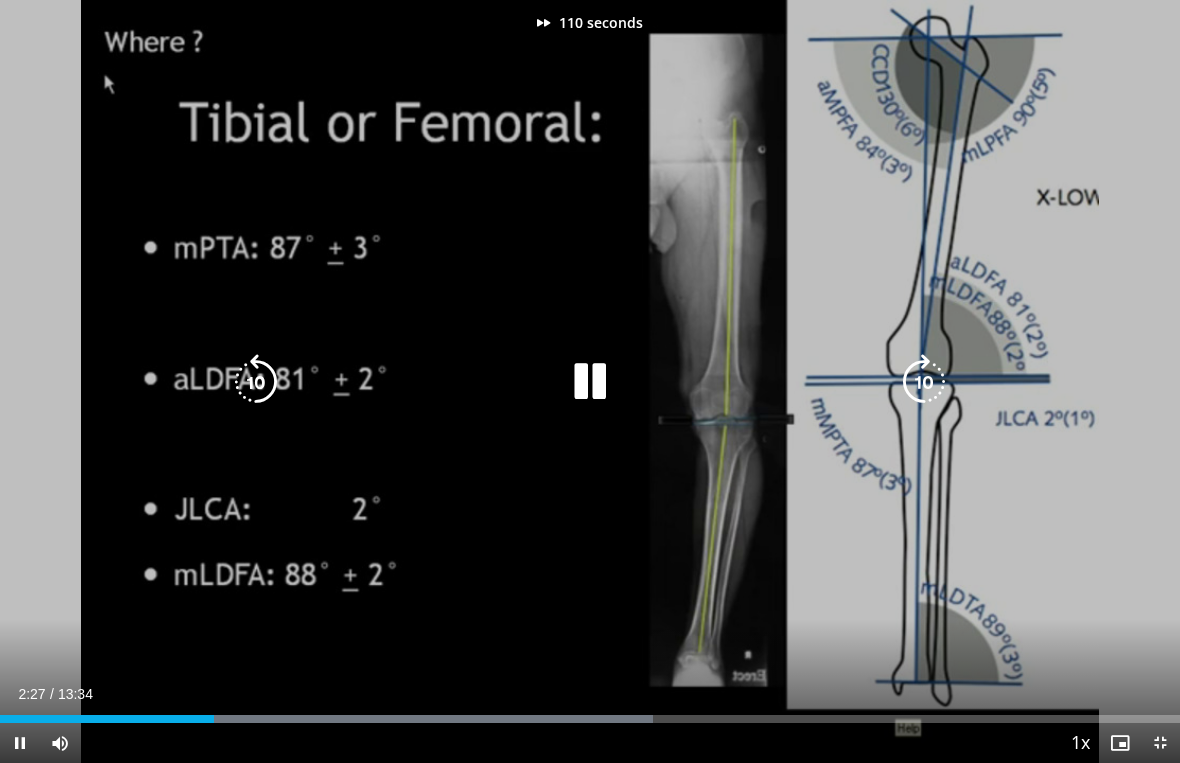 click at bounding box center [924, 382] 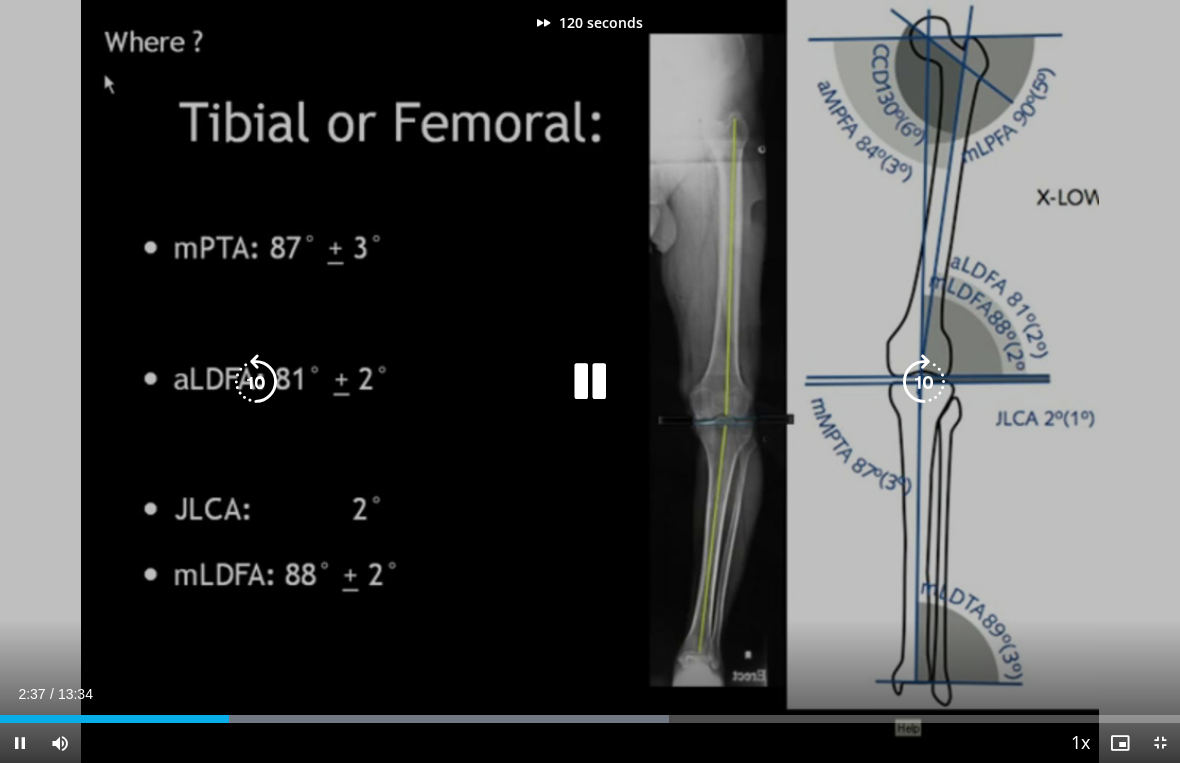click at bounding box center [924, 382] 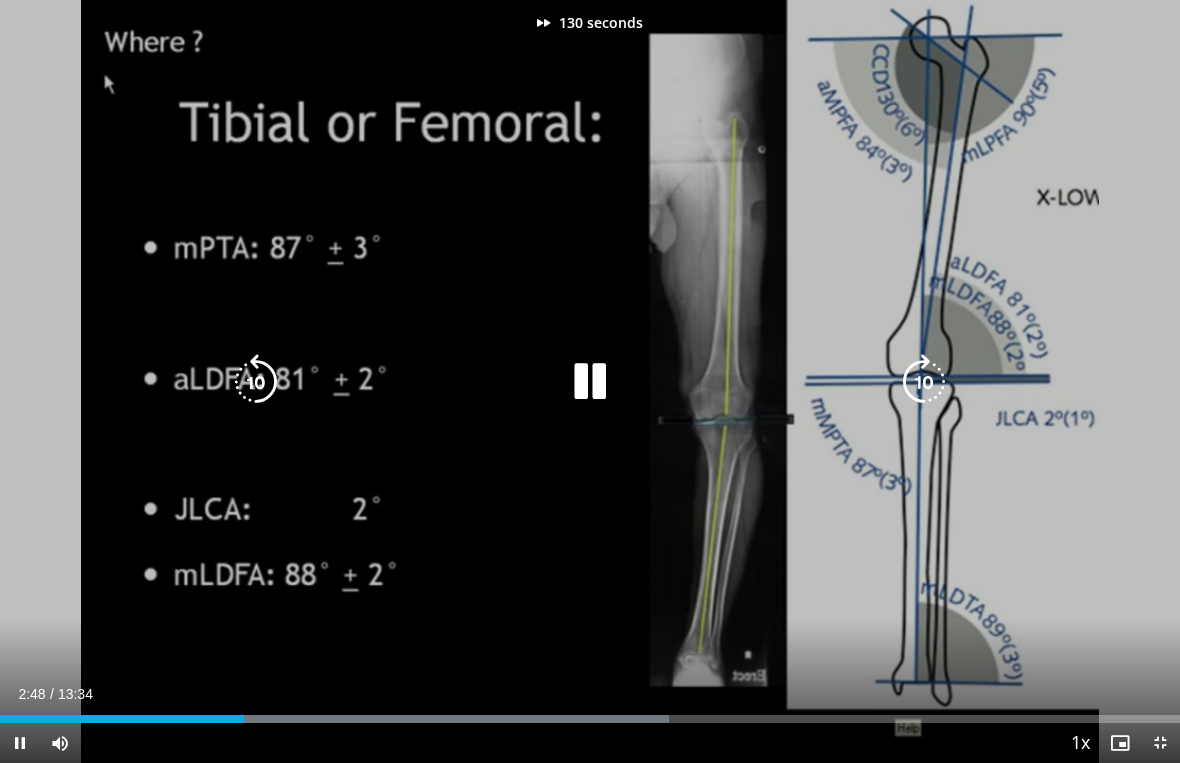 click at bounding box center (924, 382) 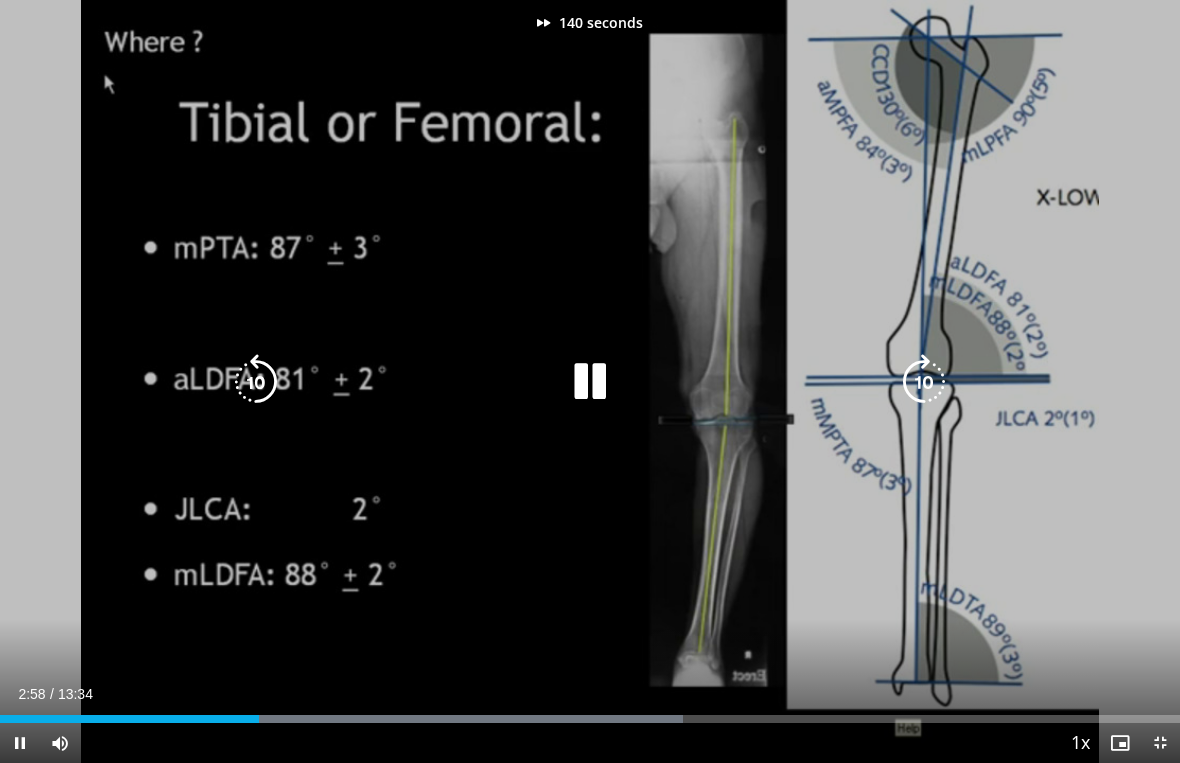 click at bounding box center [924, 382] 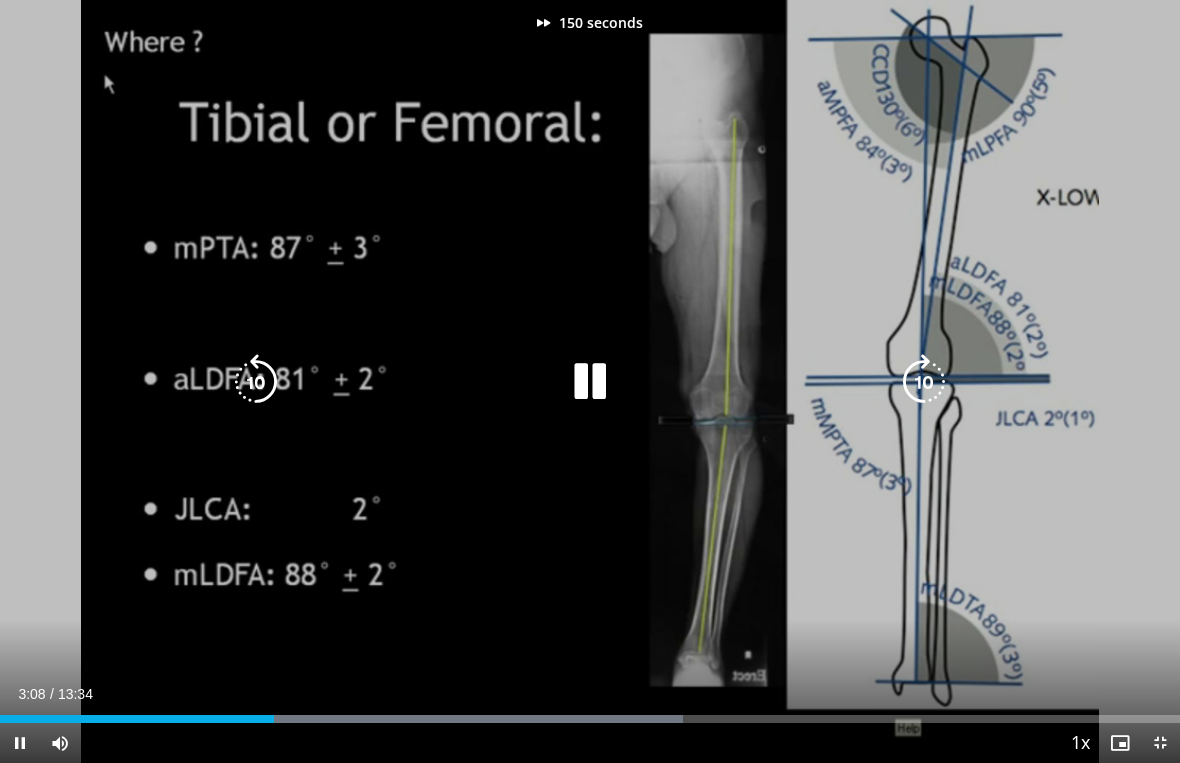click at bounding box center (924, 382) 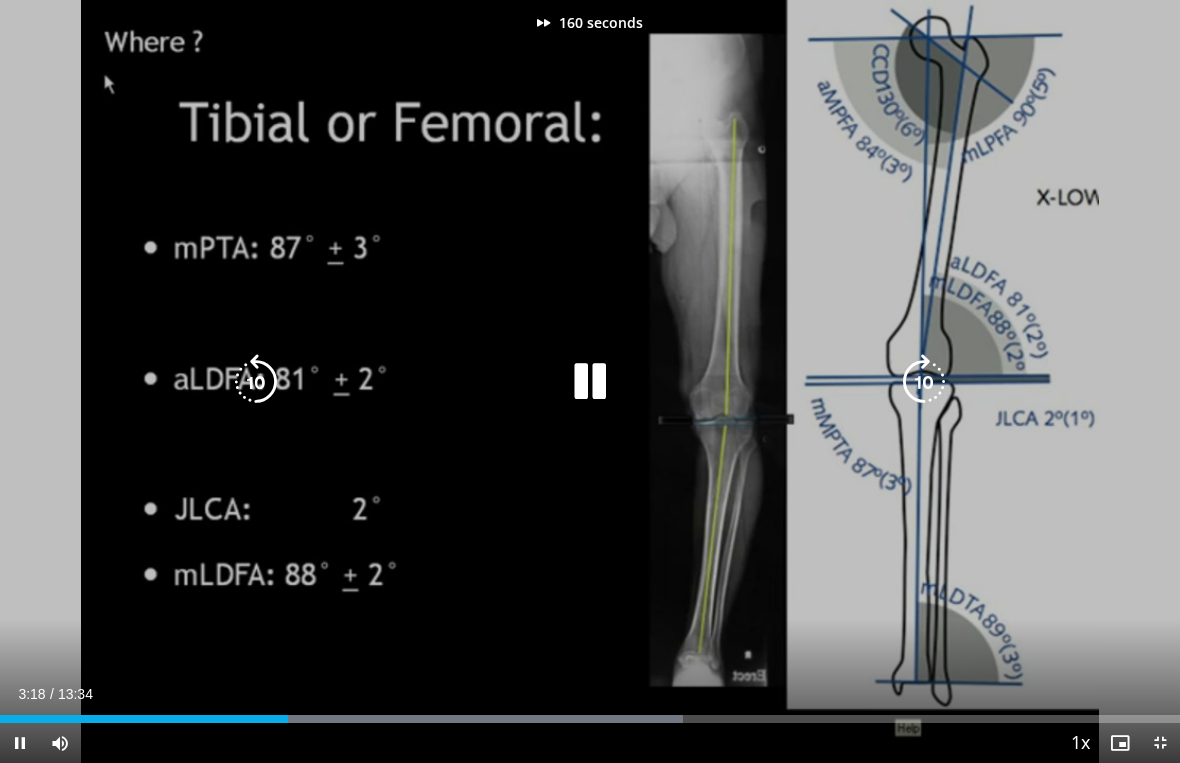 click at bounding box center [924, 382] 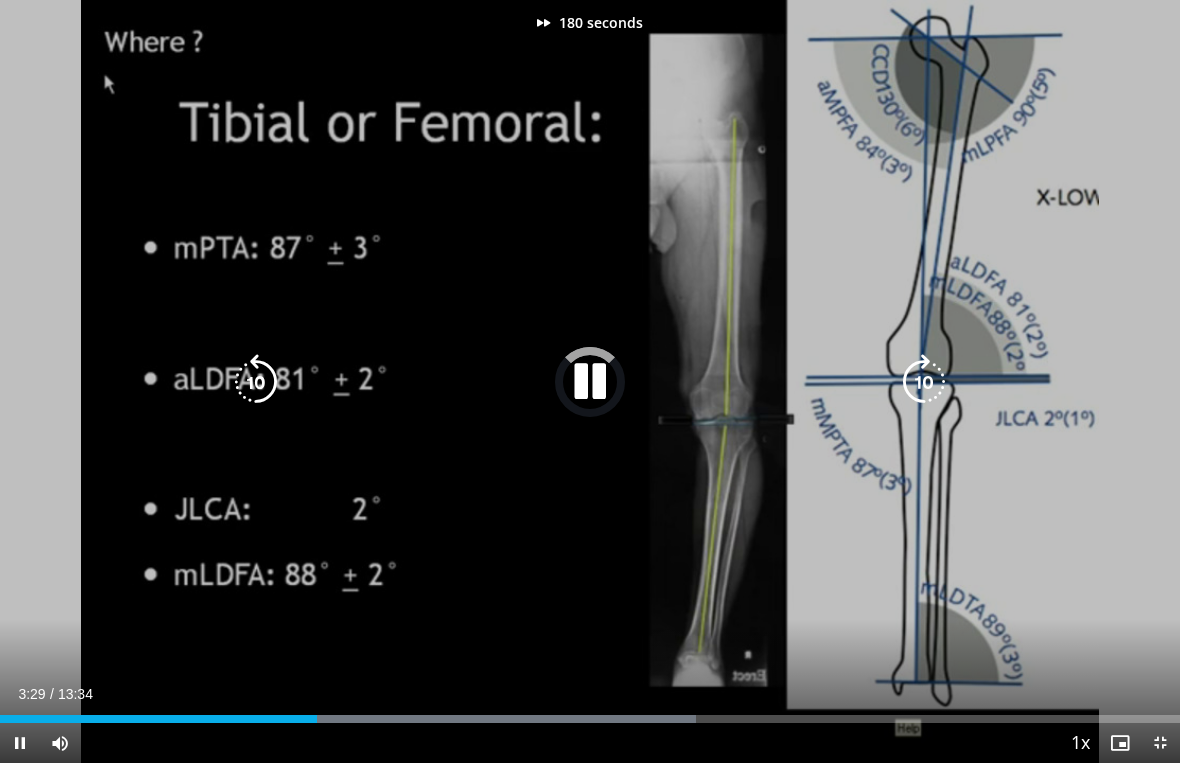 click at bounding box center [924, 382] 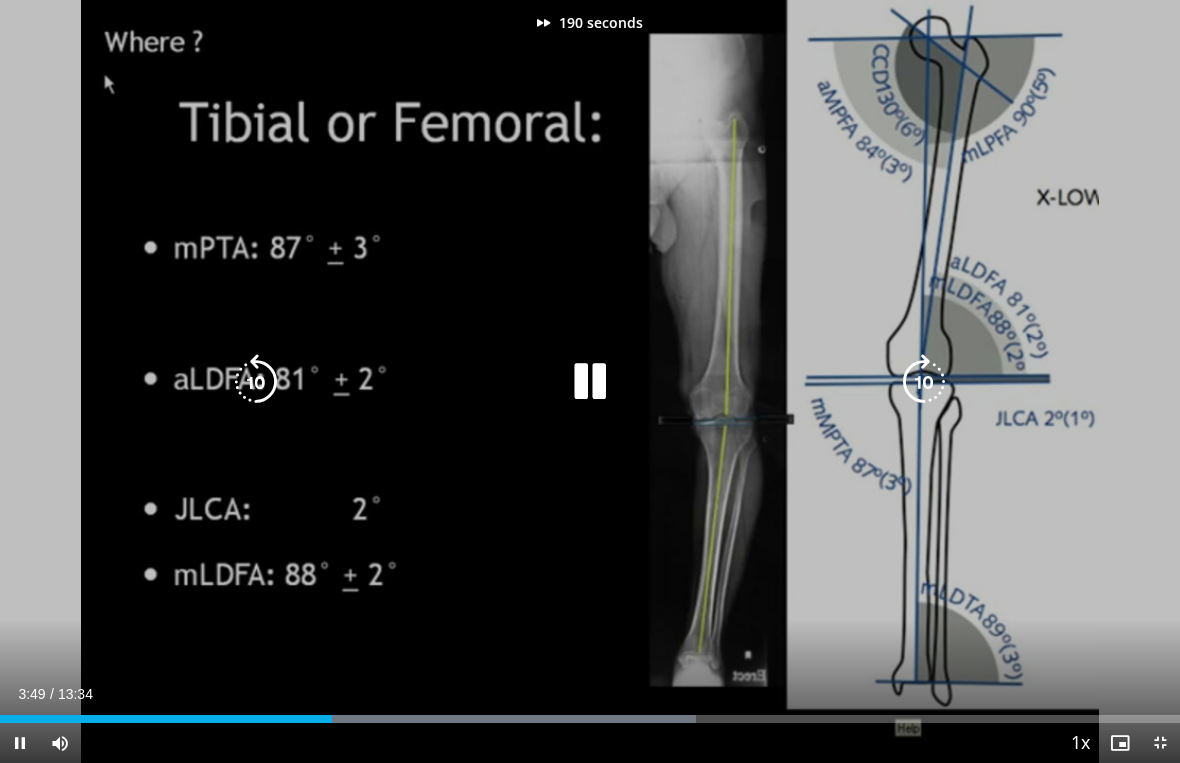 click at bounding box center [924, 382] 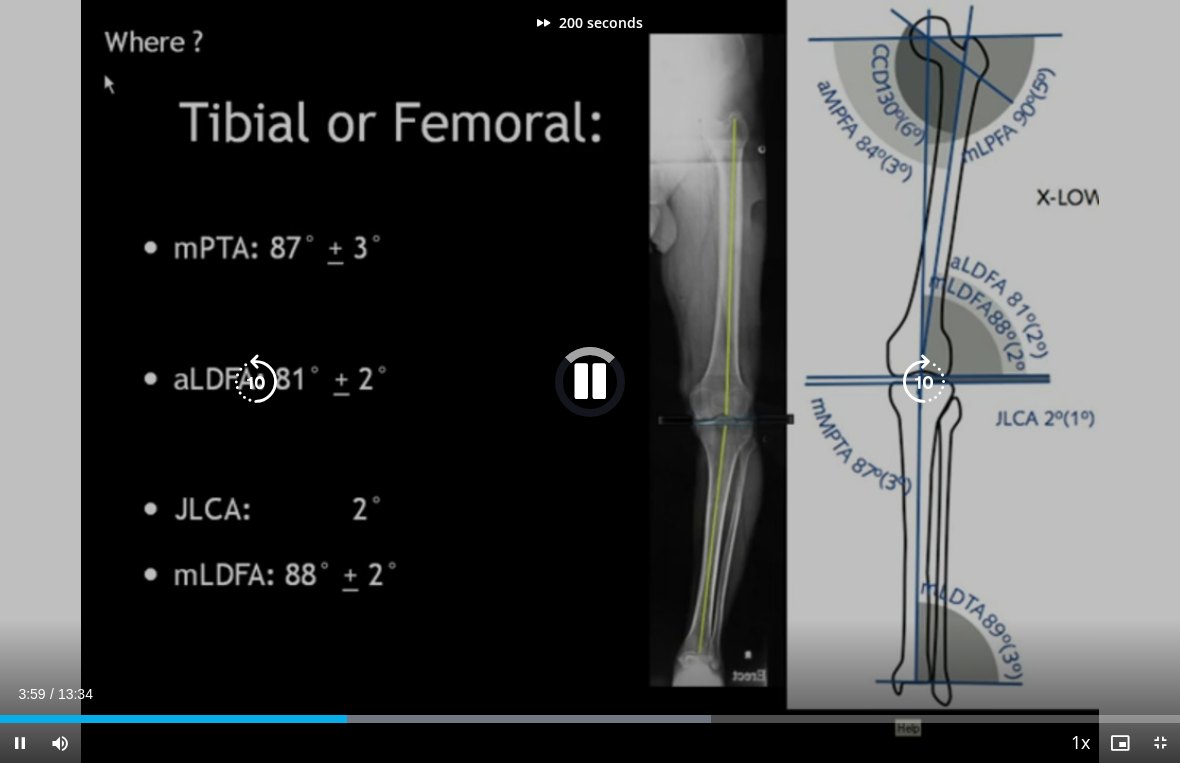 click at bounding box center (924, 382) 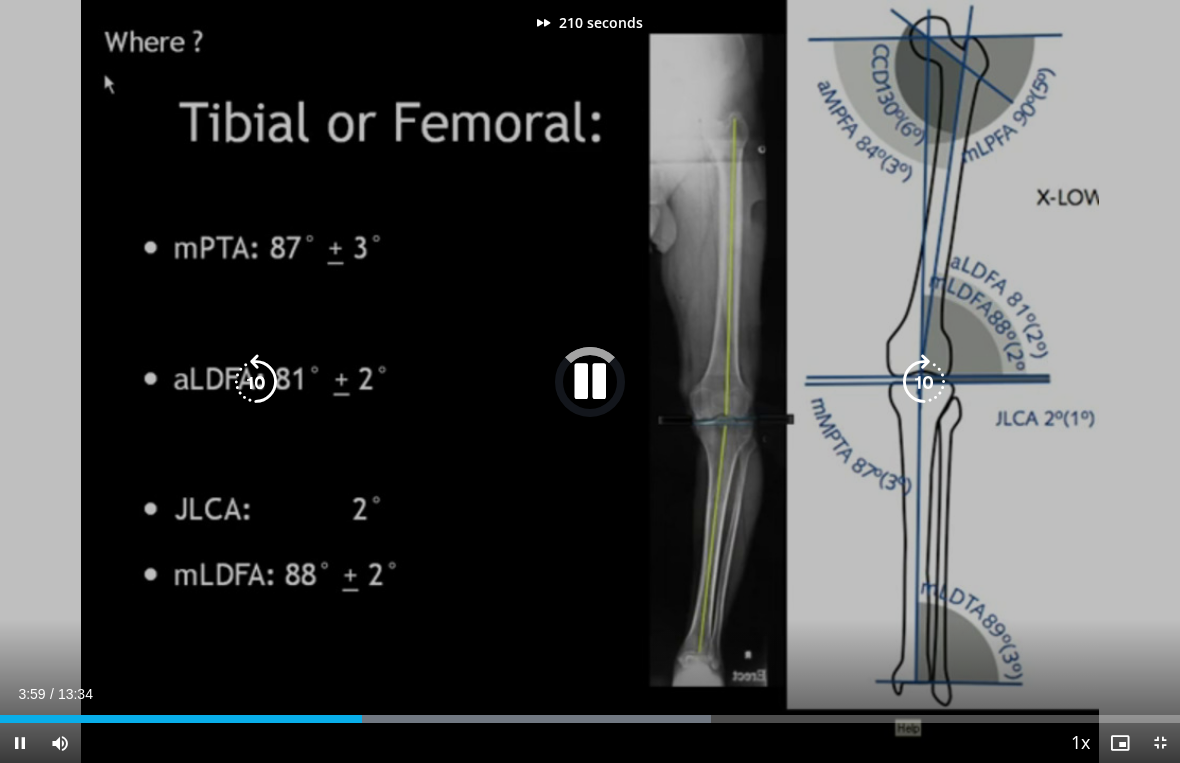 click at bounding box center [924, 382] 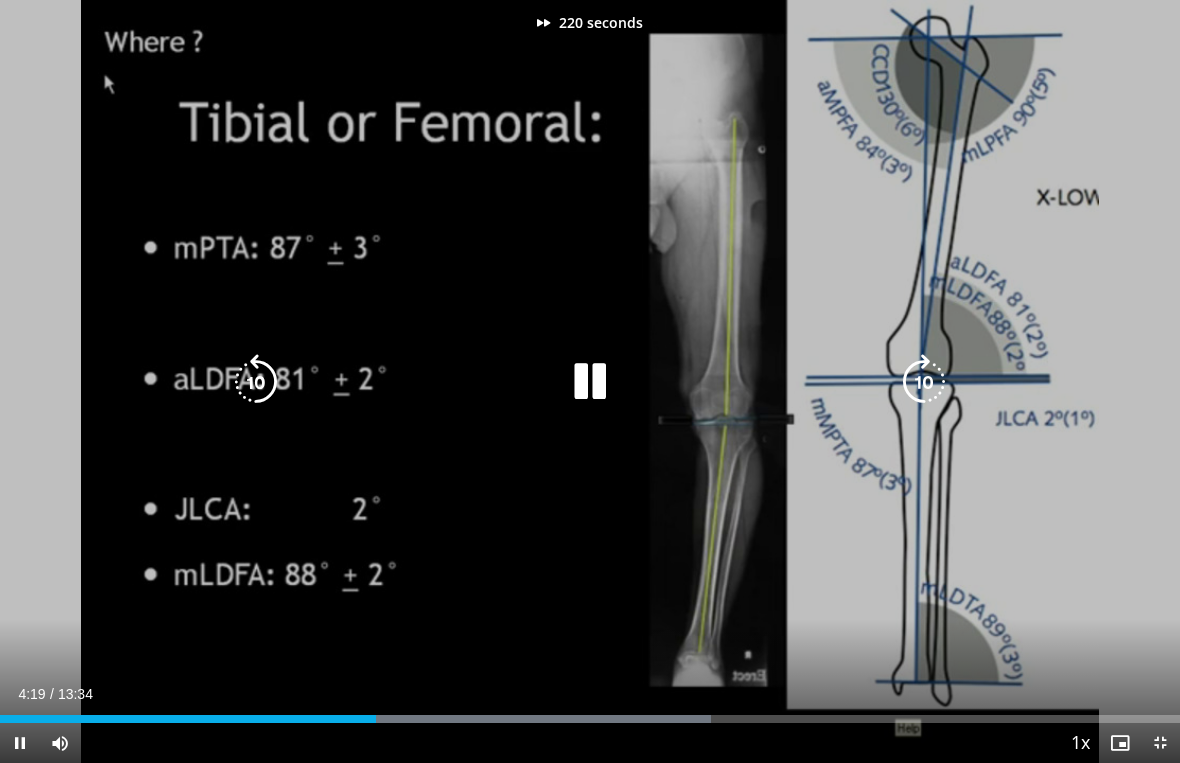 click at bounding box center [924, 382] 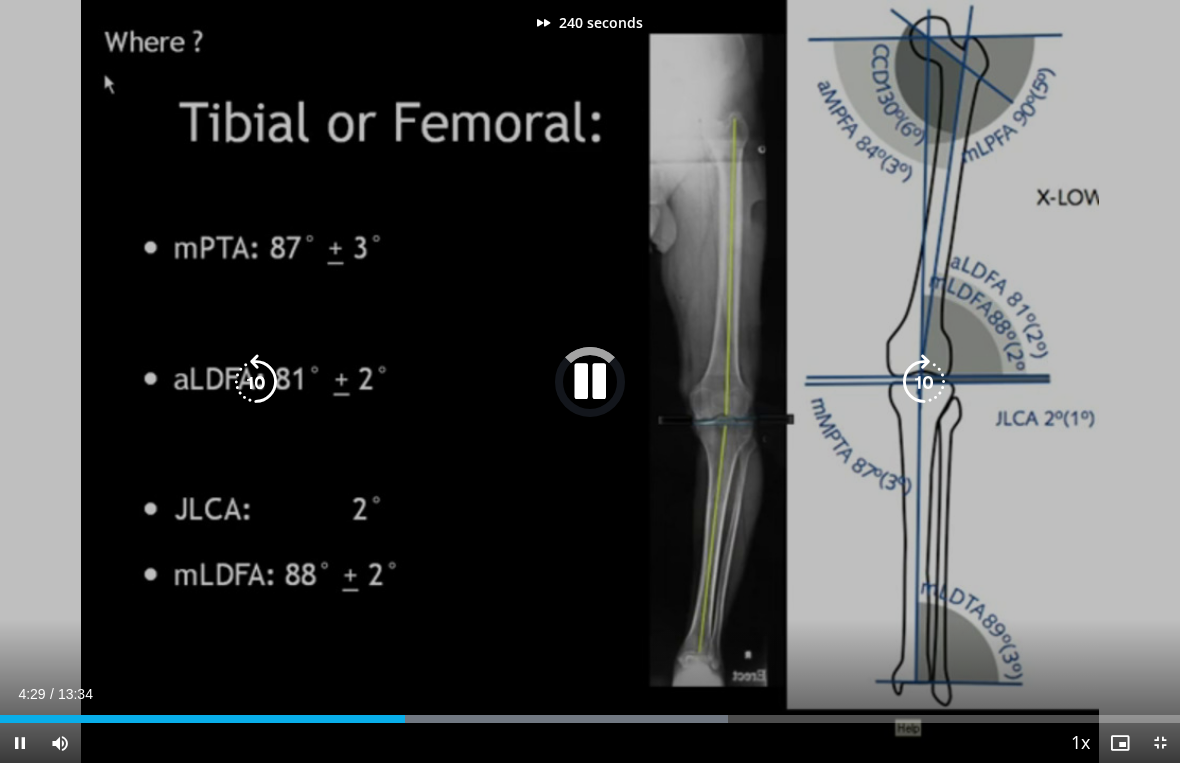 click at bounding box center (924, 382) 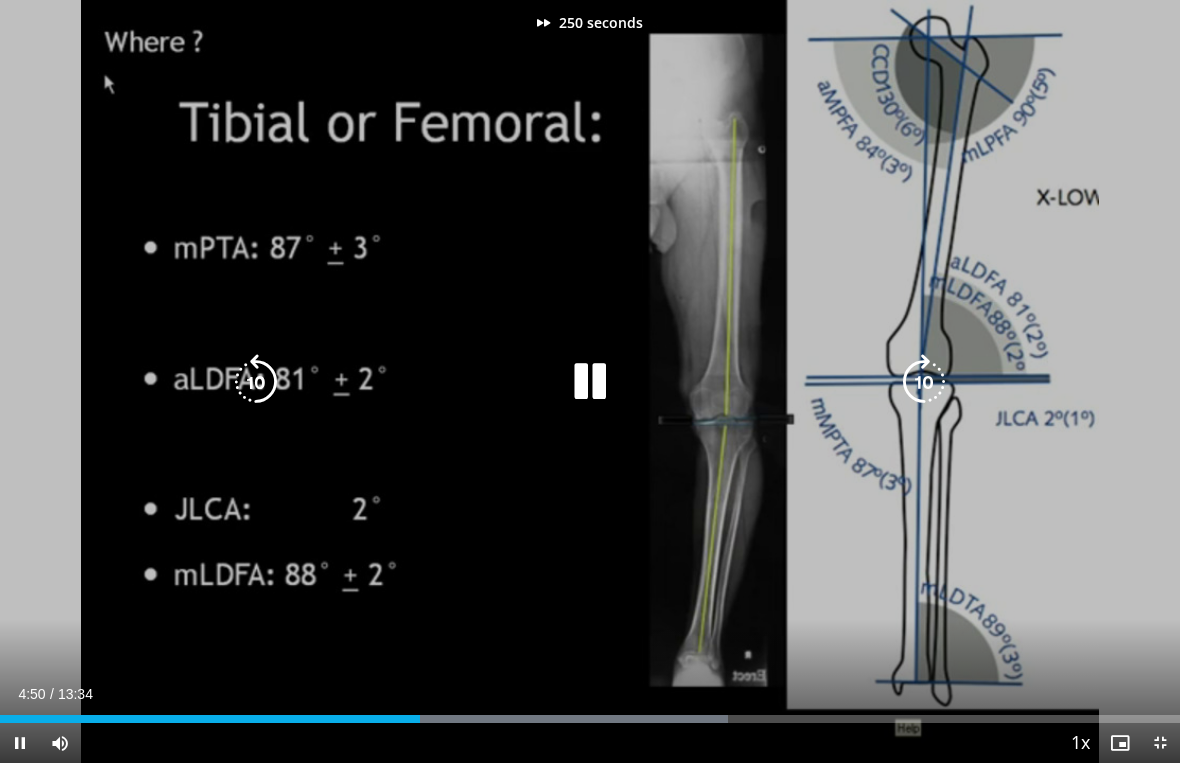click at bounding box center (924, 382) 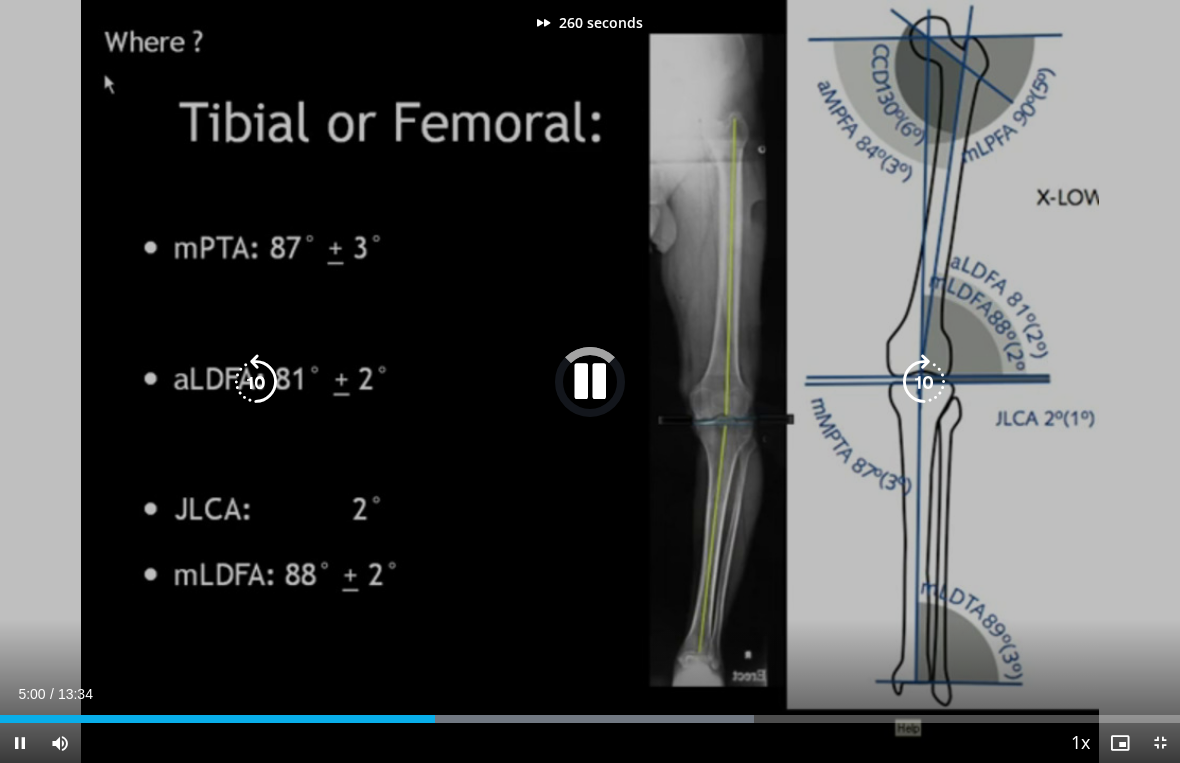 click at bounding box center [924, 382] 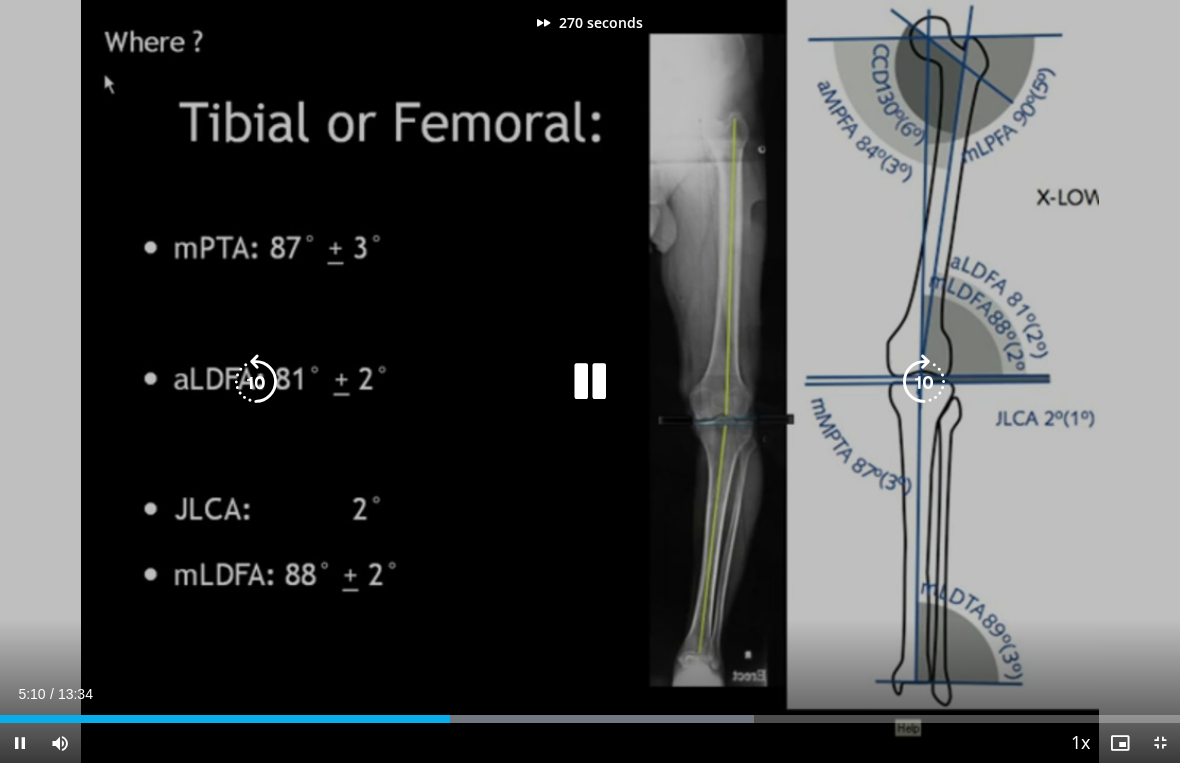 click at bounding box center (924, 382) 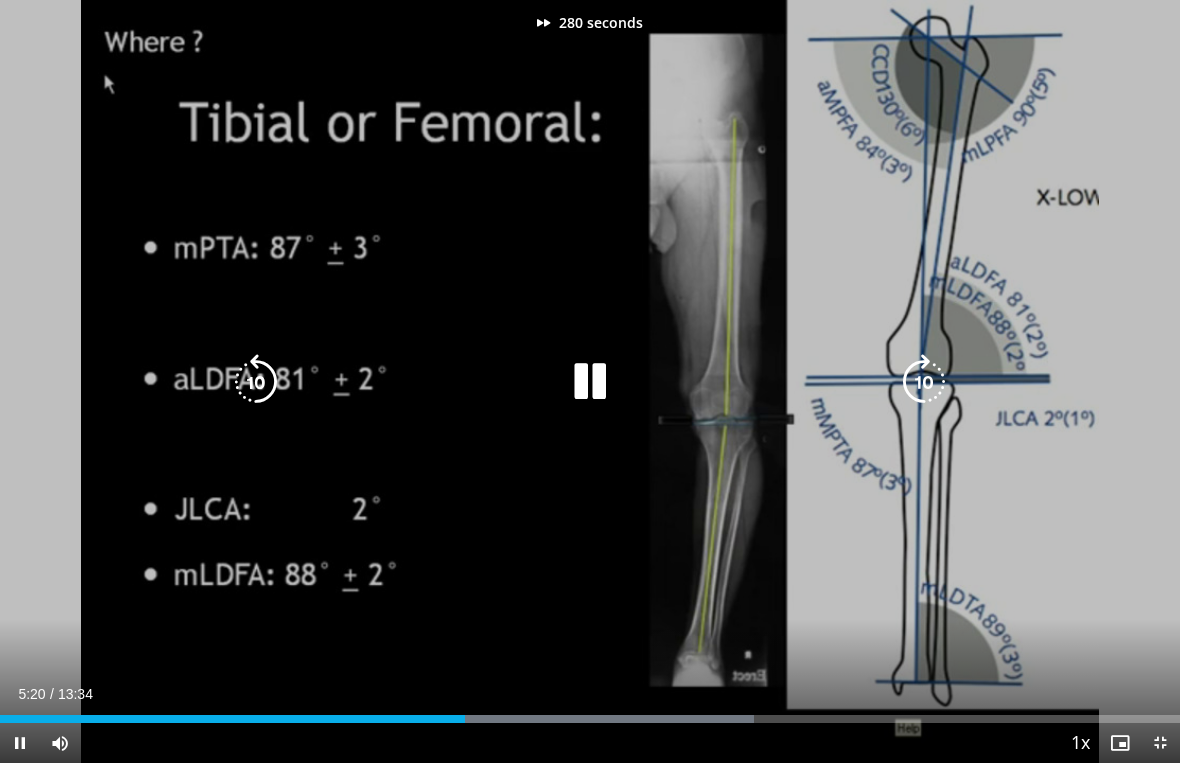 click at bounding box center [924, 382] 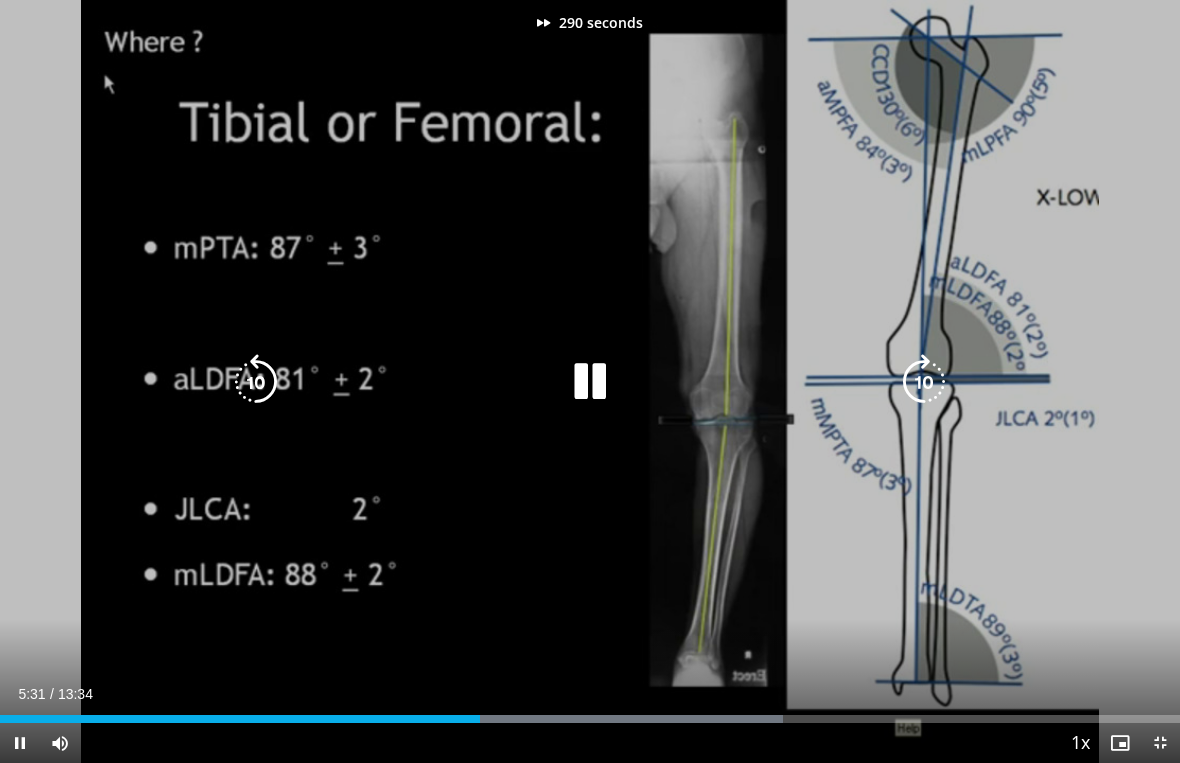 click at bounding box center [924, 382] 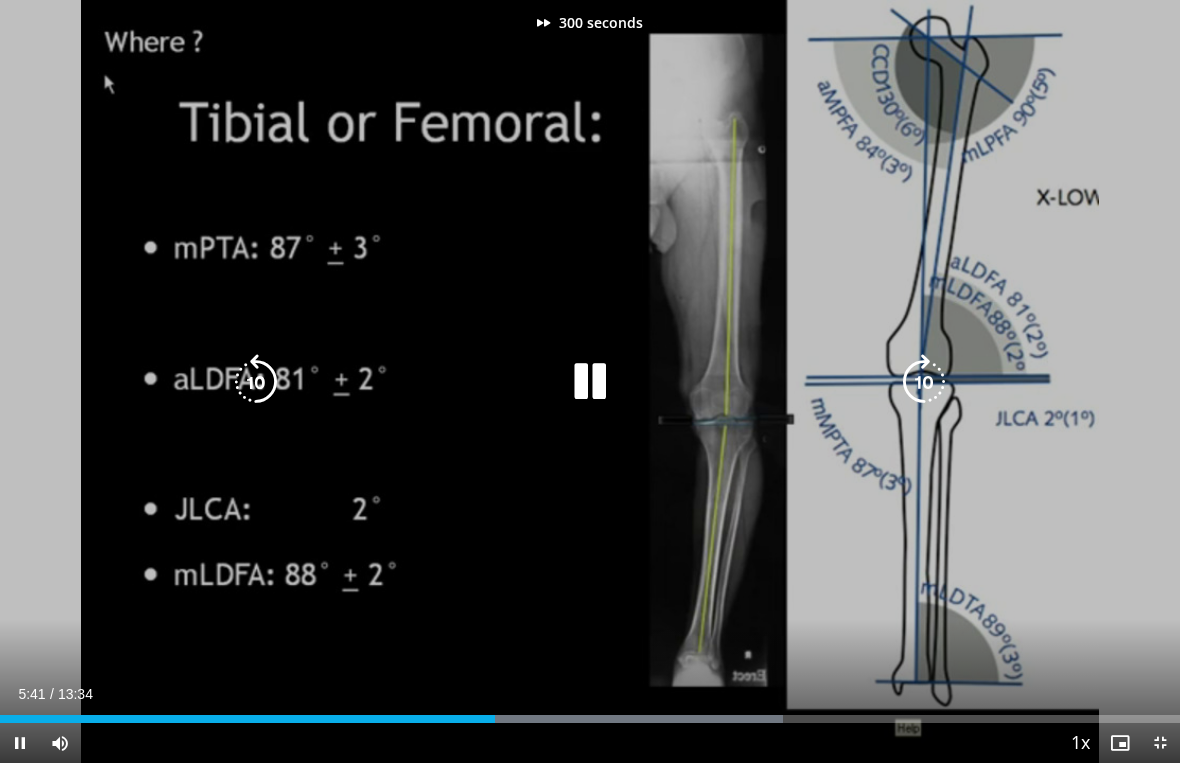 click at bounding box center [924, 382] 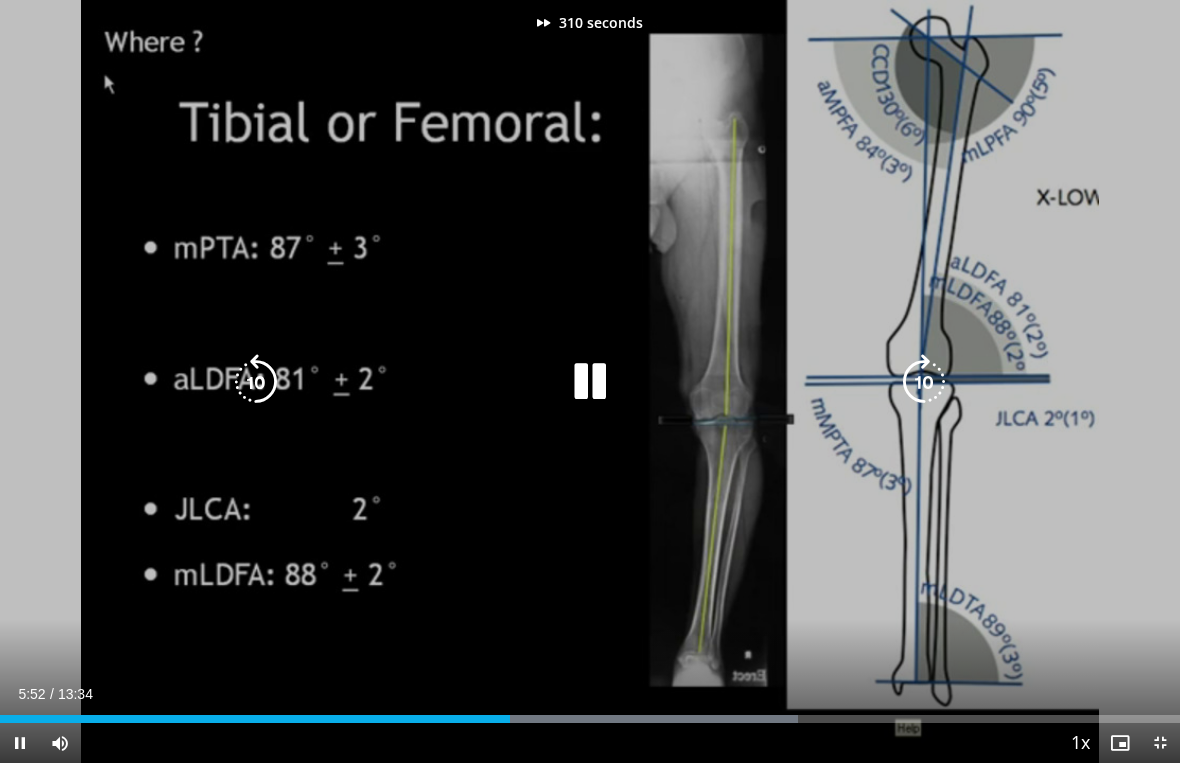 click at bounding box center (924, 382) 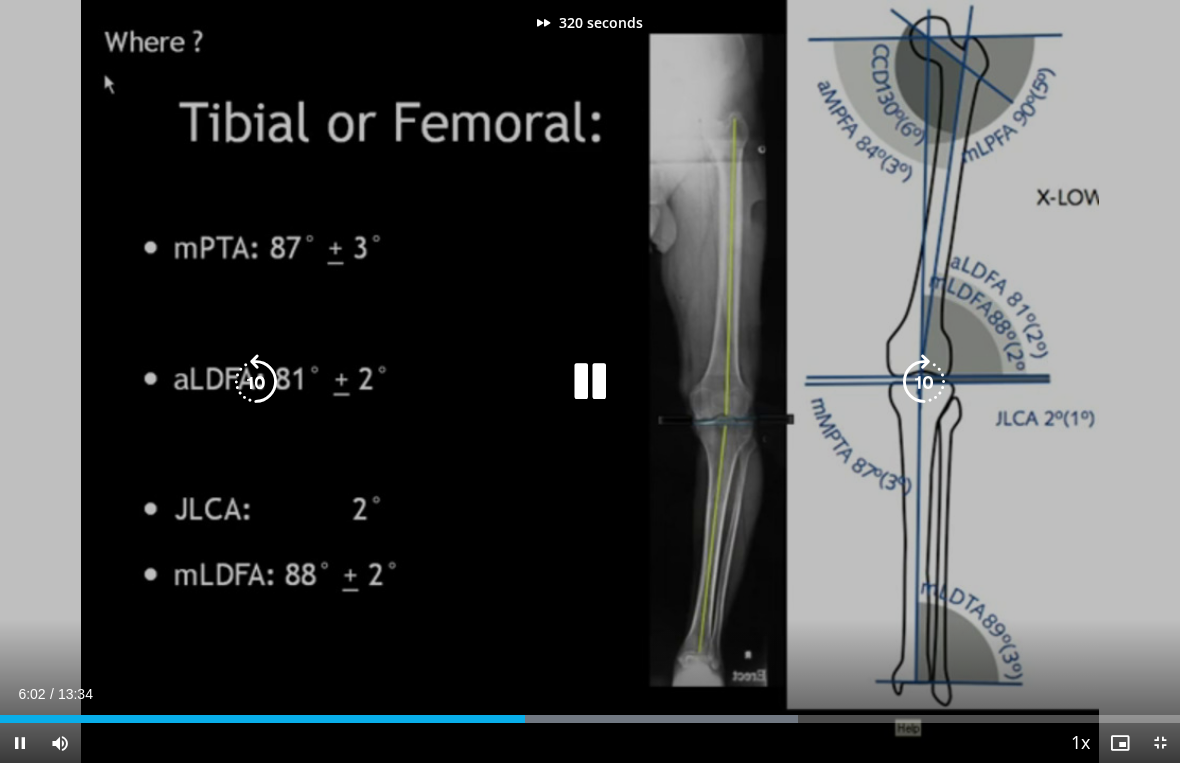 click at bounding box center (924, 382) 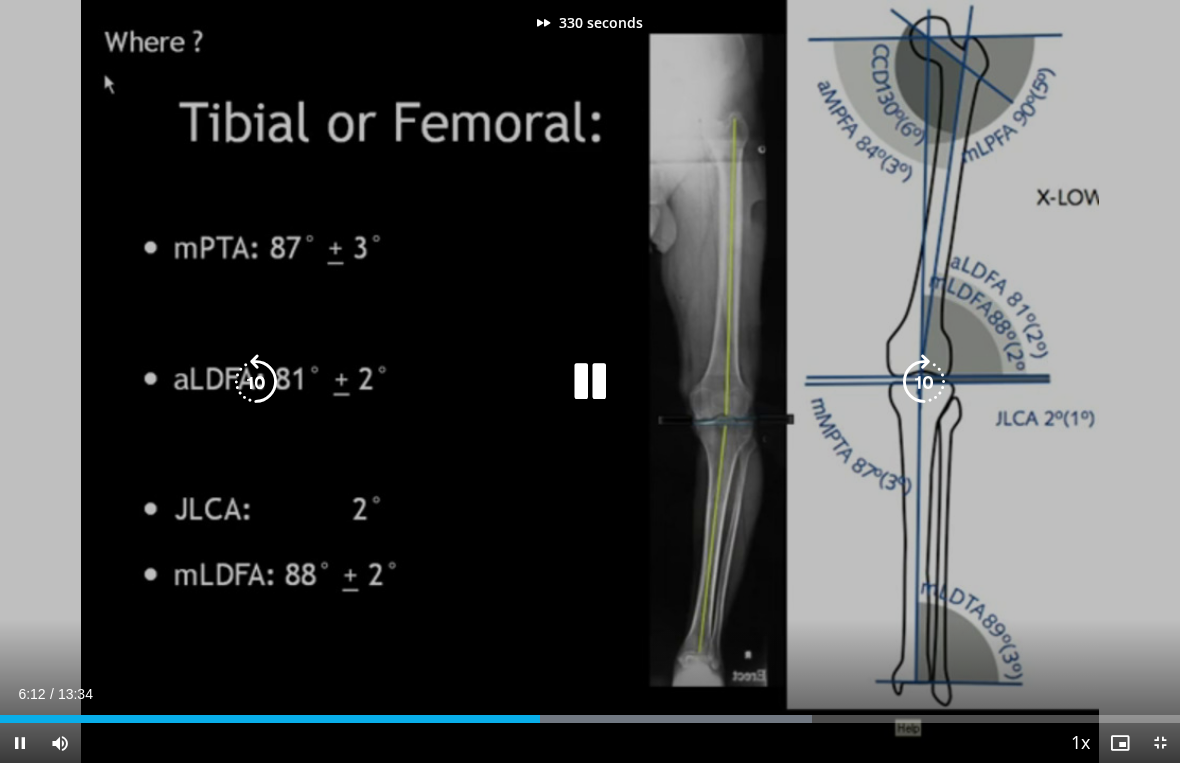click at bounding box center [924, 382] 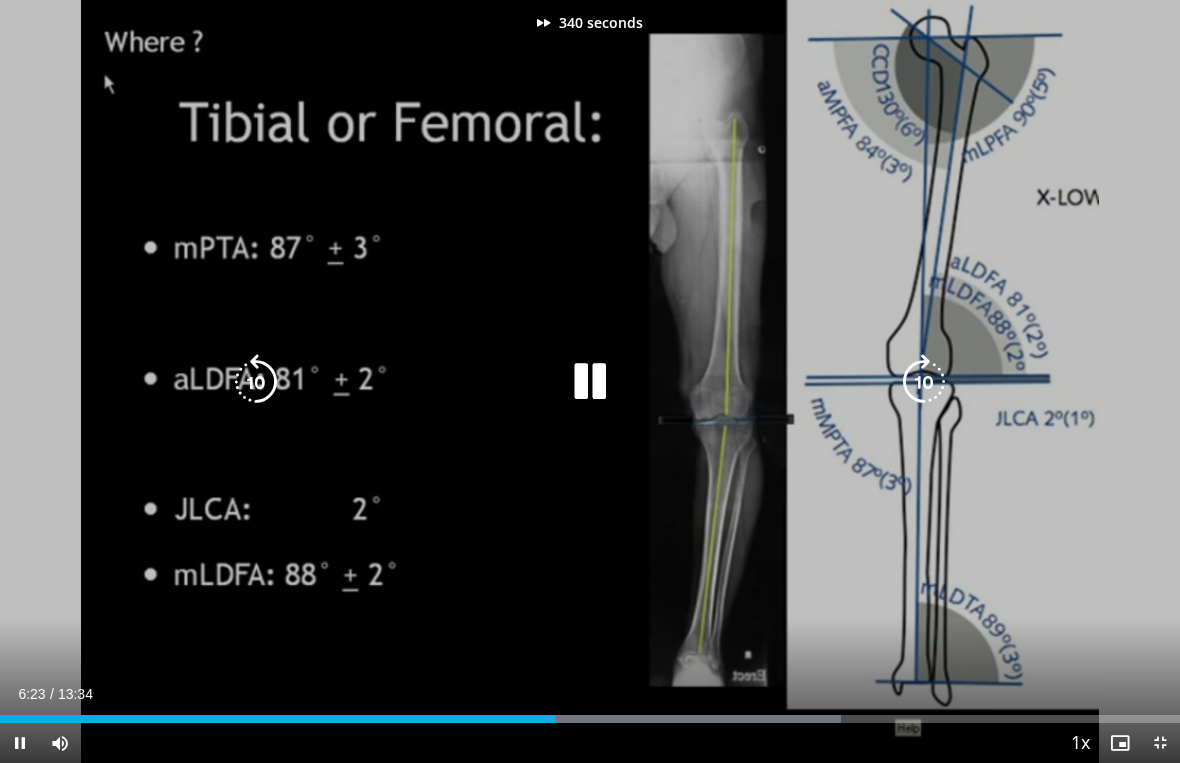click at bounding box center (924, 382) 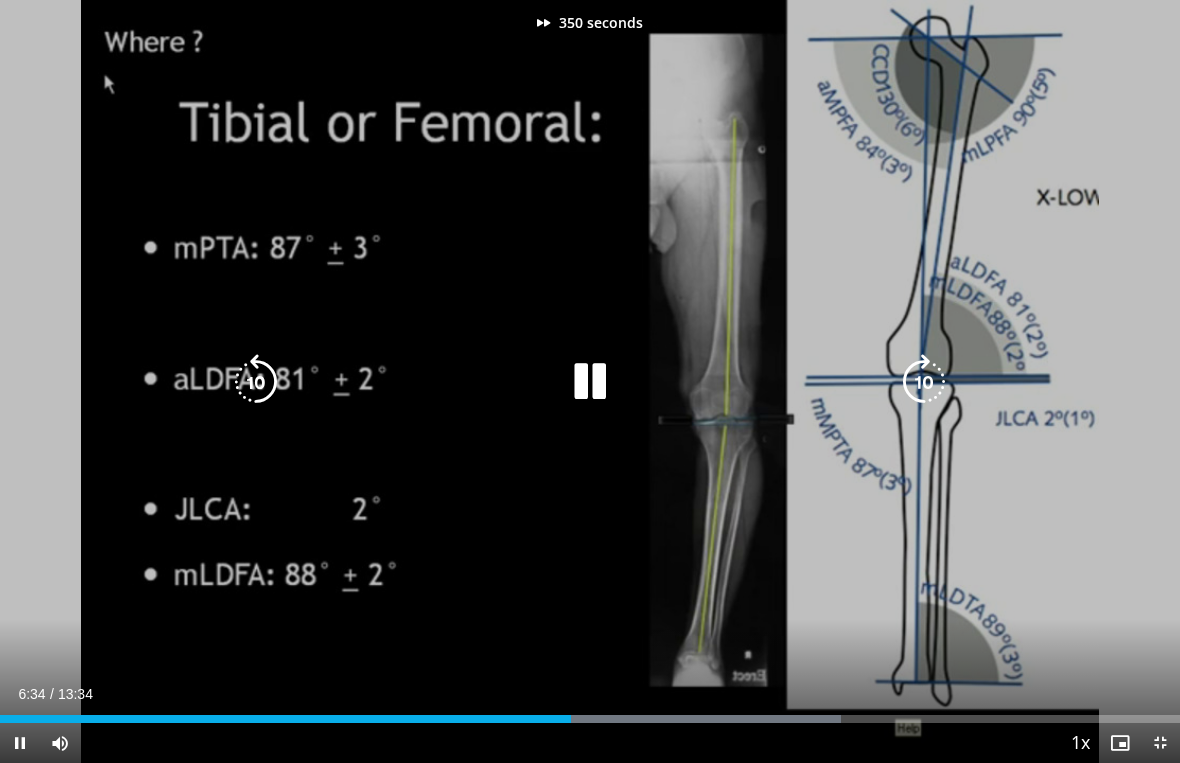 click at bounding box center [924, 382] 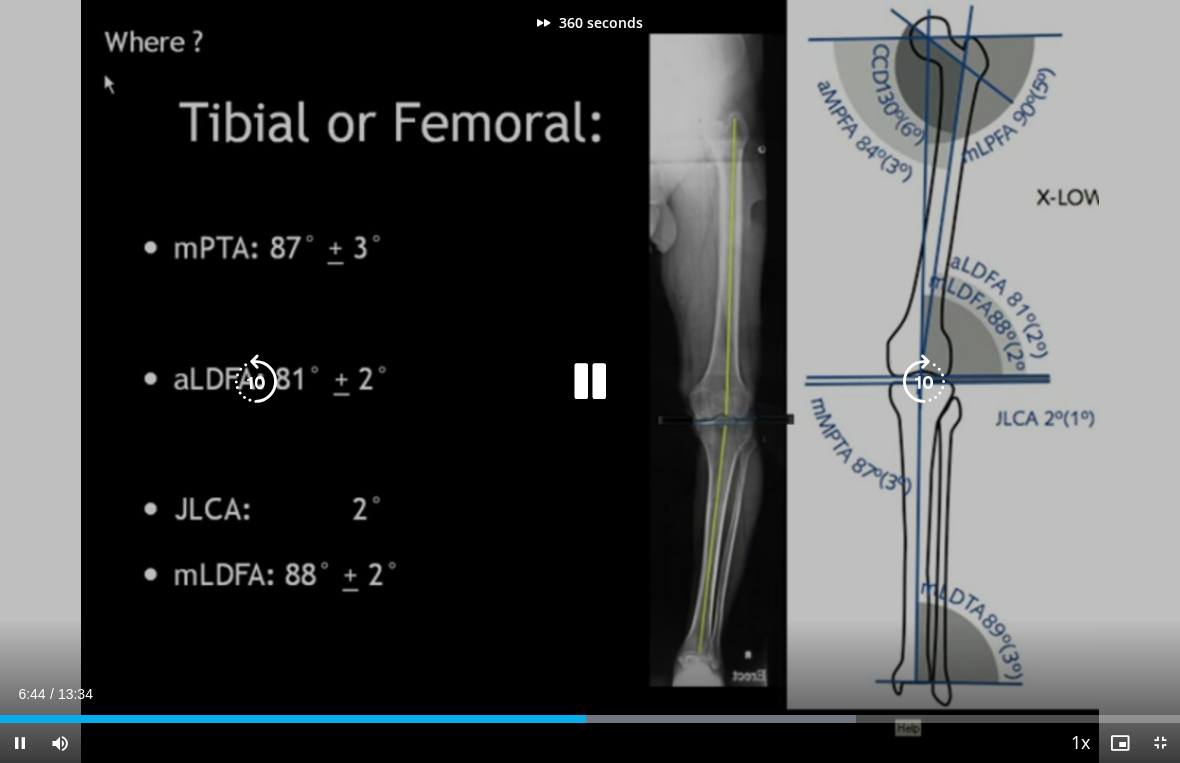 click at bounding box center (924, 382) 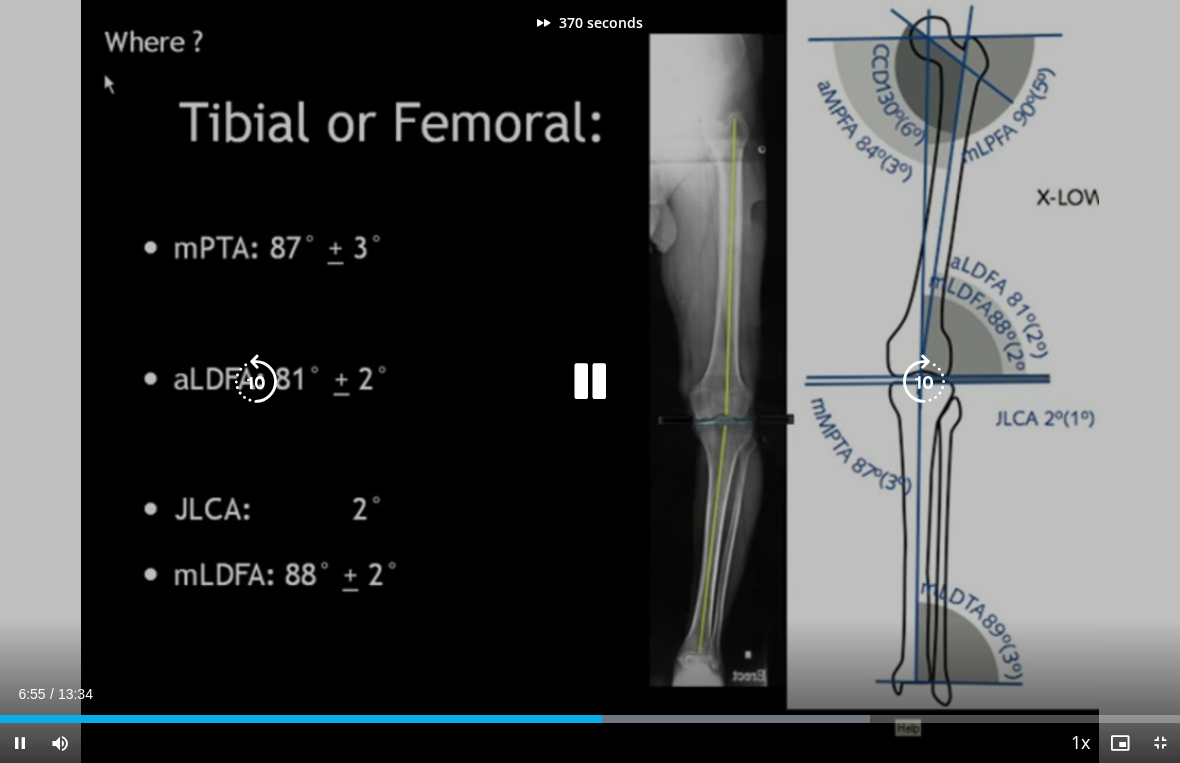 click at bounding box center [924, 382] 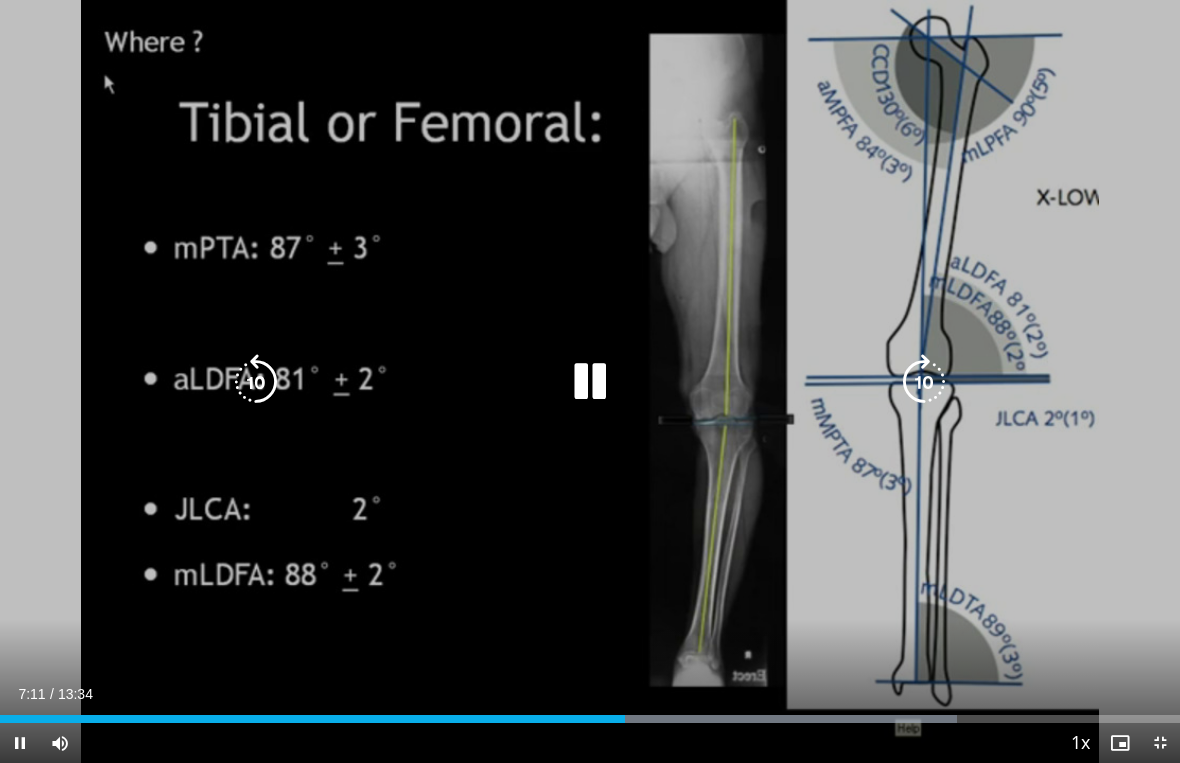 click at bounding box center (924, 382) 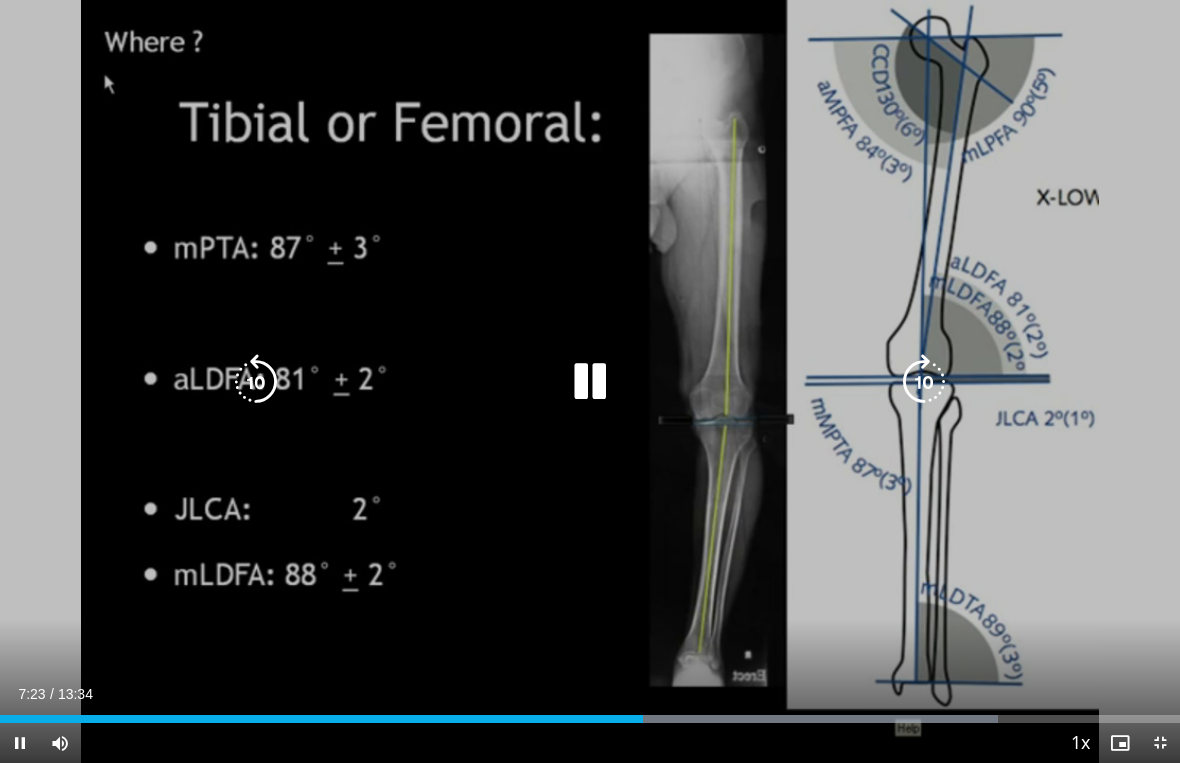 click at bounding box center (924, 382) 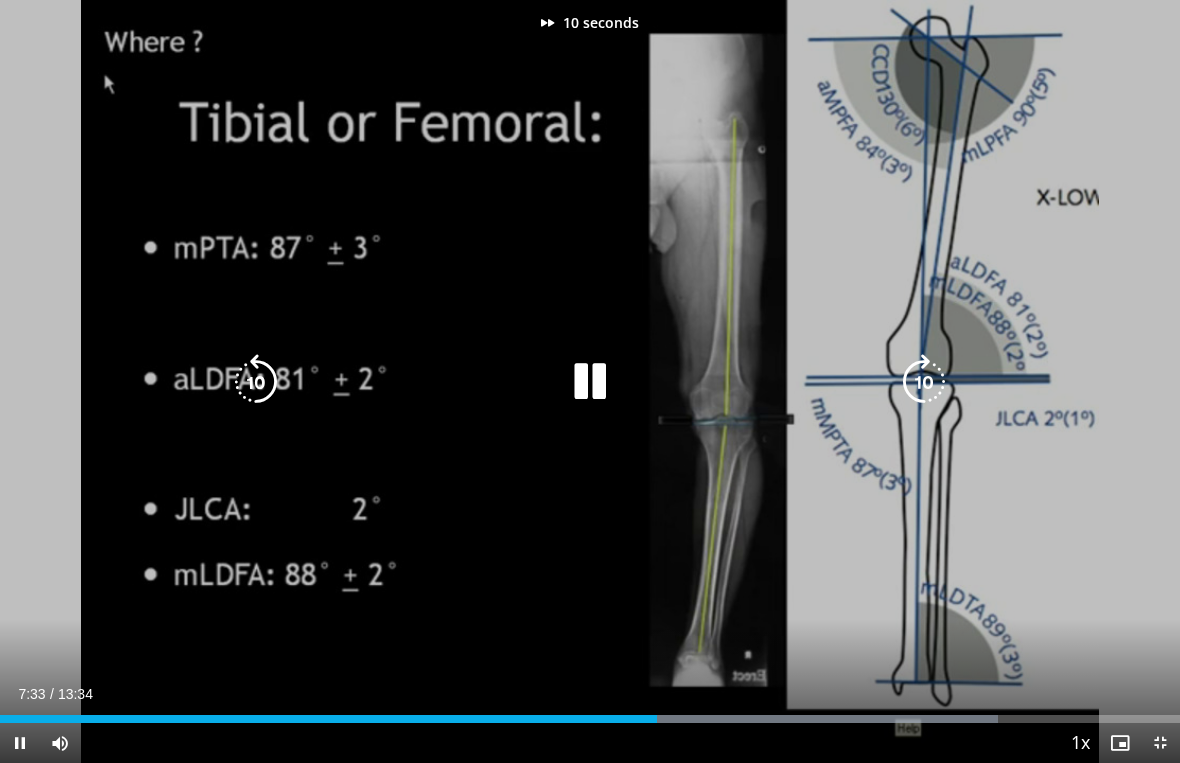 click at bounding box center (924, 382) 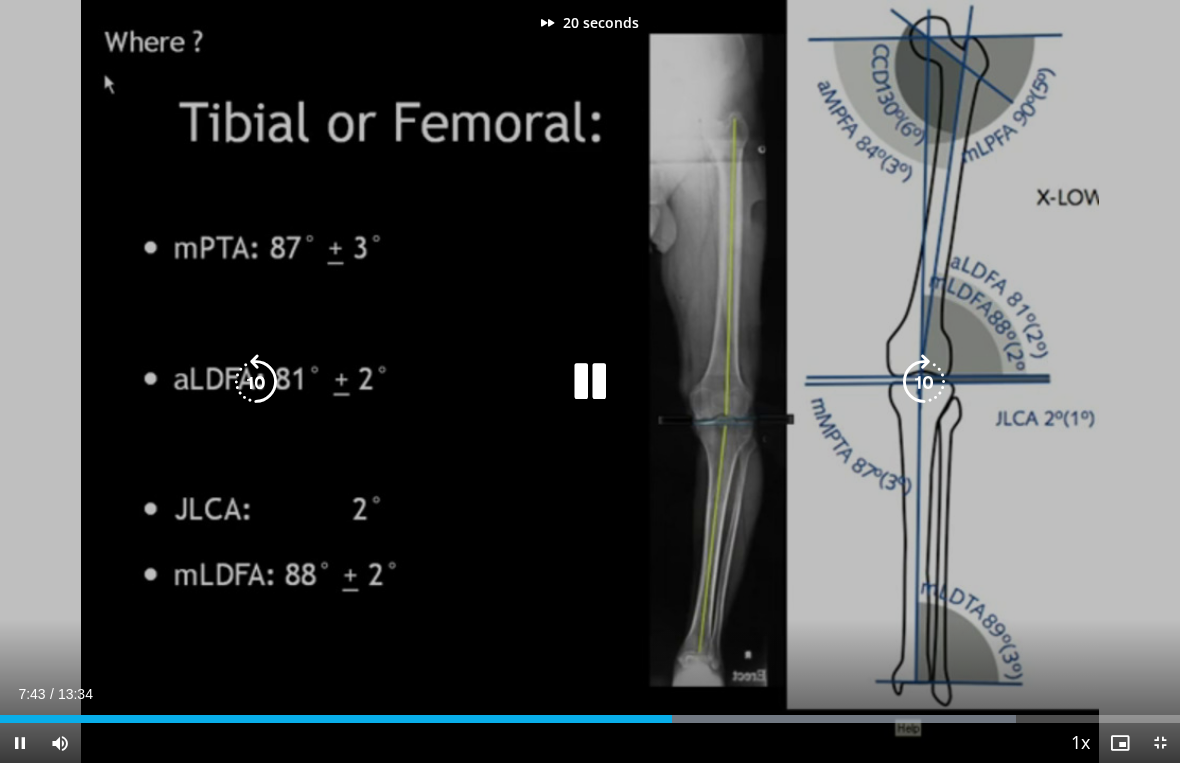 click at bounding box center (924, 382) 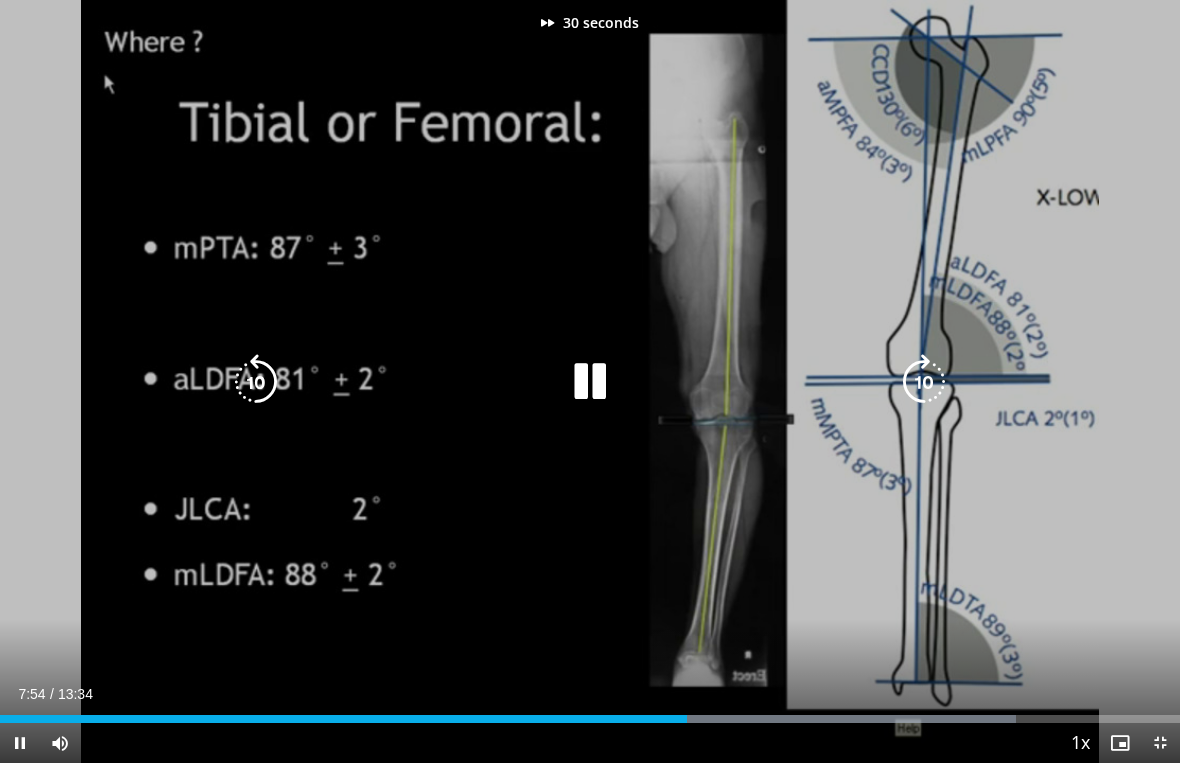 click at bounding box center (924, 382) 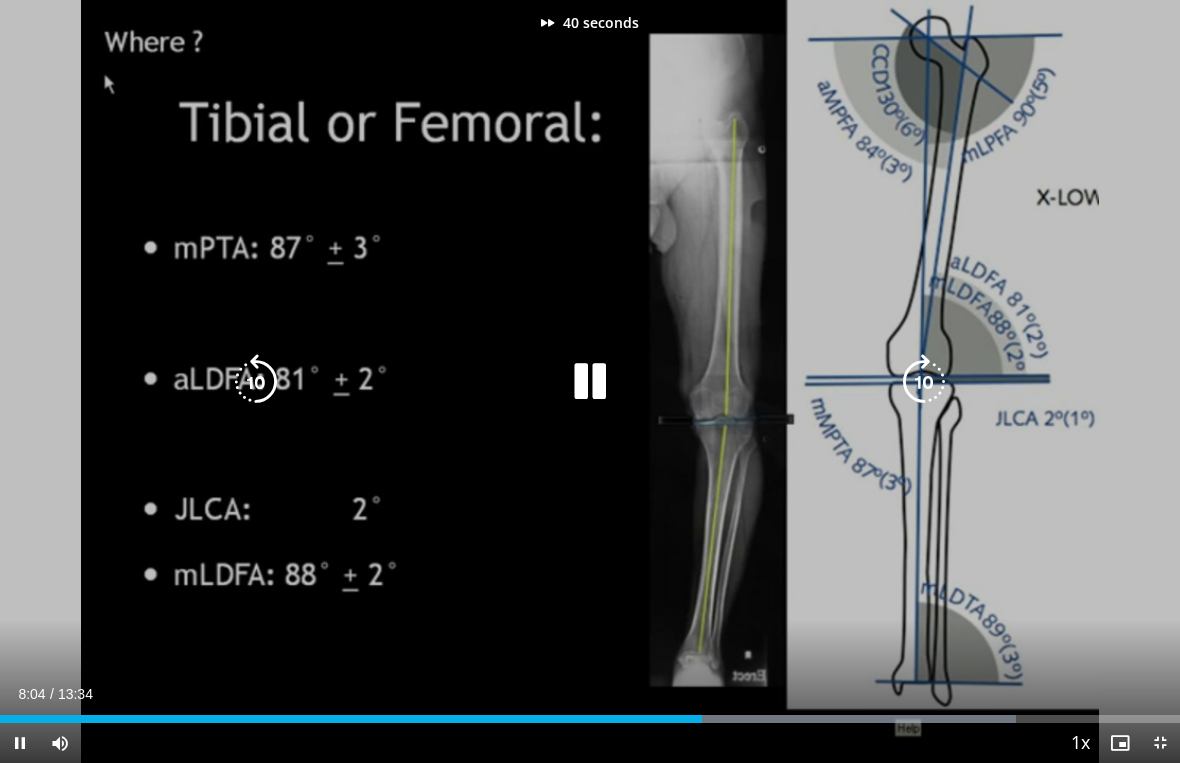 click at bounding box center [924, 382] 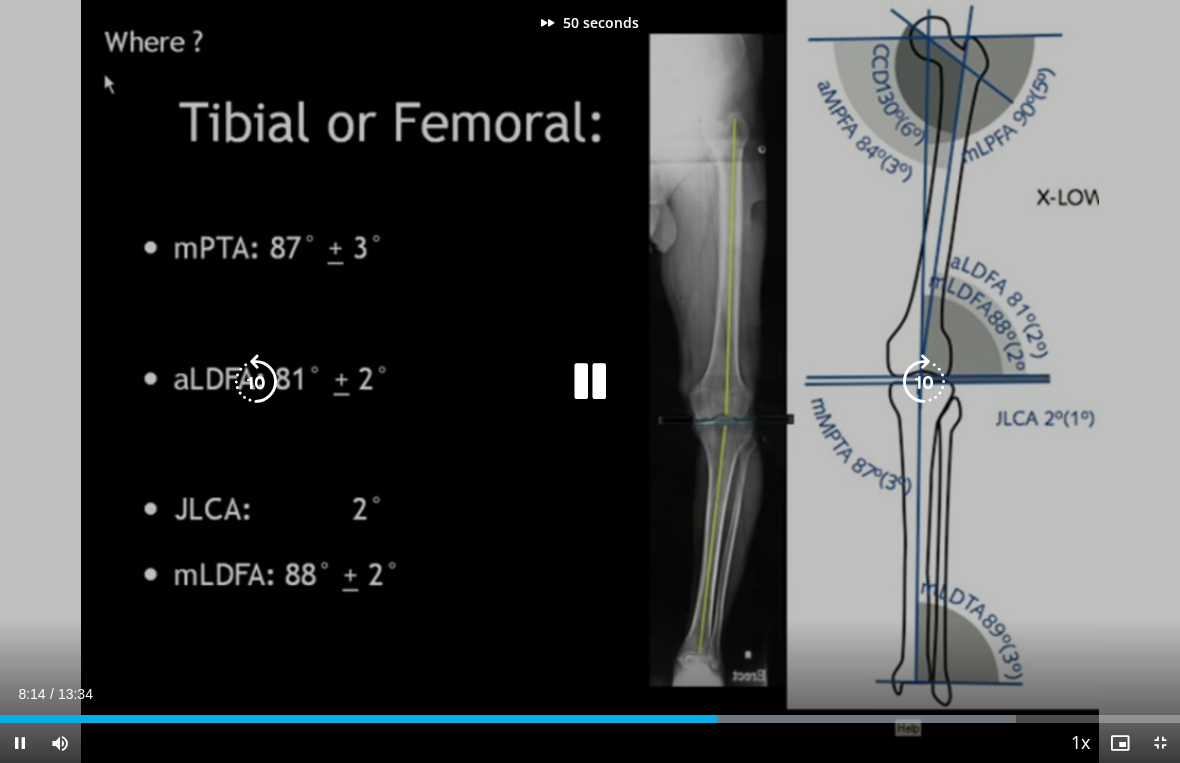 click at bounding box center [924, 382] 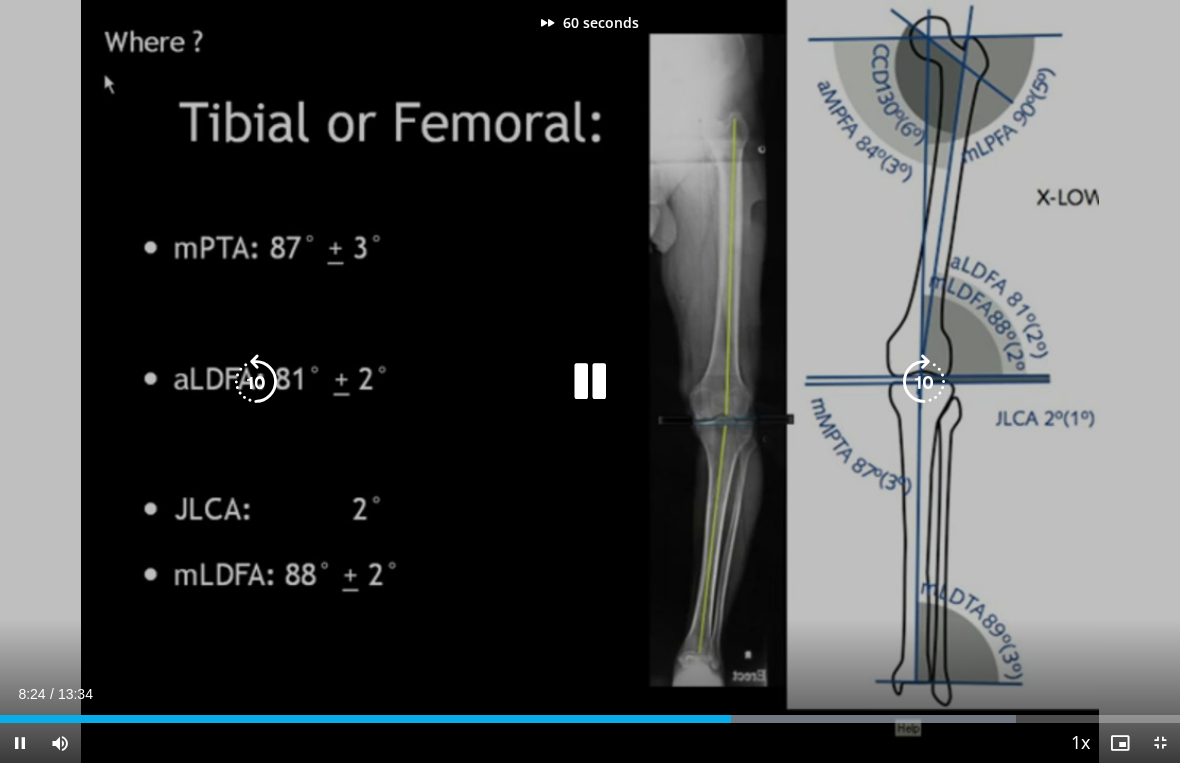 click at bounding box center (924, 382) 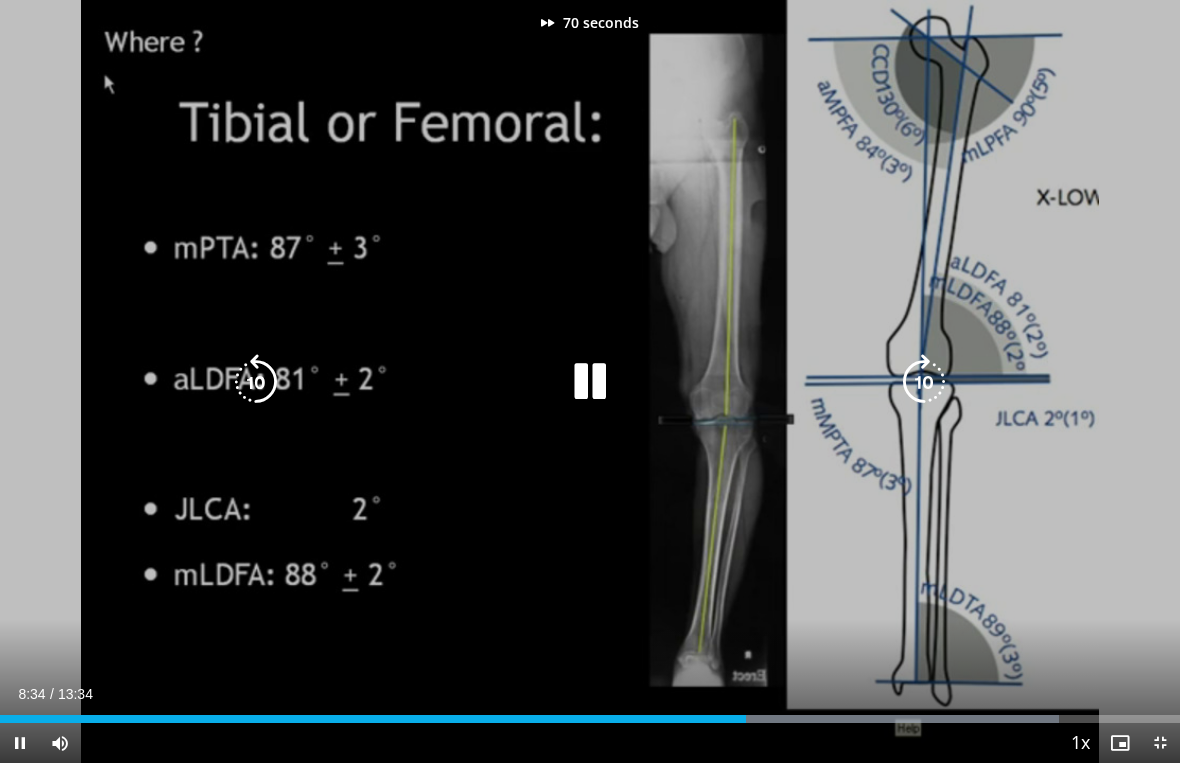 click at bounding box center [924, 382] 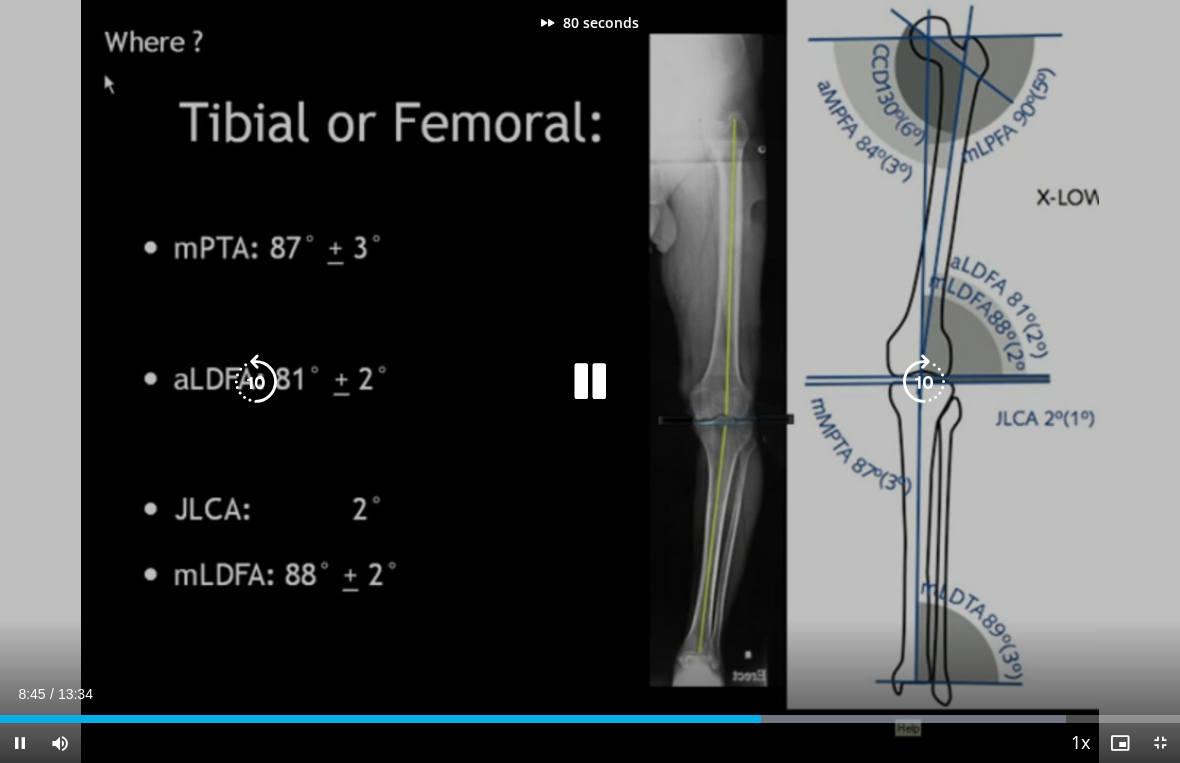 click at bounding box center (924, 382) 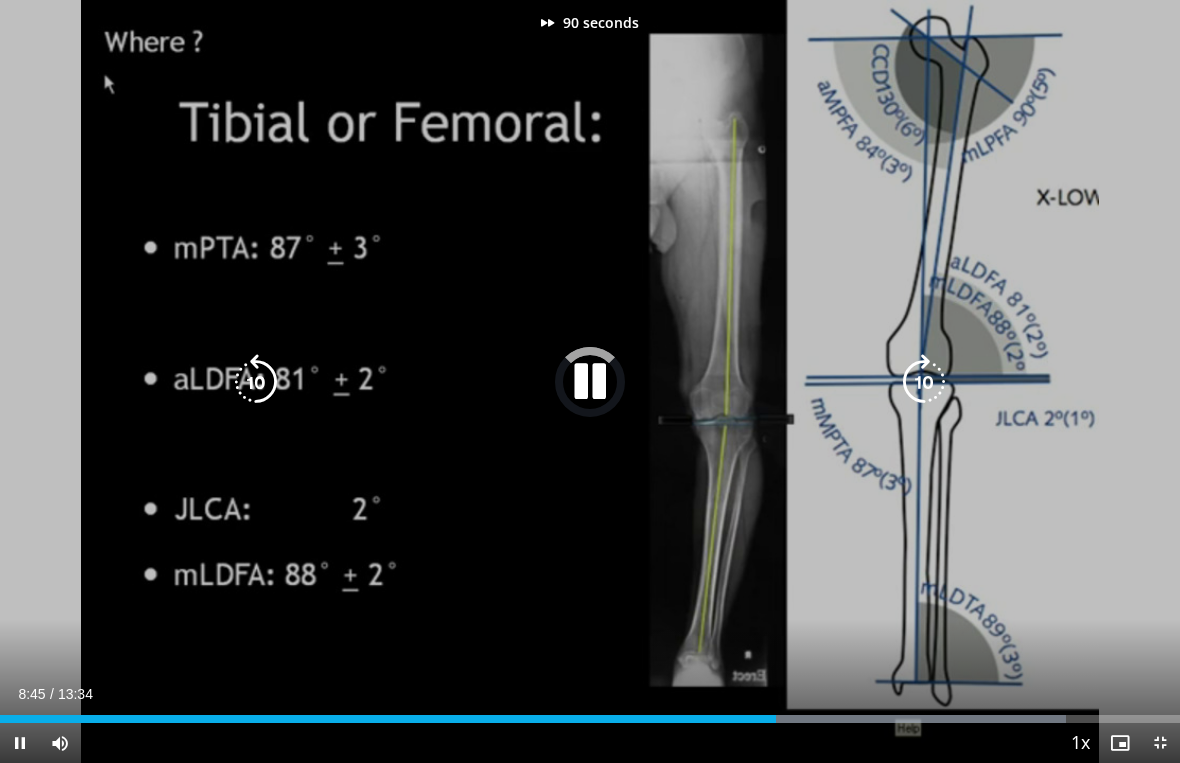 click at bounding box center (924, 382) 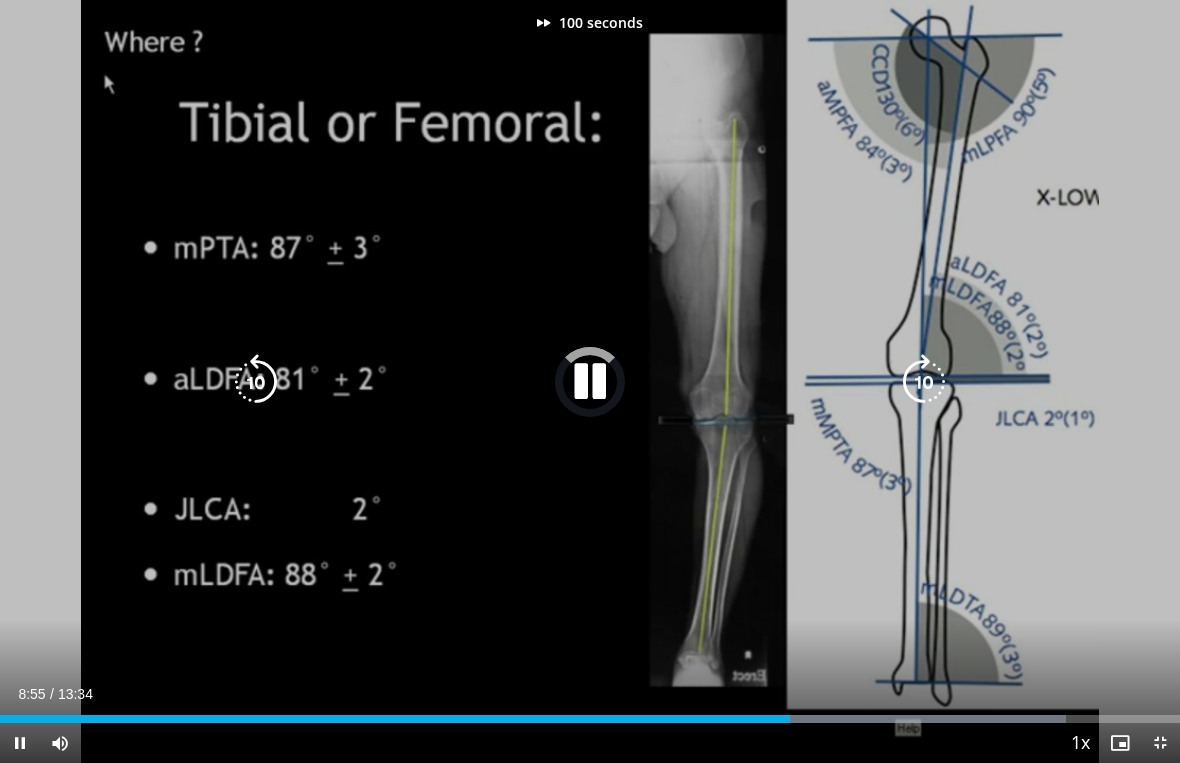 click at bounding box center (924, 382) 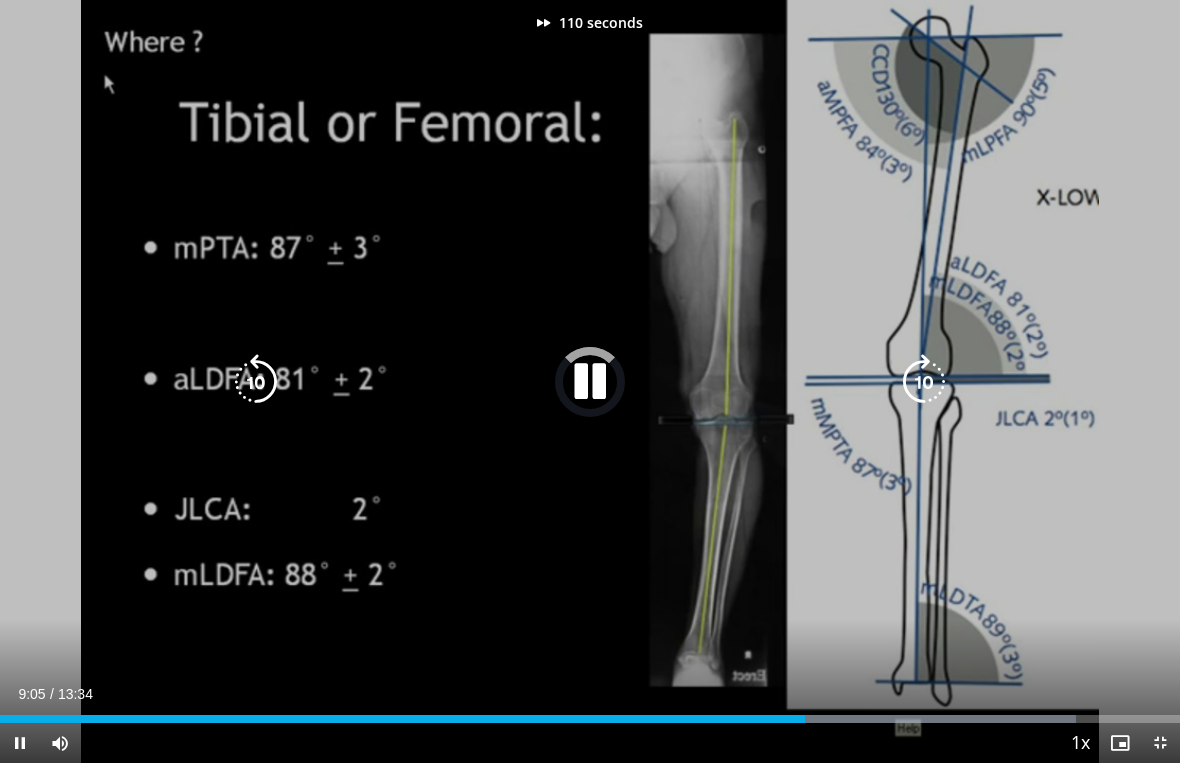 click at bounding box center (924, 382) 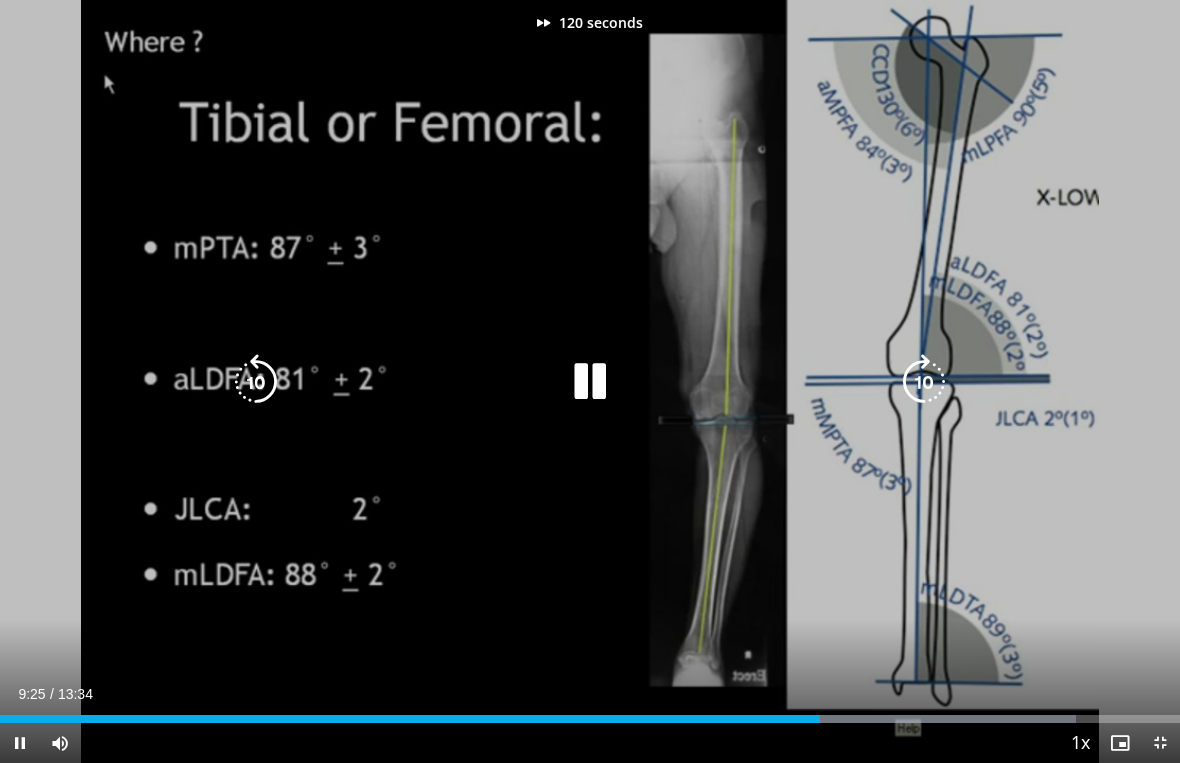 click at bounding box center [924, 382] 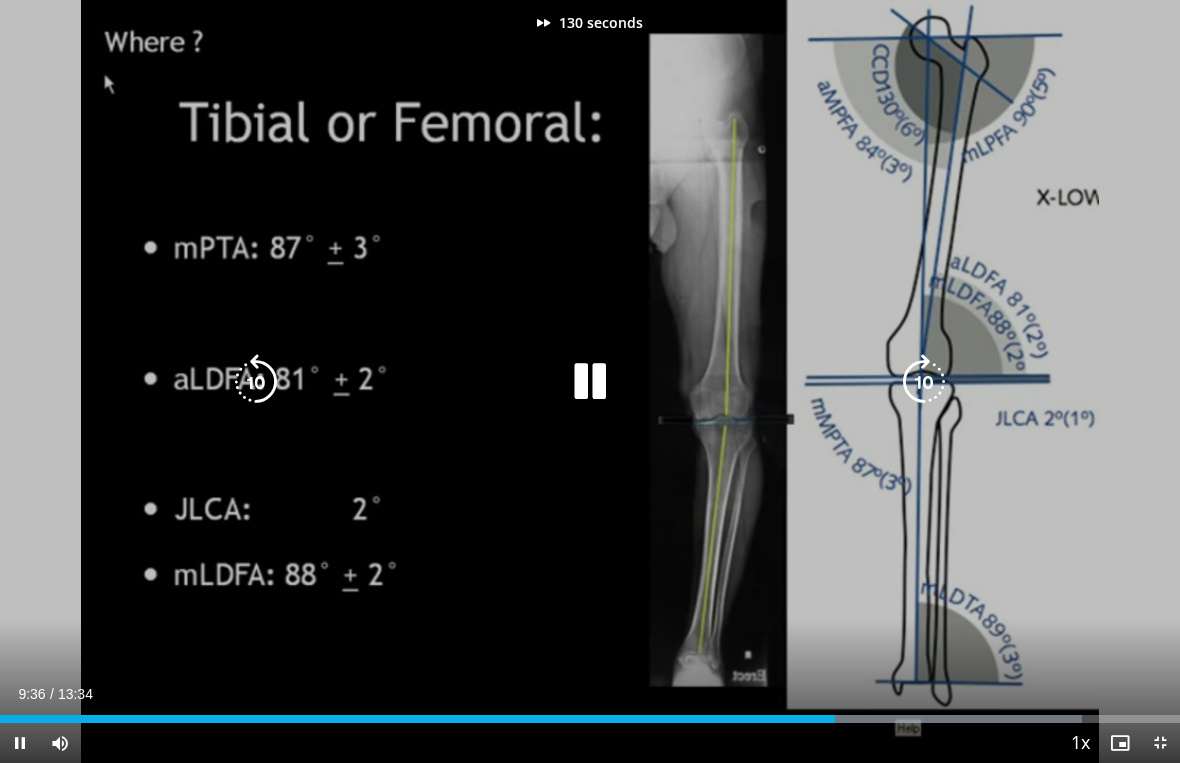 click at bounding box center [924, 382] 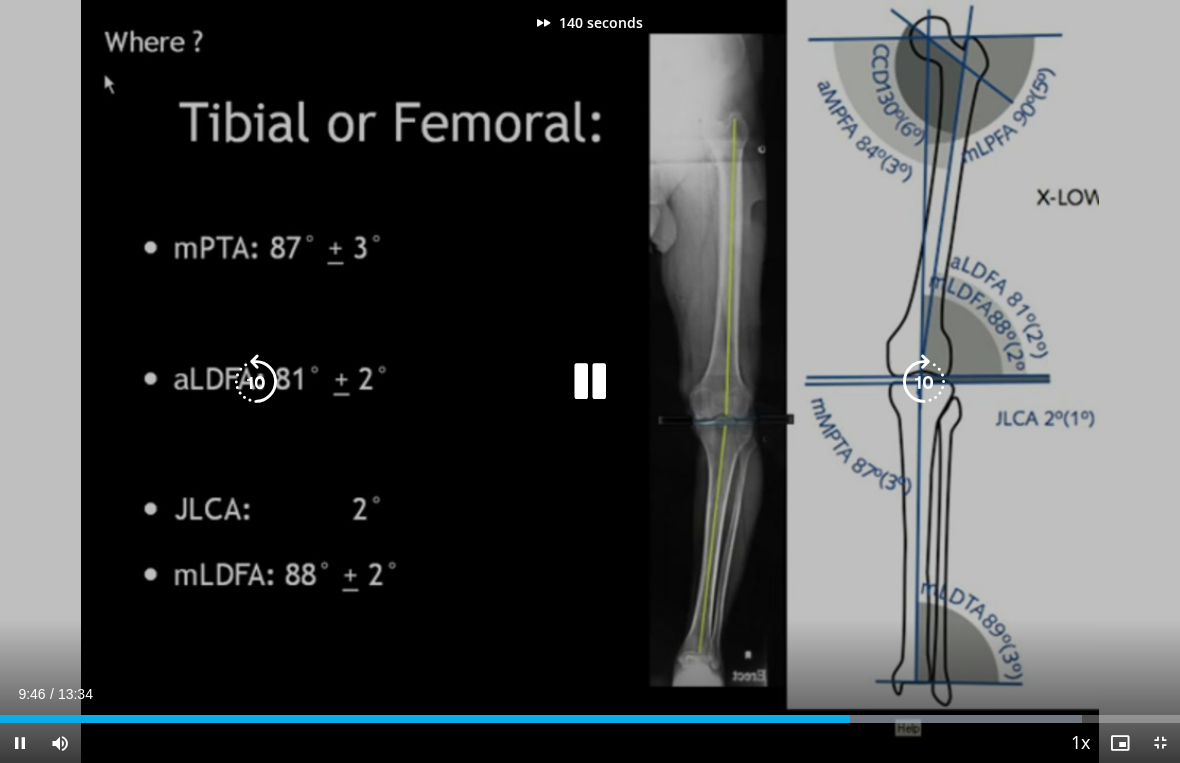 click at bounding box center [924, 382] 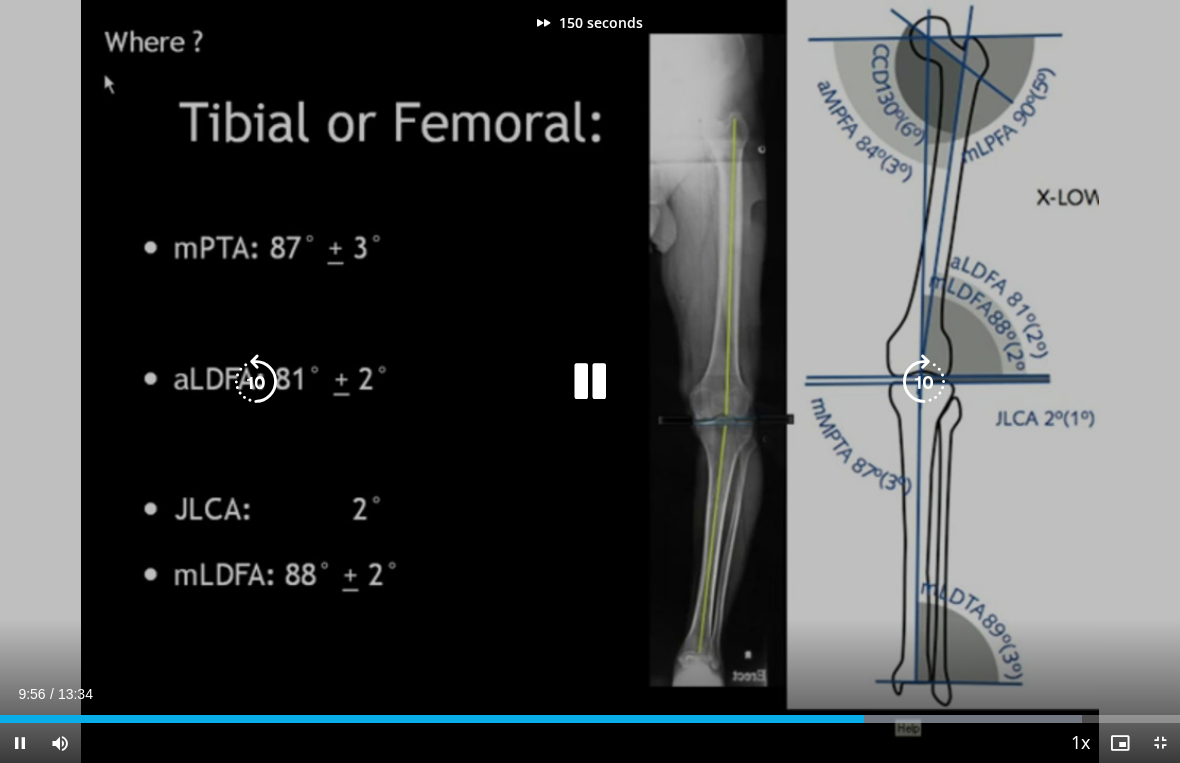 click at bounding box center (924, 382) 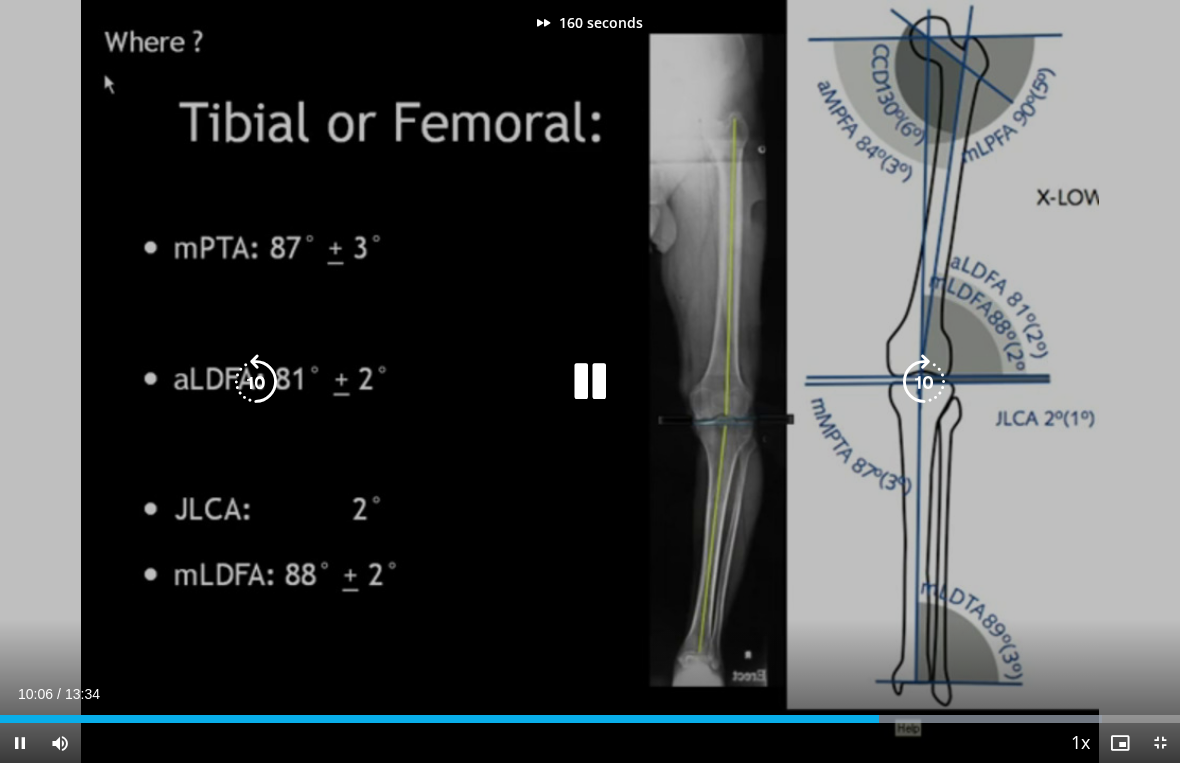 click at bounding box center (924, 382) 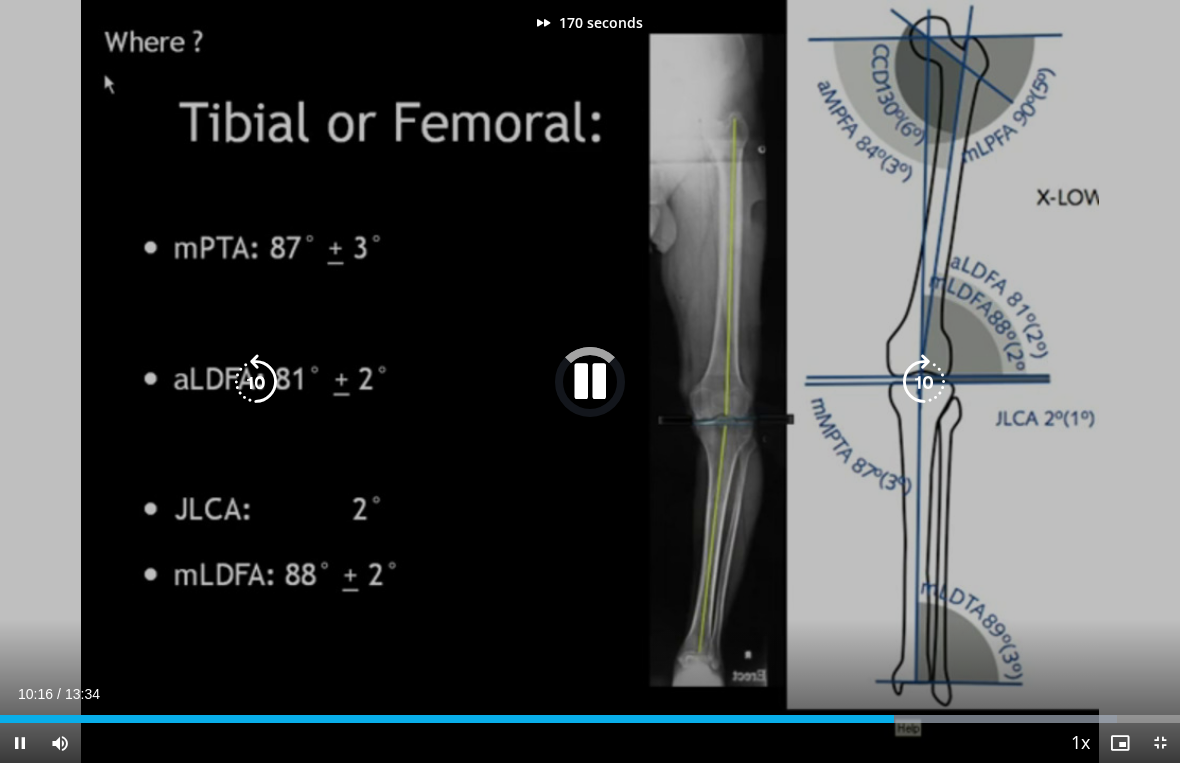 click at bounding box center [924, 382] 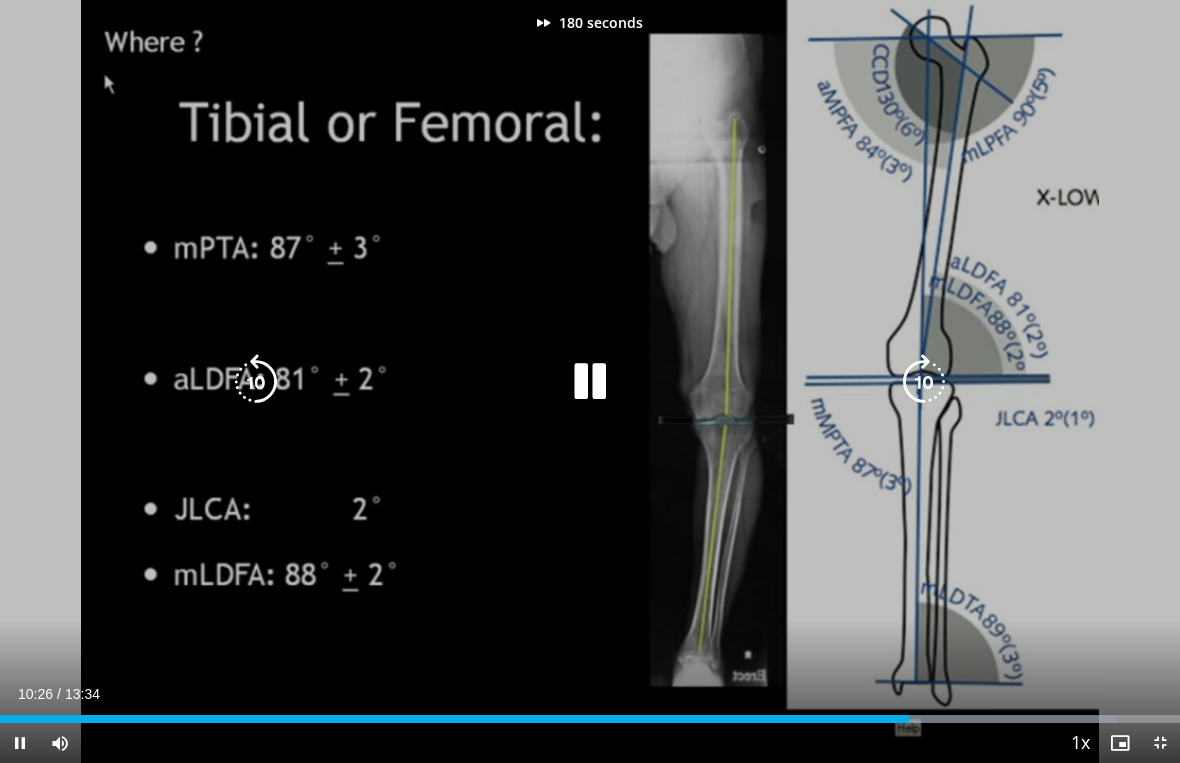 click at bounding box center [924, 382] 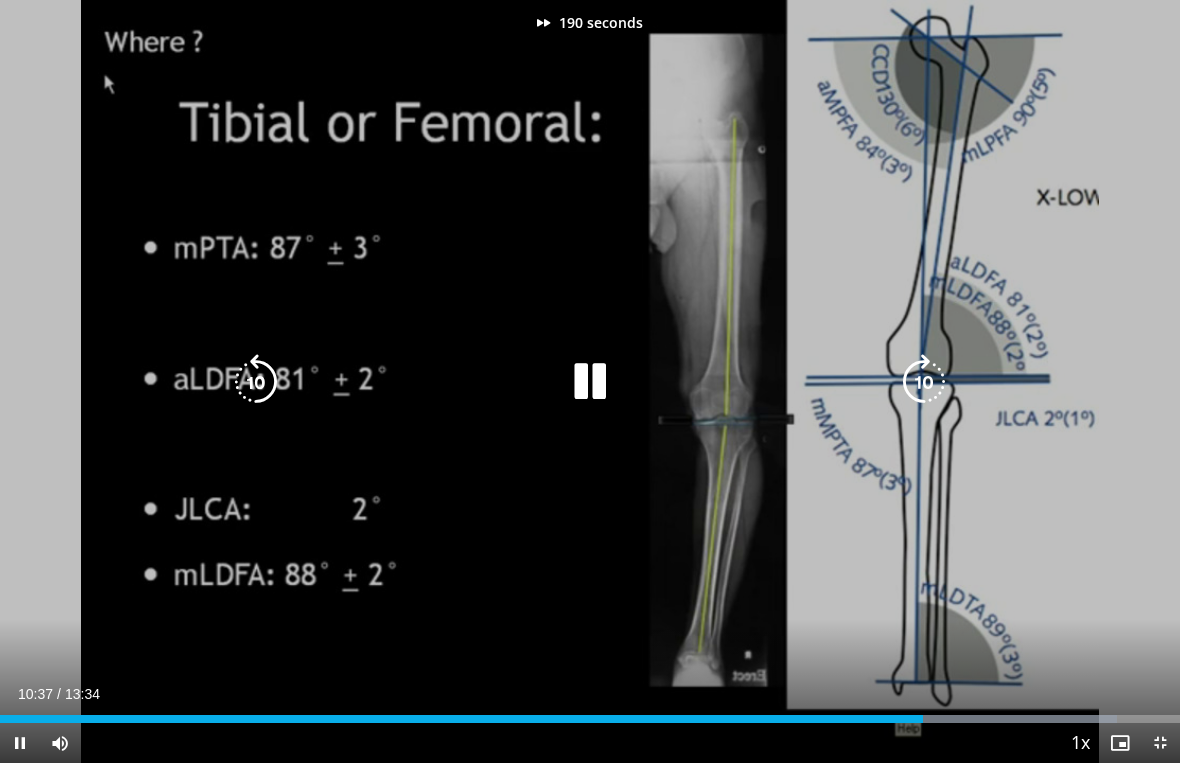 click at bounding box center (924, 382) 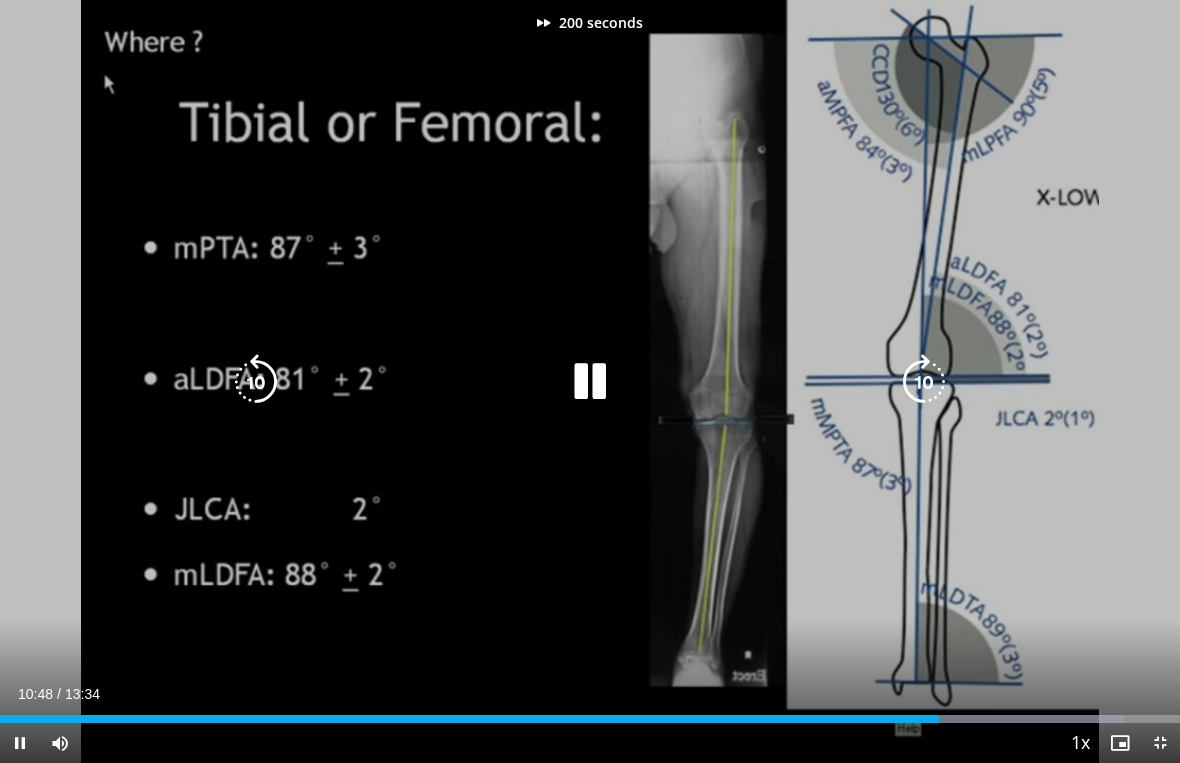 click at bounding box center (924, 382) 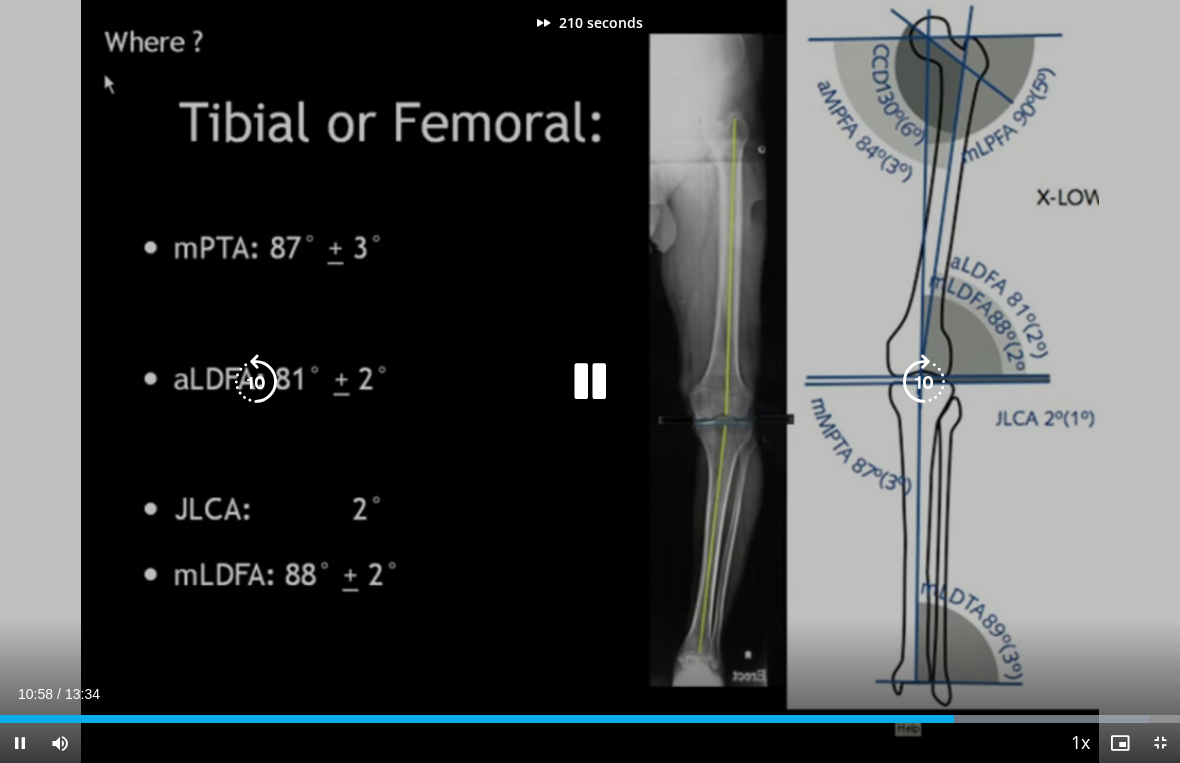 click at bounding box center (924, 382) 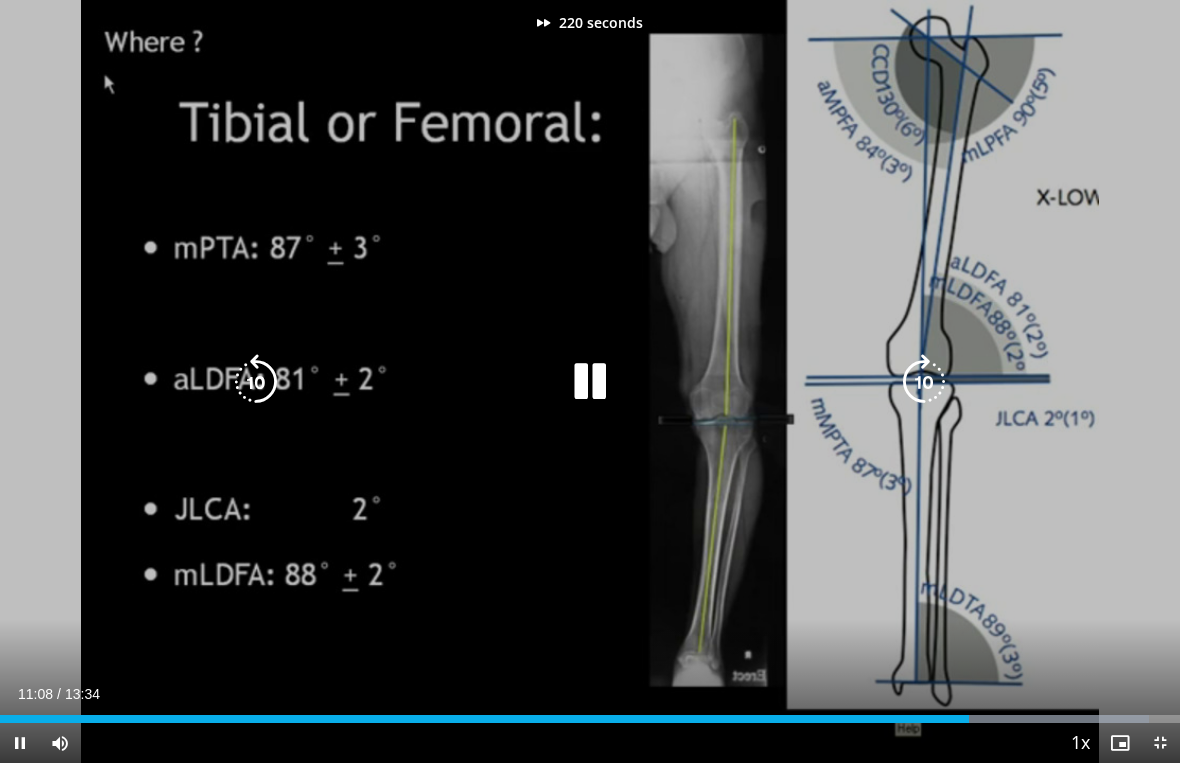 click at bounding box center (924, 382) 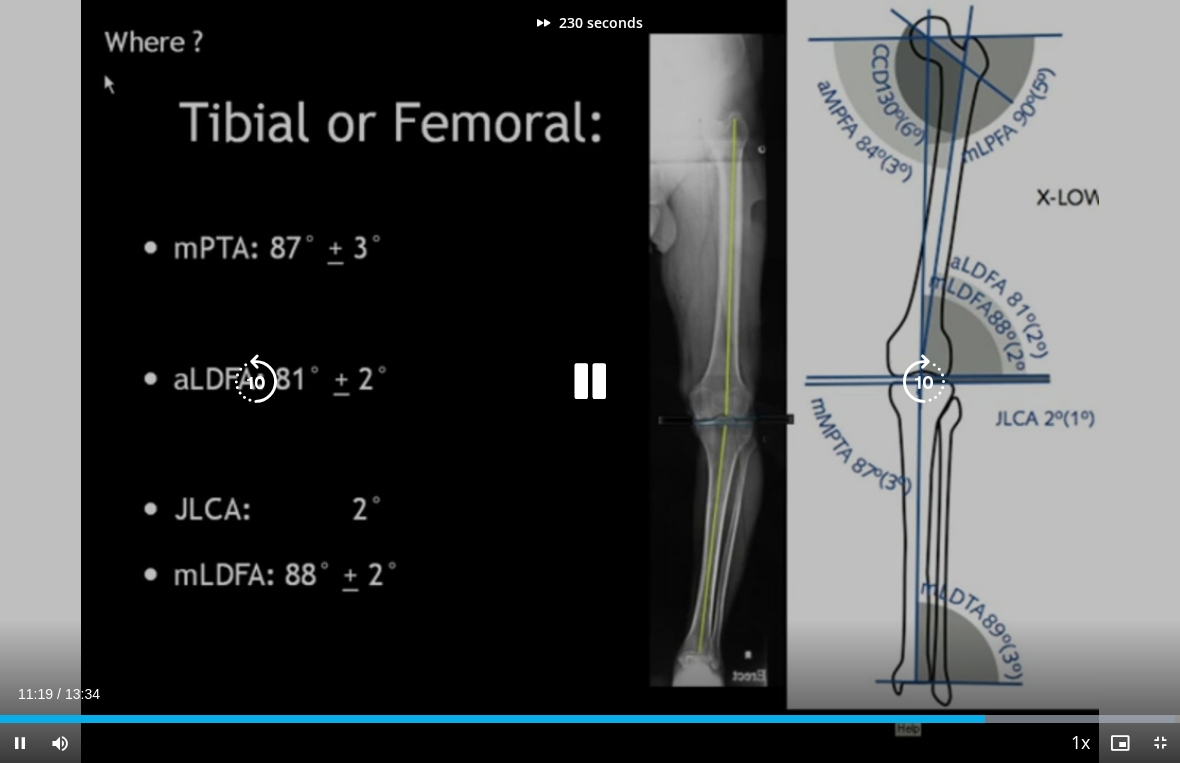 click at bounding box center [924, 382] 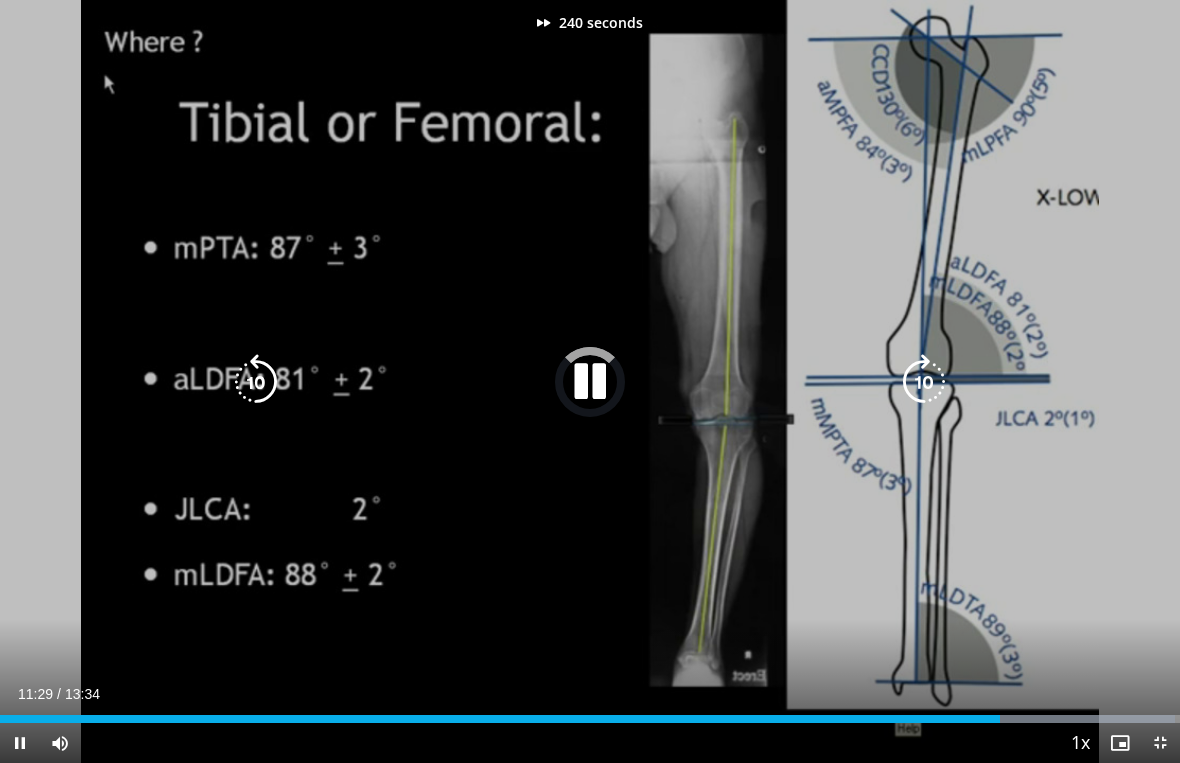 click at bounding box center [924, 382] 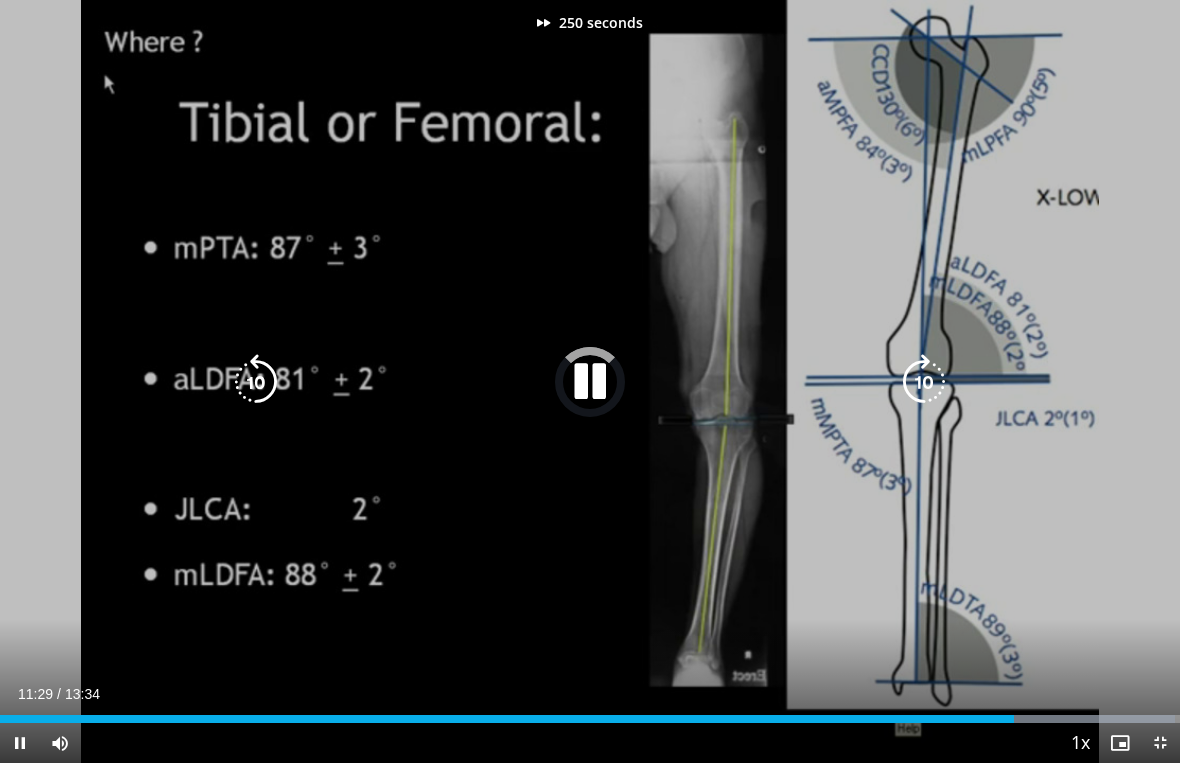 click at bounding box center (924, 382) 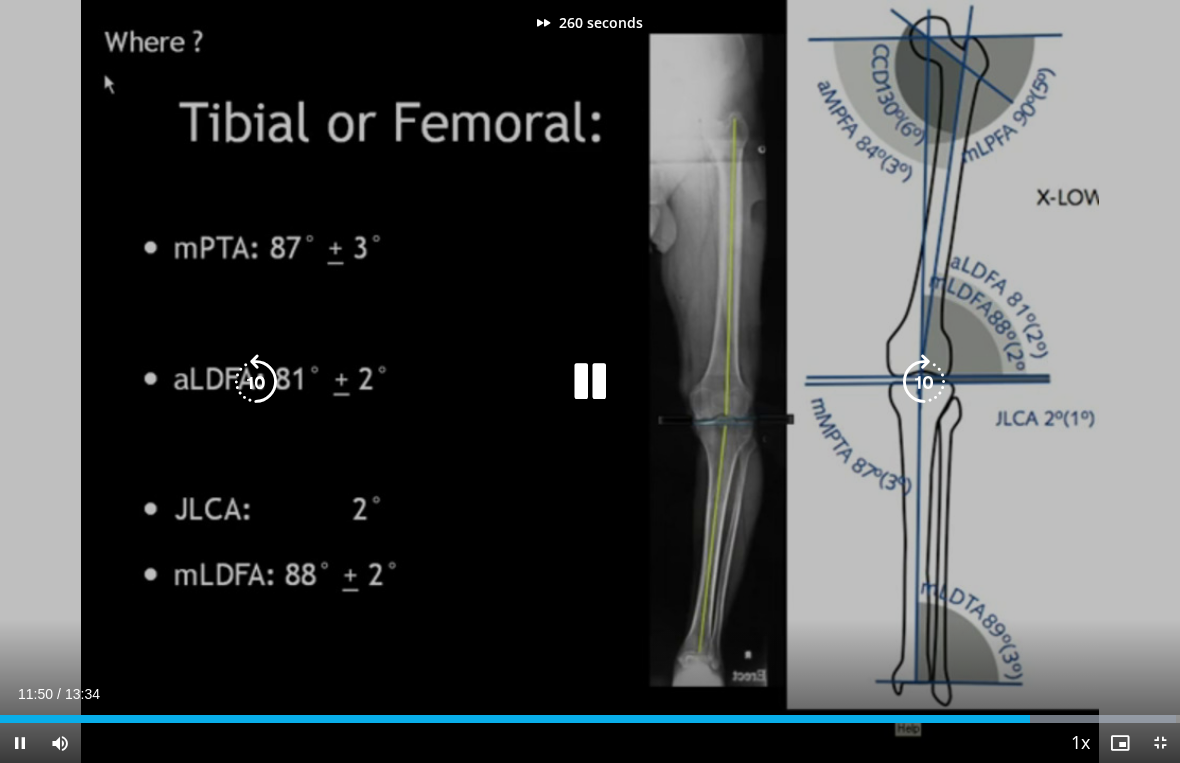 click at bounding box center [924, 382] 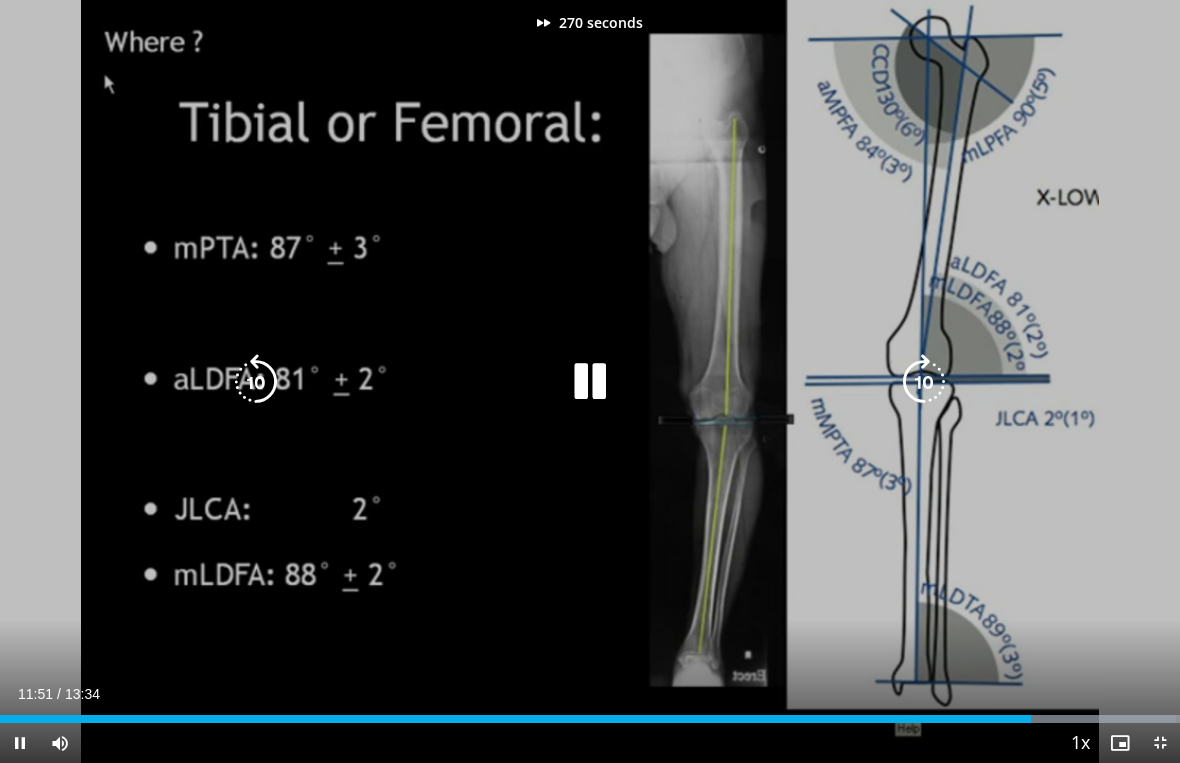 click at bounding box center [924, 382] 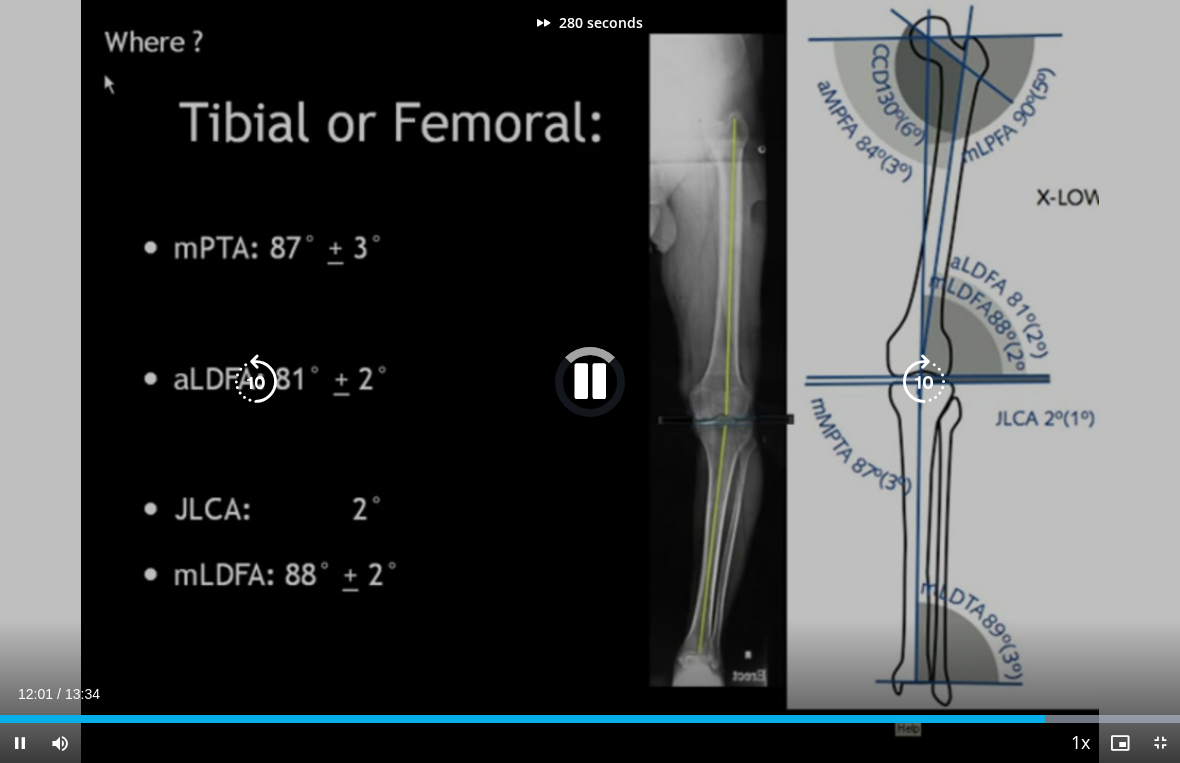 click at bounding box center [924, 382] 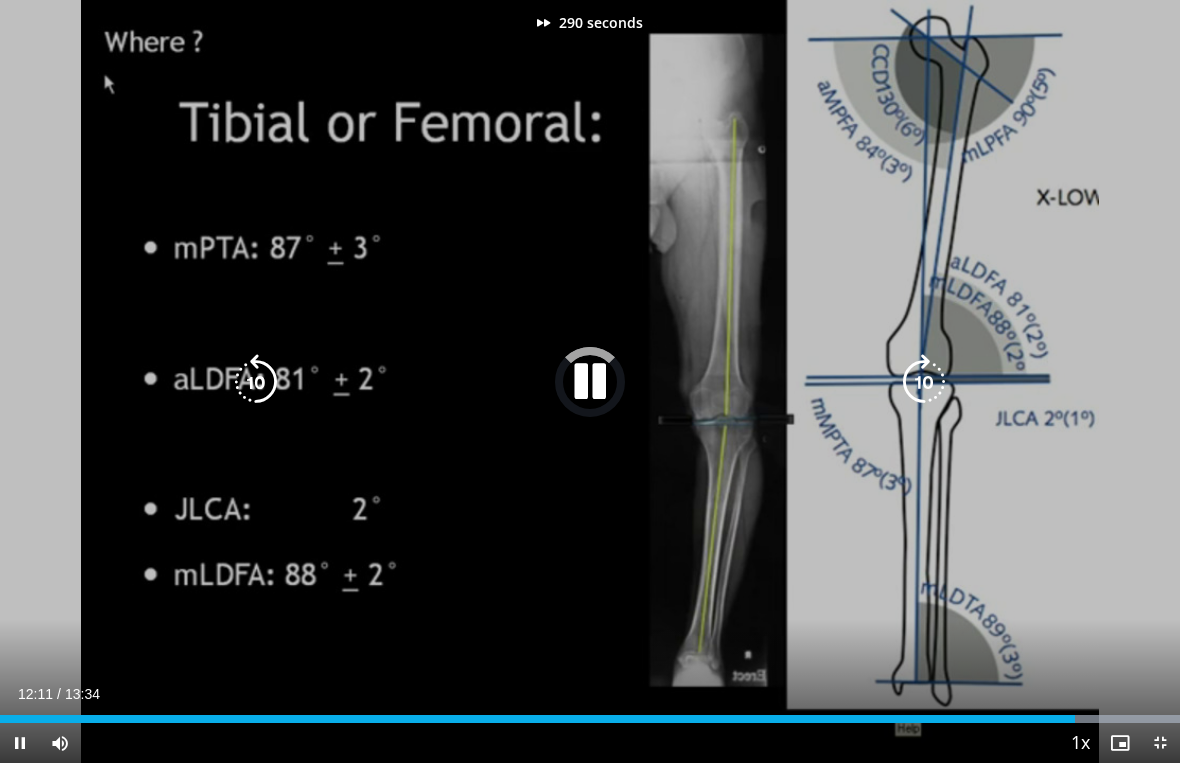 click at bounding box center [924, 382] 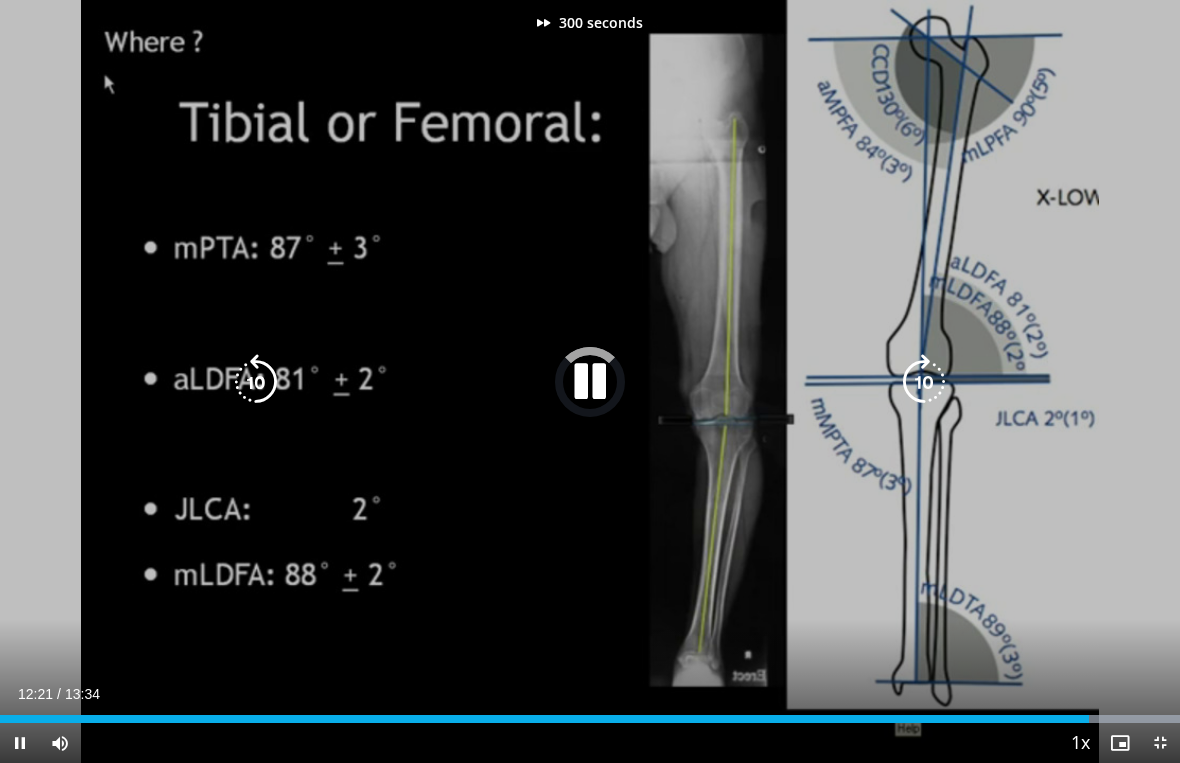 click at bounding box center [924, 382] 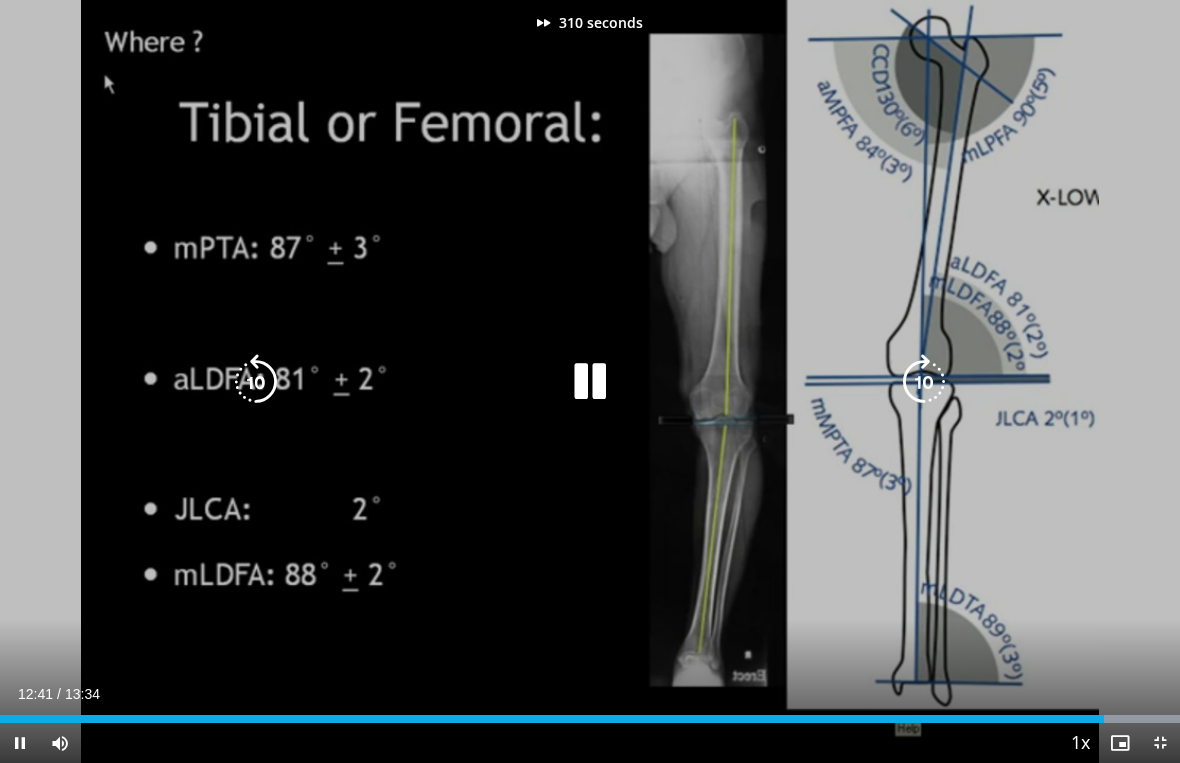 click at bounding box center (924, 382) 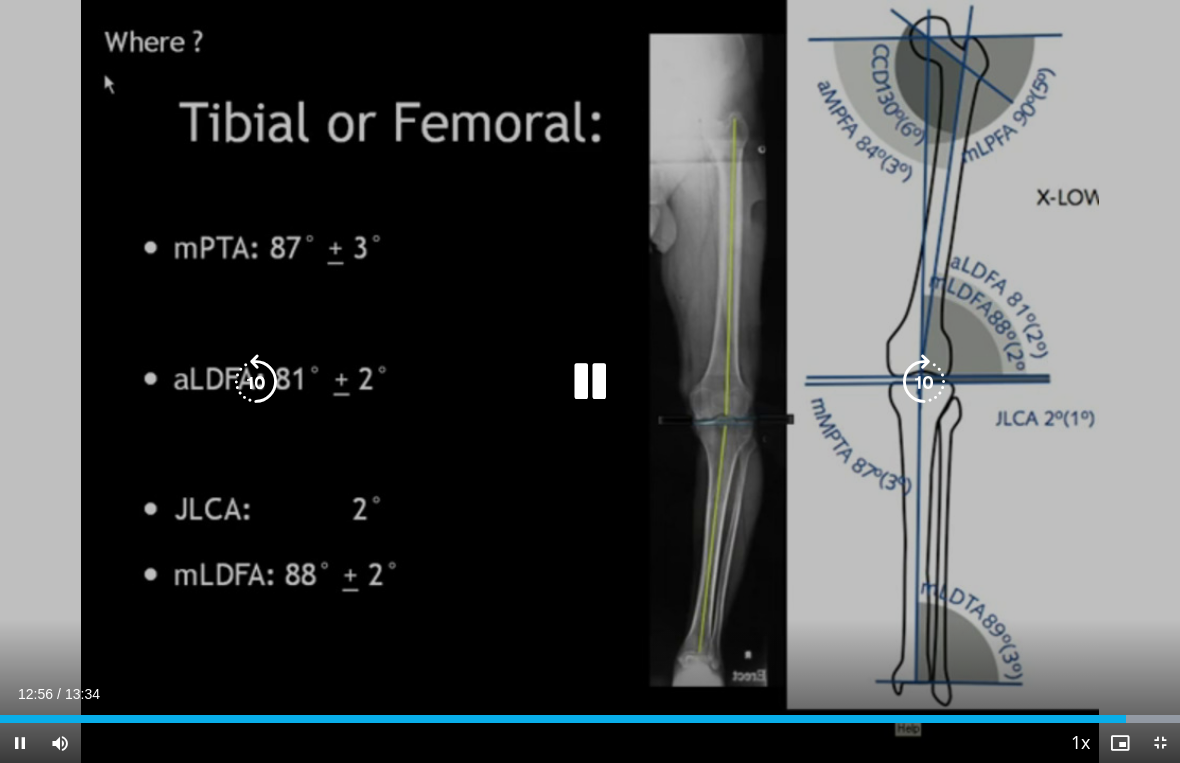 click at bounding box center [924, 382] 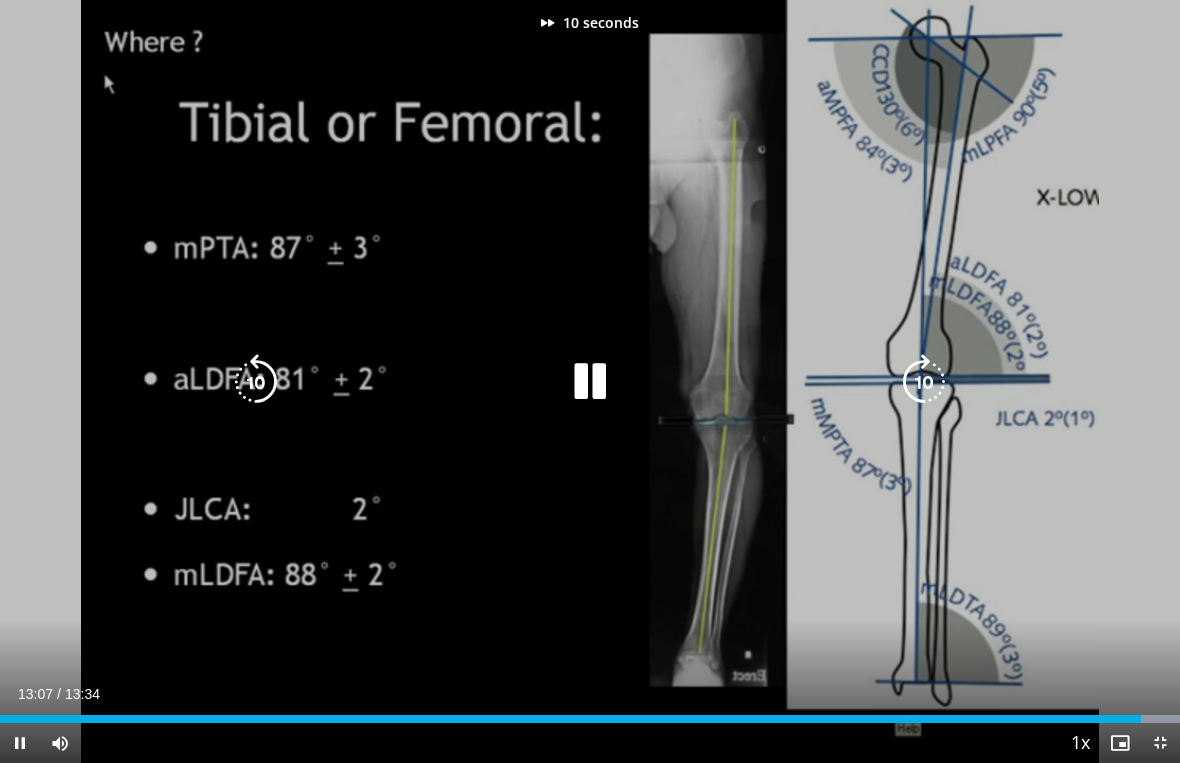 click at bounding box center (924, 382) 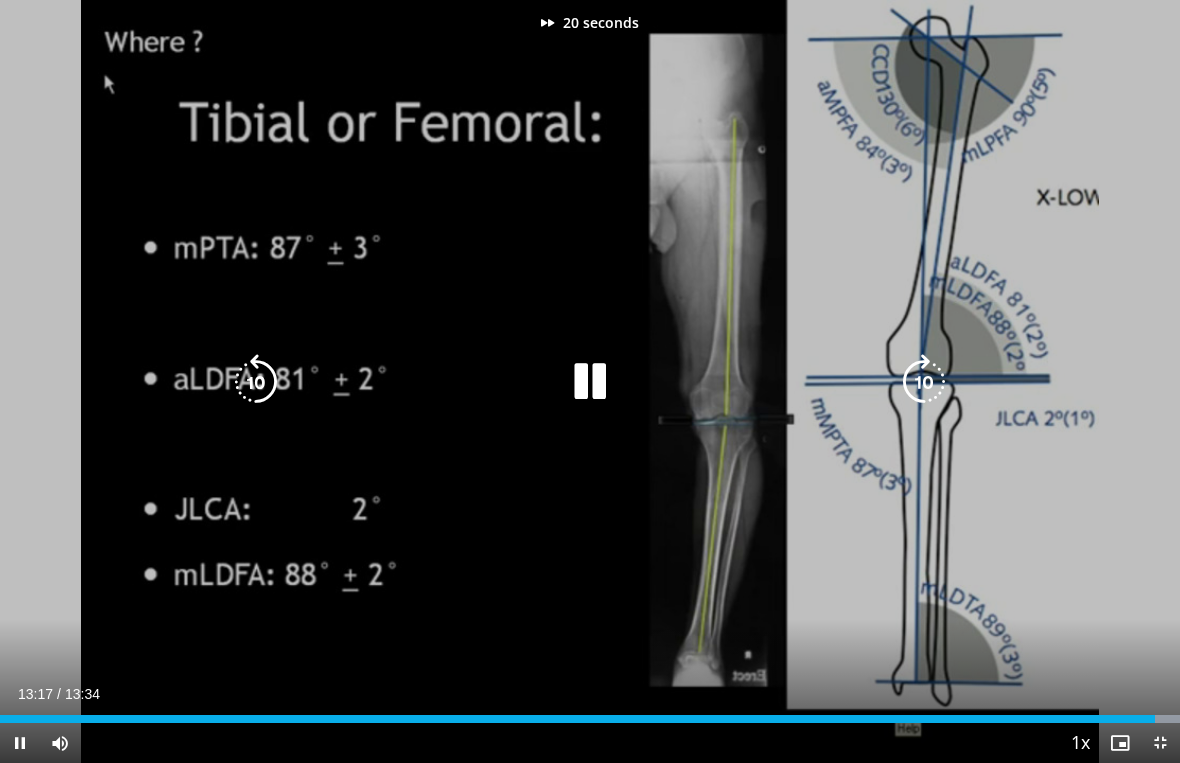 click at bounding box center [924, 382] 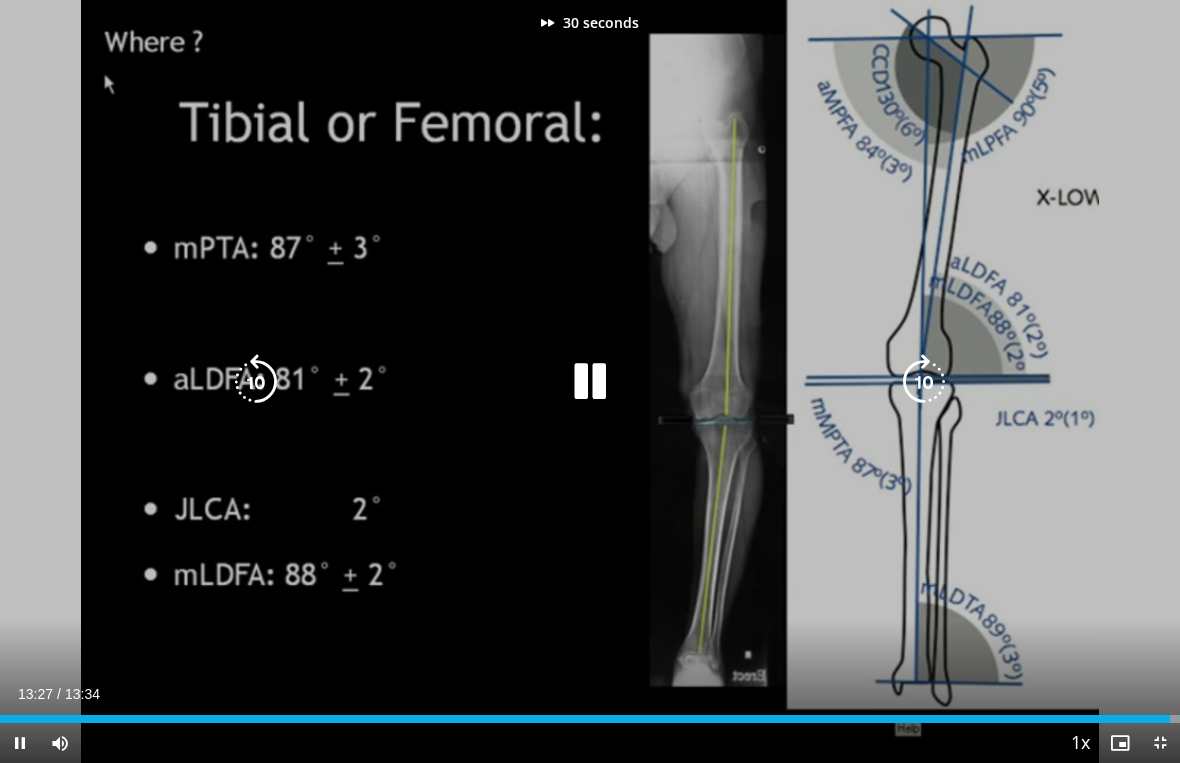 click at bounding box center [924, 382] 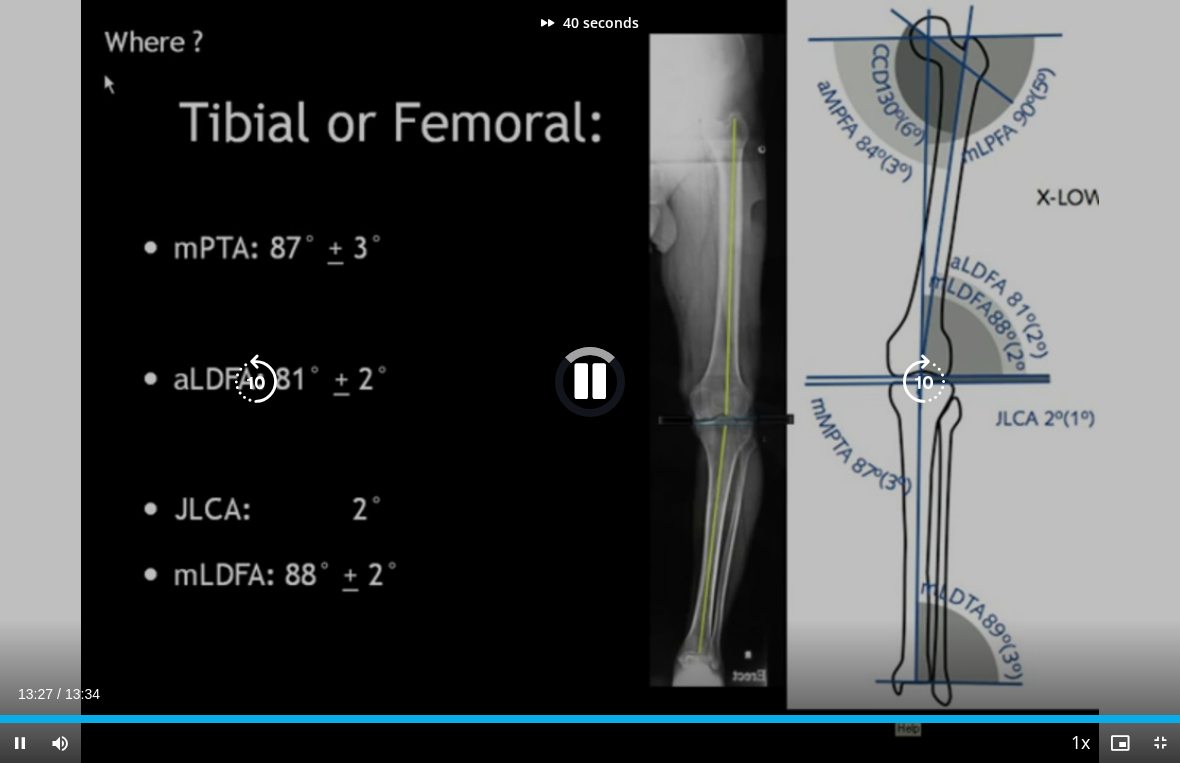 click at bounding box center (924, 382) 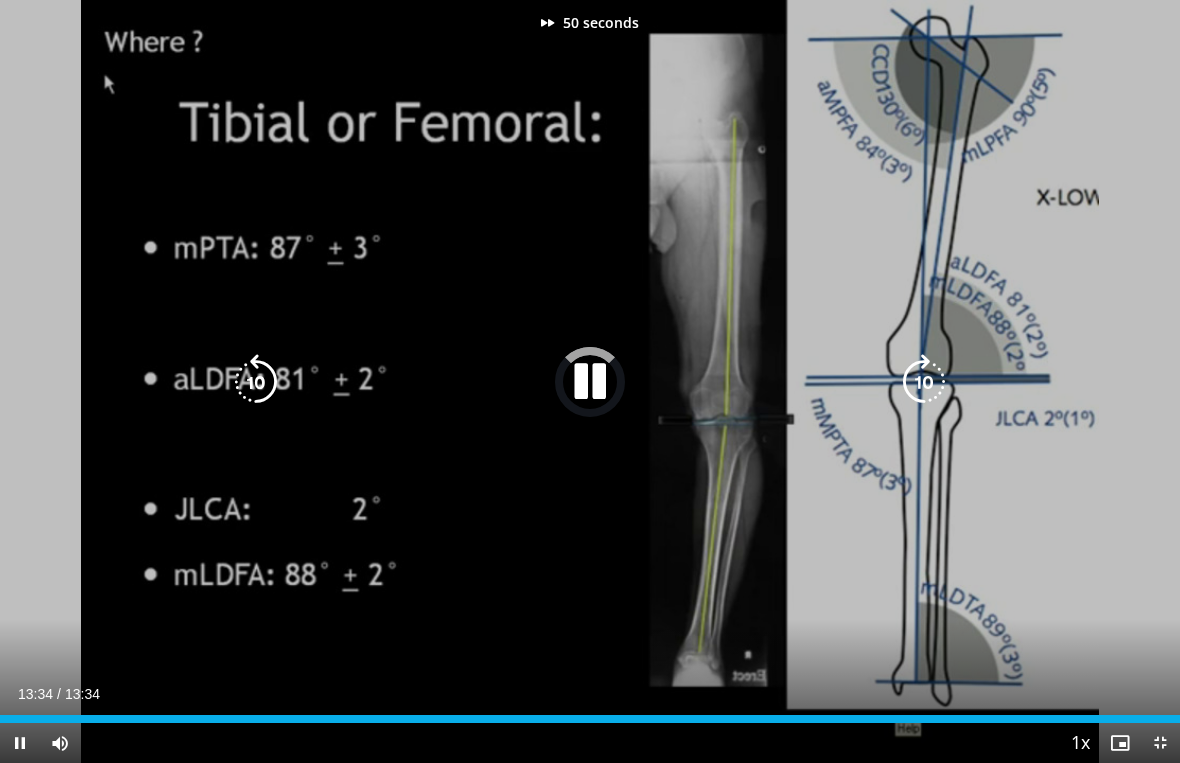click at bounding box center (924, 382) 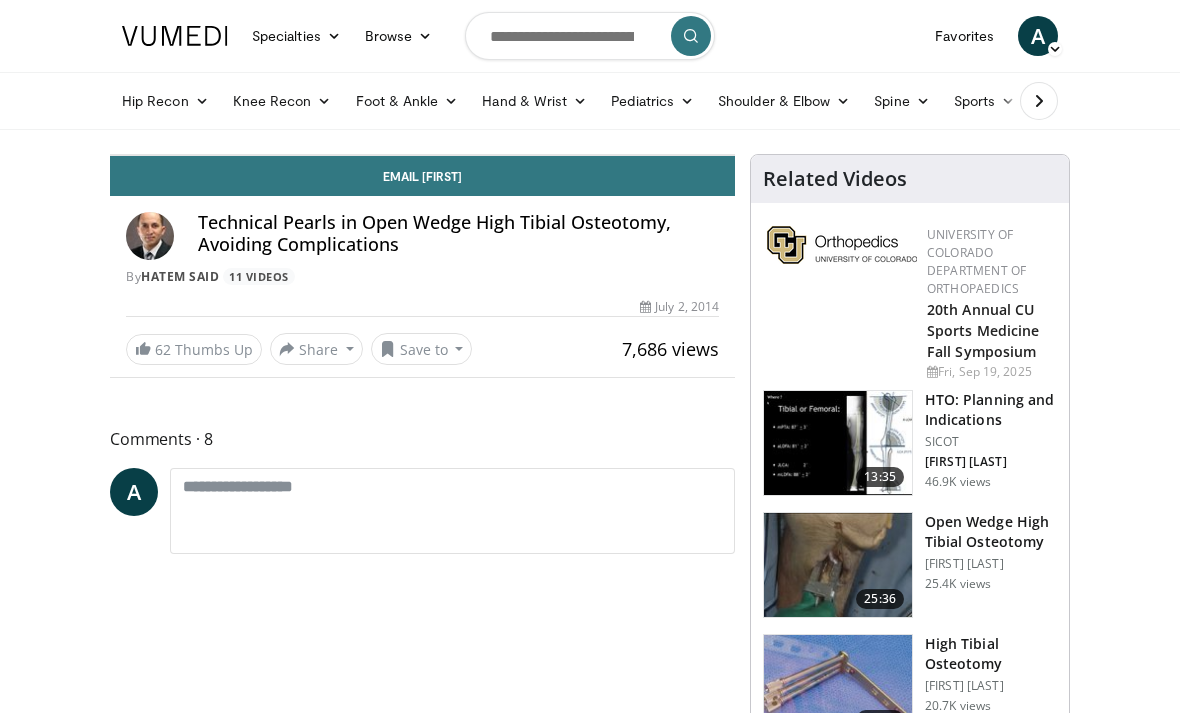 scroll, scrollTop: 0, scrollLeft: 0, axis: both 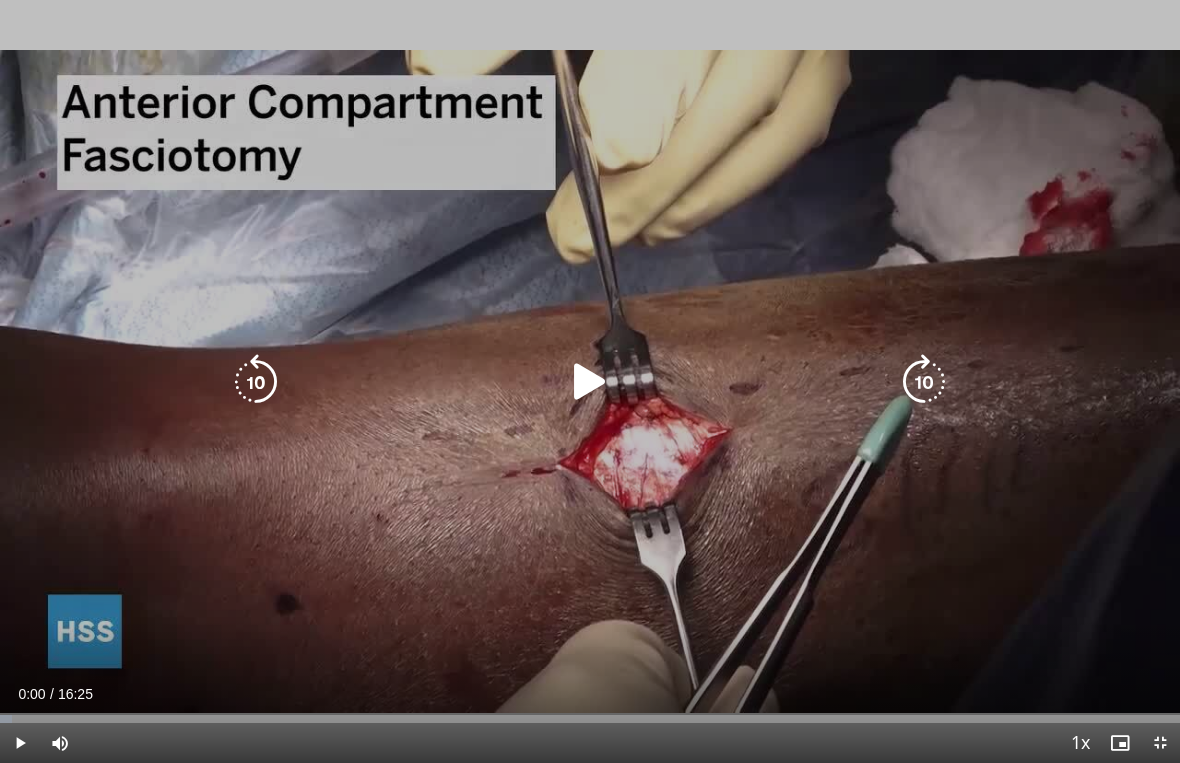 click at bounding box center (924, 382) 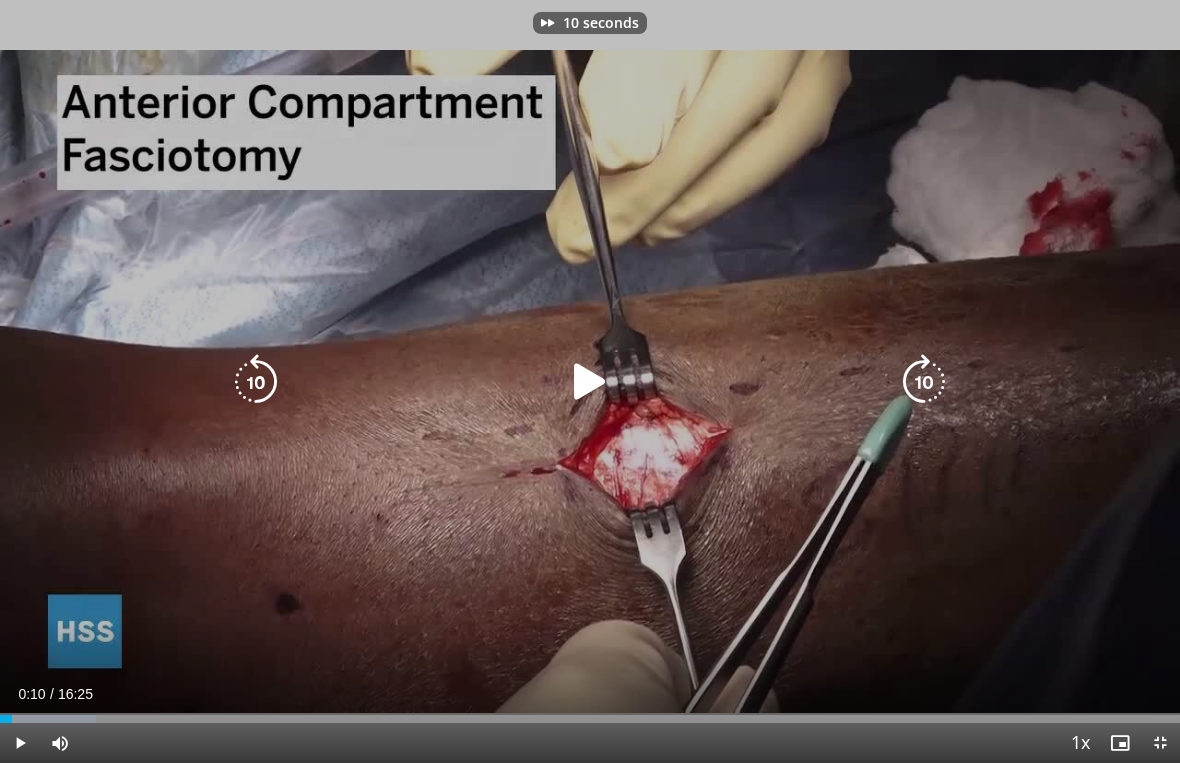click at bounding box center (590, 382) 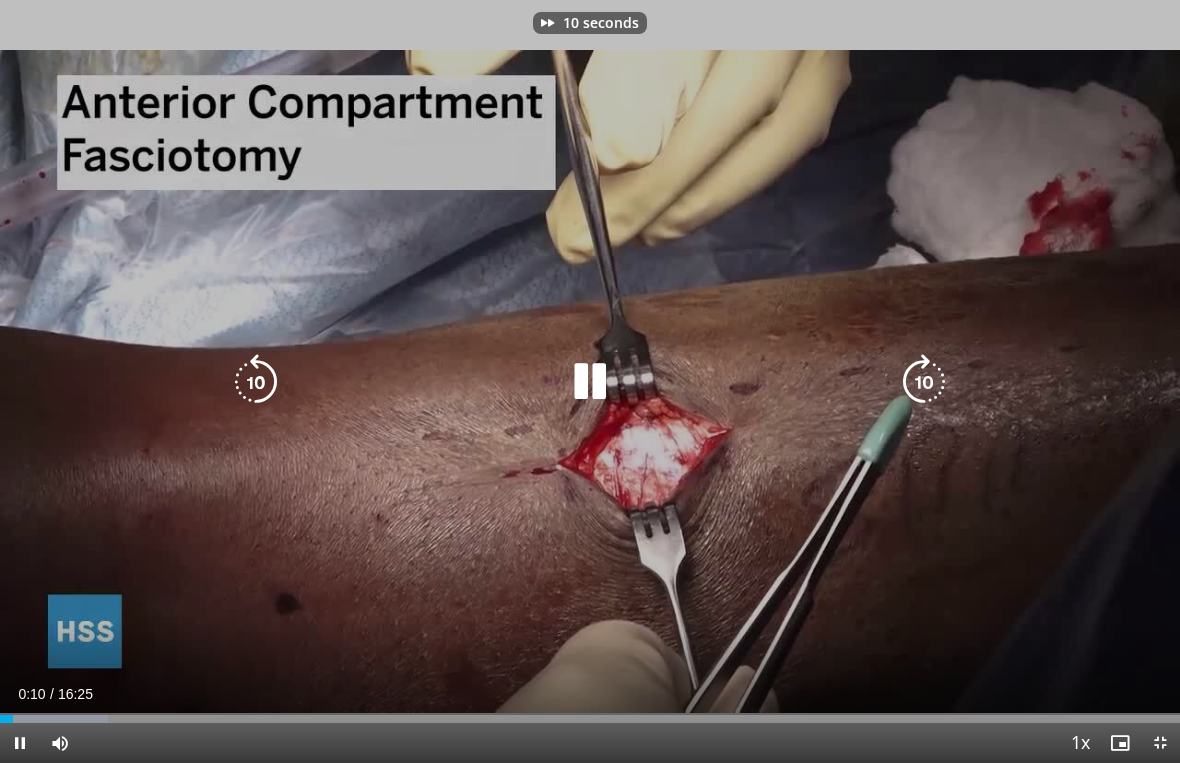 click at bounding box center (924, 382) 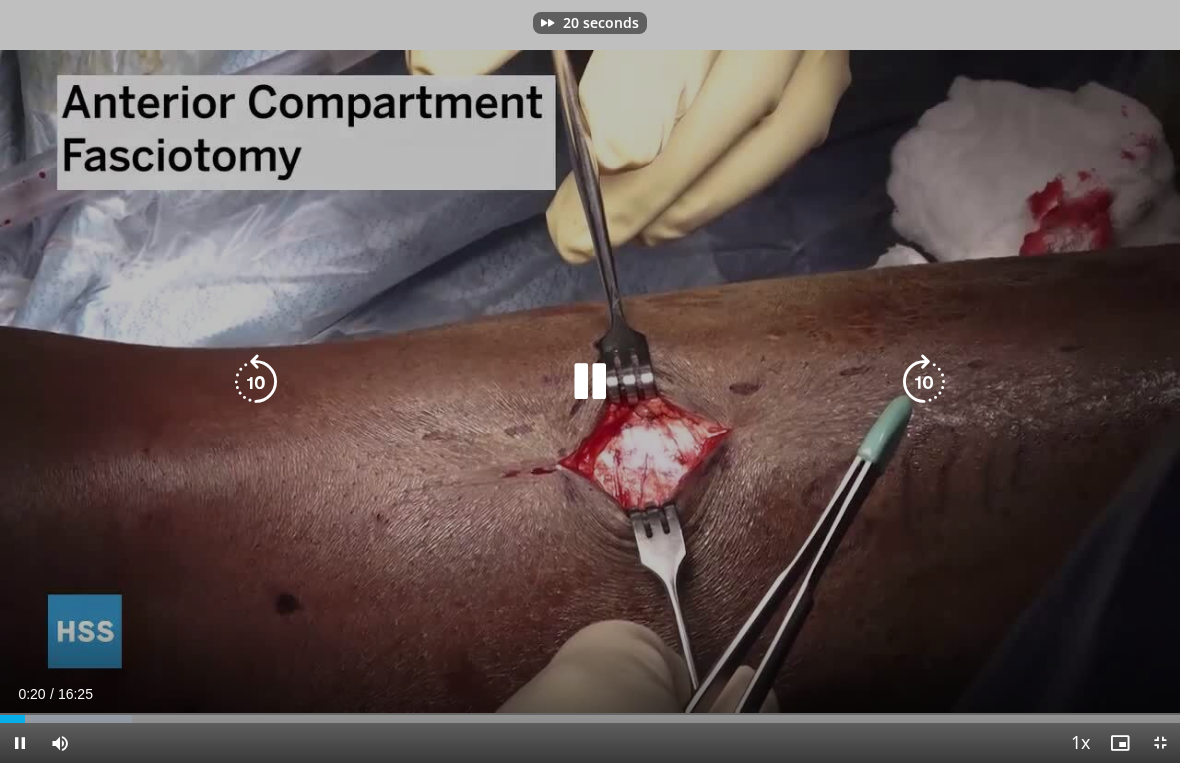 click at bounding box center [924, 382] 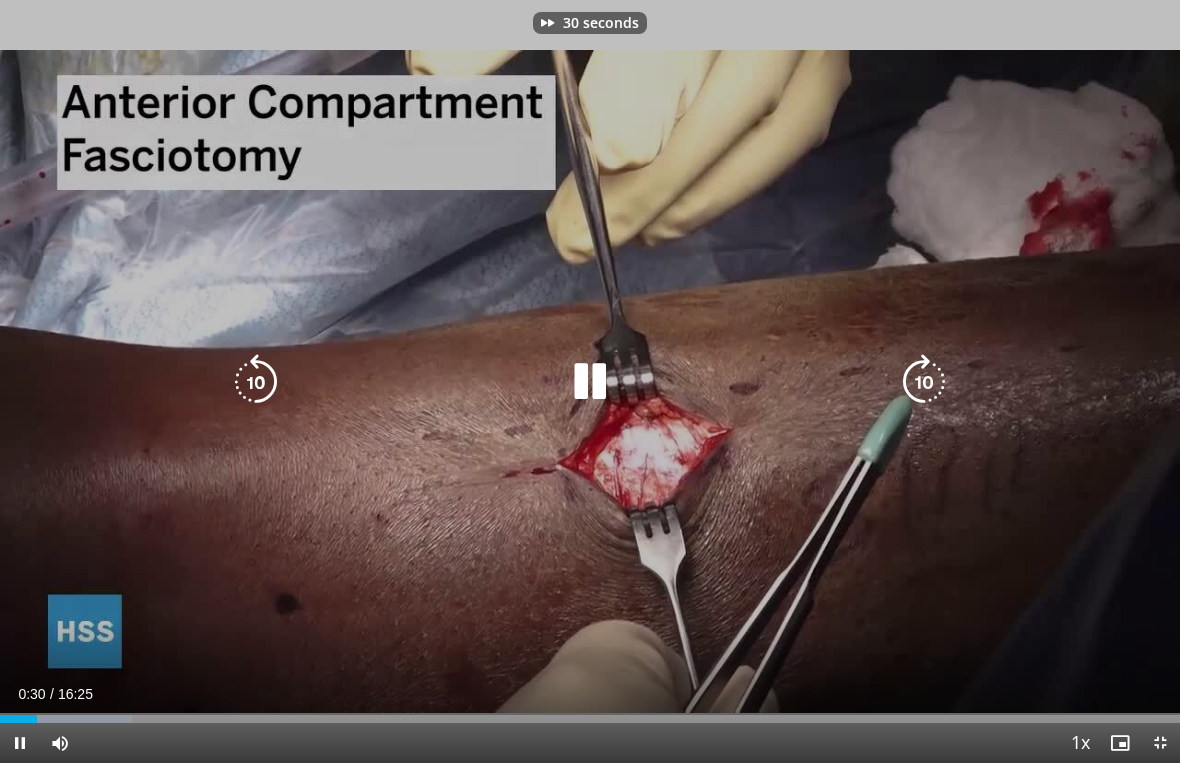 click at bounding box center (924, 382) 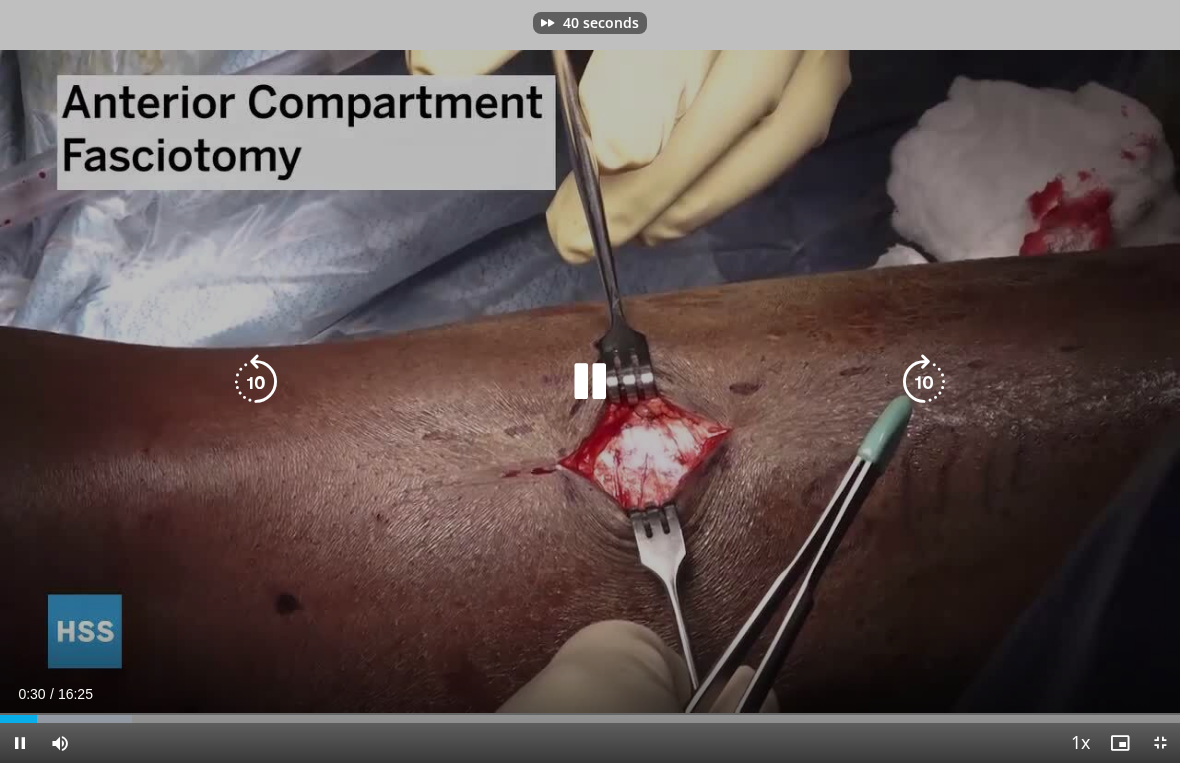 click at bounding box center [924, 382] 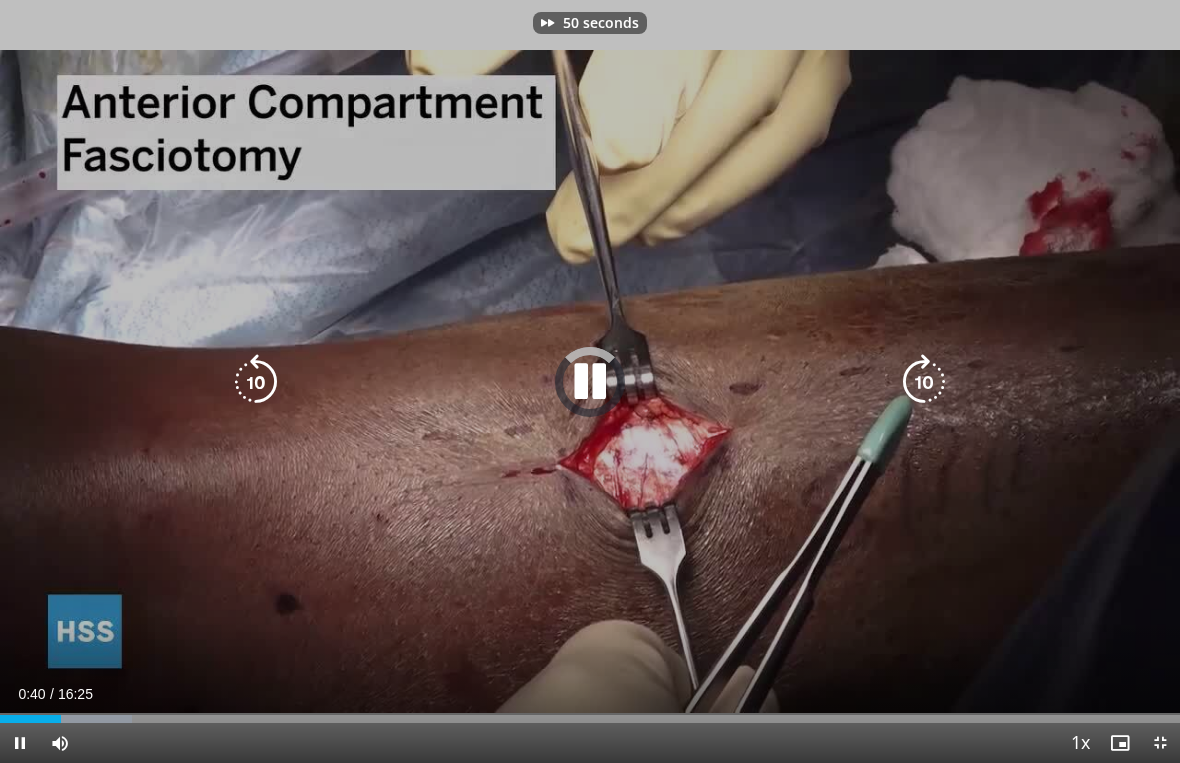 click at bounding box center (924, 382) 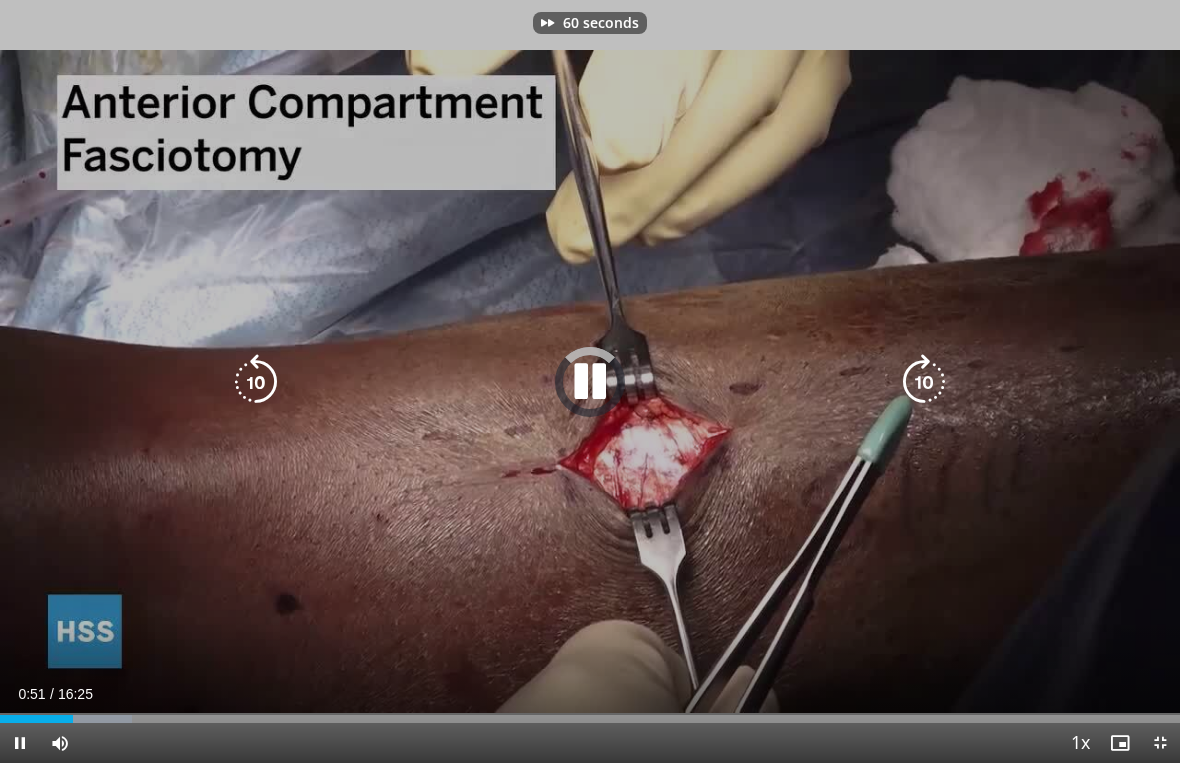 click at bounding box center (924, 382) 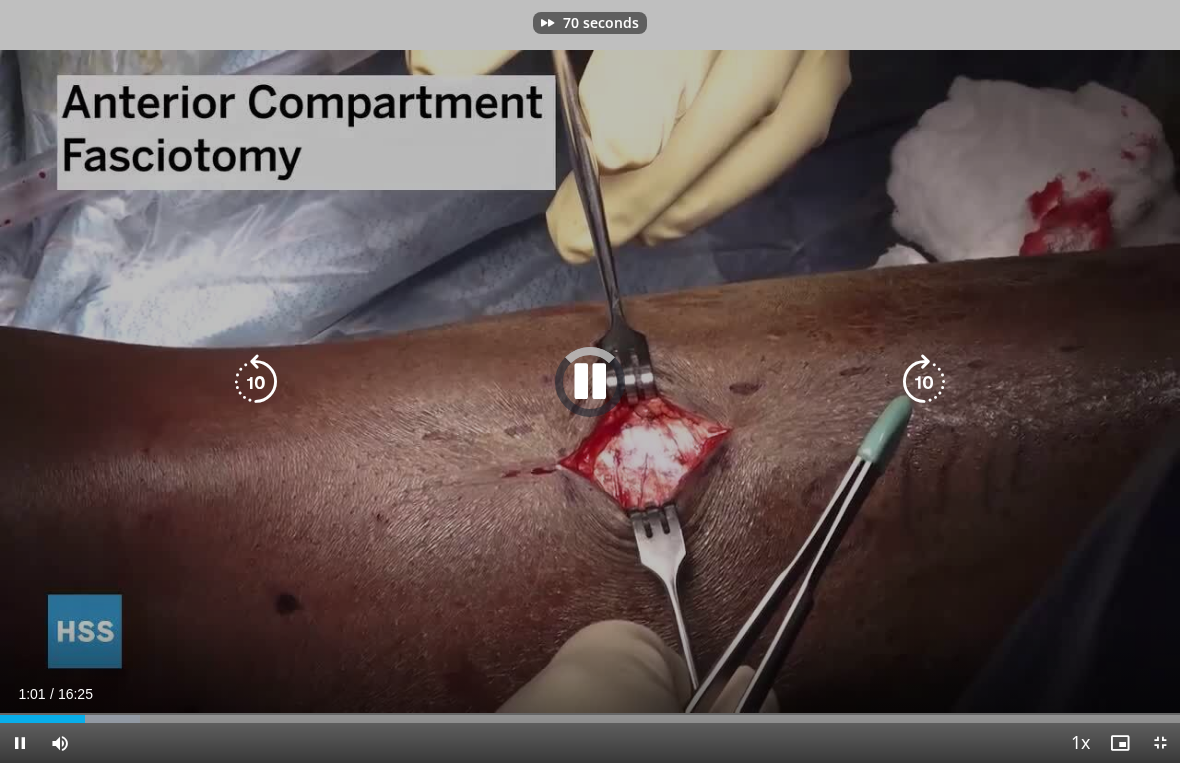 click at bounding box center [924, 382] 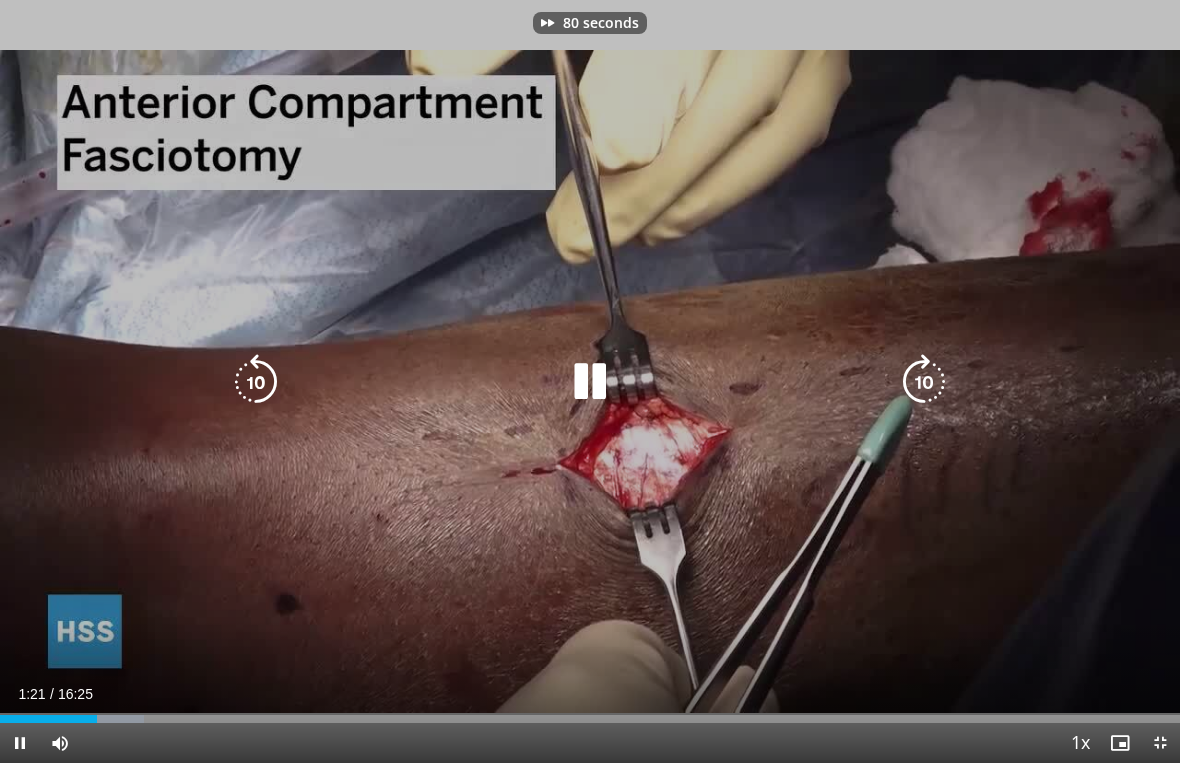 click at bounding box center (924, 382) 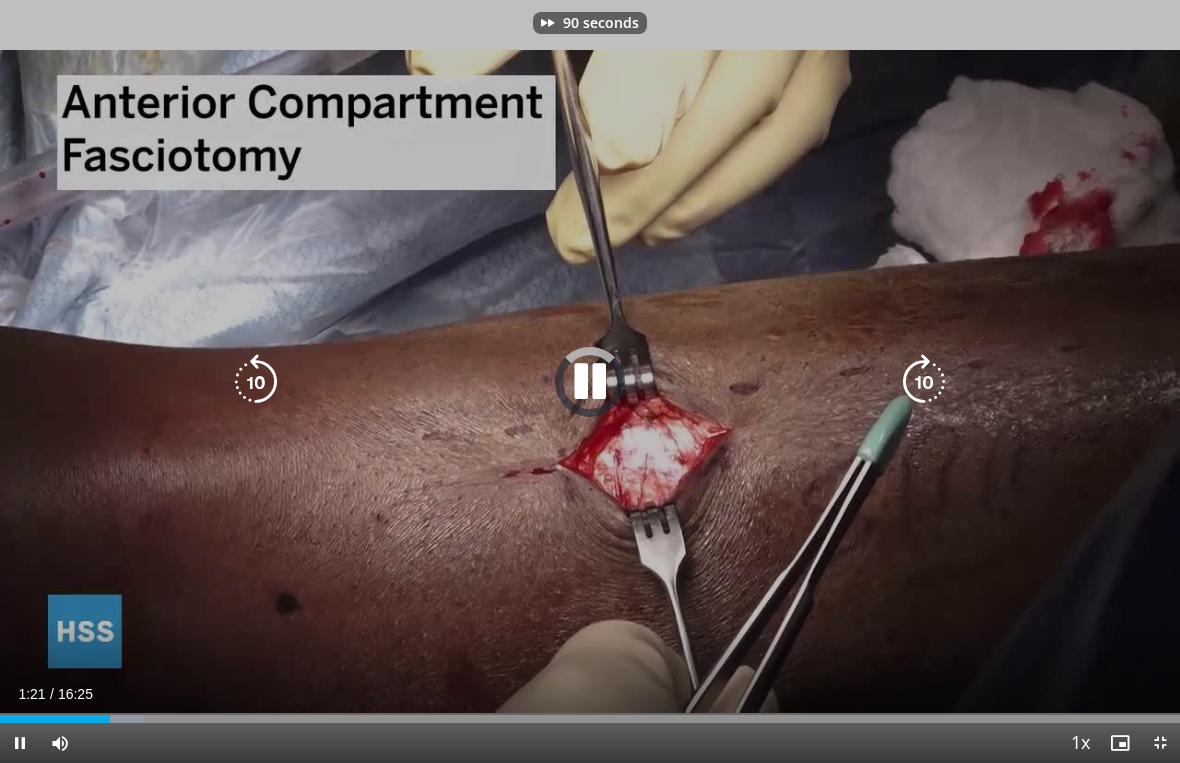 click at bounding box center [924, 382] 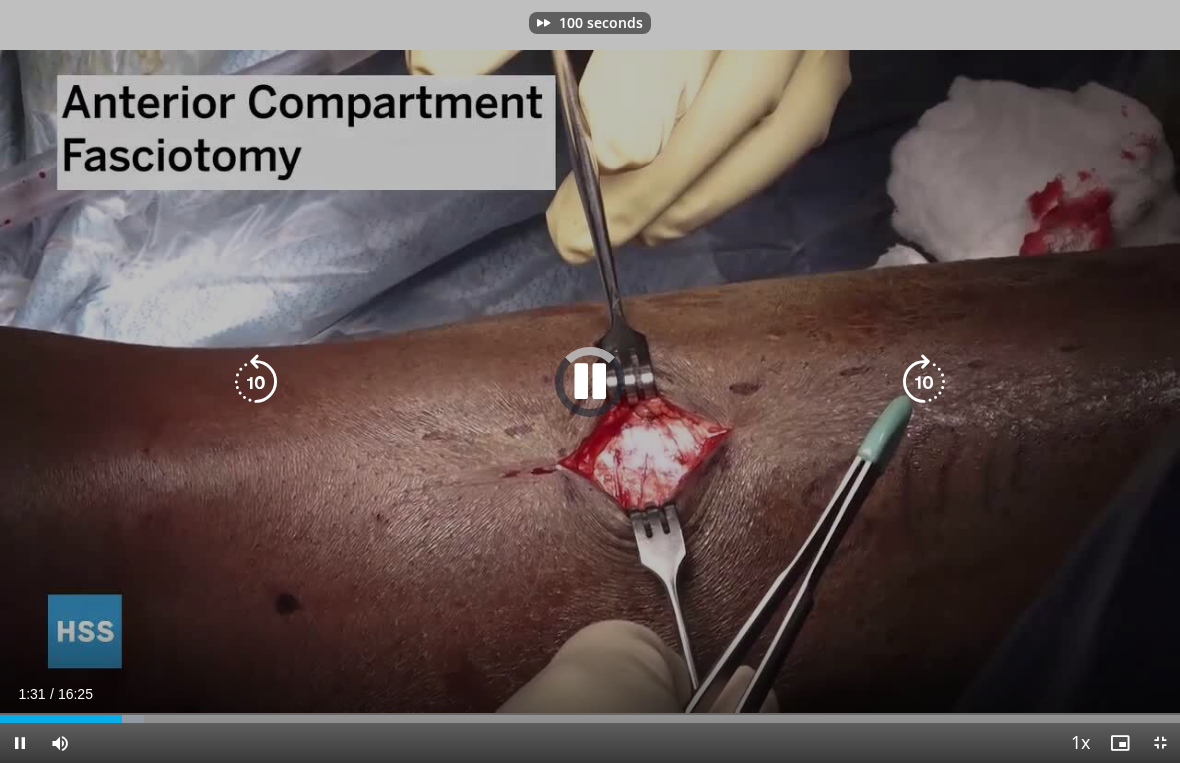 click at bounding box center [924, 382] 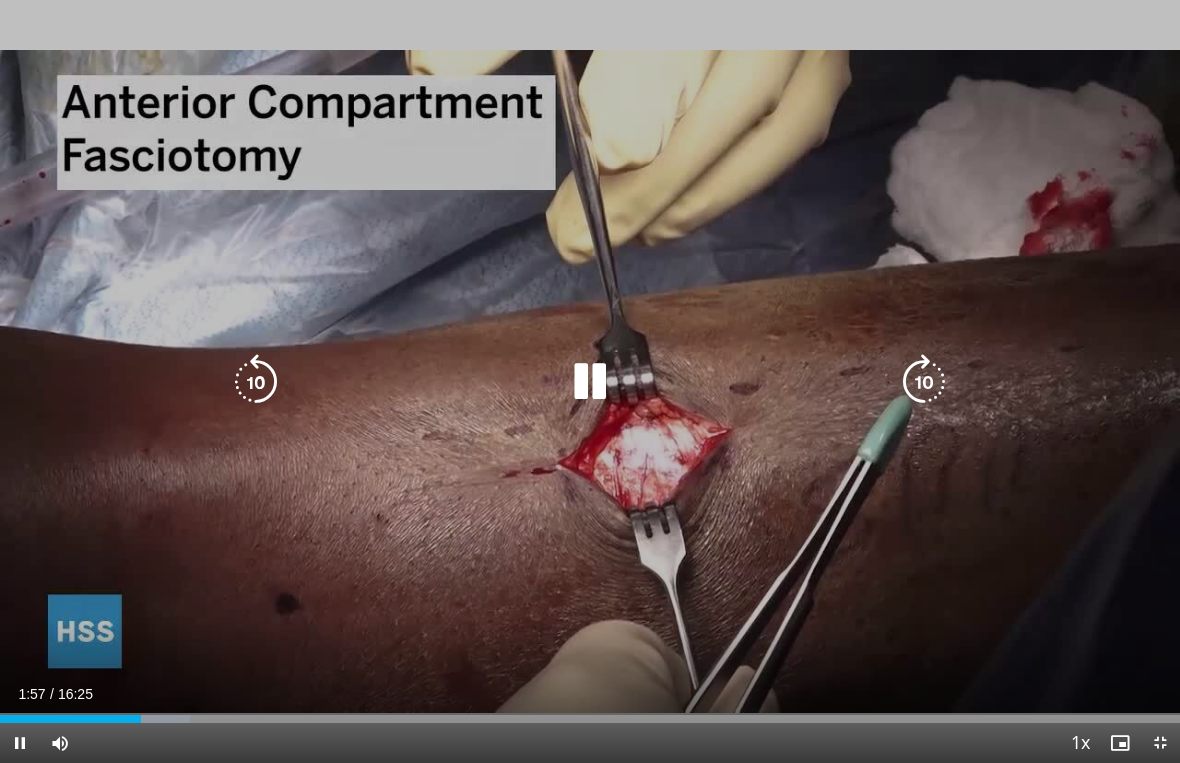click at bounding box center (924, 382) 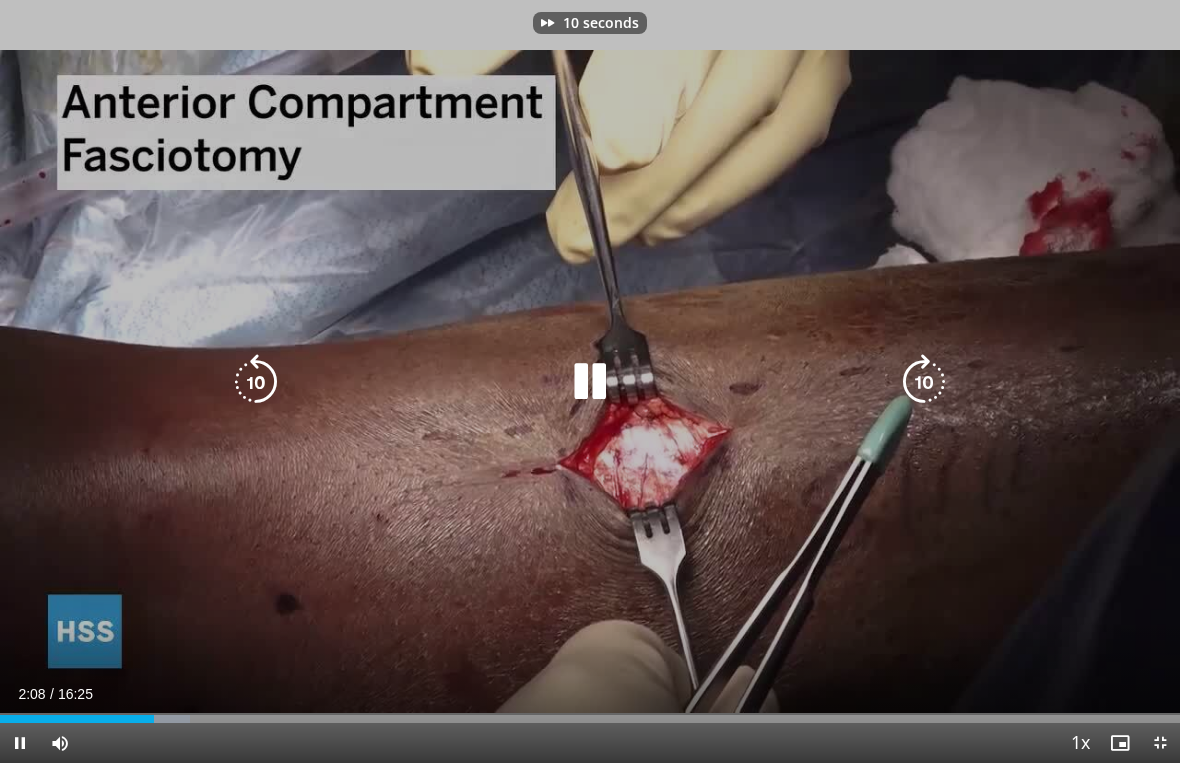 click at bounding box center [924, 382] 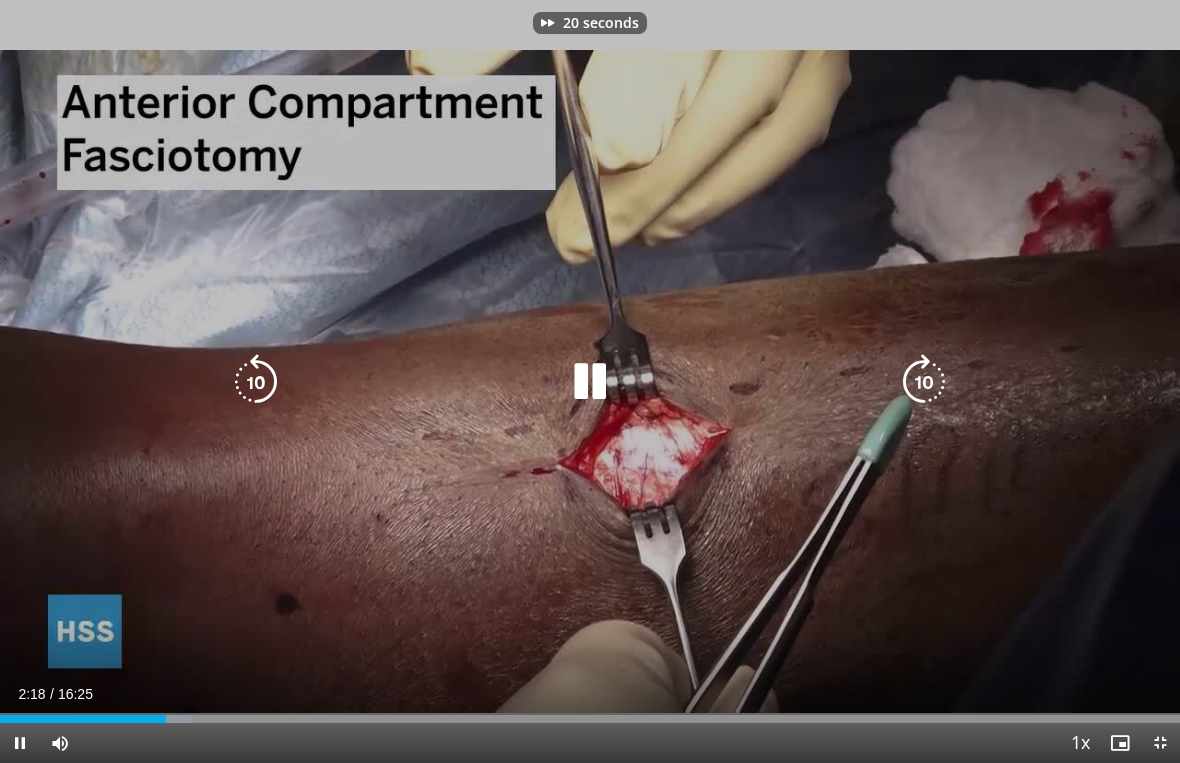 click at bounding box center [924, 382] 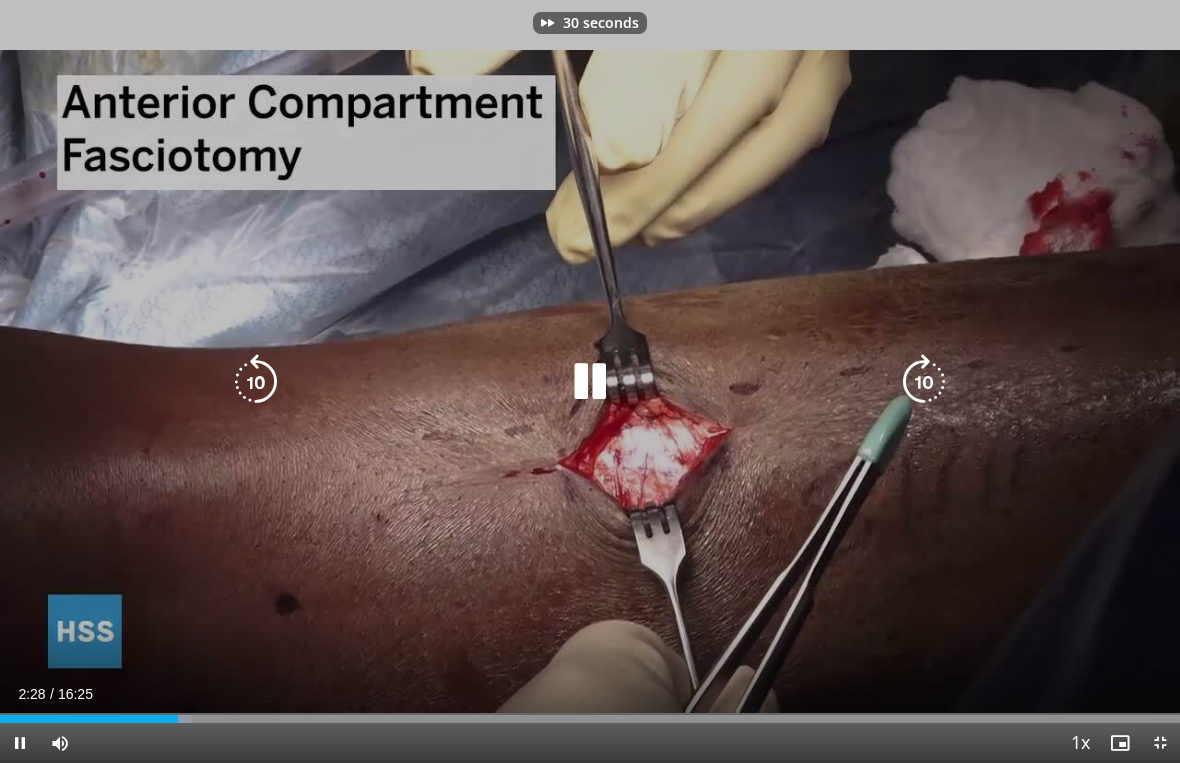 click at bounding box center [924, 382] 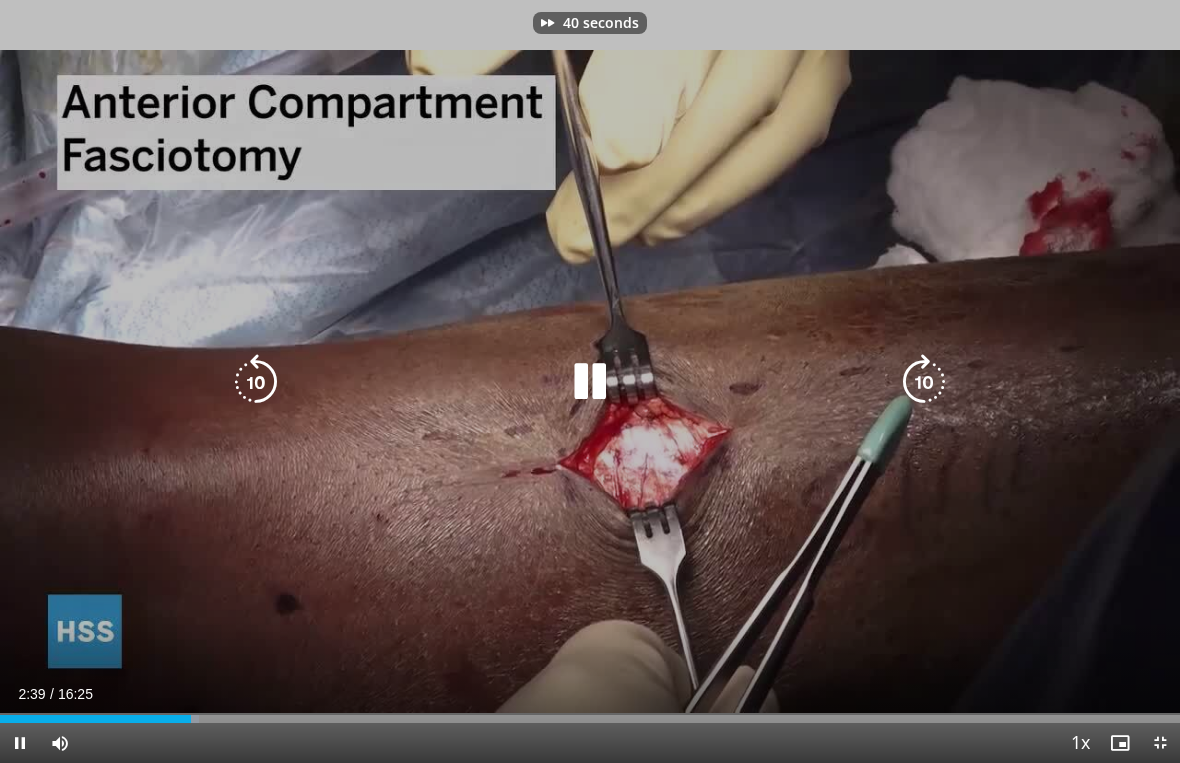 click at bounding box center [924, 382] 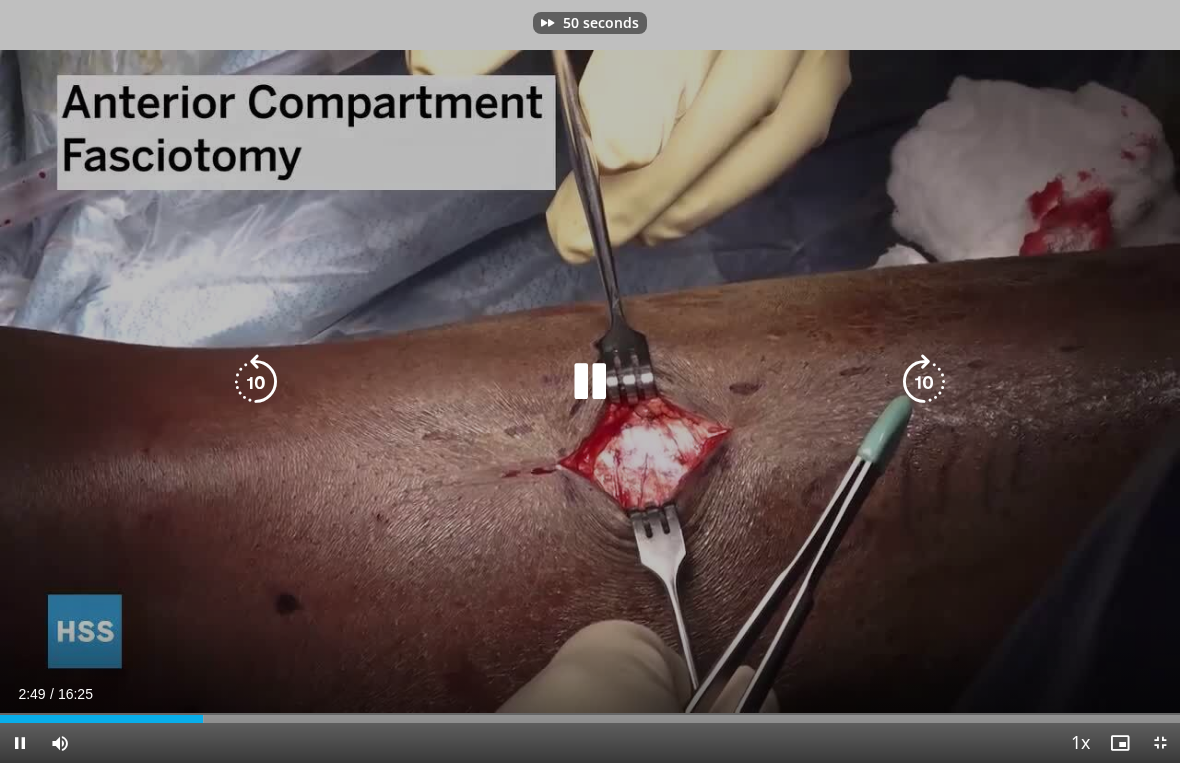 click at bounding box center [924, 382] 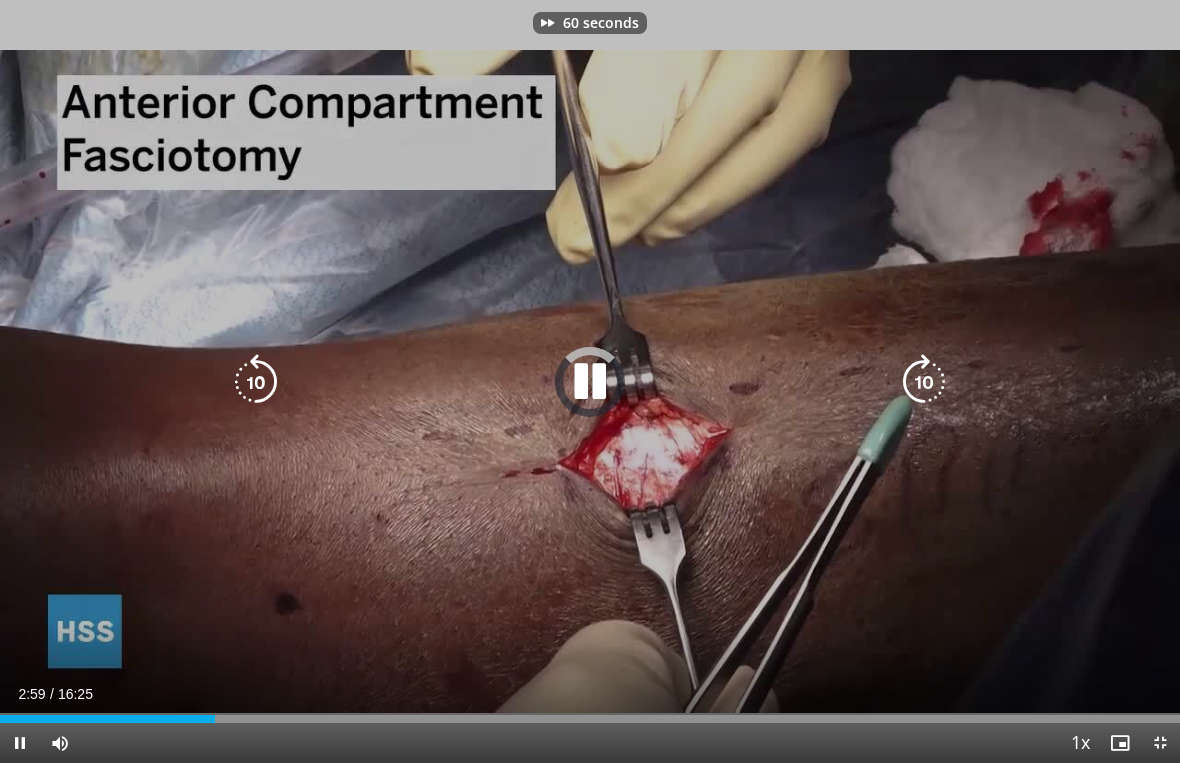 click at bounding box center [924, 382] 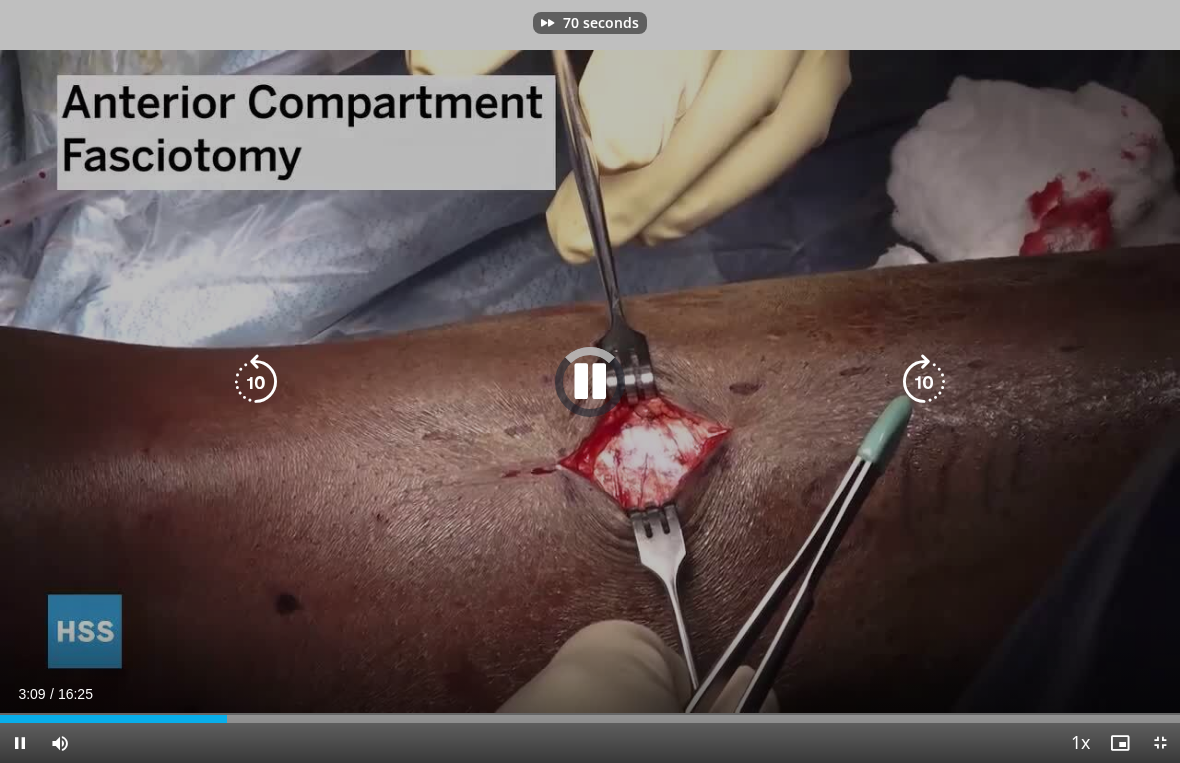 click at bounding box center (924, 382) 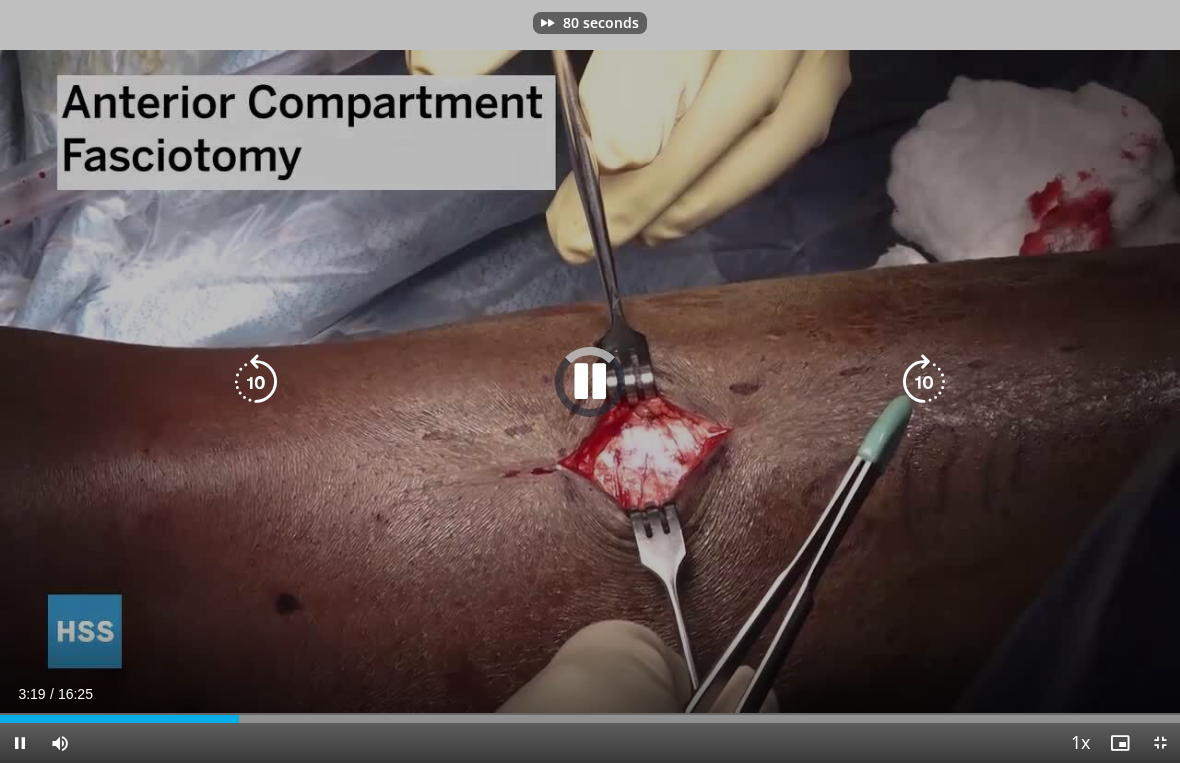 click at bounding box center (924, 382) 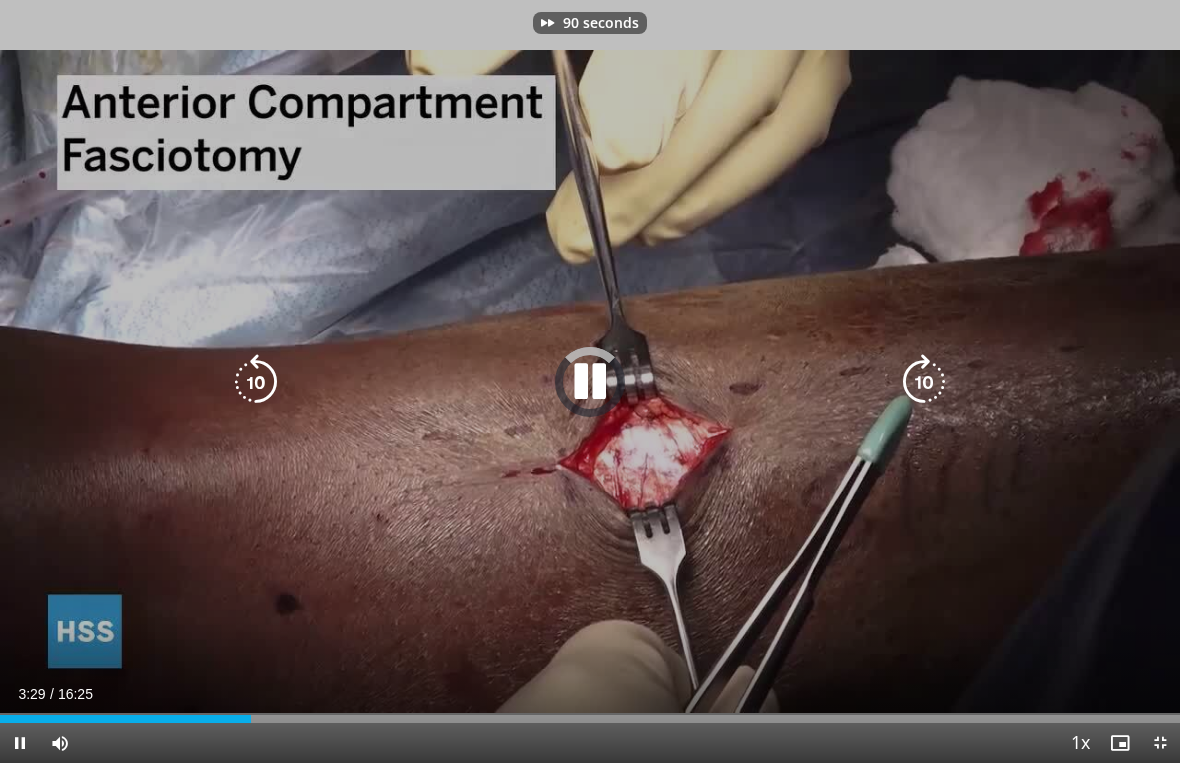 click at bounding box center [924, 382] 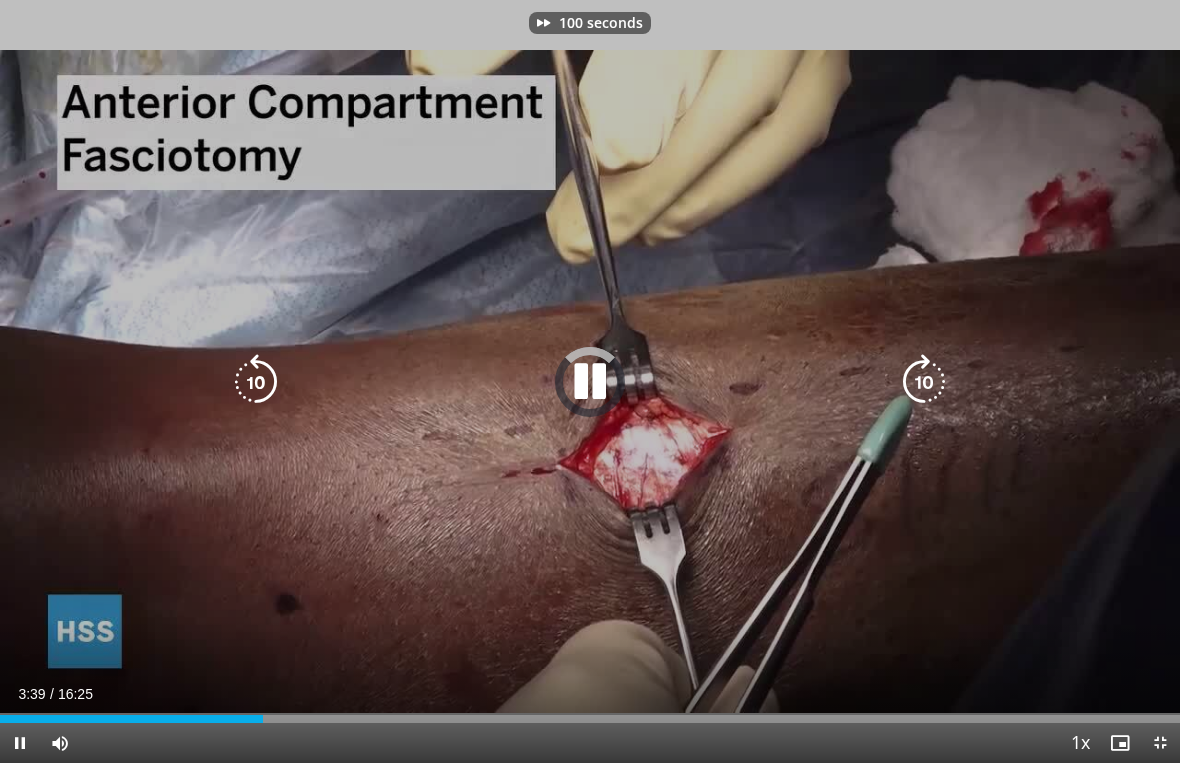 click at bounding box center (924, 382) 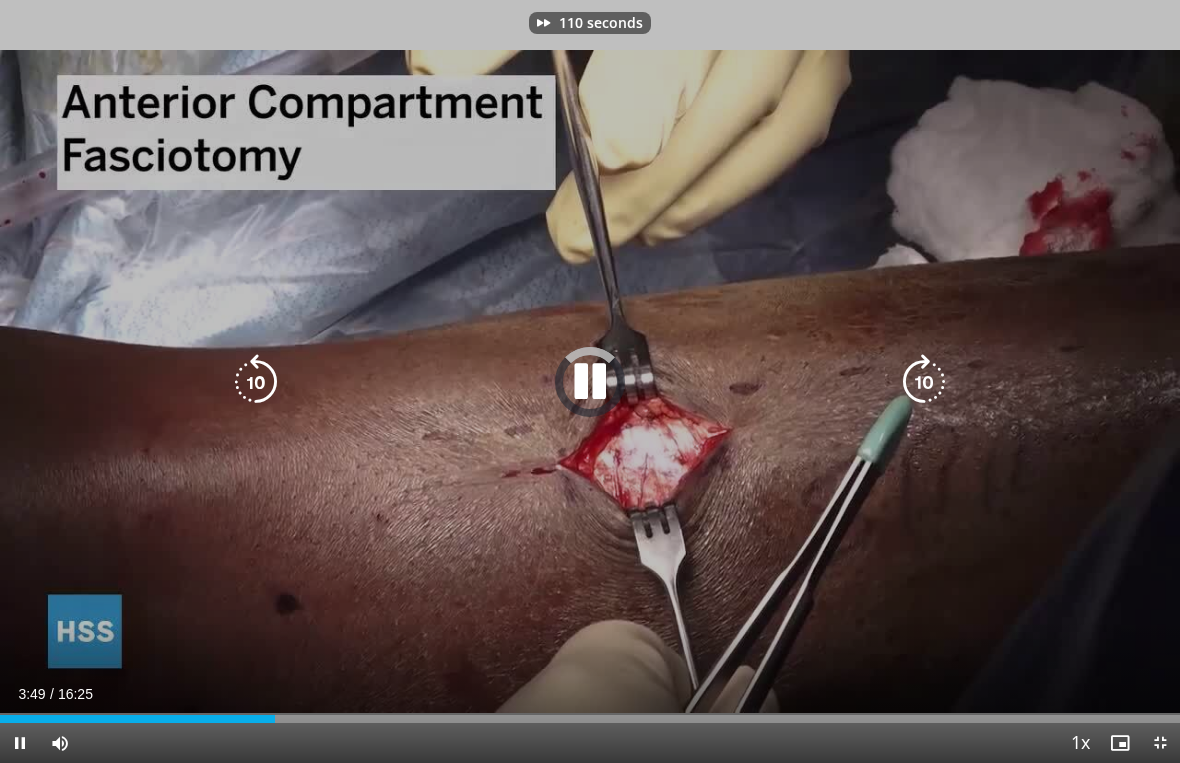 click at bounding box center [924, 382] 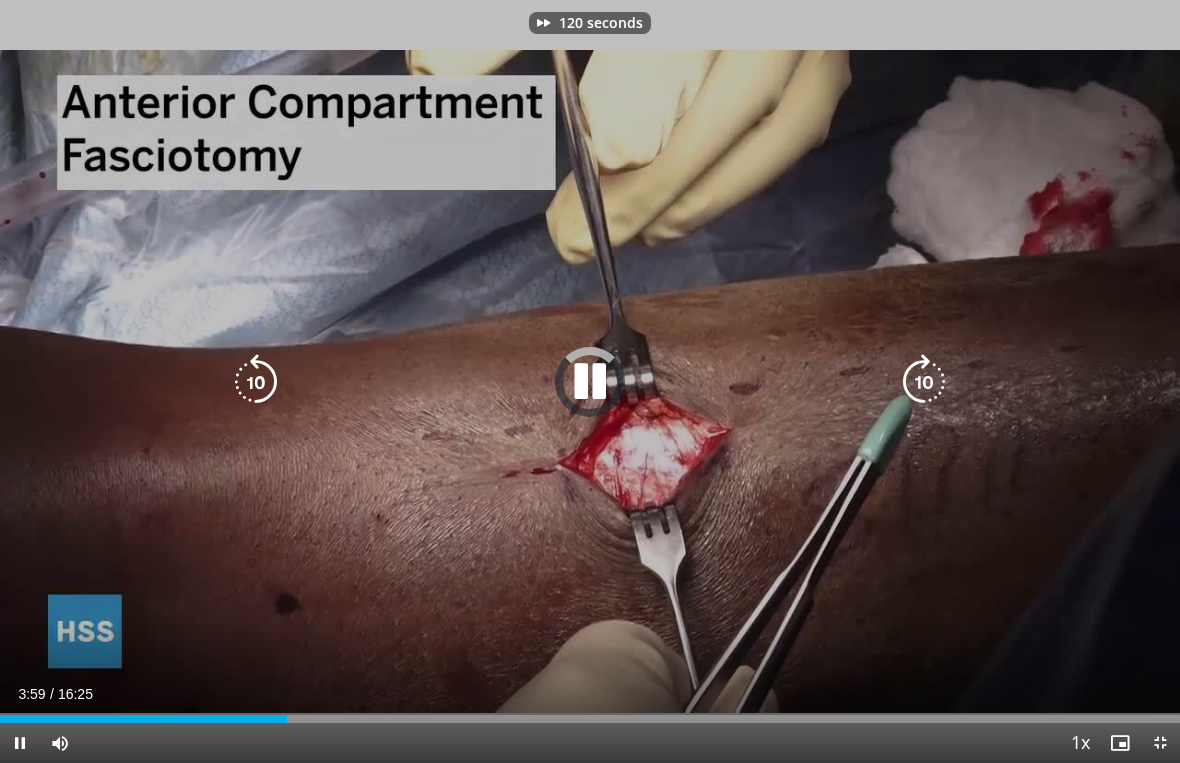 click at bounding box center [924, 382] 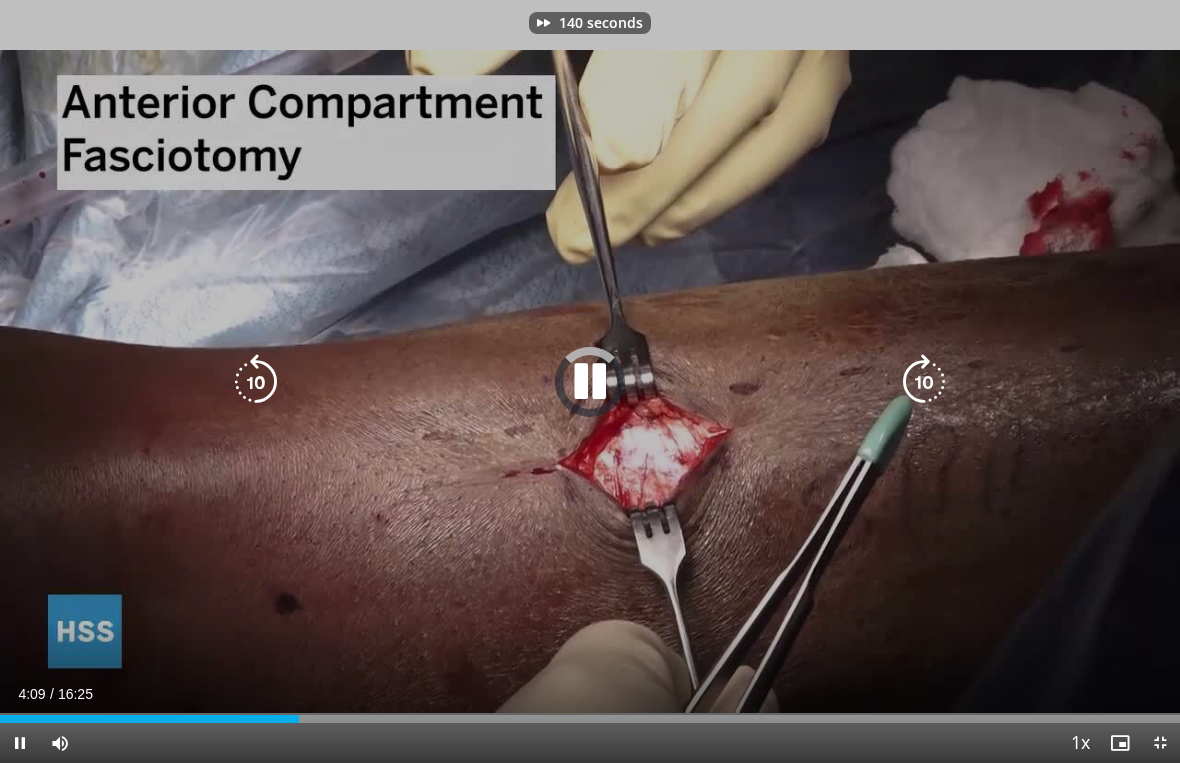 click at bounding box center [924, 382] 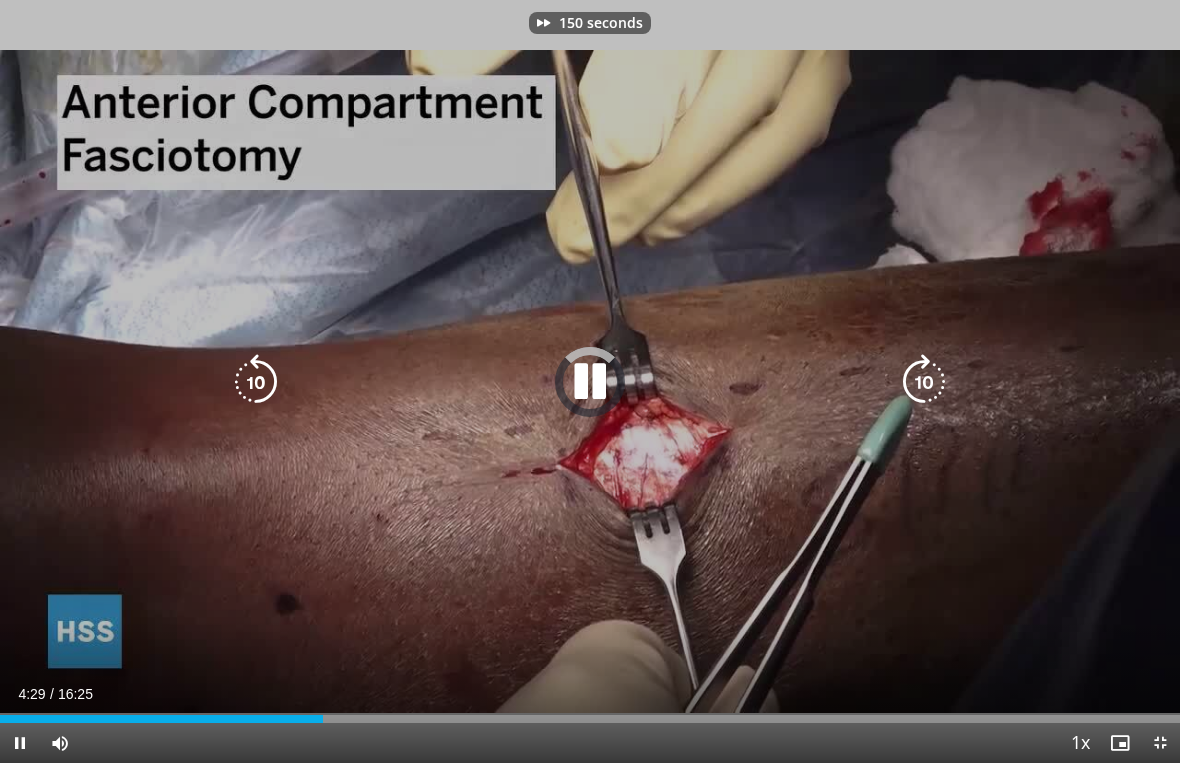 click at bounding box center (924, 382) 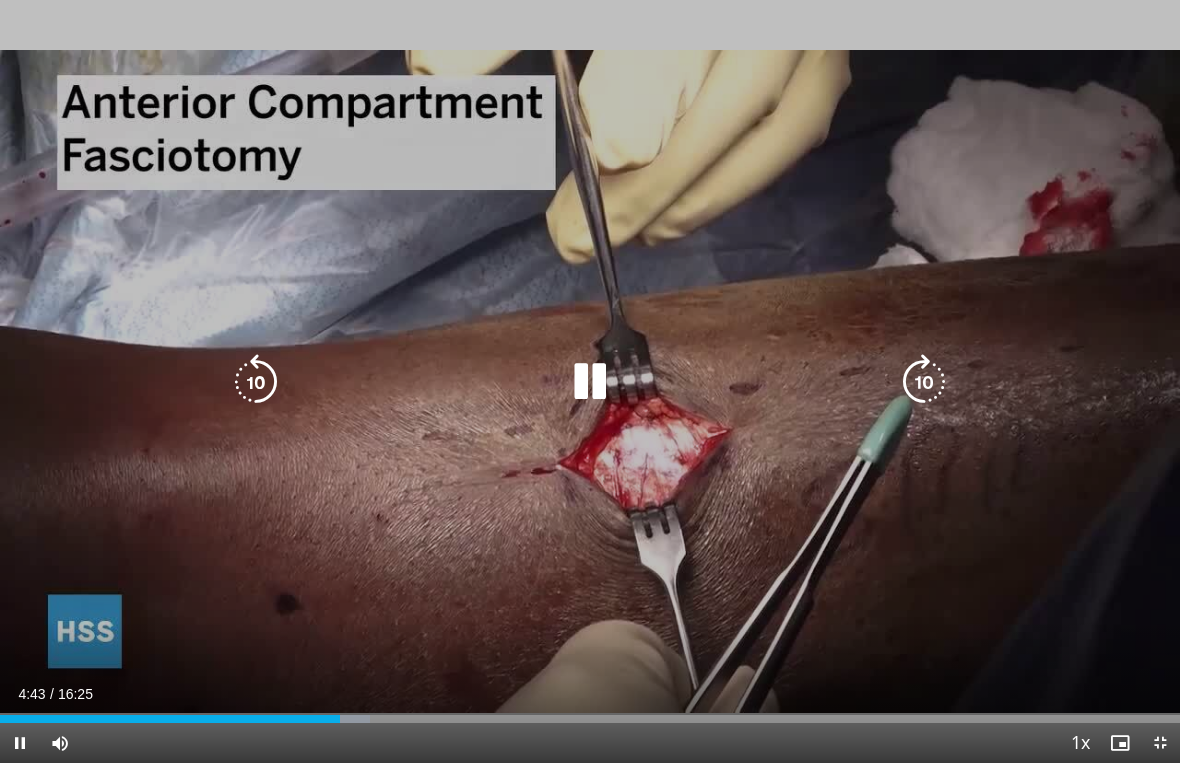 click at bounding box center (924, 382) 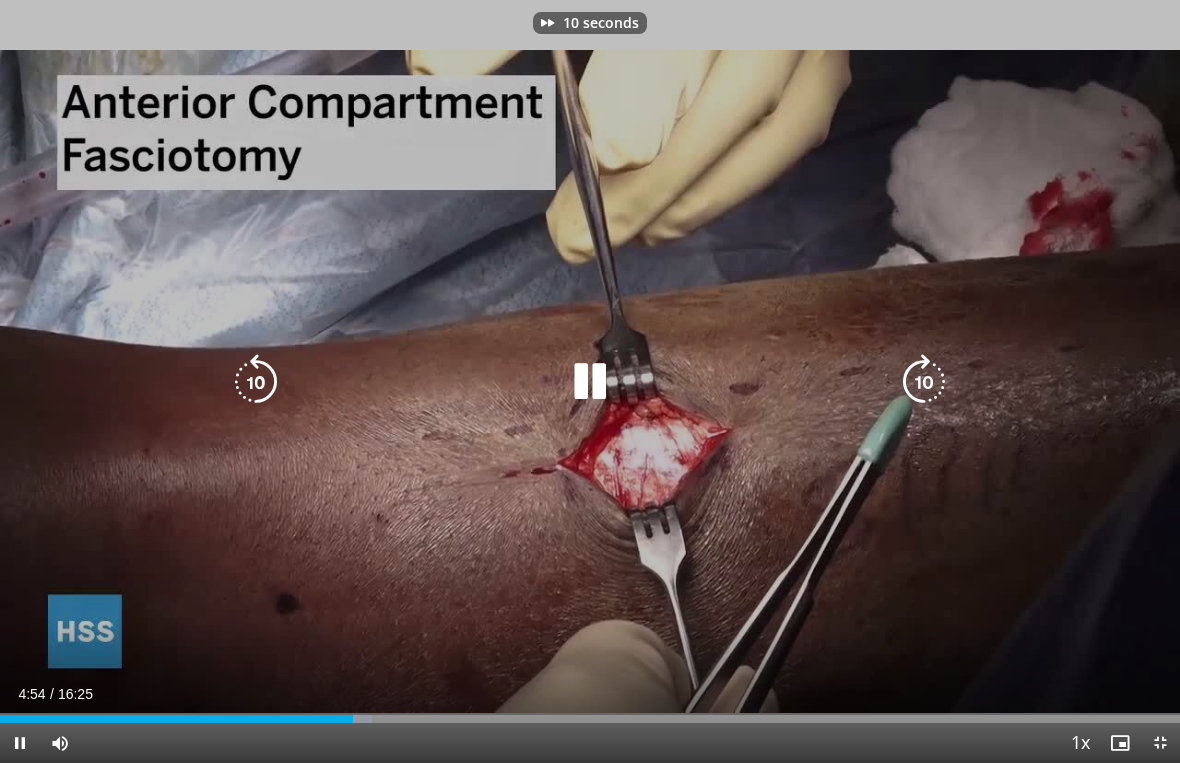 click at bounding box center [924, 382] 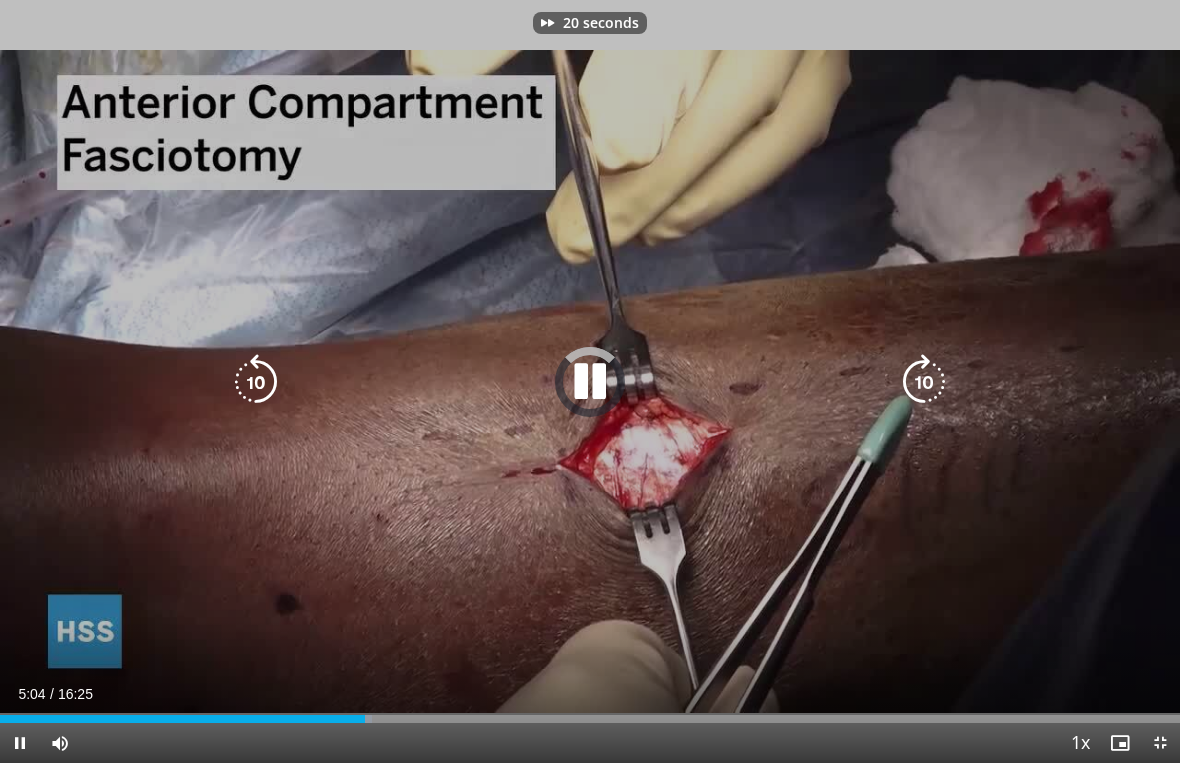click at bounding box center (924, 382) 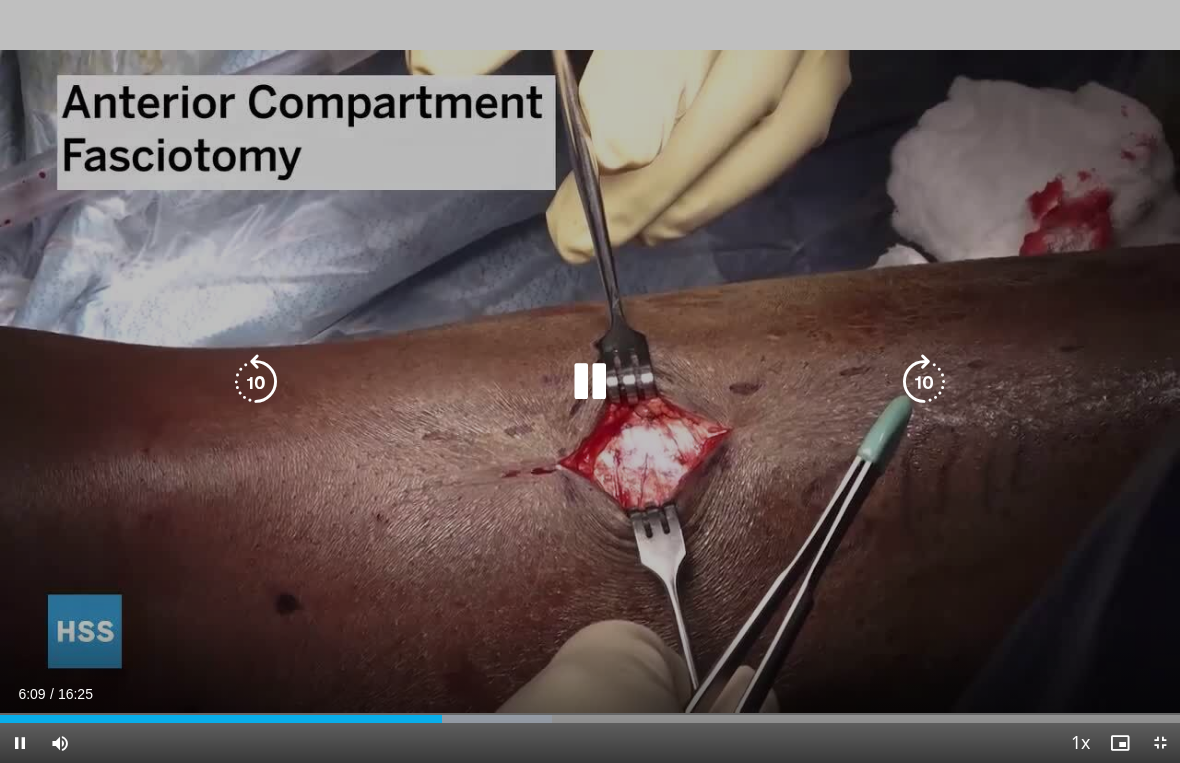 click at bounding box center (924, 382) 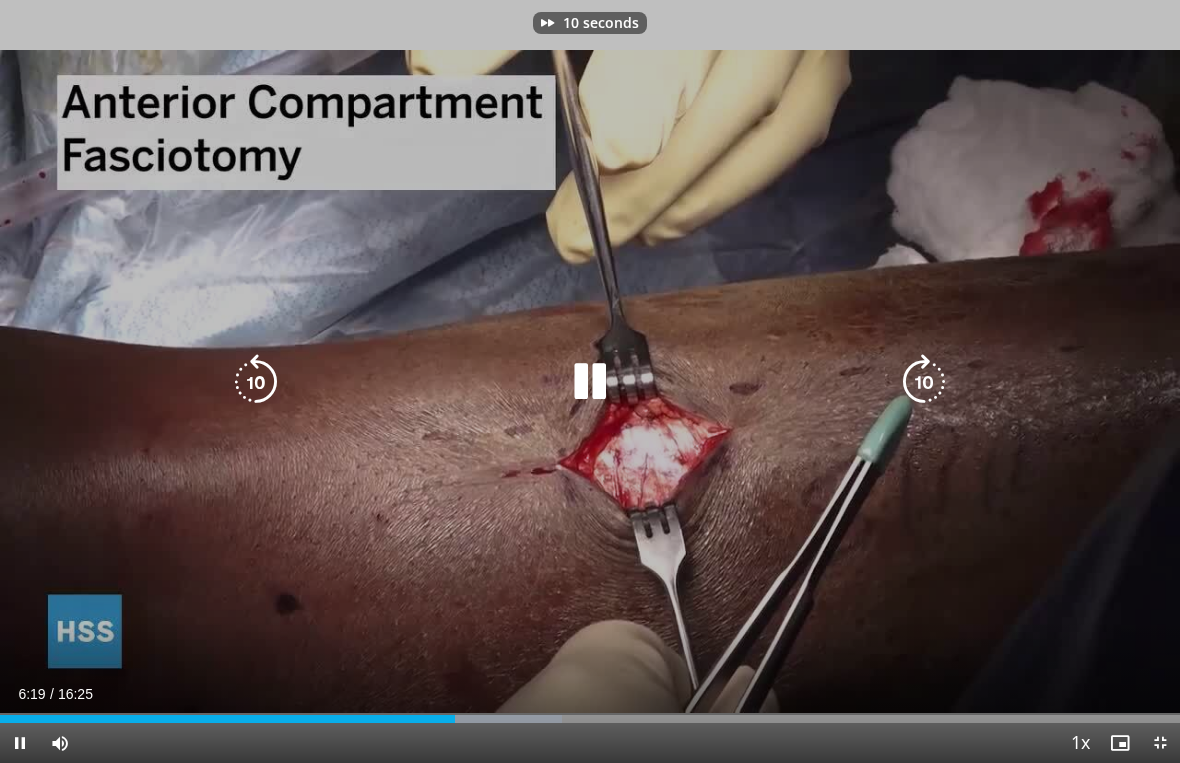 click at bounding box center (924, 382) 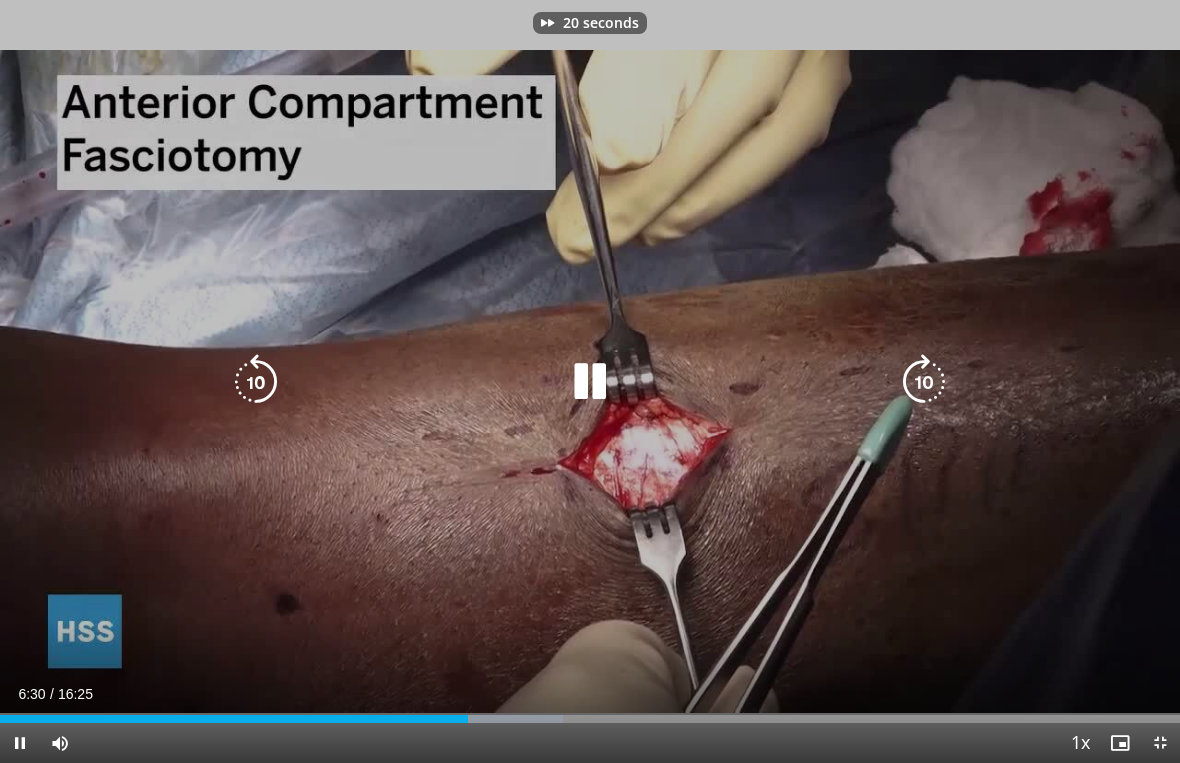 click at bounding box center [924, 382] 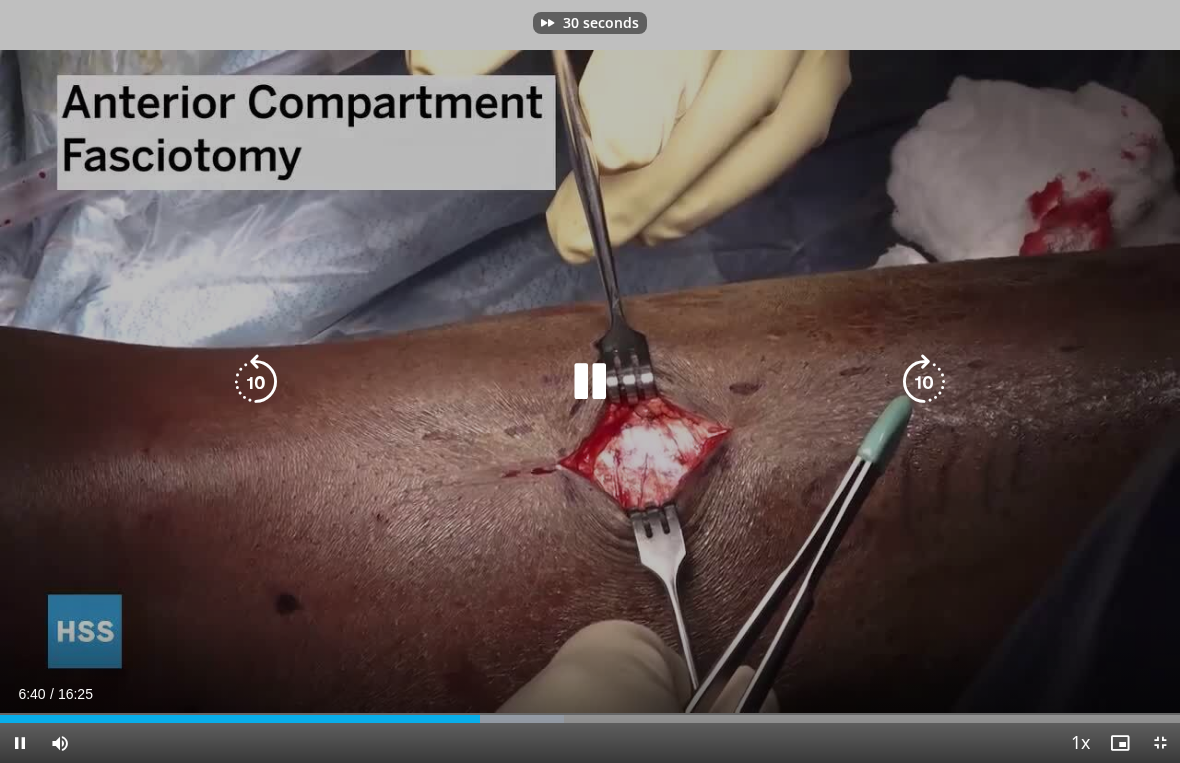click at bounding box center (924, 382) 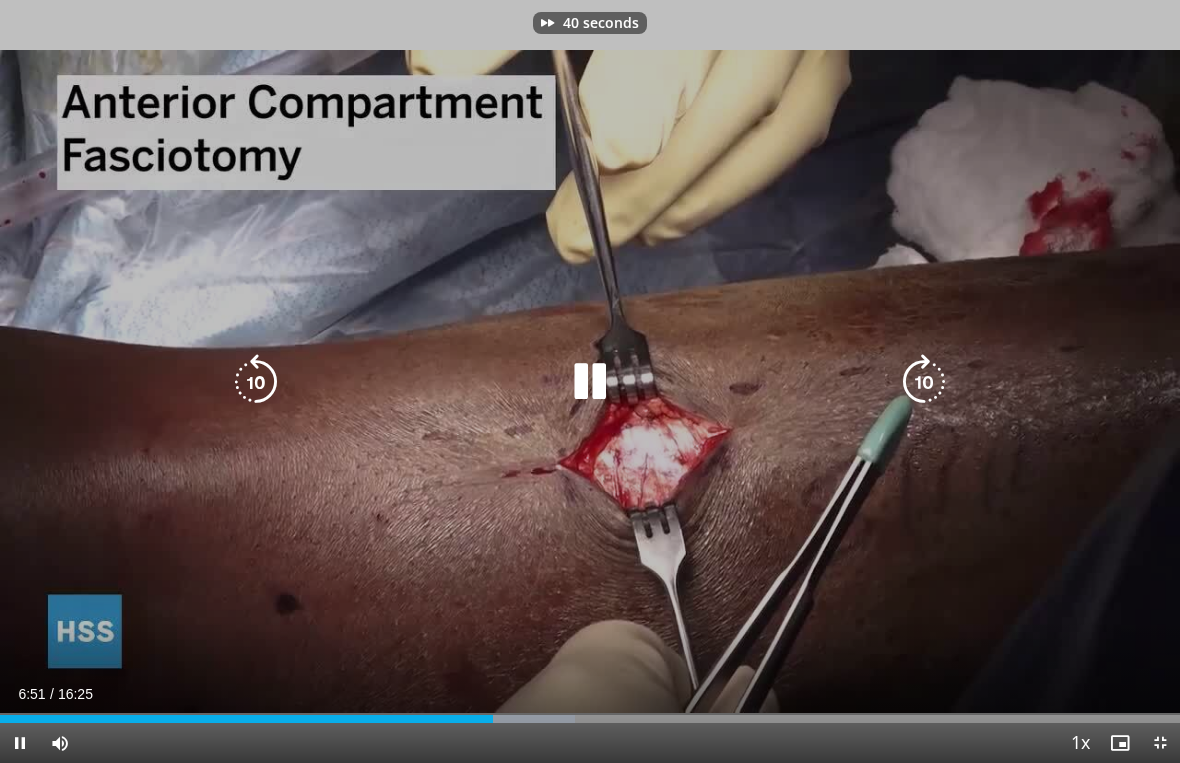 click at bounding box center (924, 382) 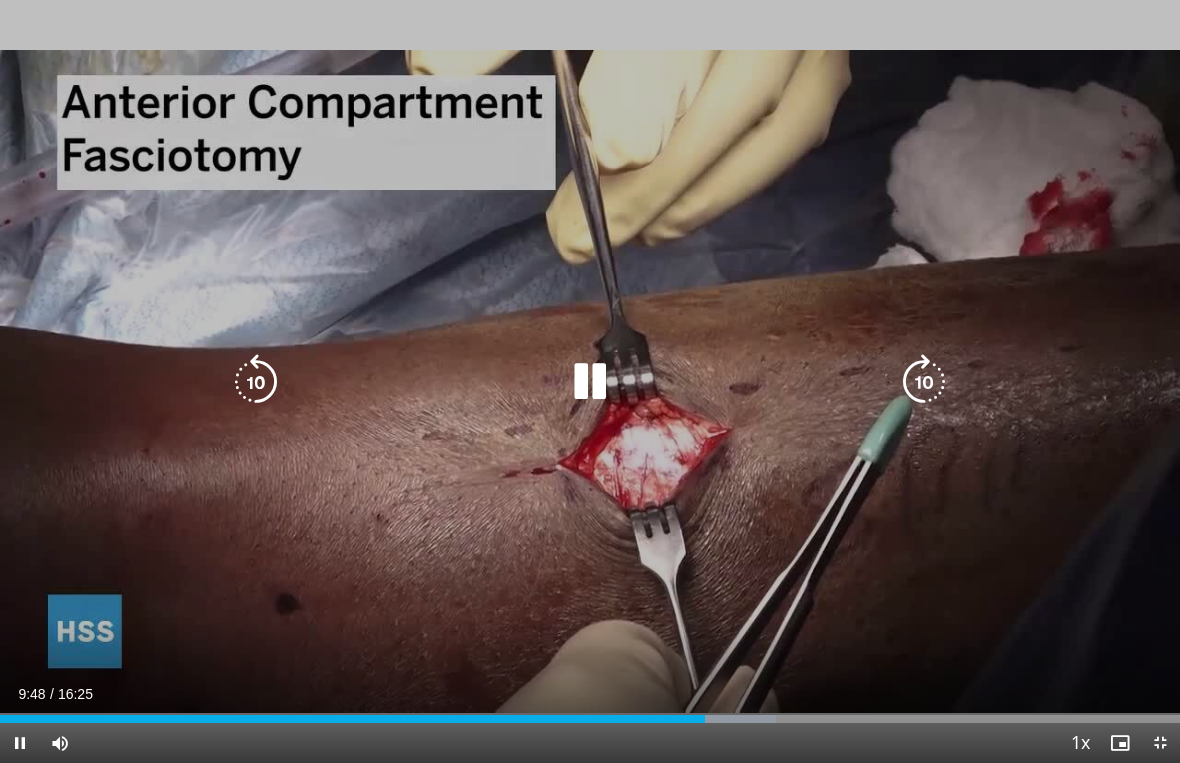 click at bounding box center (924, 382) 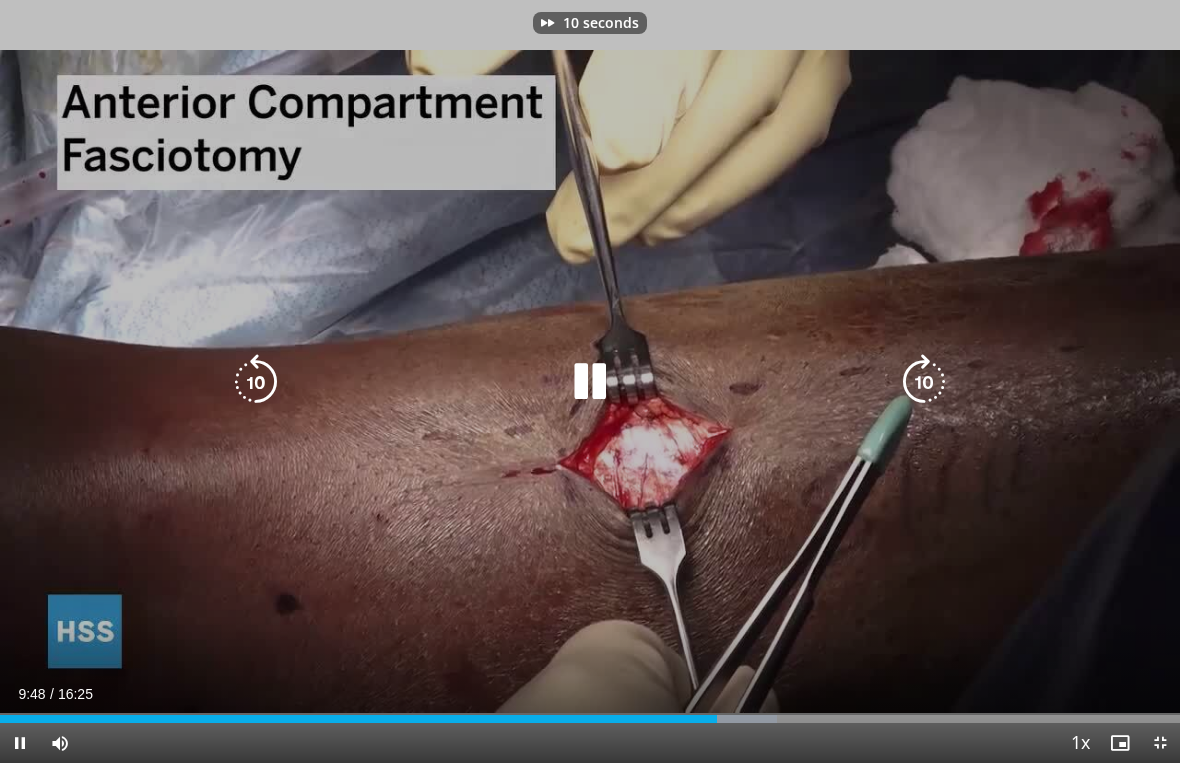 click at bounding box center [924, 382] 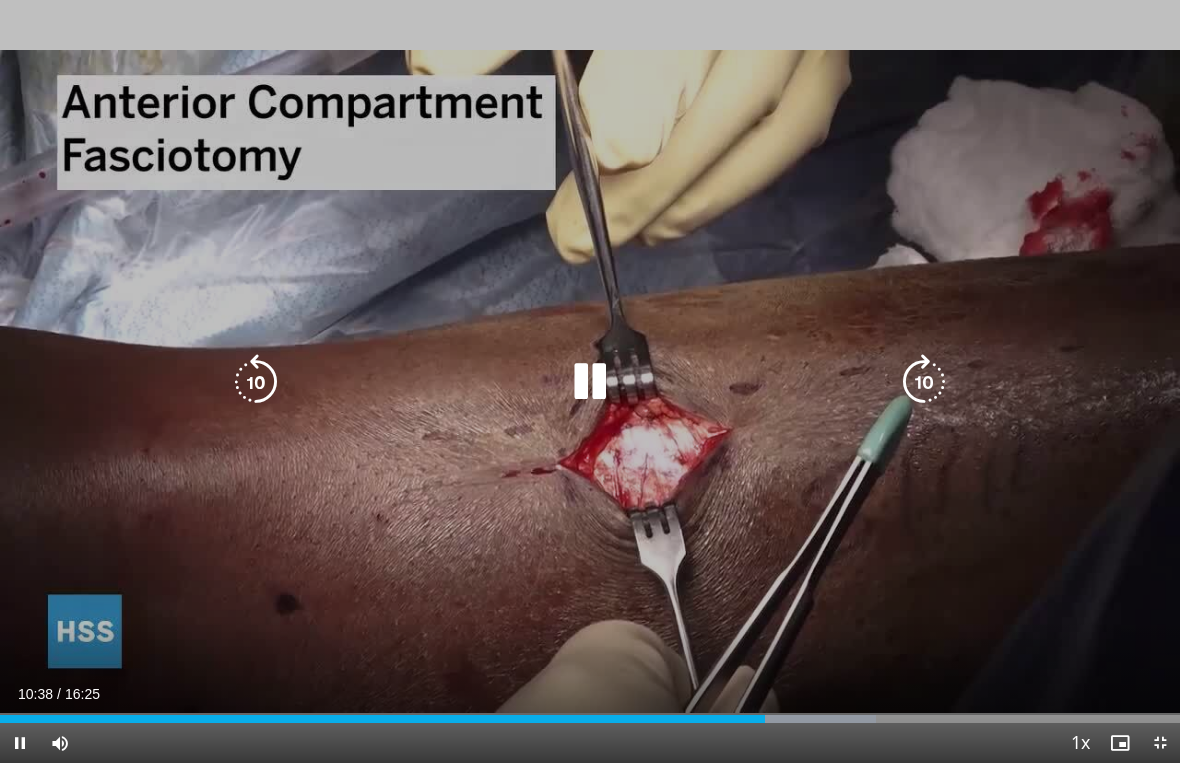 click at bounding box center (924, 382) 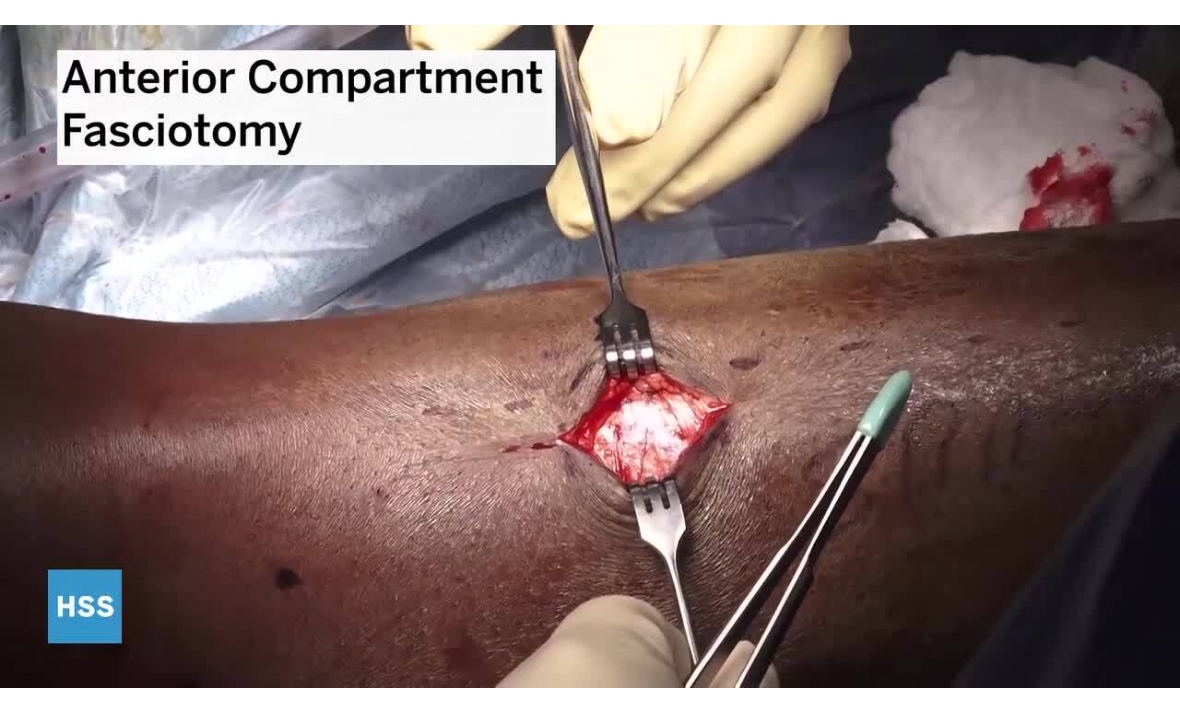 scroll, scrollTop: 208, scrollLeft: 0, axis: vertical 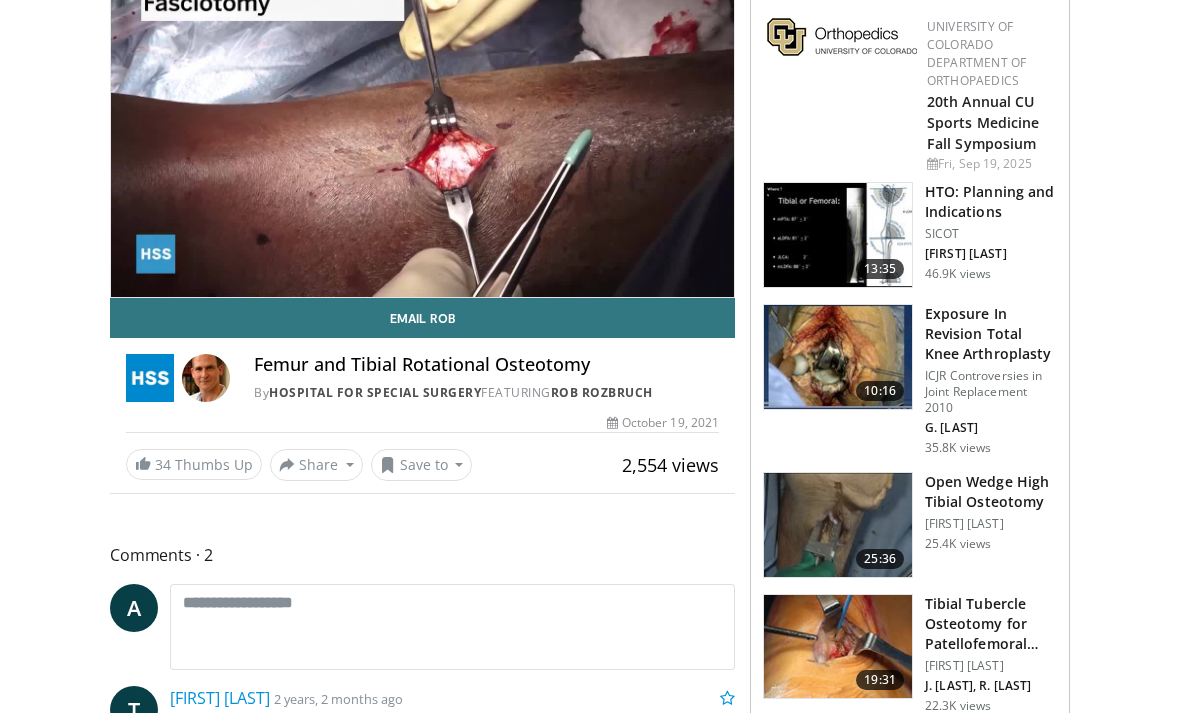 click on "Save to" at bounding box center (422, 465) 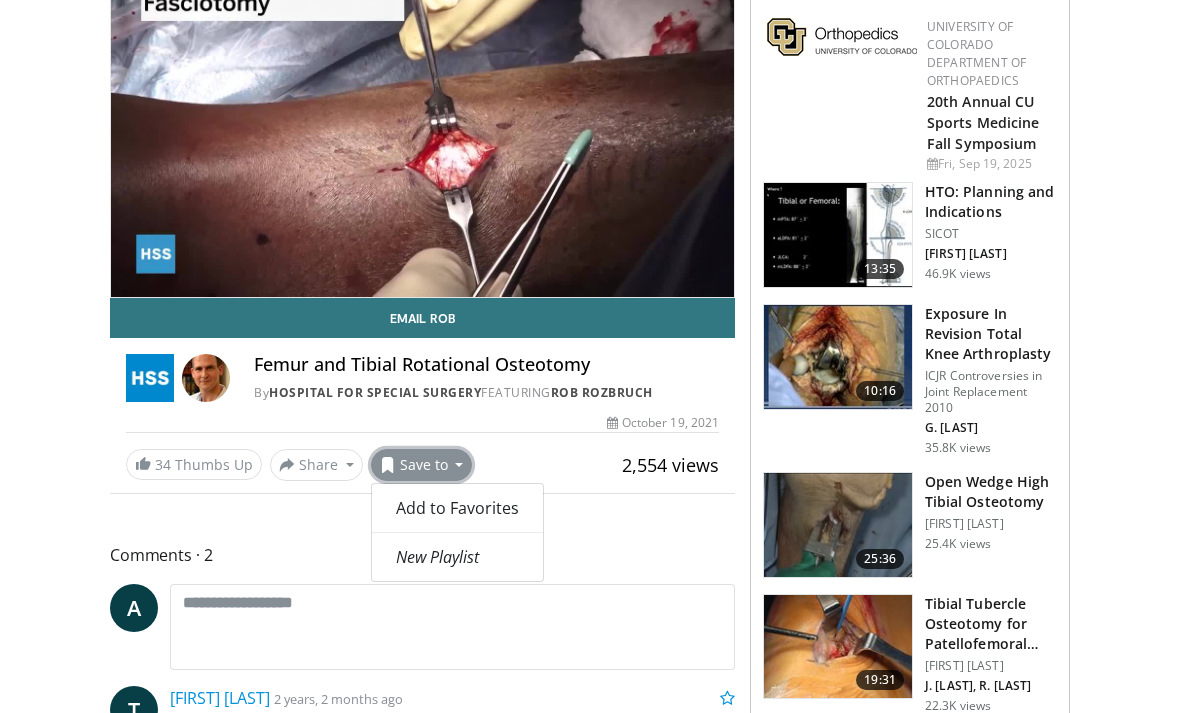 click on "Add to Favorites" at bounding box center [457, 508] 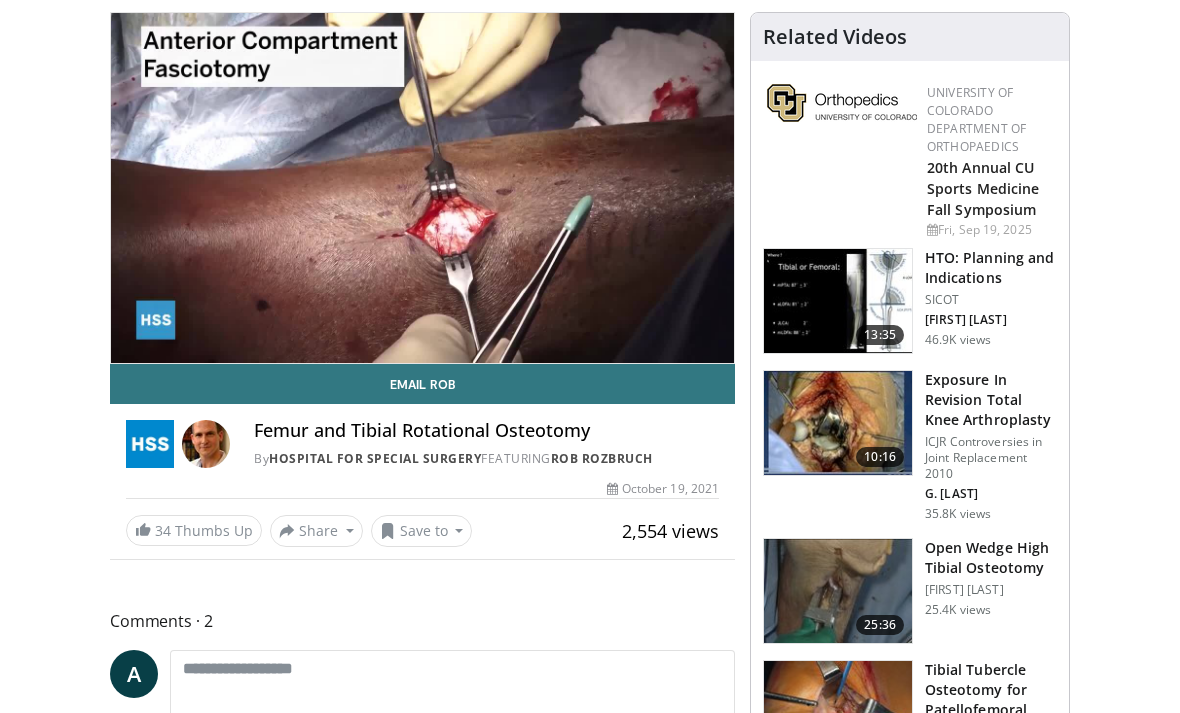 click on "34
Thumbs Up" at bounding box center (194, 530) 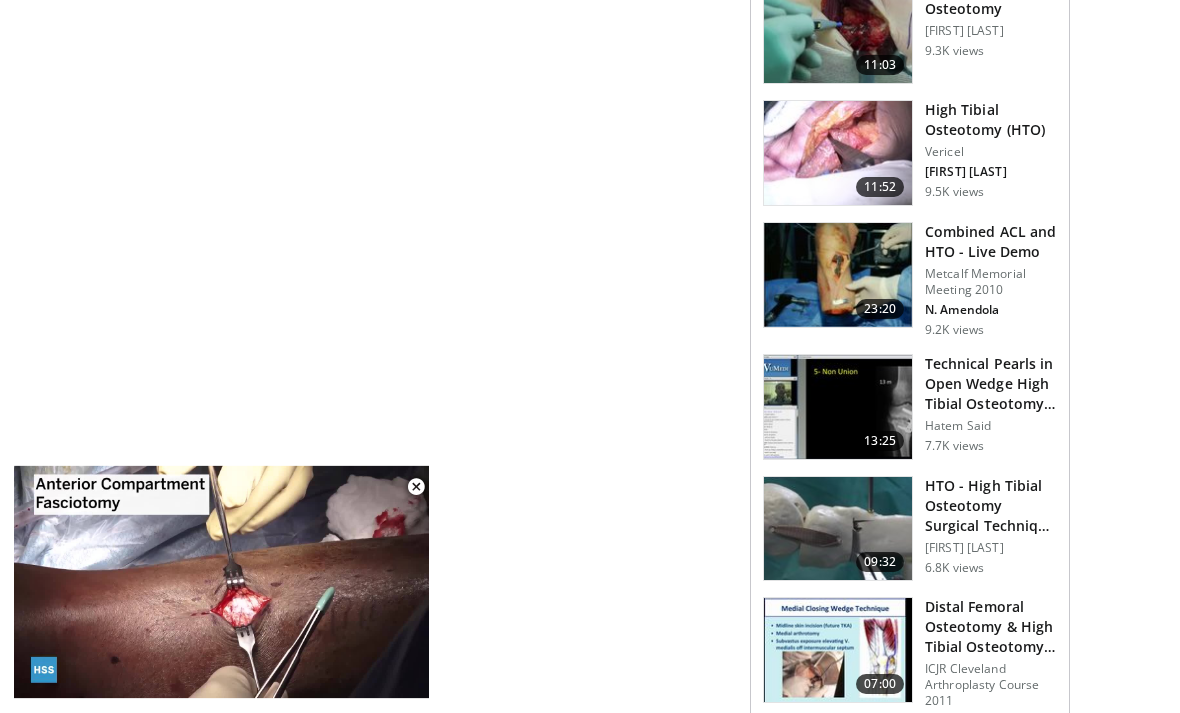 scroll, scrollTop: 2078, scrollLeft: 0, axis: vertical 